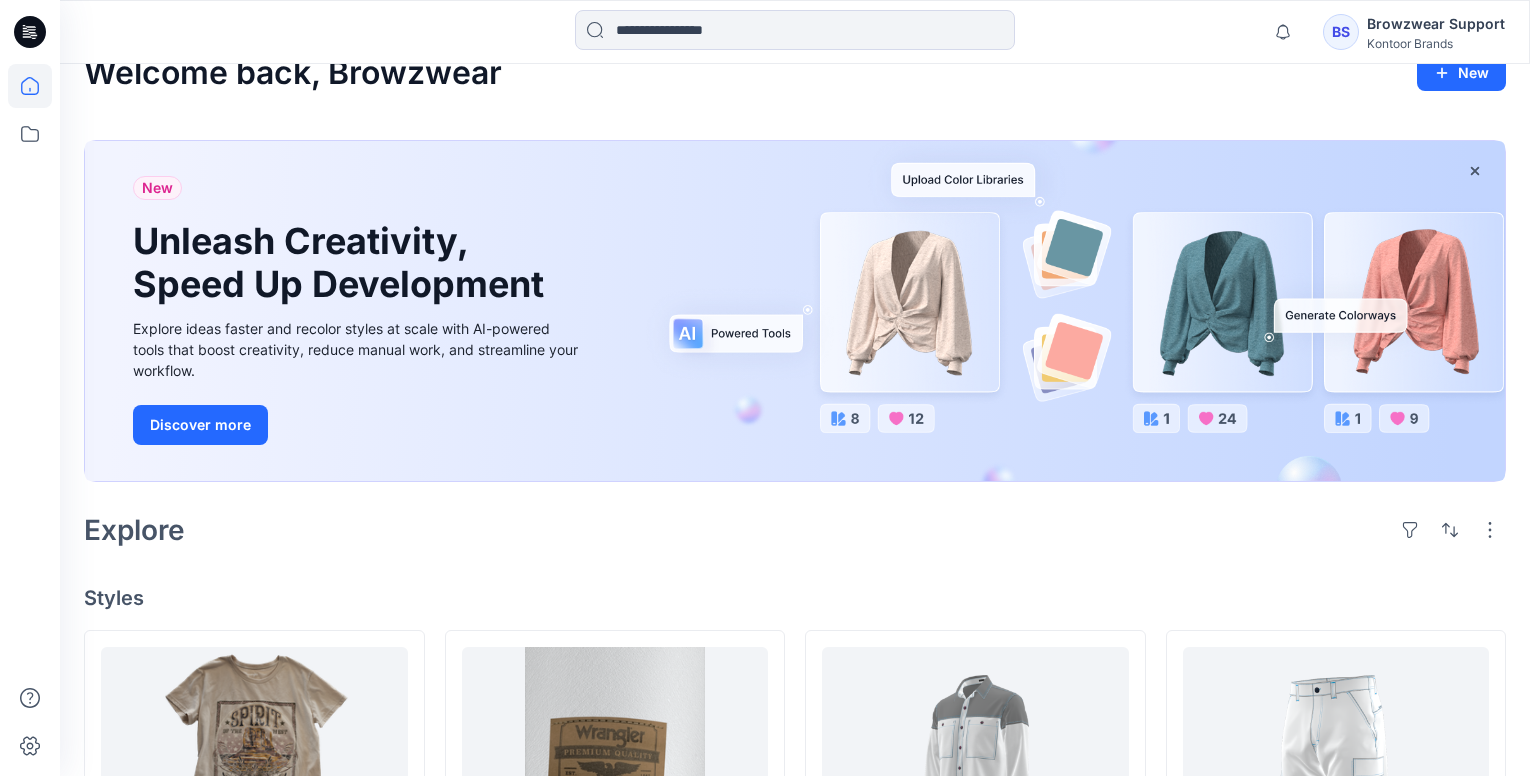 scroll, scrollTop: 1, scrollLeft: 0, axis: vertical 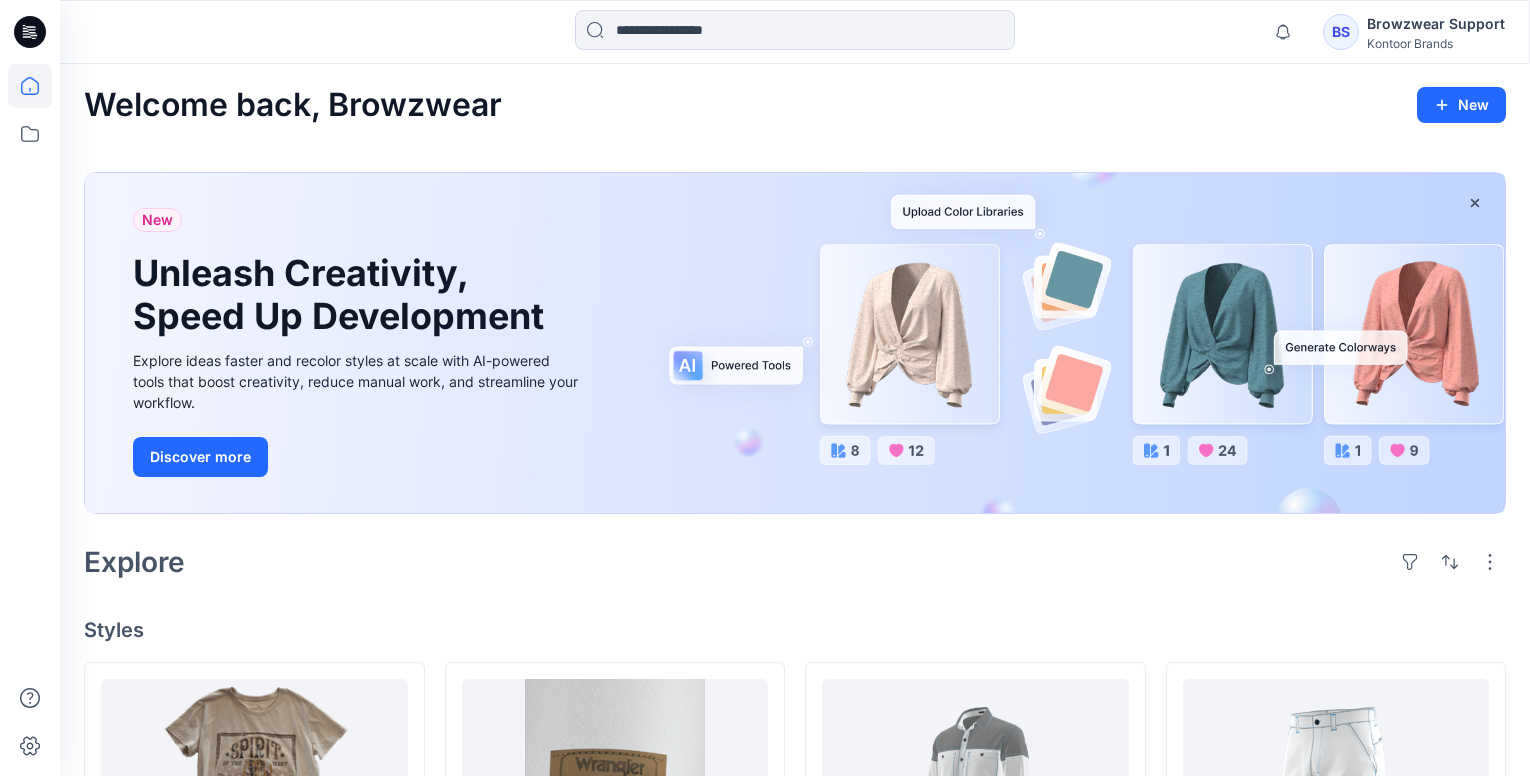click at bounding box center [30, 420] 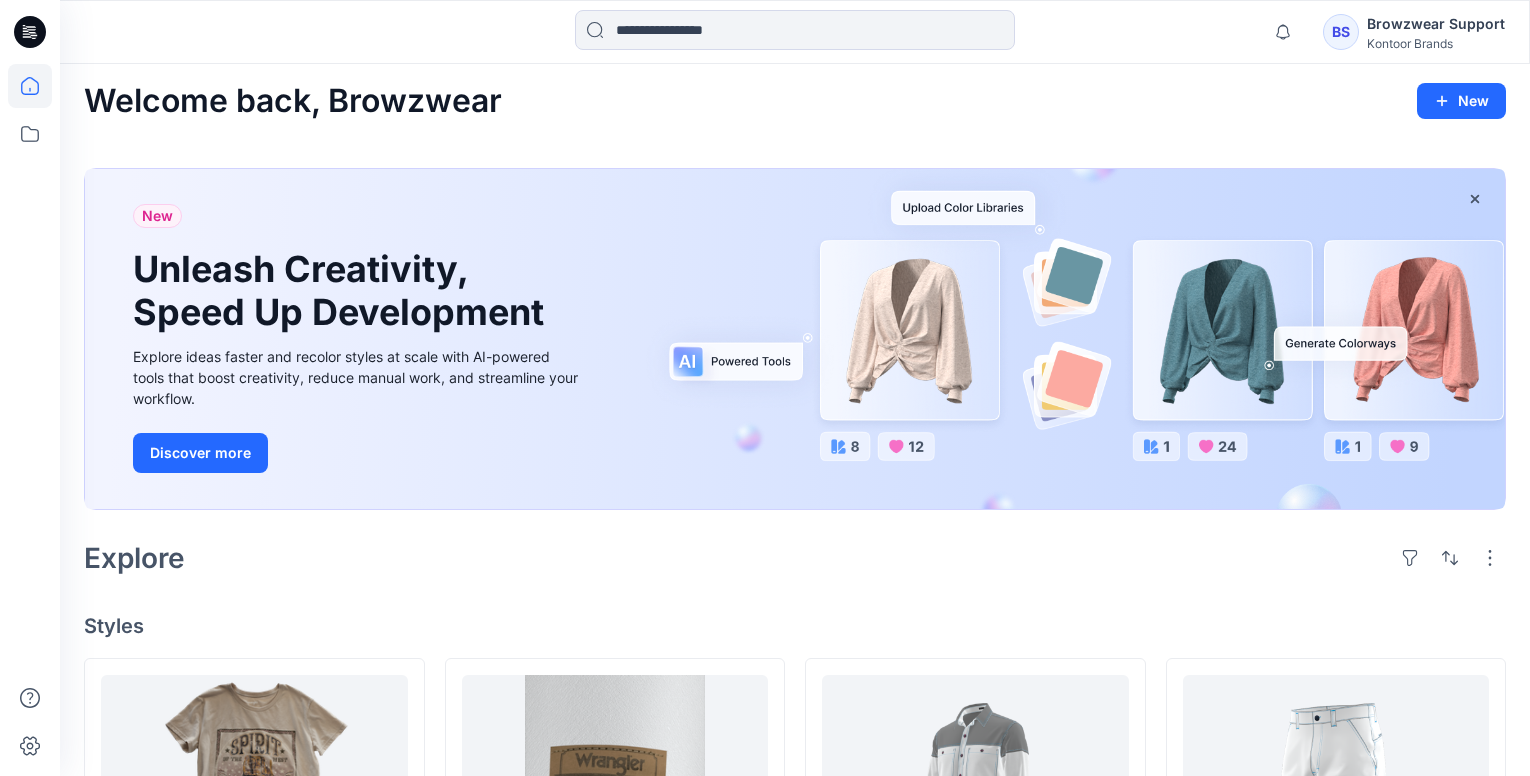scroll, scrollTop: 0, scrollLeft: 0, axis: both 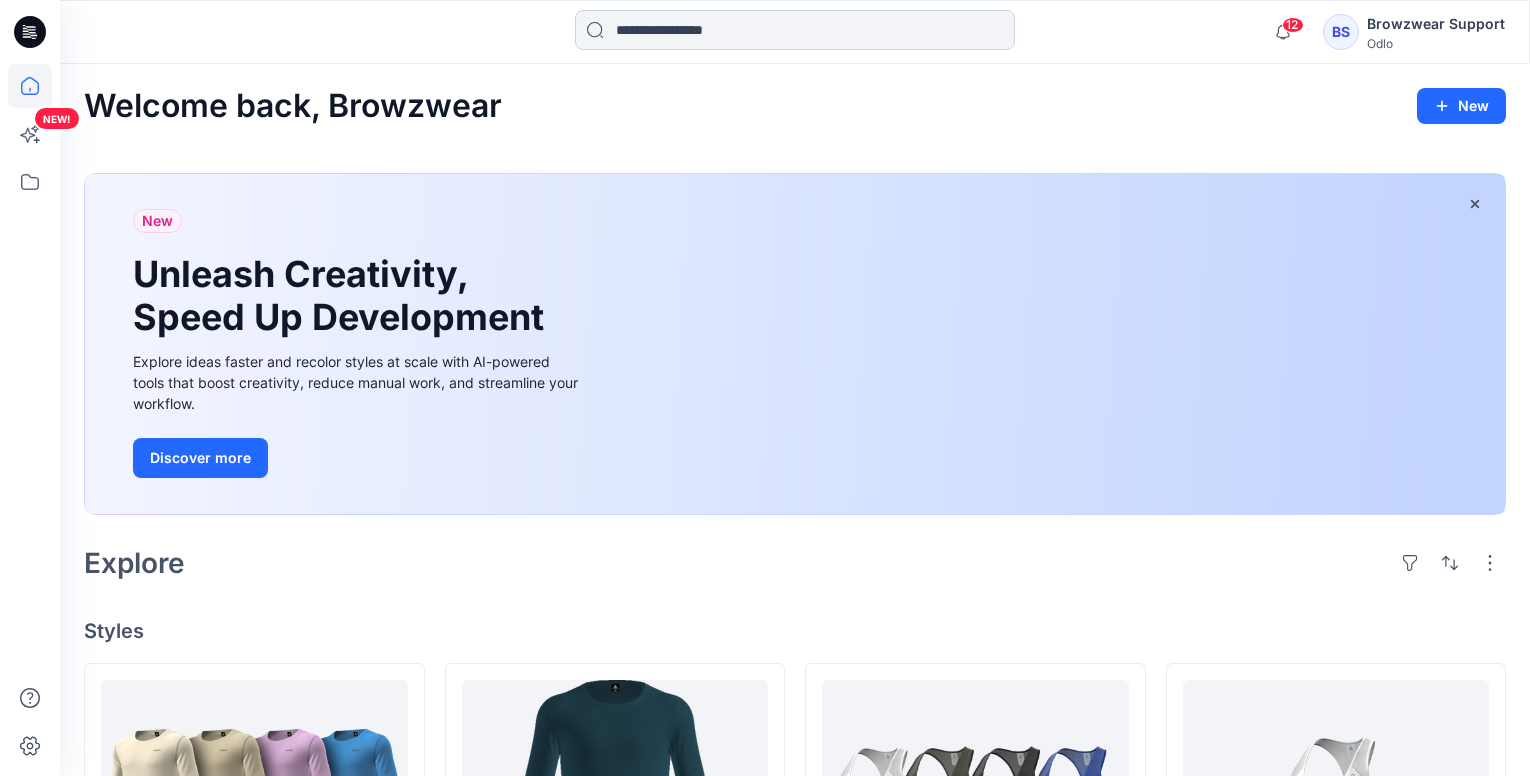 click at bounding box center (795, 30) 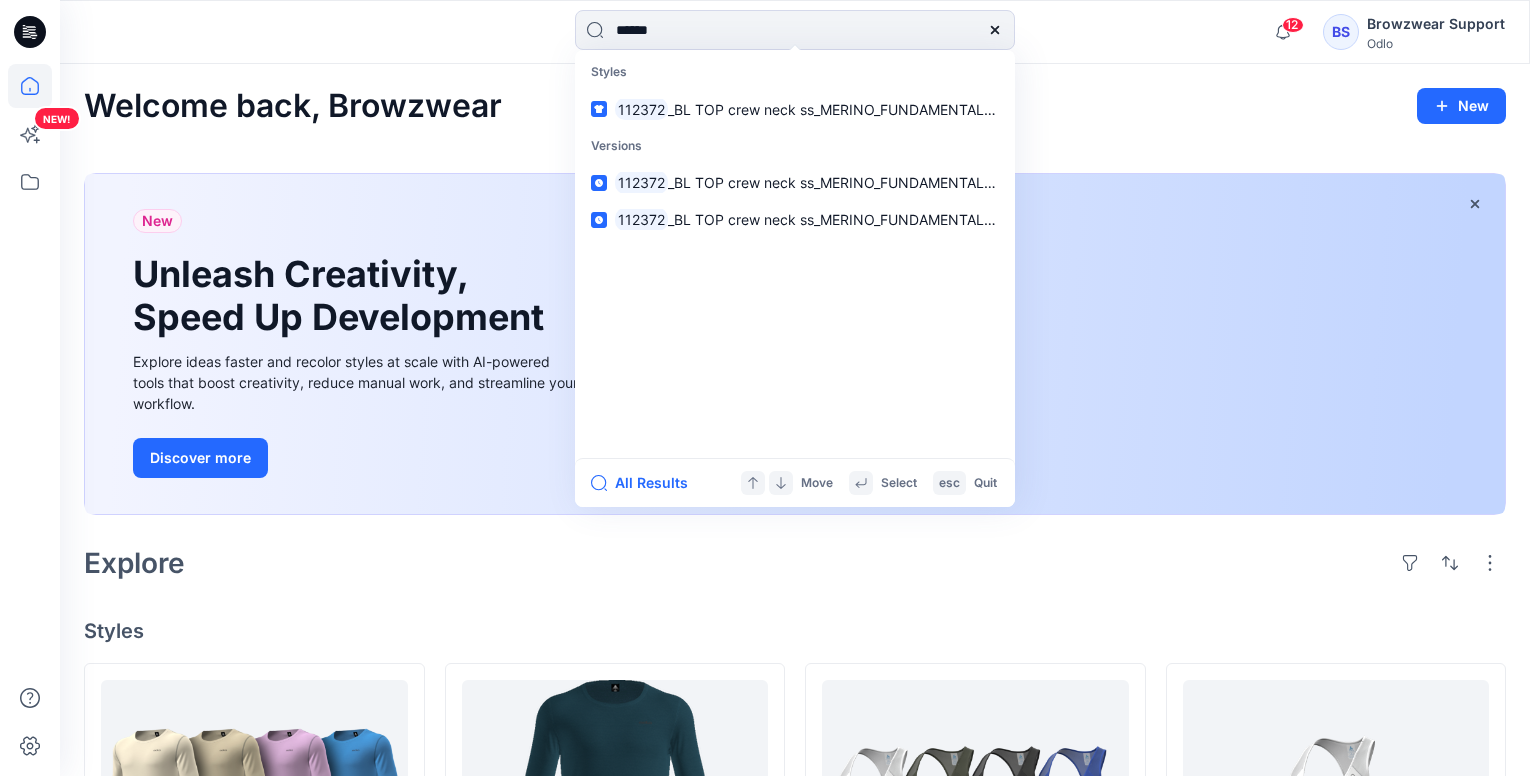 type on "******" 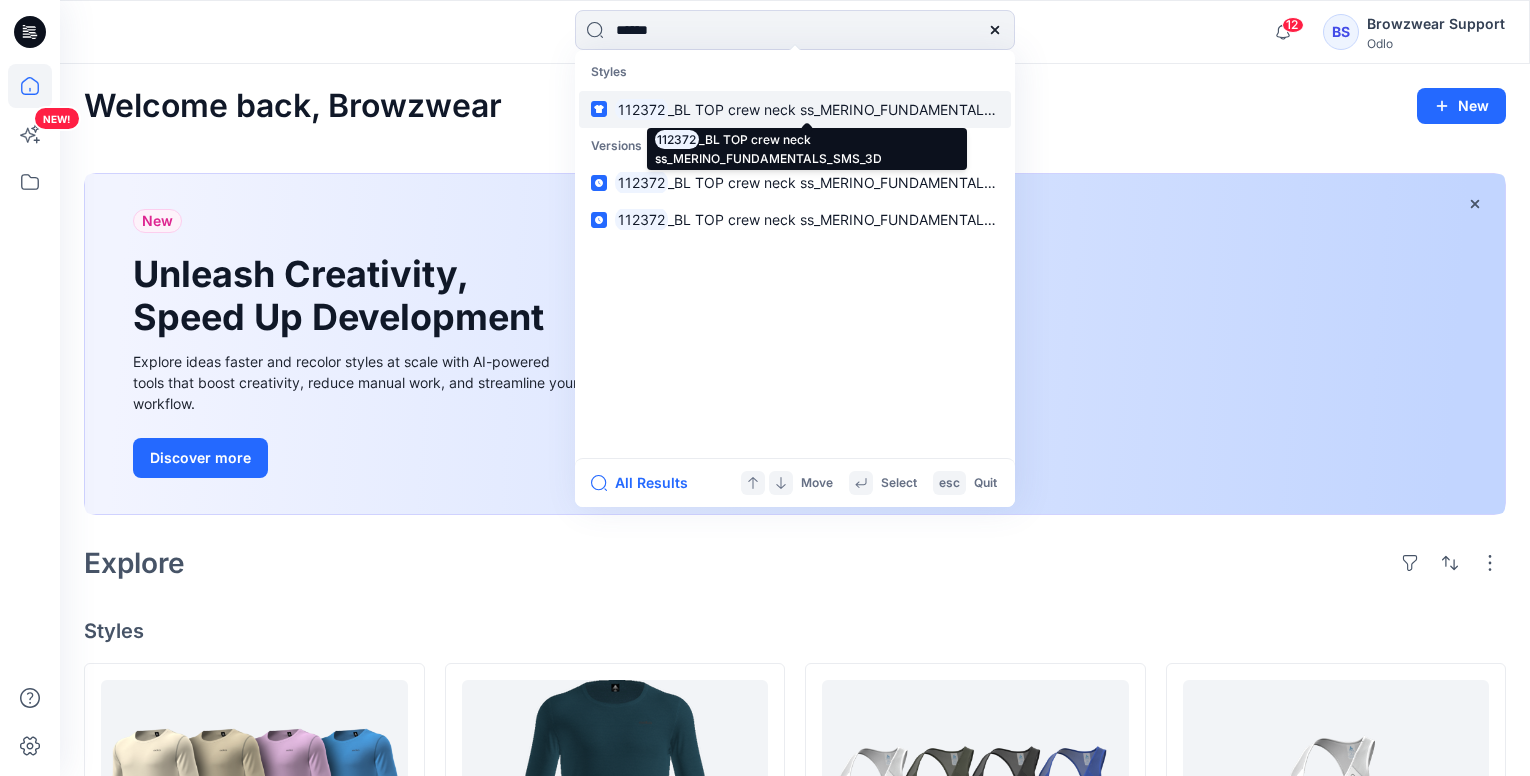 click on "112372" at bounding box center [641, 109] 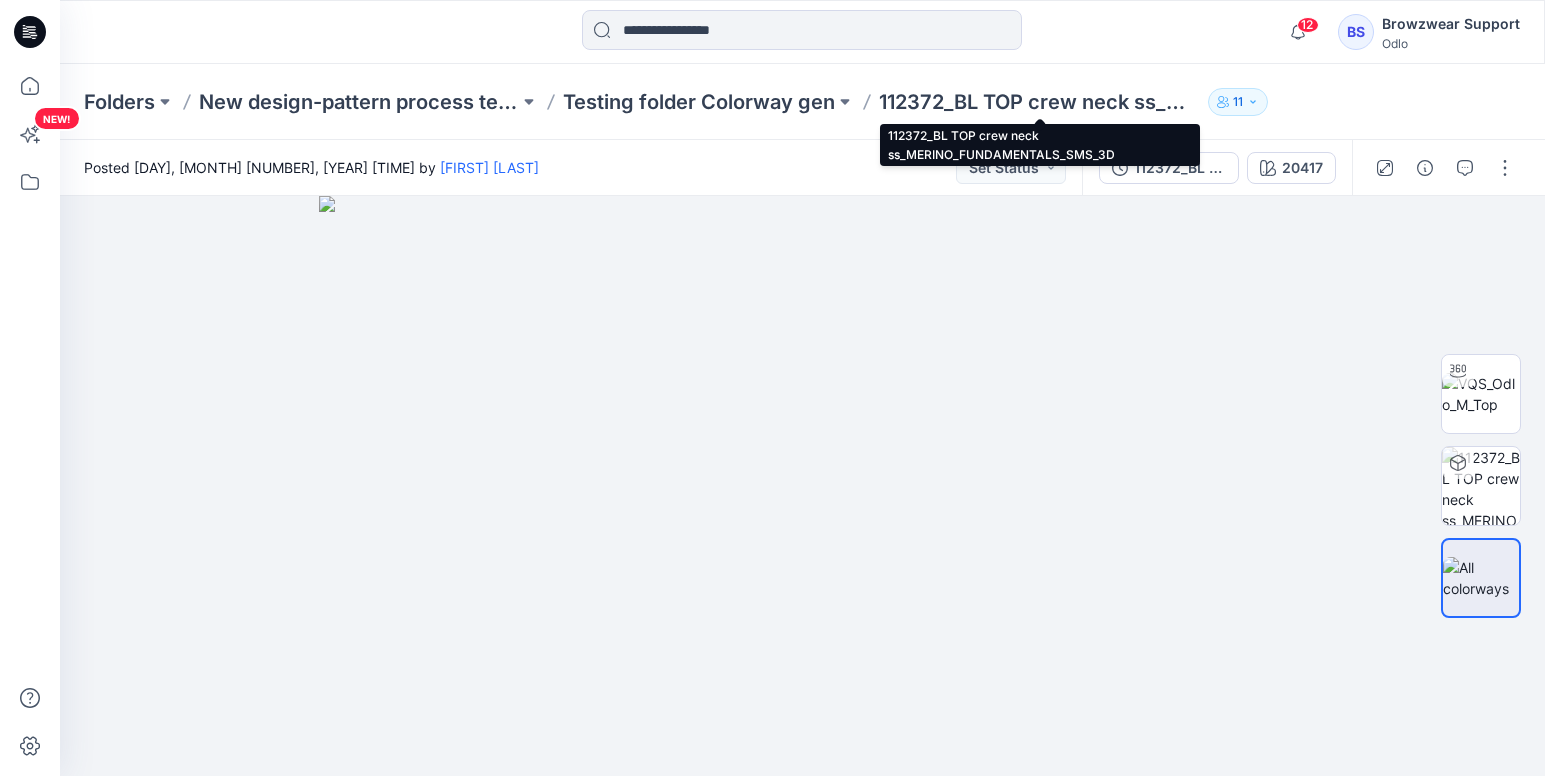 click on "112372_BL TOP crew neck ss_MERINO_FUNDAMENTALS_SMS_3D" at bounding box center [1039, 102] 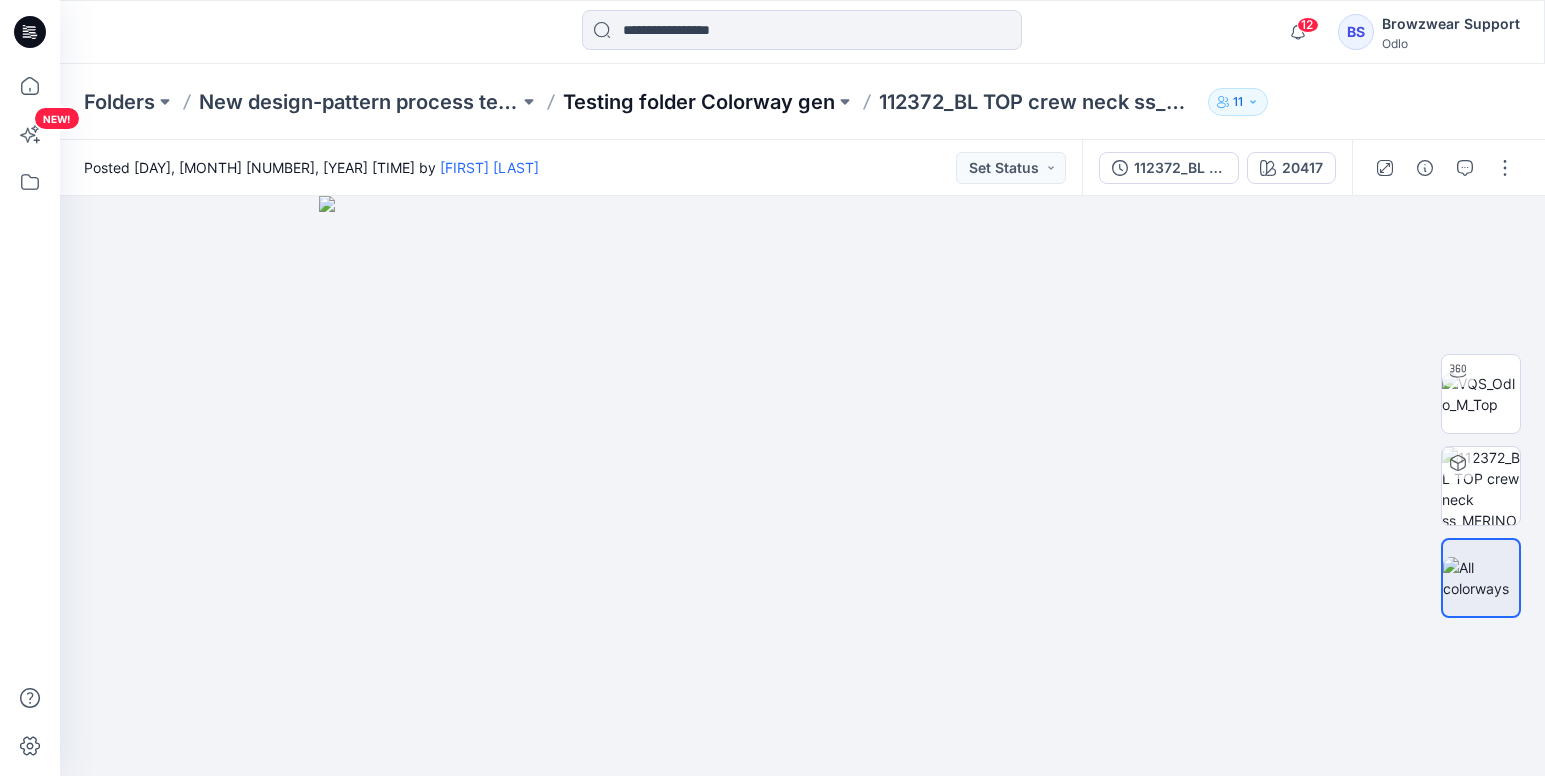 click on "Testing folder Colorway gen" at bounding box center [699, 102] 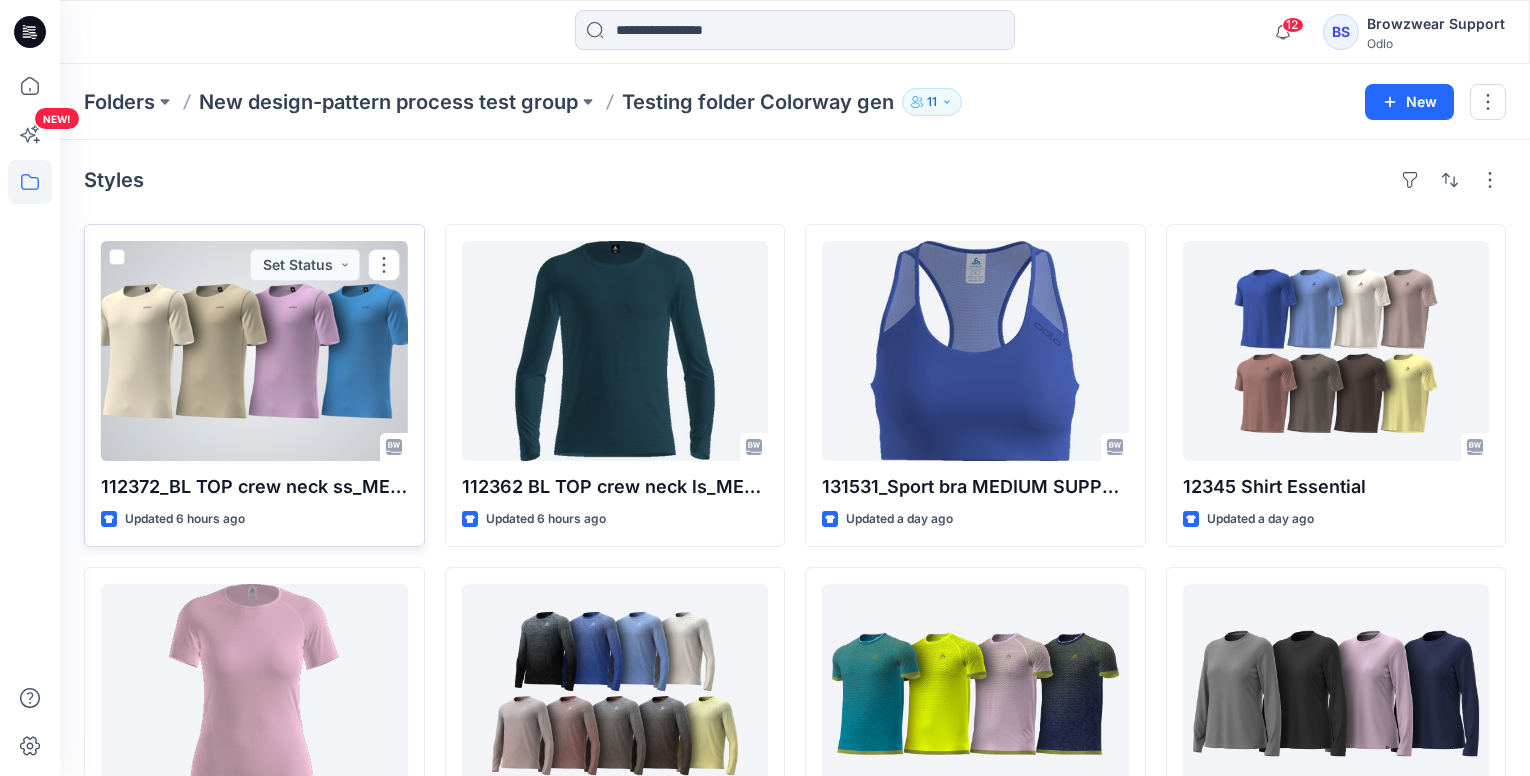 click at bounding box center (117, 257) 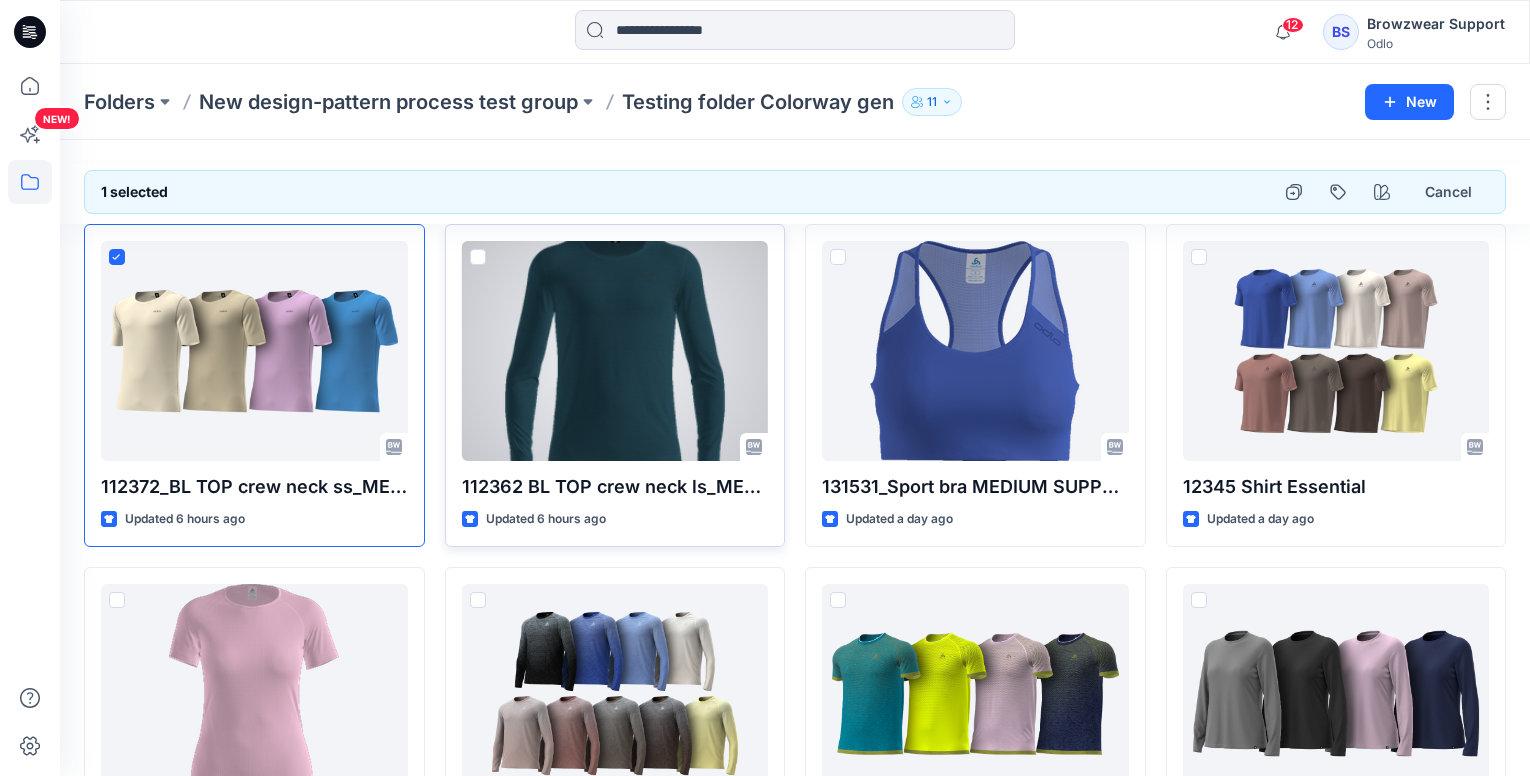 click at bounding box center (478, 257) 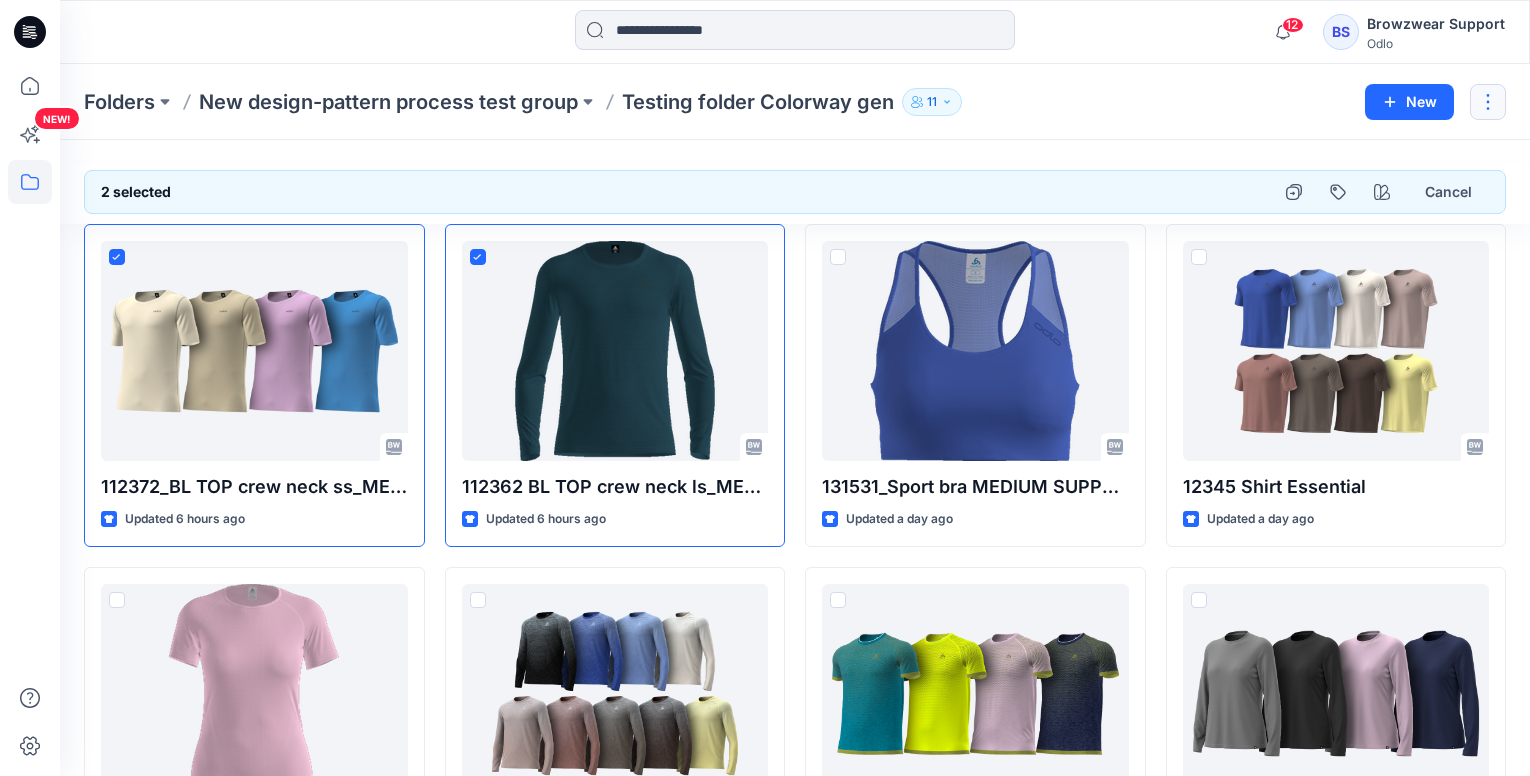 click at bounding box center [1488, 102] 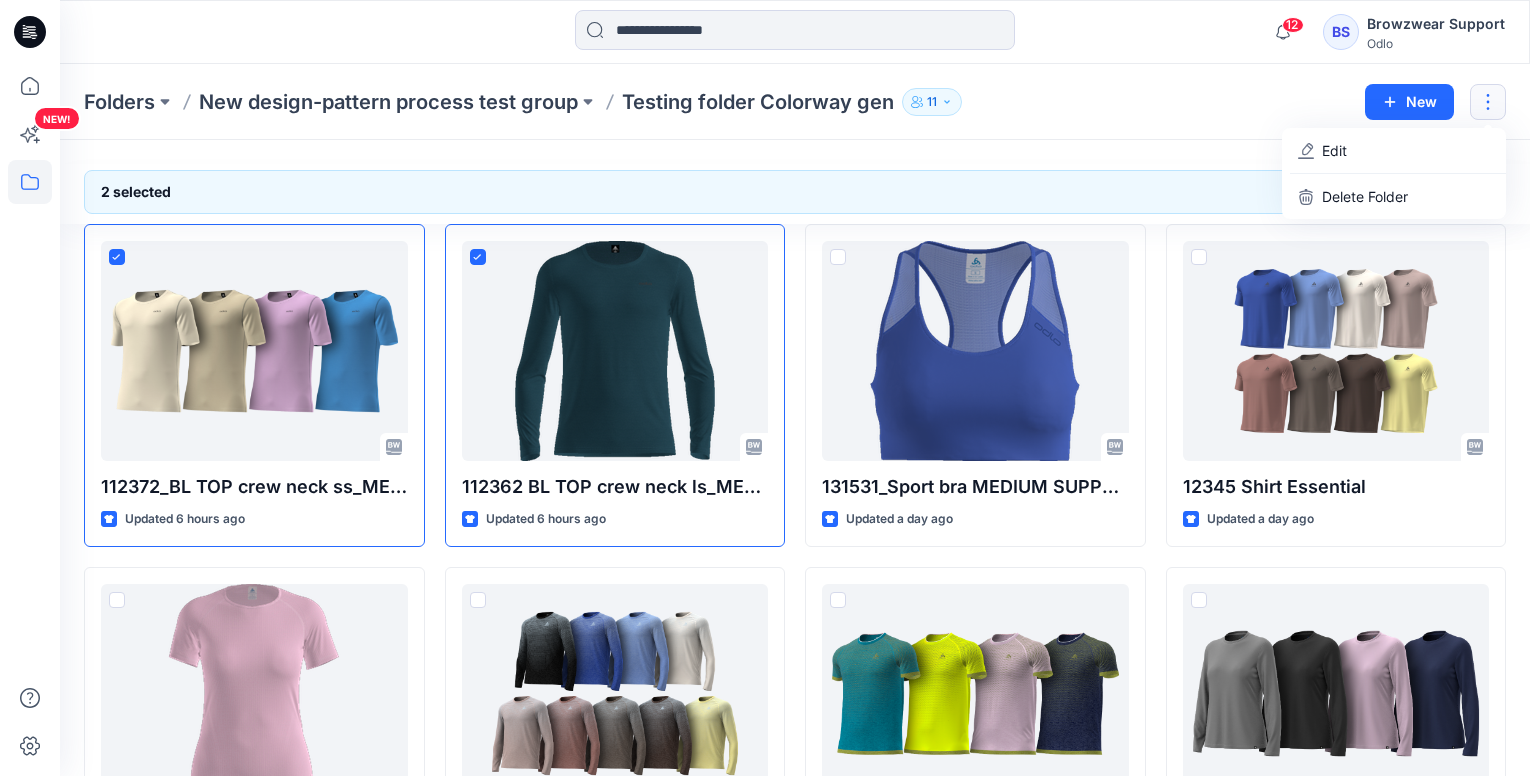 click on "Folders New design-pattern process test group Testing folder Colorway gen 11" at bounding box center [717, 102] 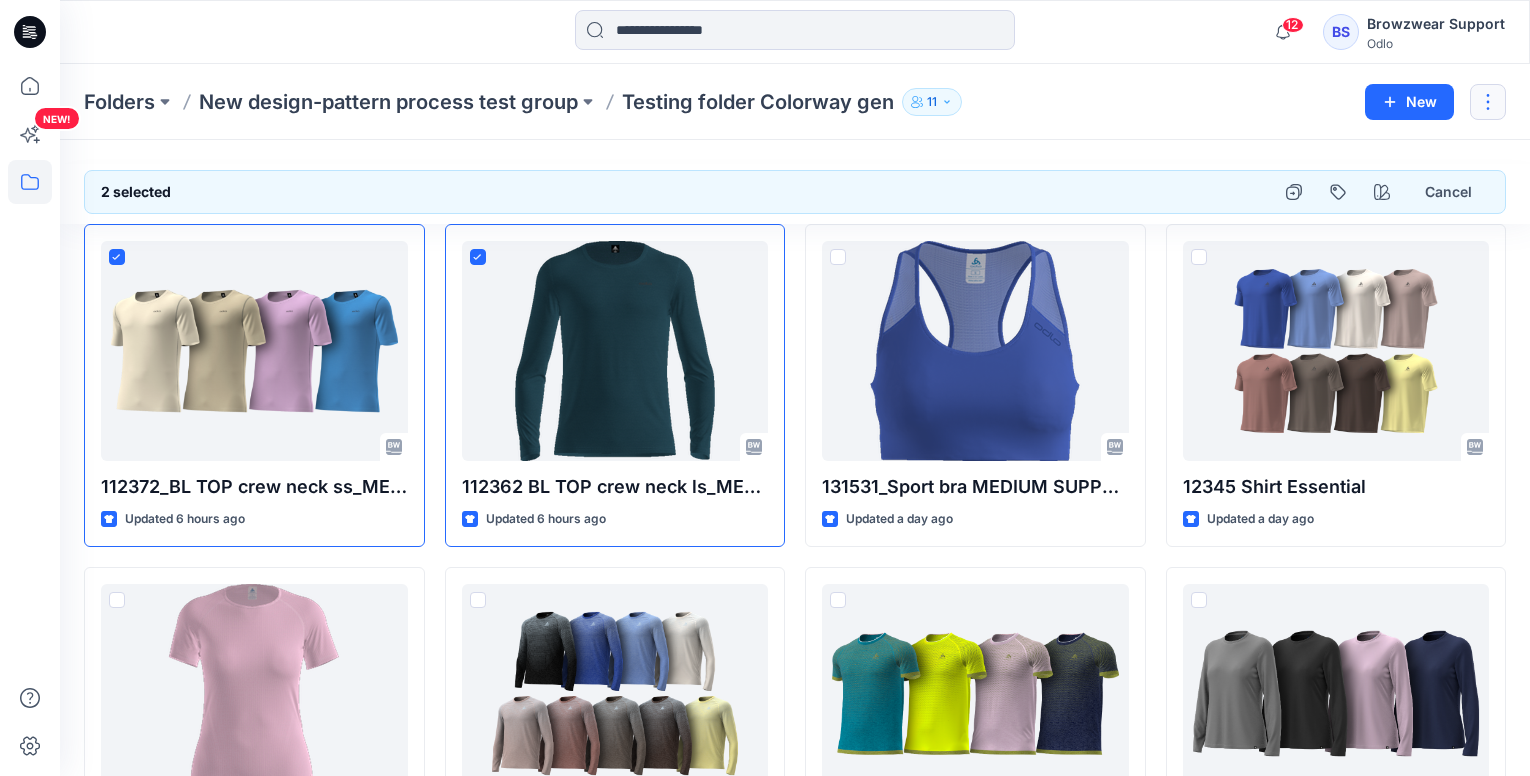 click at bounding box center [1488, 102] 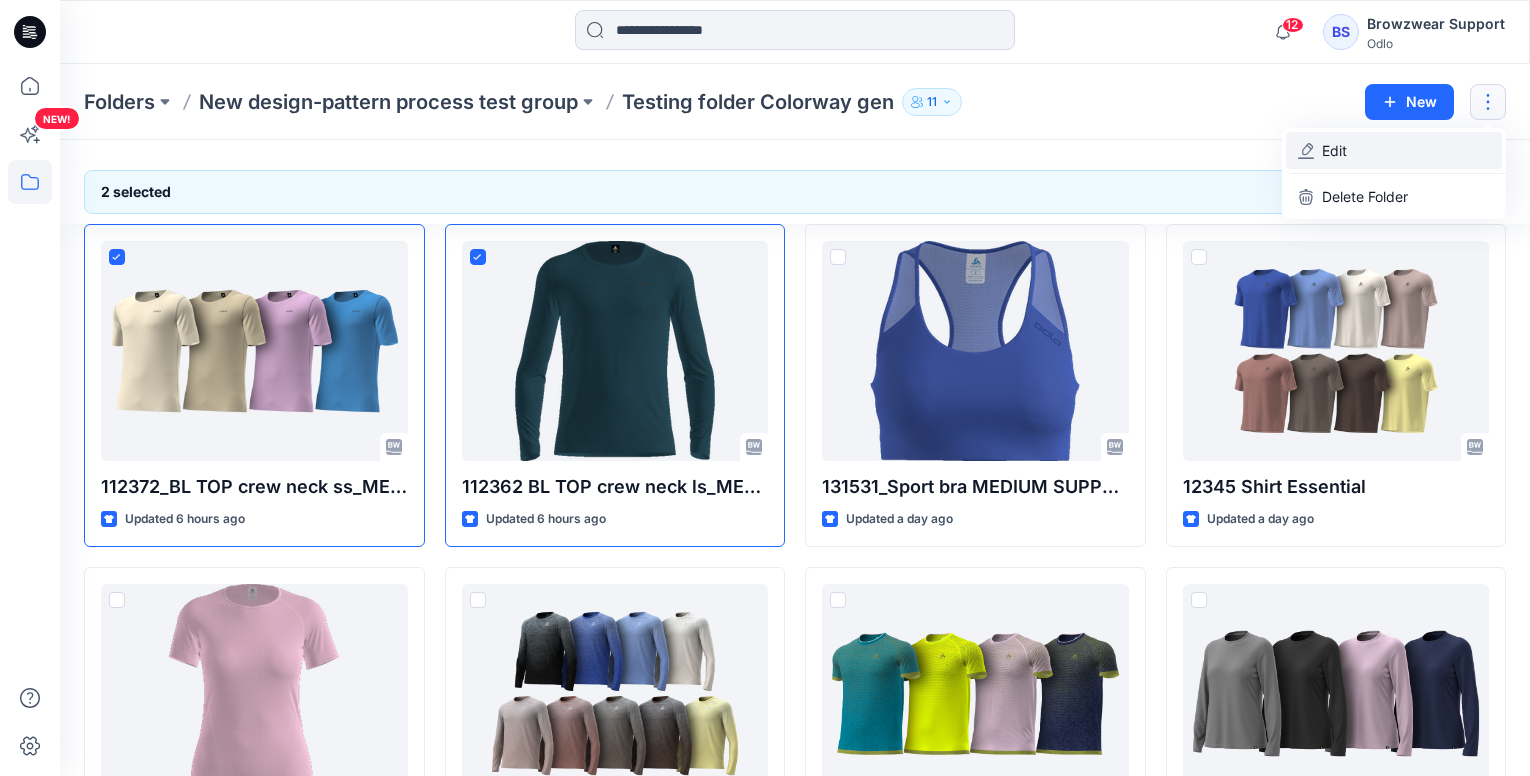 click on "Edit" at bounding box center [1334, 150] 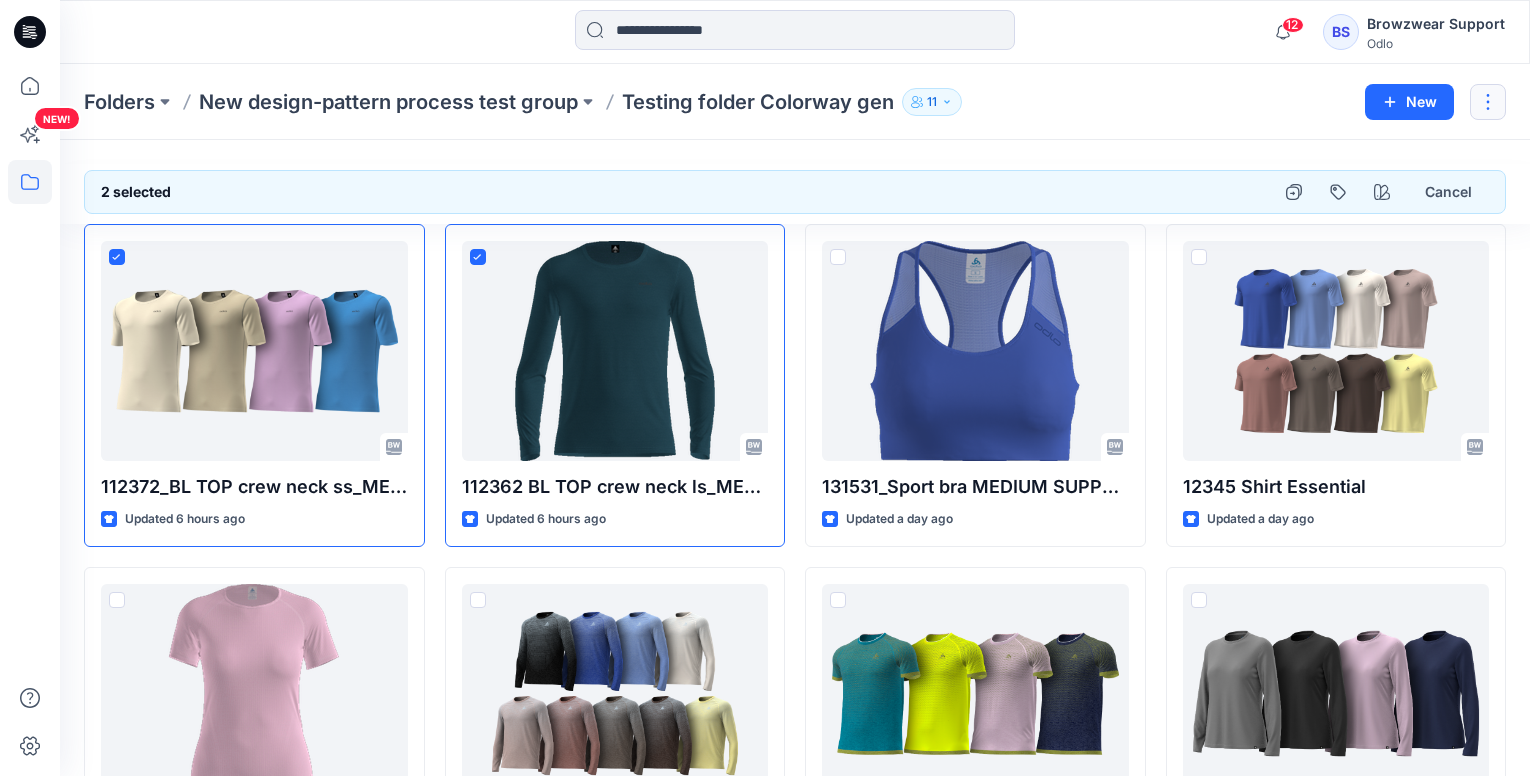 click at bounding box center (1488, 102) 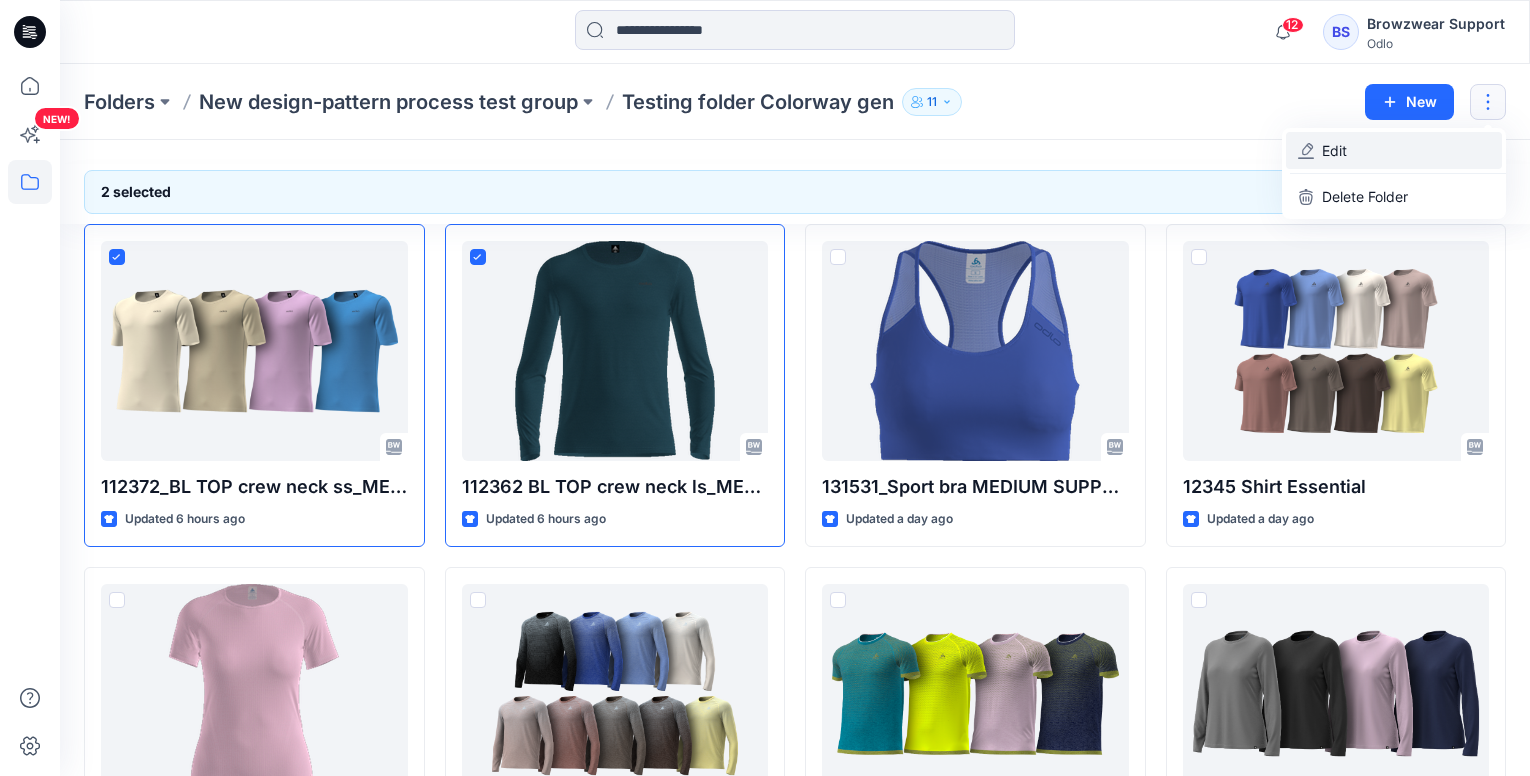 click on "Edit" at bounding box center [1334, 150] 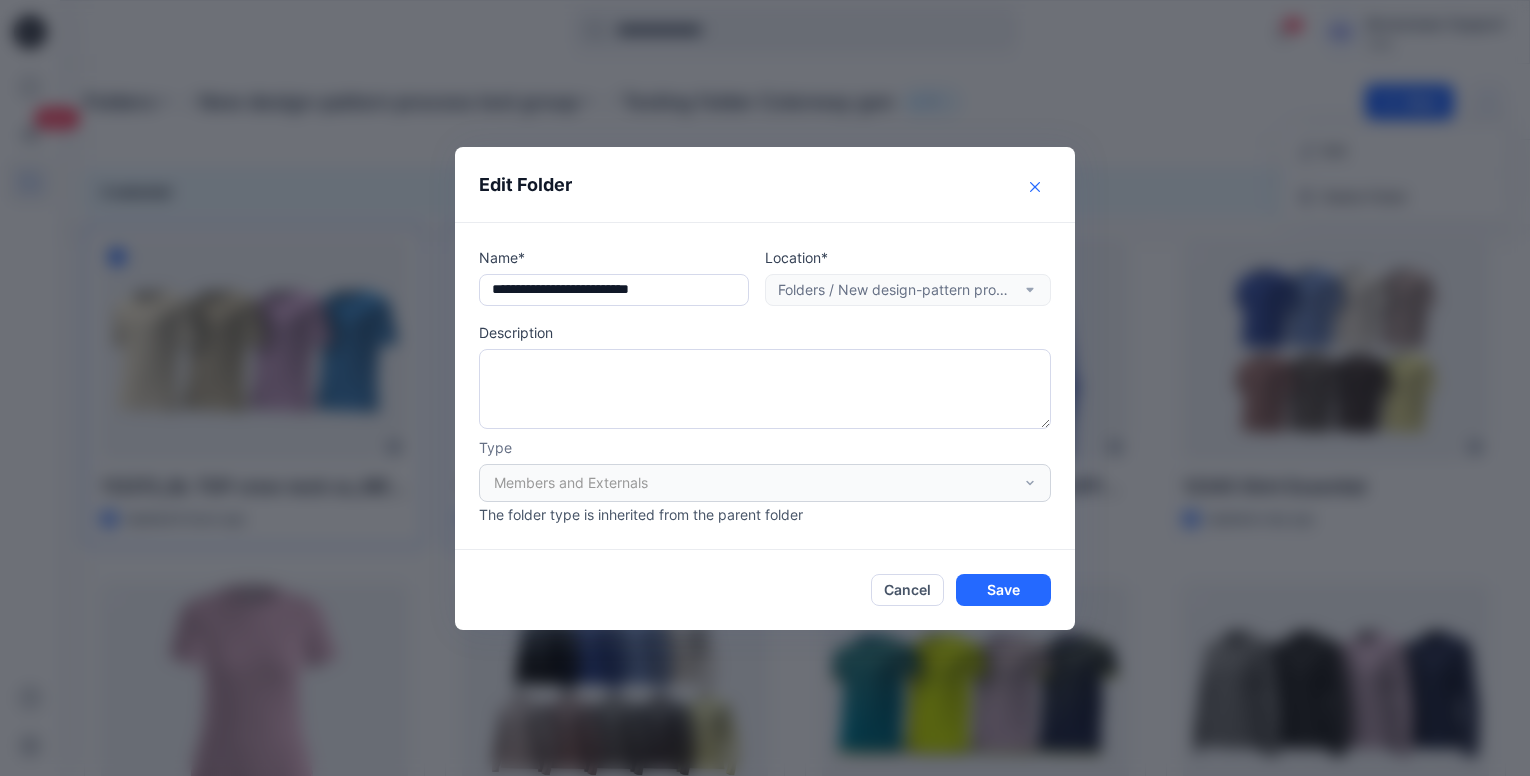 click at bounding box center [1035, 187] 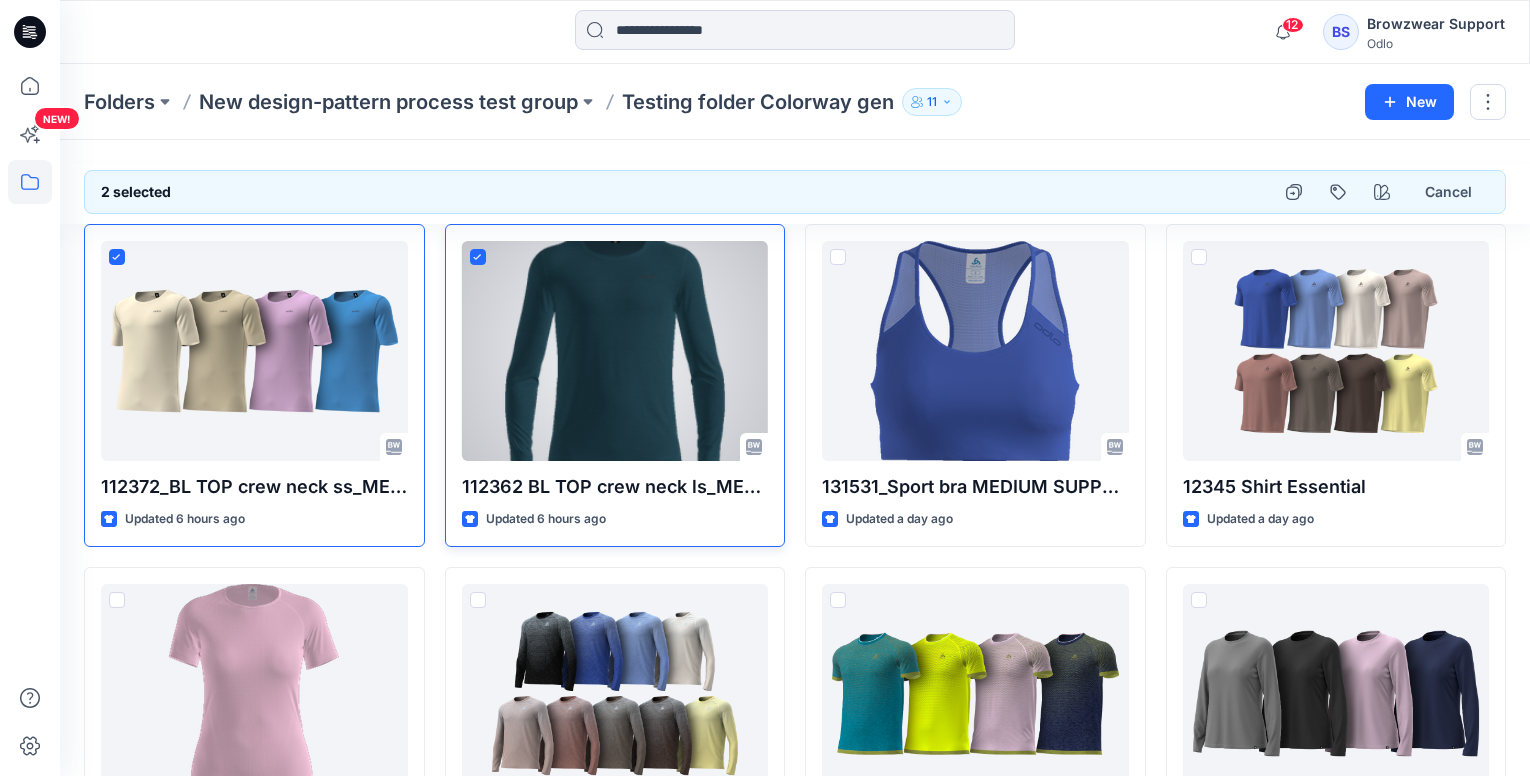 click 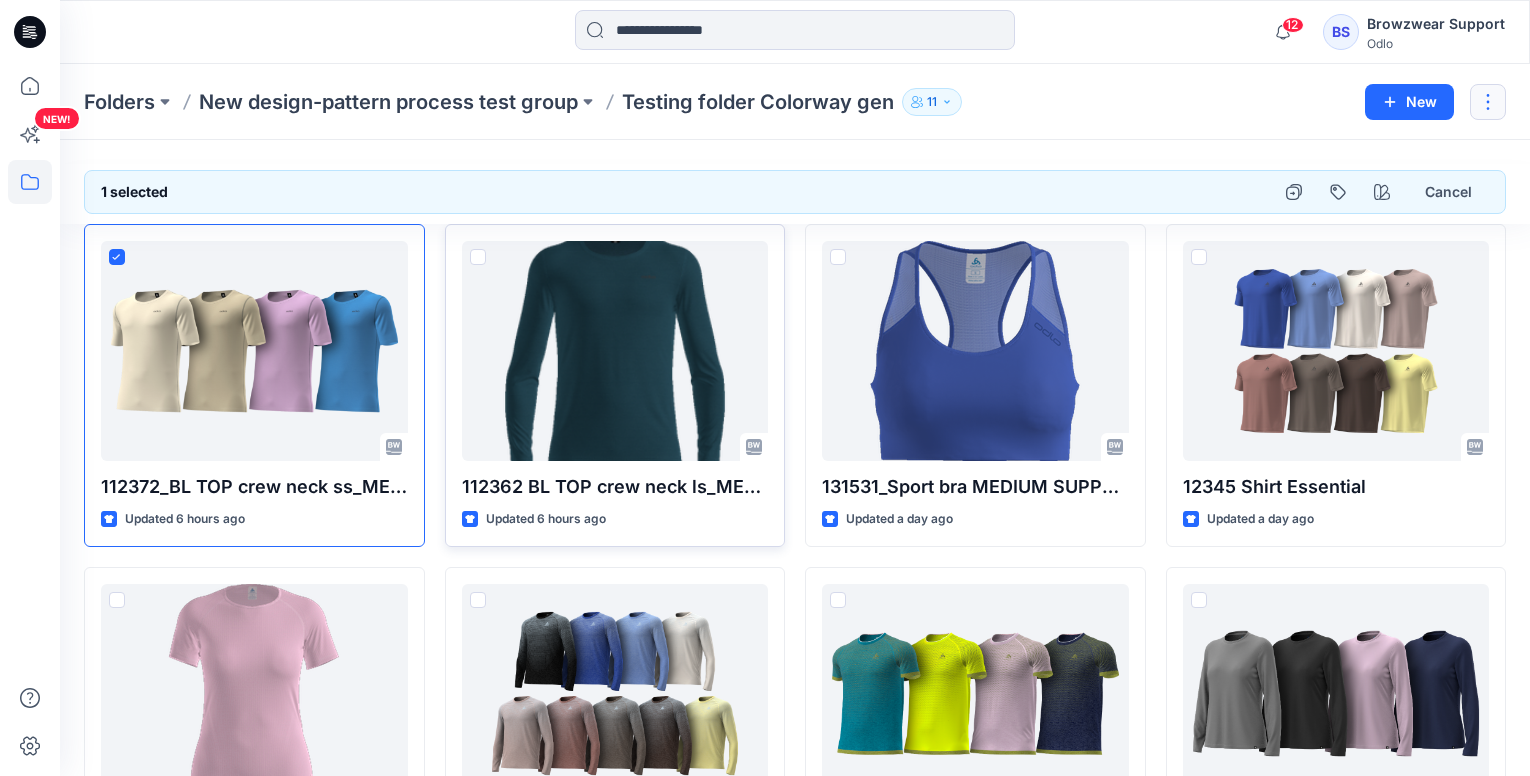 click at bounding box center (1488, 102) 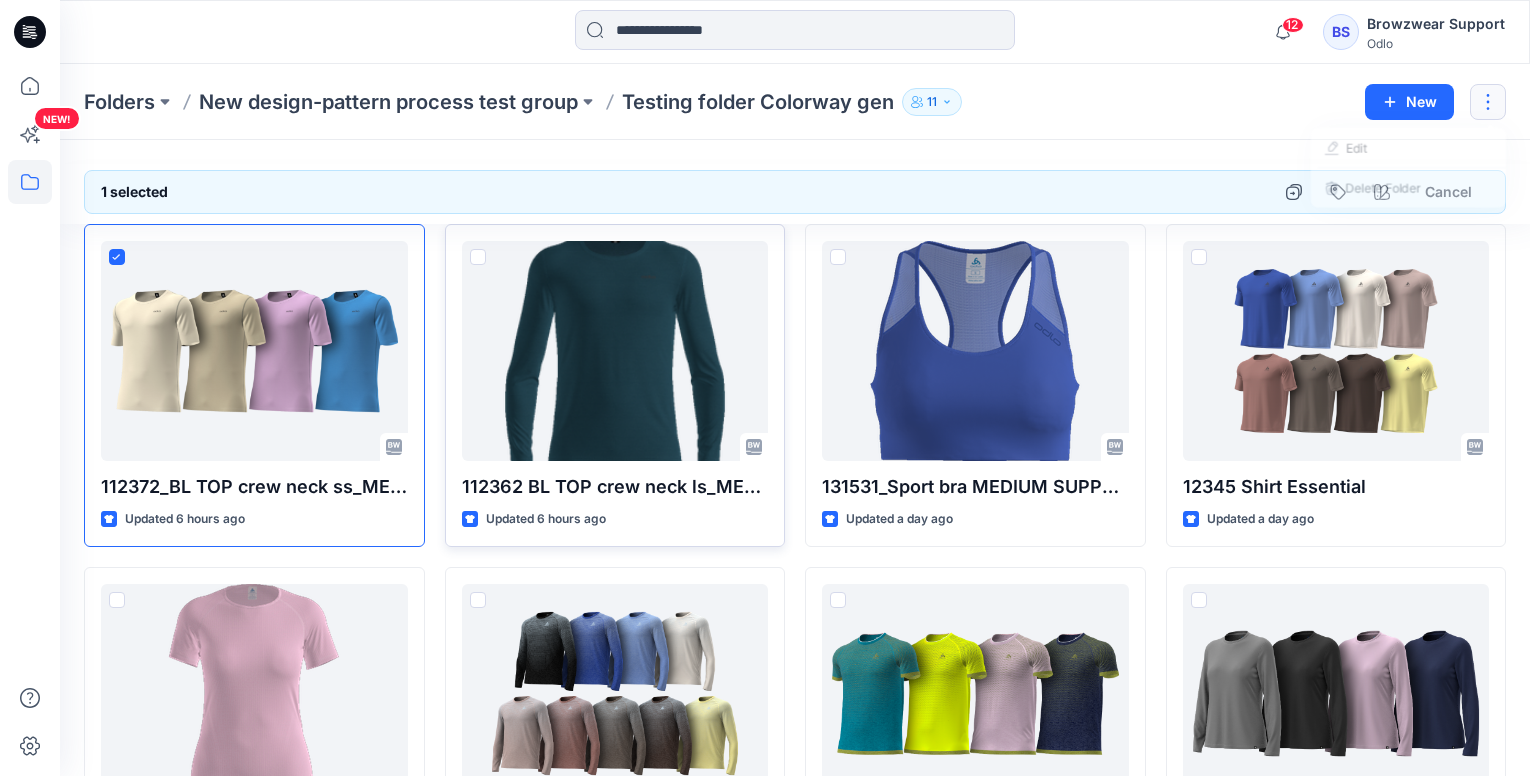 click at bounding box center (1488, 102) 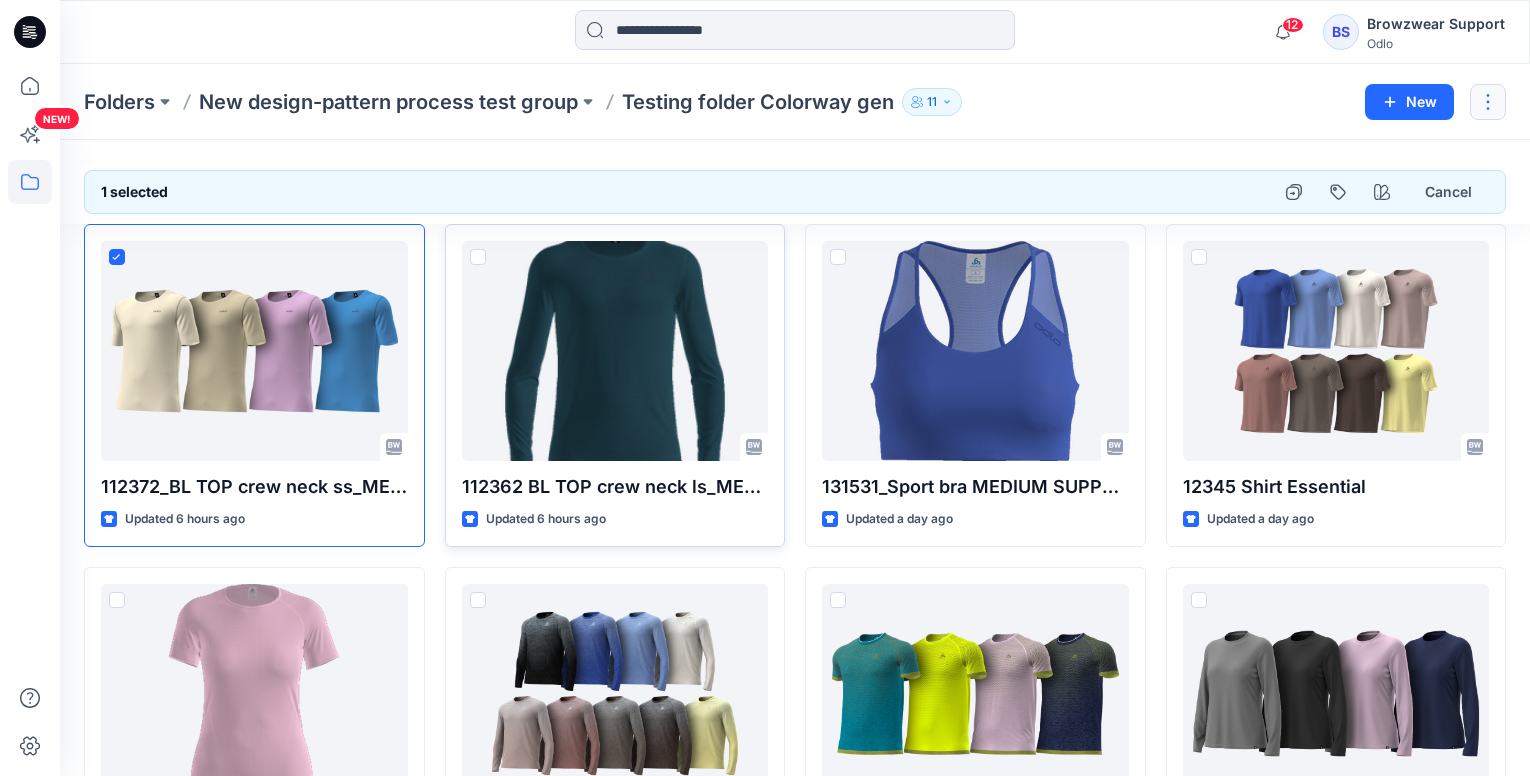 click at bounding box center (1488, 102) 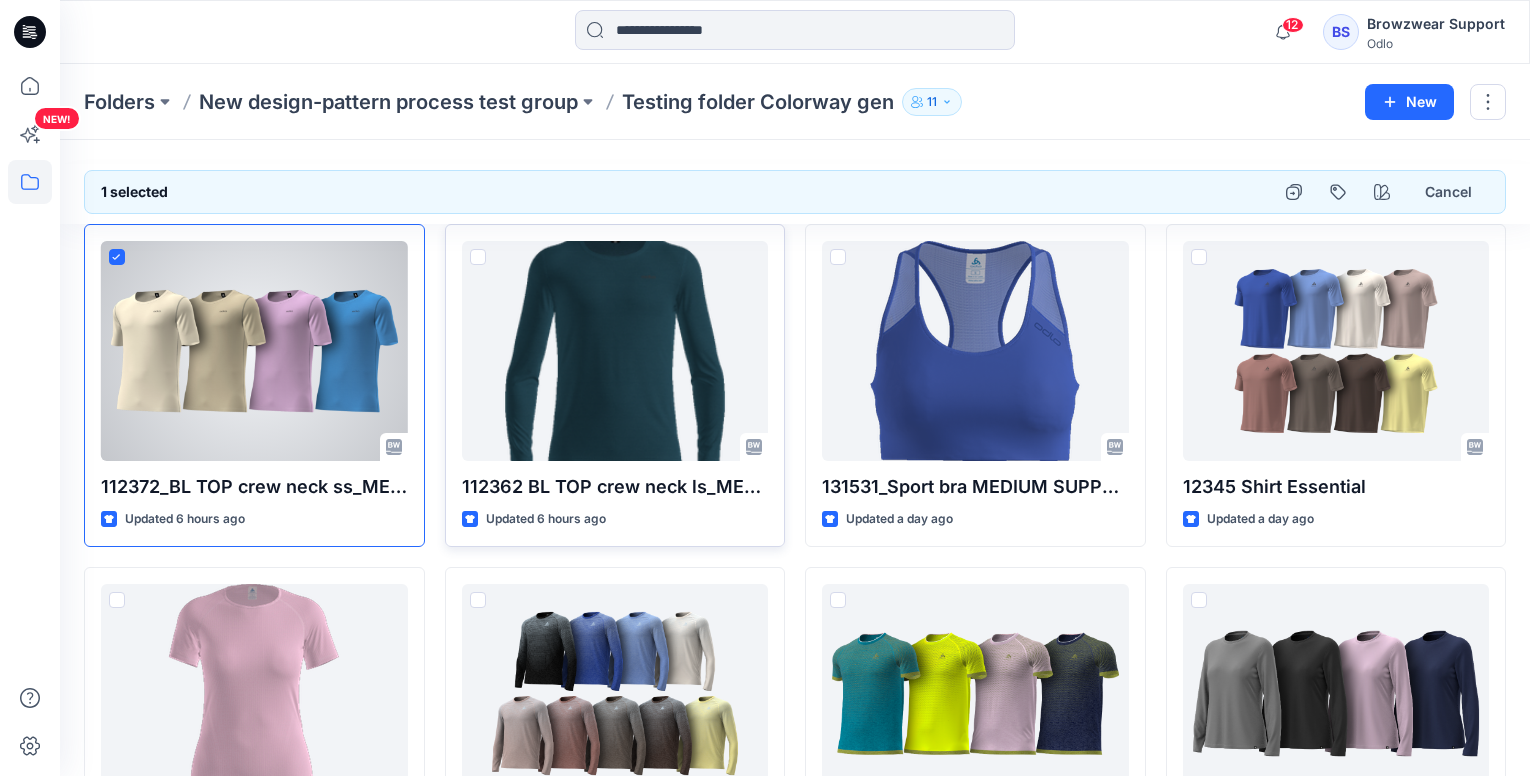 drag, startPoint x: 305, startPoint y: 385, endPoint x: 363, endPoint y: 194, distance: 199.61212 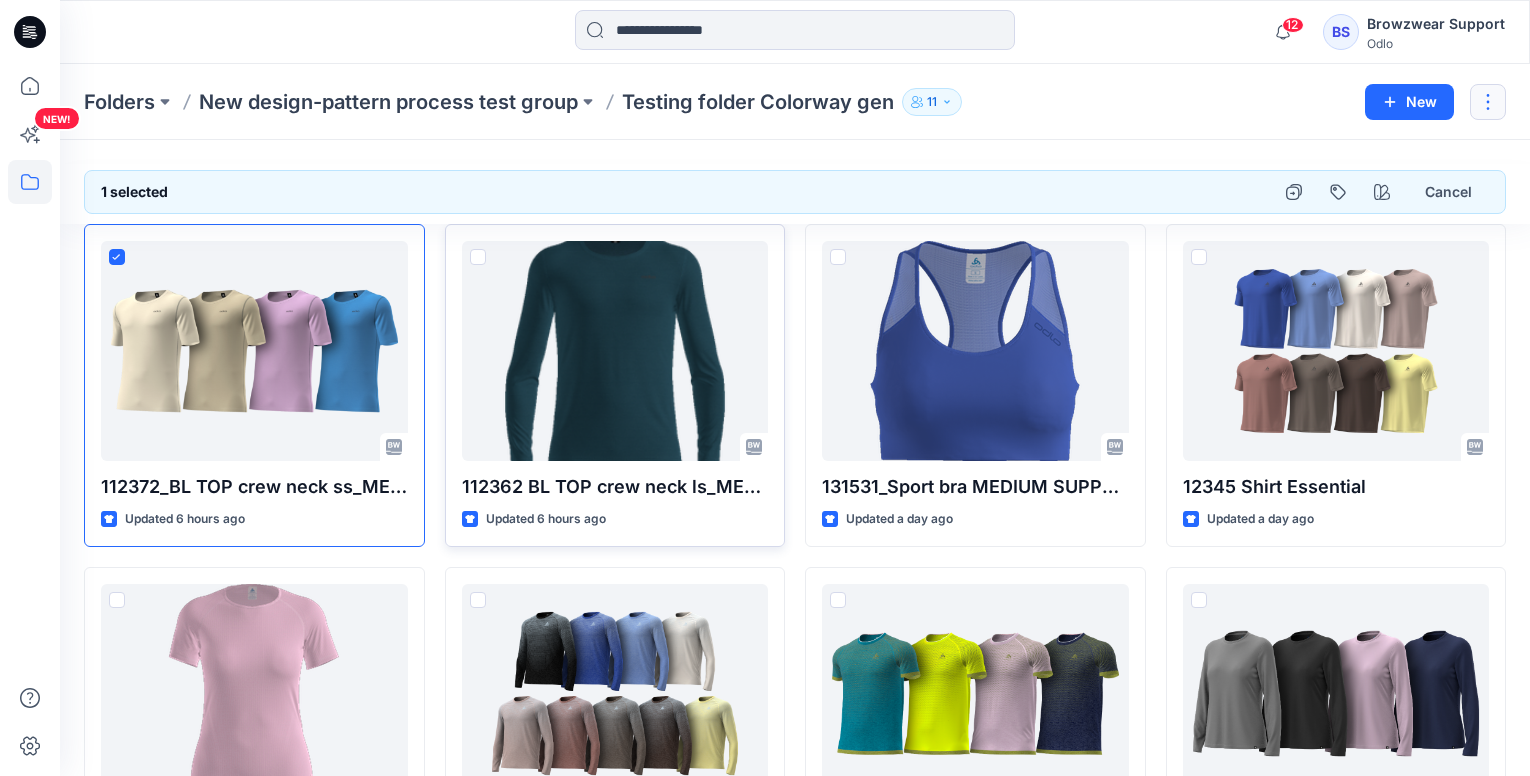 click at bounding box center [1488, 102] 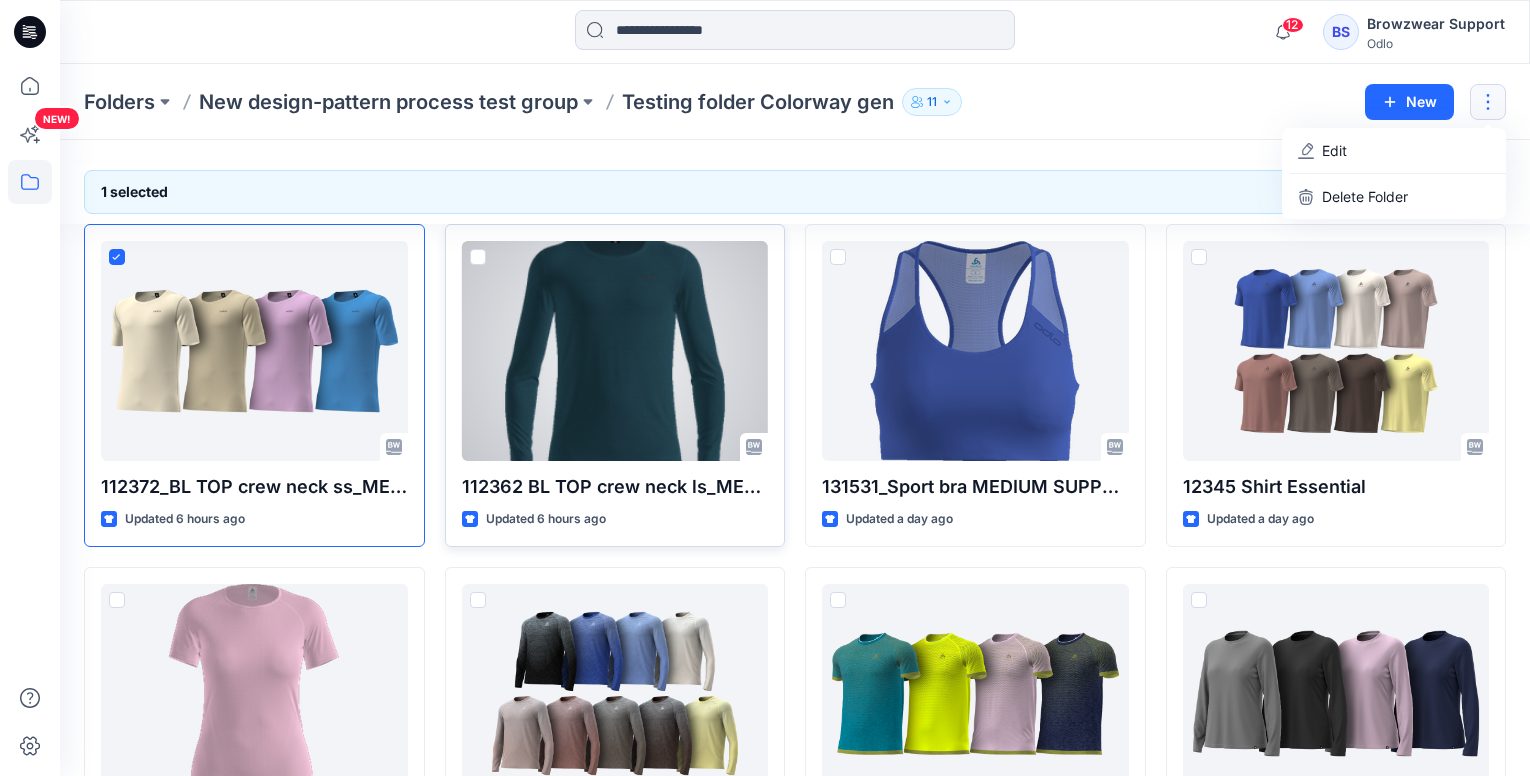 click at bounding box center (615, 351) 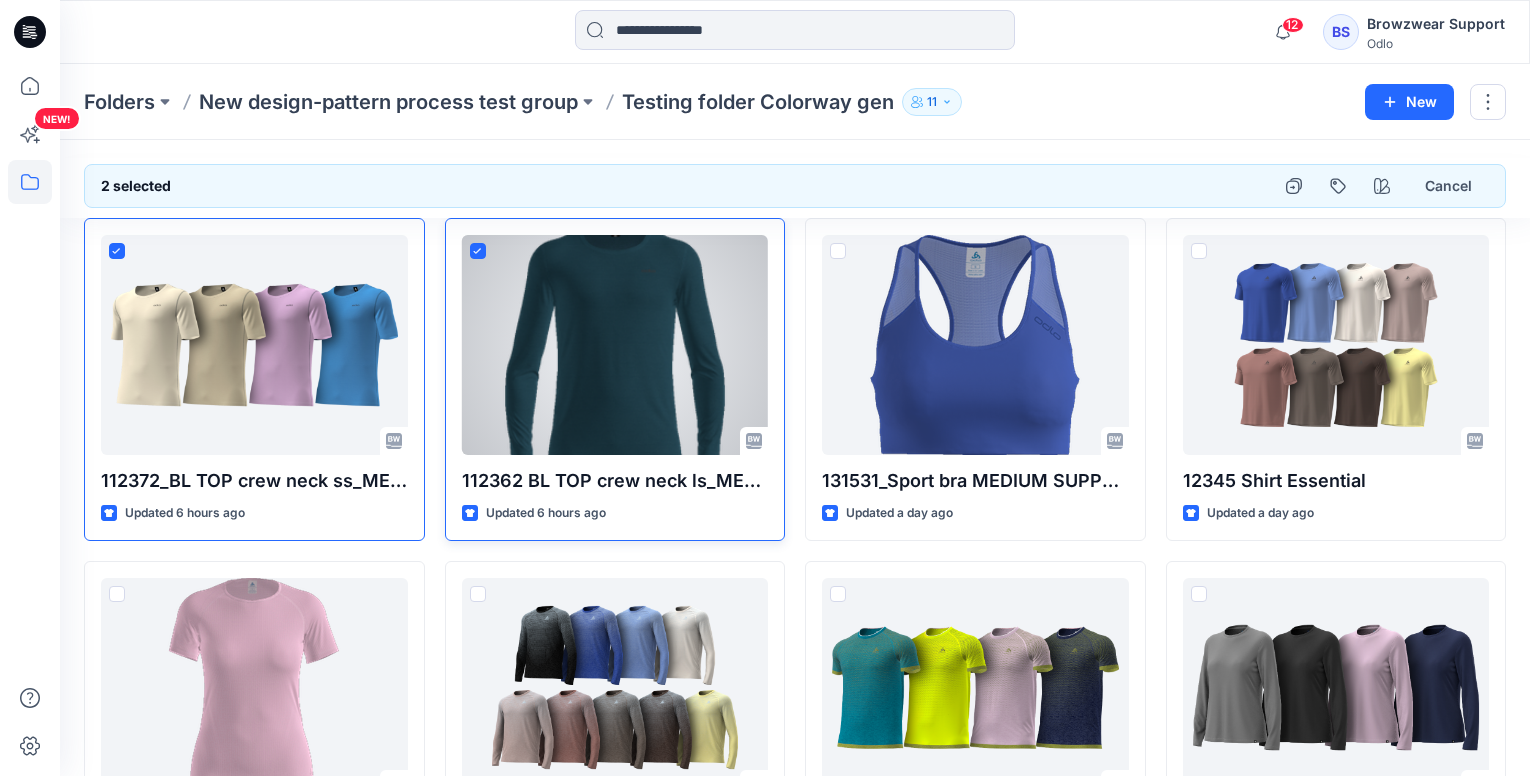 scroll, scrollTop: 0, scrollLeft: 0, axis: both 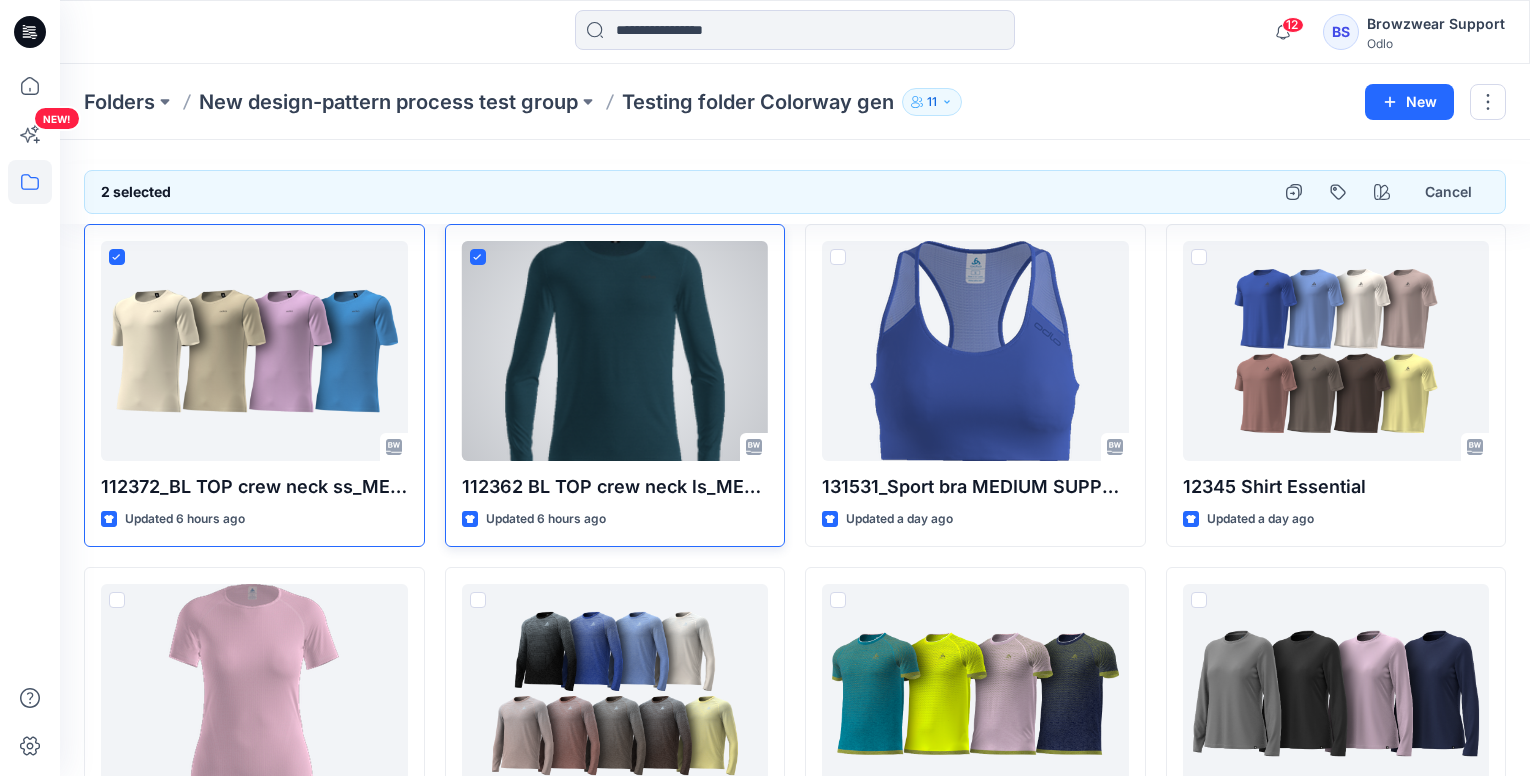 click at bounding box center (478, 257) 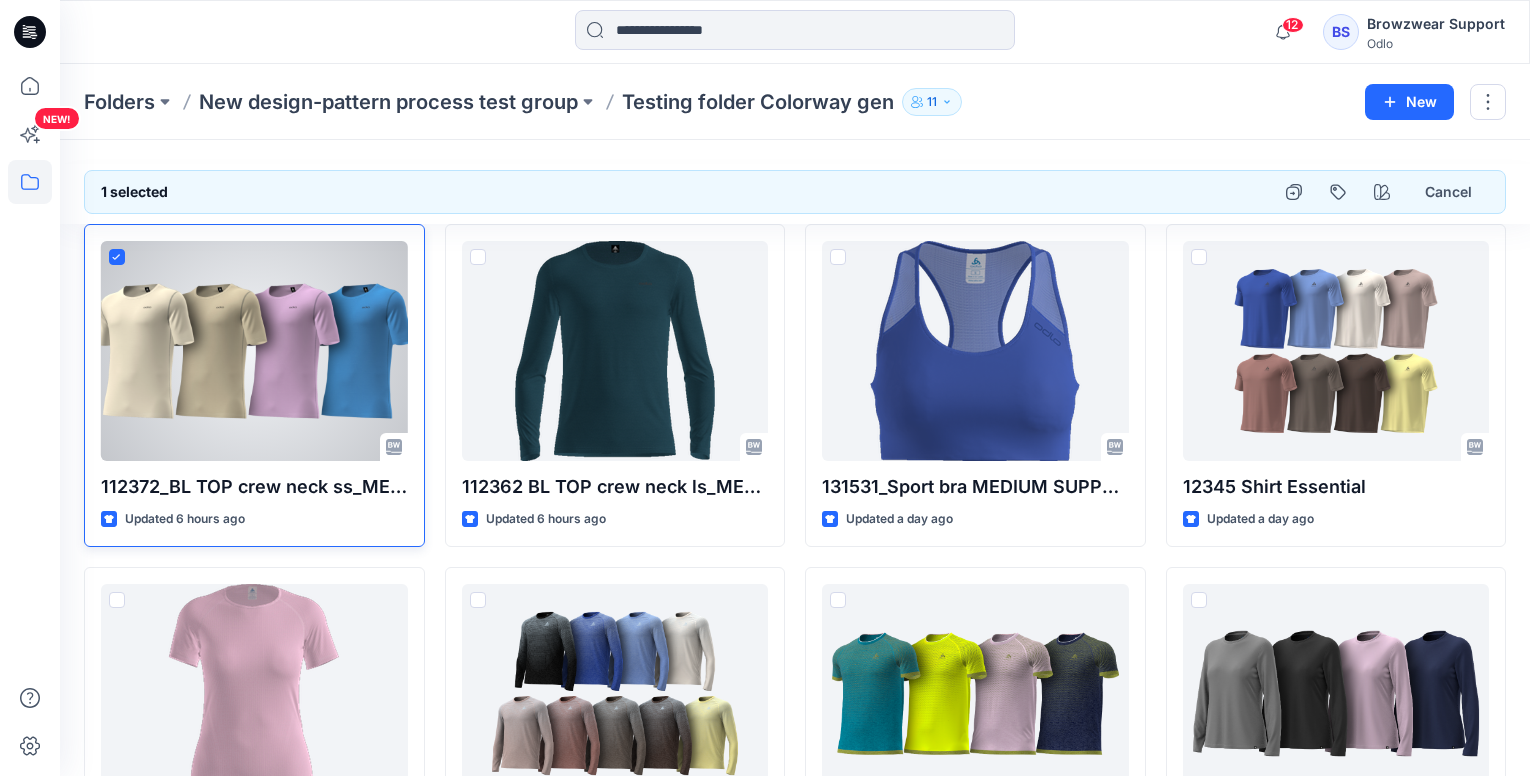 click at bounding box center [117, 257] 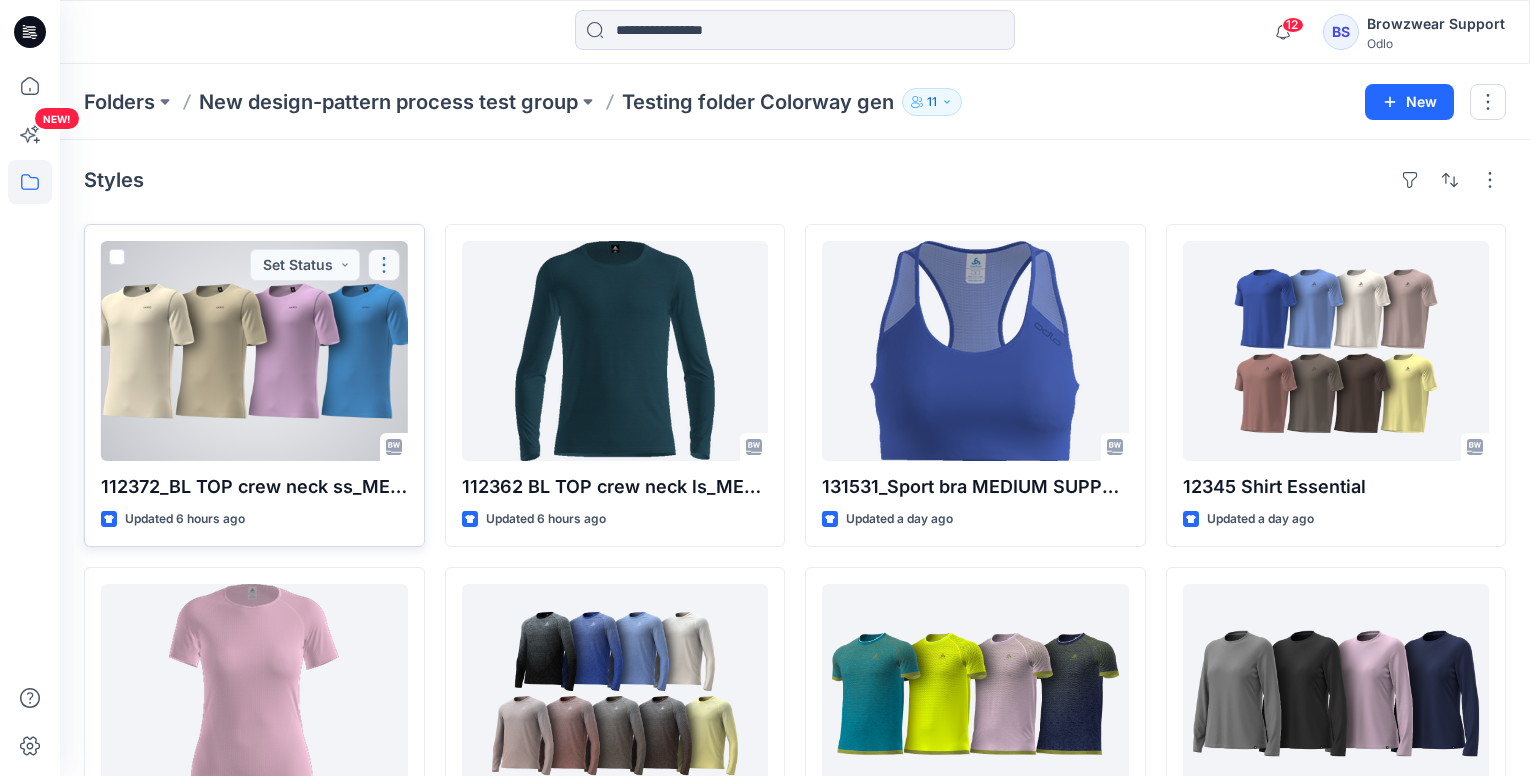 click at bounding box center (384, 265) 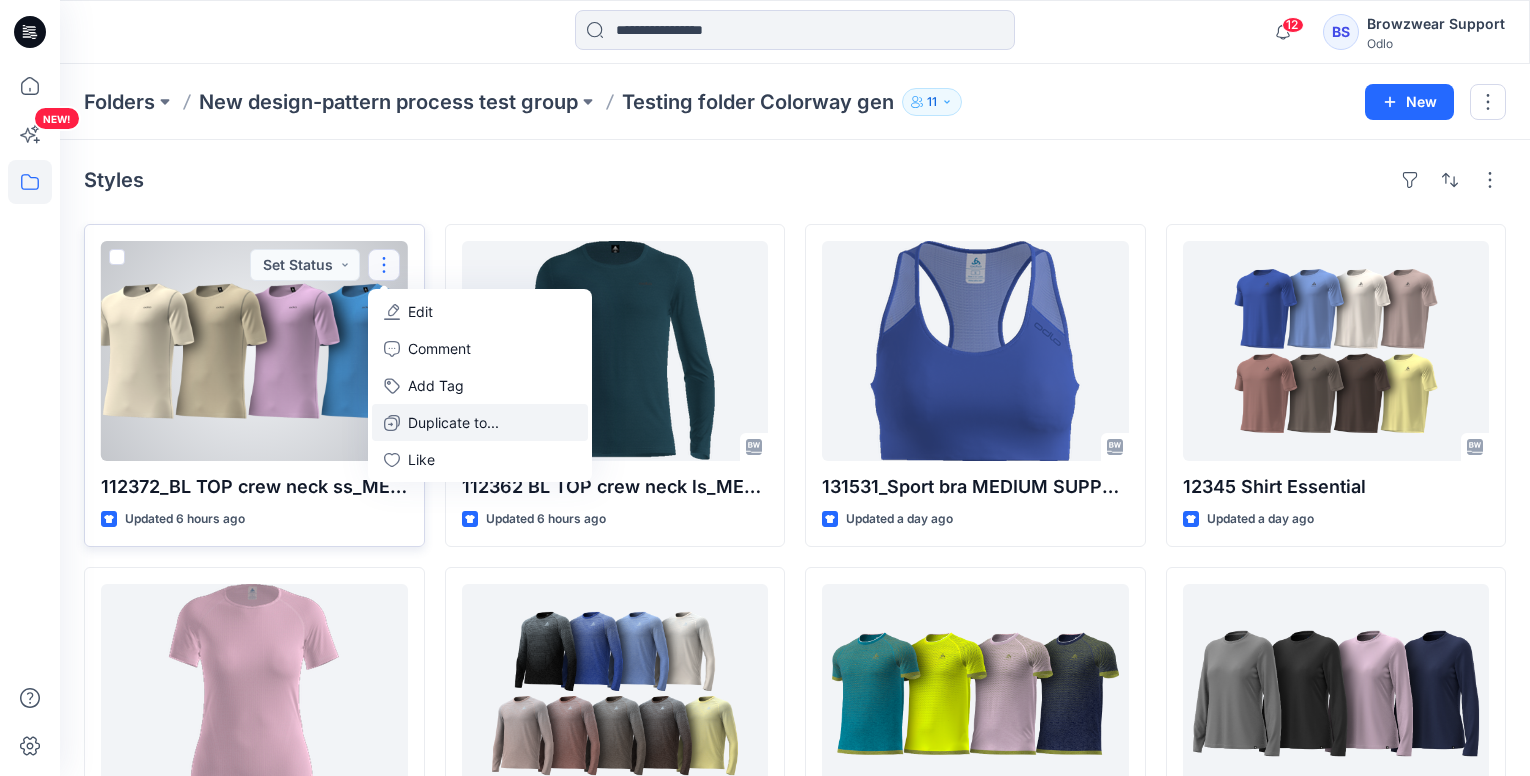 click on "Duplicate to..." at bounding box center [480, 422] 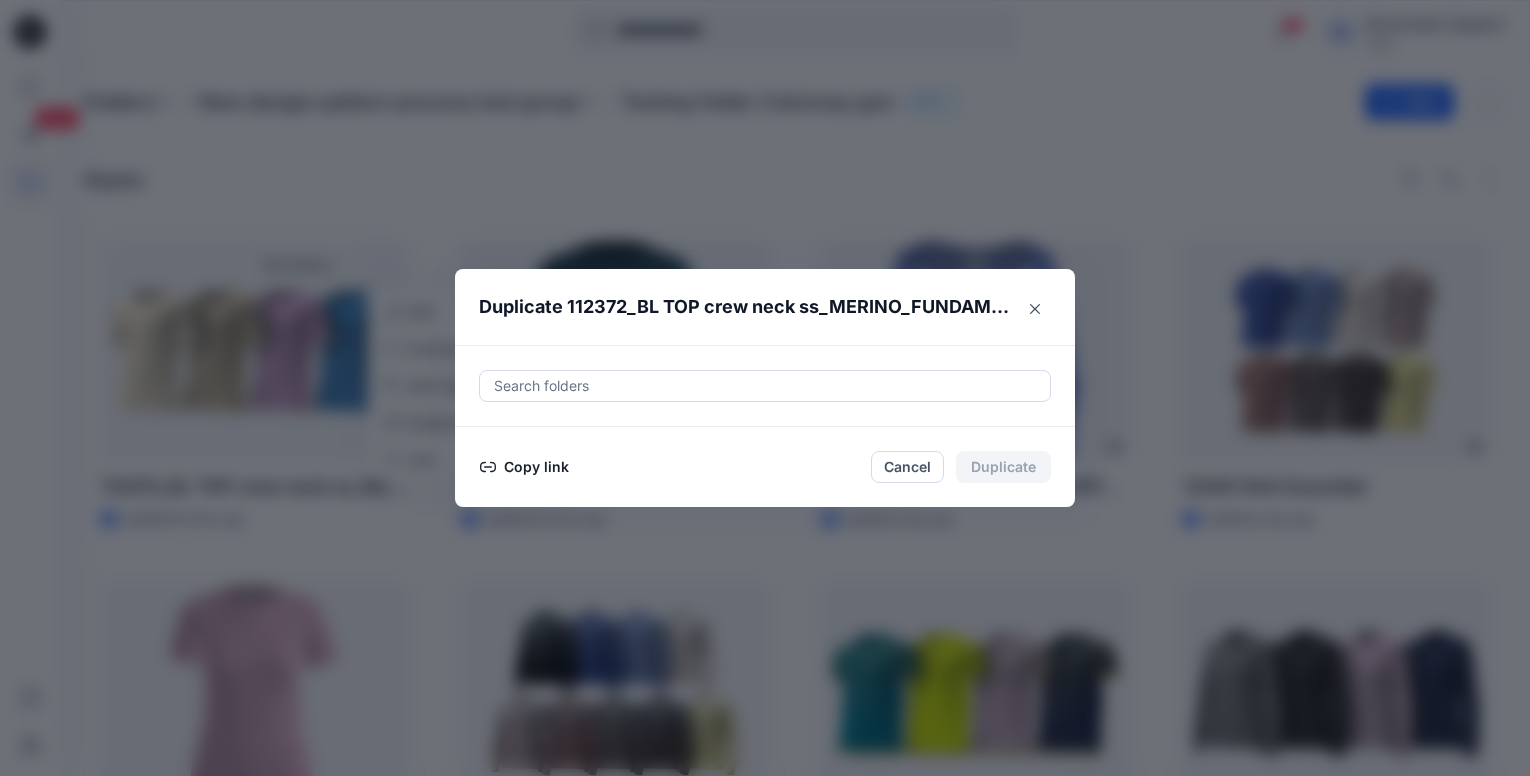 click at bounding box center [765, 386] 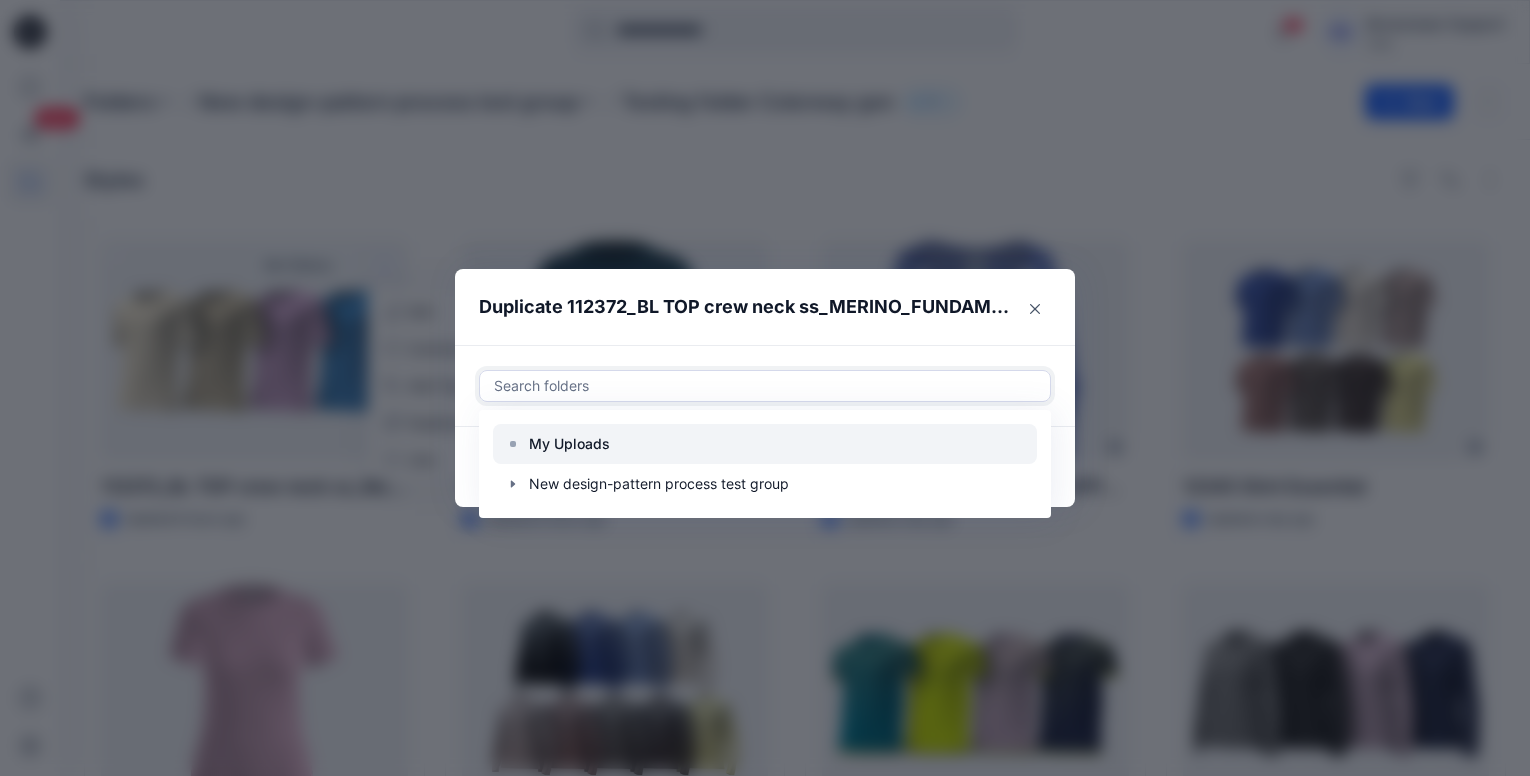 click on "My Uploads" at bounding box center (569, 444) 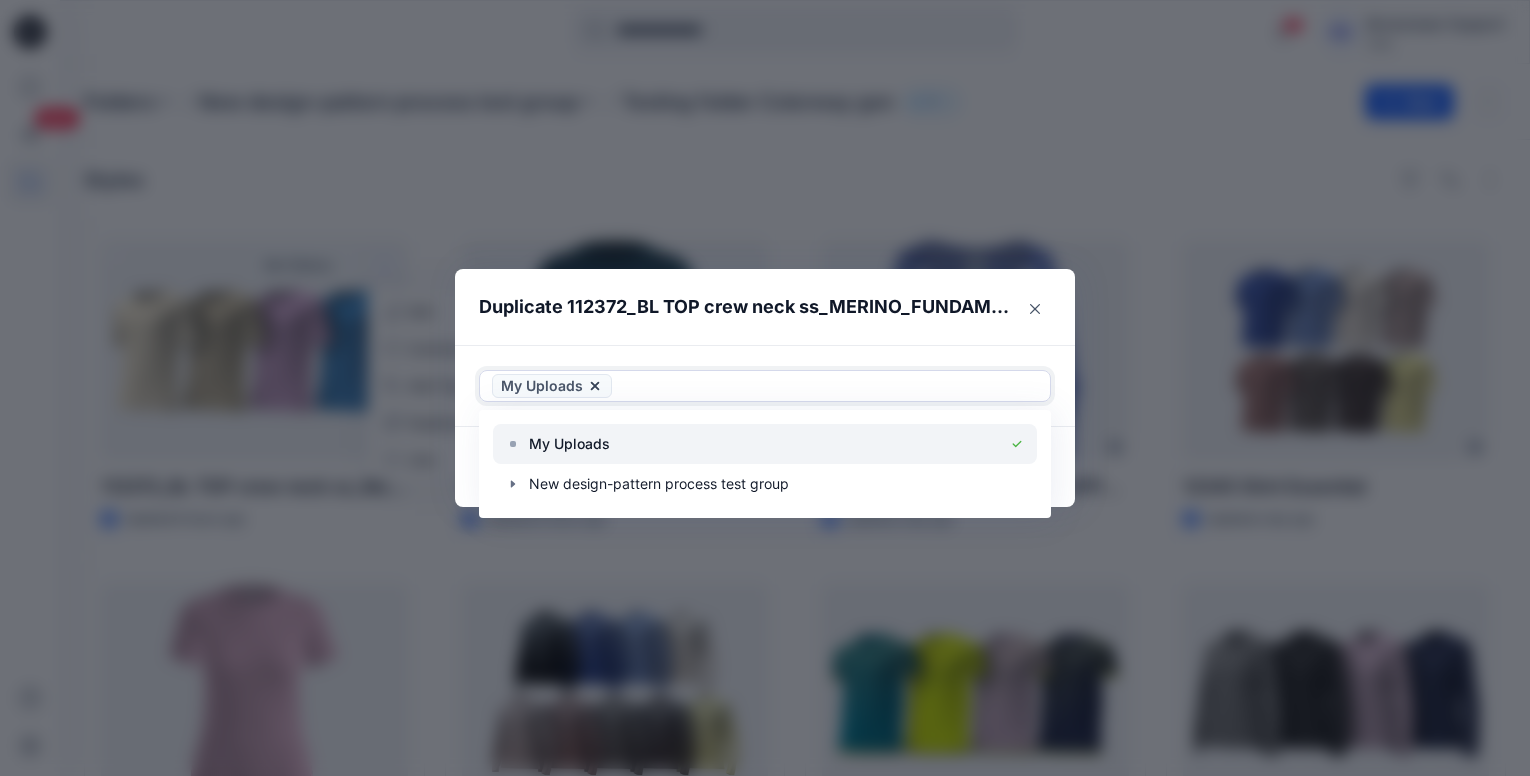 click at bounding box center [765, 444] 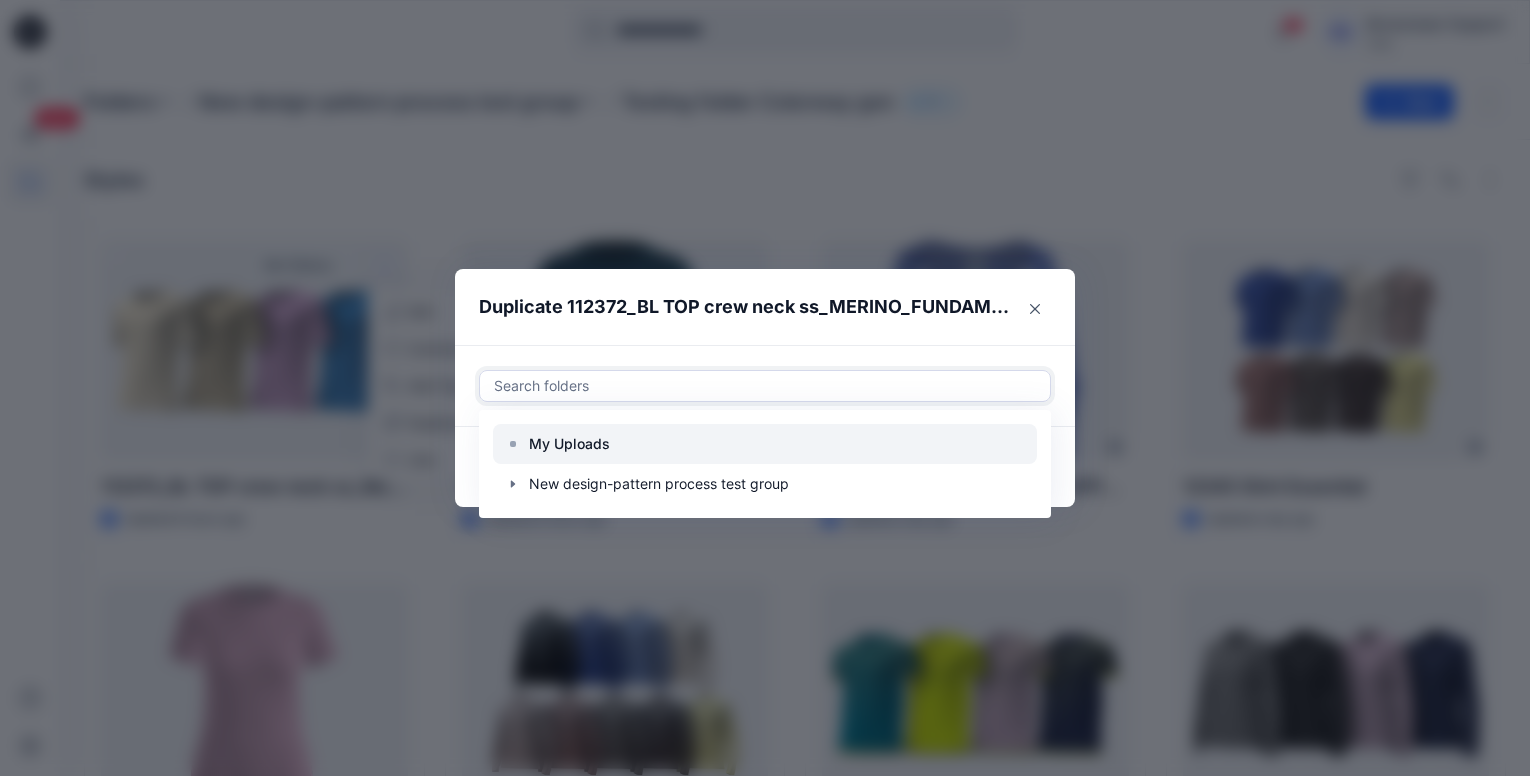 click at bounding box center [765, 444] 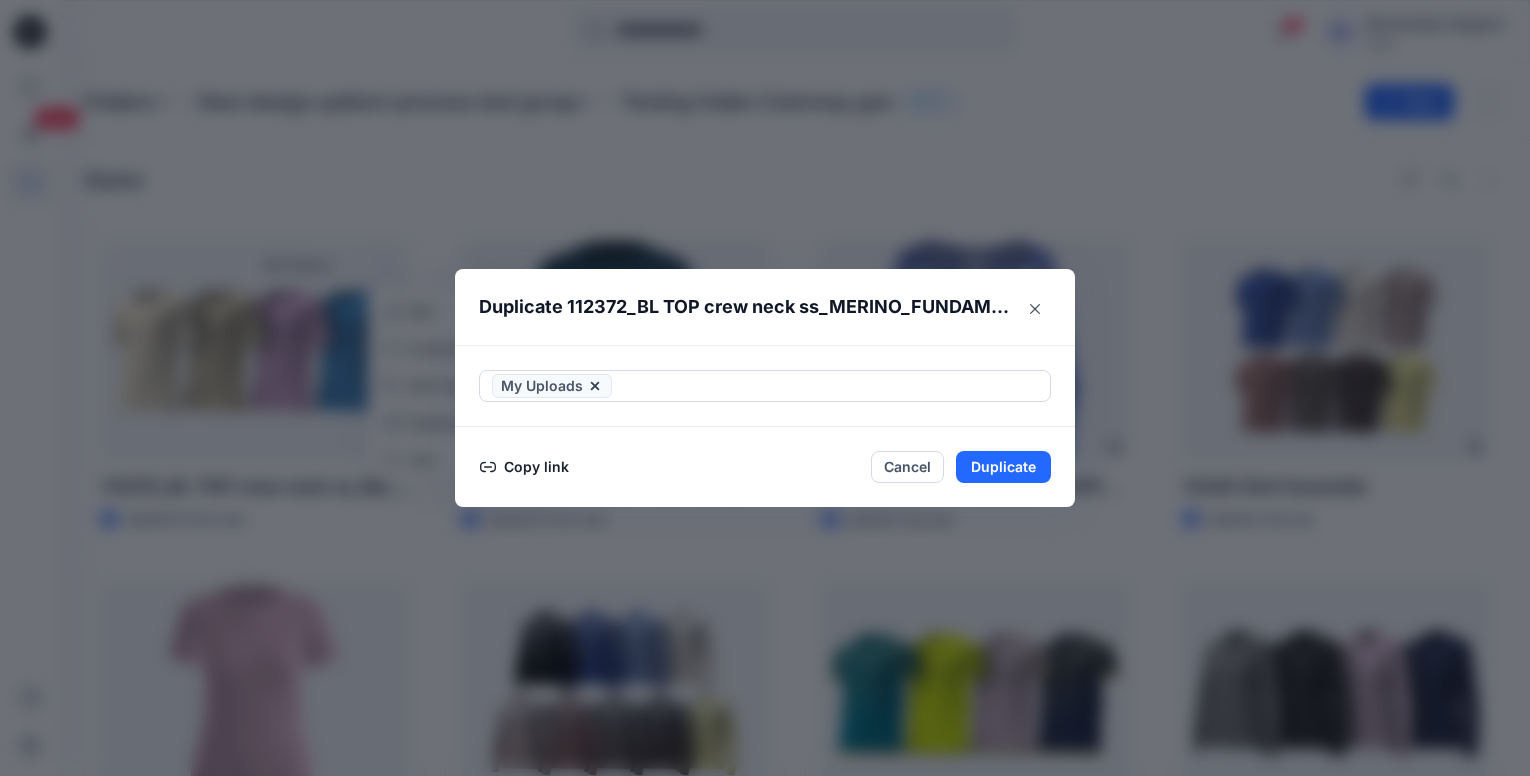 click on "Duplicate 112372_BL TOP crew neck ss_MERINO_FUNDAMENTALS_SMS_3D" at bounding box center (745, 307) 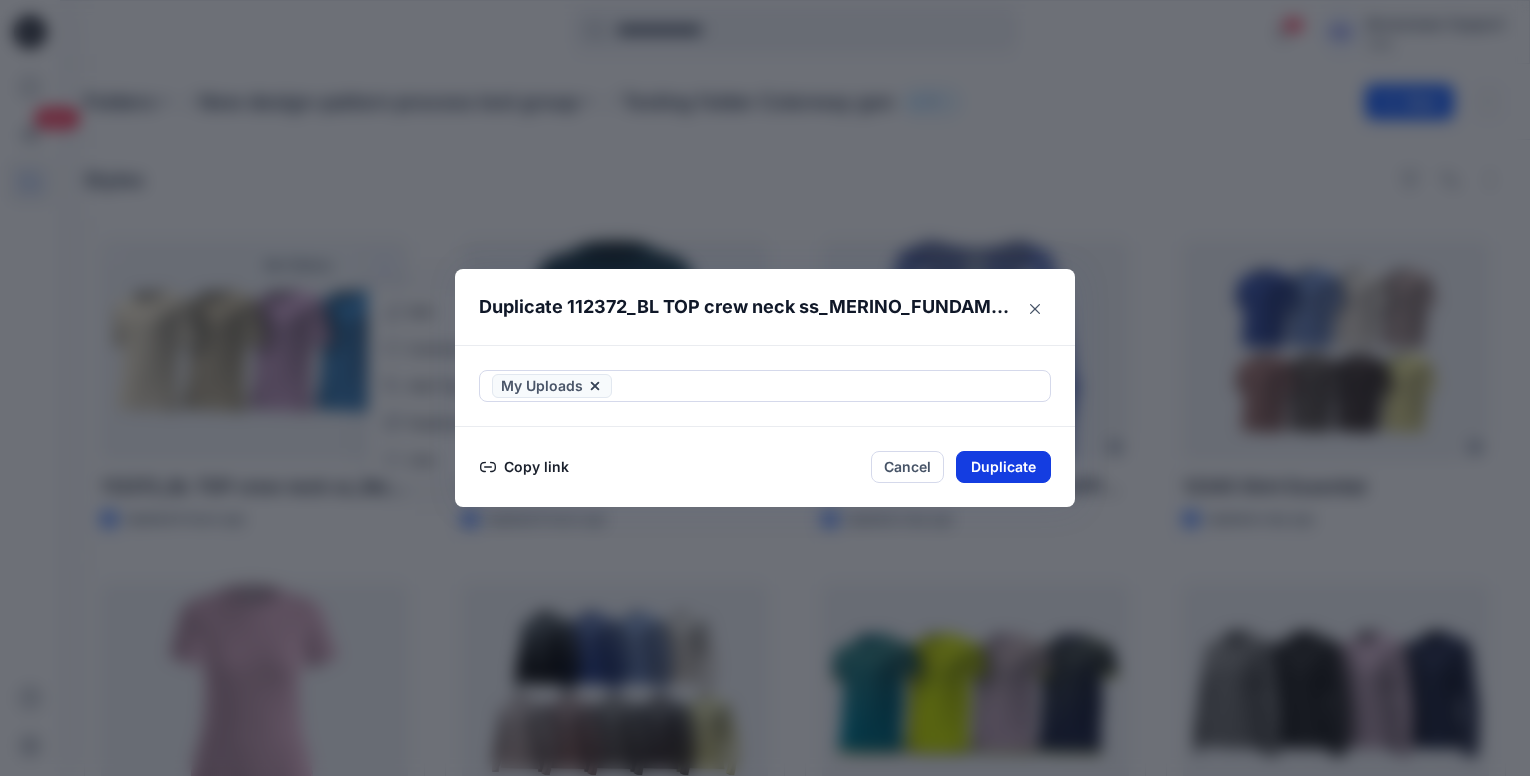 click on "Duplicate" at bounding box center (1003, 467) 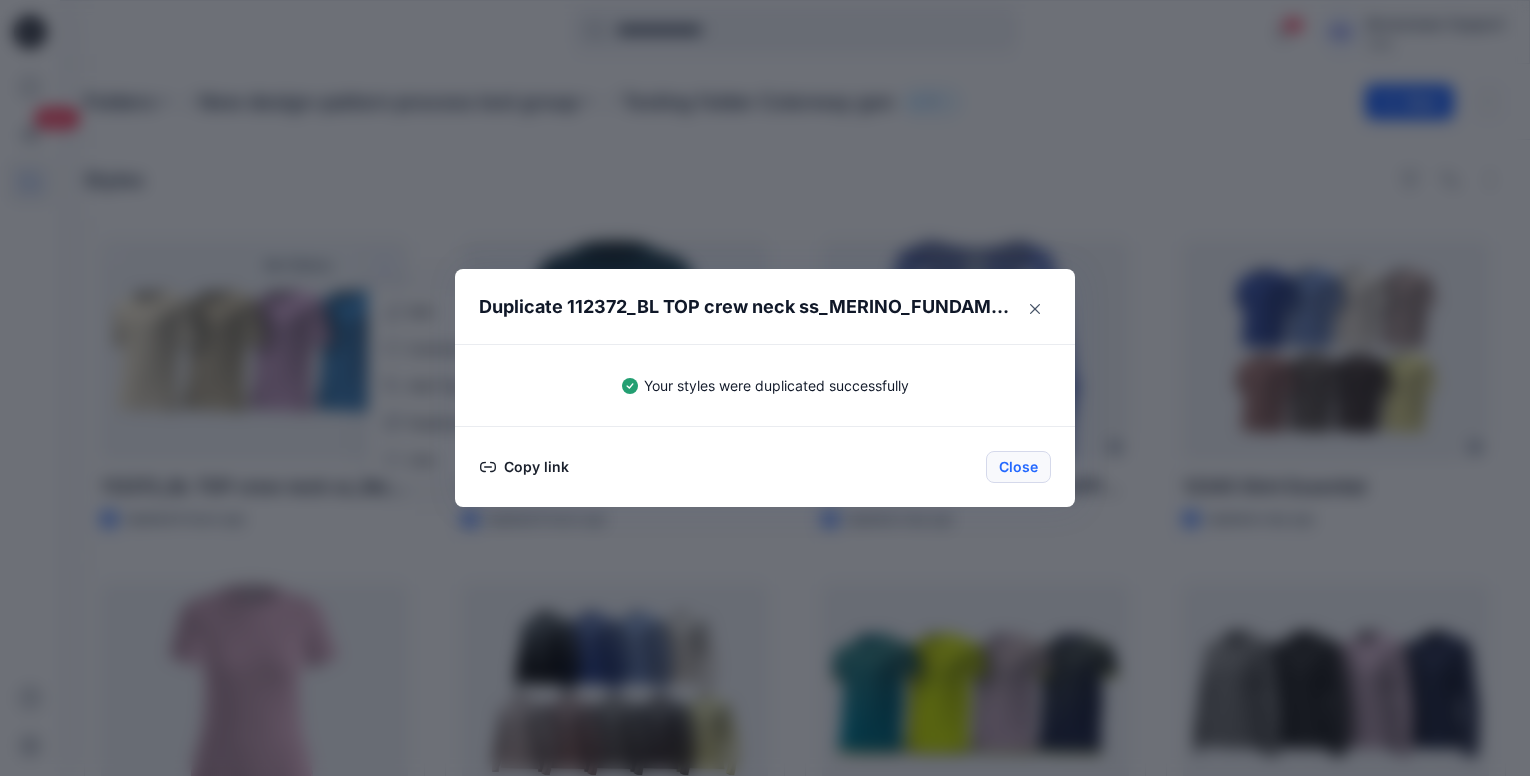 click on "Close" at bounding box center (1018, 467) 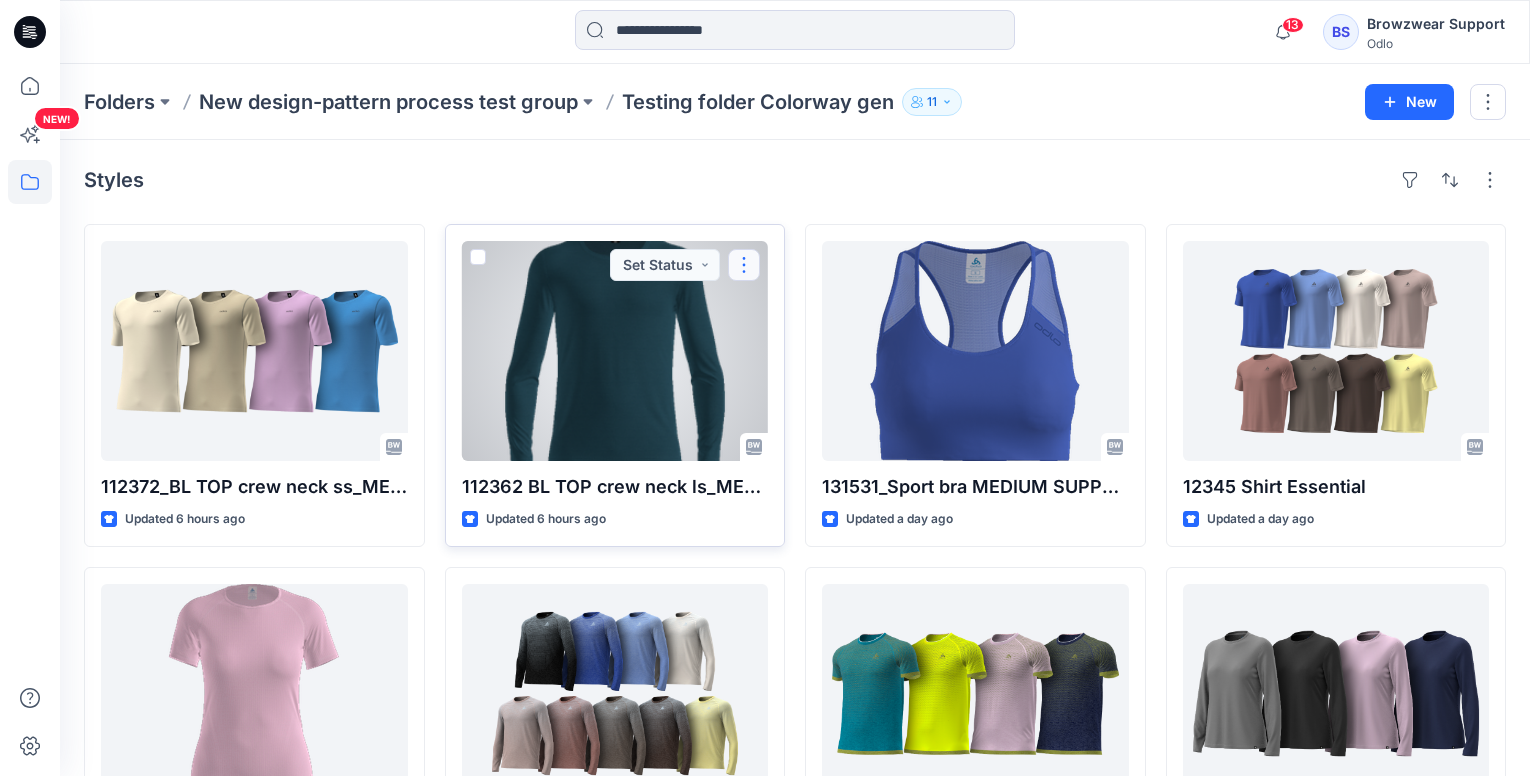 click at bounding box center (744, 265) 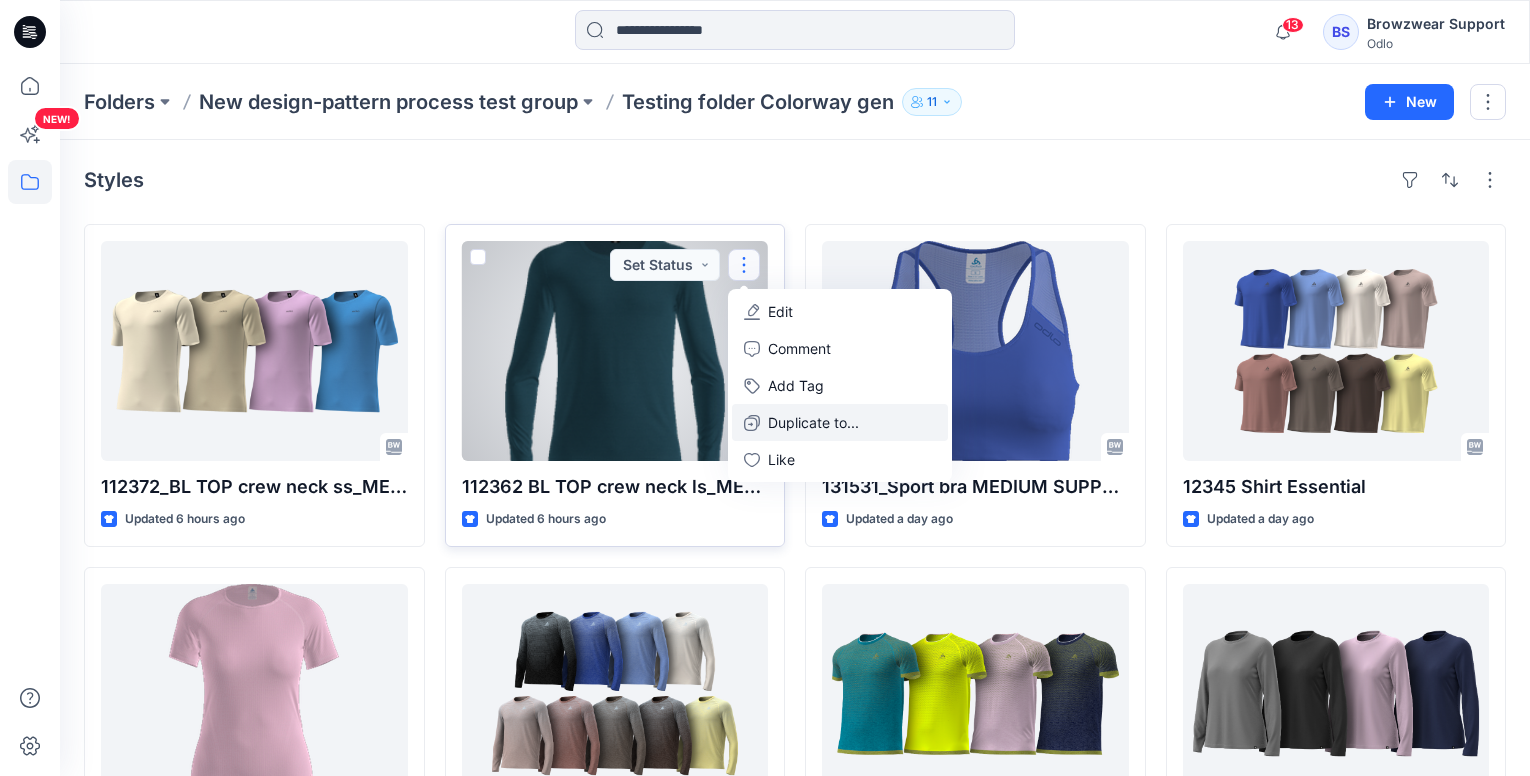 click on "Duplicate to..." at bounding box center (813, 422) 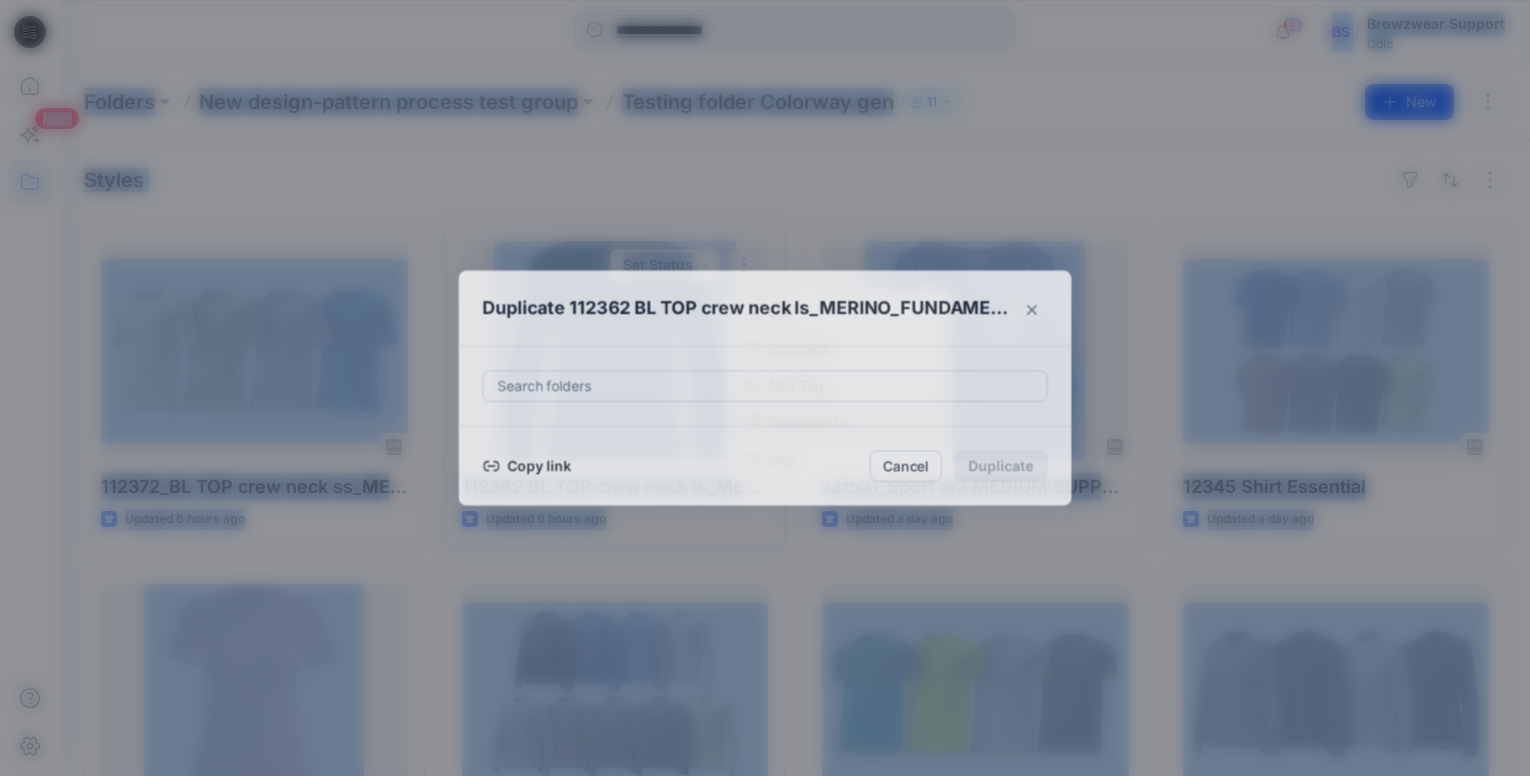 click on "Search folders" at bounding box center [765, 385] 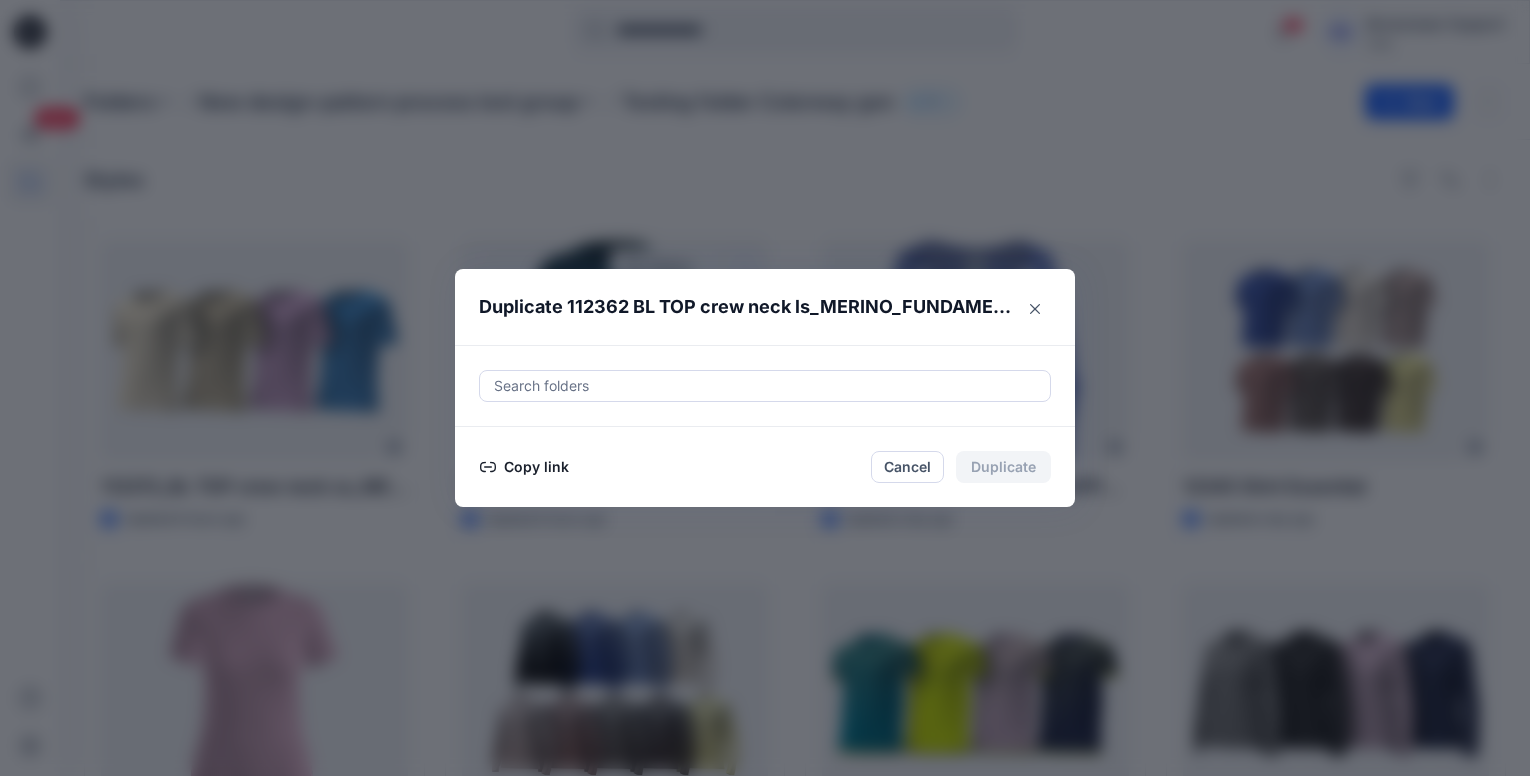 click at bounding box center [765, 386] 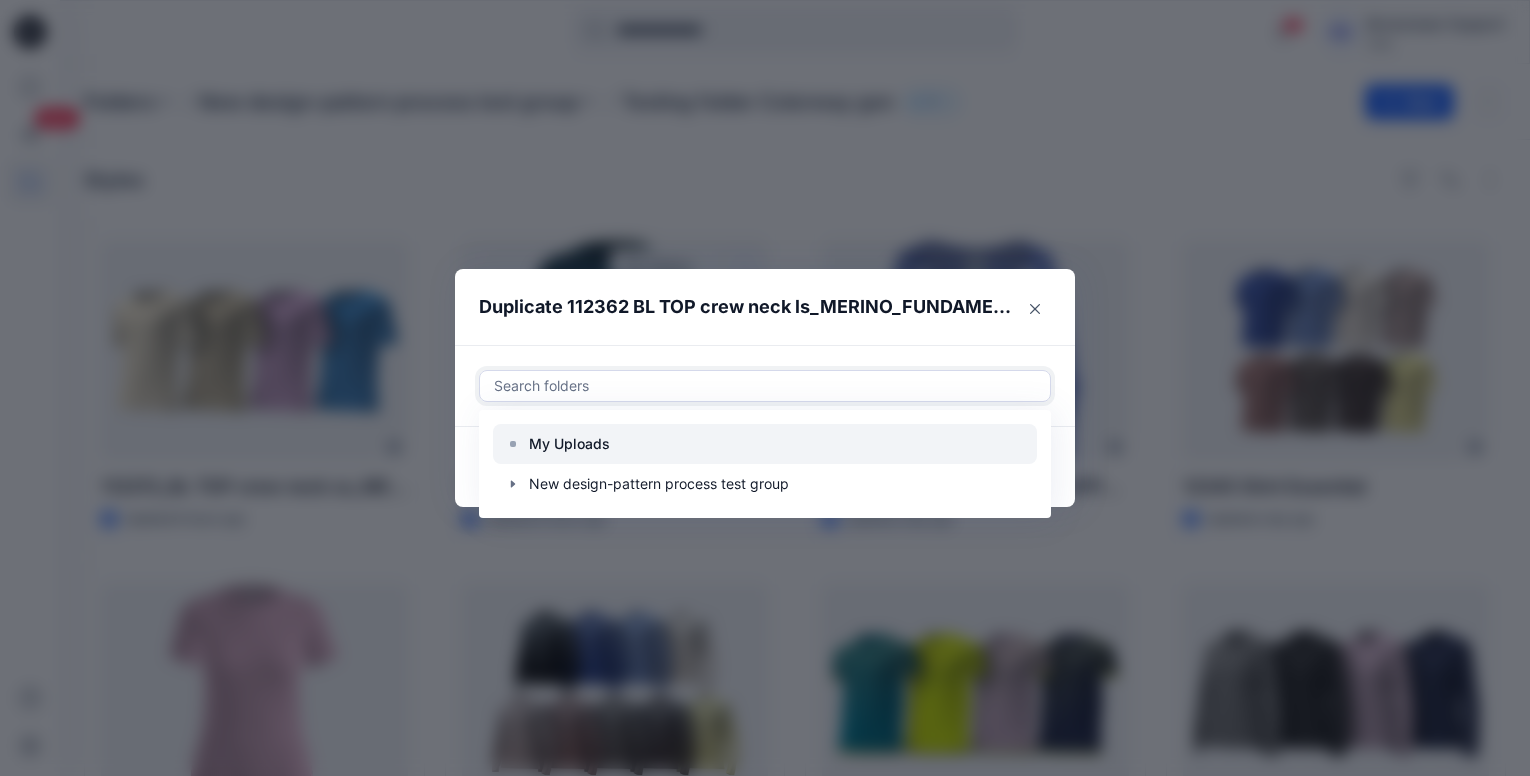 click on "My Uploads" at bounding box center (569, 444) 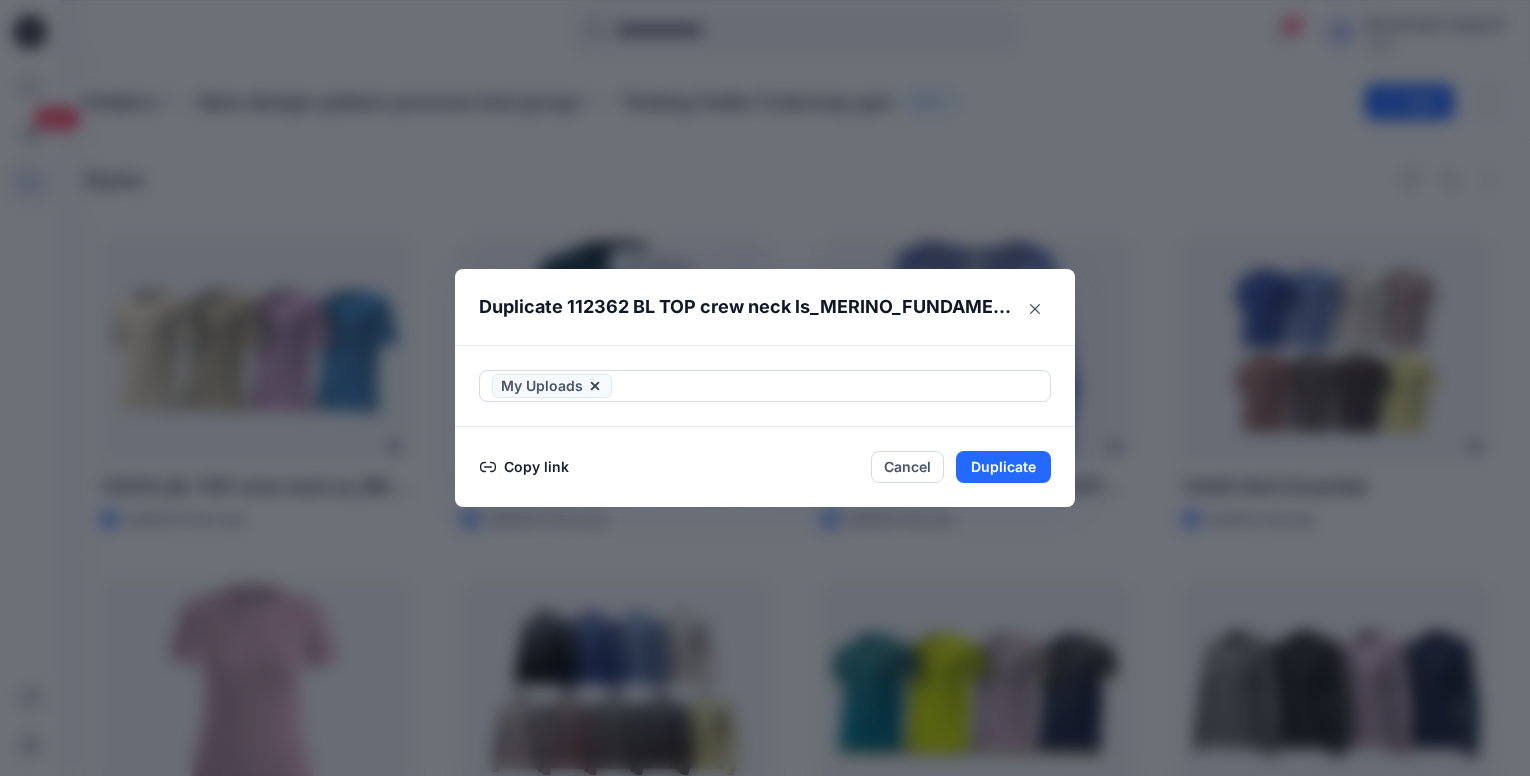 click on "My Uploads" at bounding box center [765, 386] 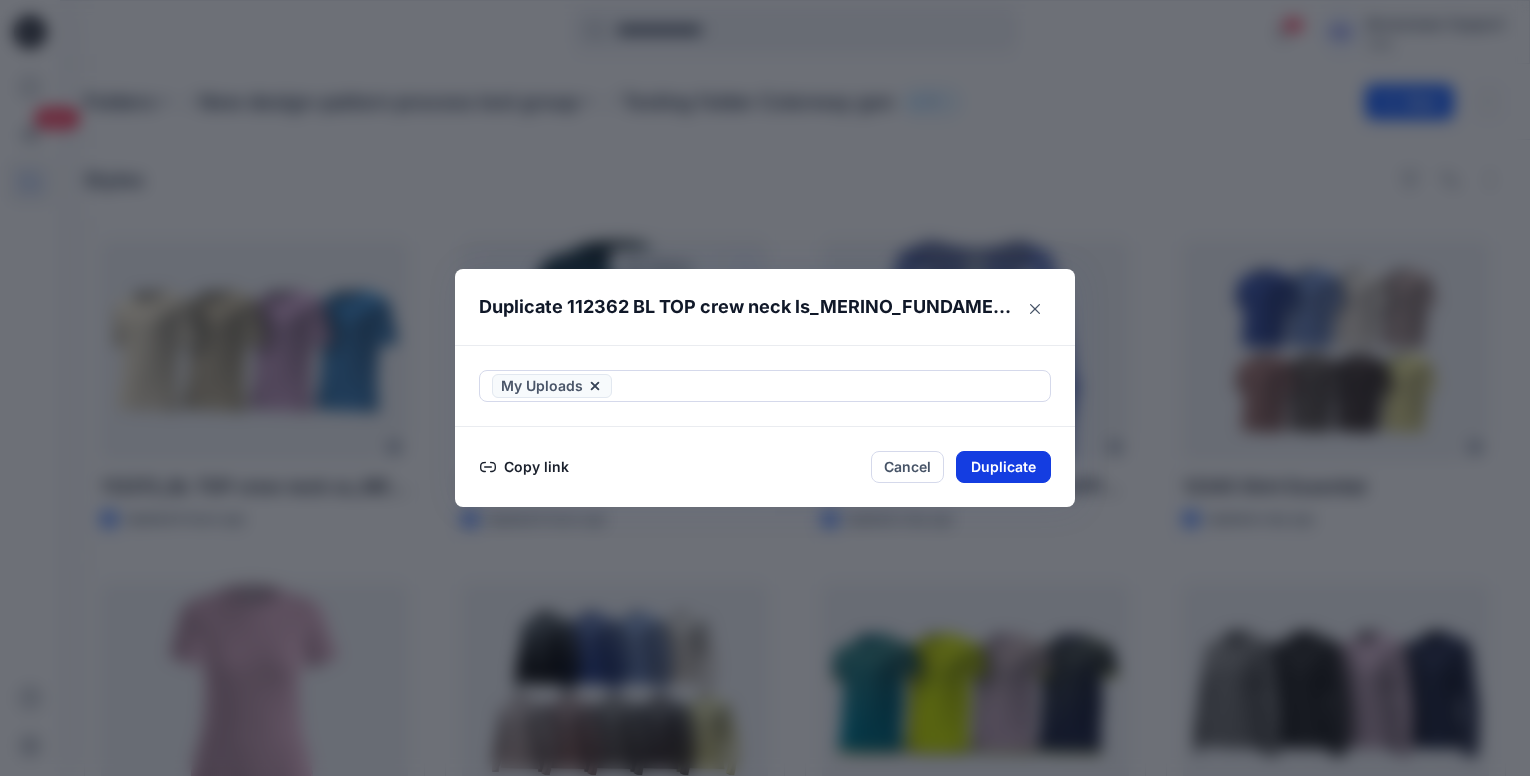 click on "Duplicate" at bounding box center (1003, 467) 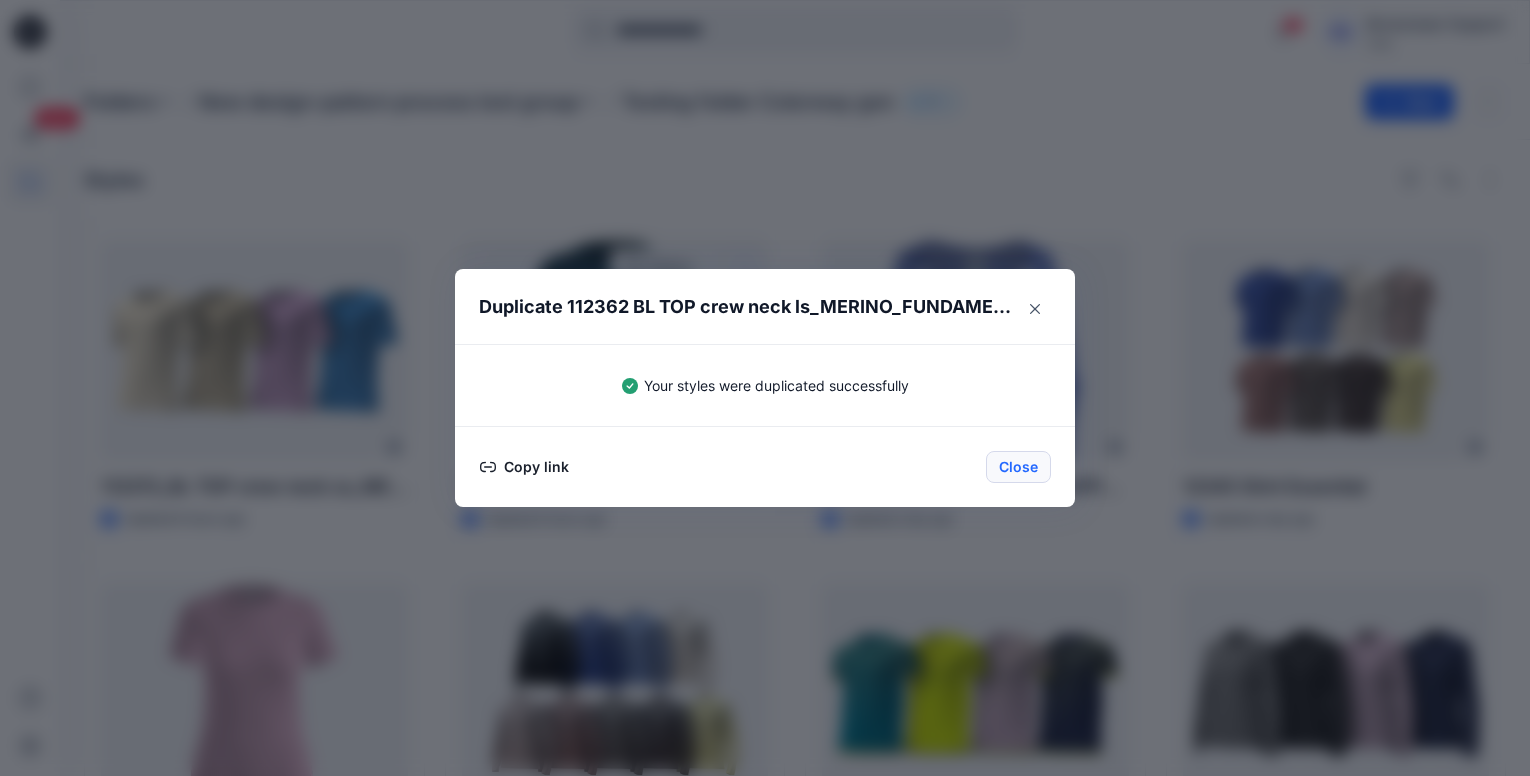 click on "Close" at bounding box center [1018, 467] 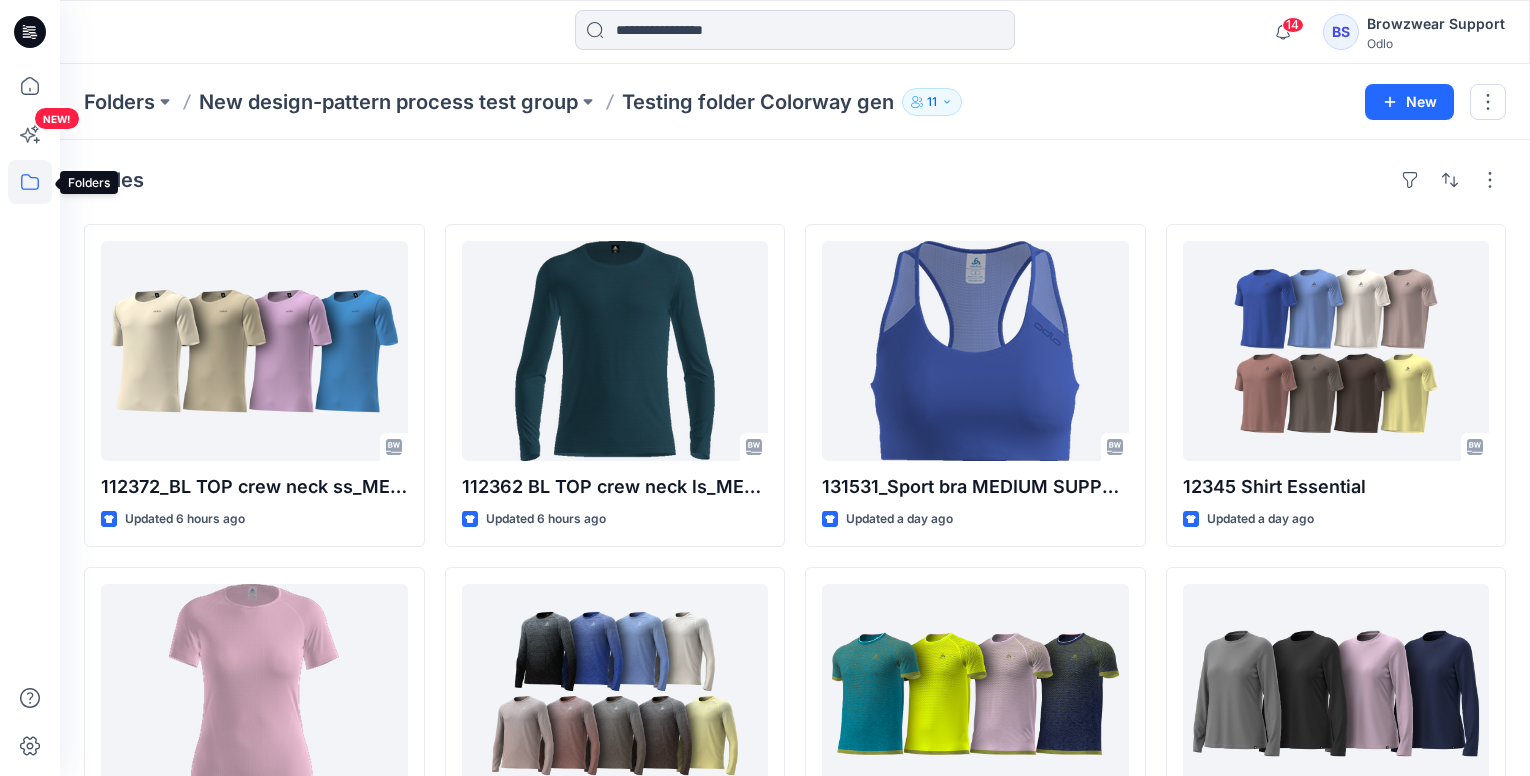 click 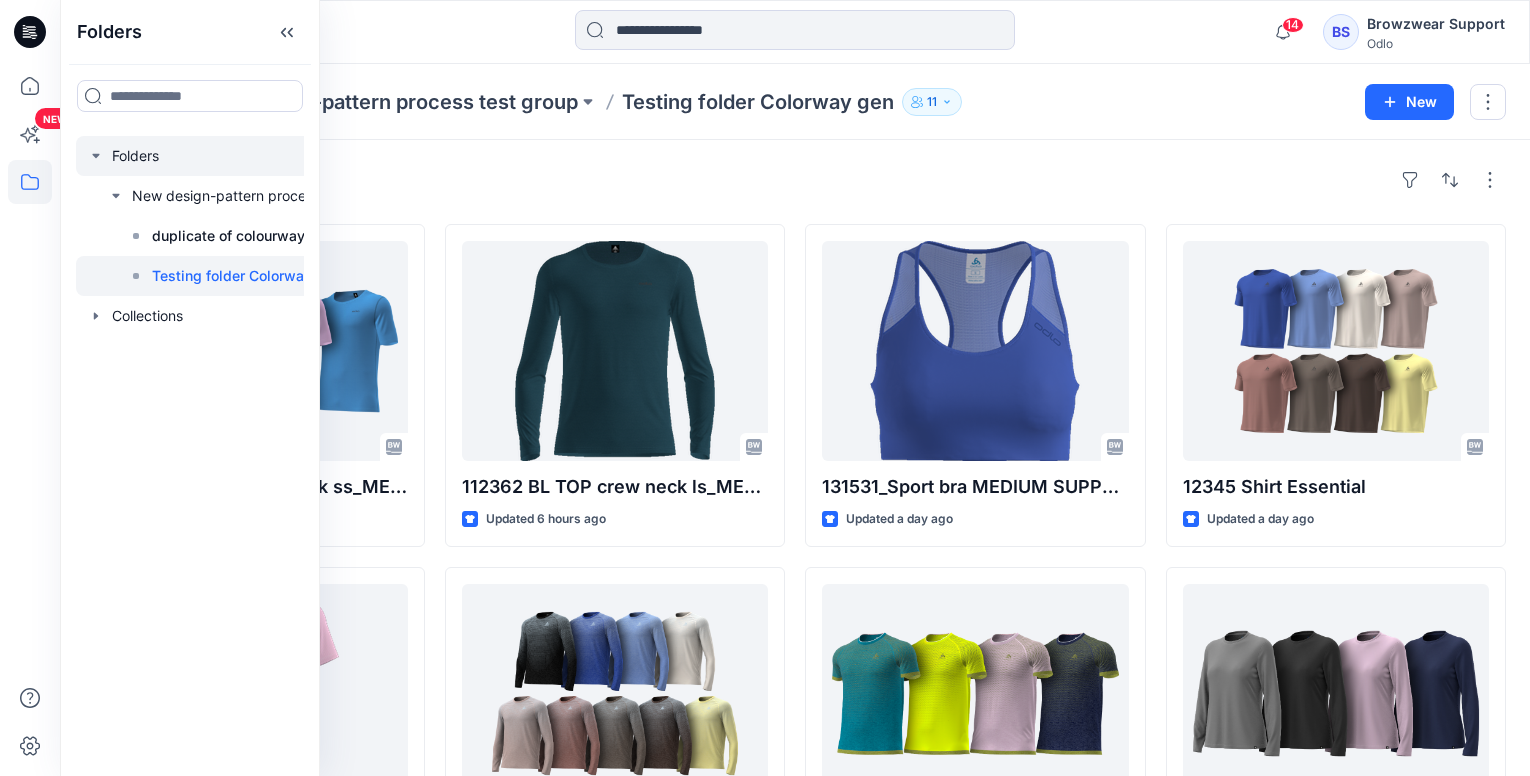 click at bounding box center (216, 156) 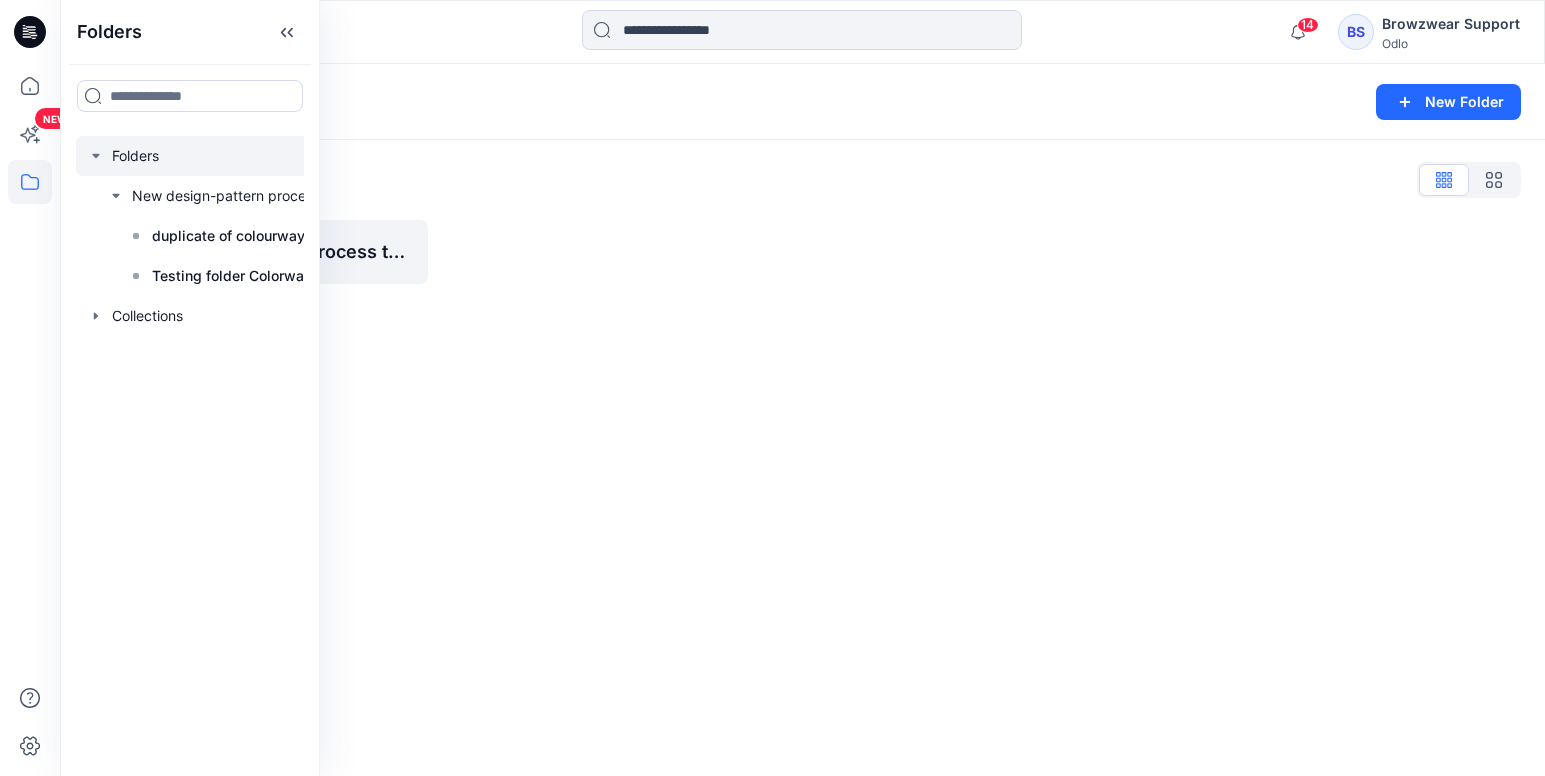 click on "Folders New Folder Folders List New design-pattern process test group" at bounding box center (802, 420) 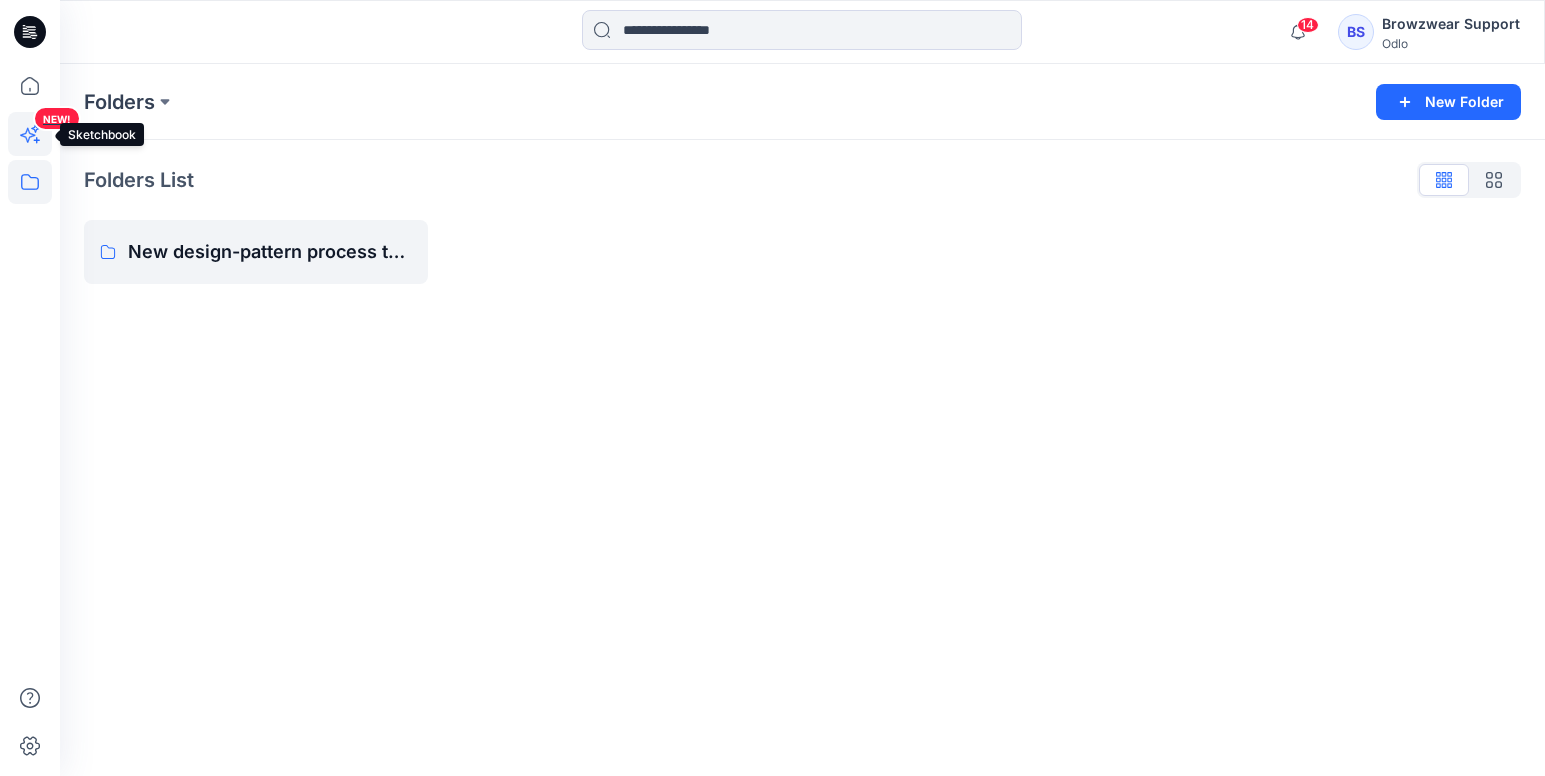 click on "NEW!" at bounding box center (32, 168) 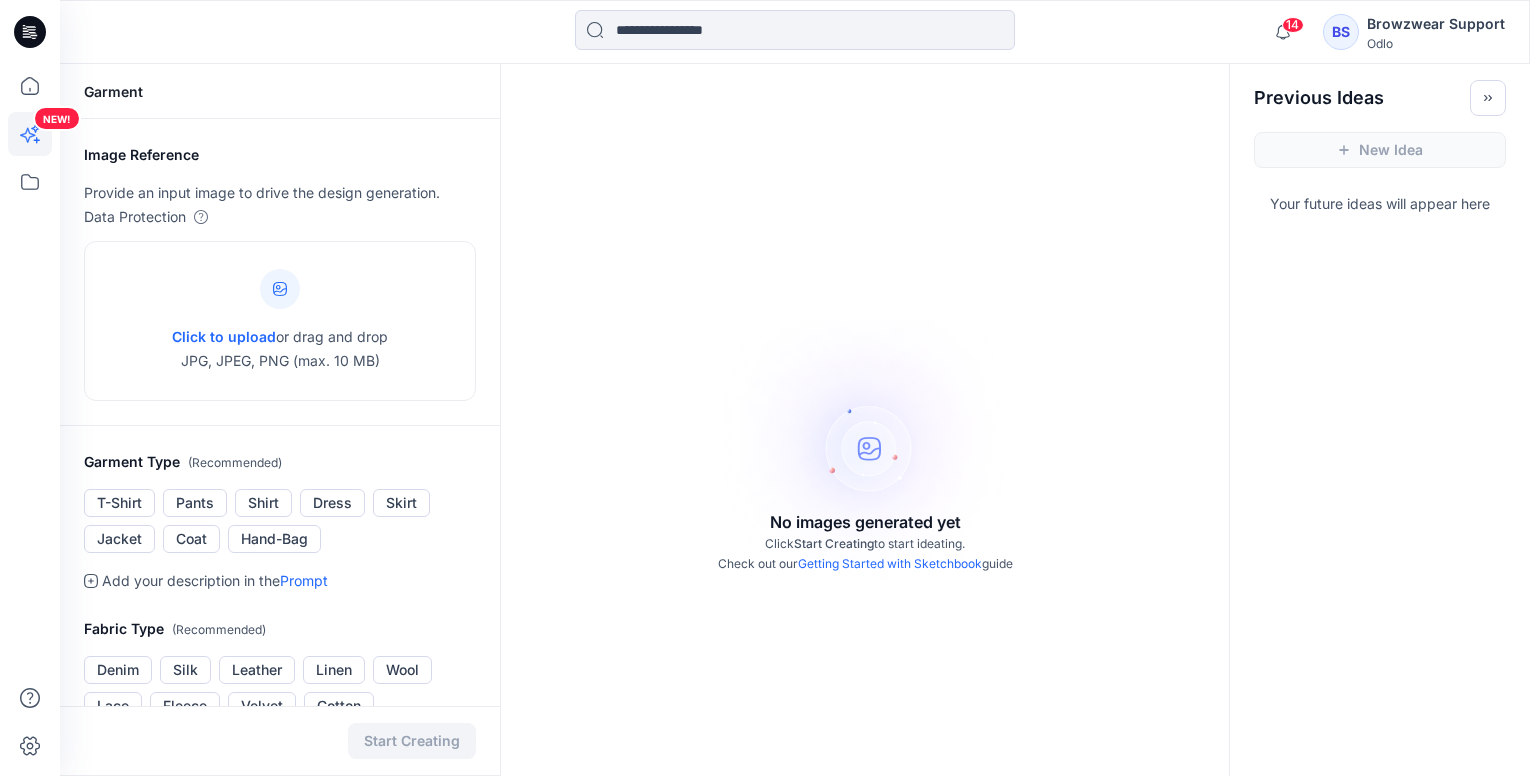 click on "NEW!" at bounding box center (32, 168) 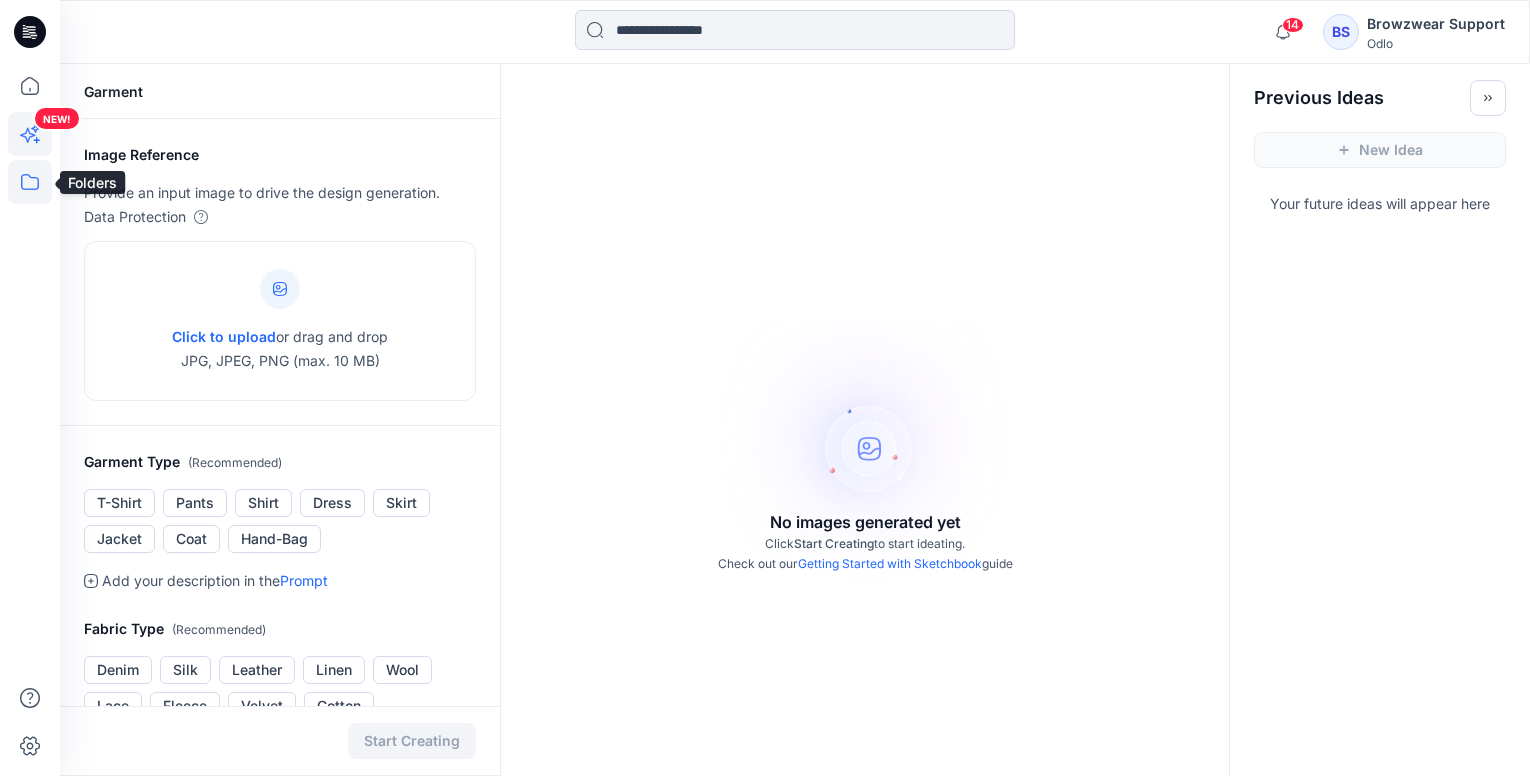 click 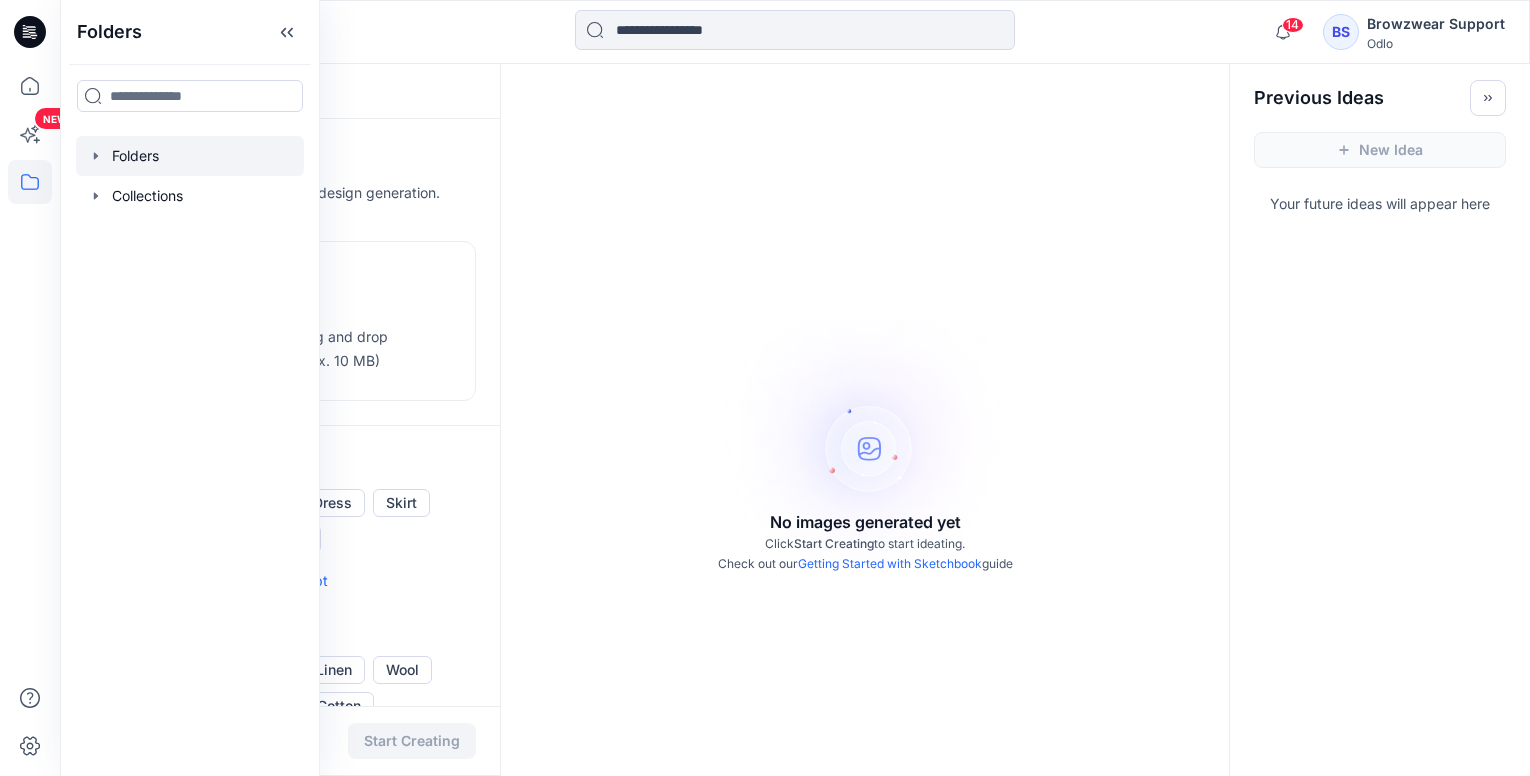 click at bounding box center (190, 156) 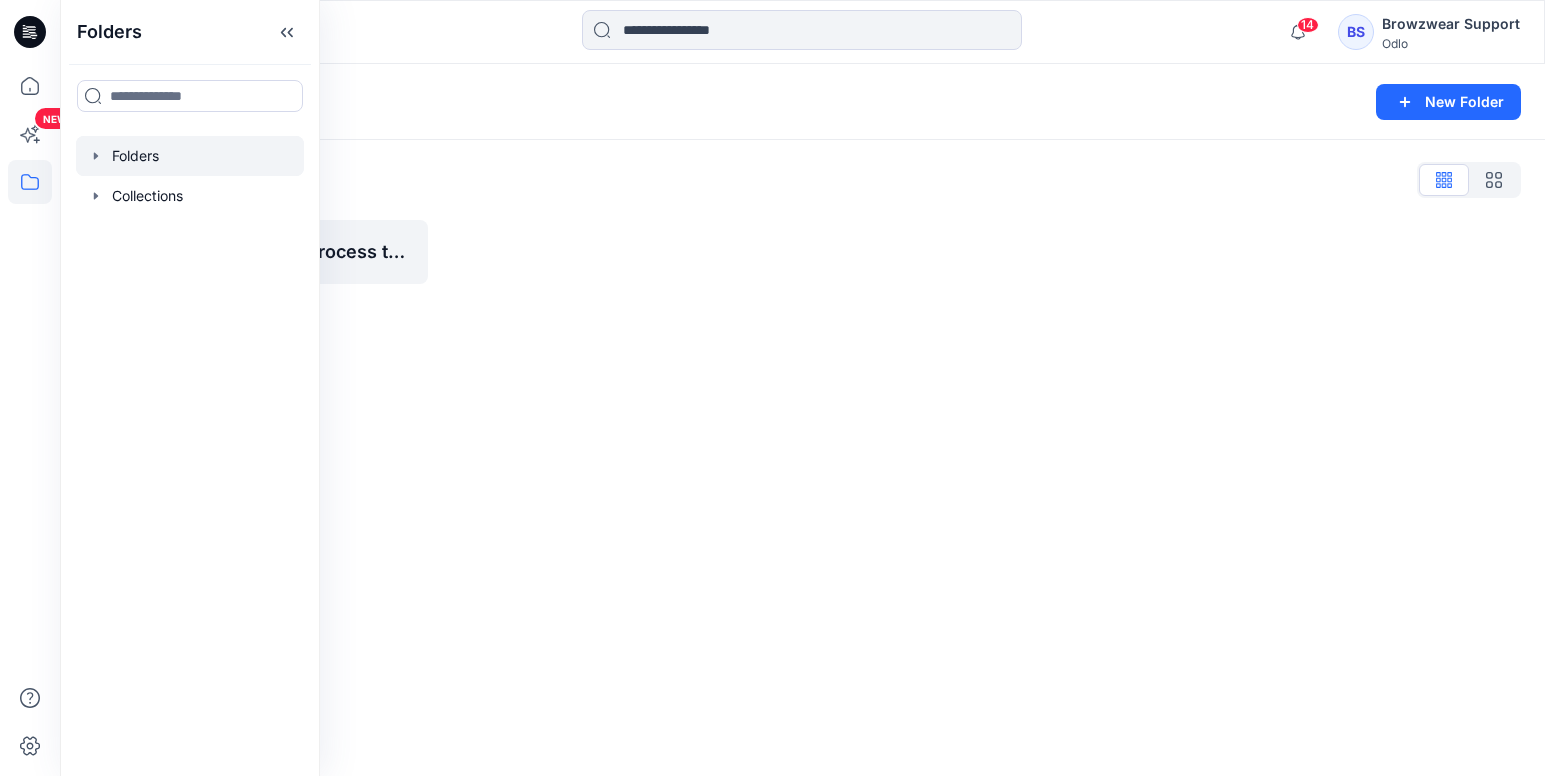click 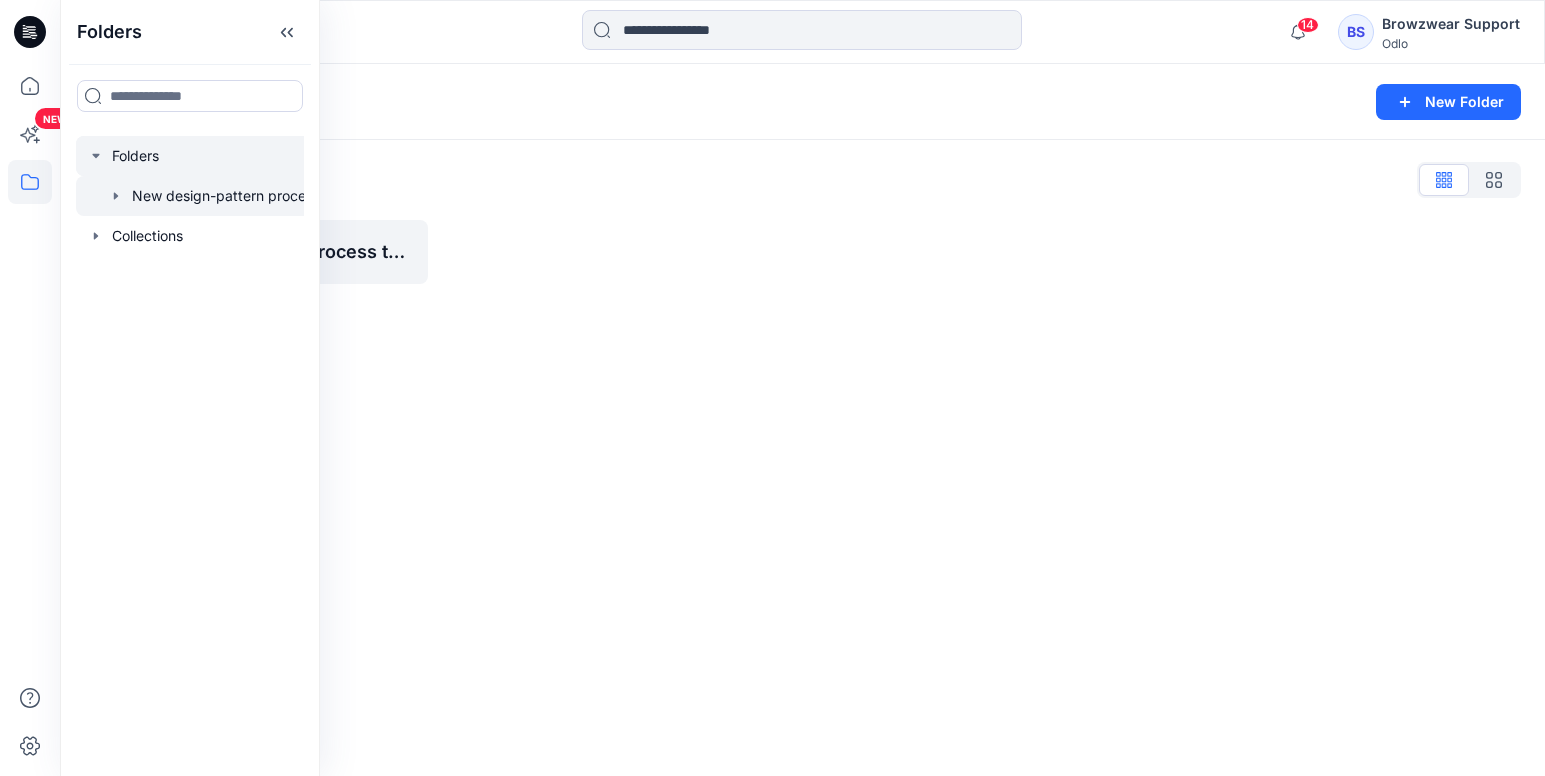 click at bounding box center (216, 196) 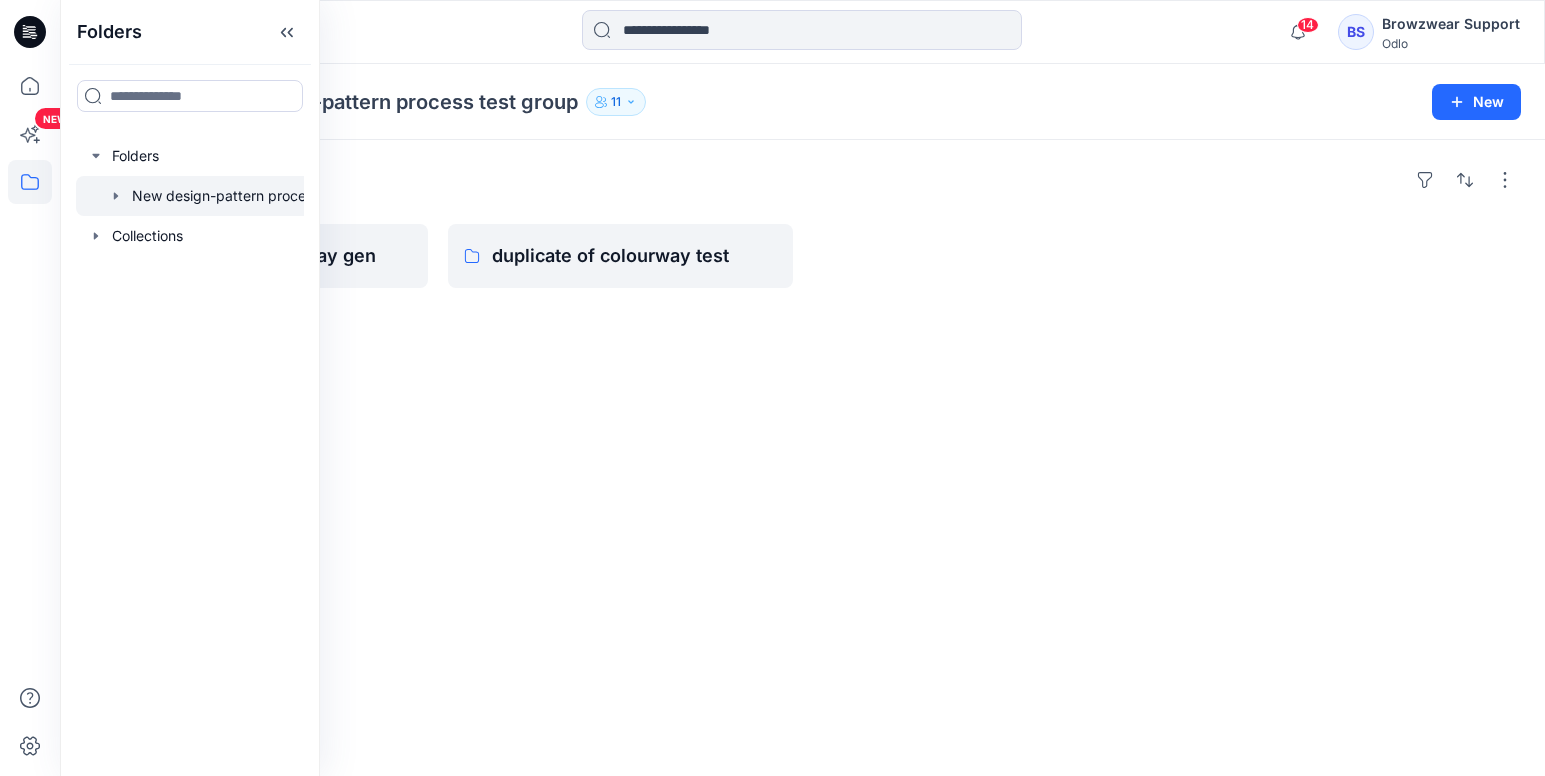 click on "Folders Testing folder Colorway gen duplicate of colourway test" at bounding box center [802, 458] 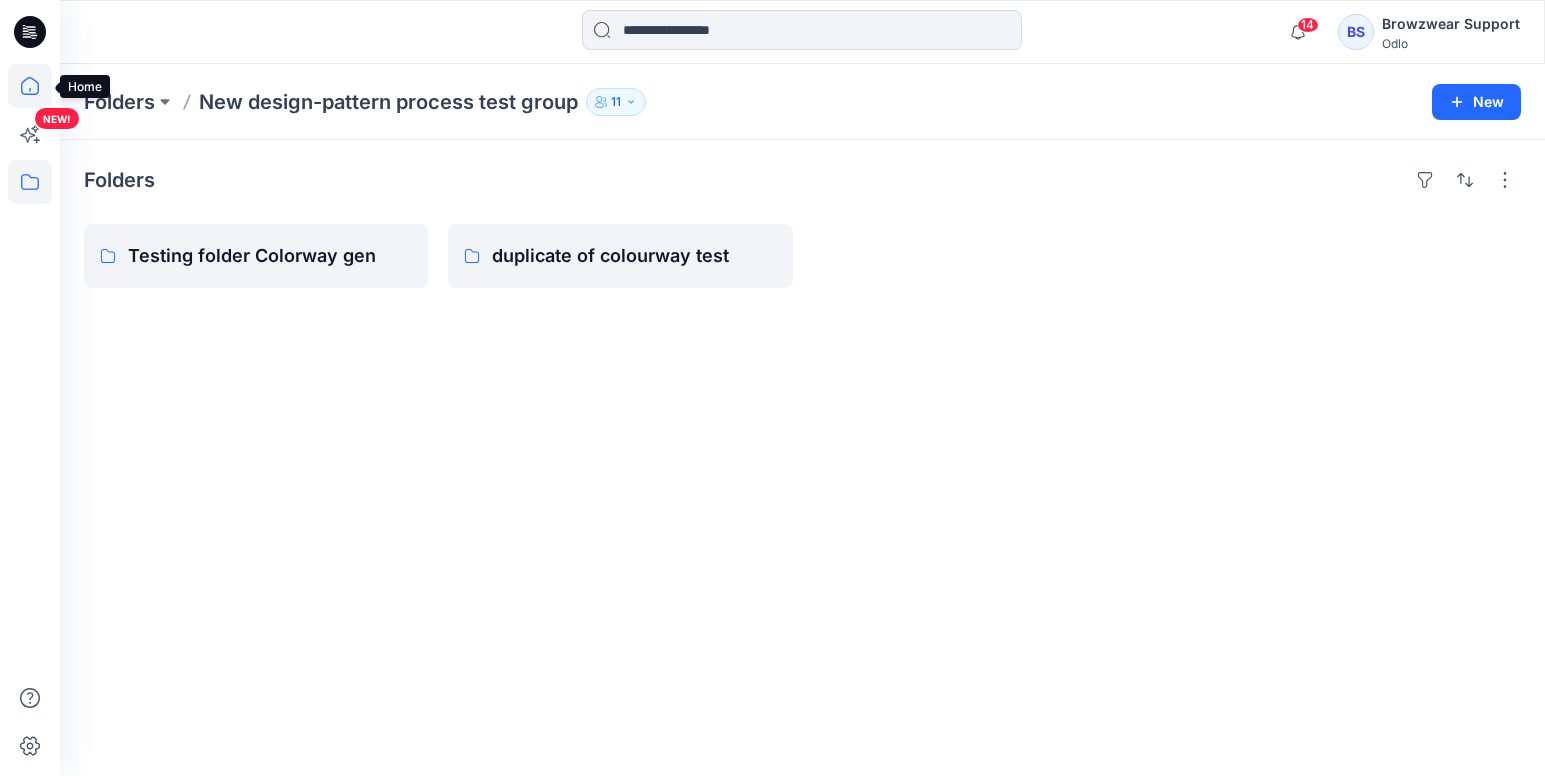 click 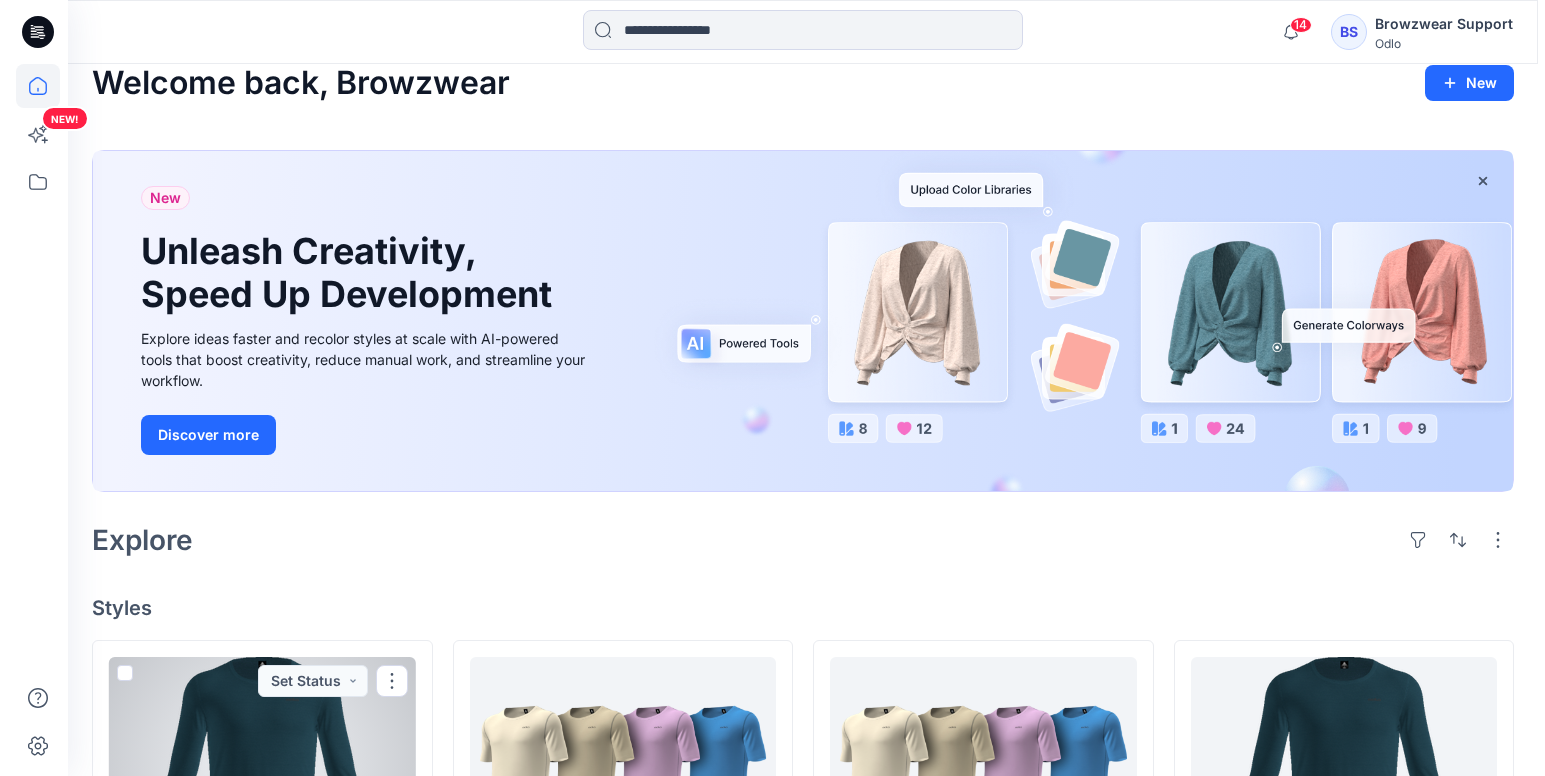 scroll, scrollTop: 0, scrollLeft: 0, axis: both 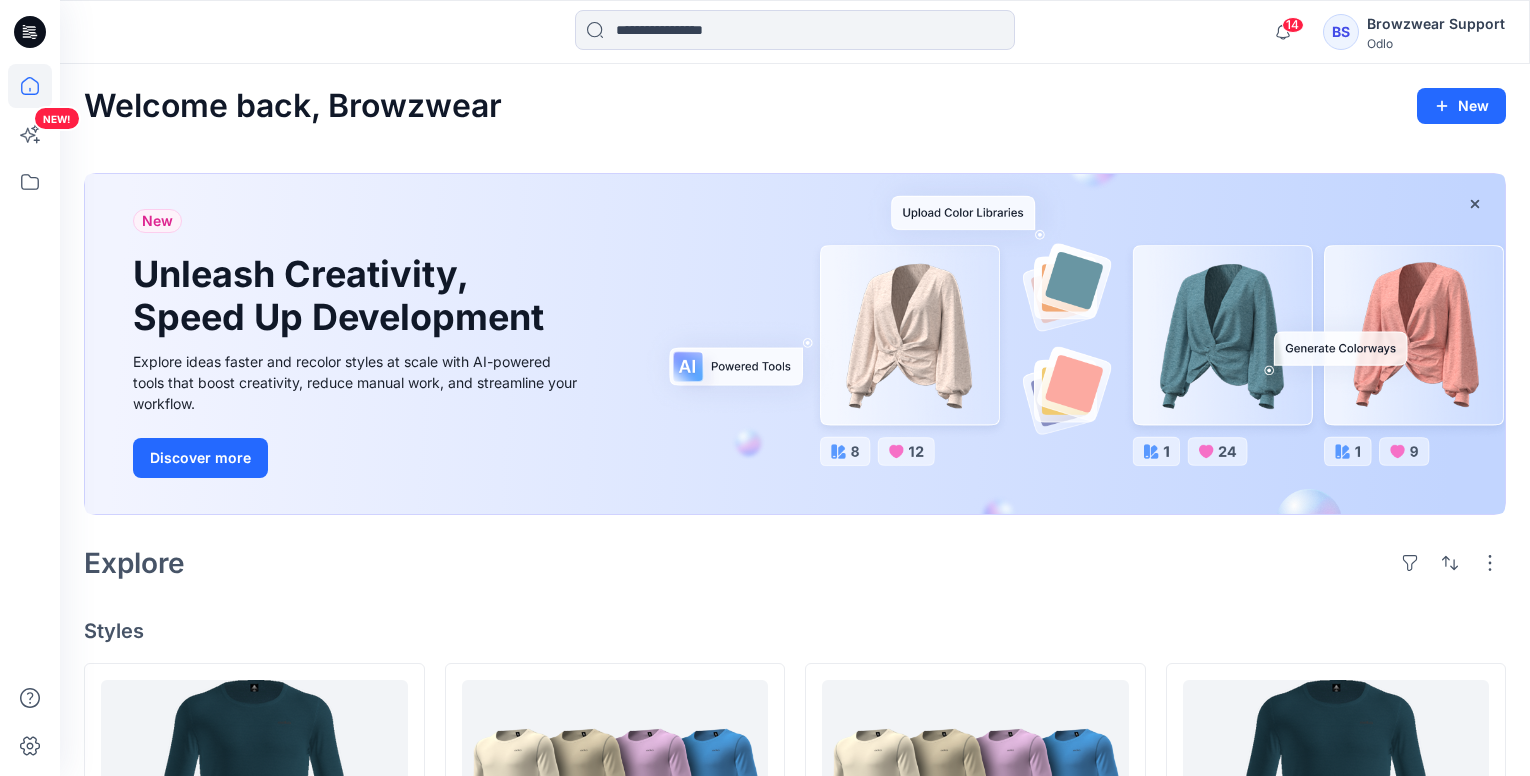 click 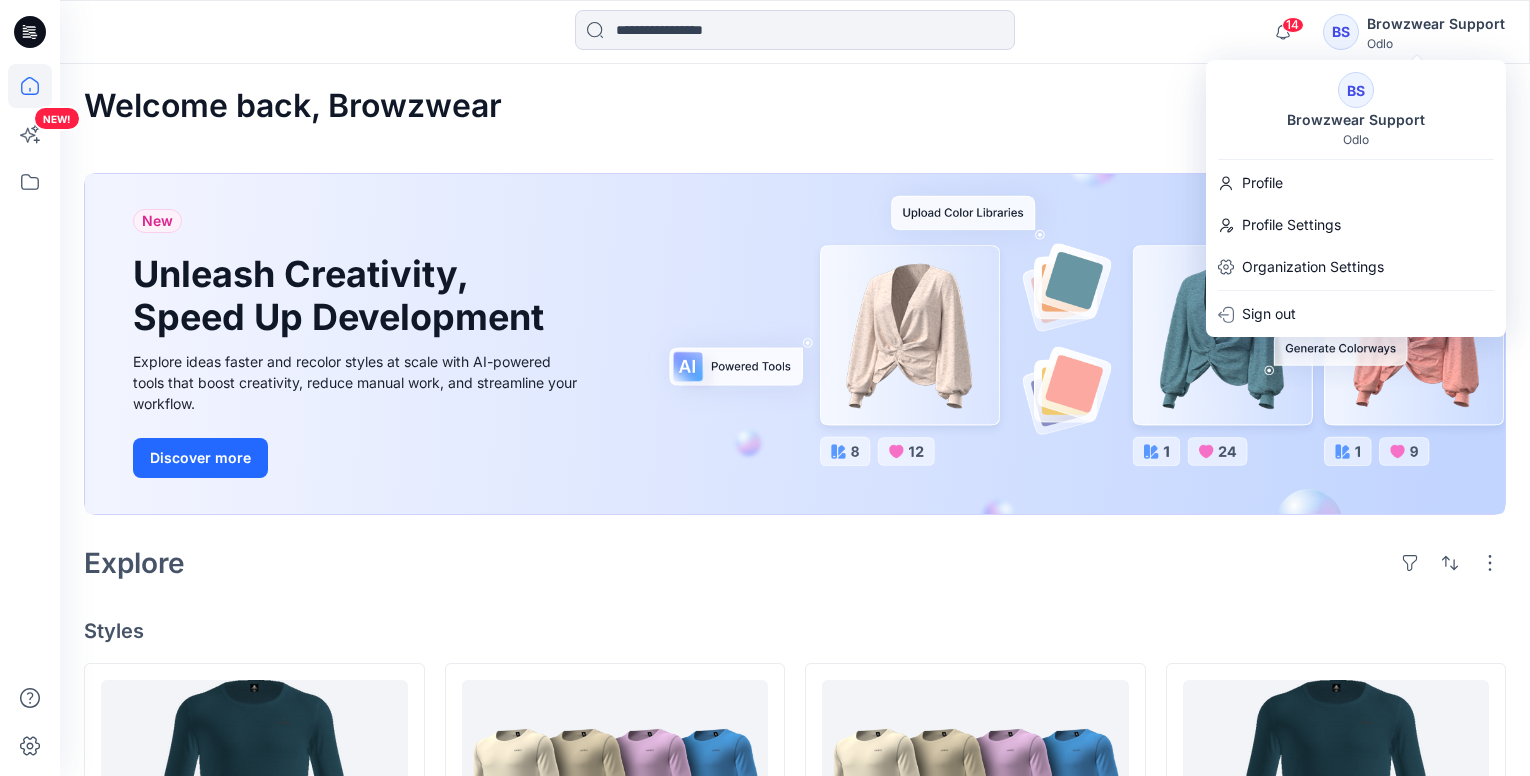 click on "BS" at bounding box center (1356, 90) 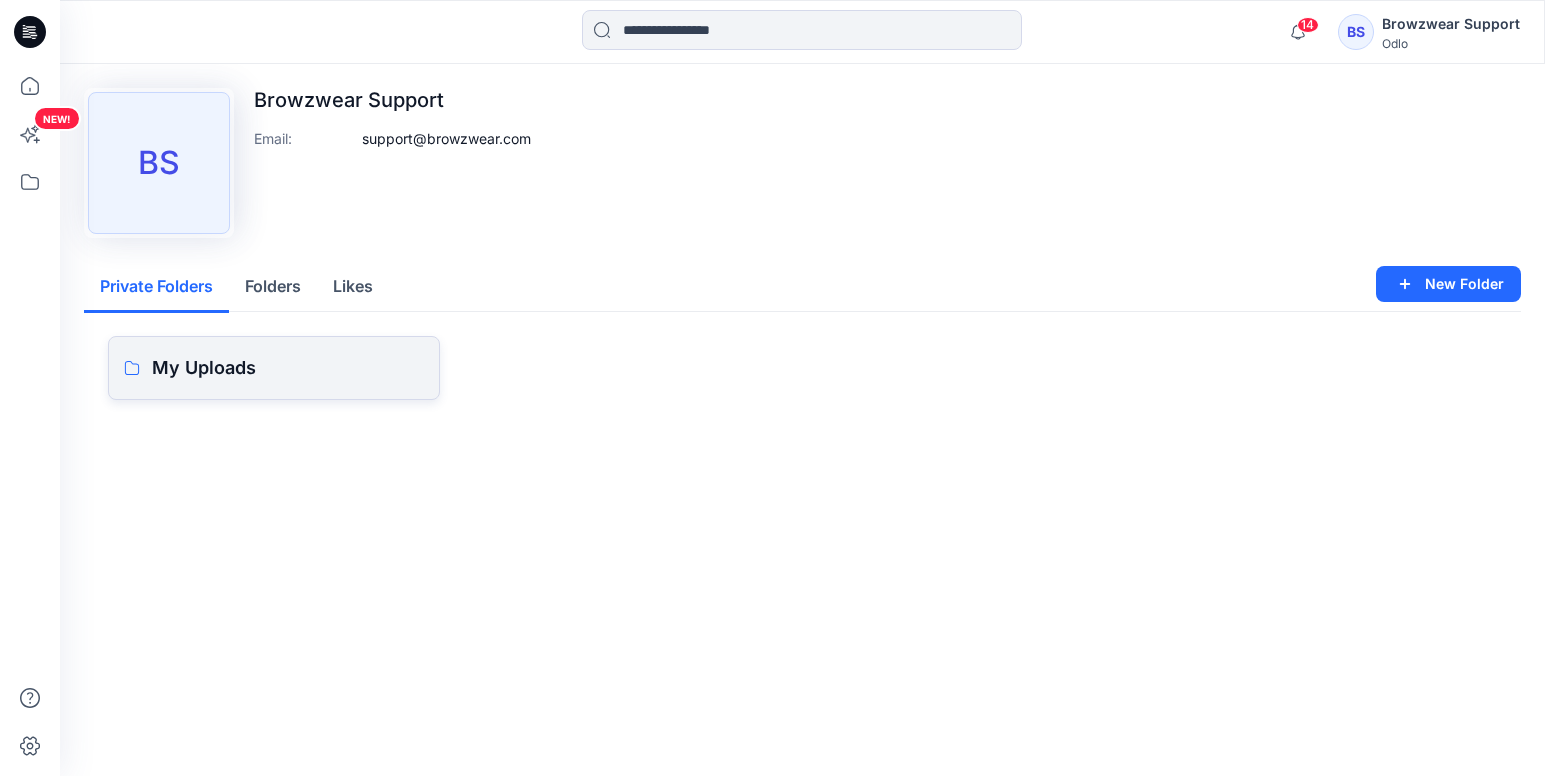 click on "My Uploads" at bounding box center (288, 368) 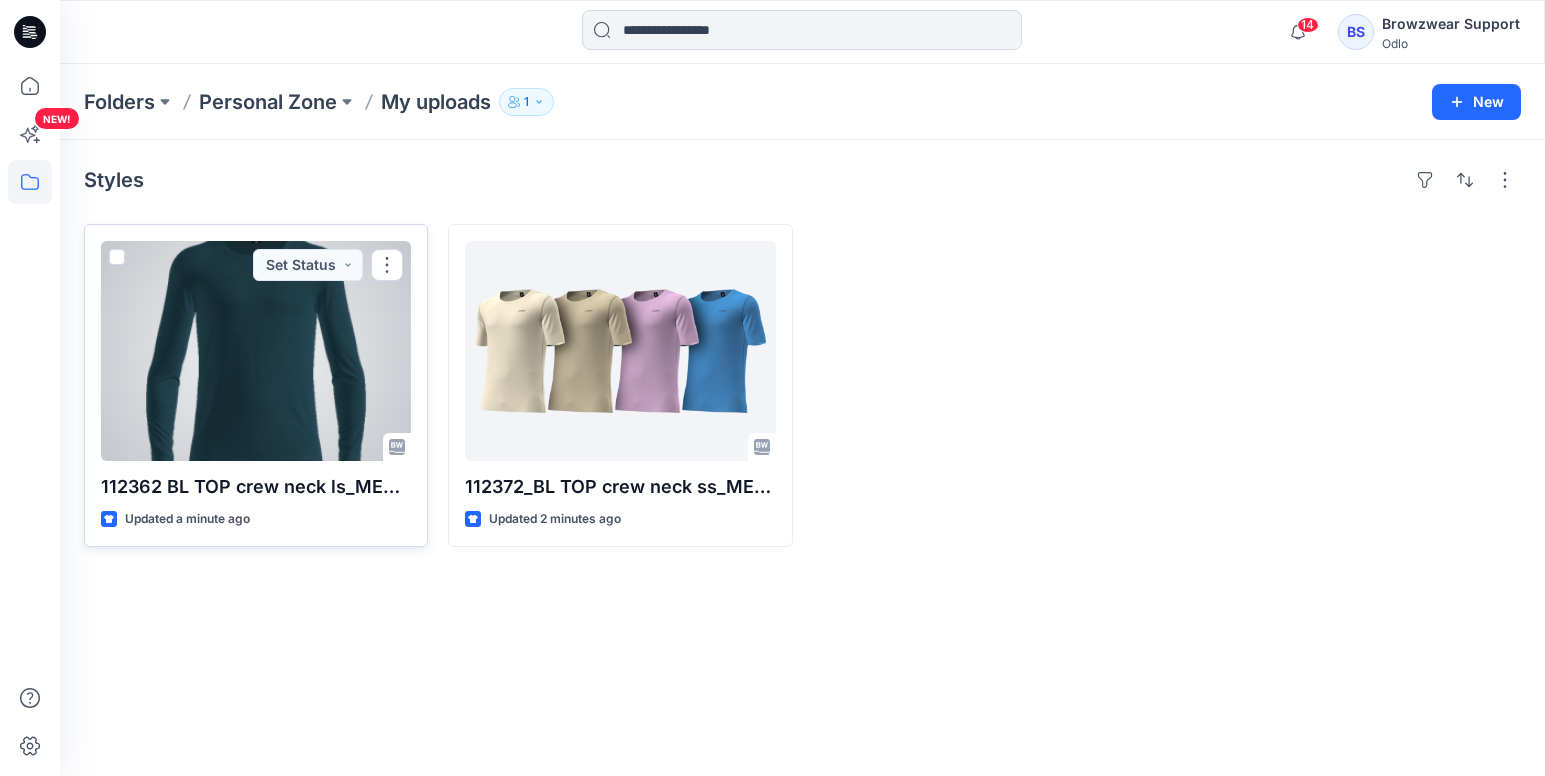 click at bounding box center (117, 257) 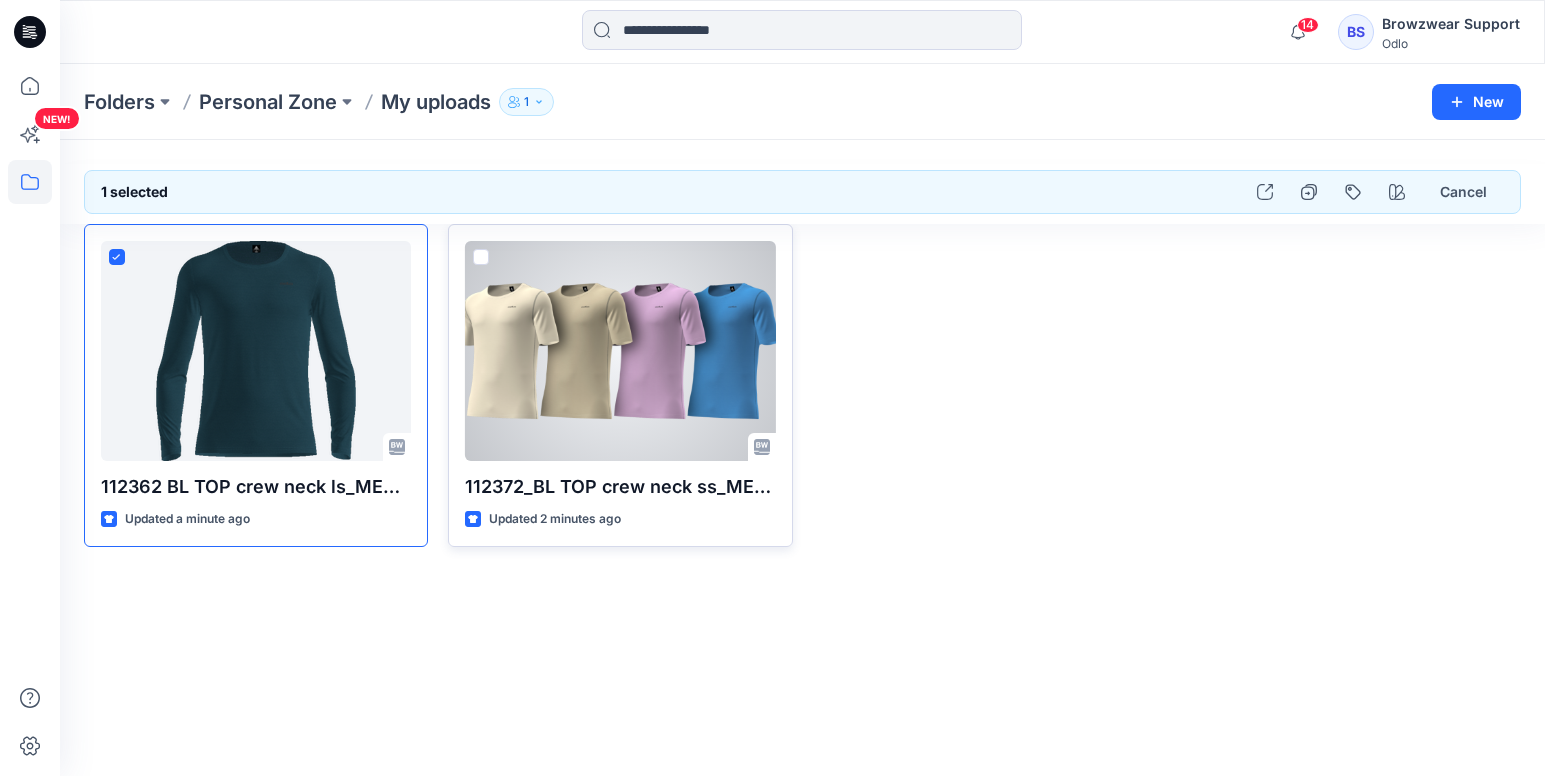 click at bounding box center (481, 257) 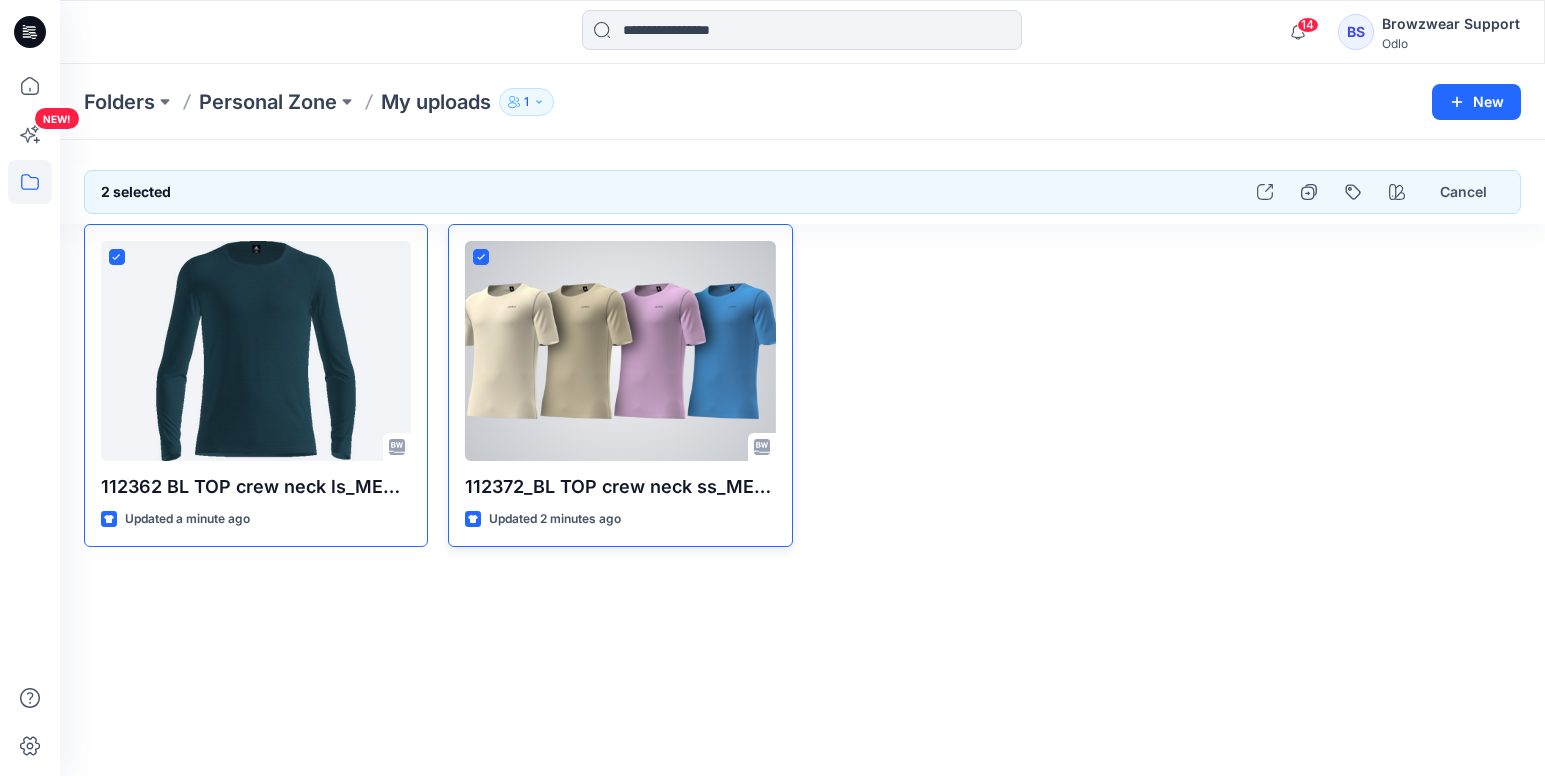 click 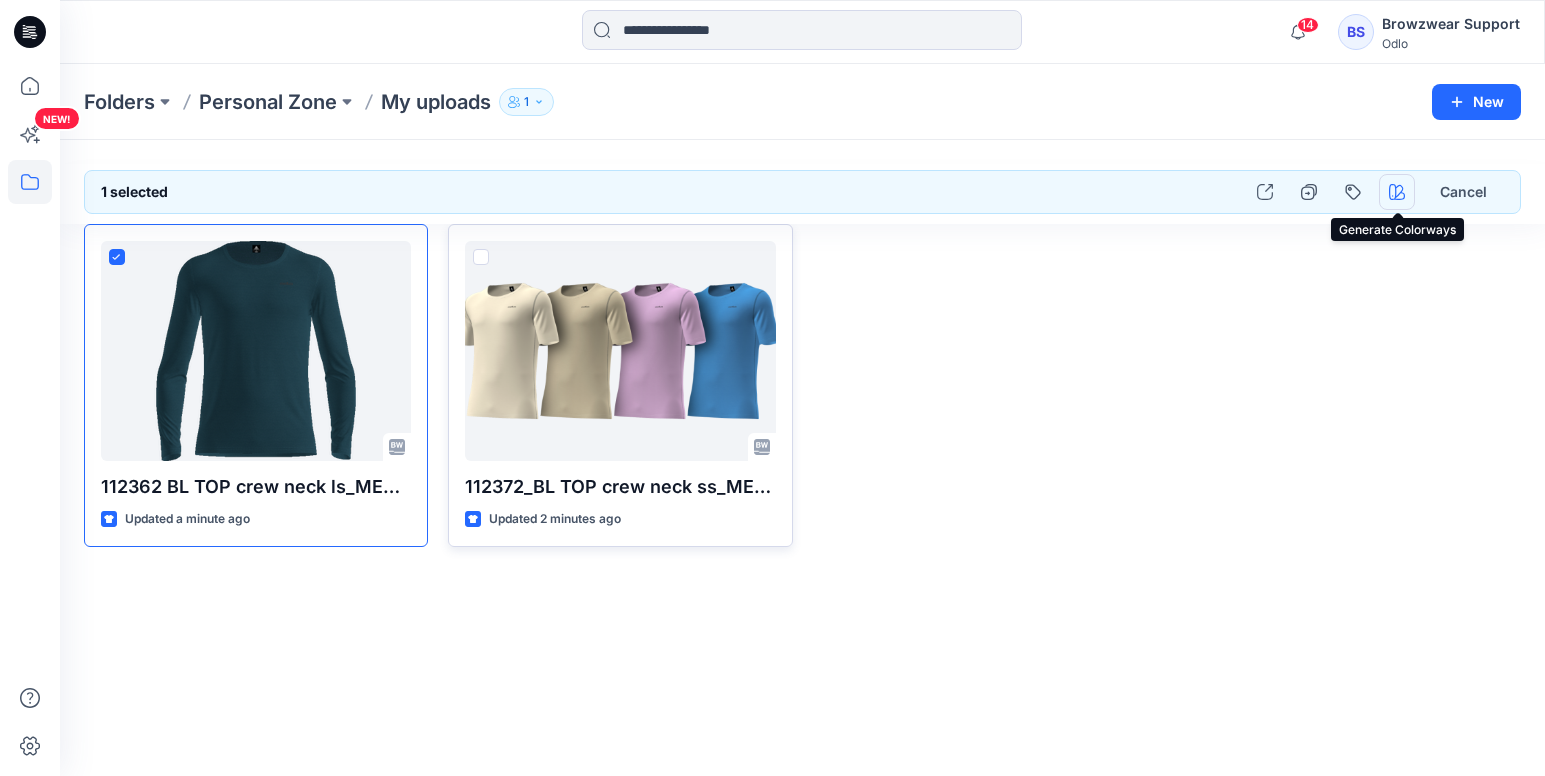 click 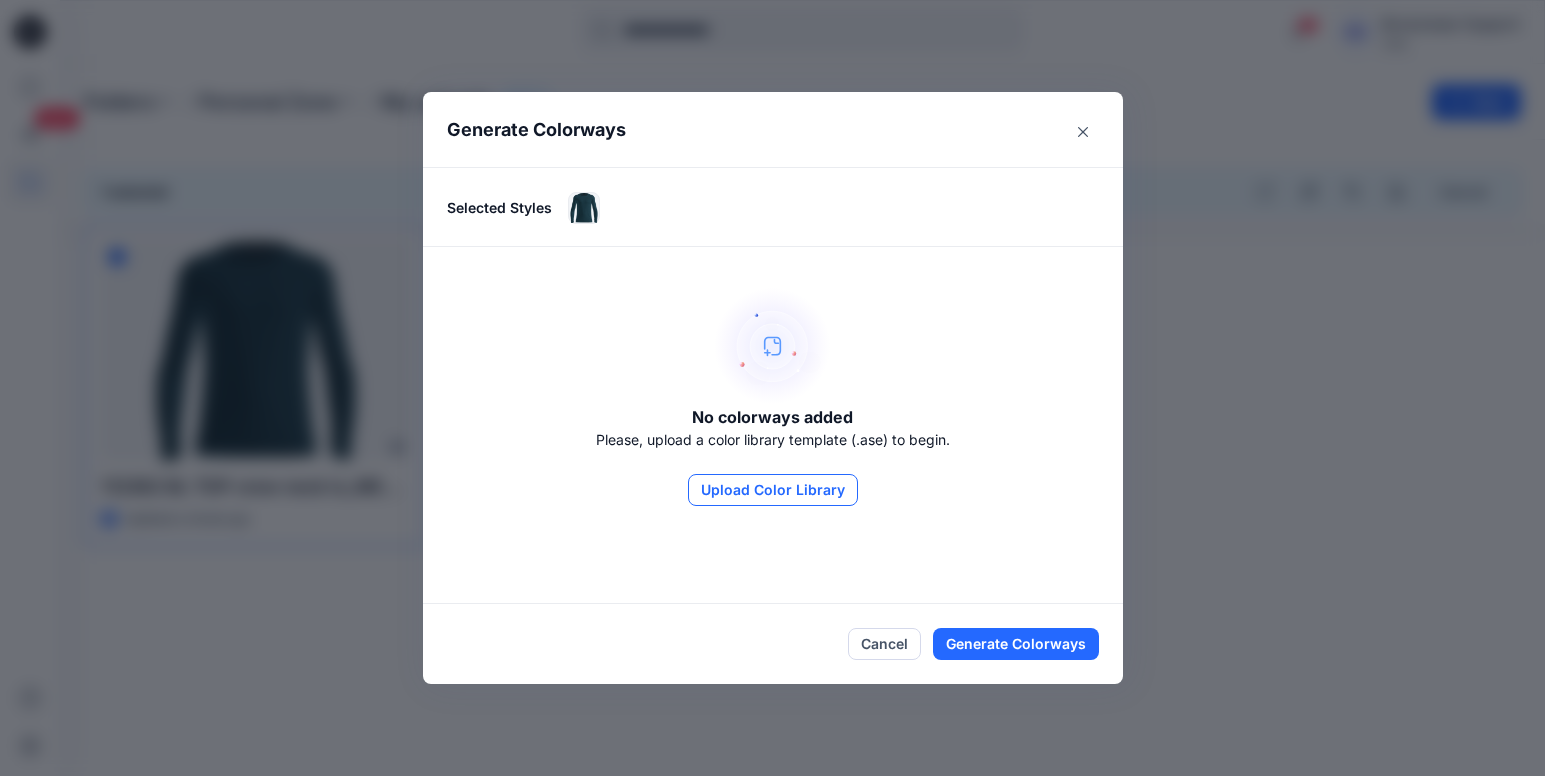 click on "Upload Color Library" at bounding box center [773, 490] 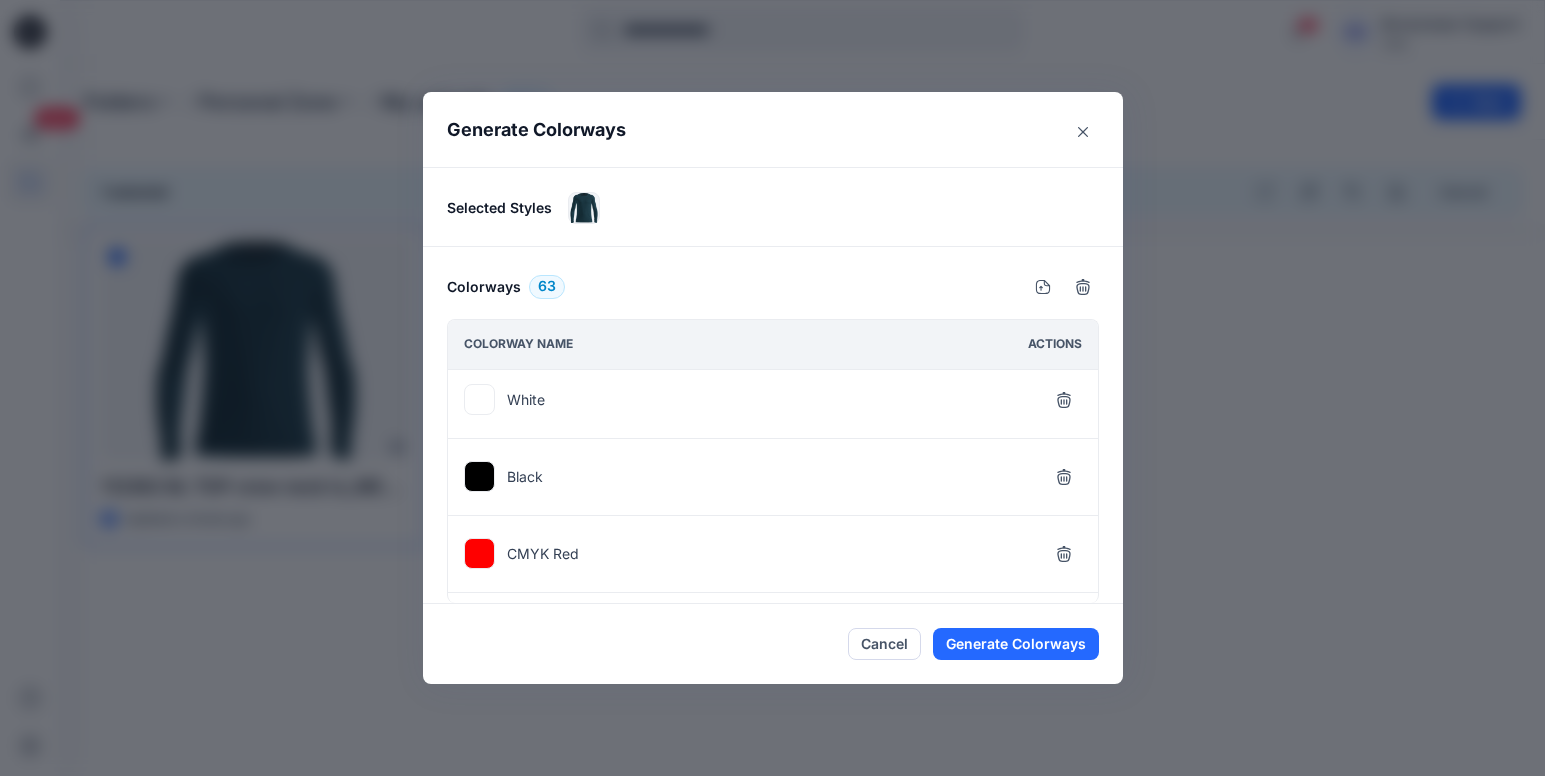 scroll, scrollTop: 0, scrollLeft: 0, axis: both 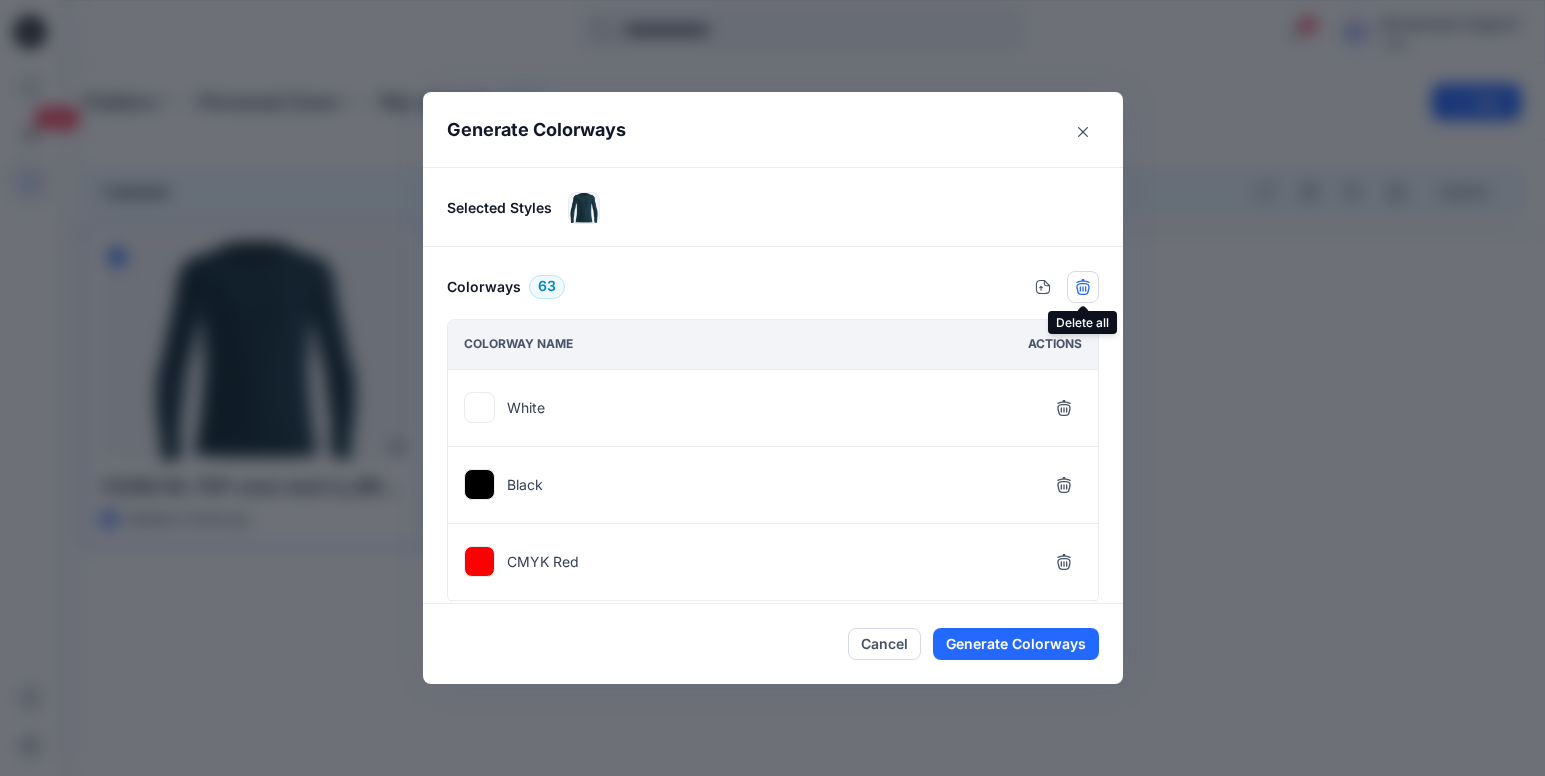 click 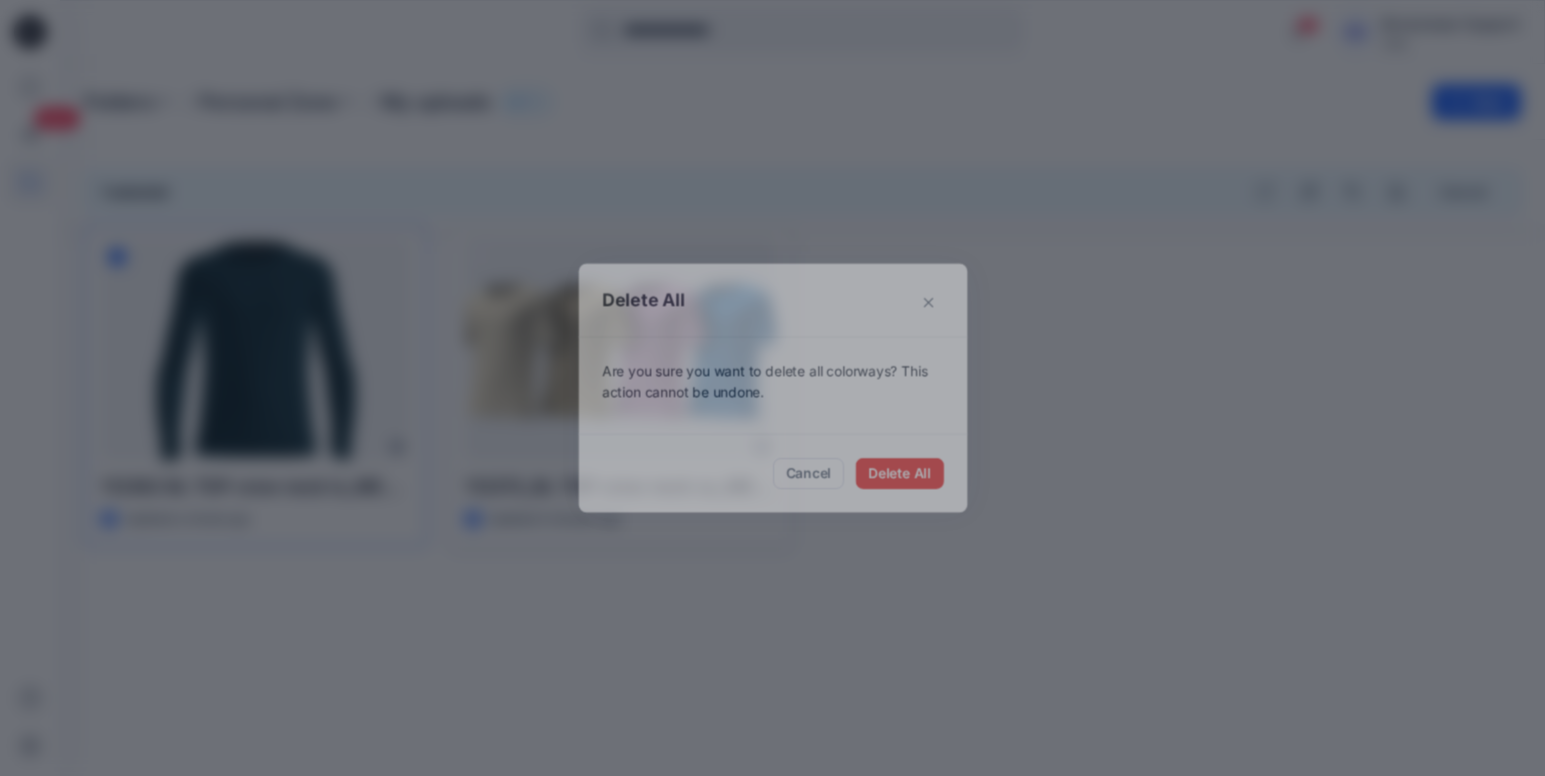 click on "Delete All Are you sure you want to delete all colorways? This action cannot be undone. Cancel Delete All" at bounding box center (772, 388) 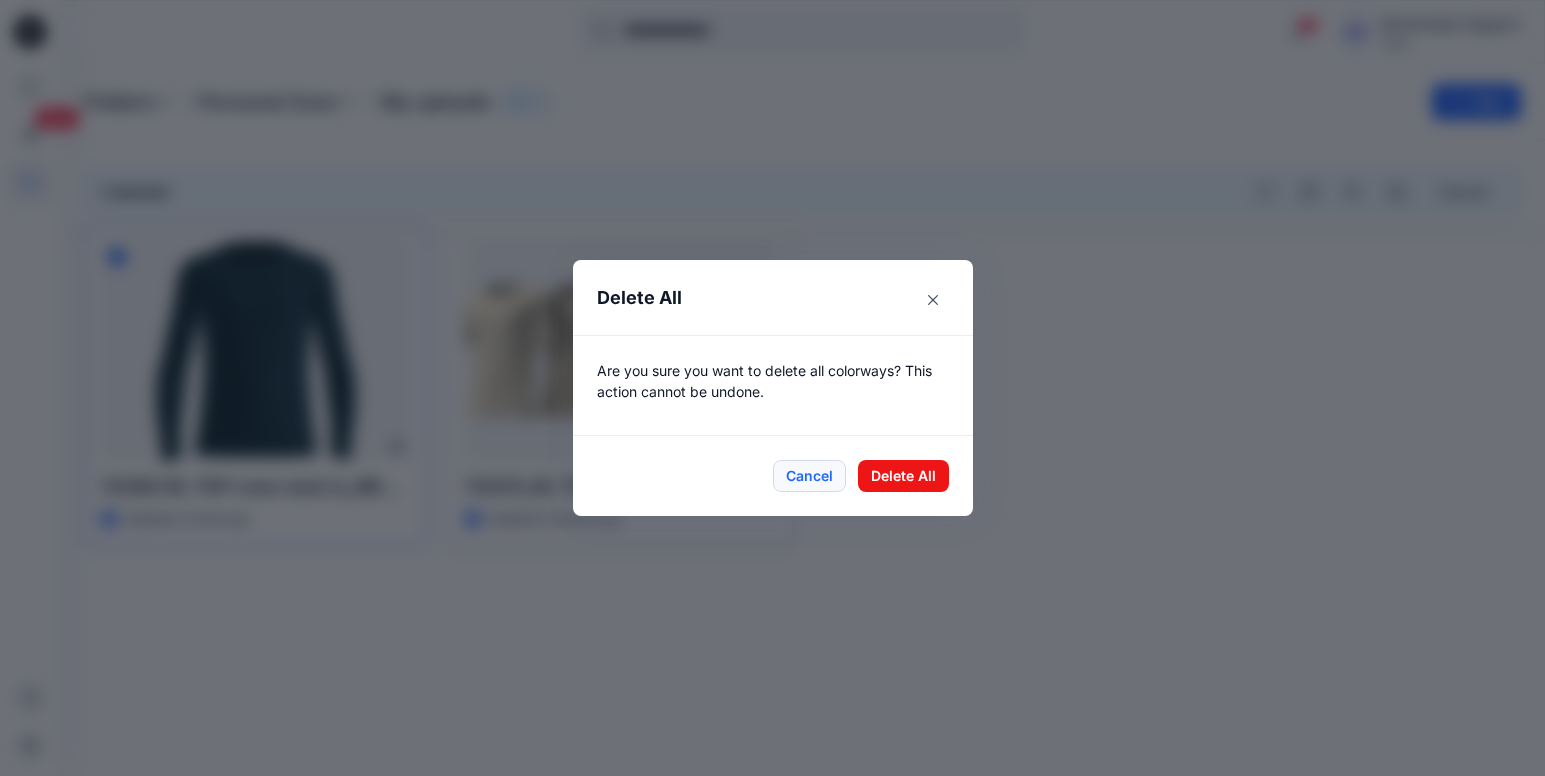 click on "Cancel" at bounding box center [809, 476] 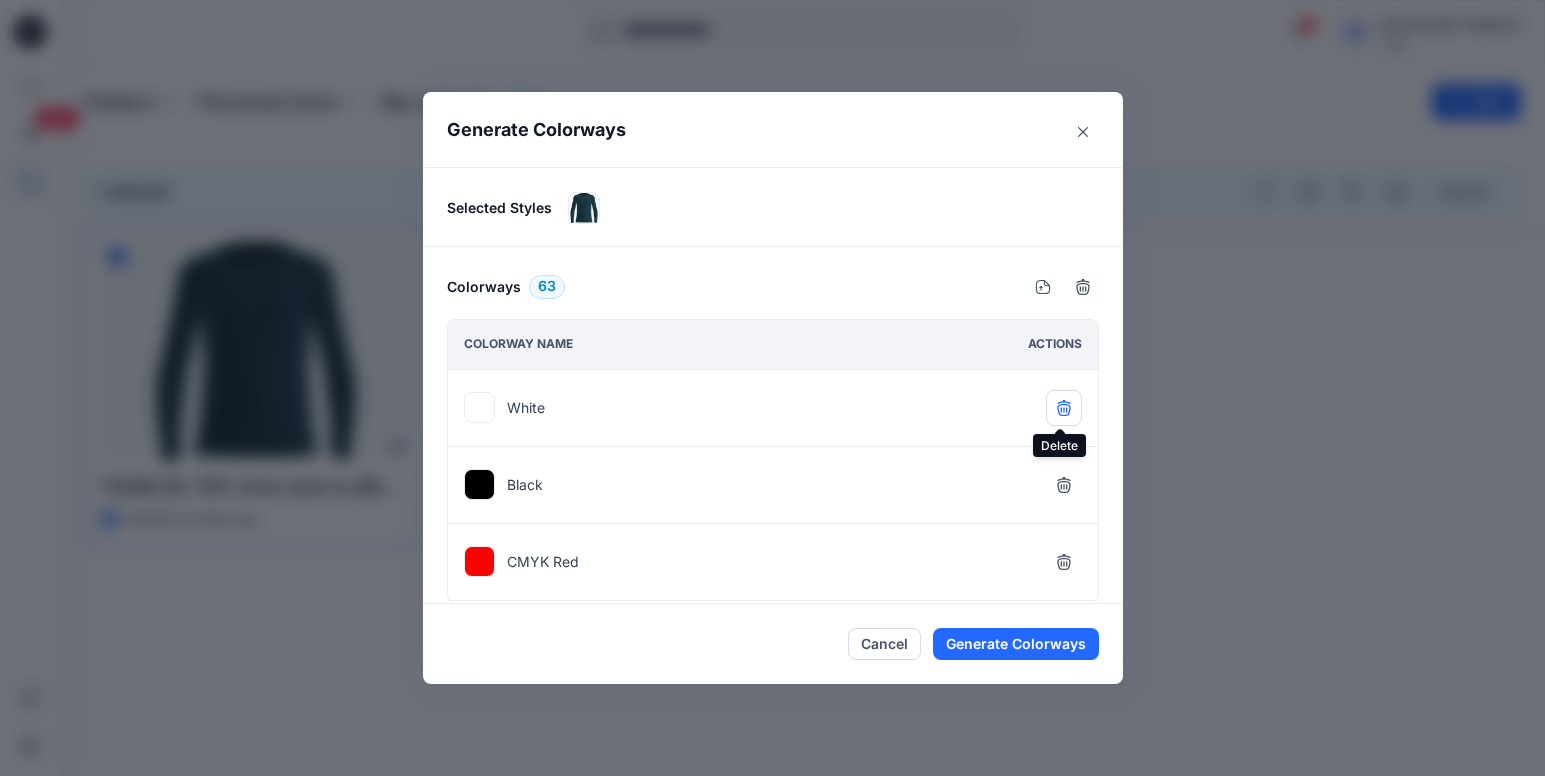 click 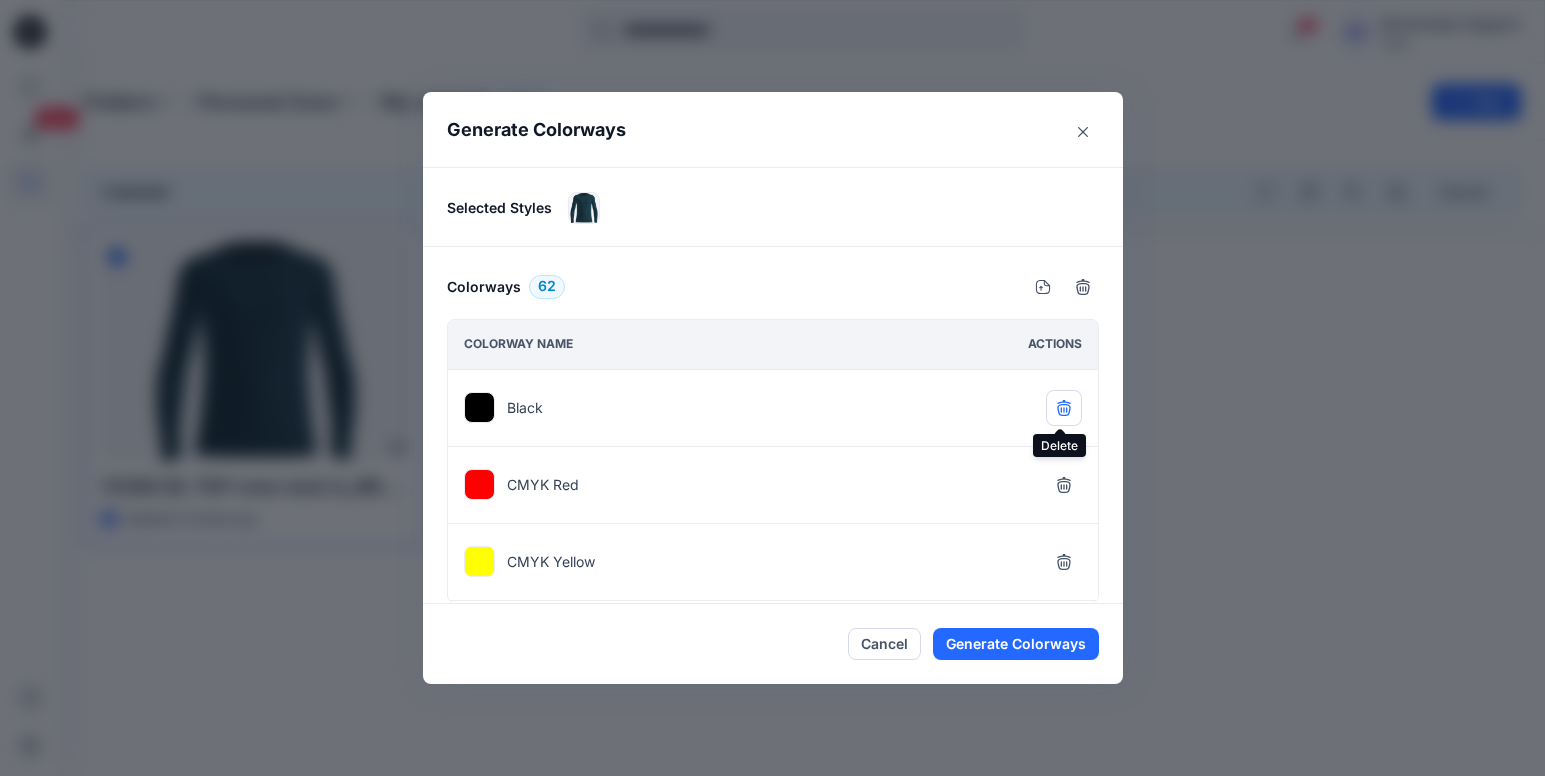 click 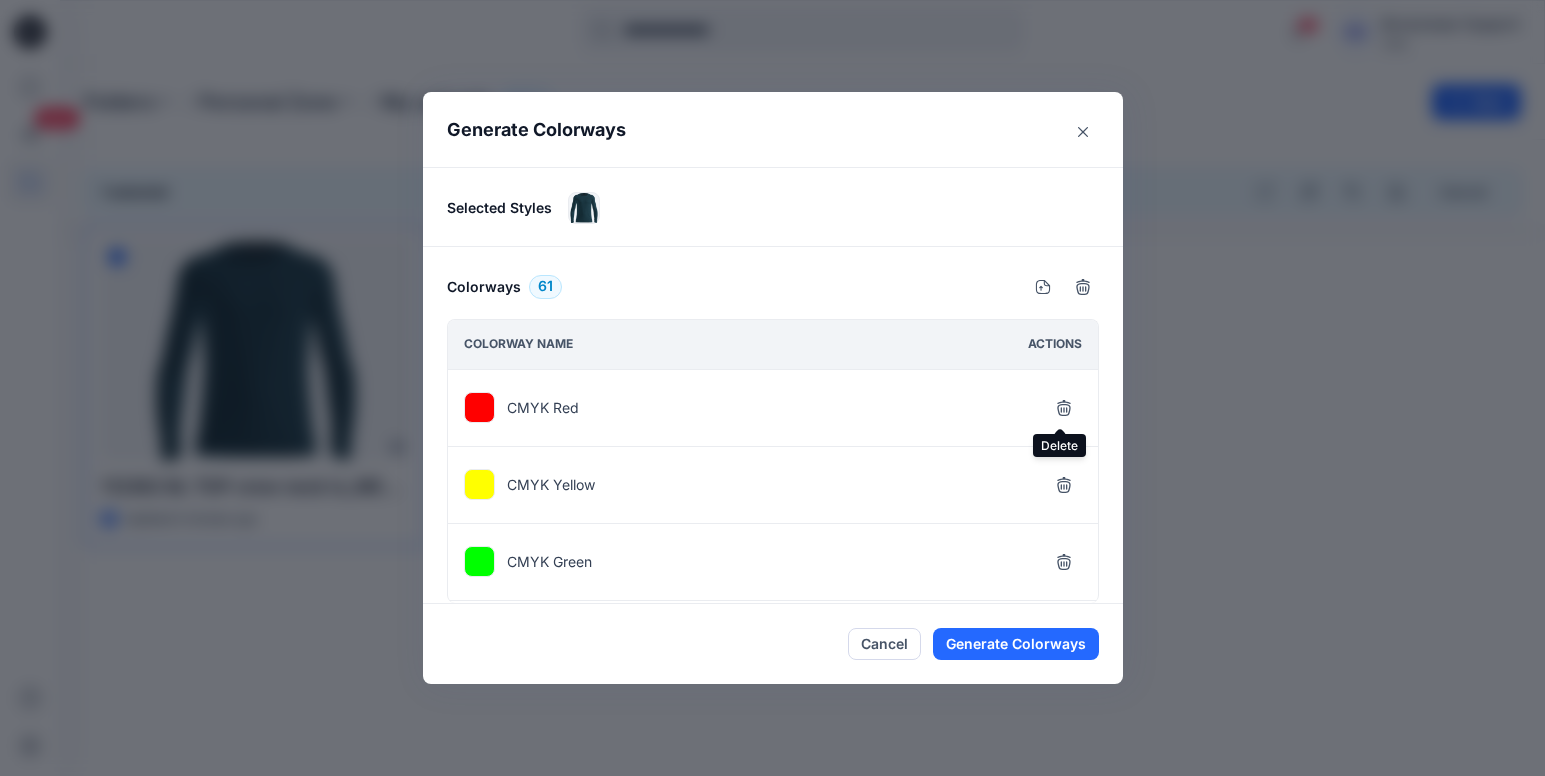 click 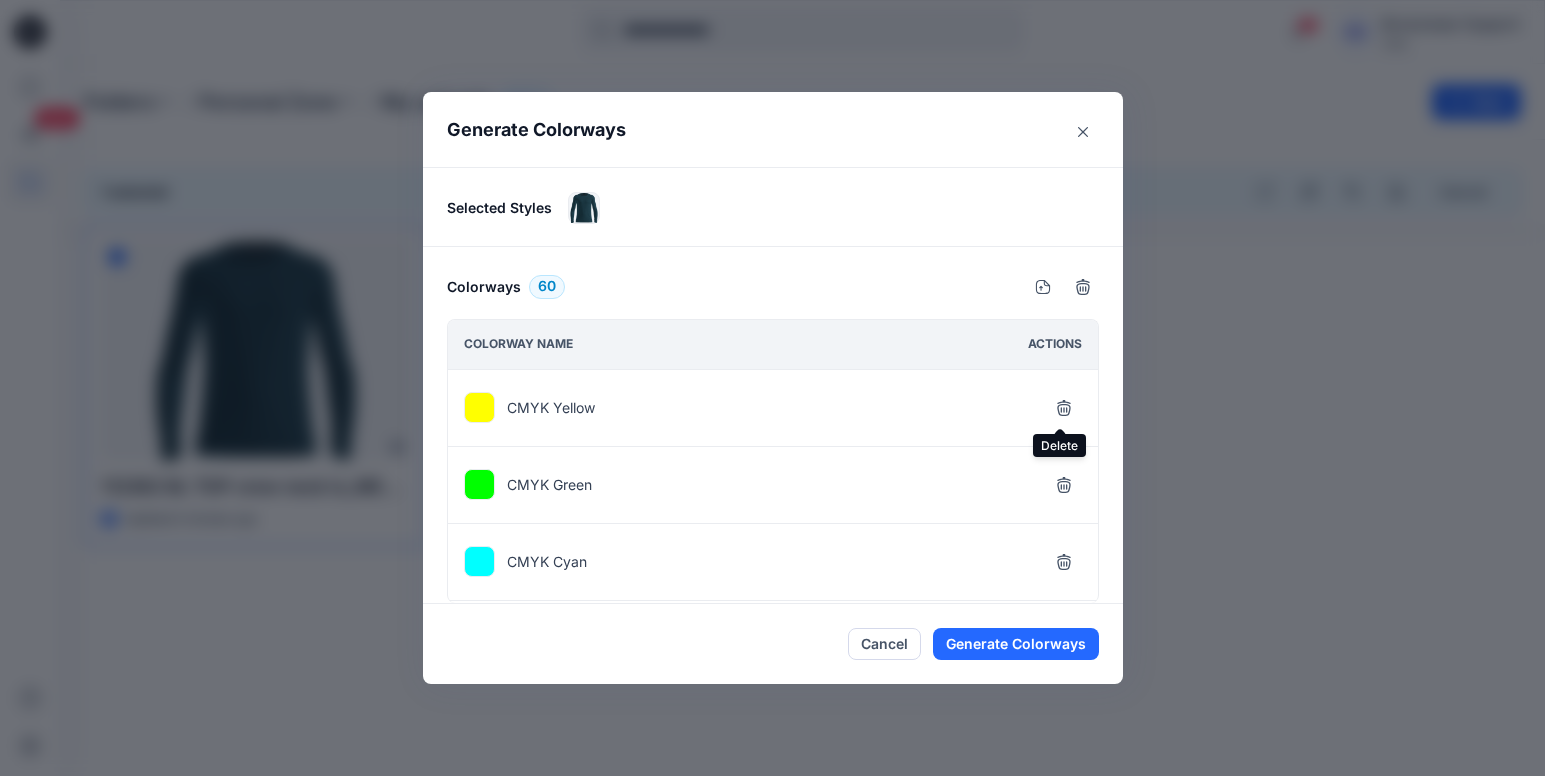 click 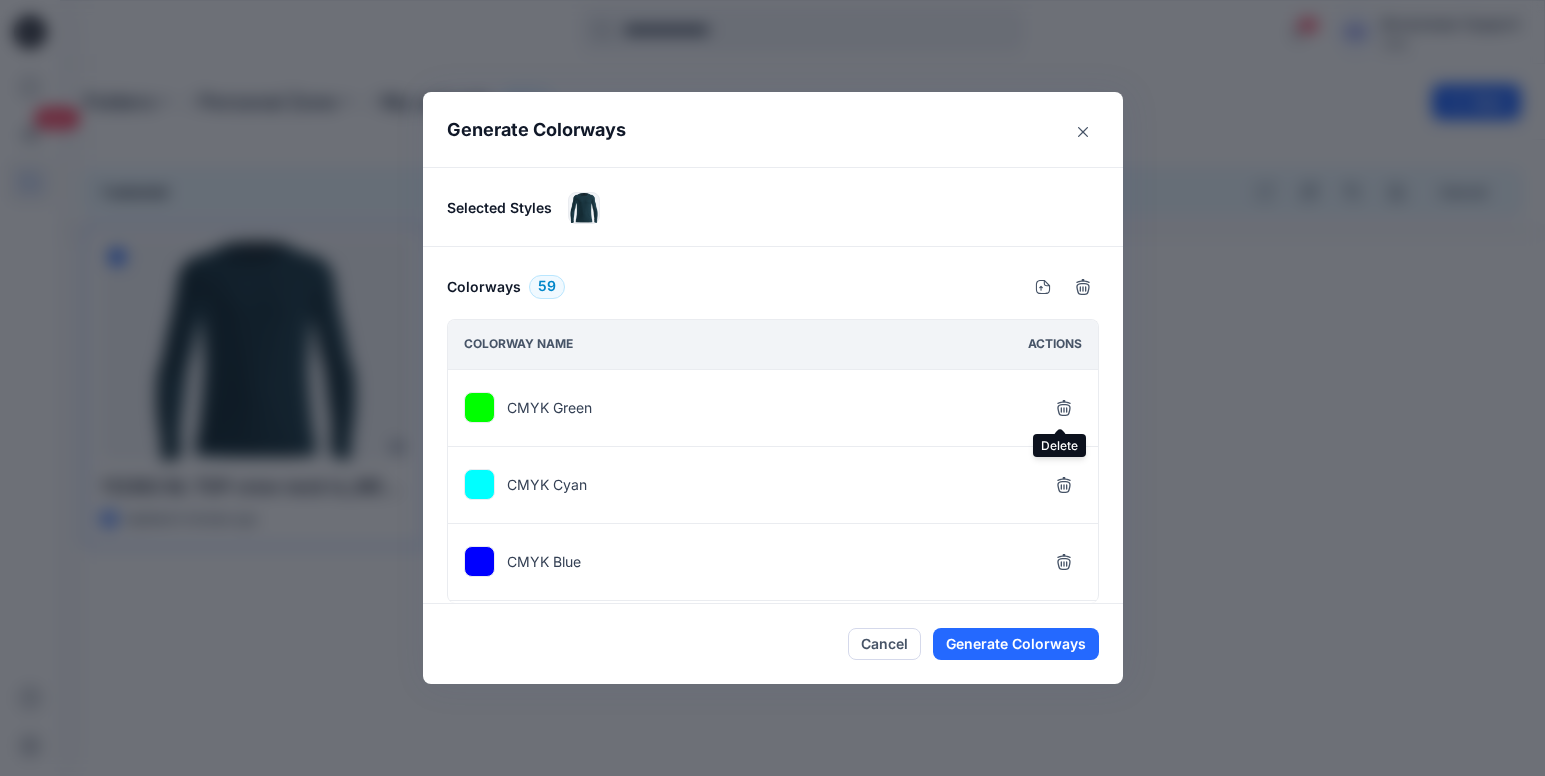 click 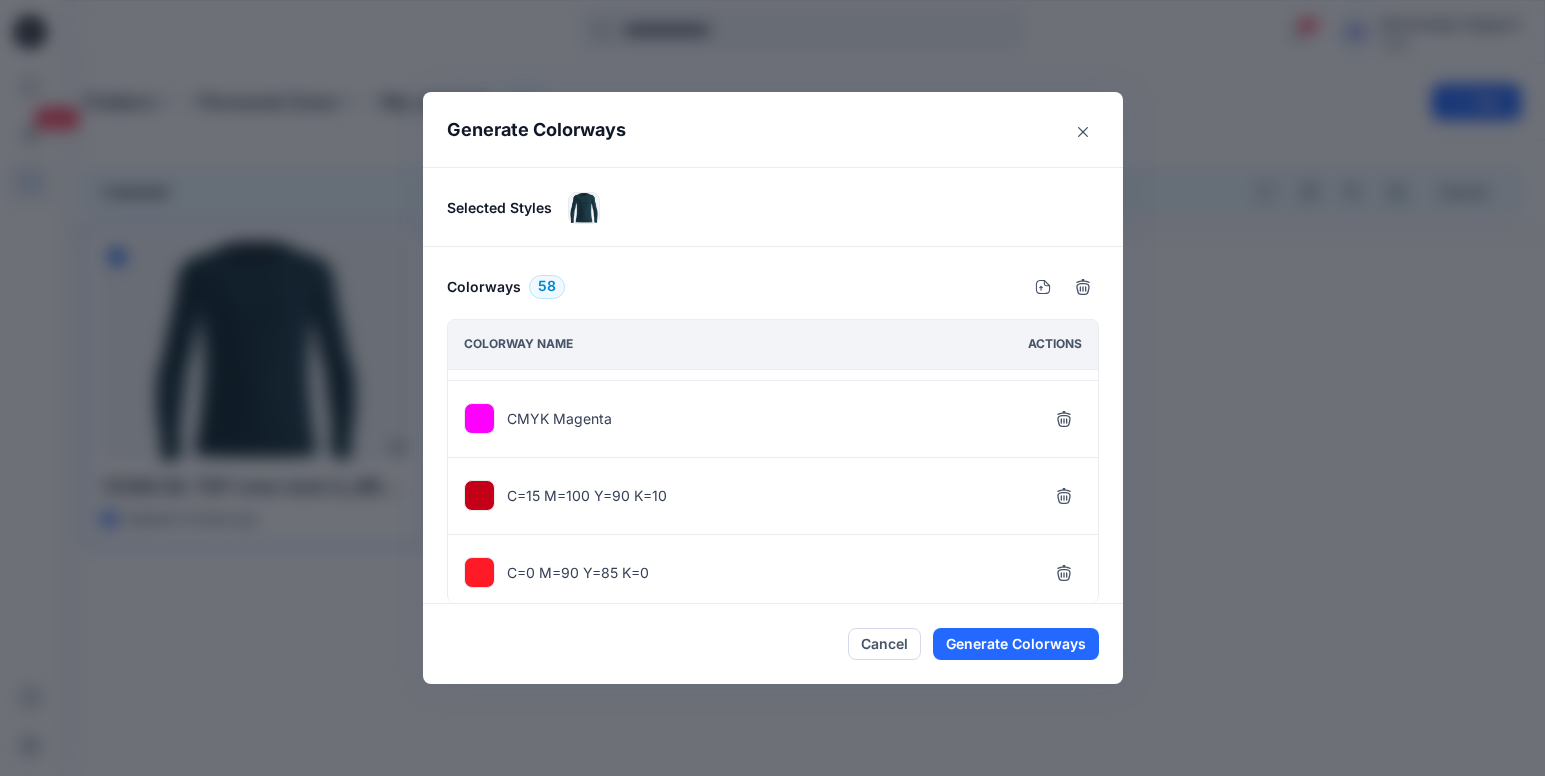 scroll, scrollTop: 200, scrollLeft: 0, axis: vertical 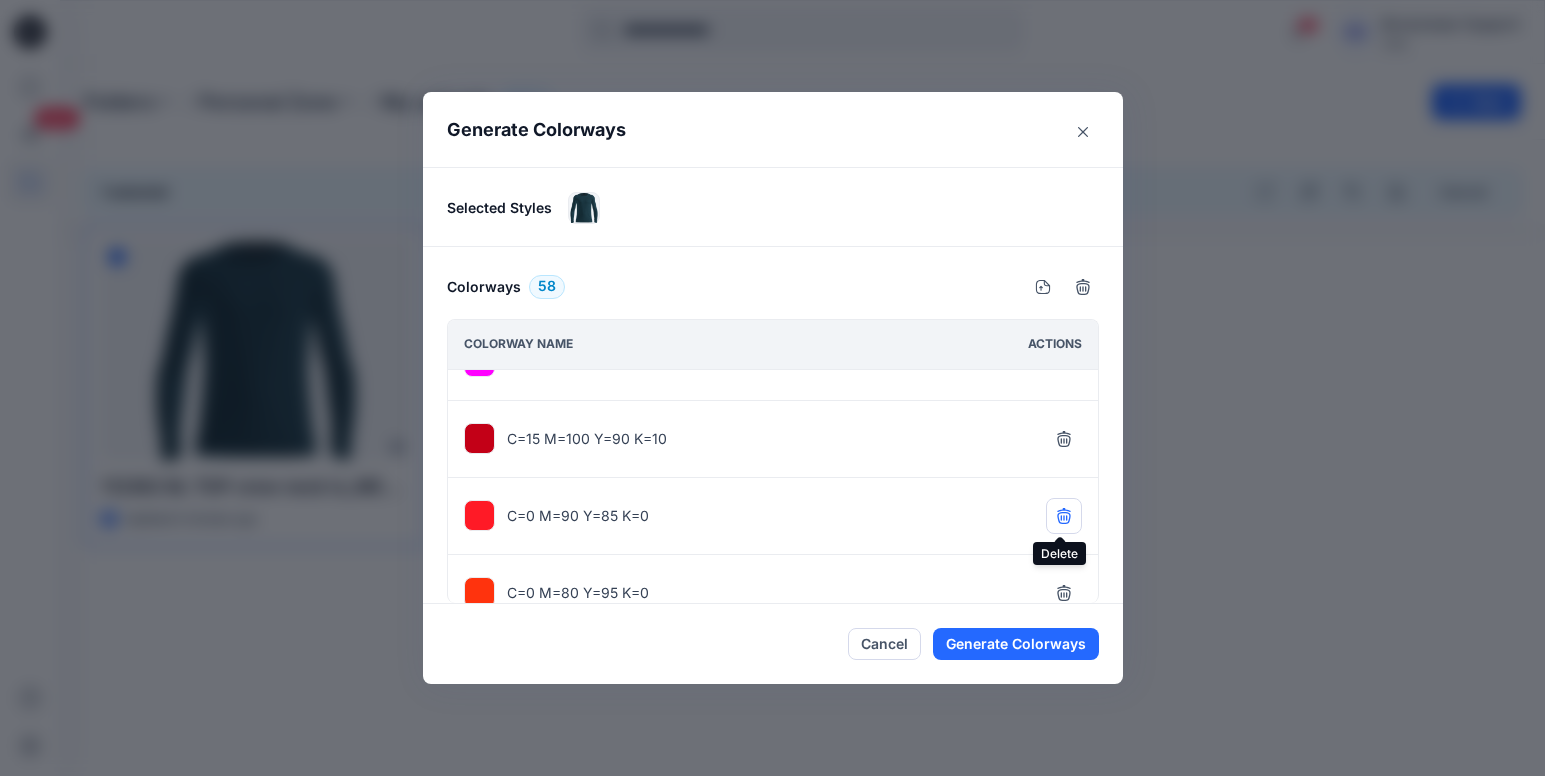 click 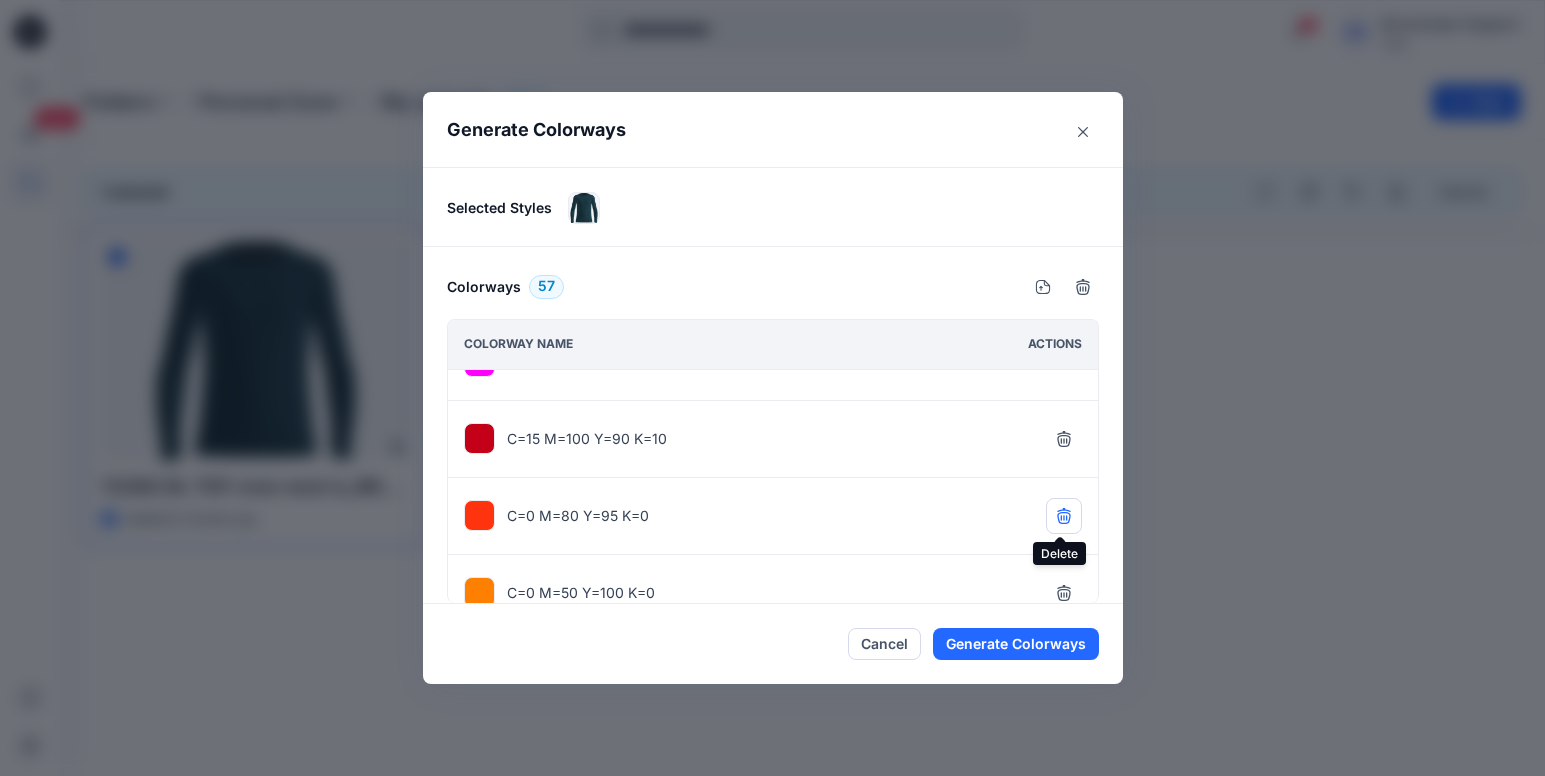 click 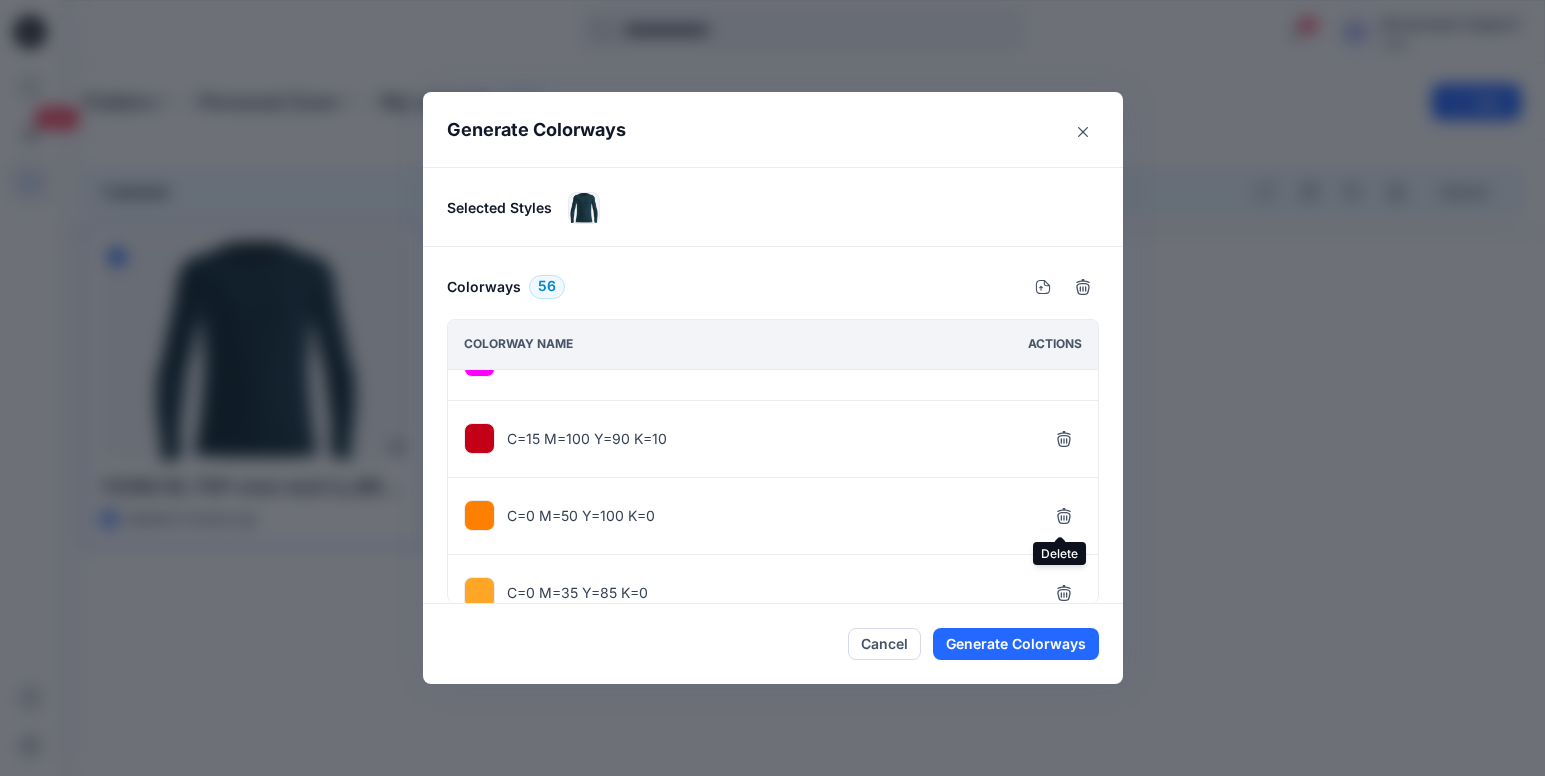 click 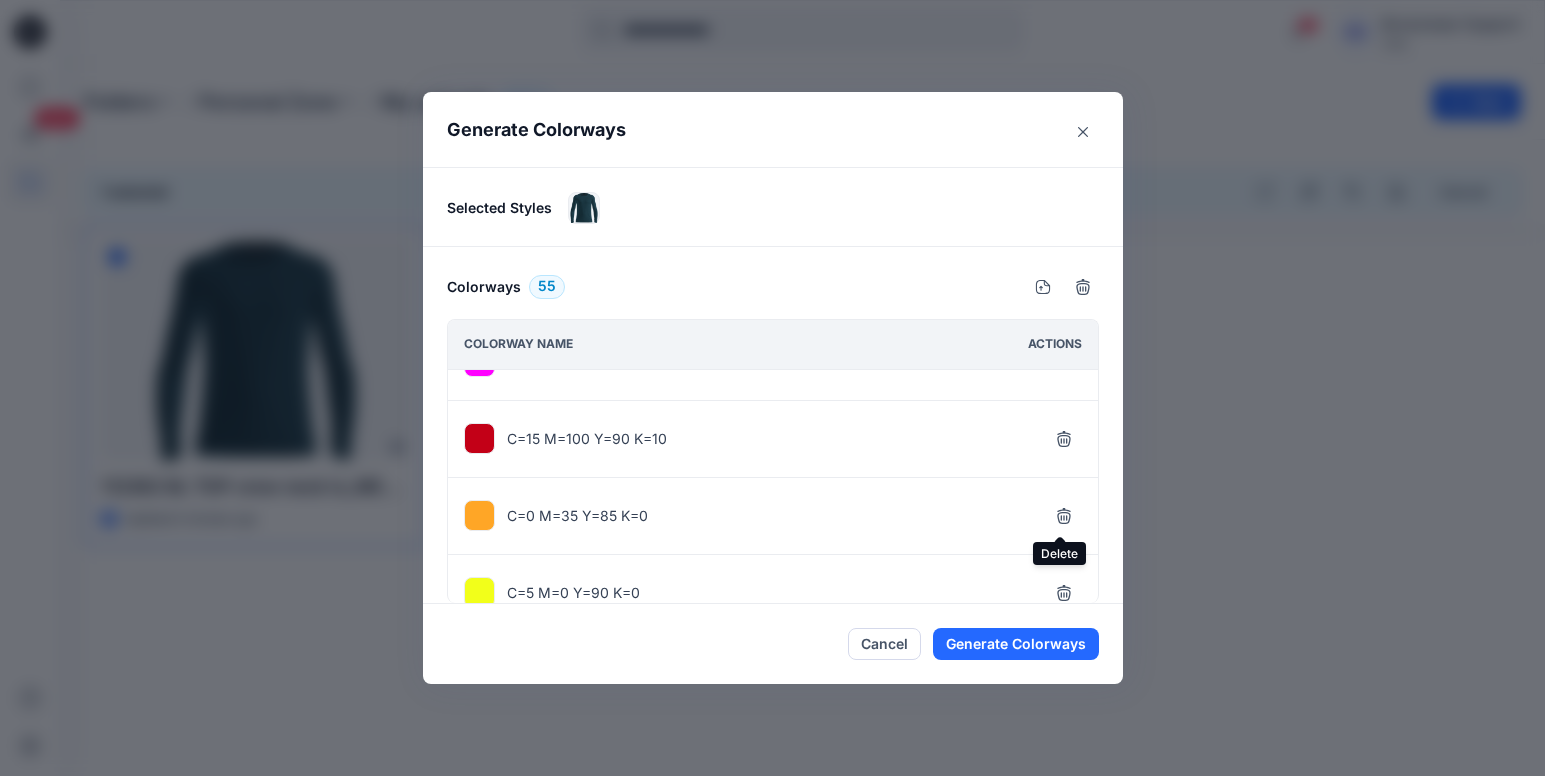 click 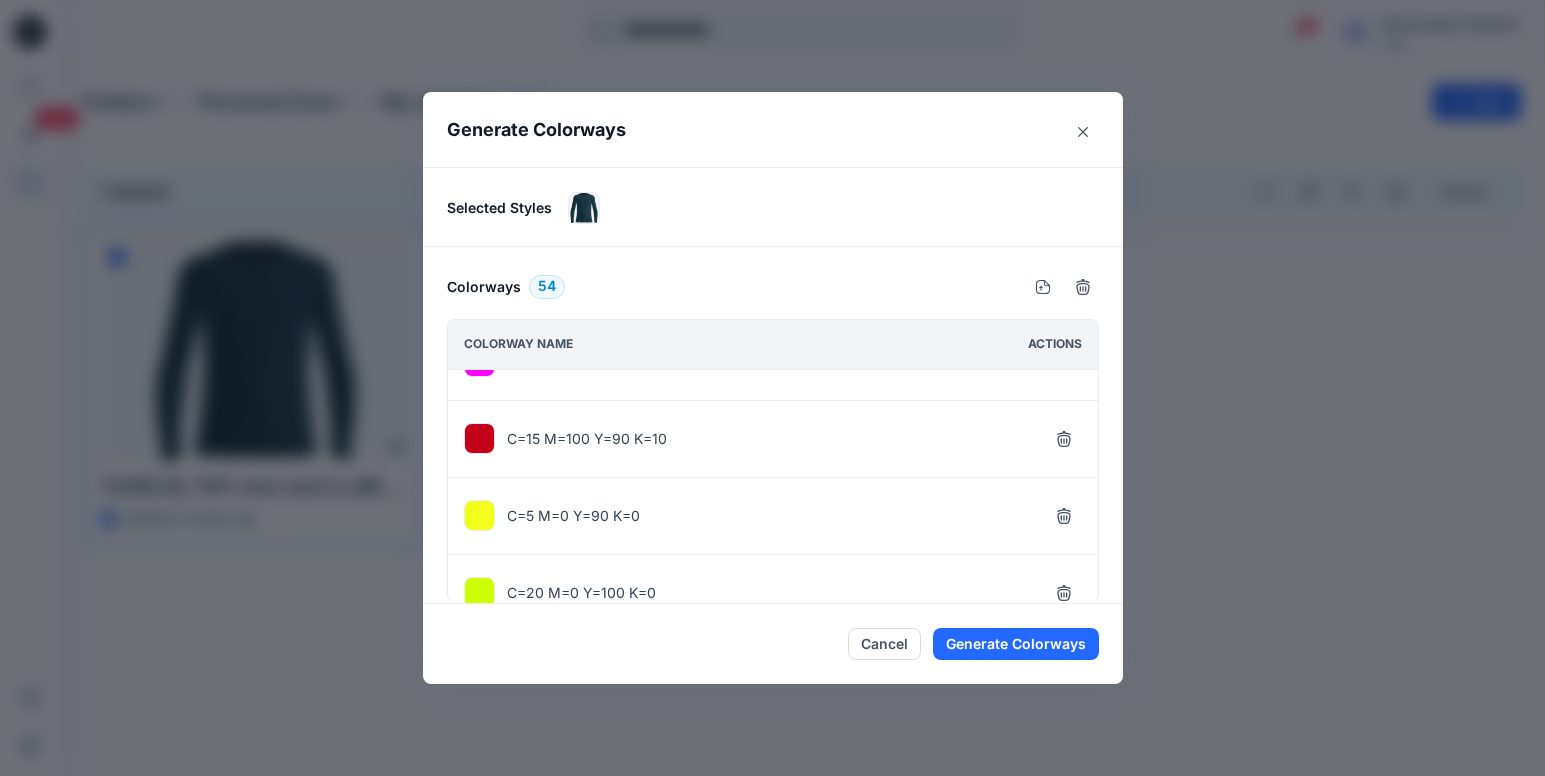 click 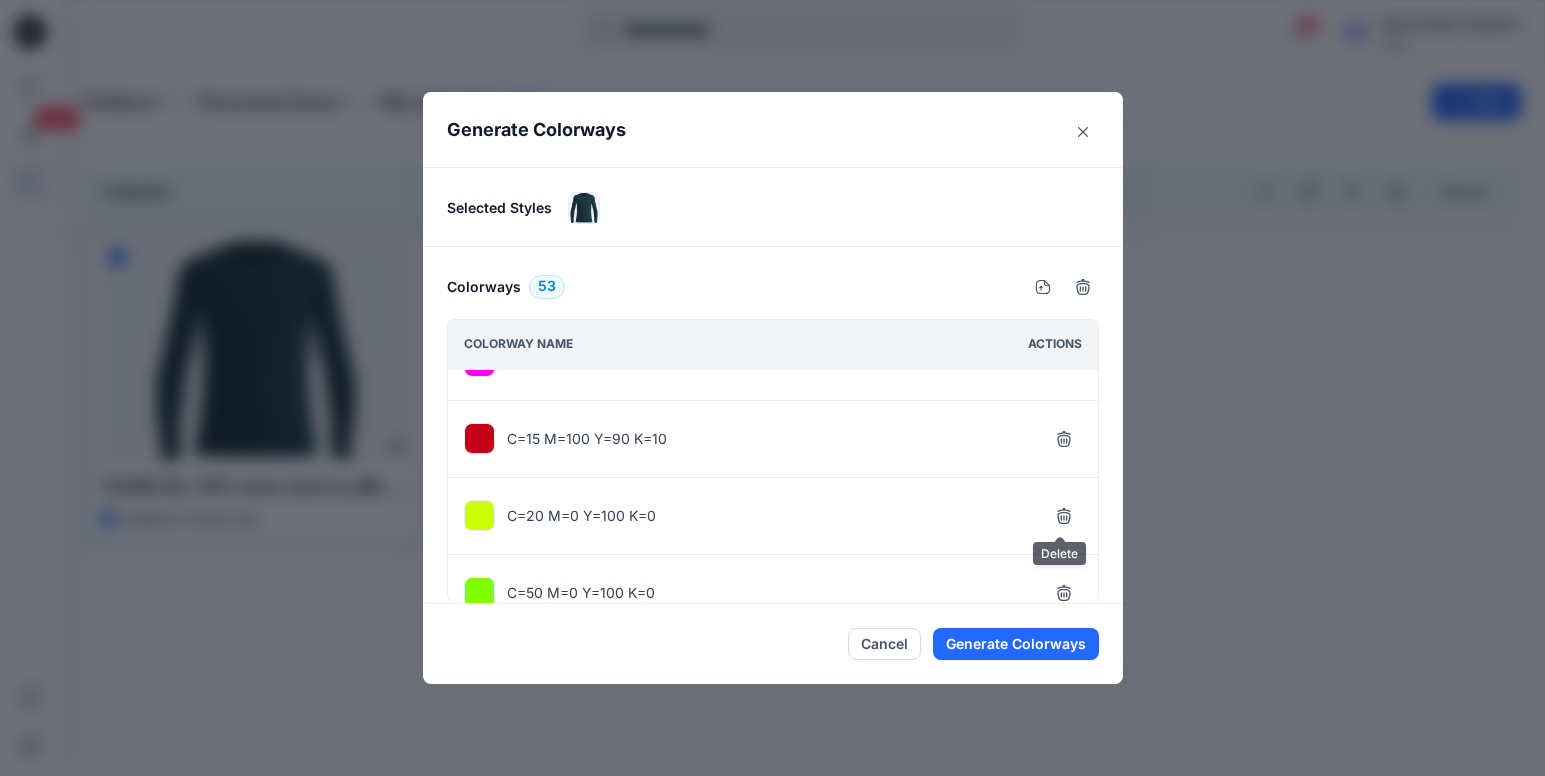 click 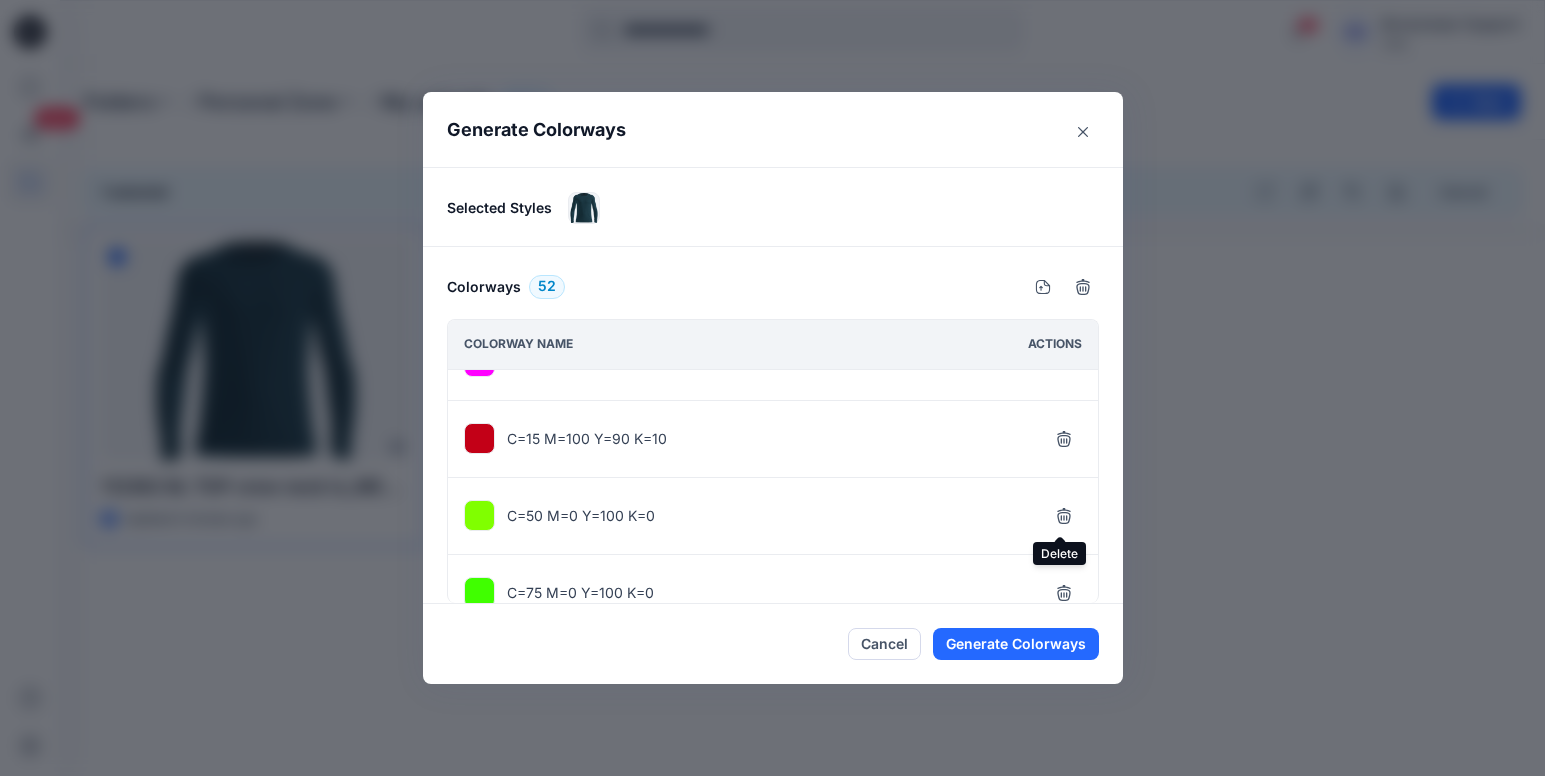 click 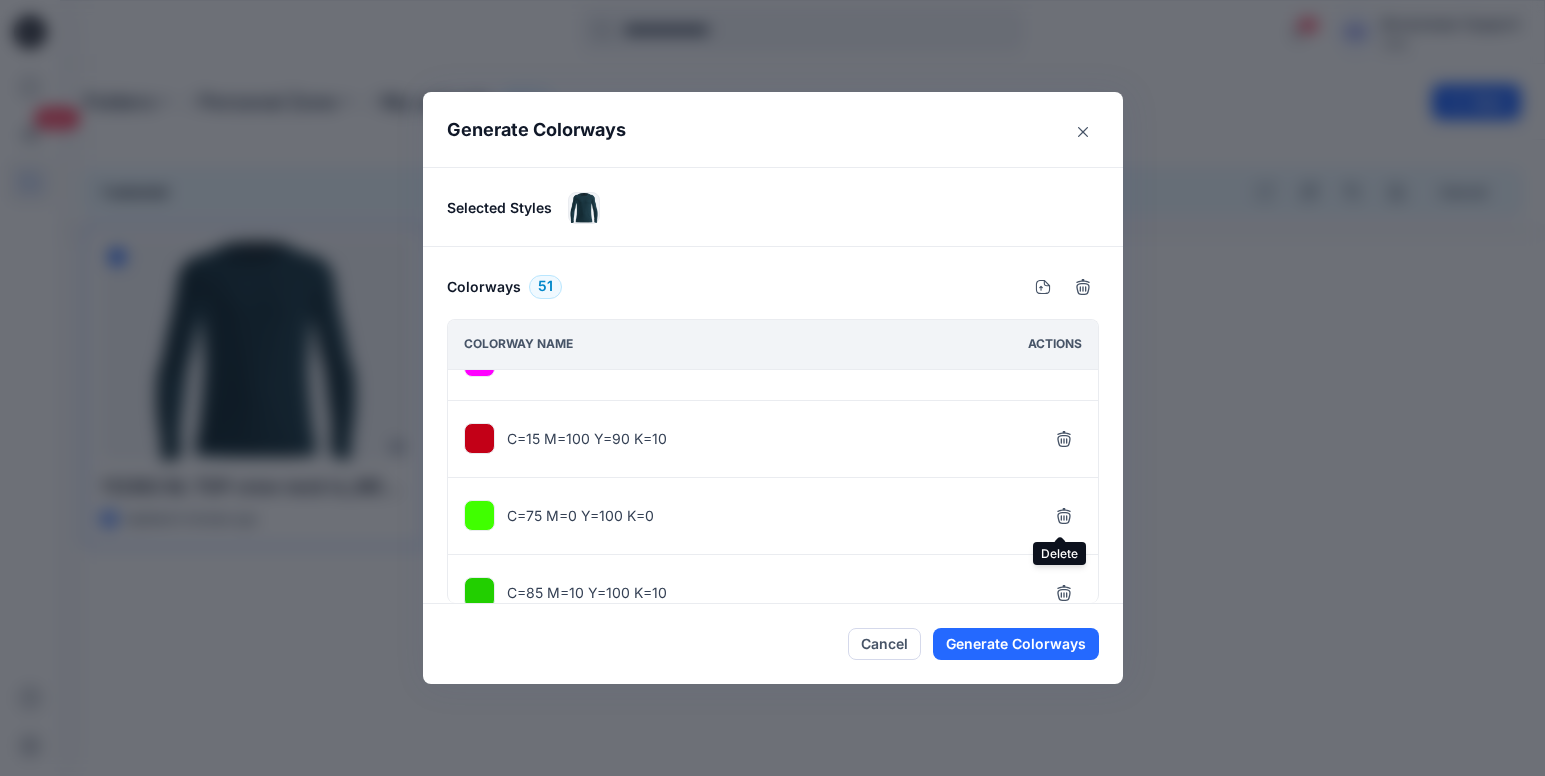 click 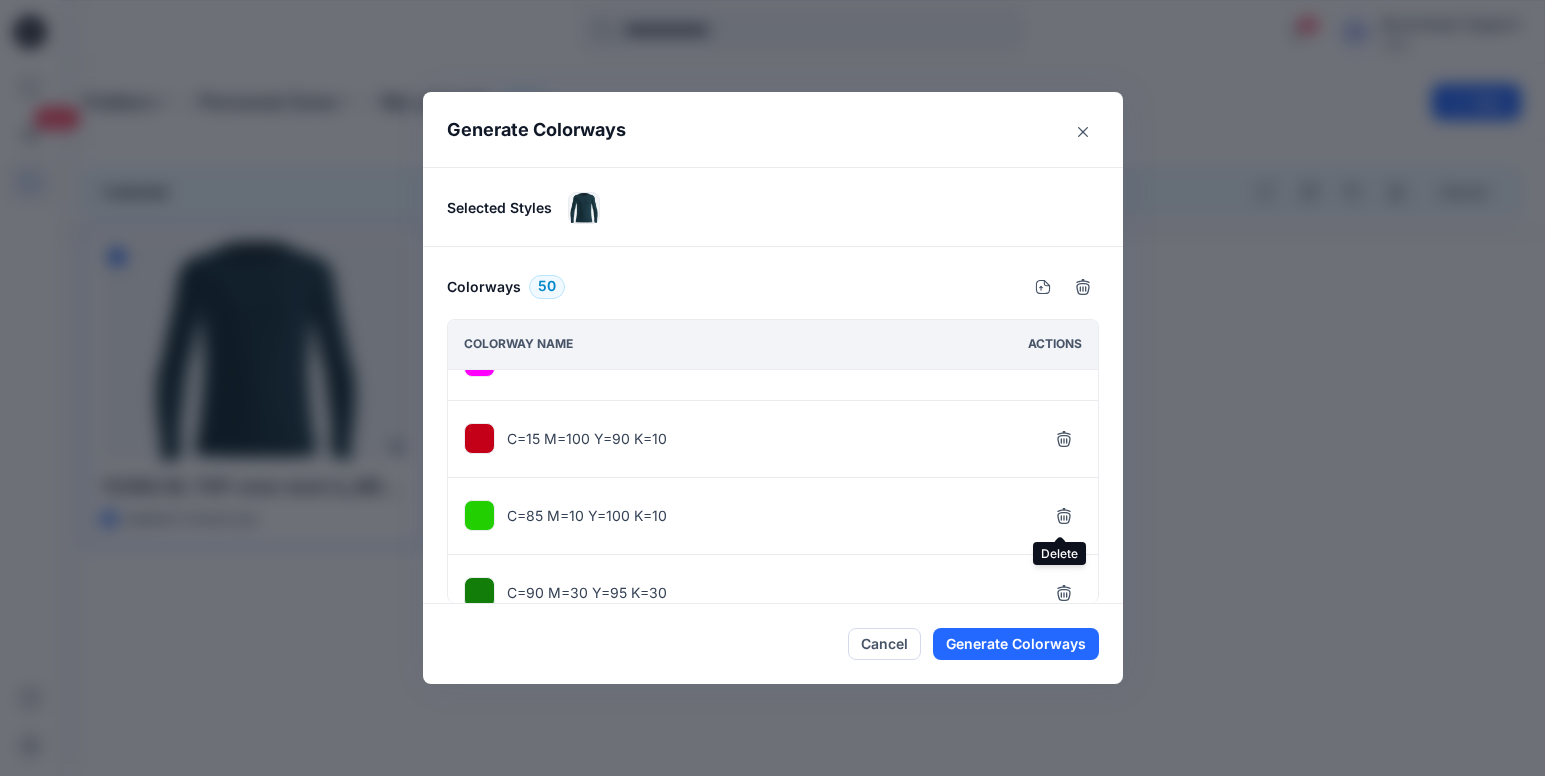 click 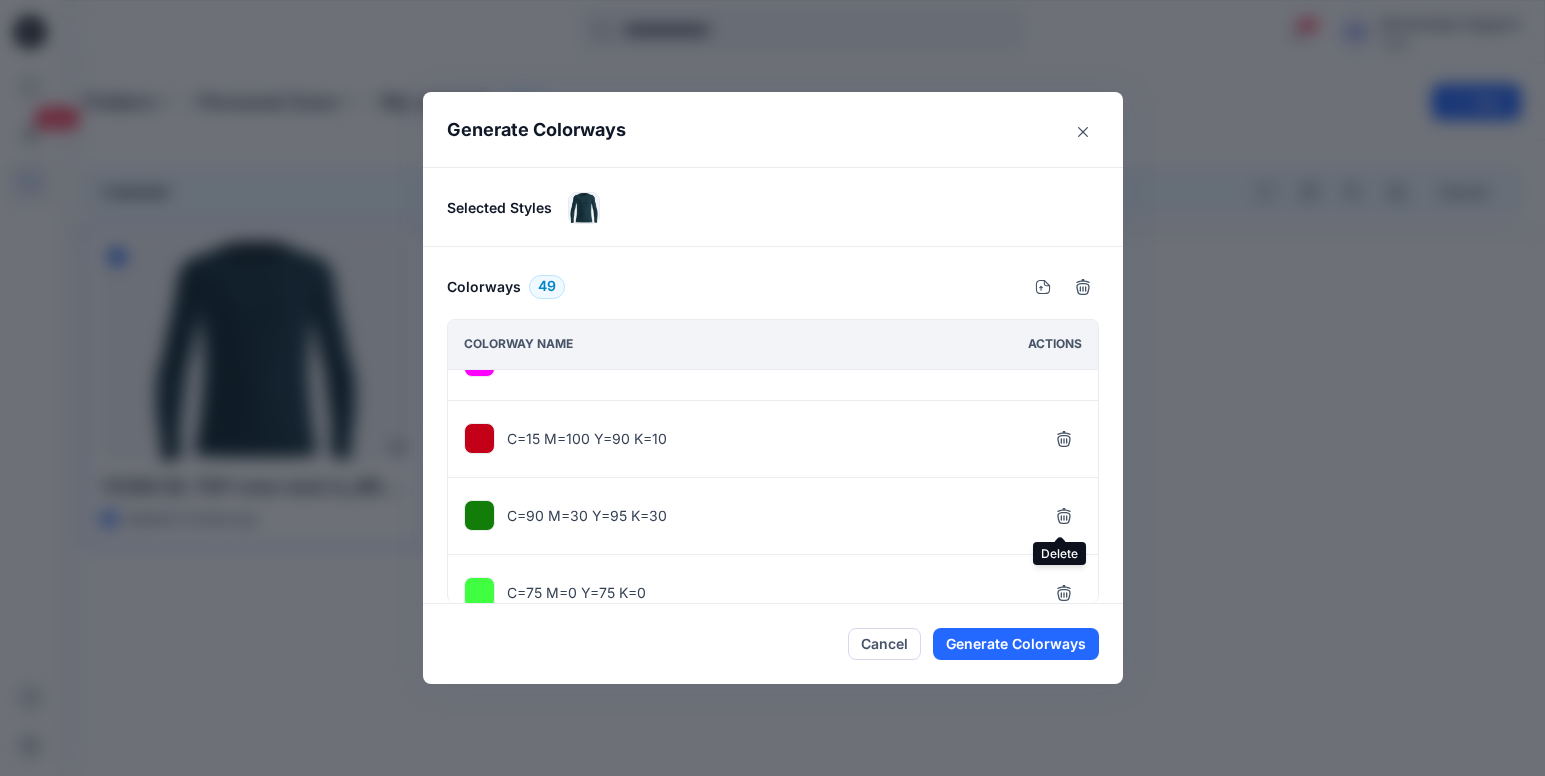 click 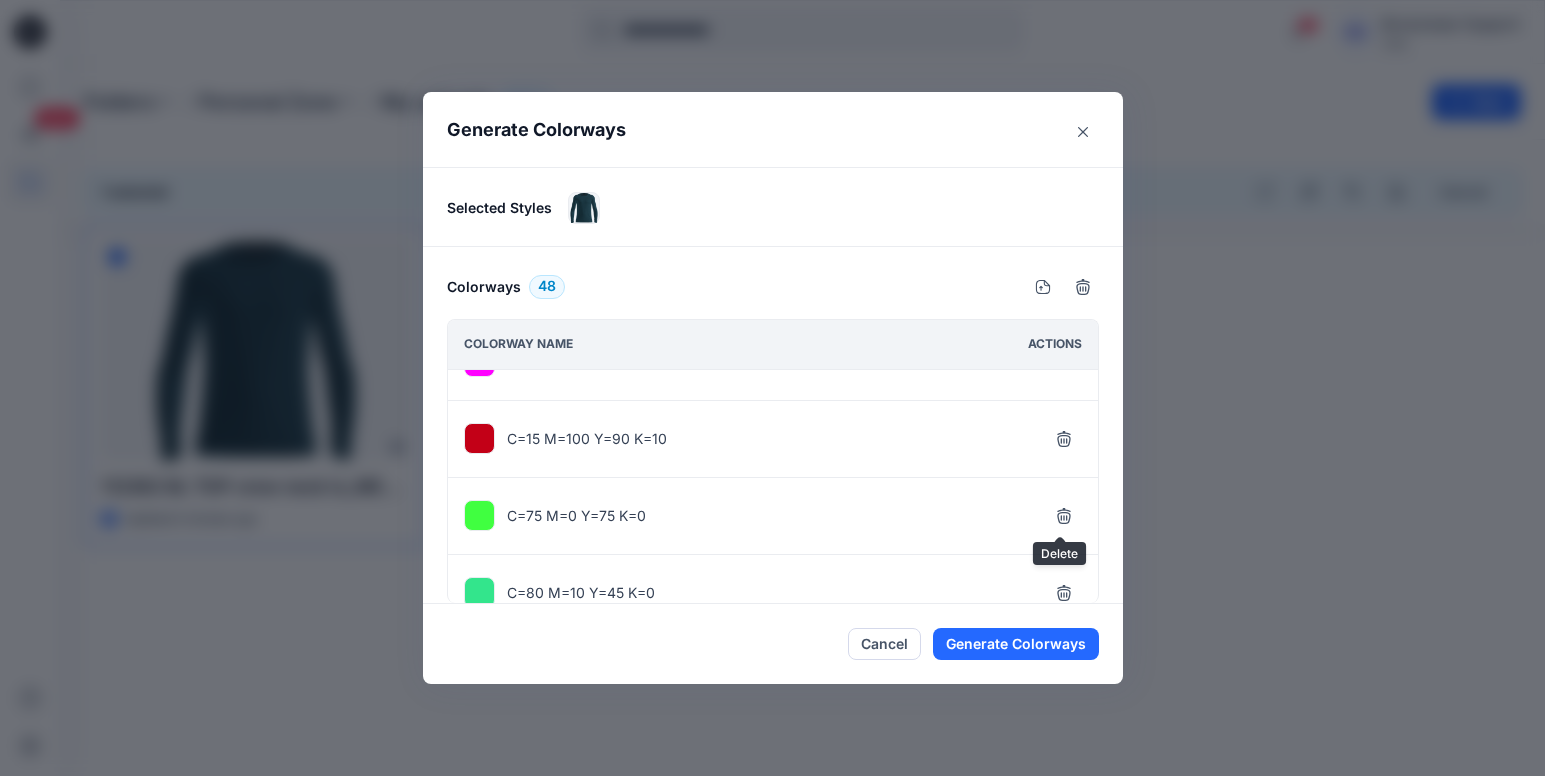 click 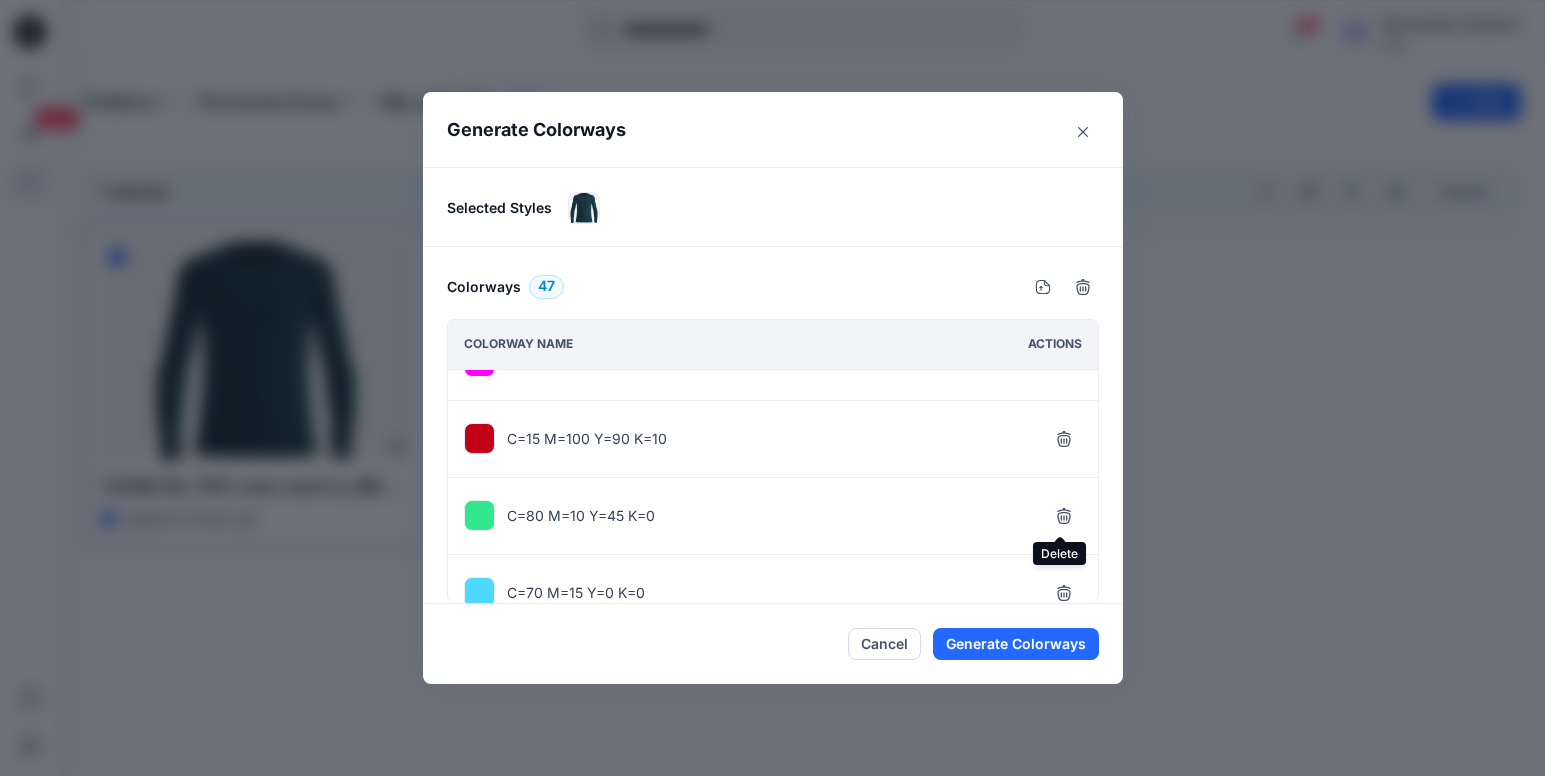 click 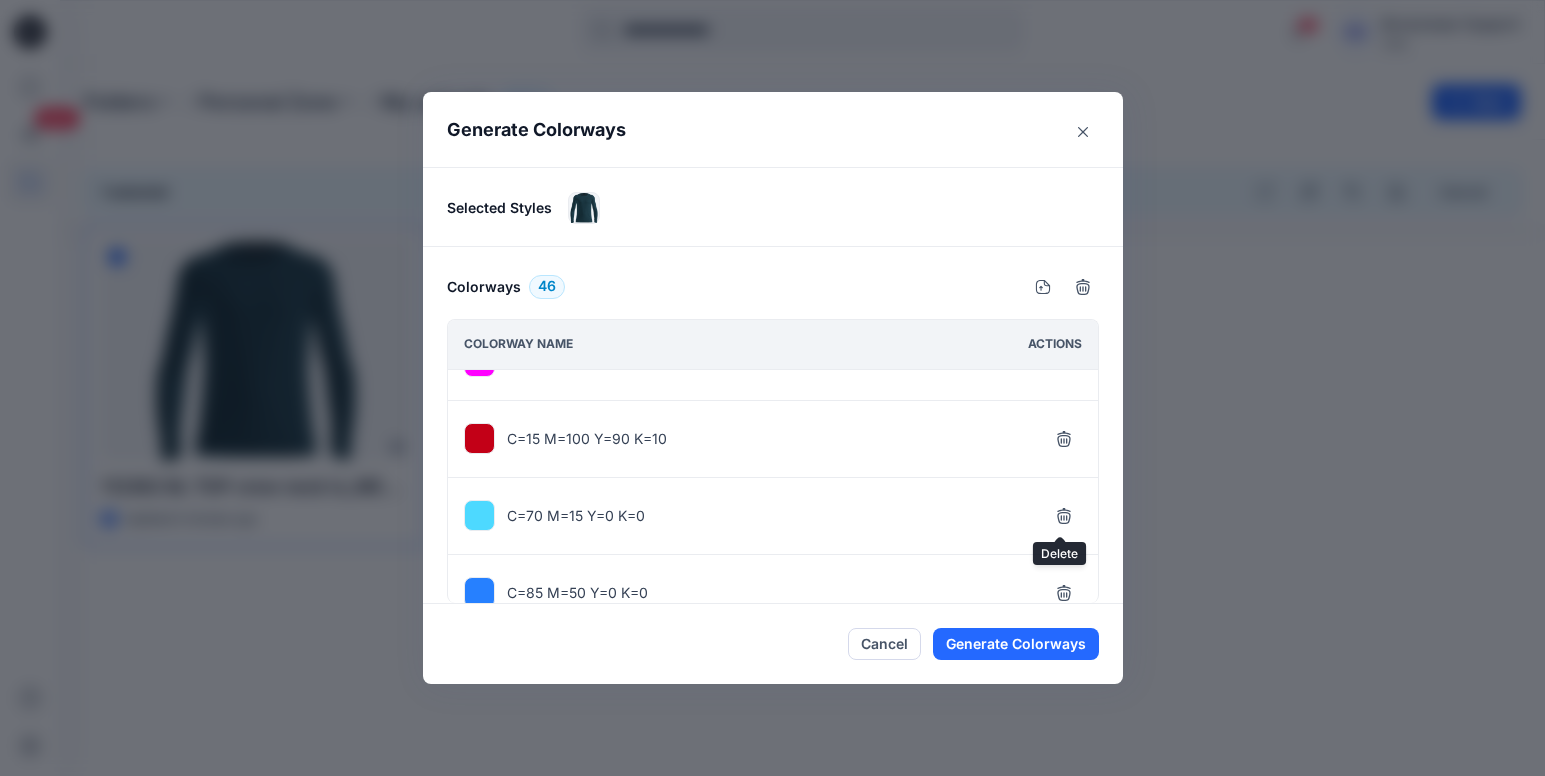click 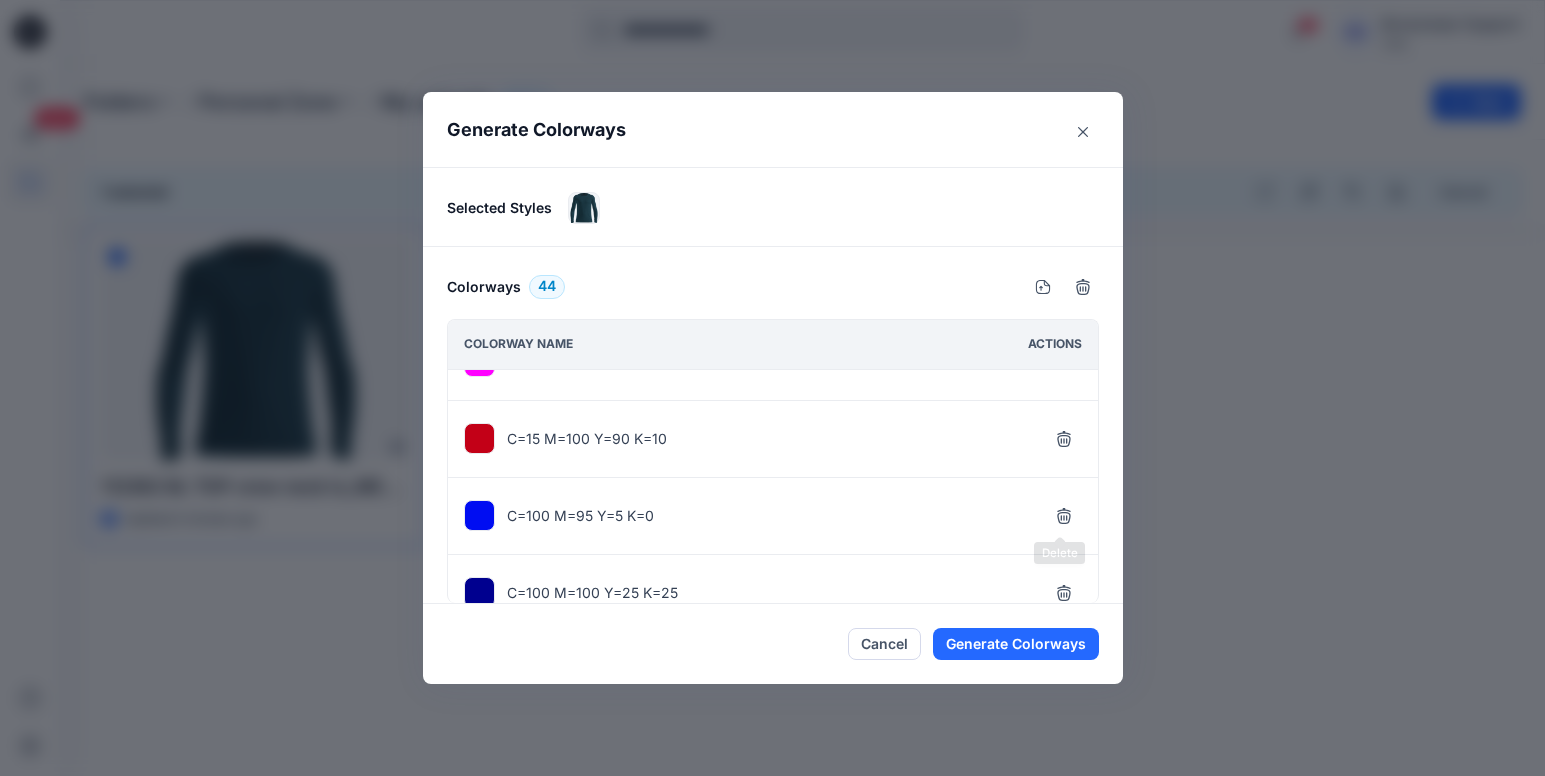 click 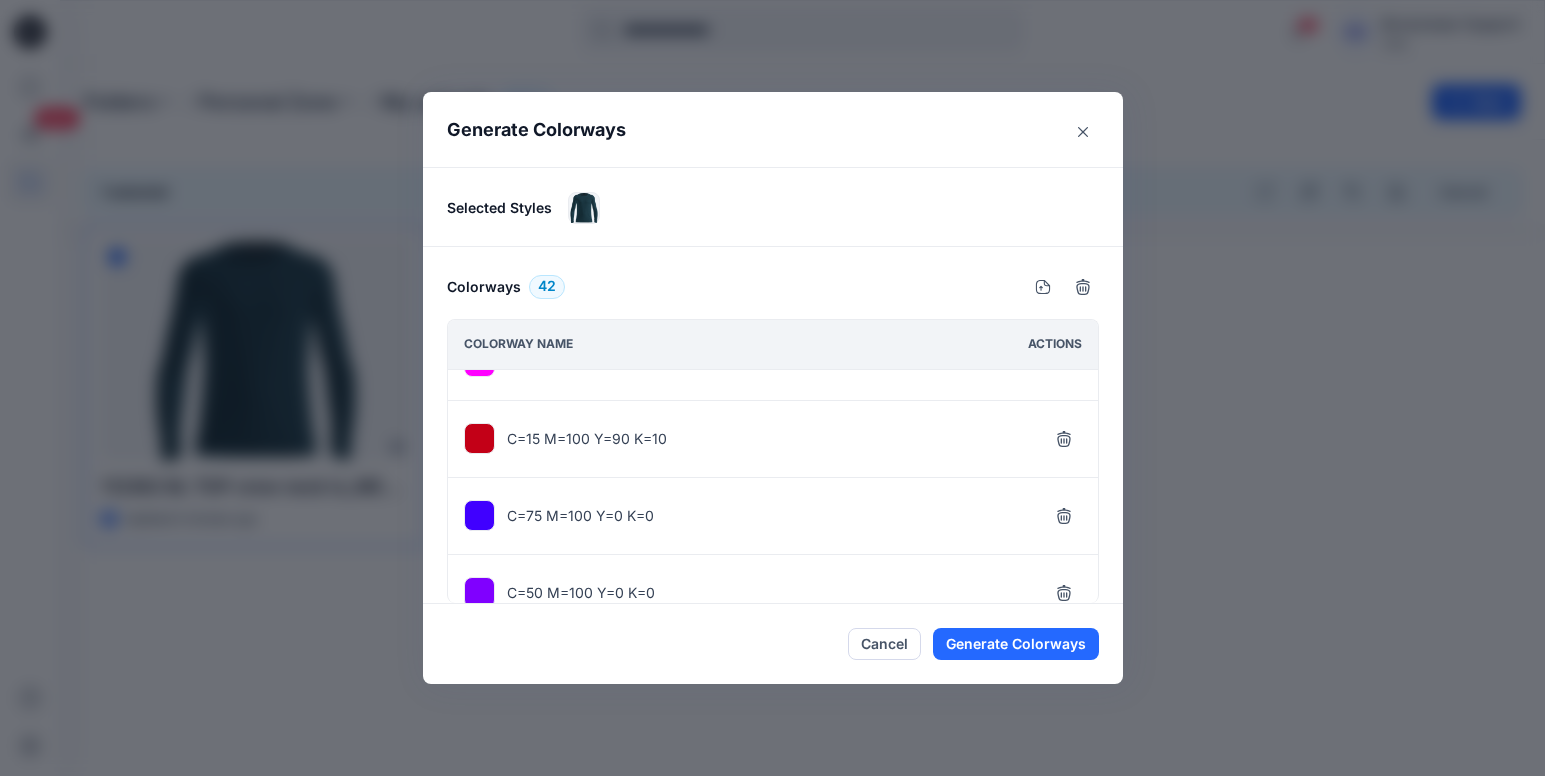click 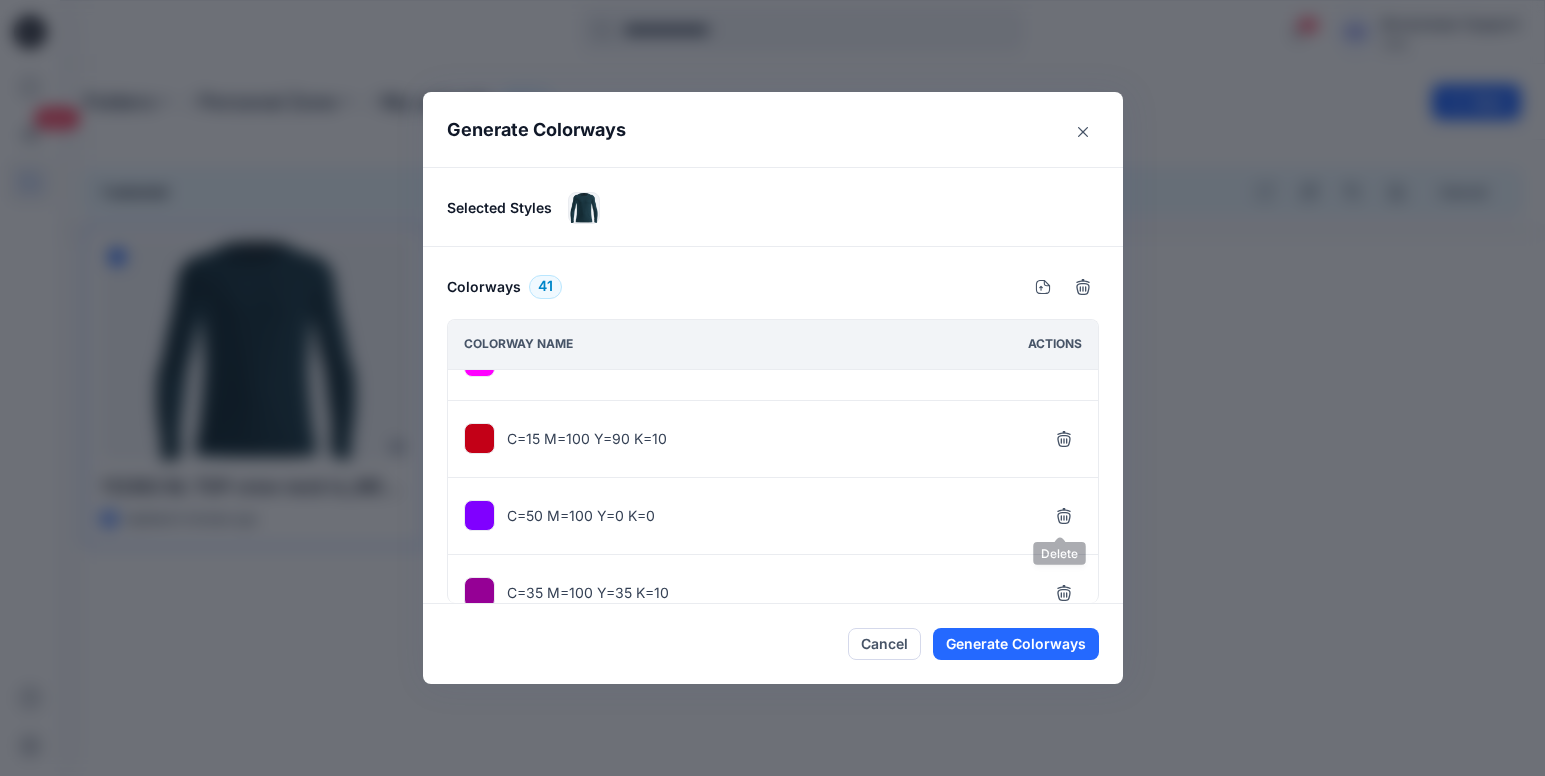 click 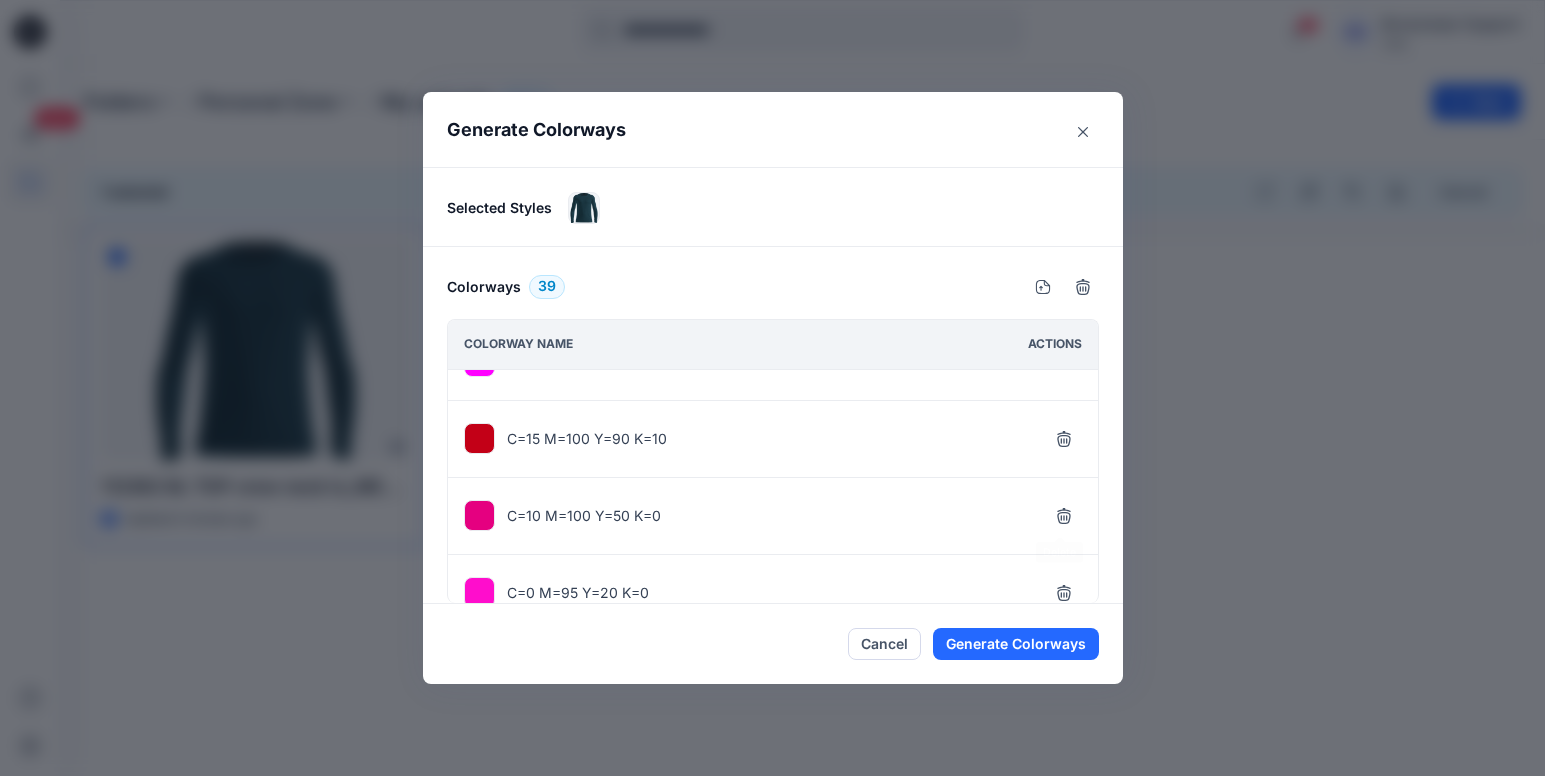 click 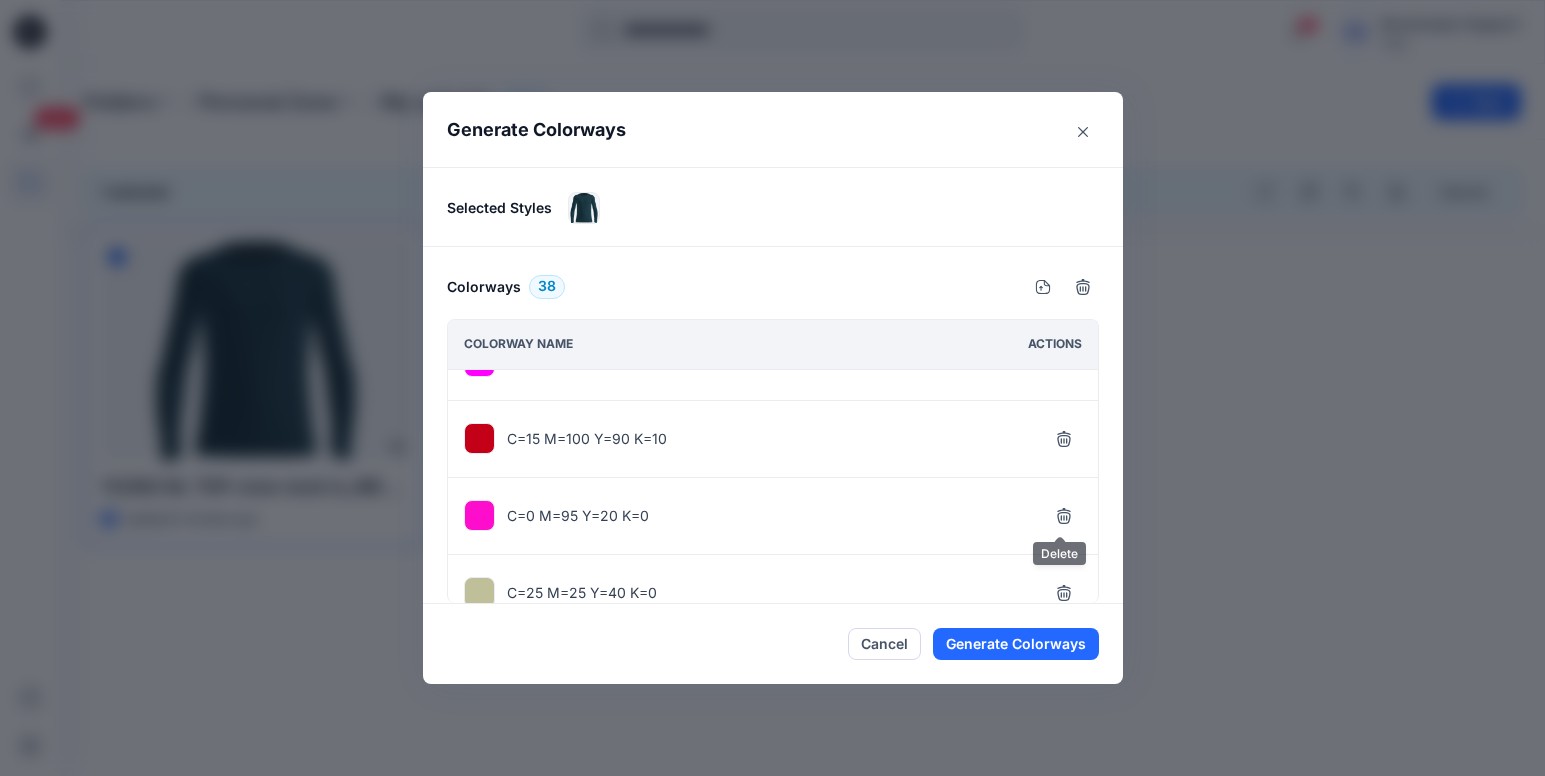 click 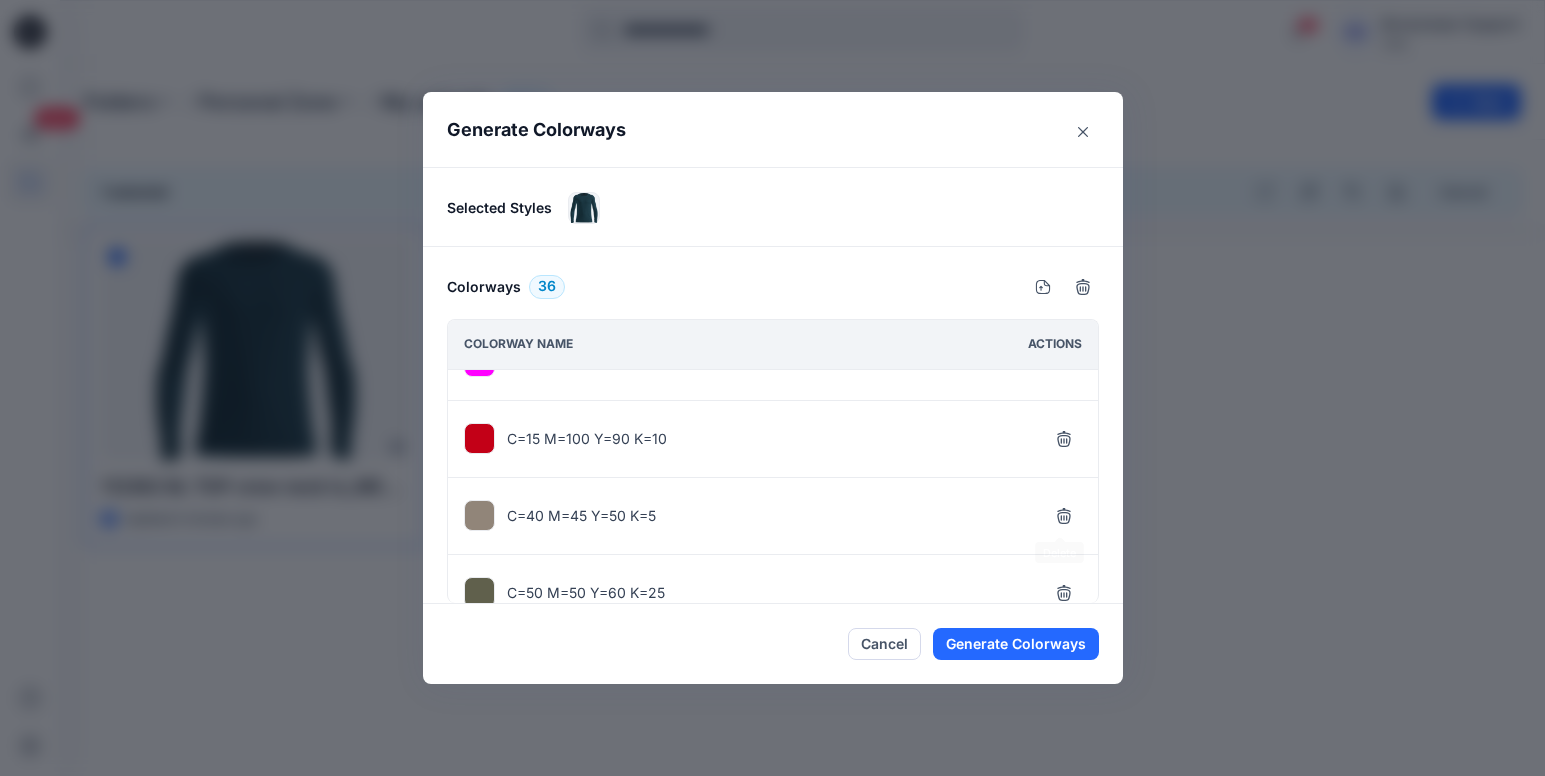 click 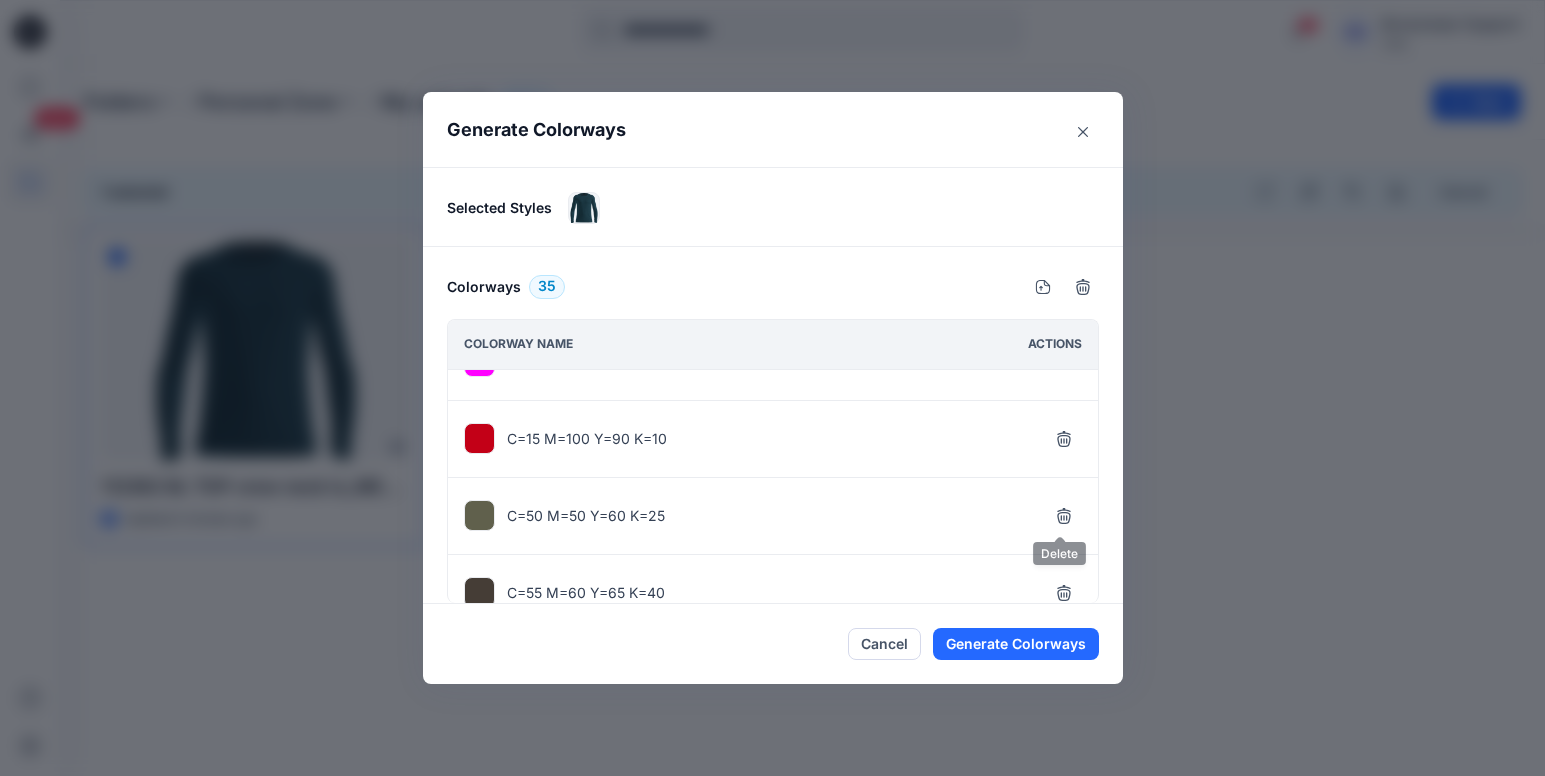 click 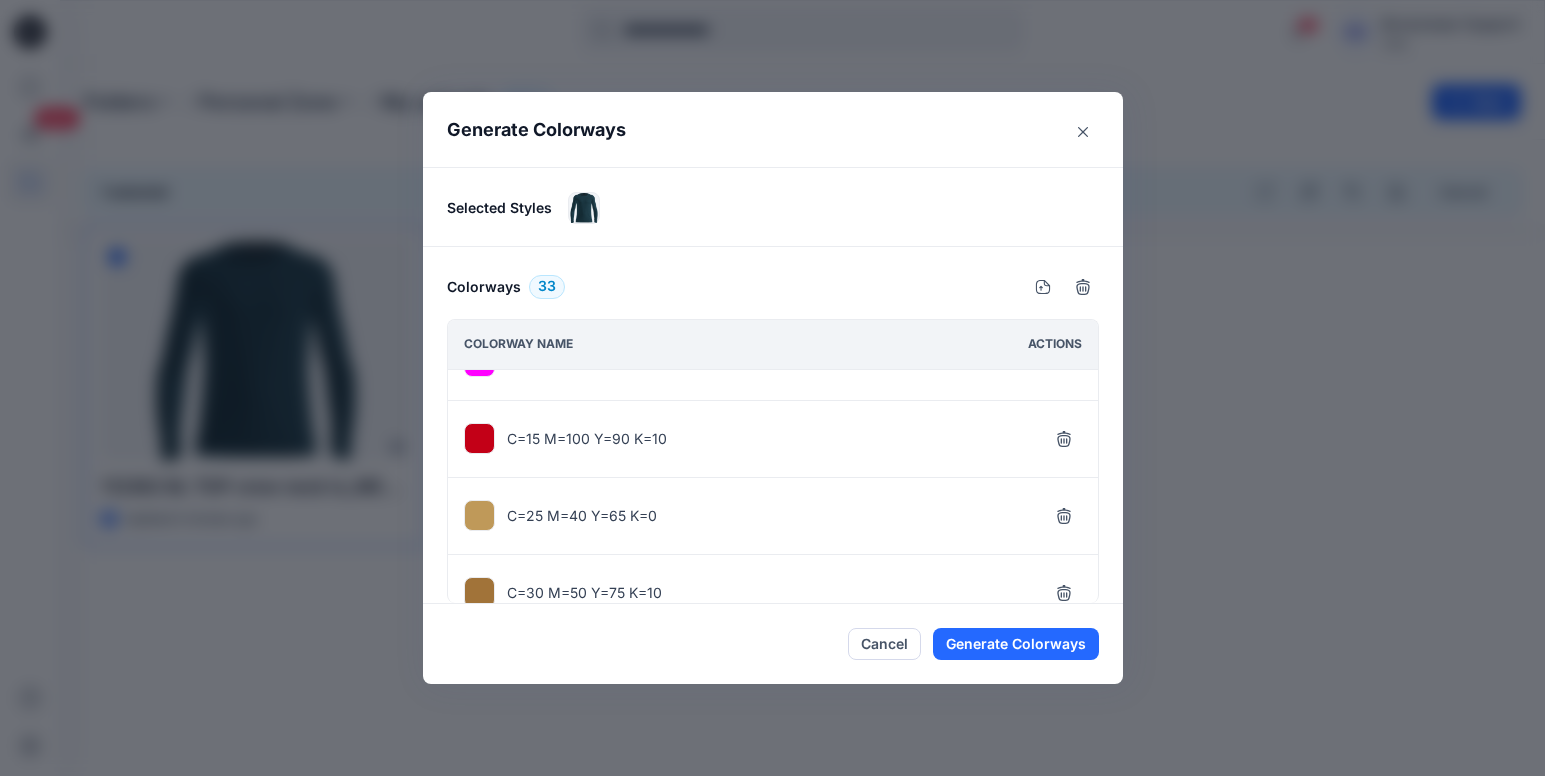 click 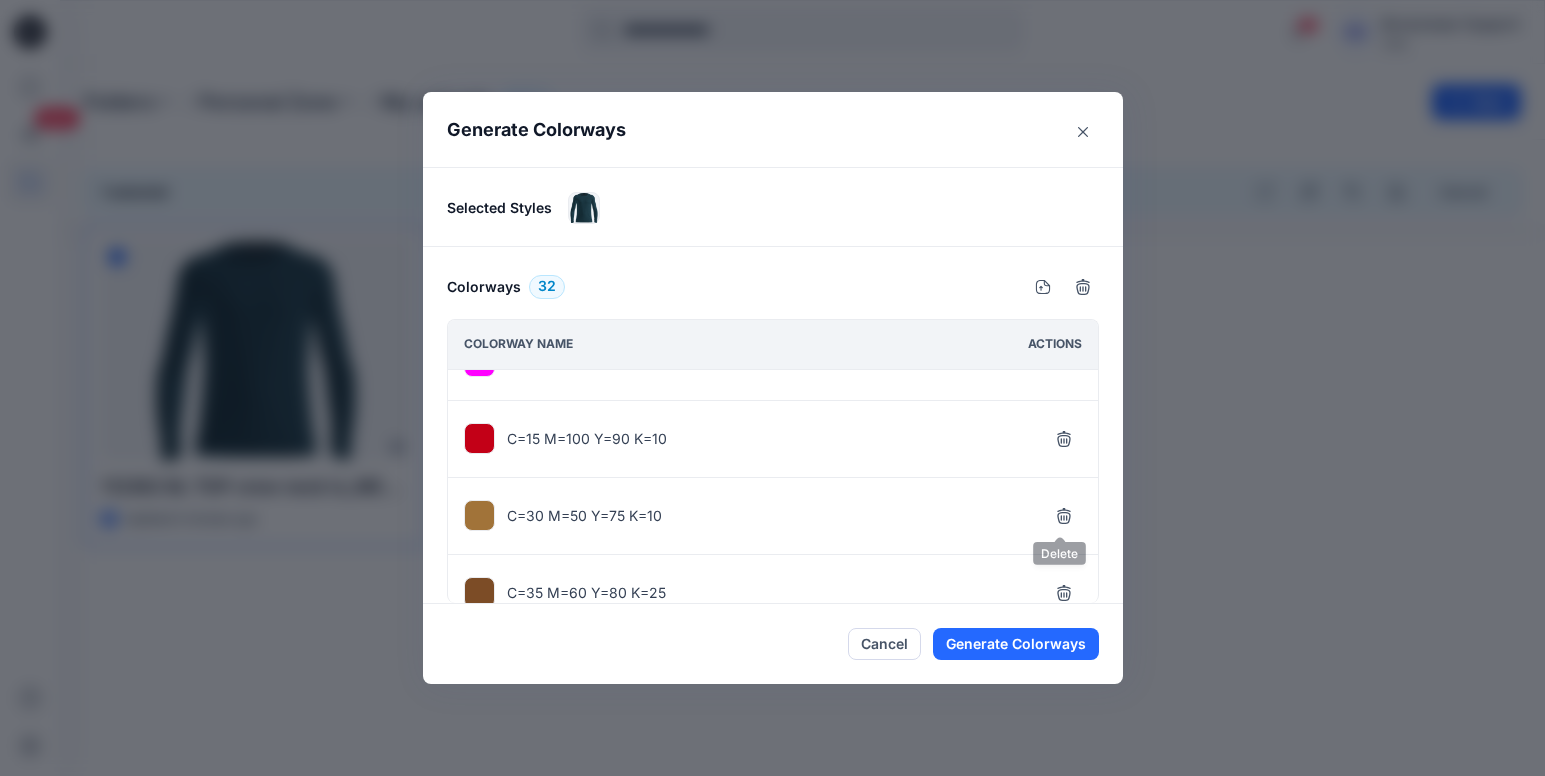click 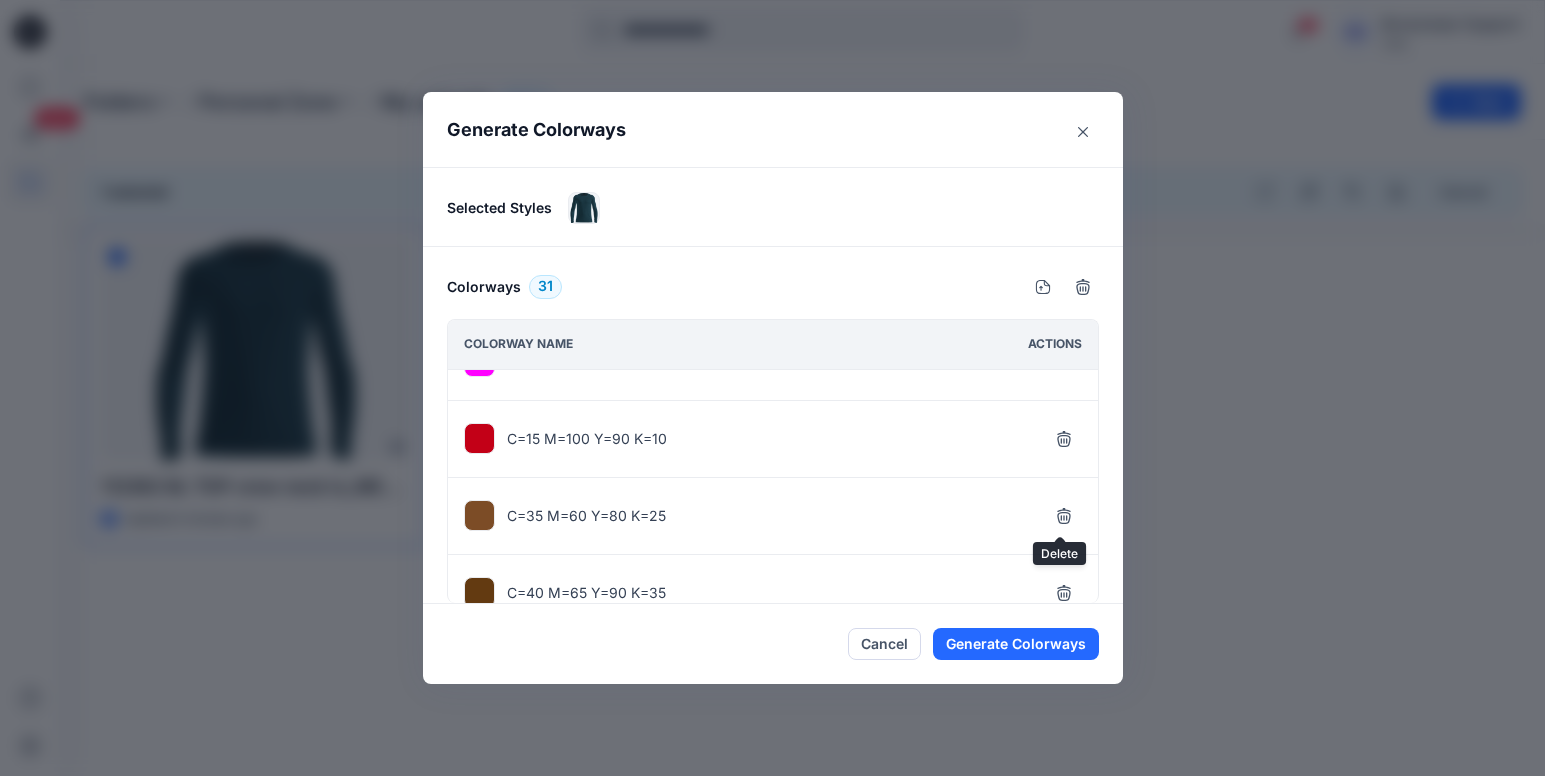 click 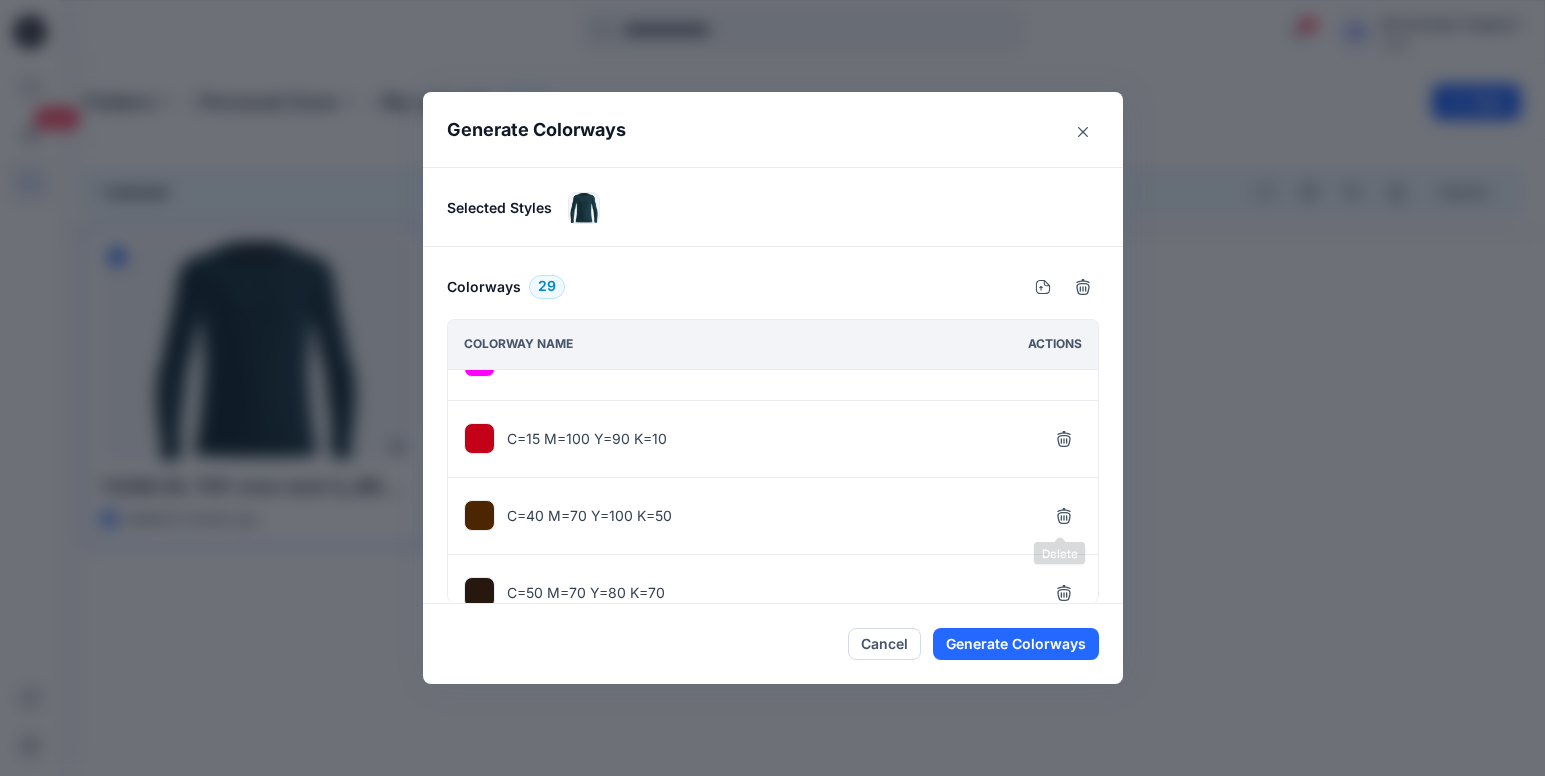 click 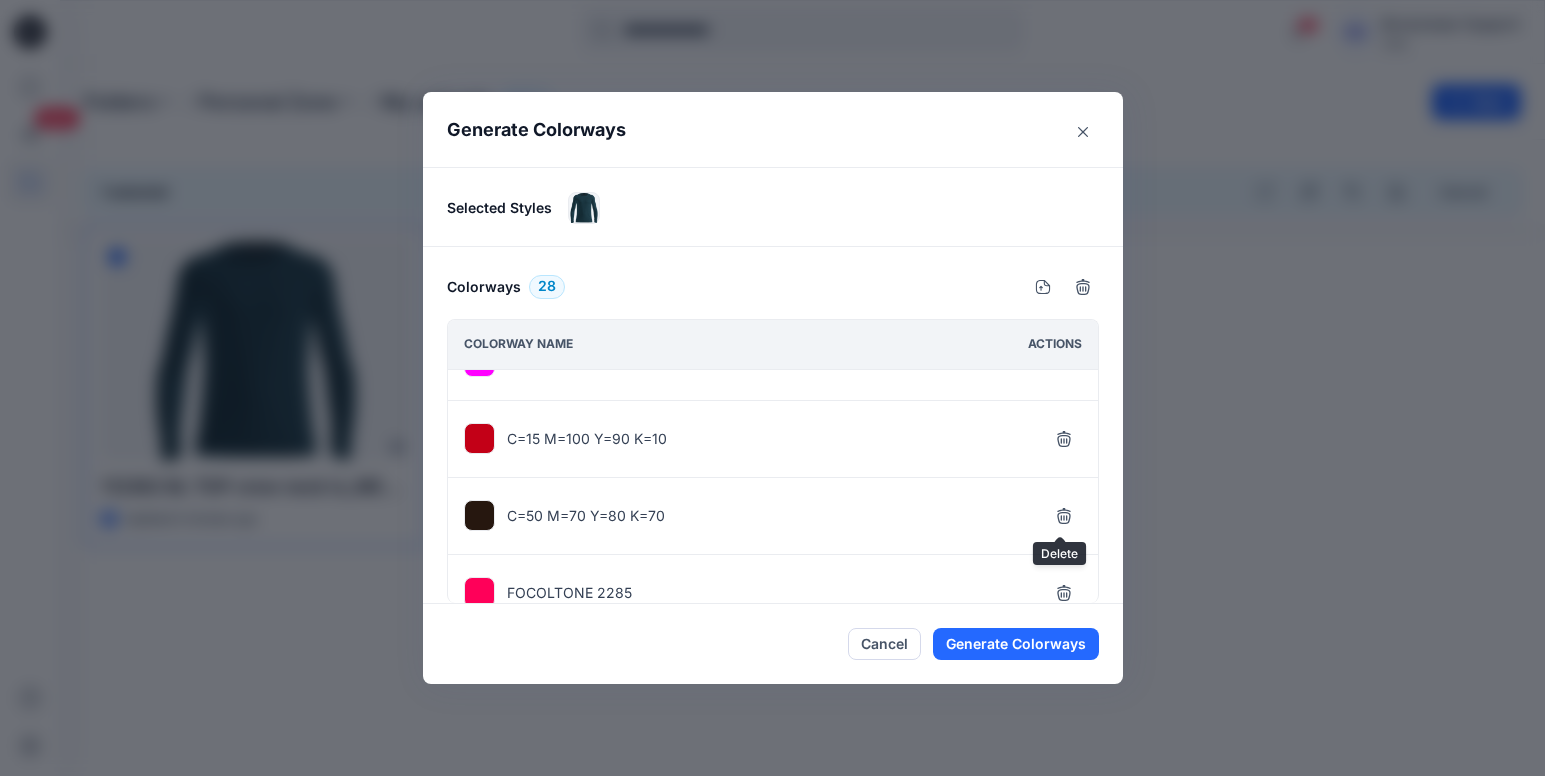 click 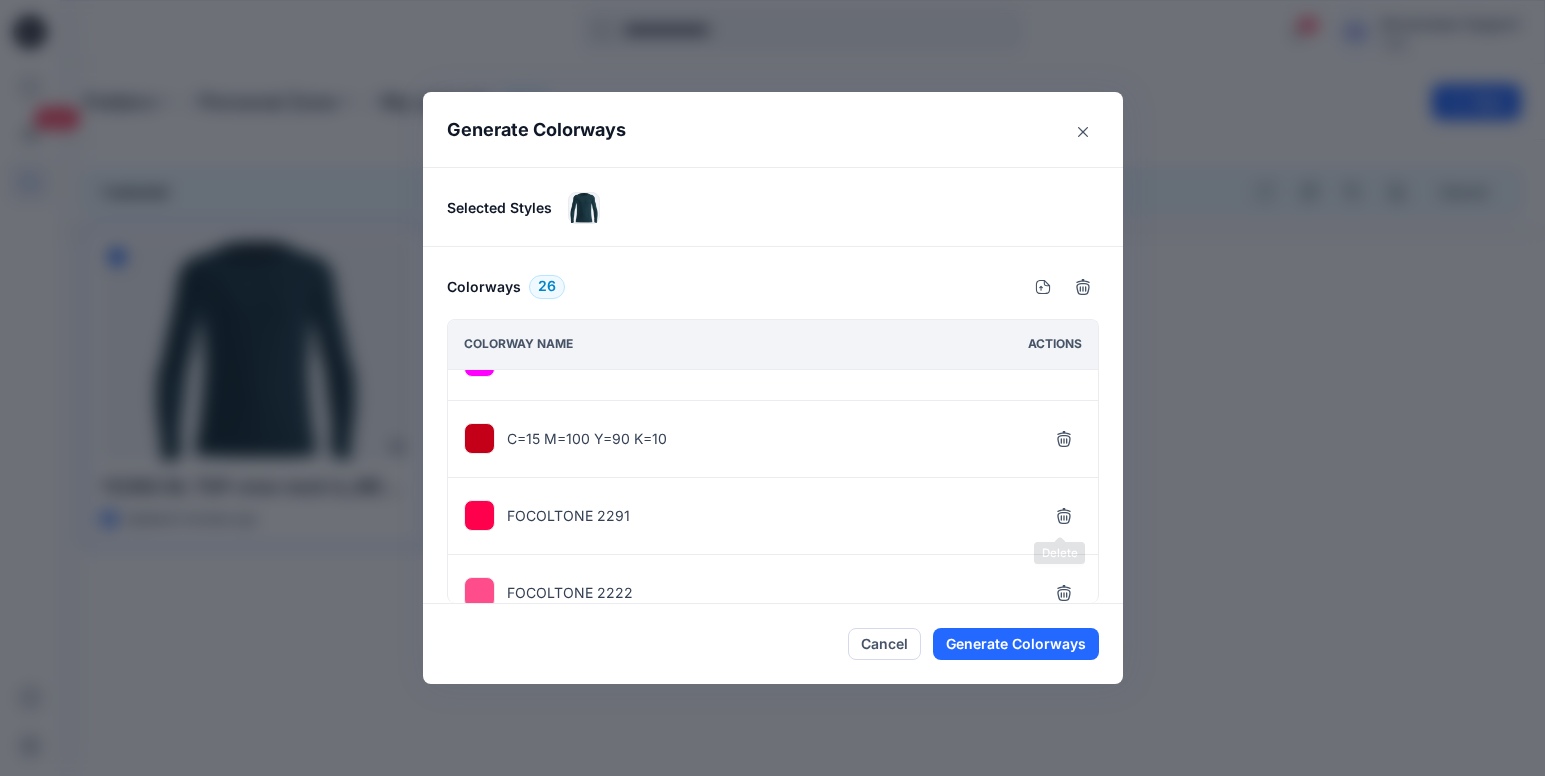 click 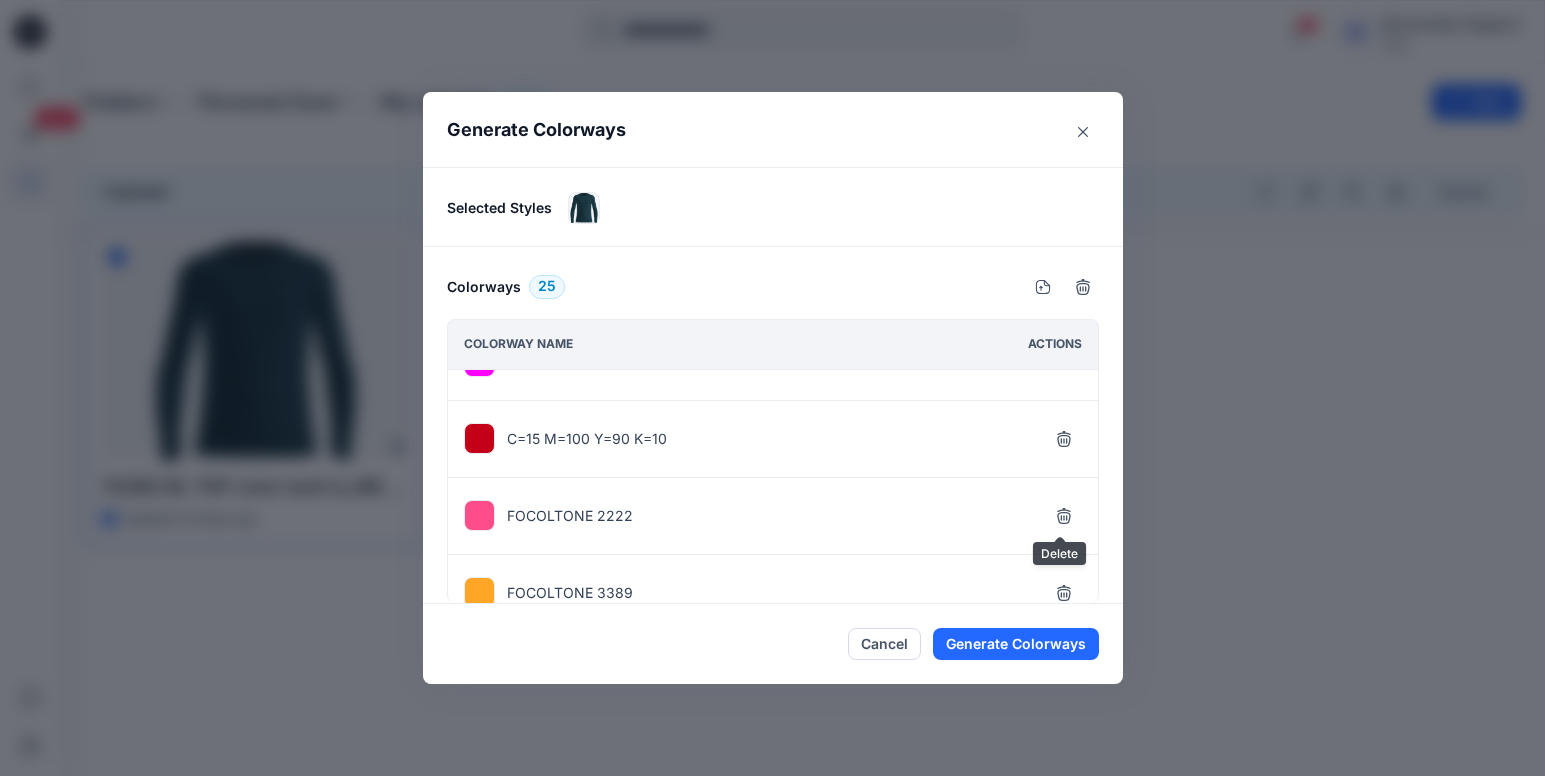 click 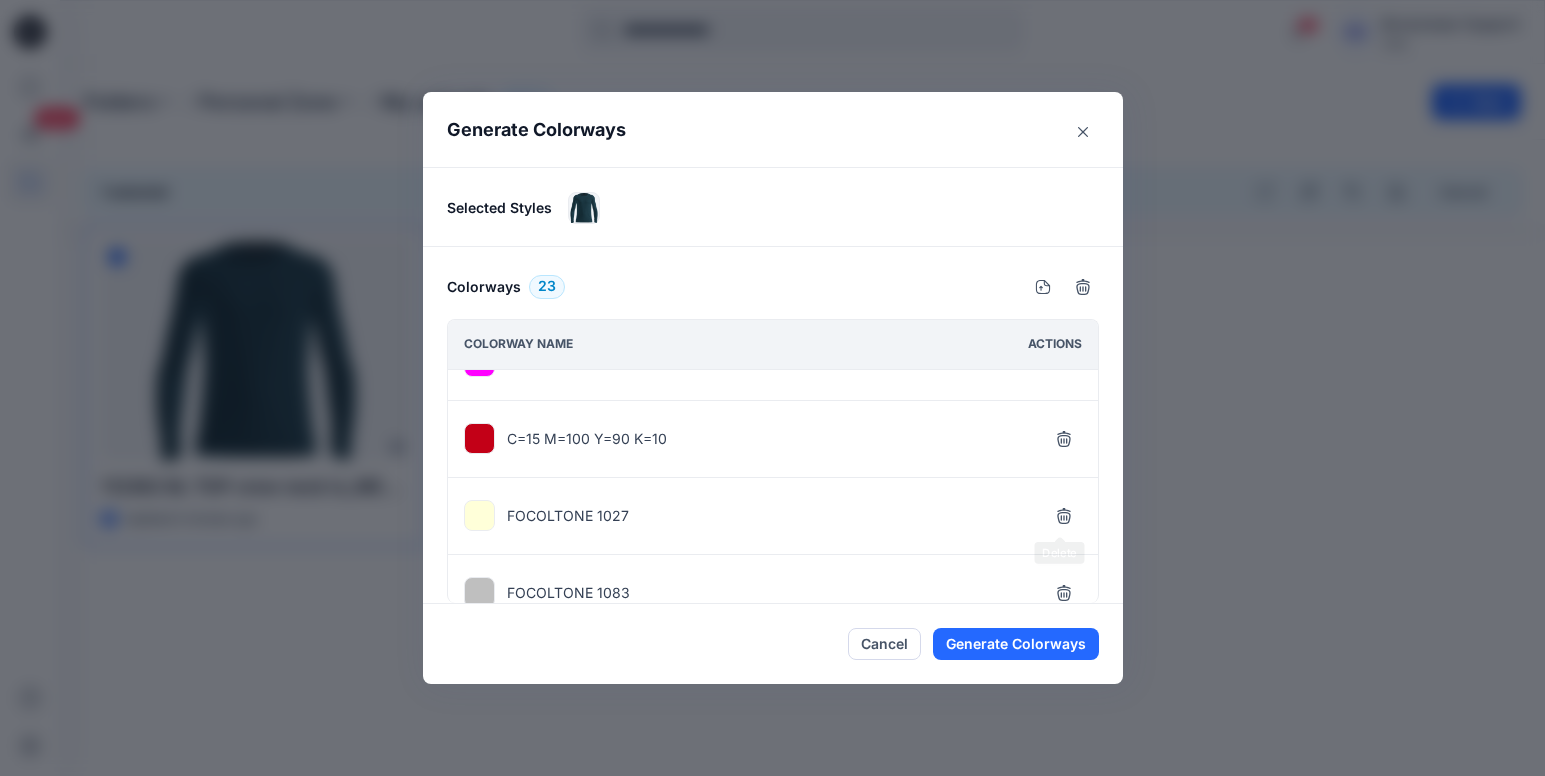 click 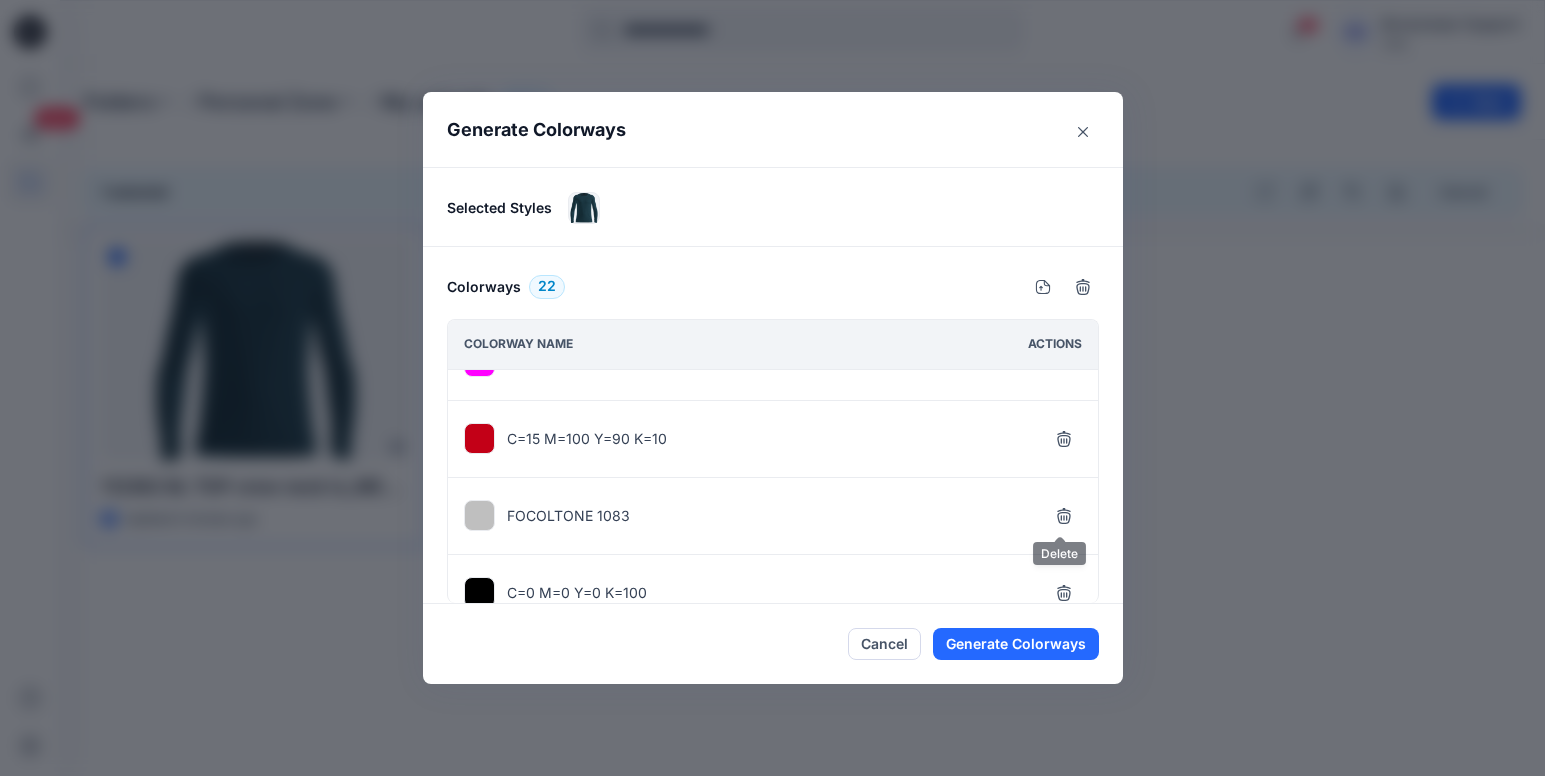click 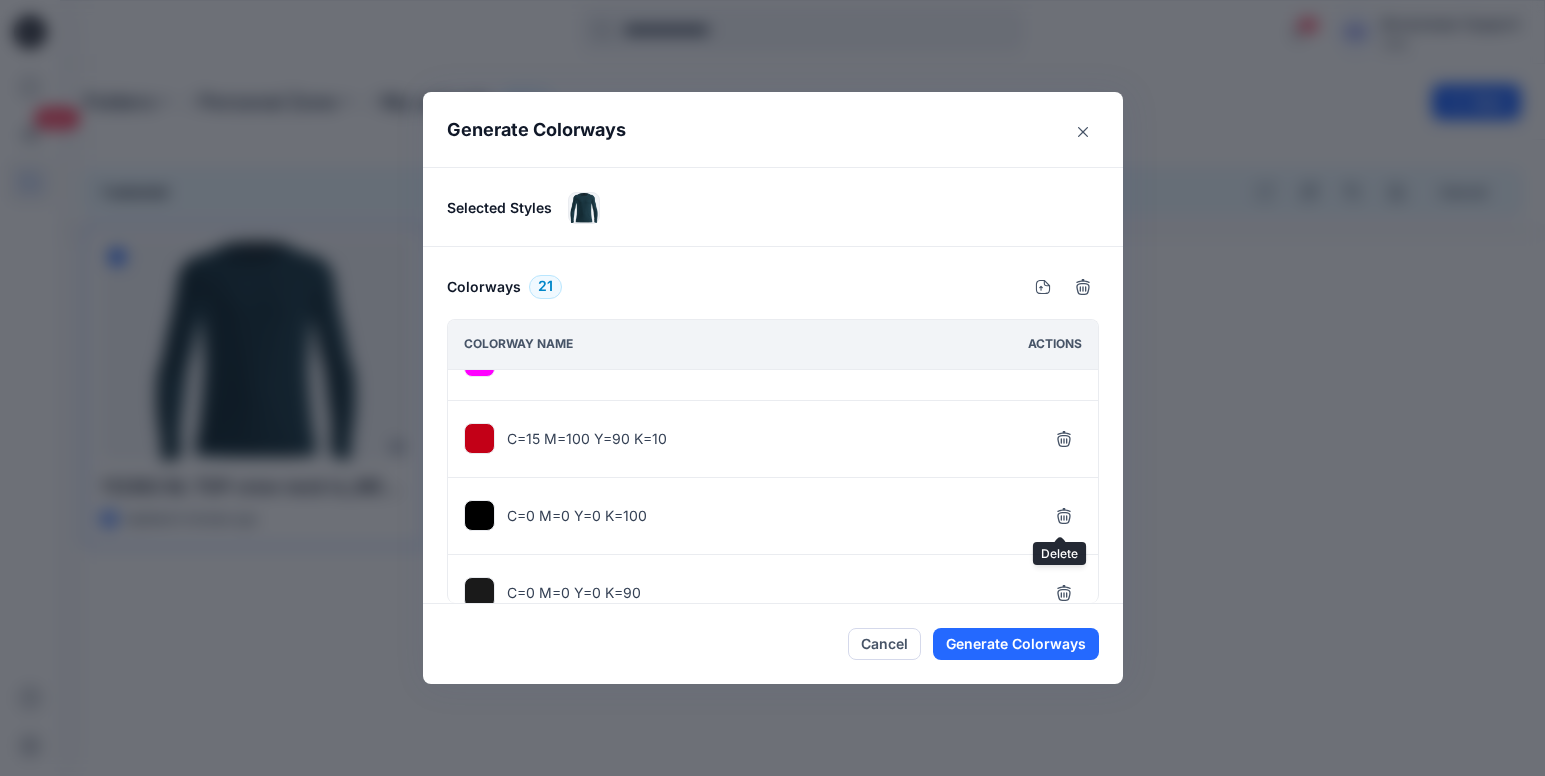 click 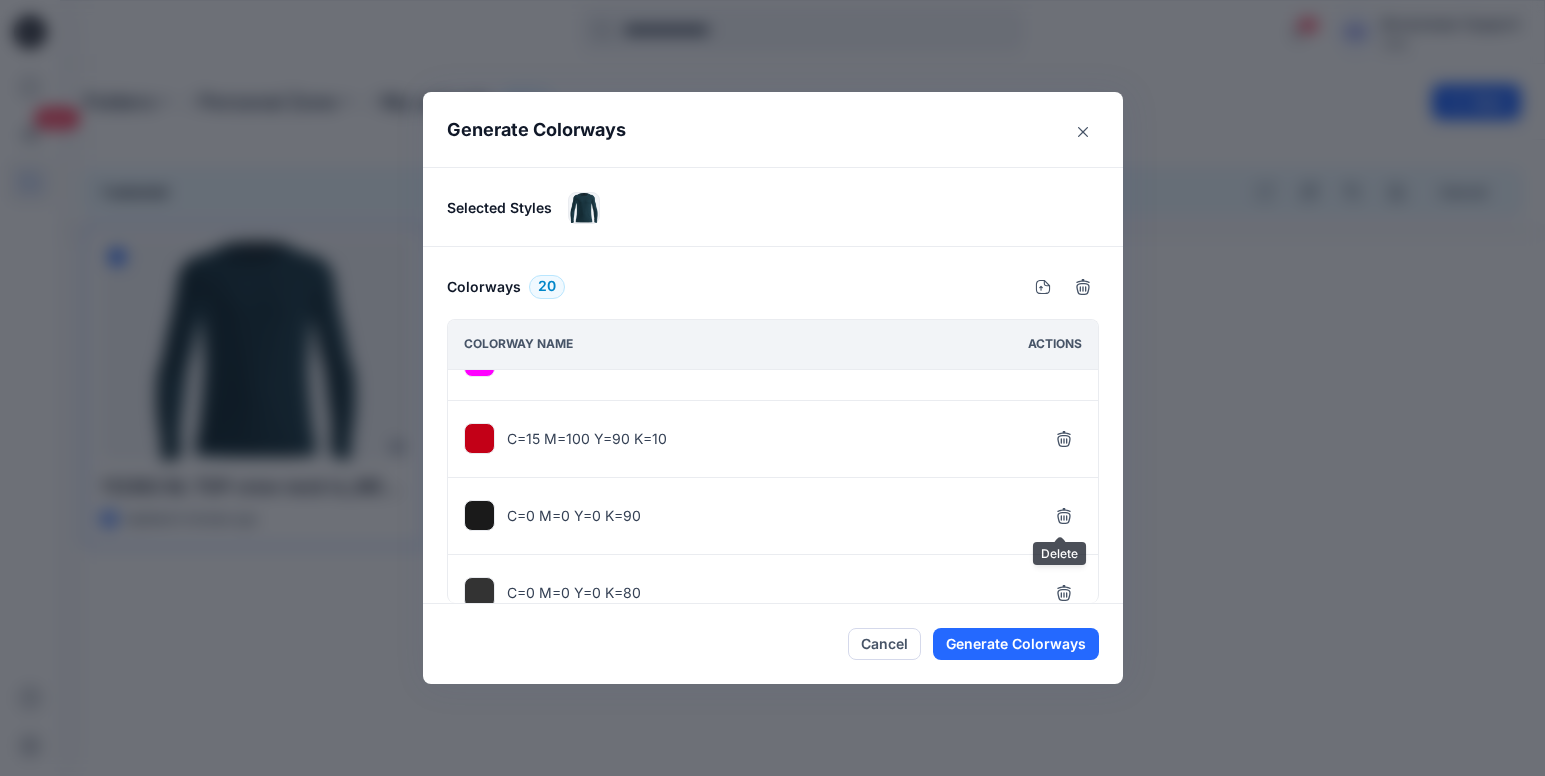 click 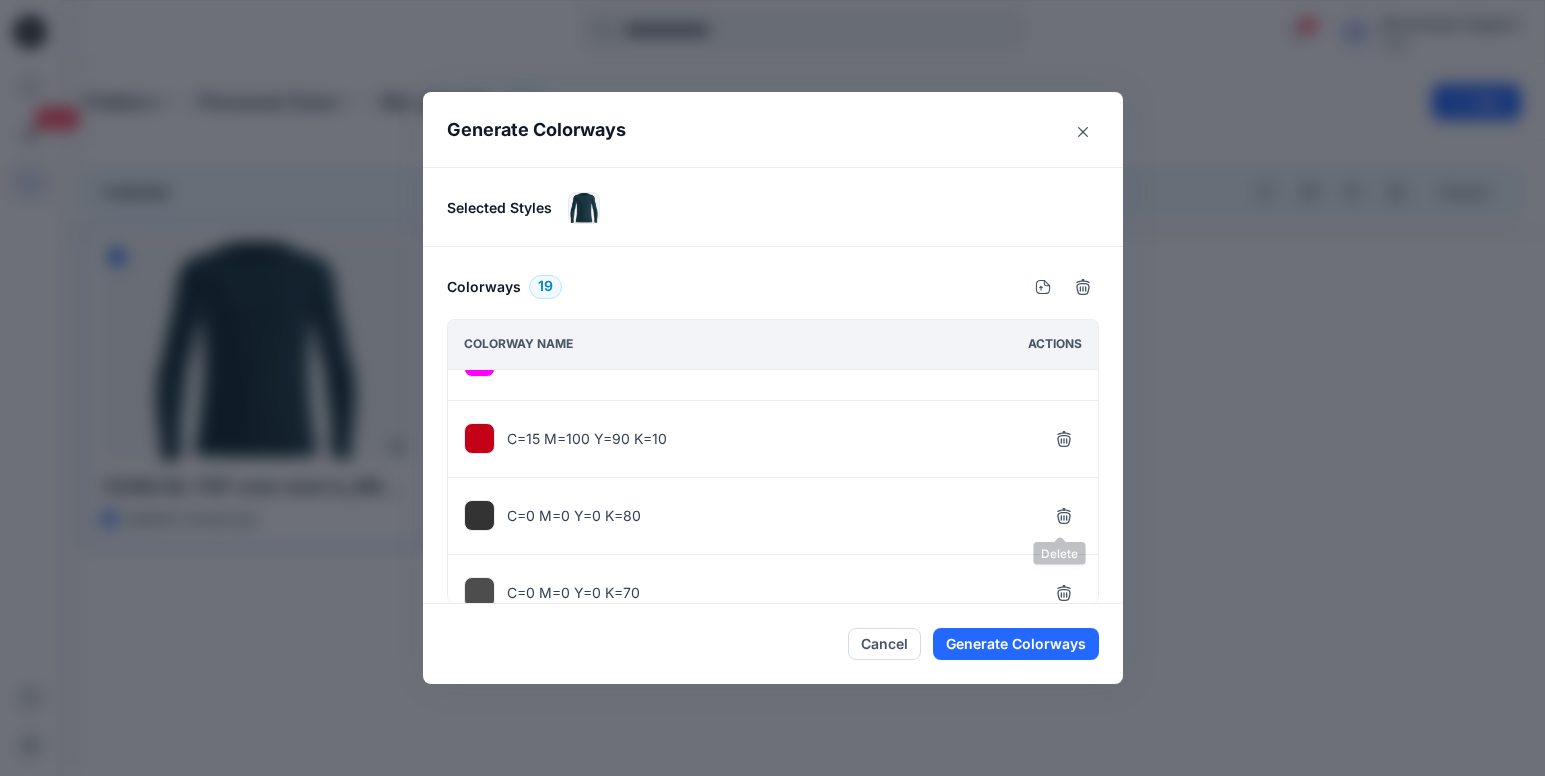 click 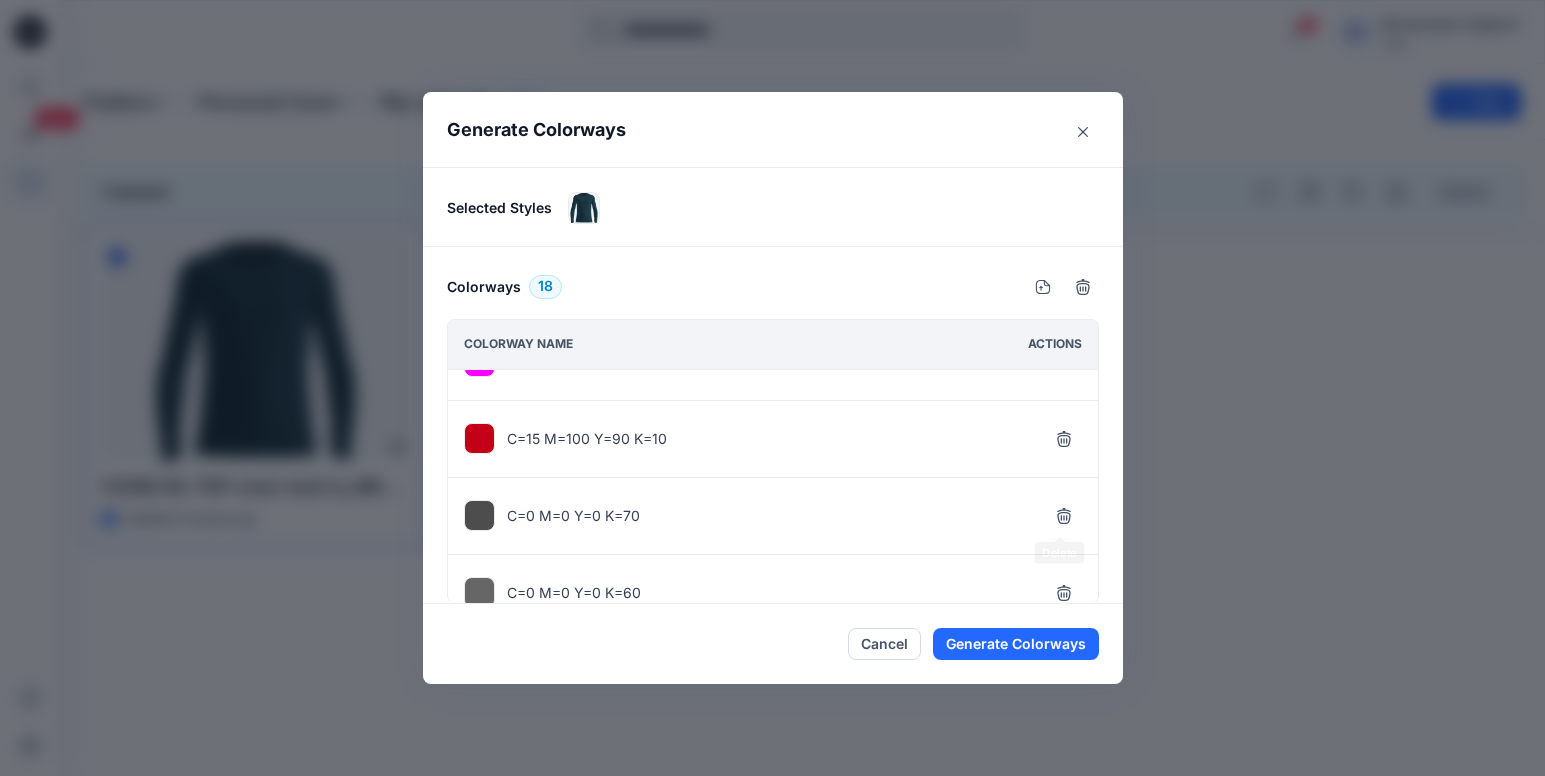click 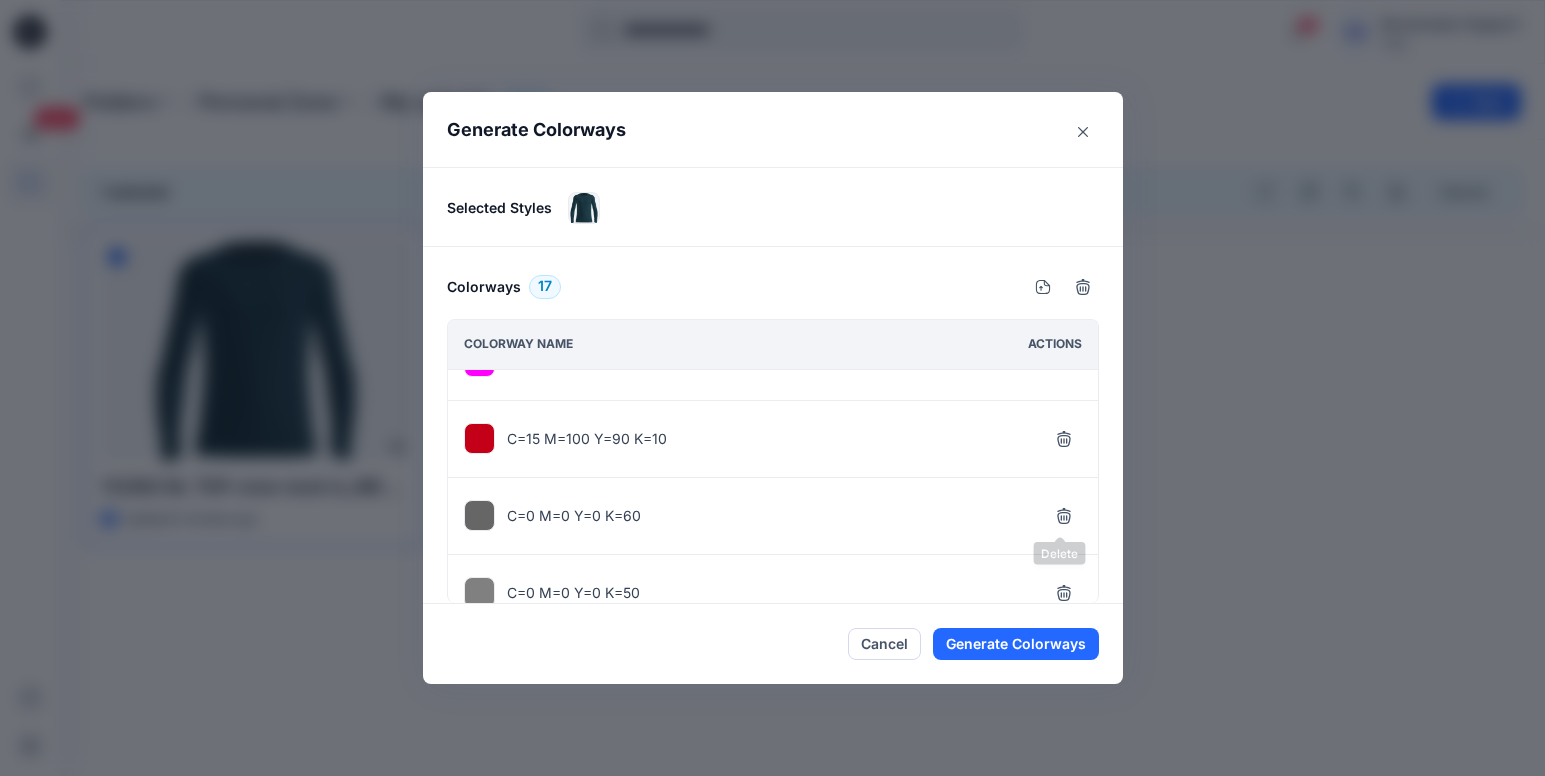 click 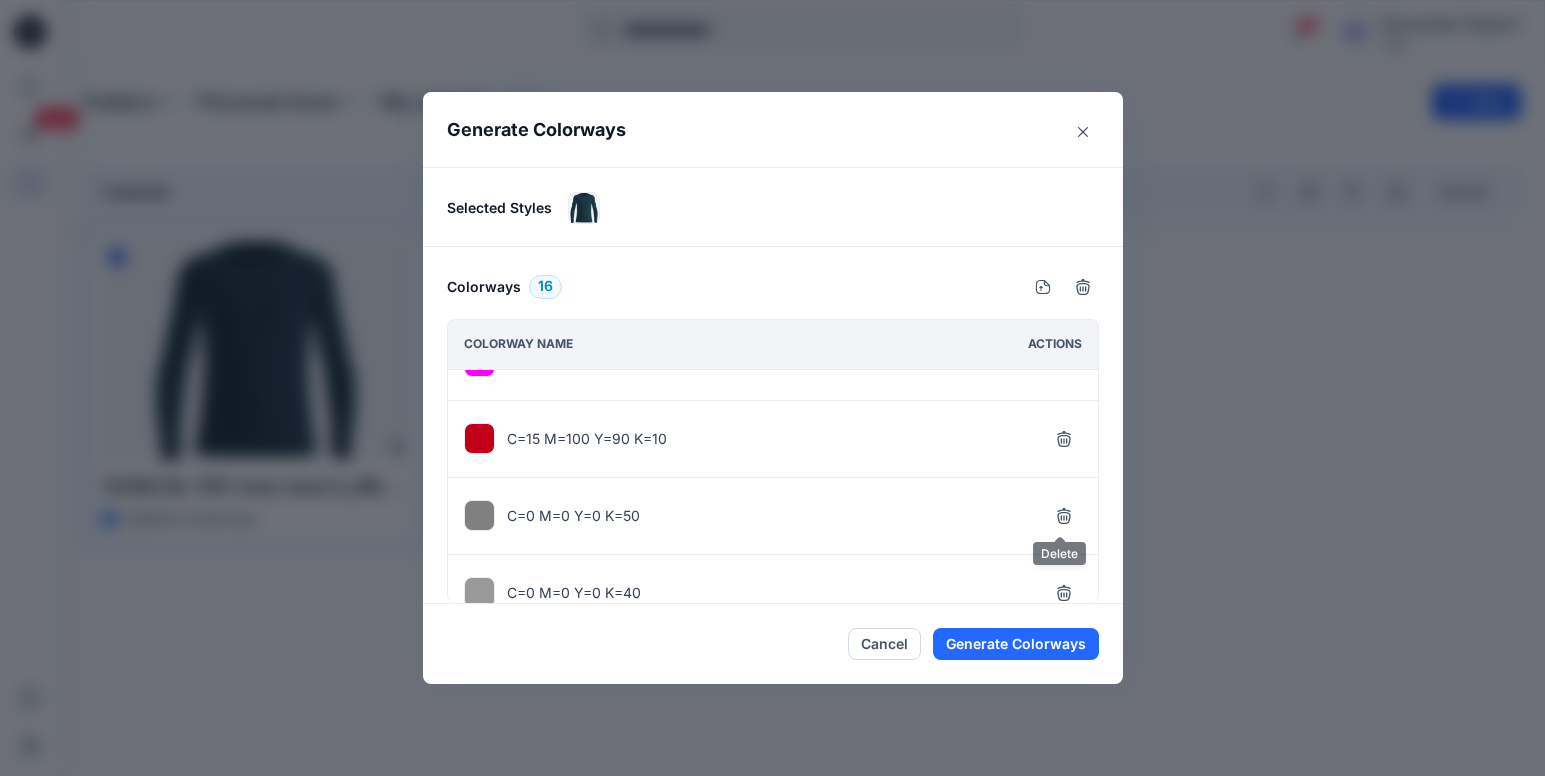 click 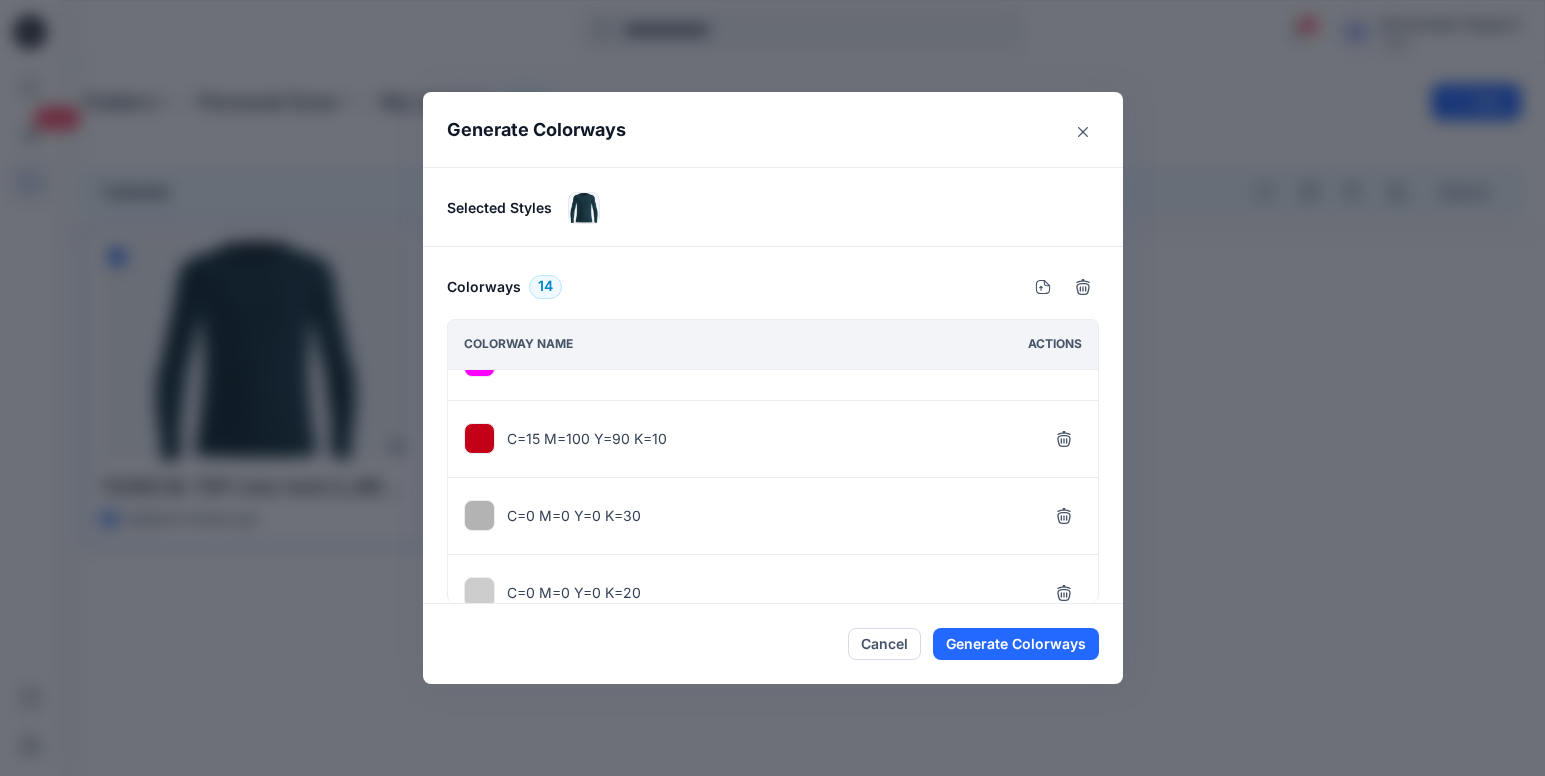 click 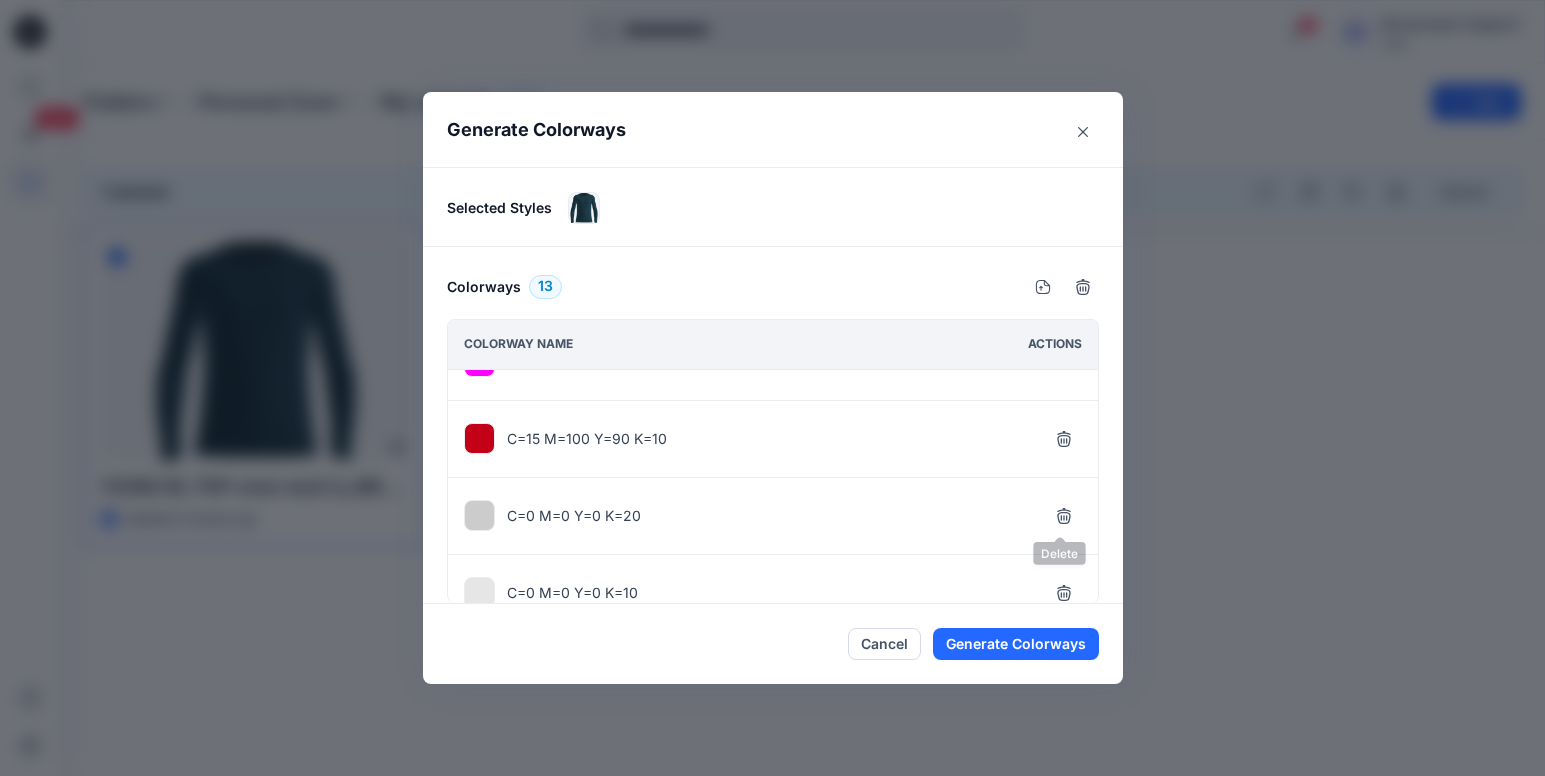 click 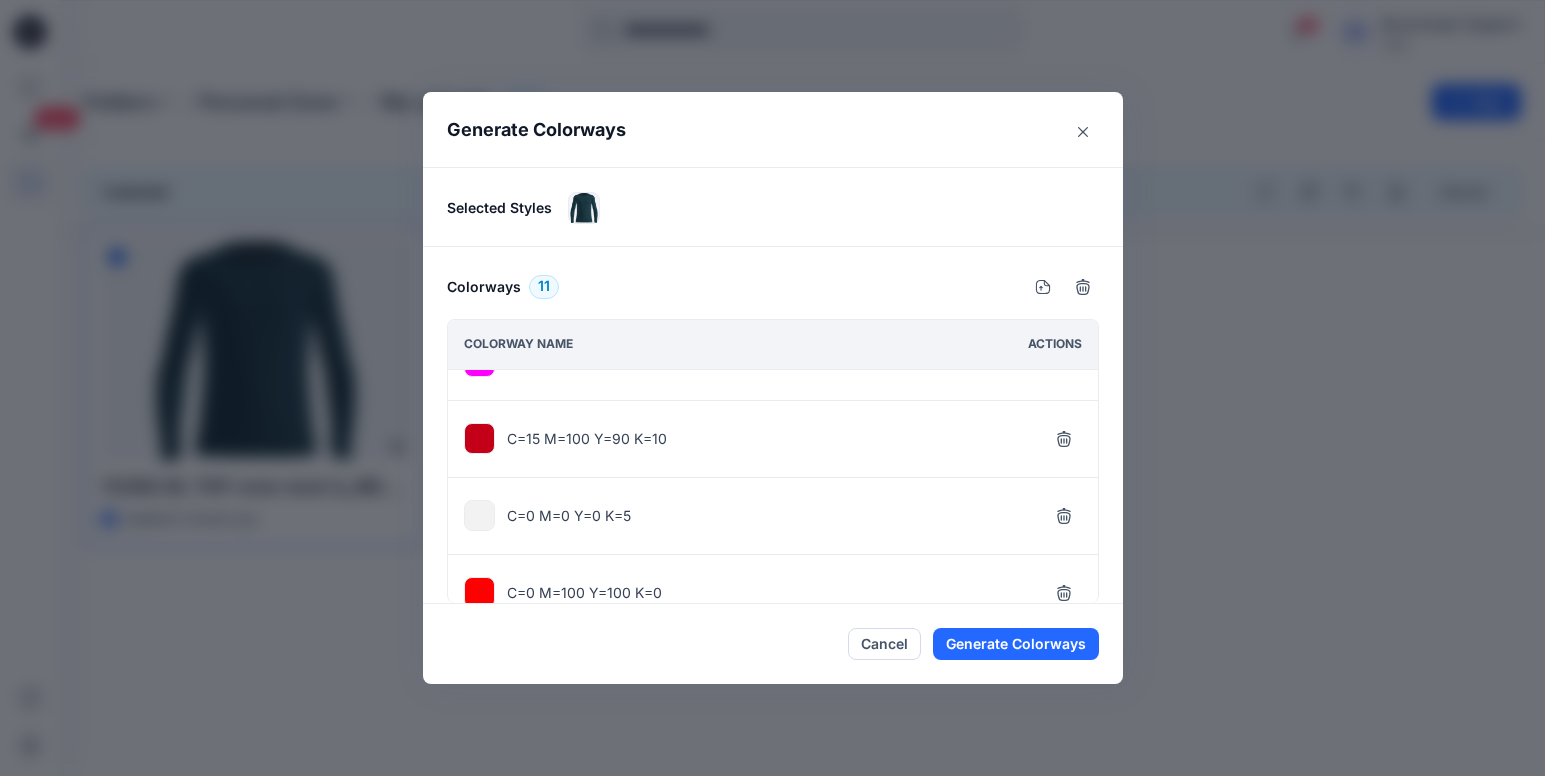 click 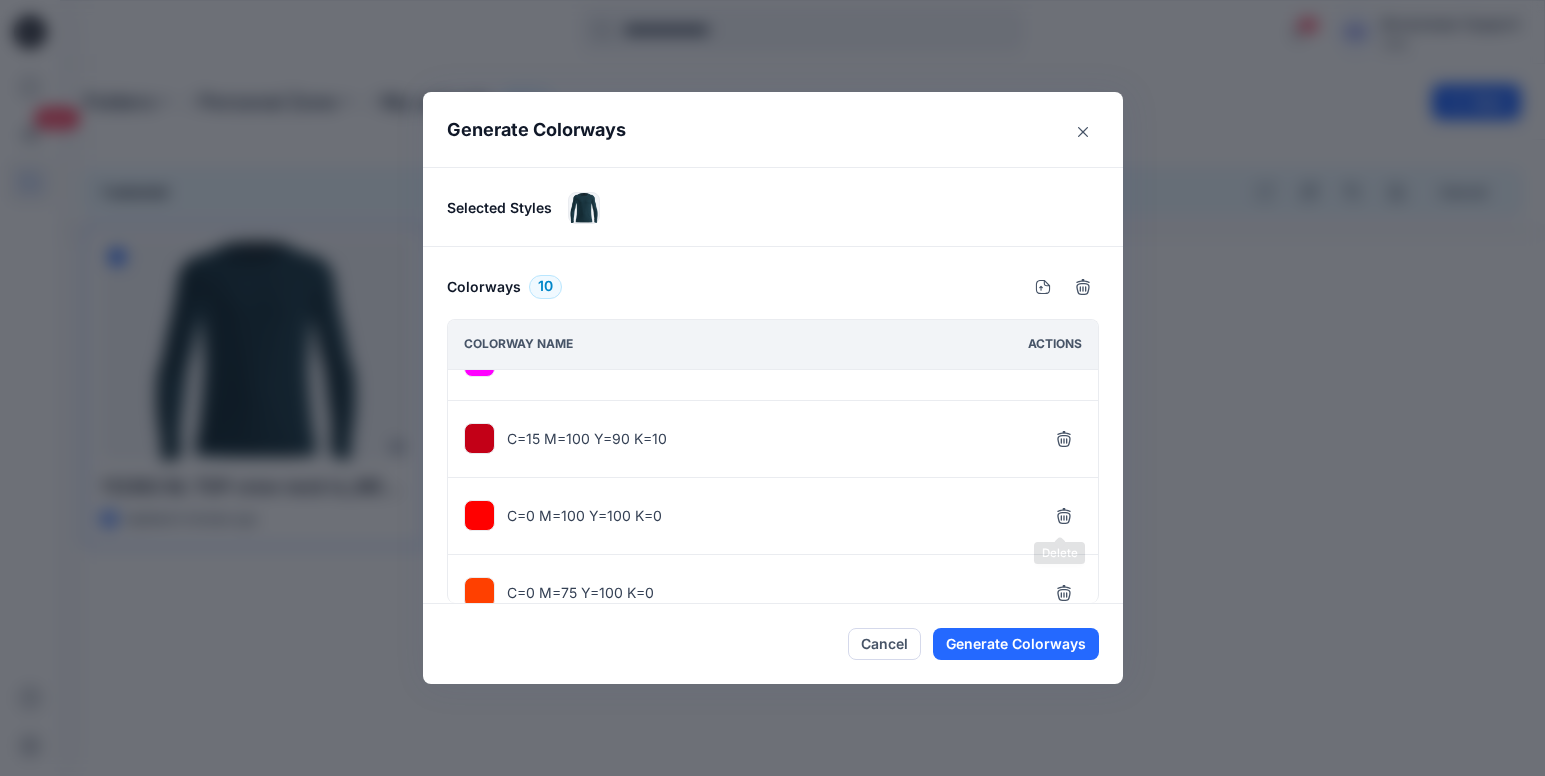 click 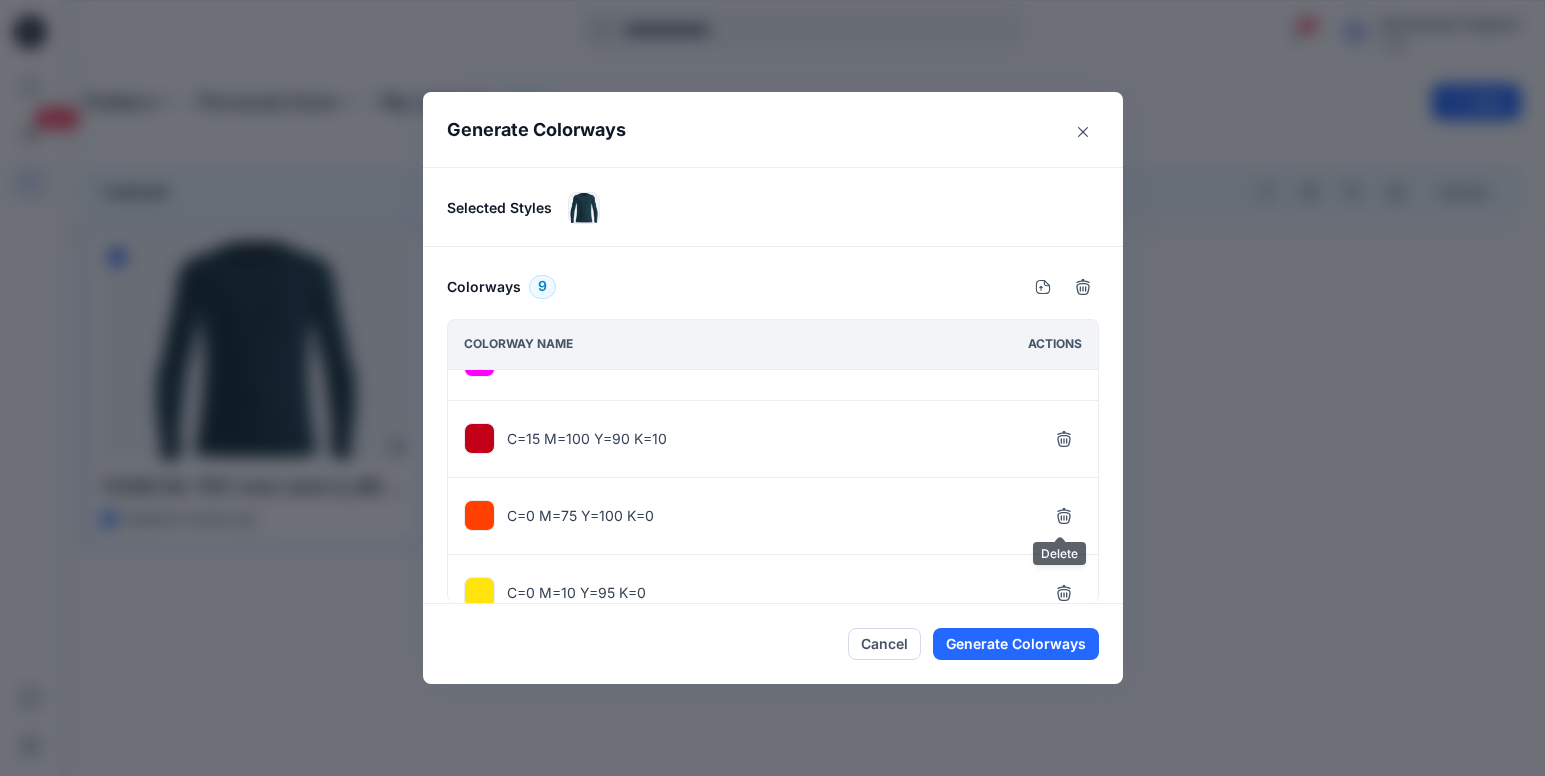 click 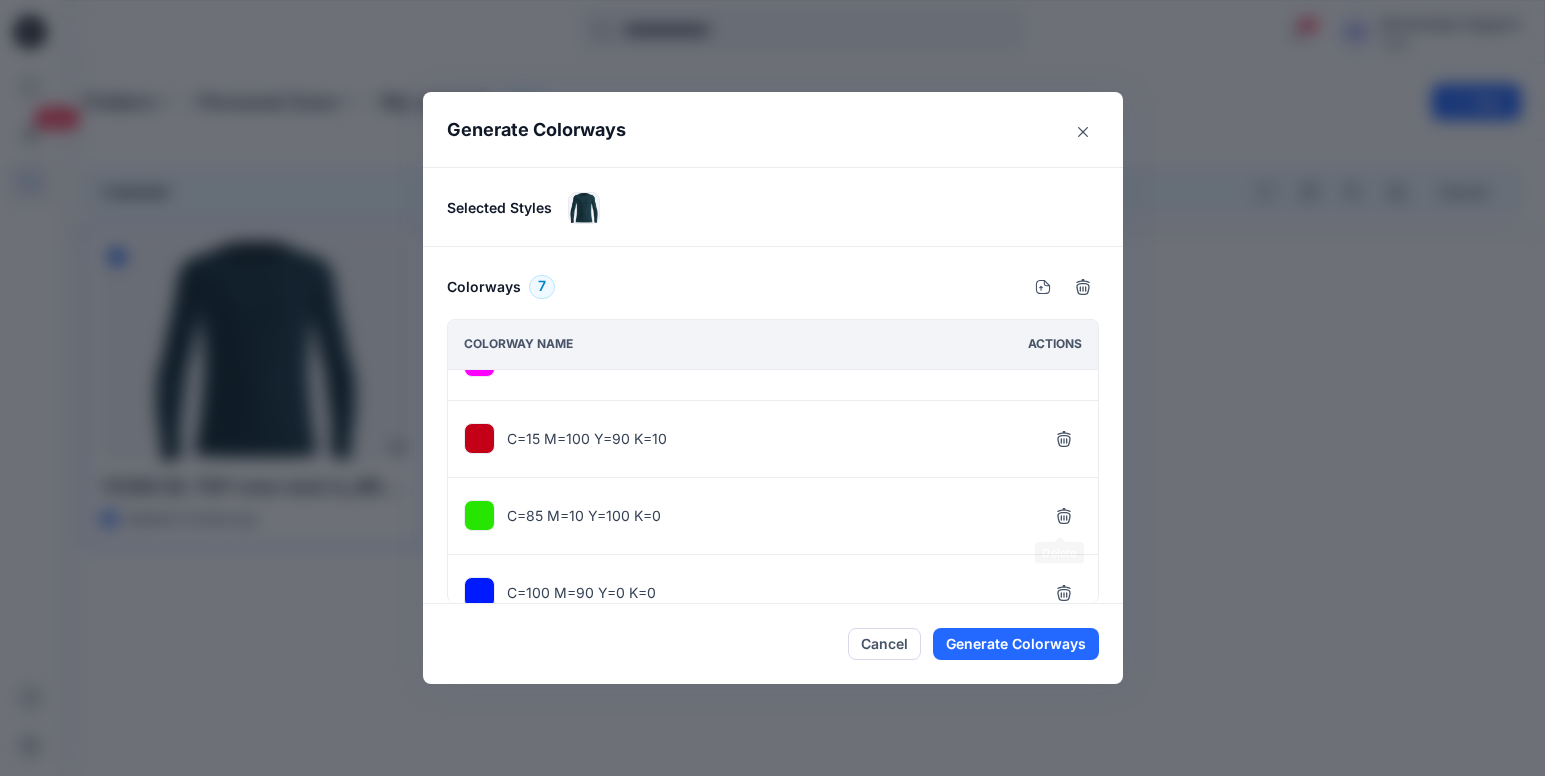 click 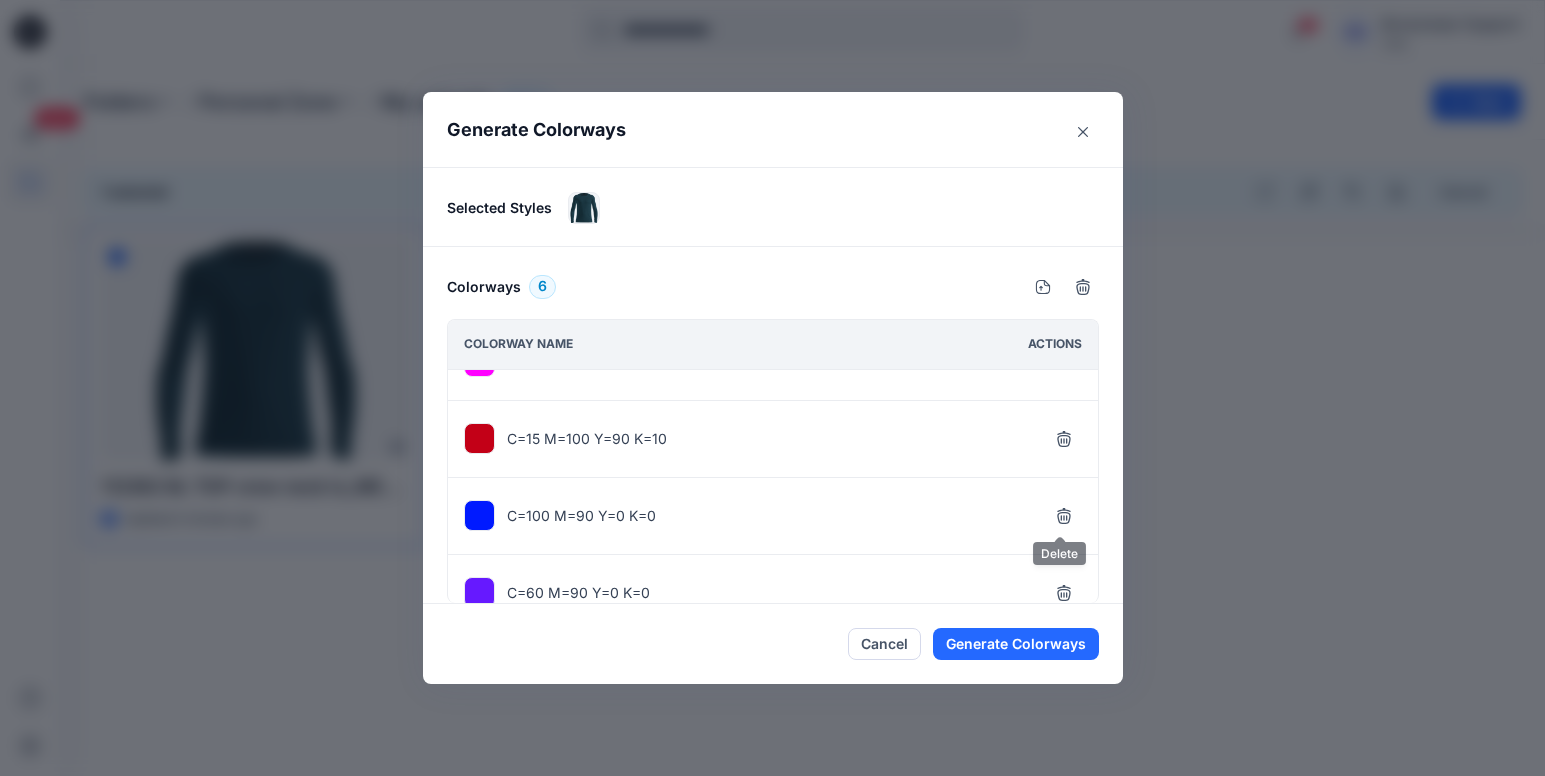 click 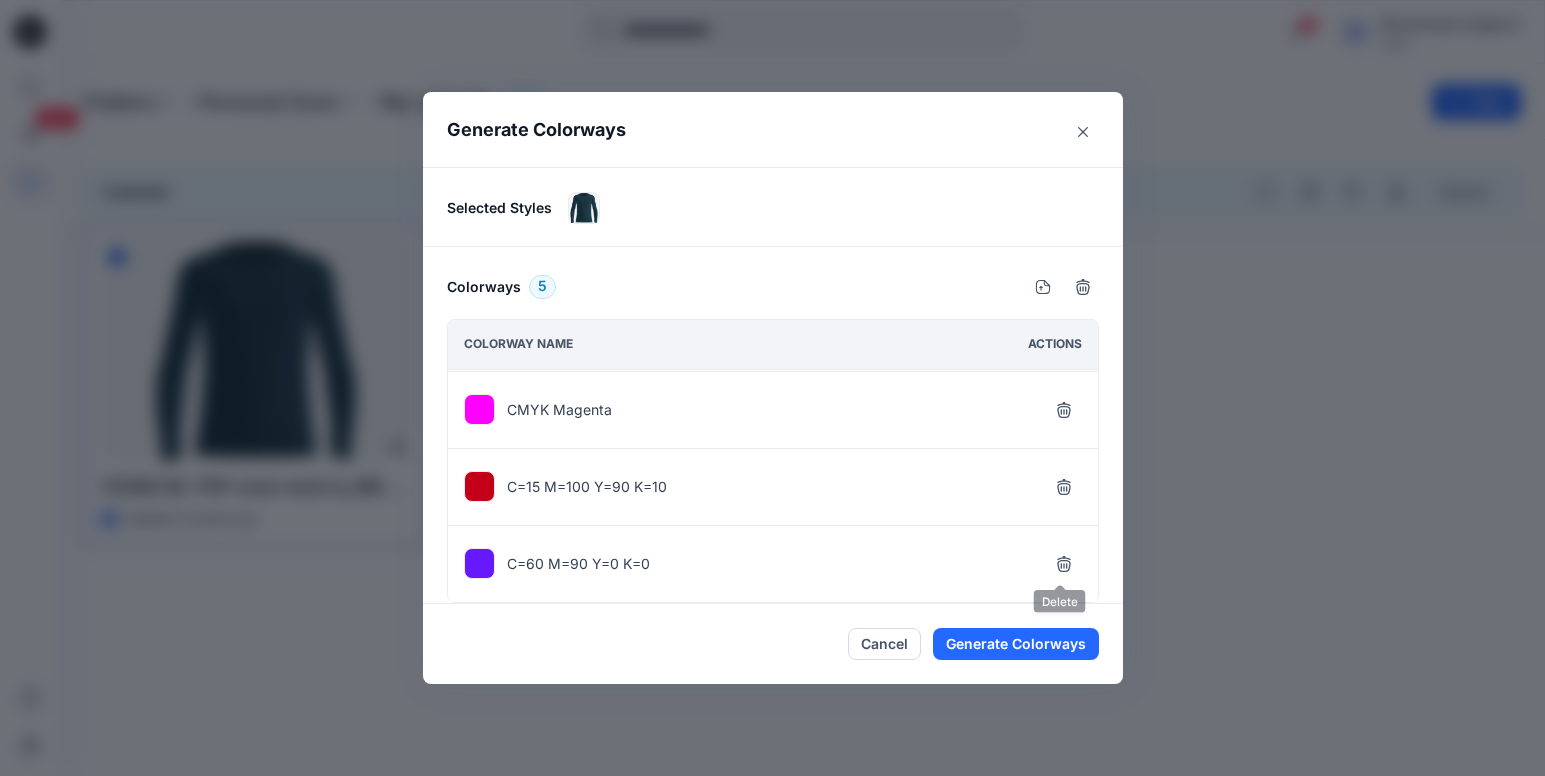 click on "C=15 M=100 Y=90 K=10" at bounding box center [773, 487] 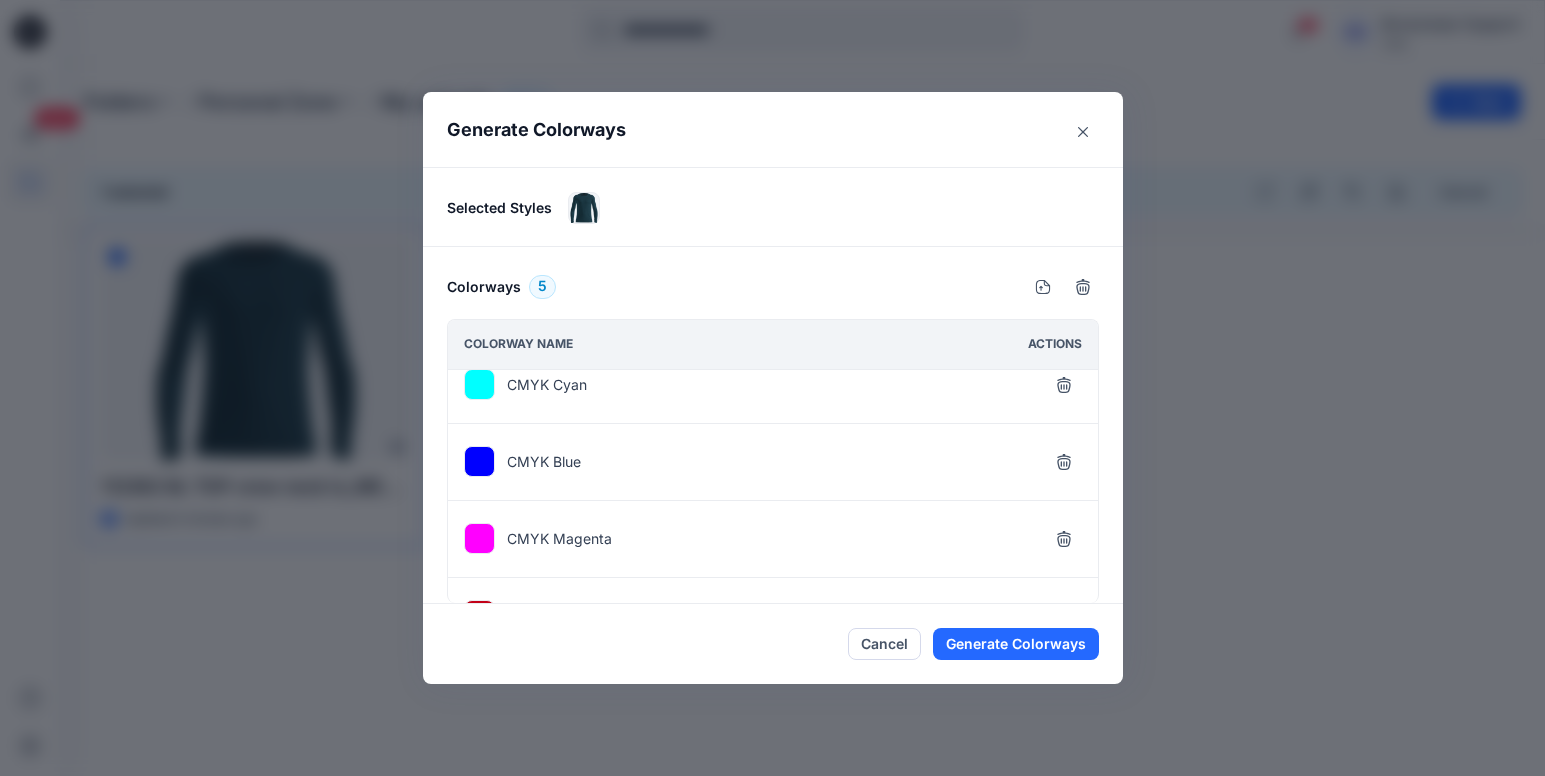 scroll, scrollTop: 0, scrollLeft: 0, axis: both 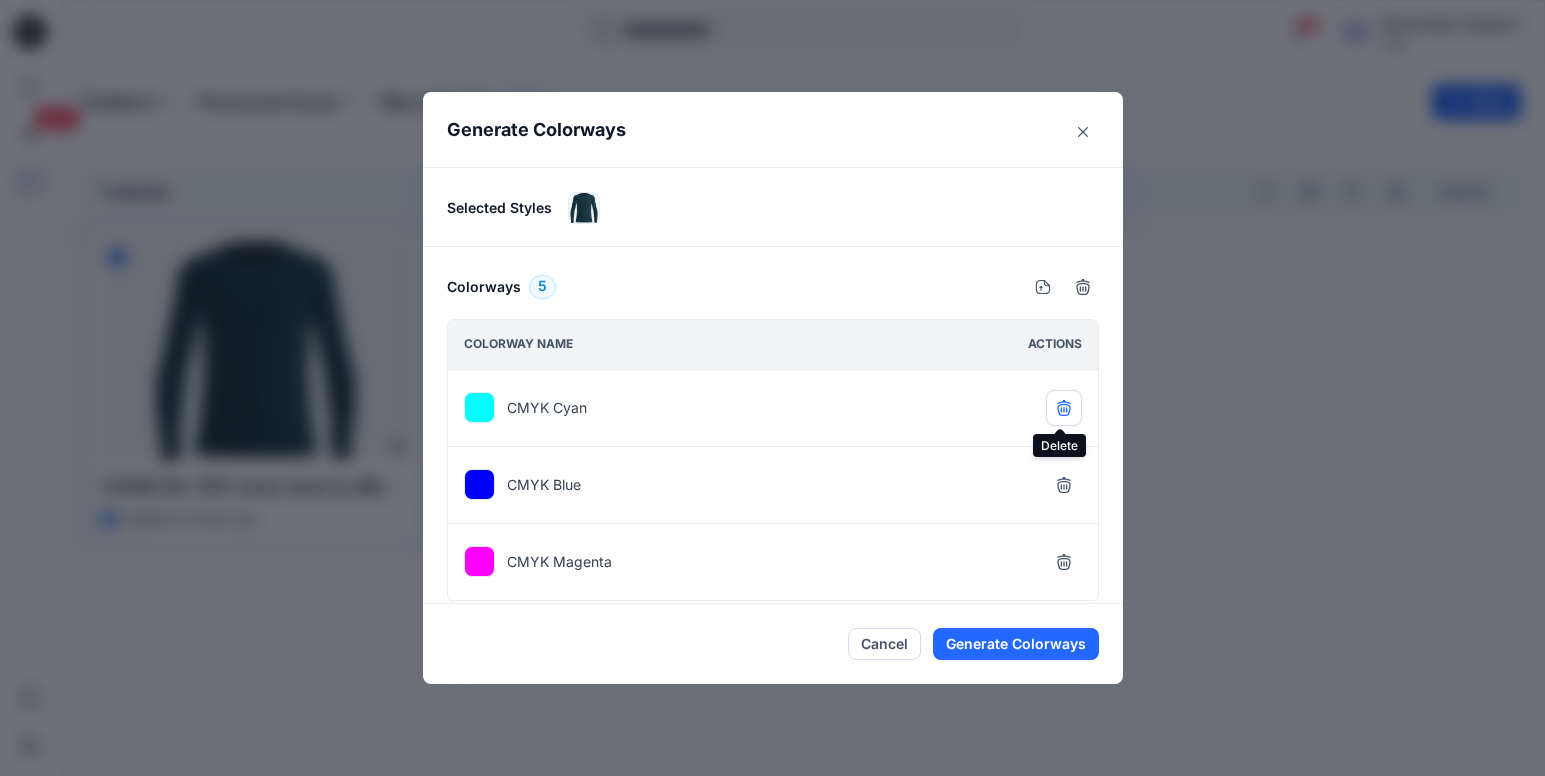 click 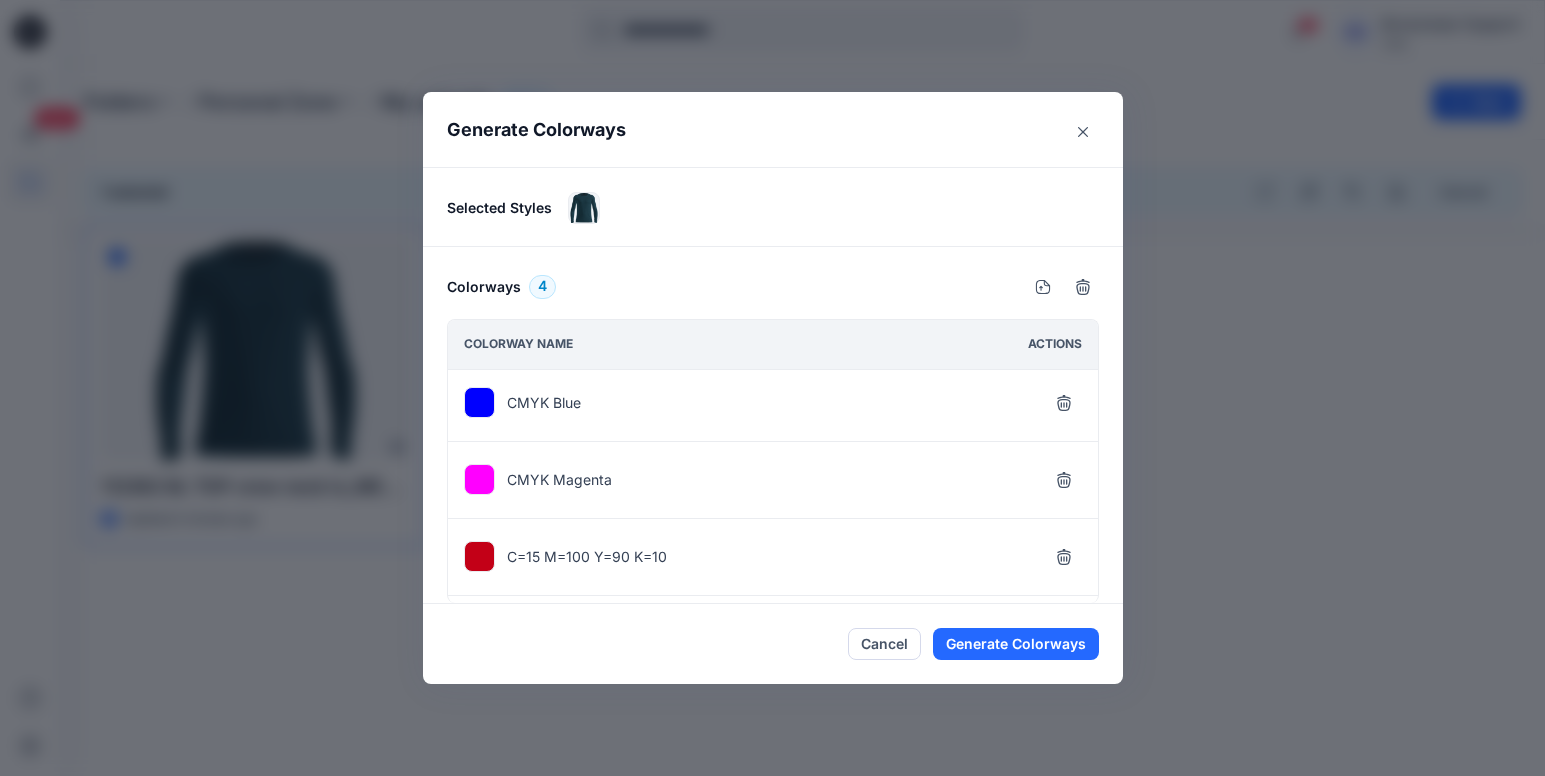 scroll, scrollTop: 0, scrollLeft: 0, axis: both 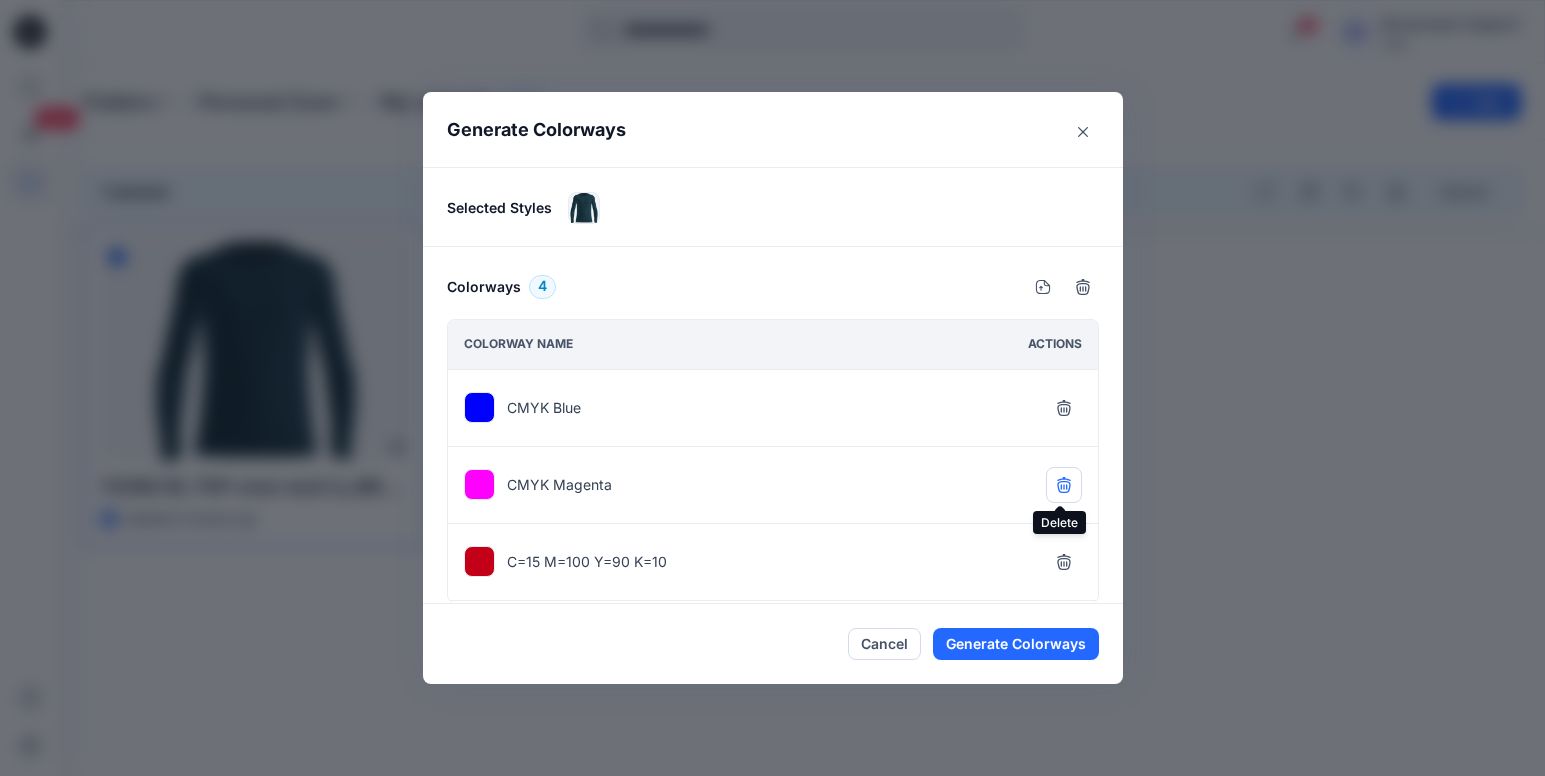 click 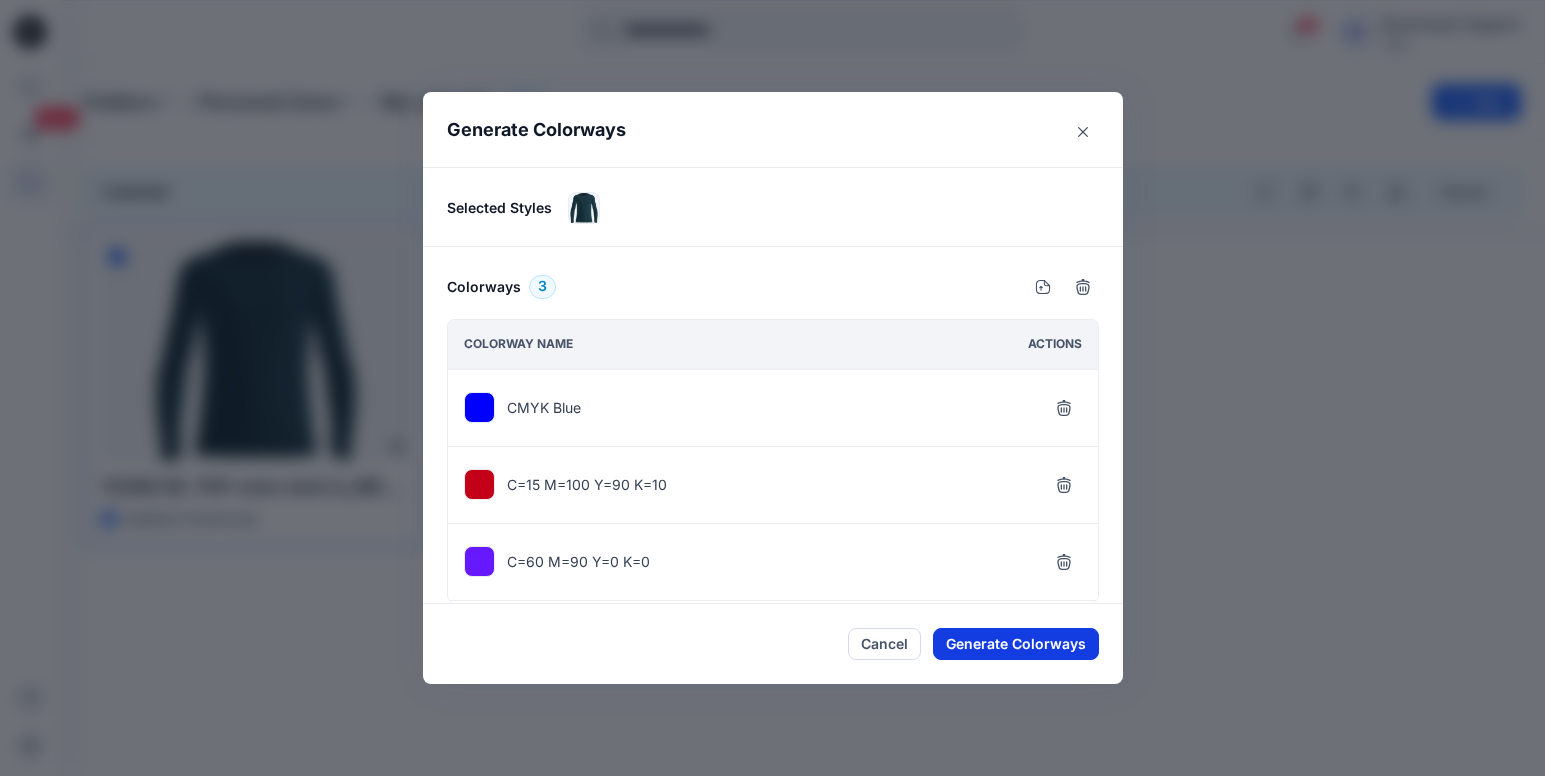click on "Generate Colorways" at bounding box center [1016, 644] 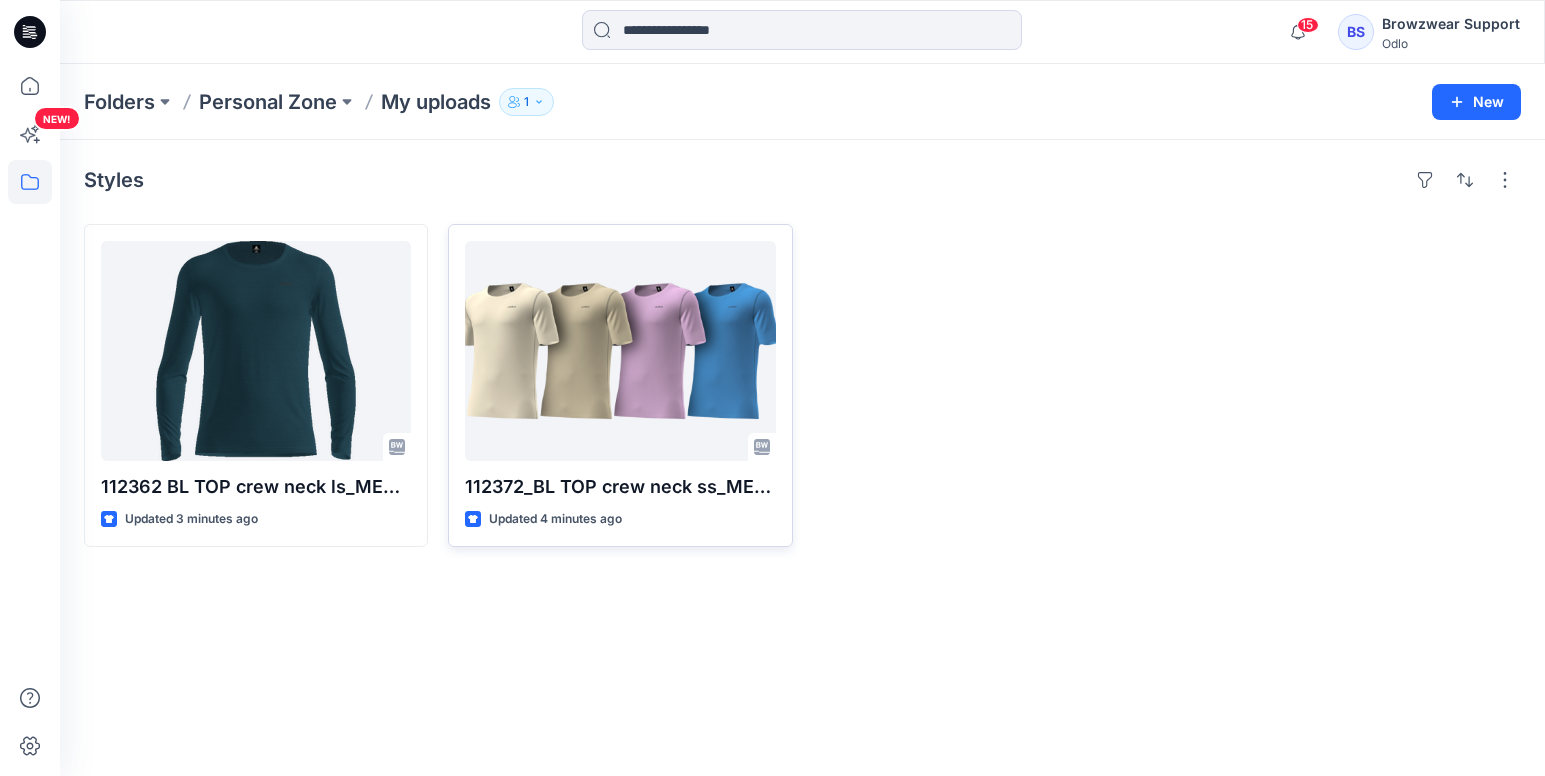 click on "Browzwear Support" at bounding box center (1451, 24) 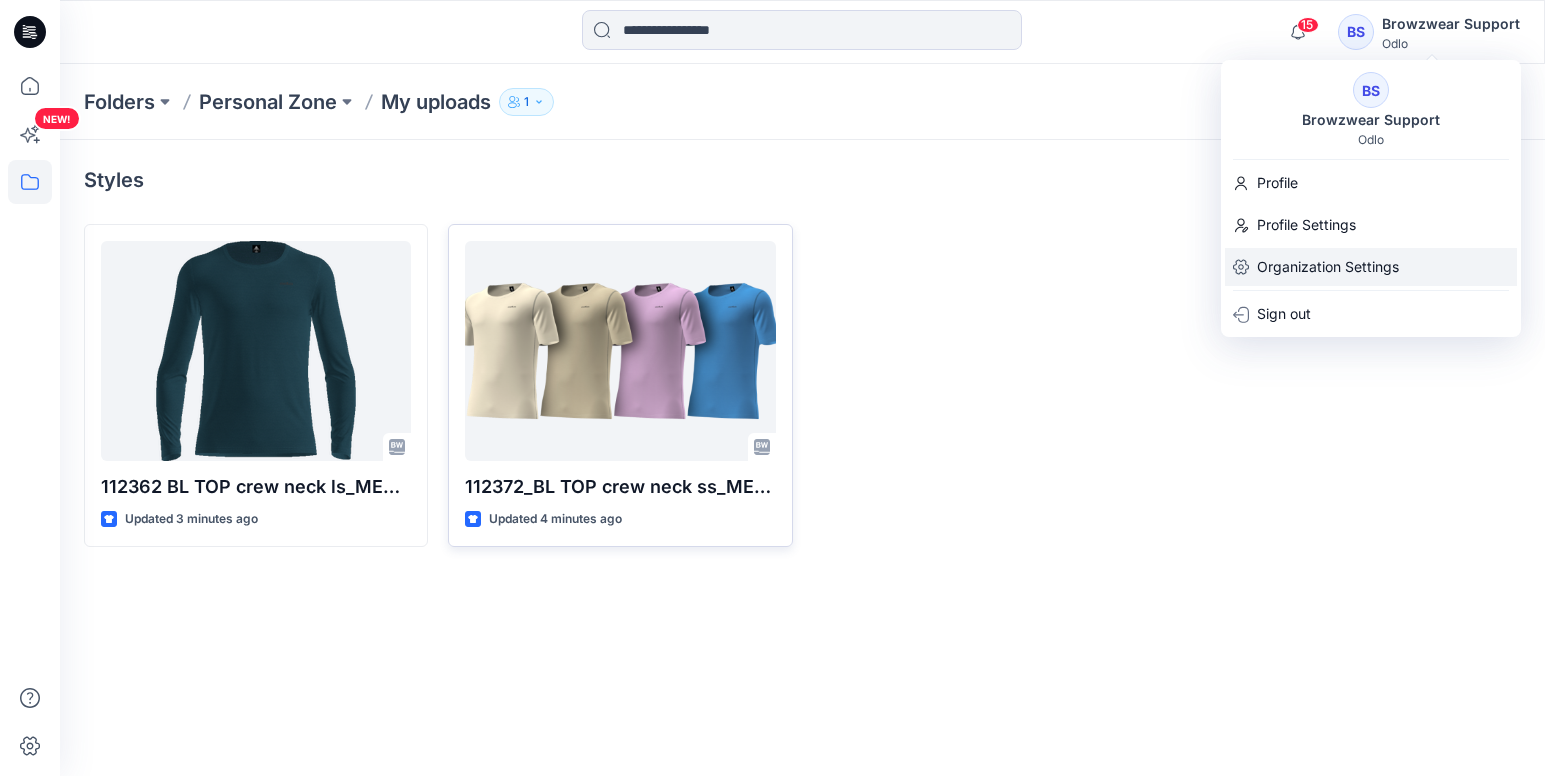 click on "Organization Settings" at bounding box center [1328, 267] 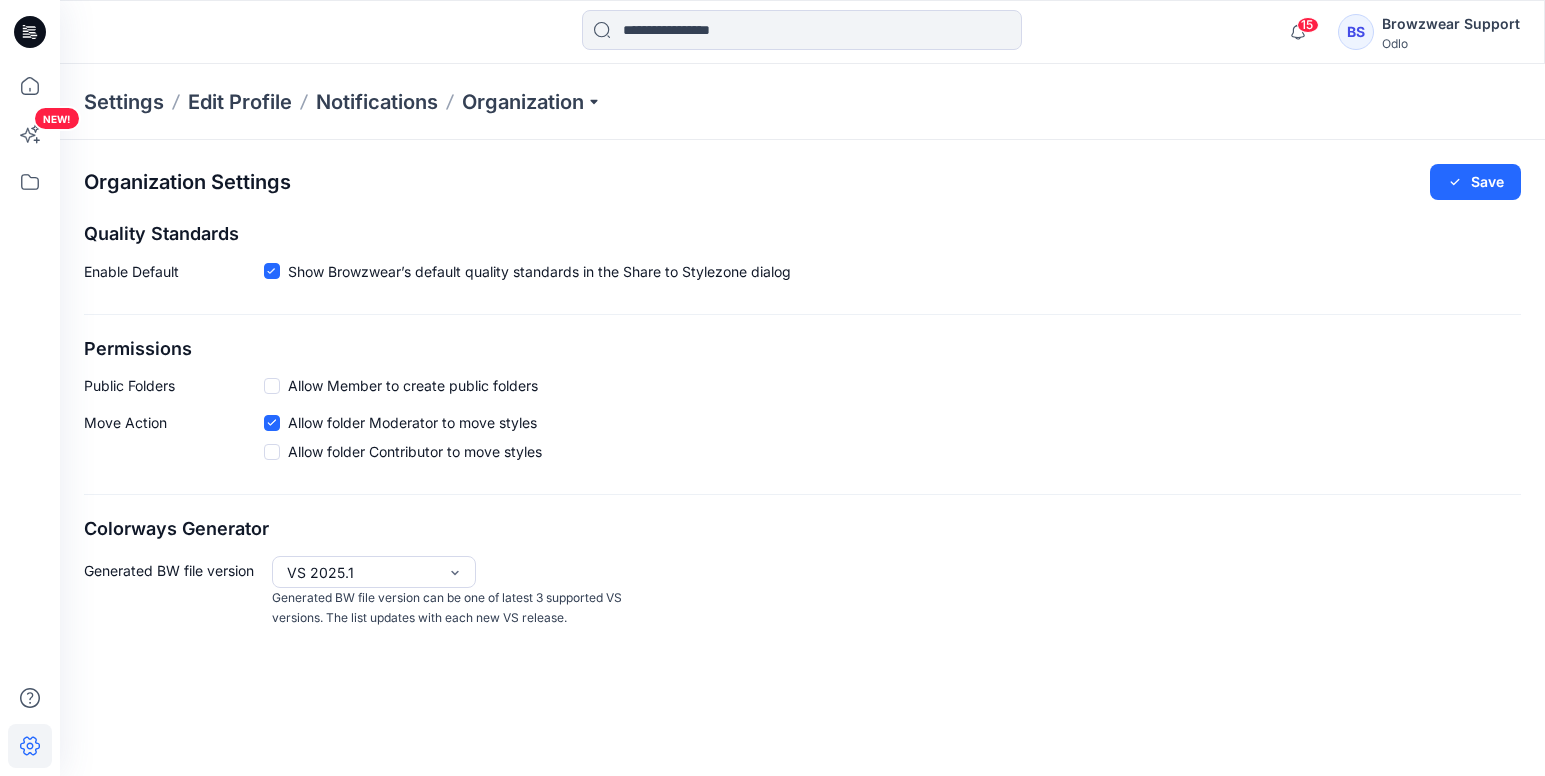 click on "15 Notifications Colorways for the 1 selected style have been added to the generating queue. A new BW version will be uploaded for each style. Just now 0 % Cancel Your style  112362 BL TOP crew neck ls_MERINO_FUNDAMENTALS_SMS_3D  is ready 3 minutes ago Your style  112372_BL TOP crew neck ss_MERINO_FUNDAMENTALS_SMS_3D  has been updated  with  112372_BL TOP crew neck ss_MERINO_FUNDAMENTALS_SMS_3D - Generated Colorways  version 4 minutes ago Michaela Jauk  created 4 new colorways for  1  style. 6 hours ago Michaela Jauk  shared  112362 BL TOP crew neck ls_MERINO_FUNDAMENTALS_SMS_3D  in  Testing folder Colorway gen (Unknown) 6 hours ago Michaela Jauk  shared  112372_BL TOP crew neck ss_MERINO_FUNDAMENTALS_SMS_3D  in  Testing folder Colorway gen (Unknown) 6 hours ago Davide La Piana  shared  131531_Sport bra MEDIUM SUPPORT_SMS_3D  in  duplicate of colourway test (Unknown) 32 hours ago Michaela Jauk  has invited you to the Folder  New design-pattern process test group 32 hours ago Browzwear Support MAS Bodyline BS" at bounding box center (802, 32) 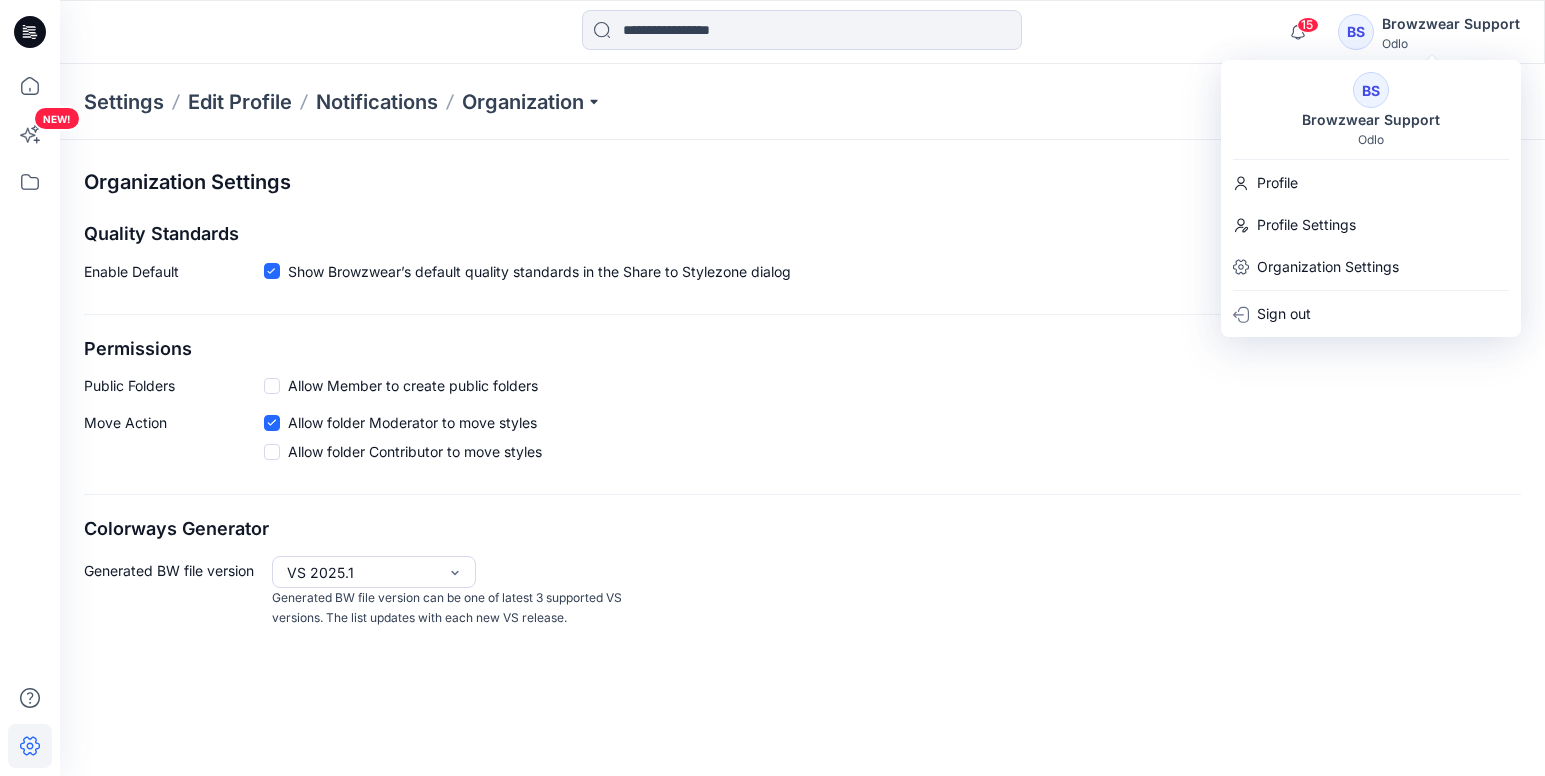 click on "BS" at bounding box center (1371, 90) 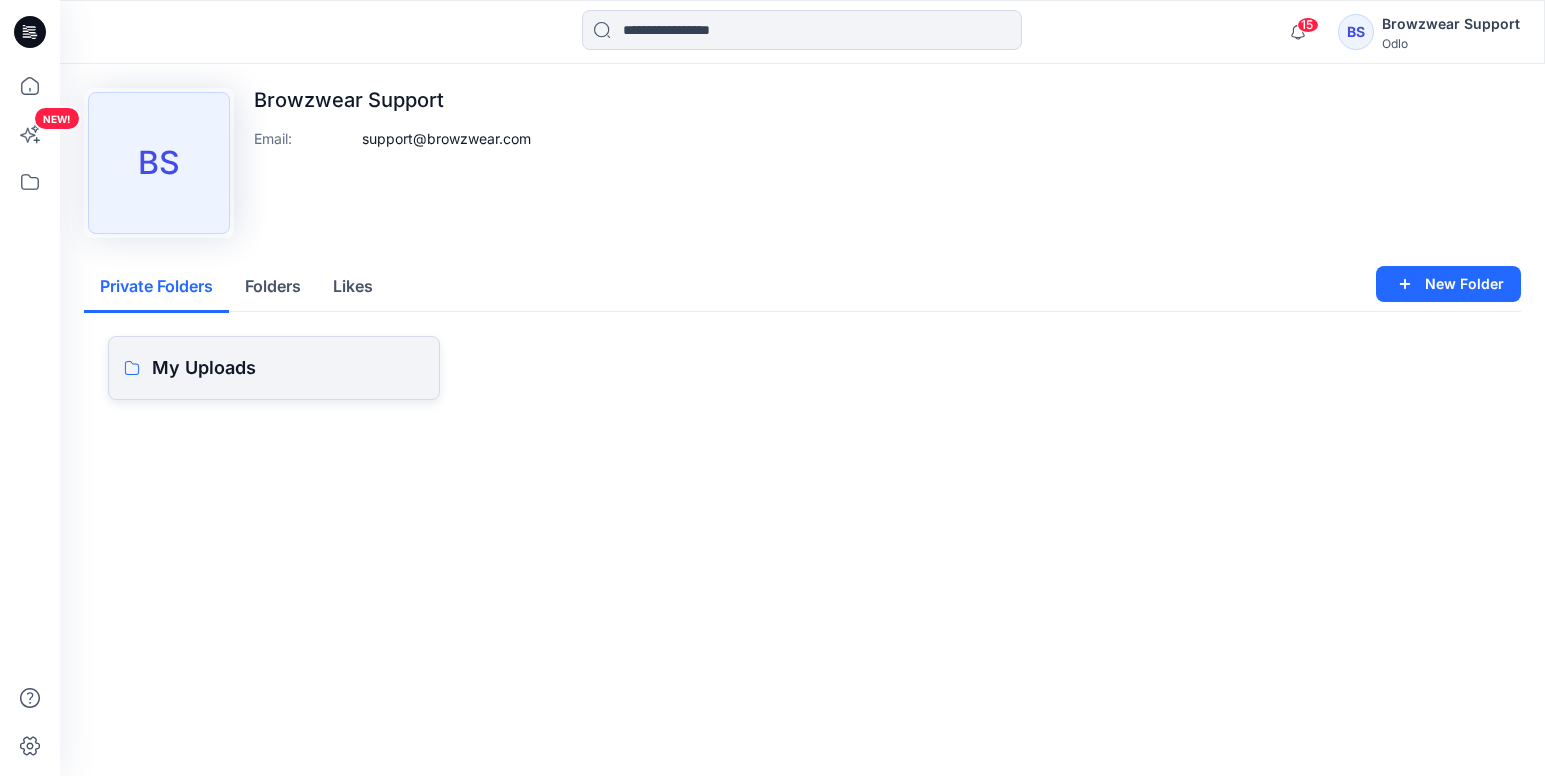 click on "My Uploads" at bounding box center (288, 368) 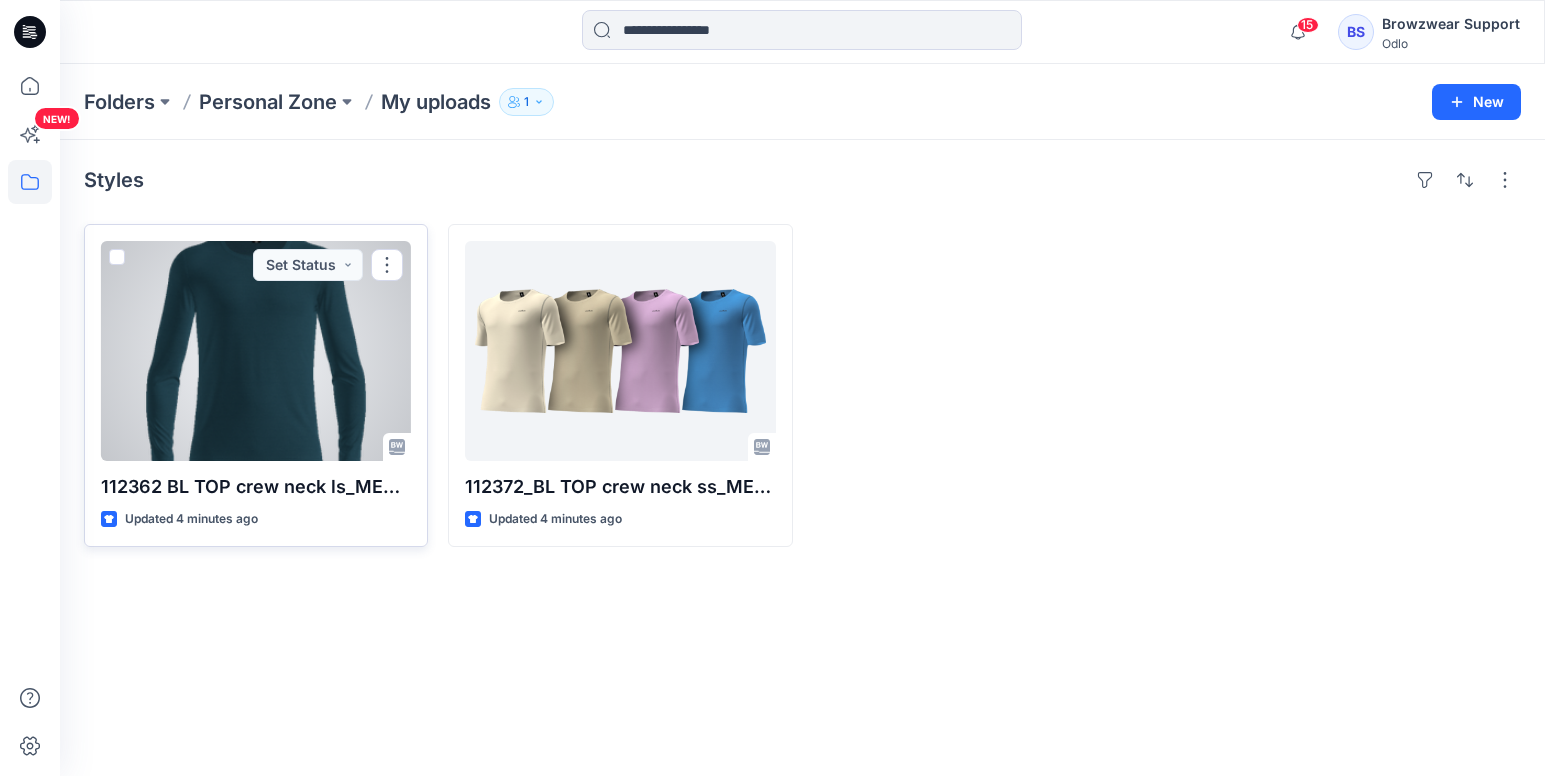 click at bounding box center (256, 351) 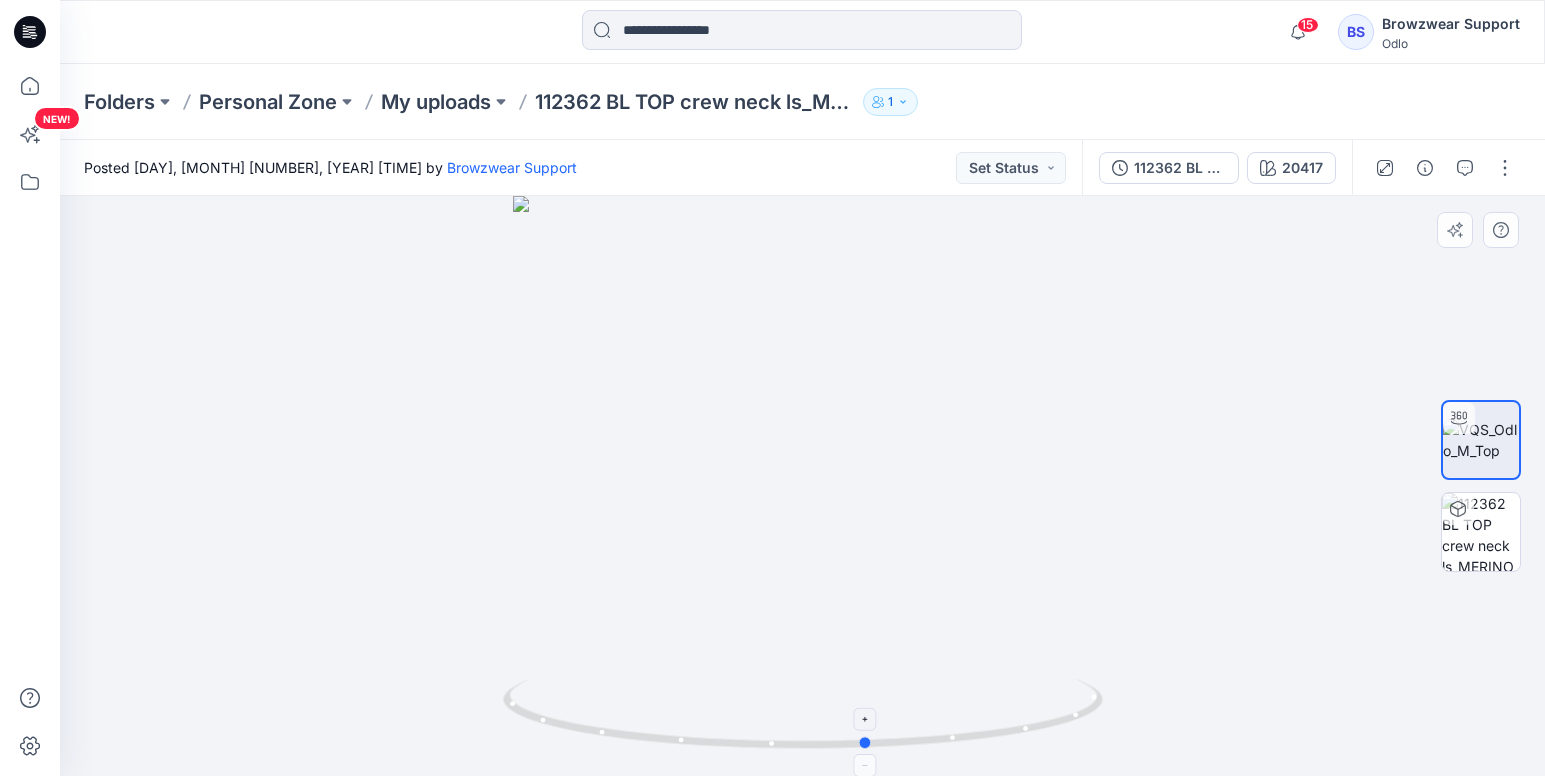 drag, startPoint x: 1004, startPoint y: 737, endPoint x: 1069, endPoint y: 700, distance: 74.793045 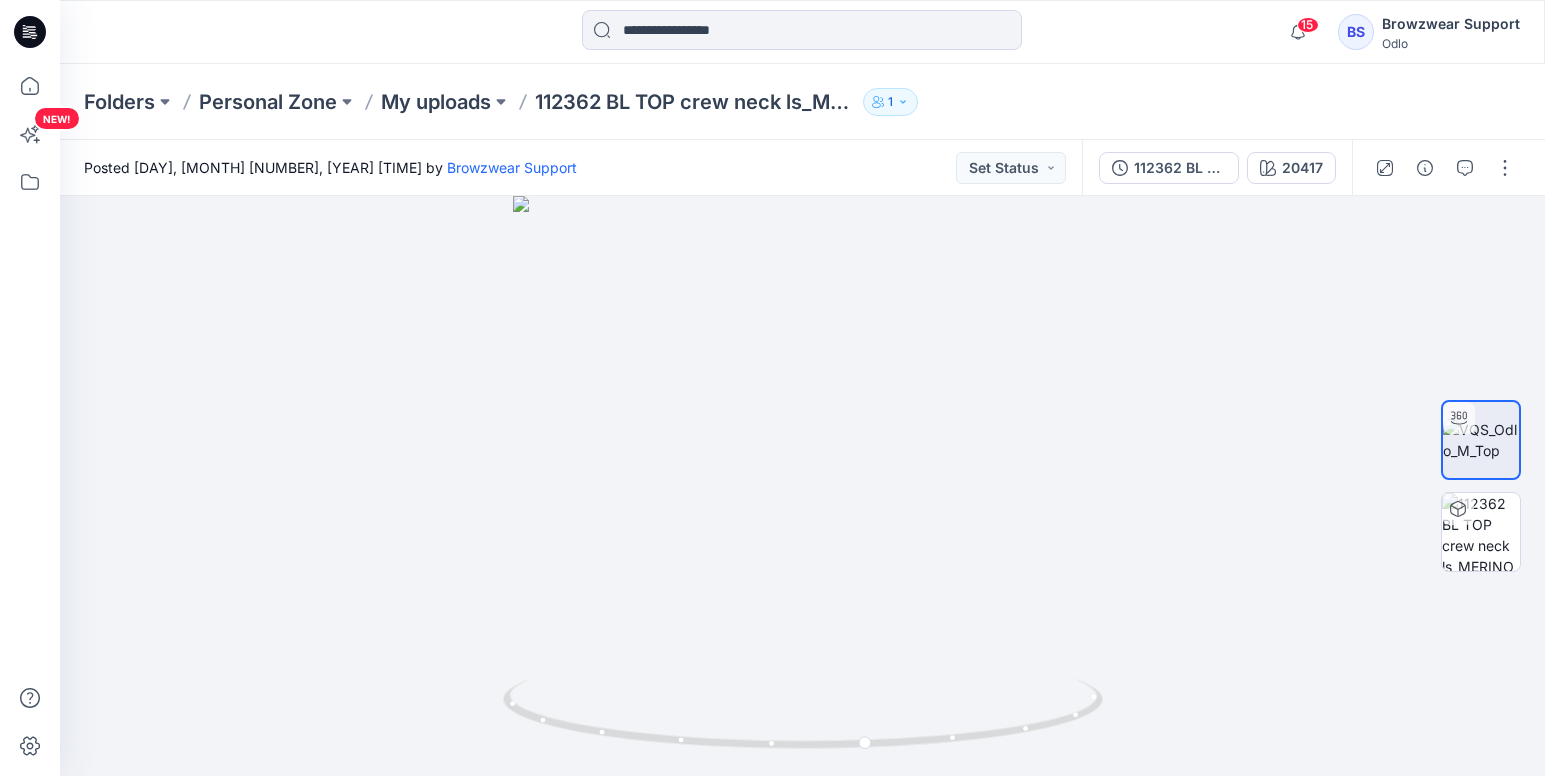 click on "Folders Personal Zone My uploads 112362 BL TOP crew neck ls_MERINO_FUNDAMENTALS_SMS_3D 1" at bounding box center [724, 102] 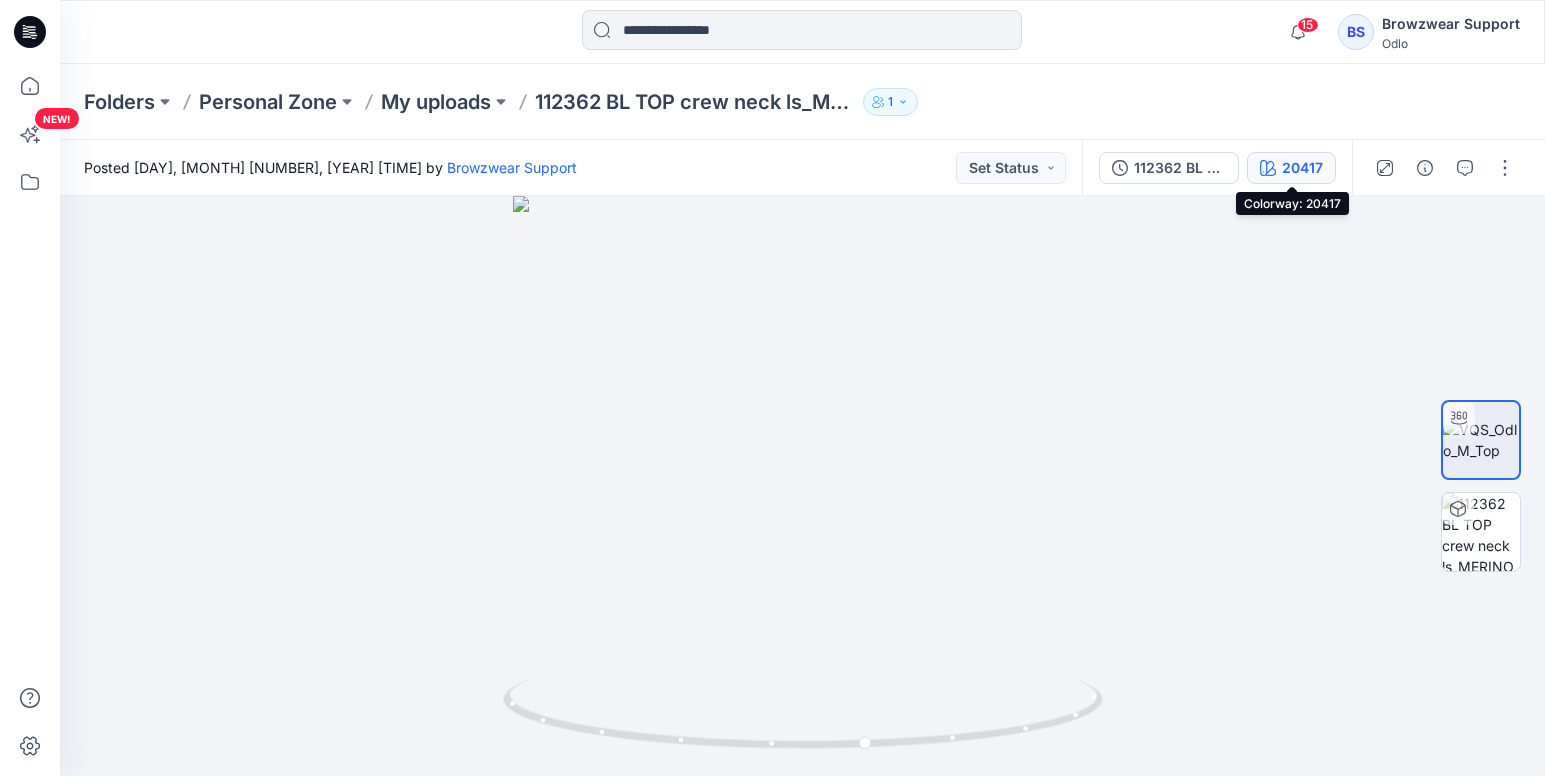 click on "20417" at bounding box center (1302, 168) 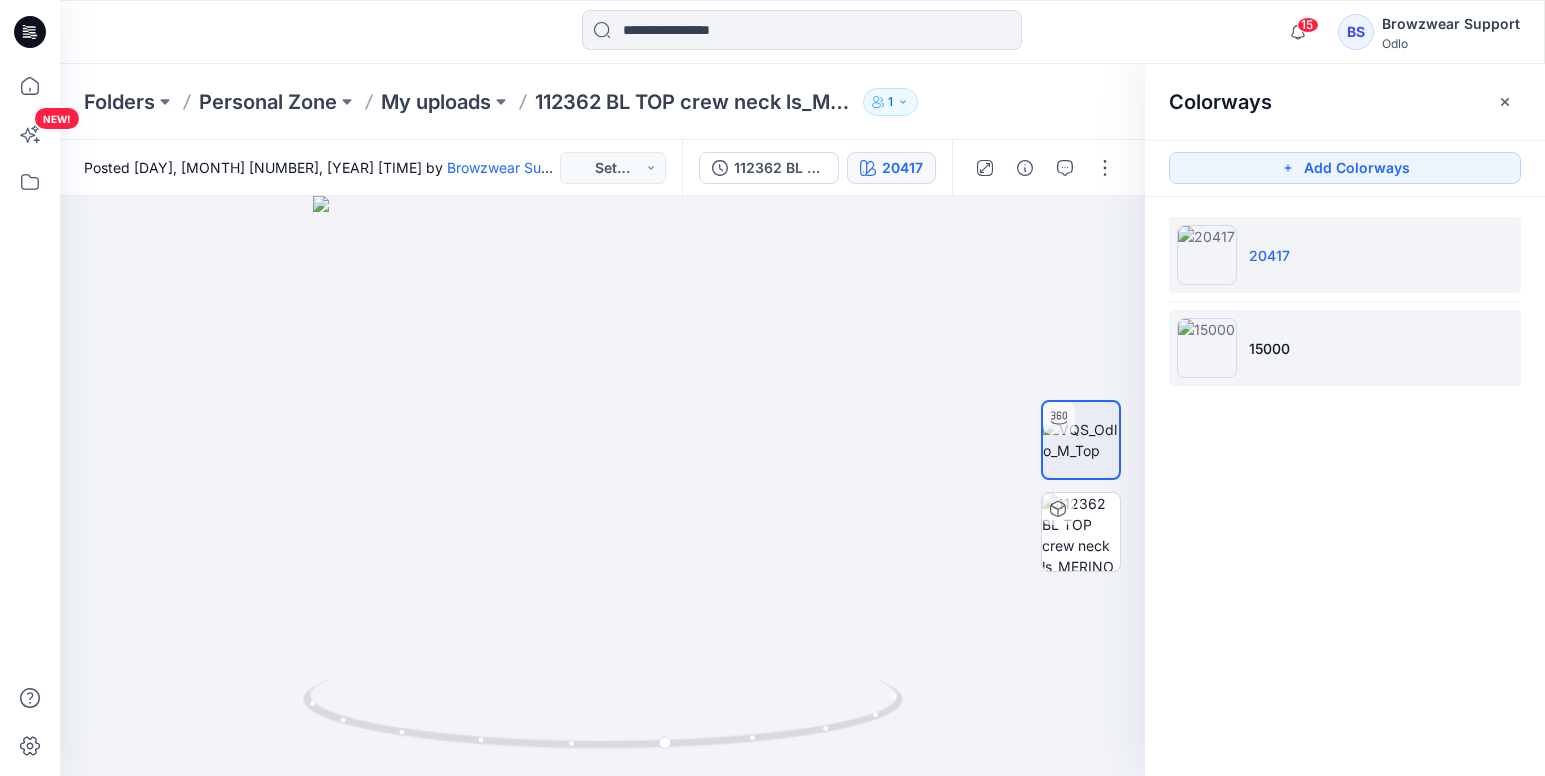 click on "15000" at bounding box center [1345, 348] 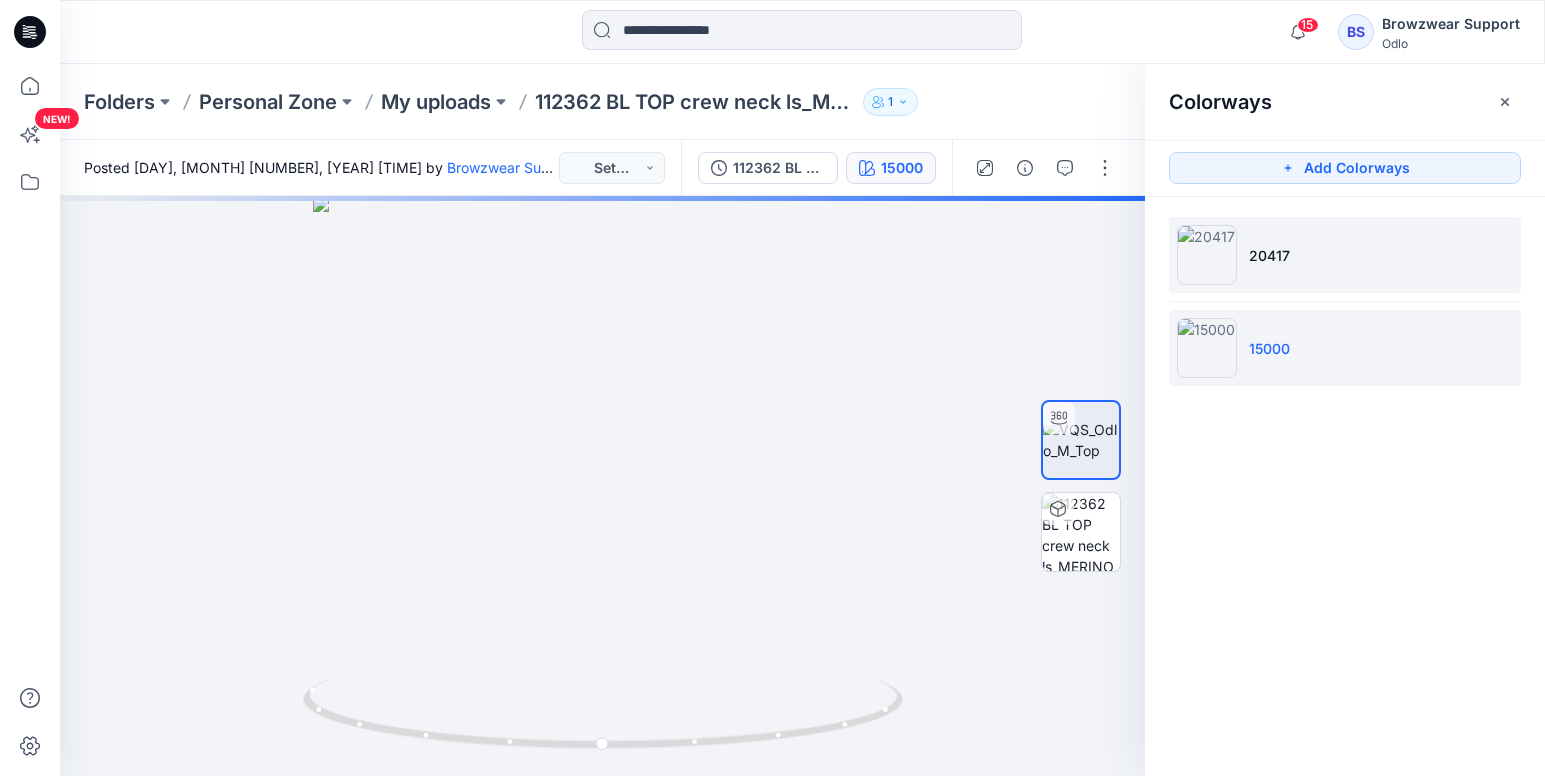 click on "20417" at bounding box center [1269, 255] 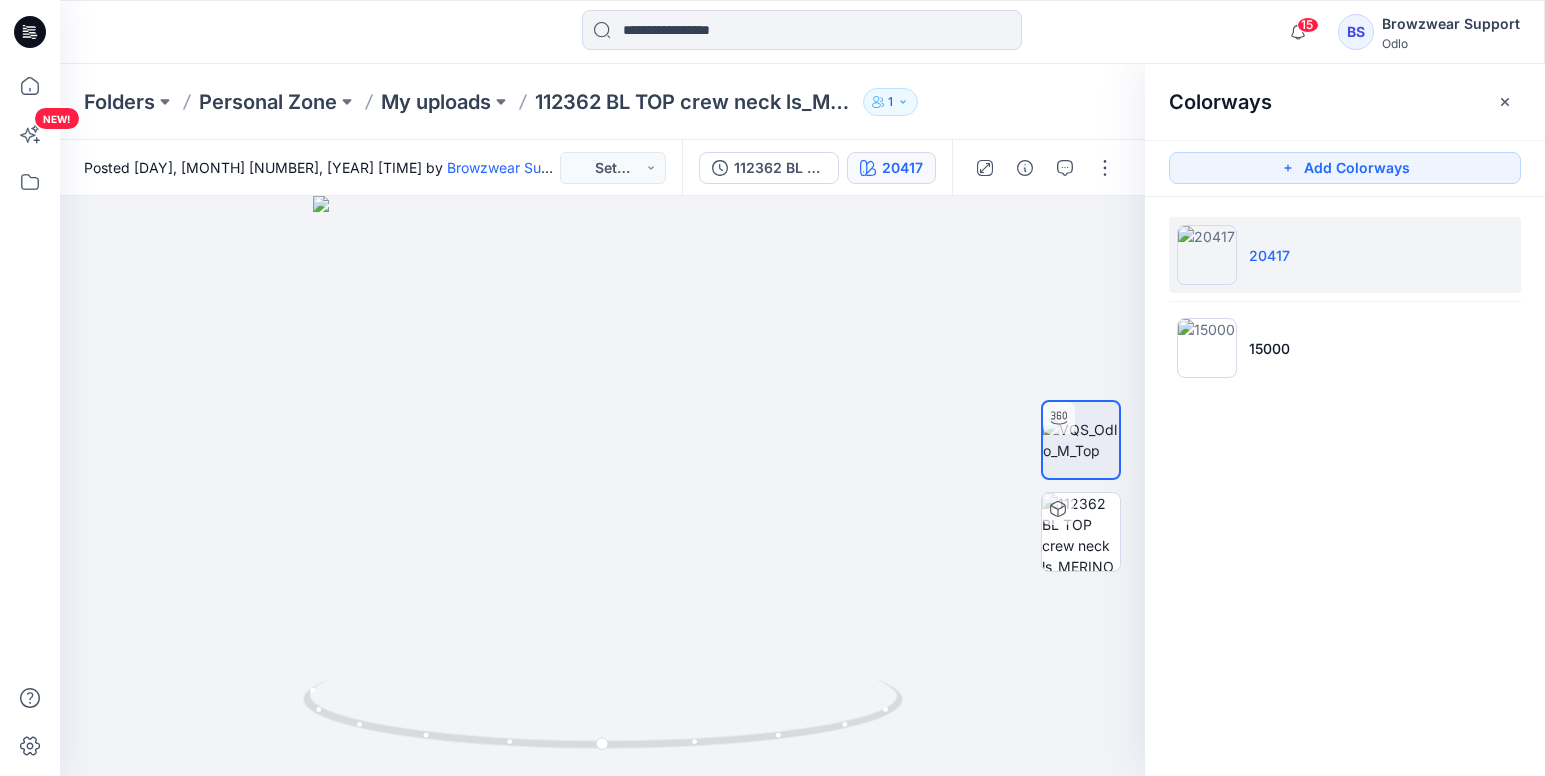 click on "Folders Personal Zone My uploads 112362 BL TOP crew neck ls_MERINO_FUNDAMENTALS_SMS_3D 1" at bounding box center (724, 102) 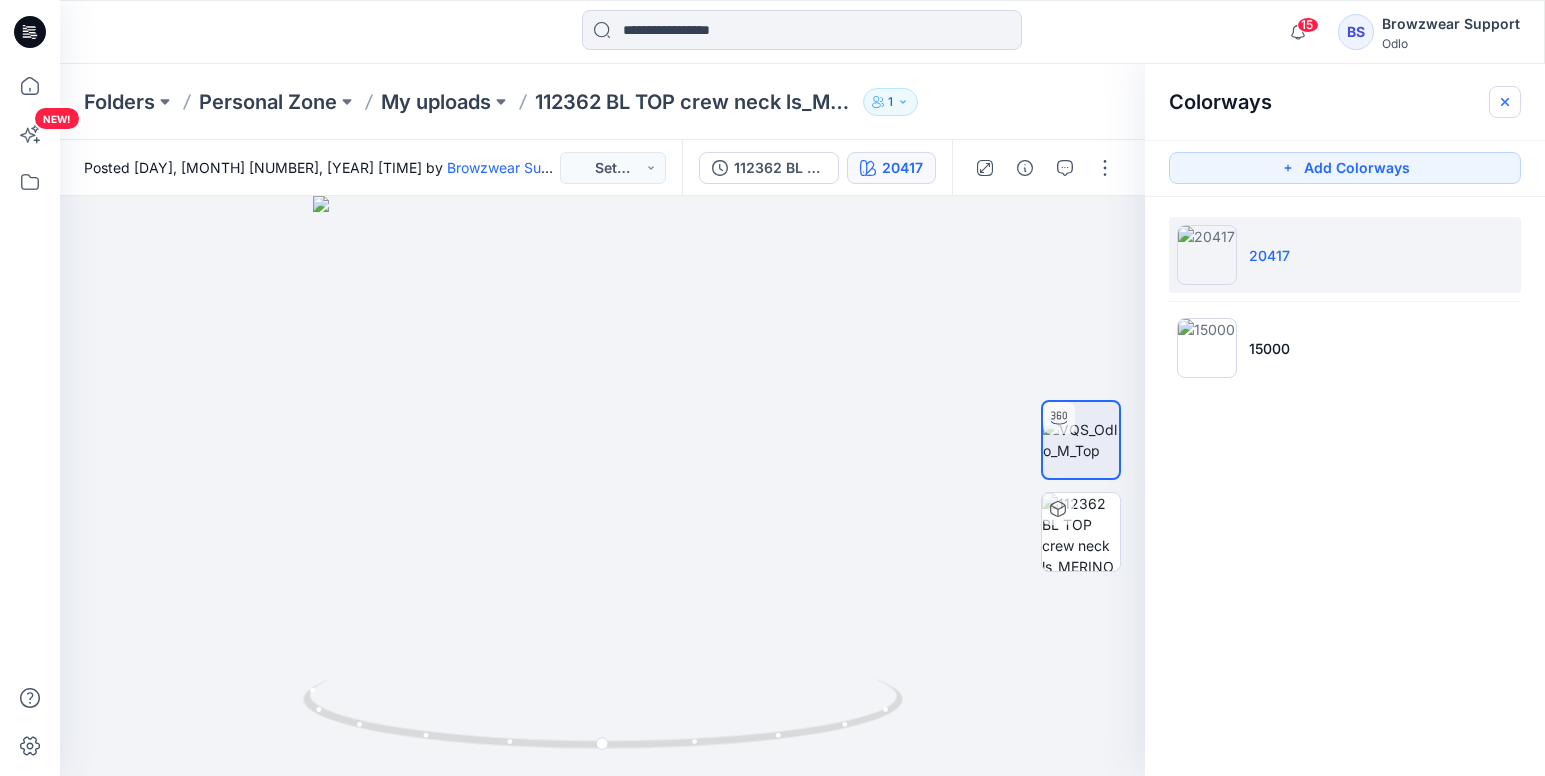 click 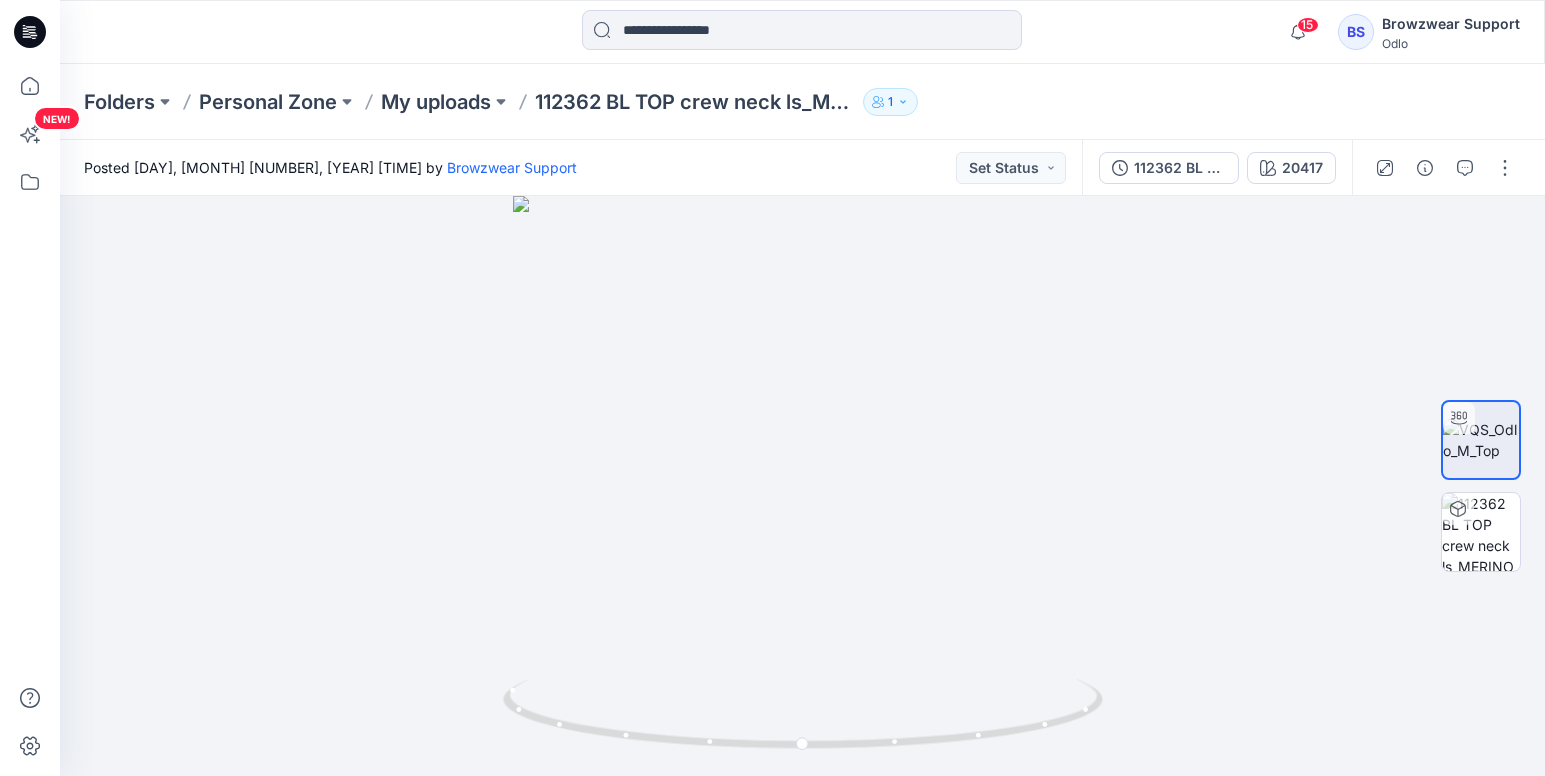 click on "Browzwear Support" at bounding box center [1451, 24] 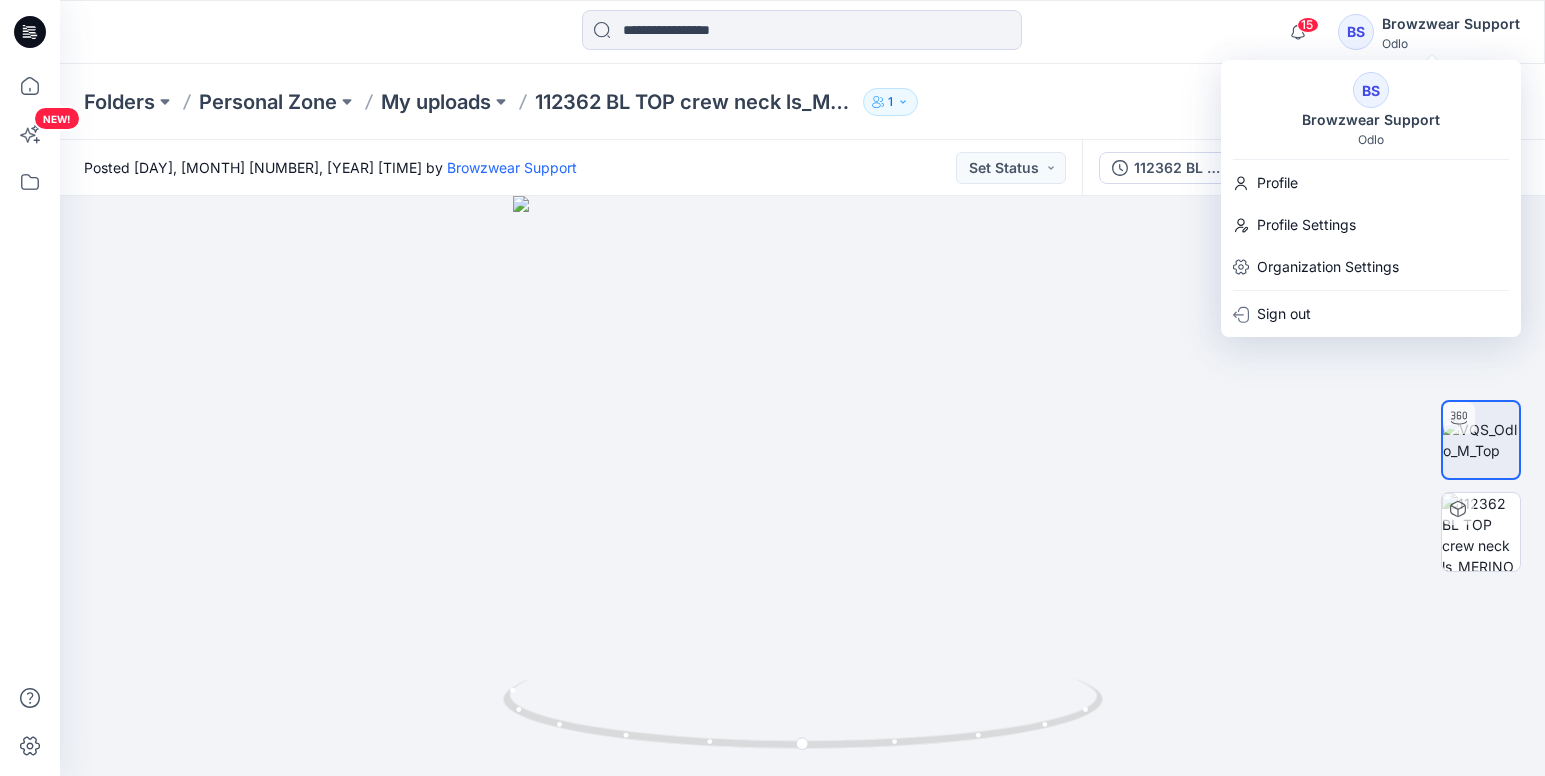 click on "BS" at bounding box center (1371, 90) 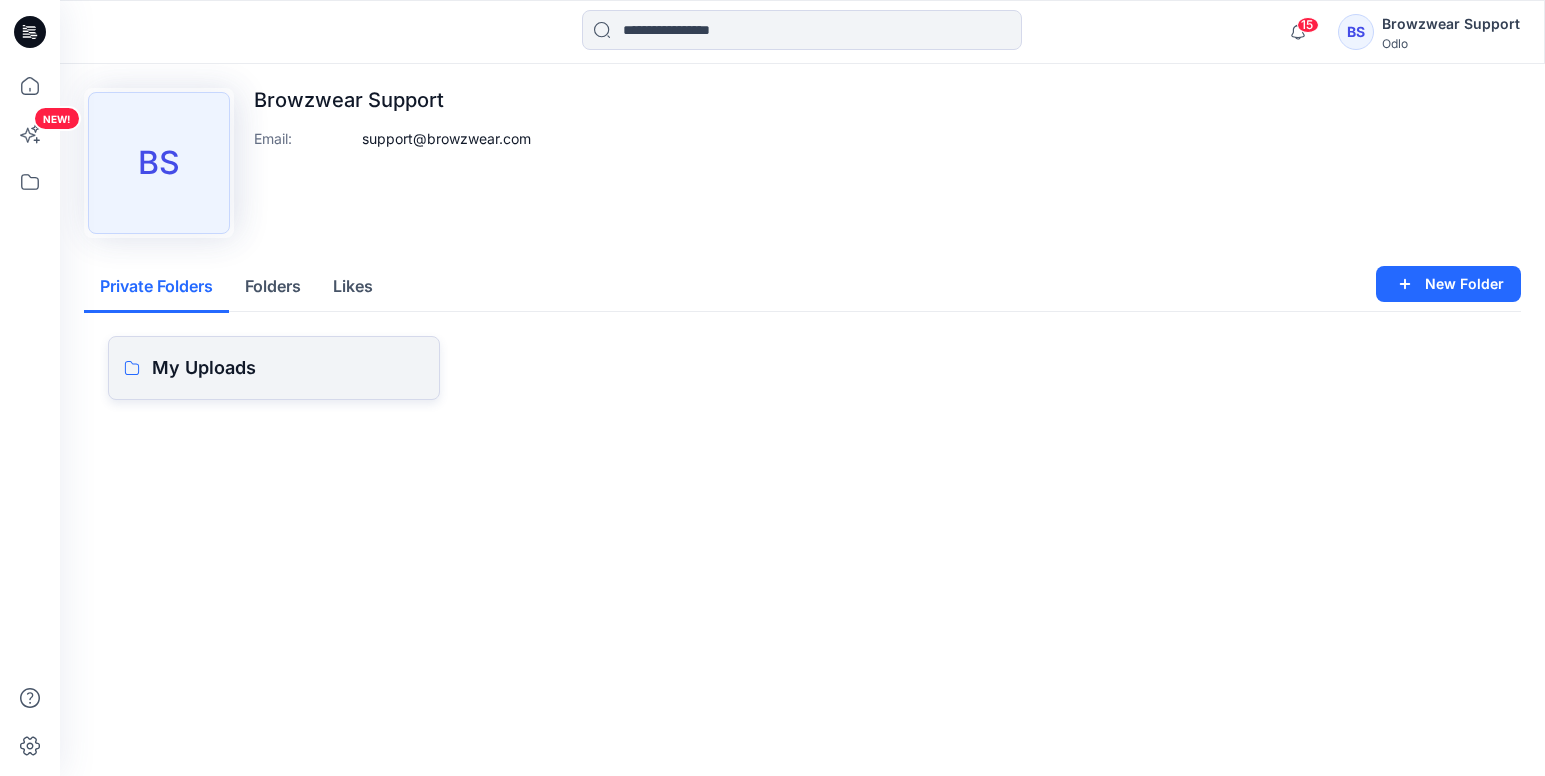 click on "My Uploads" at bounding box center [288, 368] 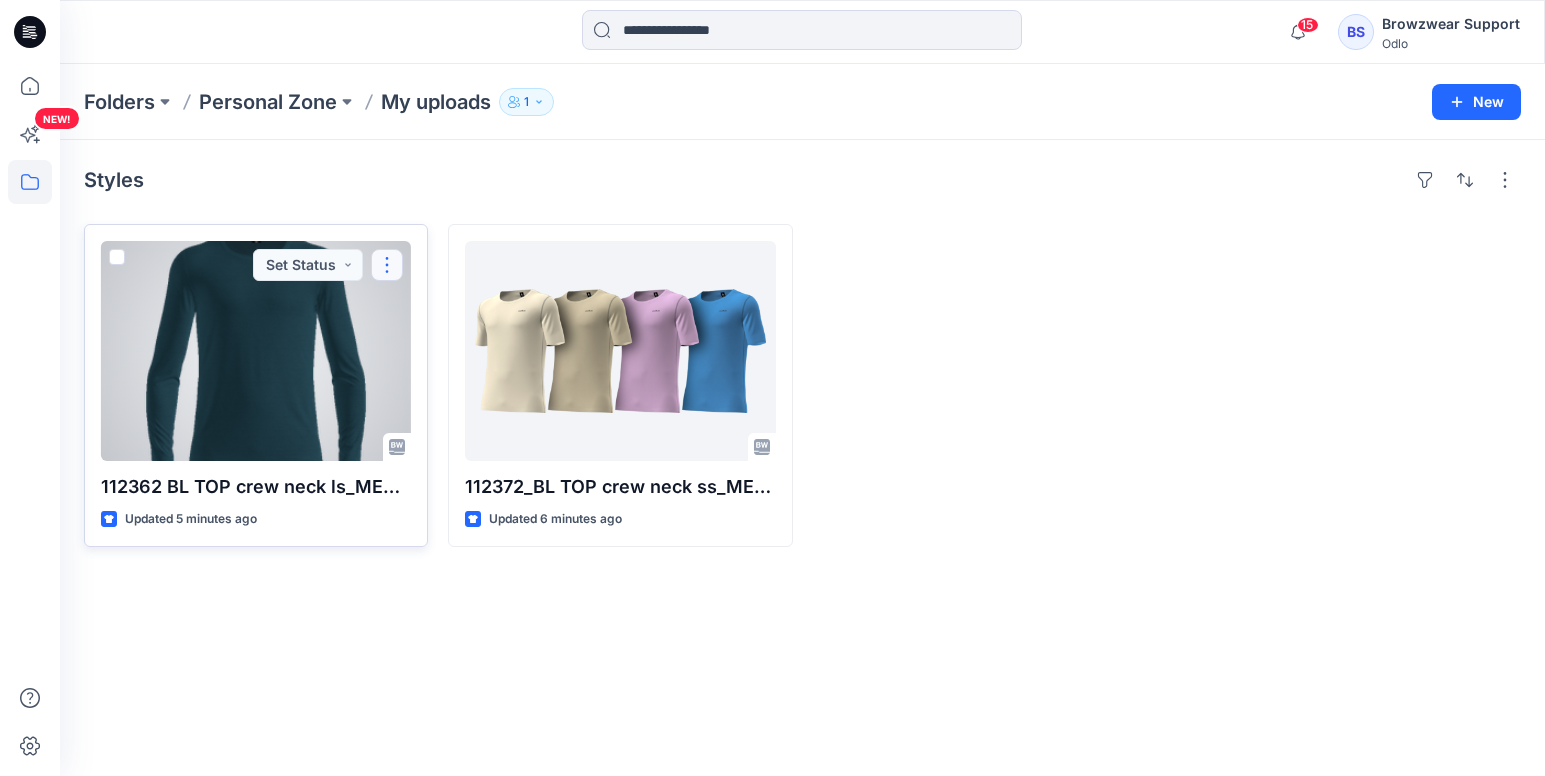click at bounding box center (387, 265) 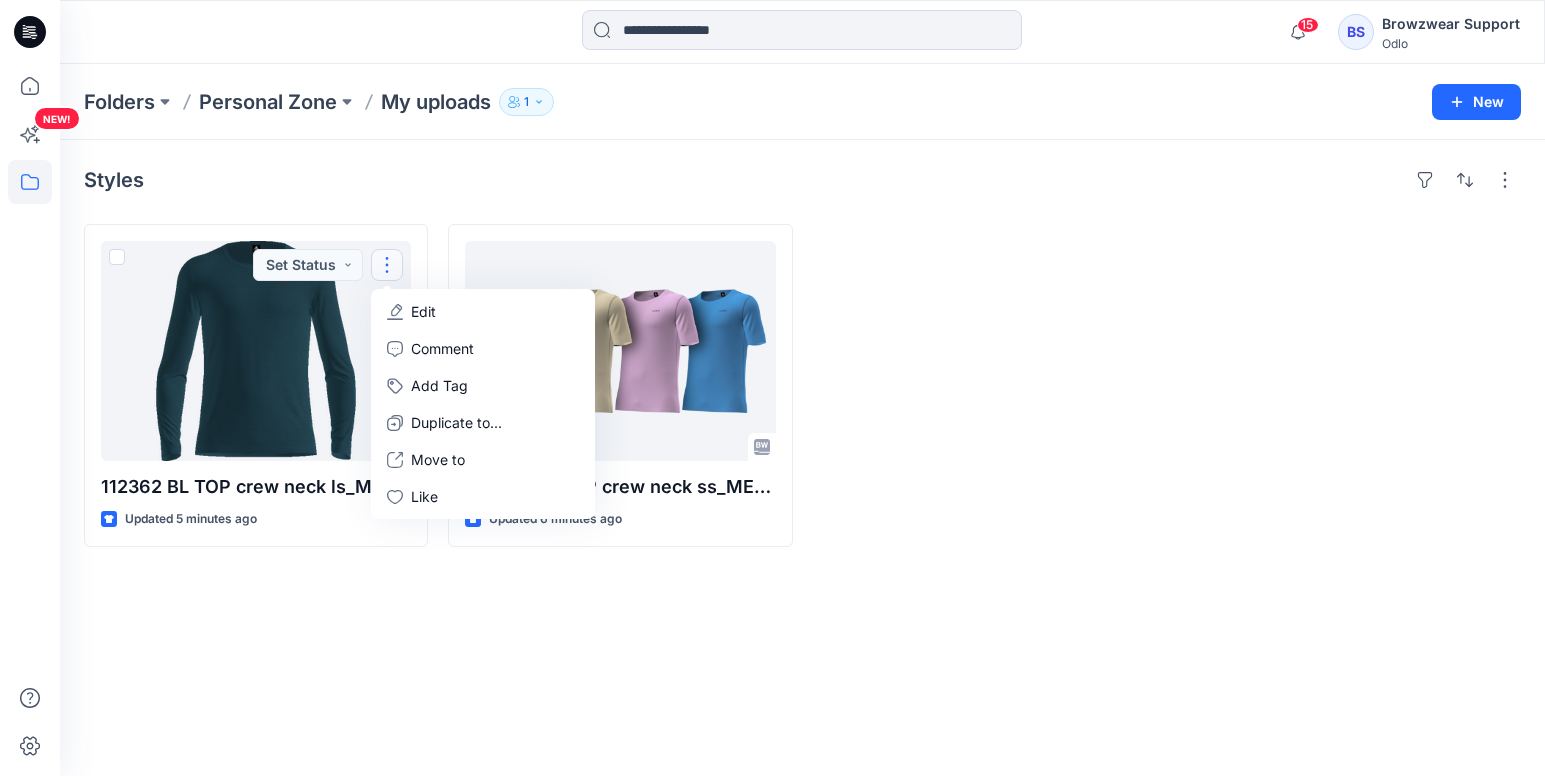 click on "Styles 112362 BL TOP crew neck ls_MERINO_FUNDAMENTALS_SMS_3D Updated 5 minutes ago Set Status Edit Comment Add Tag Duplicate to...     Move to Like 112372_BL TOP crew neck ss_MERINO_FUNDAMENTALS_SMS_3D Updated 6 minutes ago" at bounding box center (802, 458) 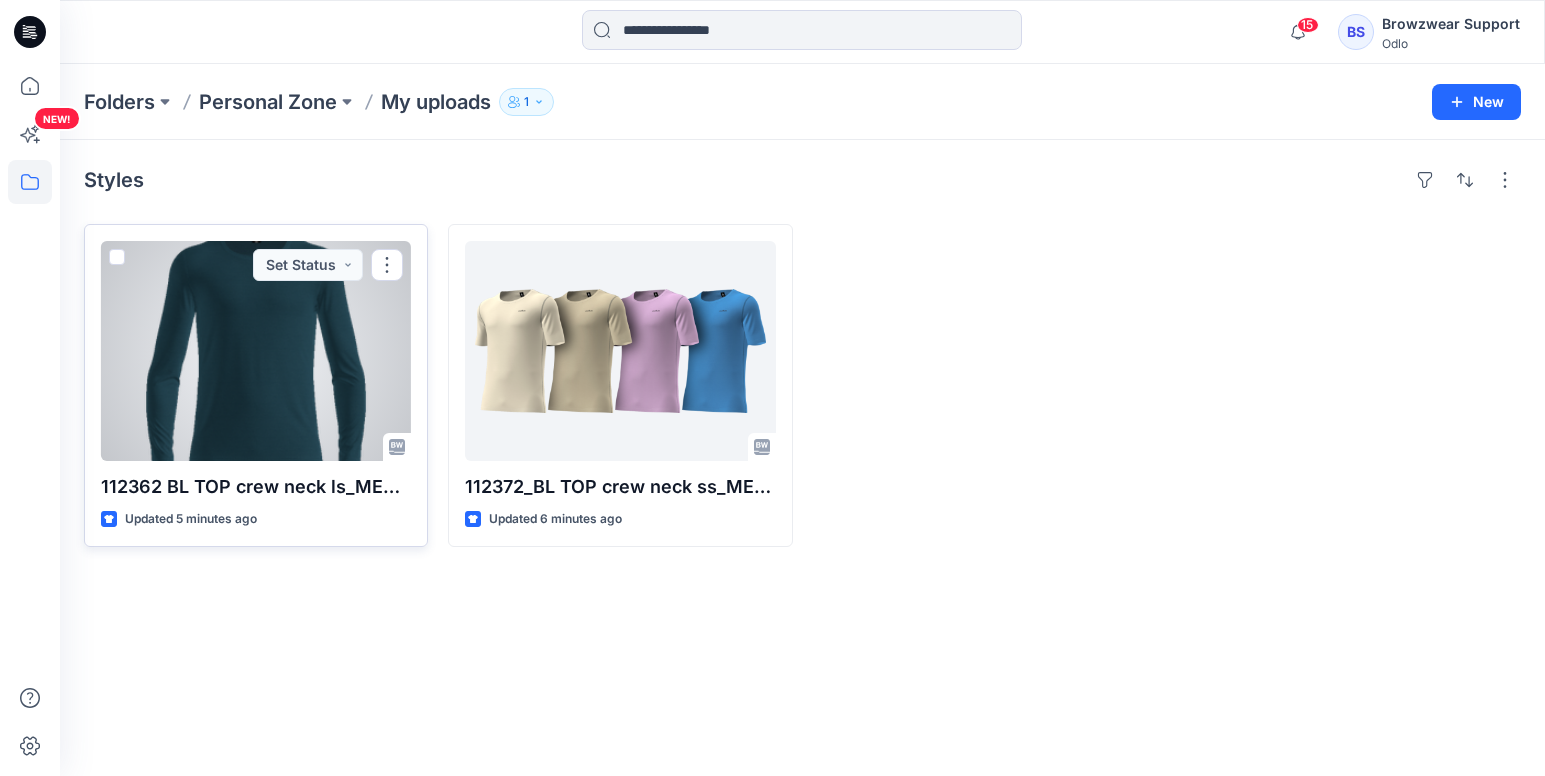 click at bounding box center (256, 351) 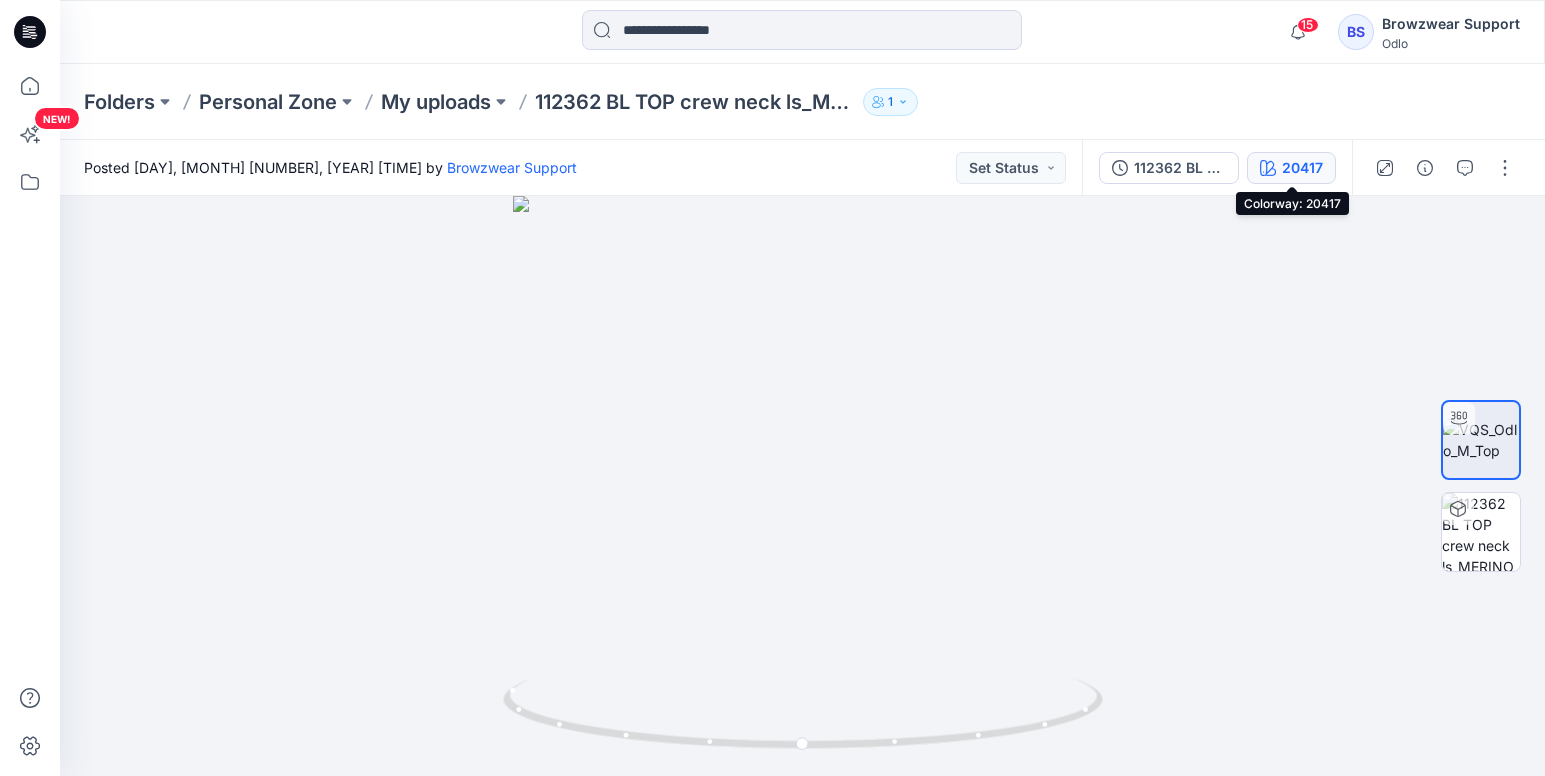 click on "20417" at bounding box center (1302, 168) 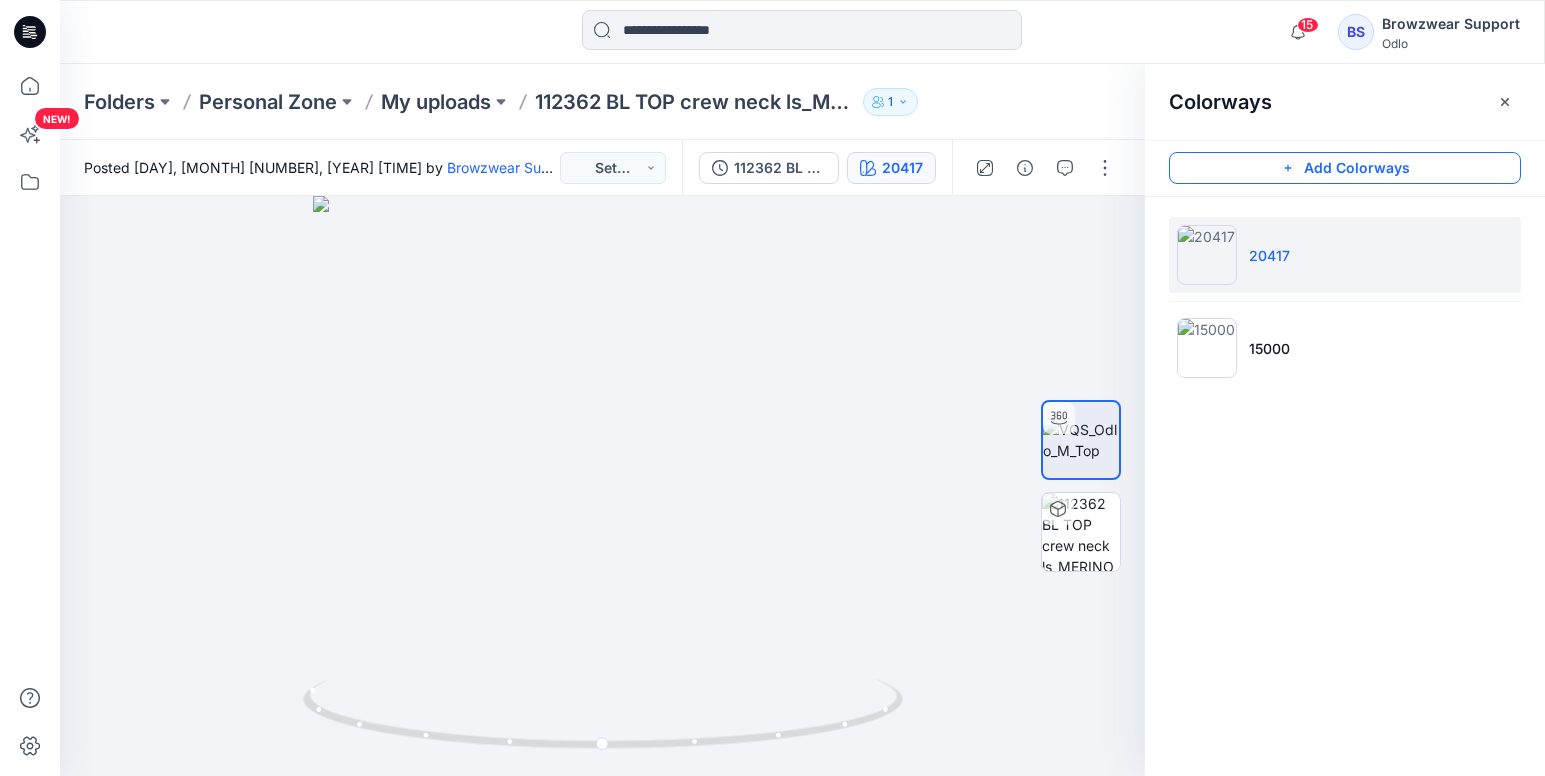 click on "Add Colorways" at bounding box center [1345, 168] 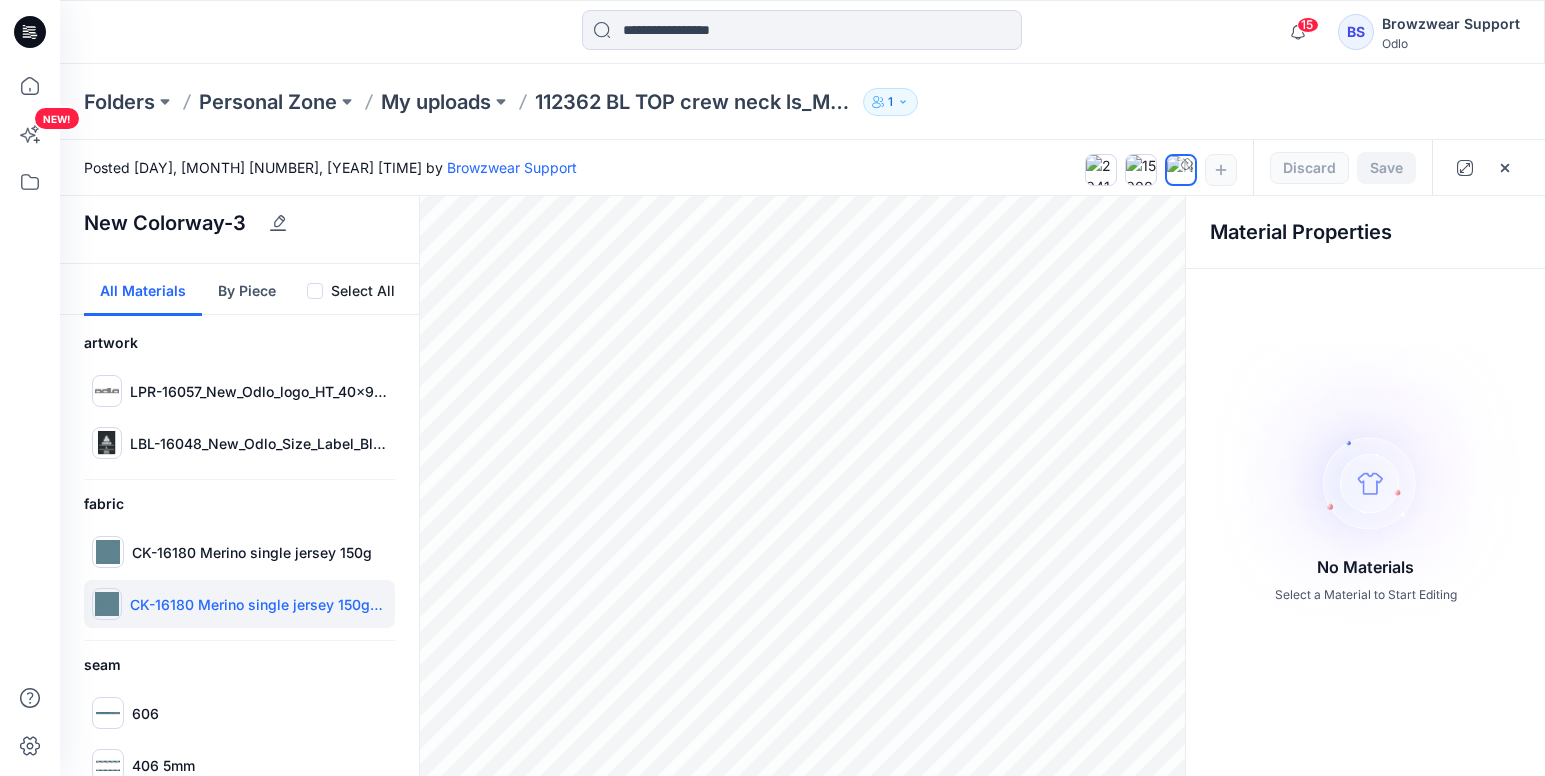 scroll, scrollTop: 0, scrollLeft: 0, axis: both 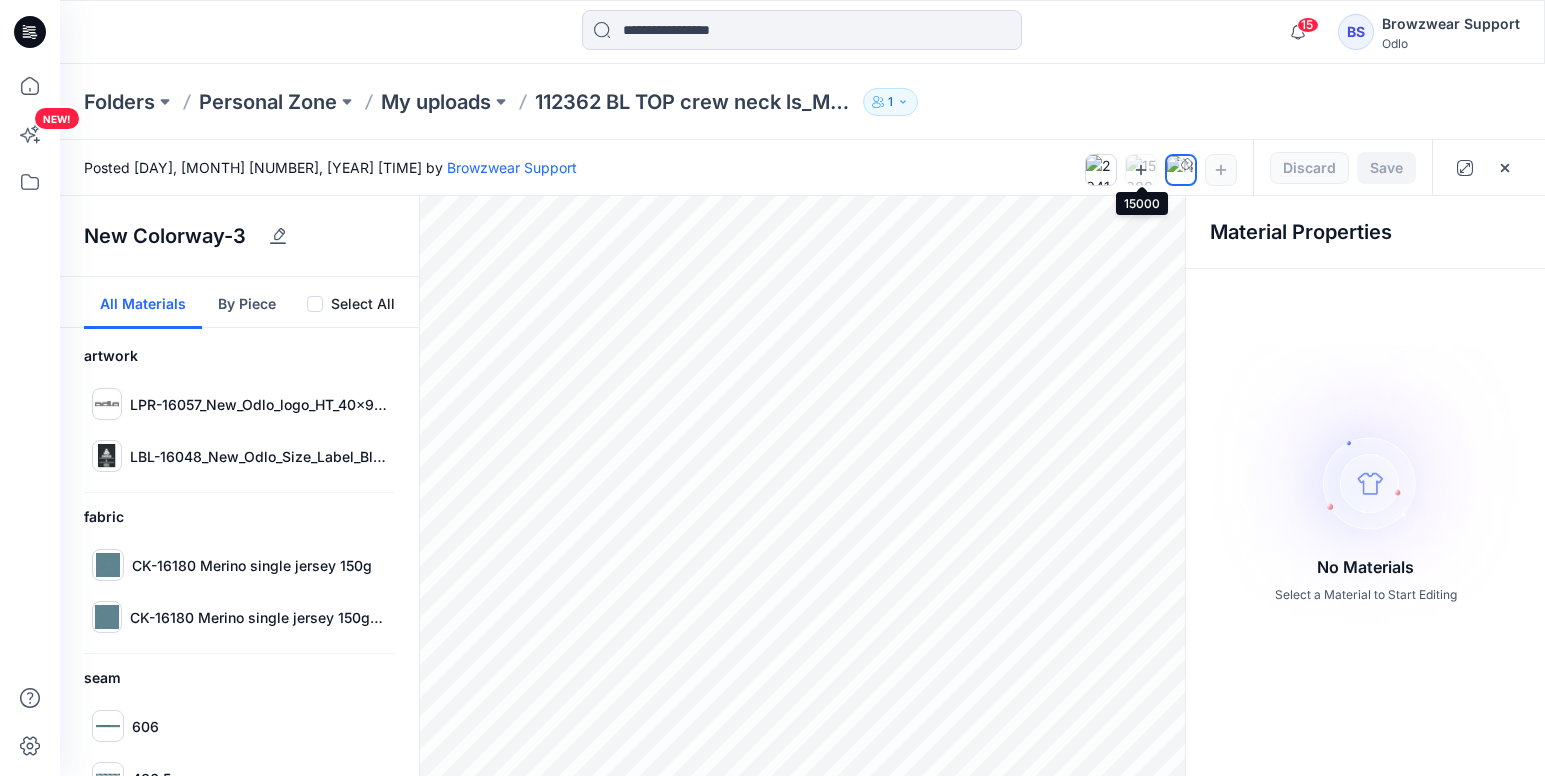 click 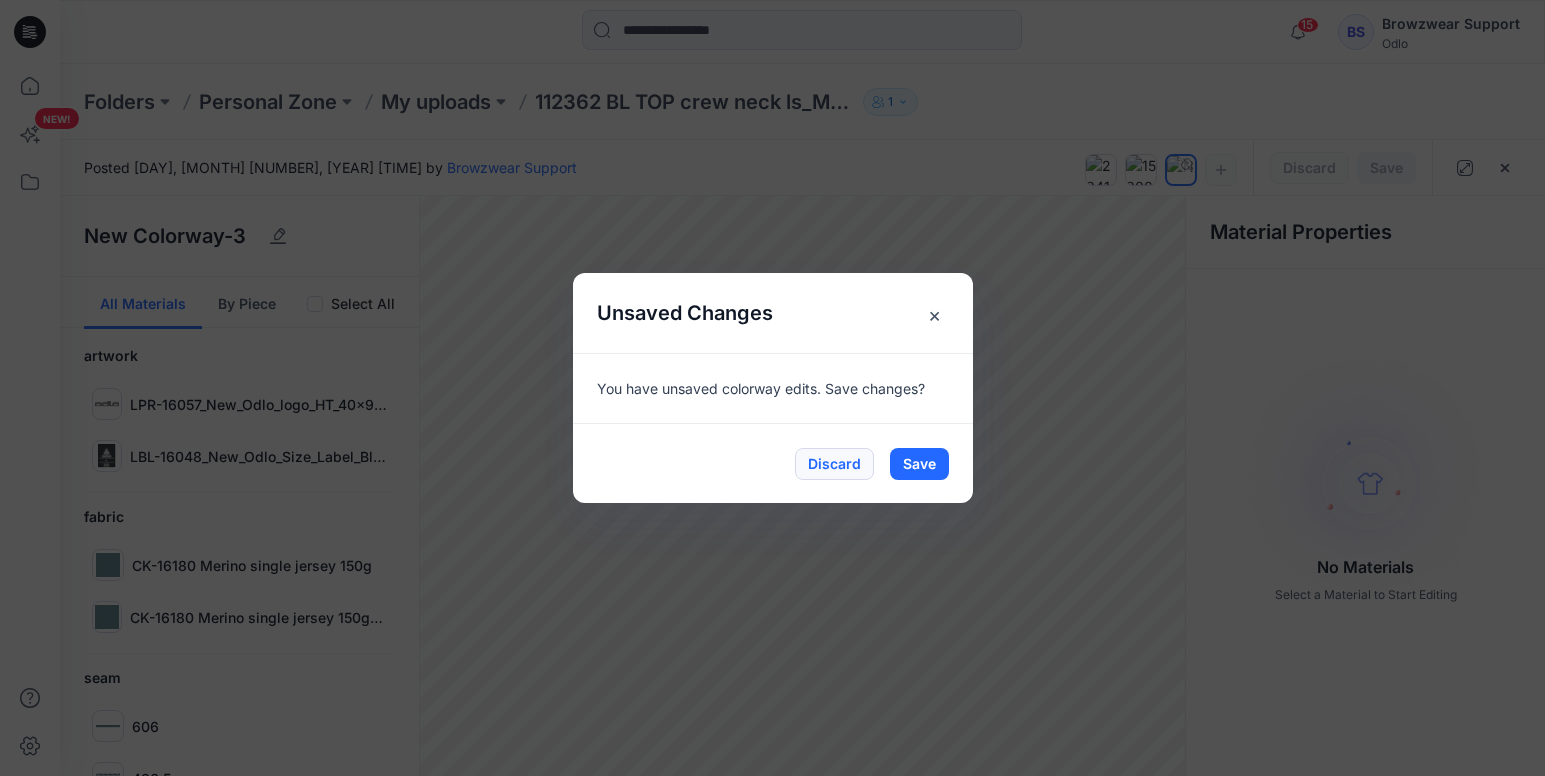 click on "Discard" at bounding box center (834, 464) 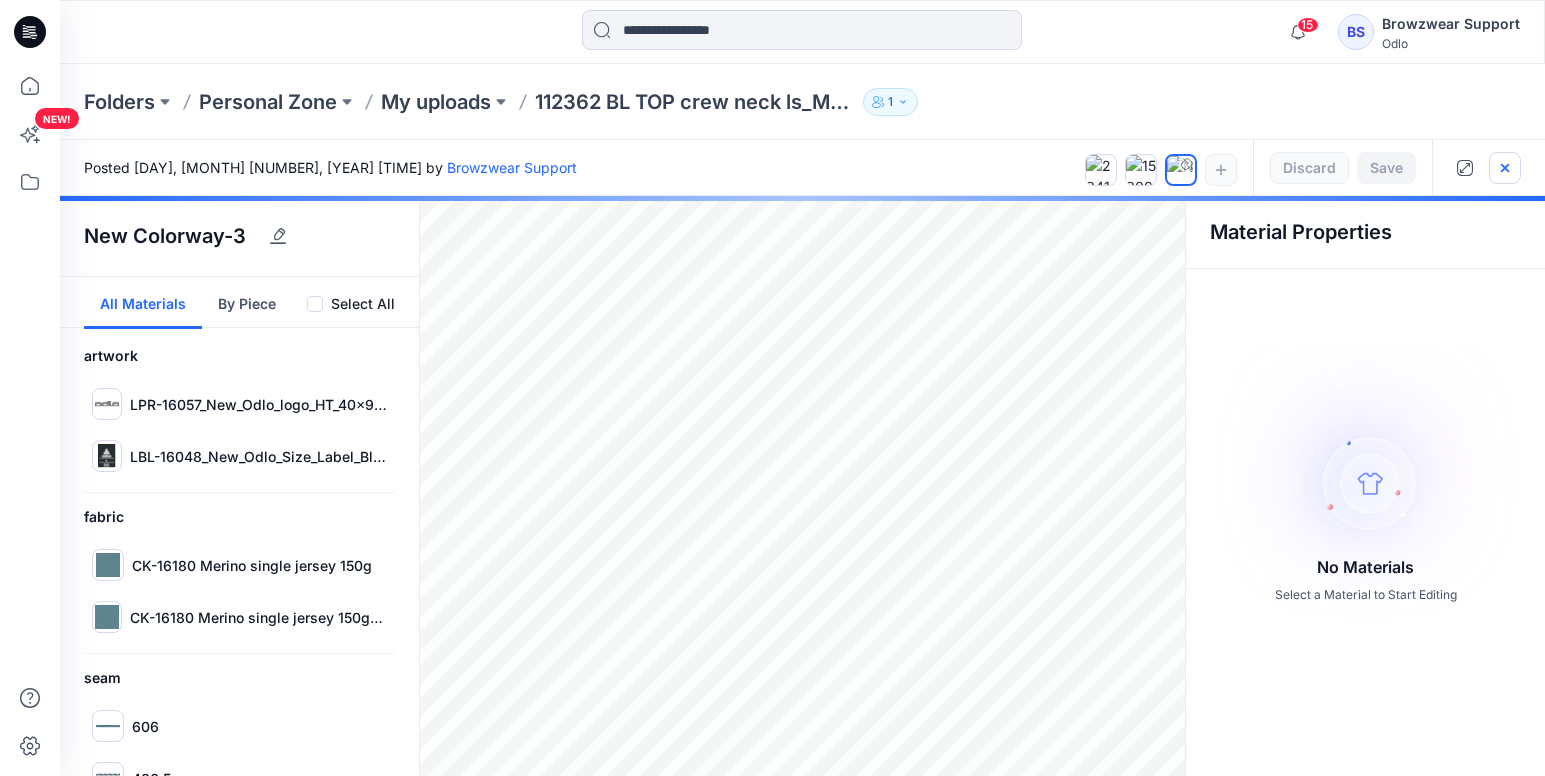 click 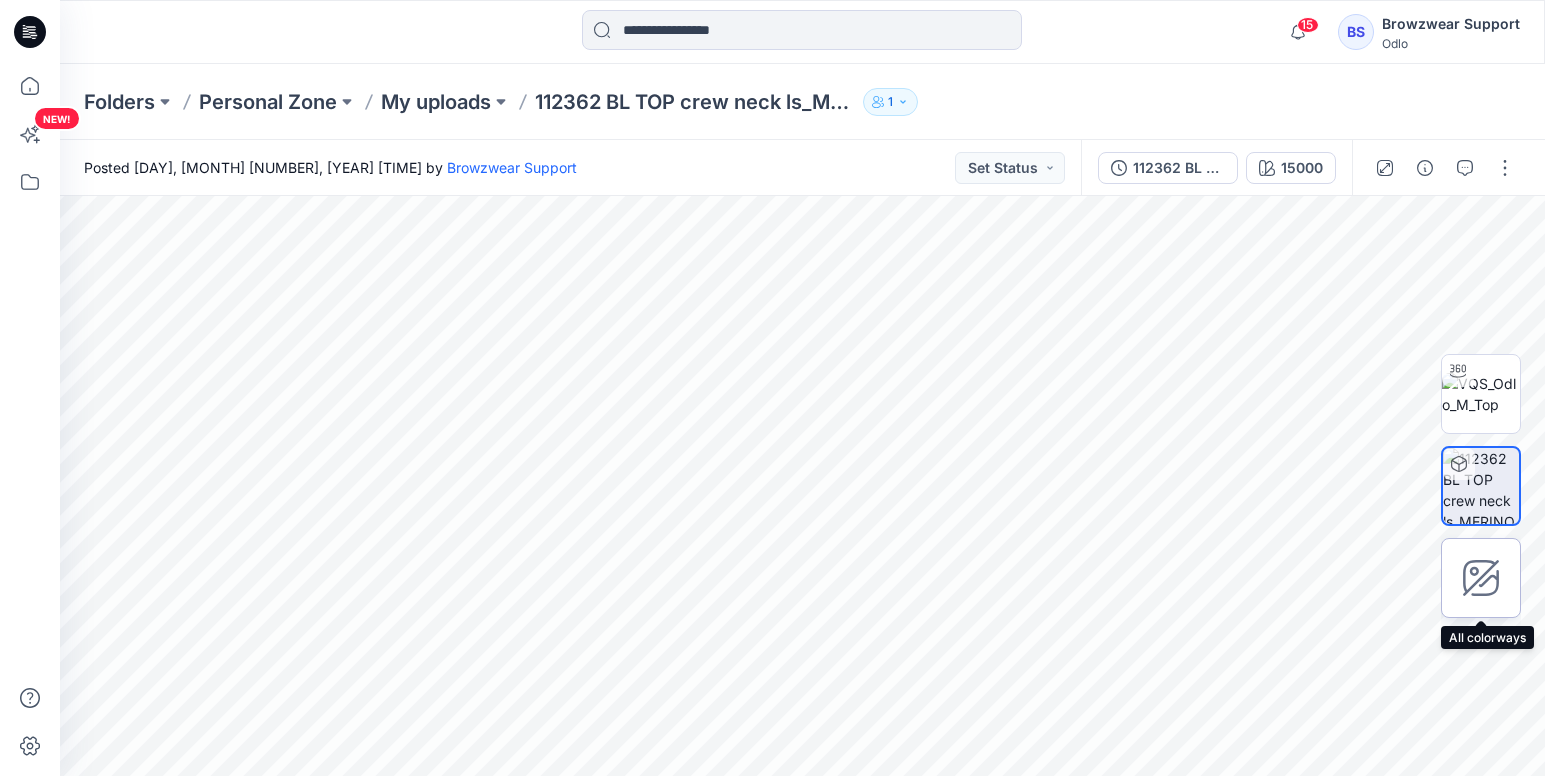 click 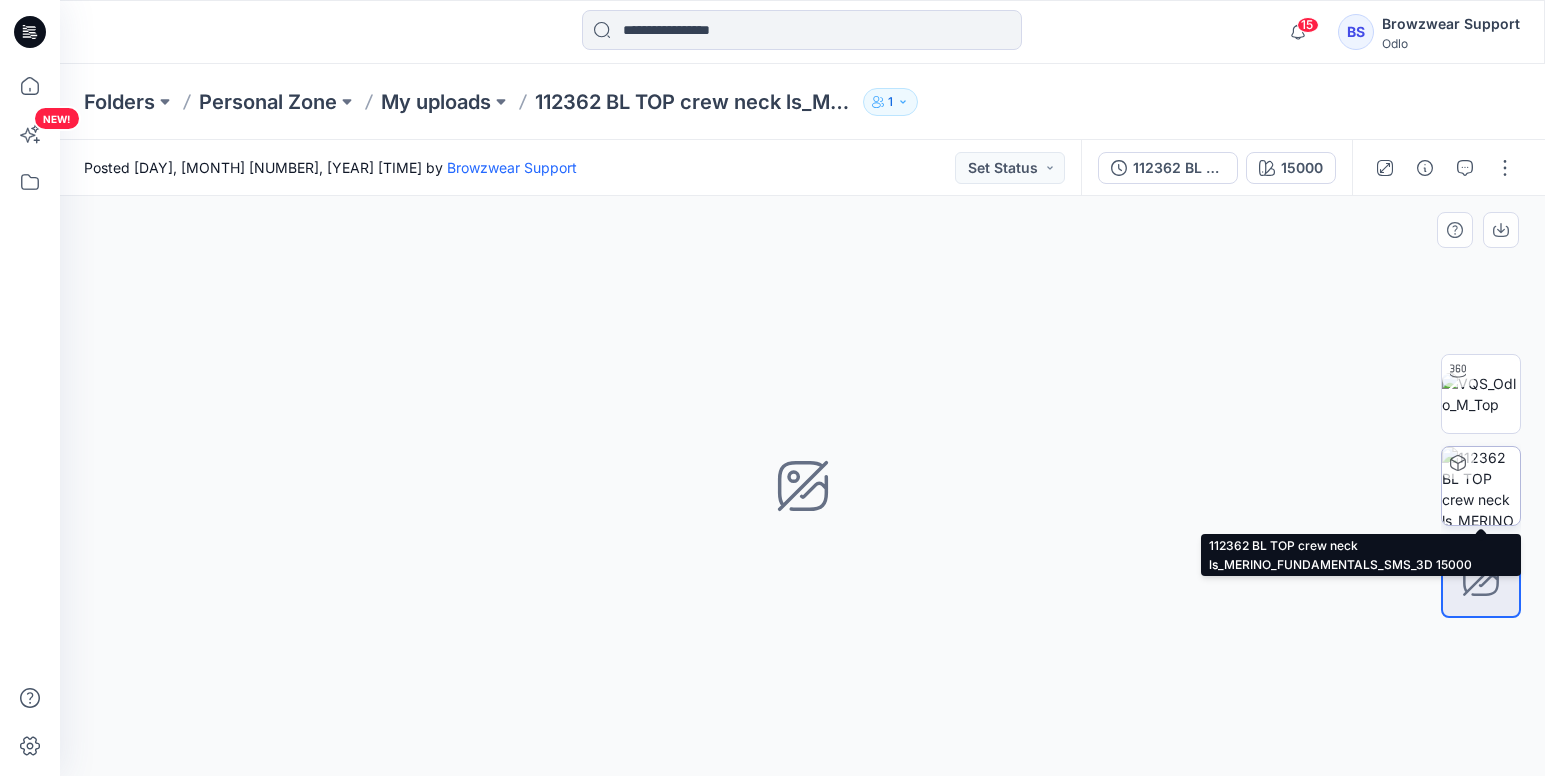 click at bounding box center [1481, 486] 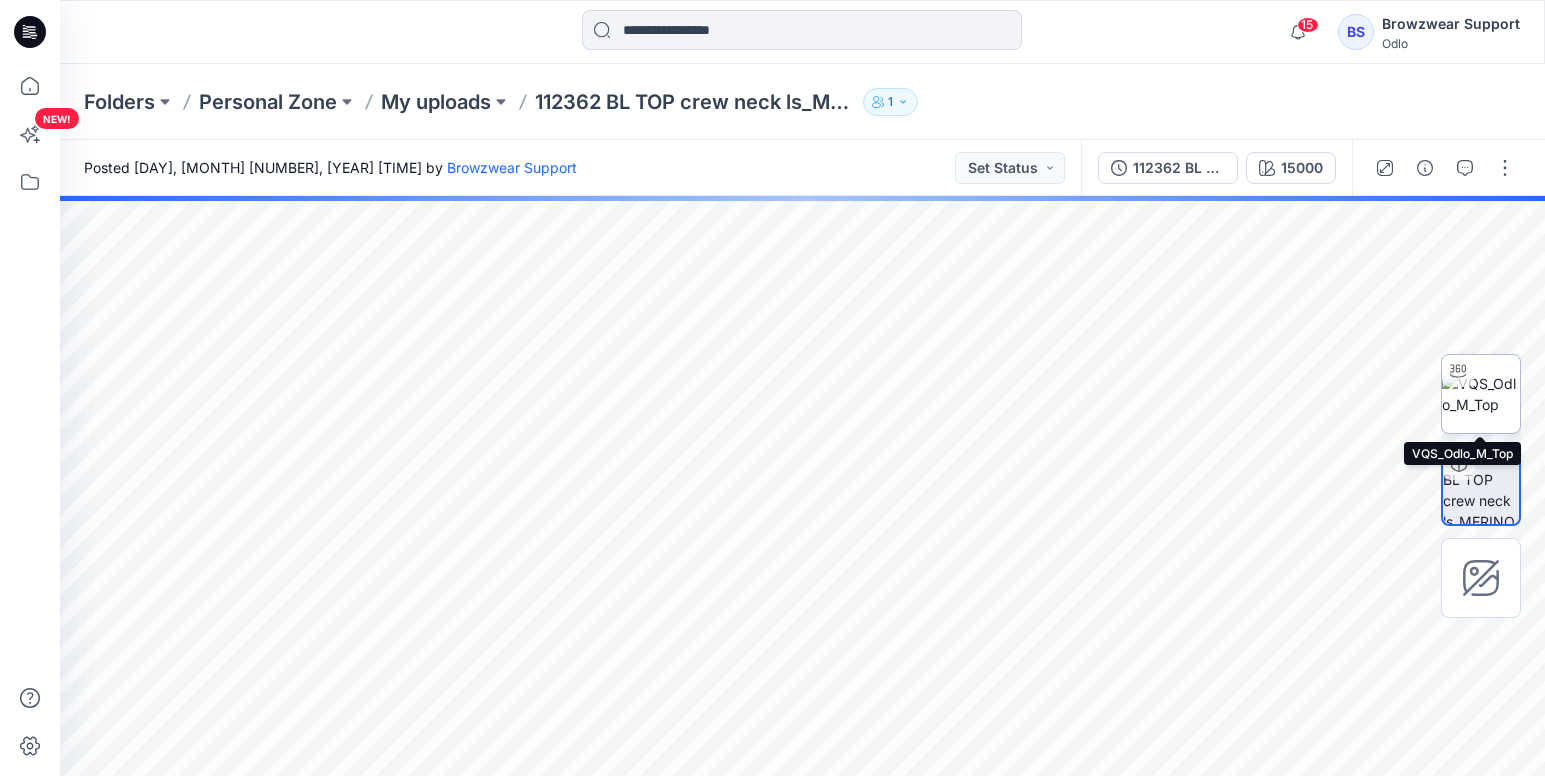 click at bounding box center [1481, 394] 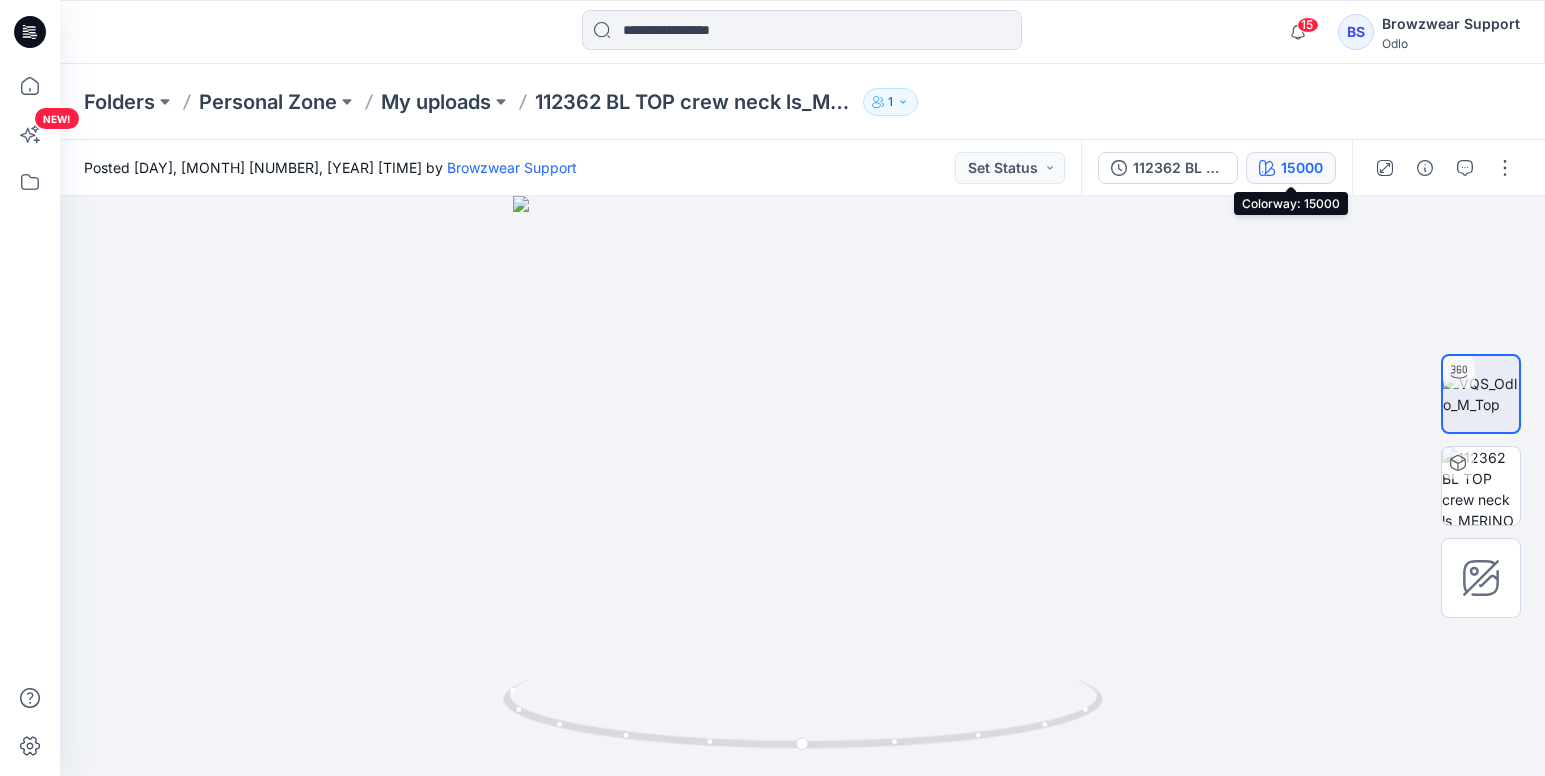 click on "15000" at bounding box center (1291, 168) 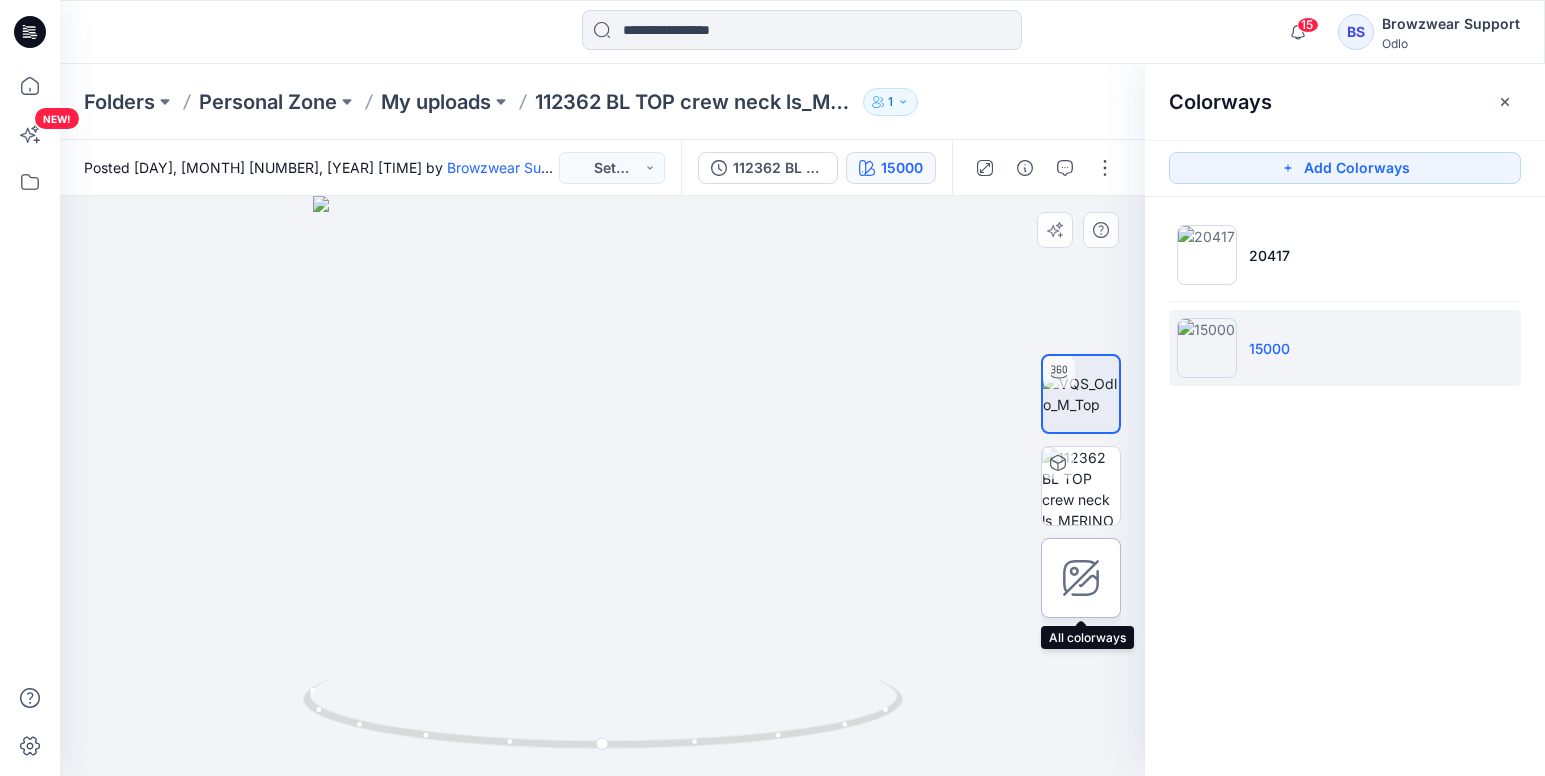 click 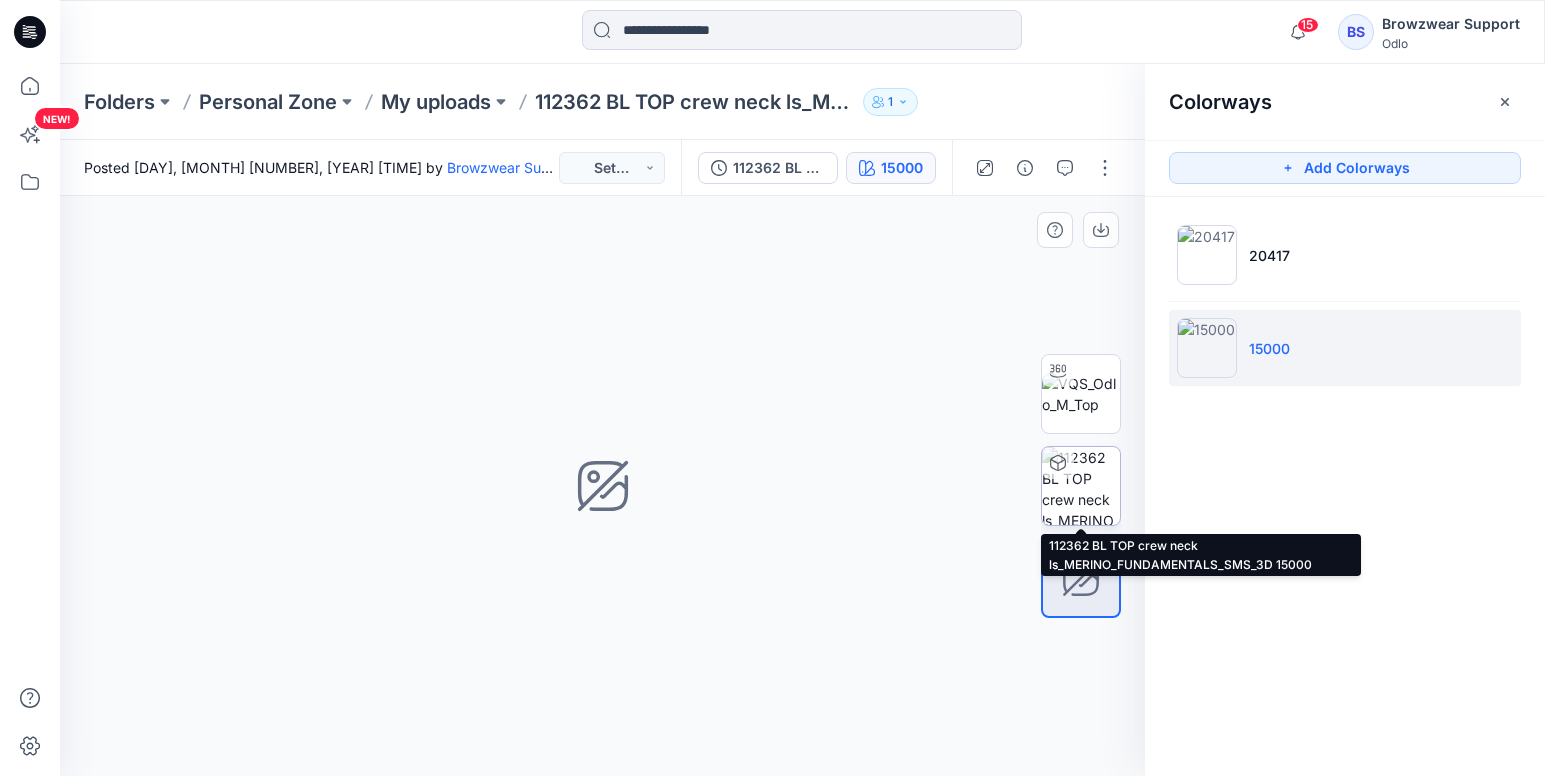 click at bounding box center (1081, 486) 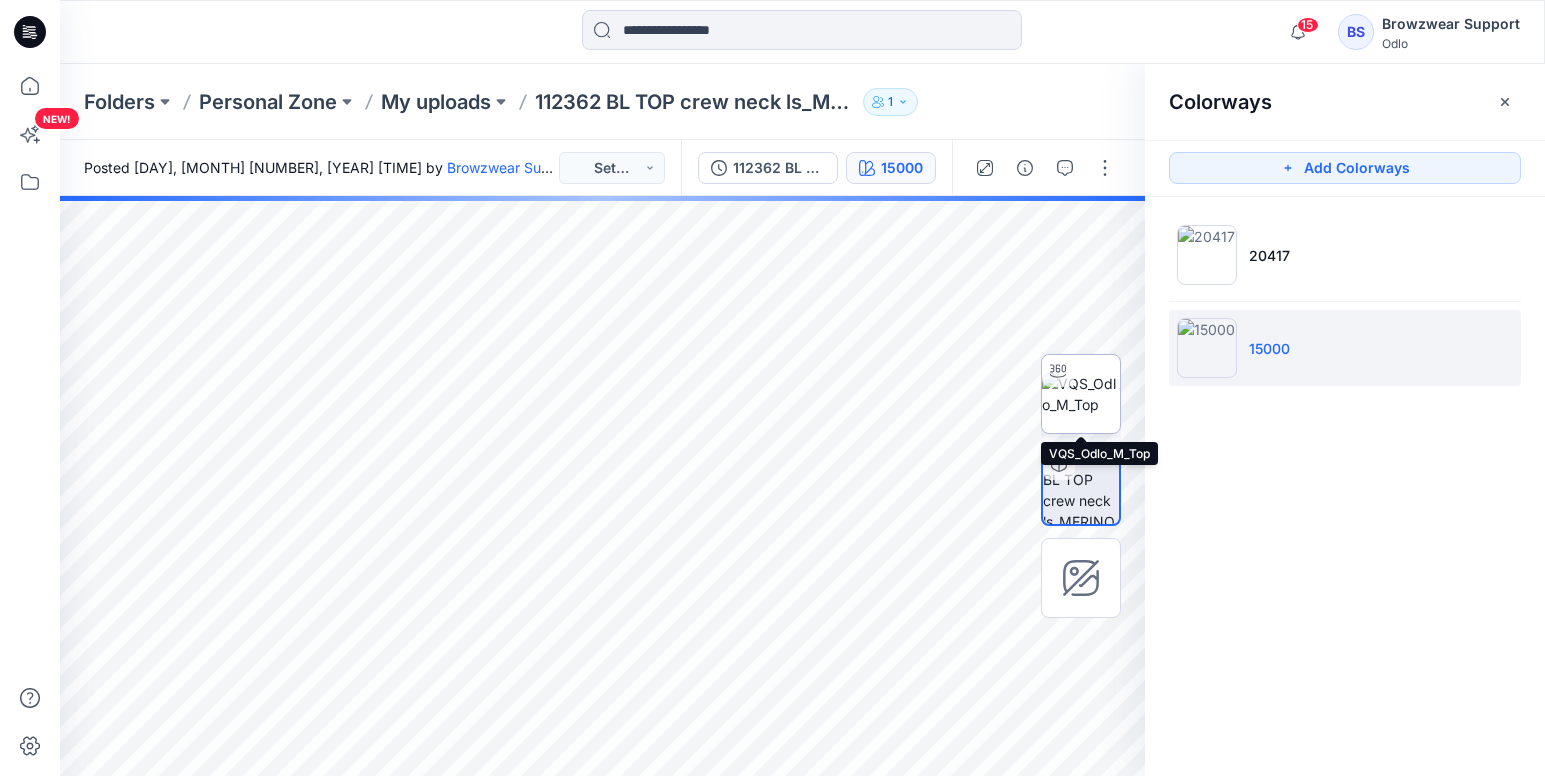 click at bounding box center (1081, 394) 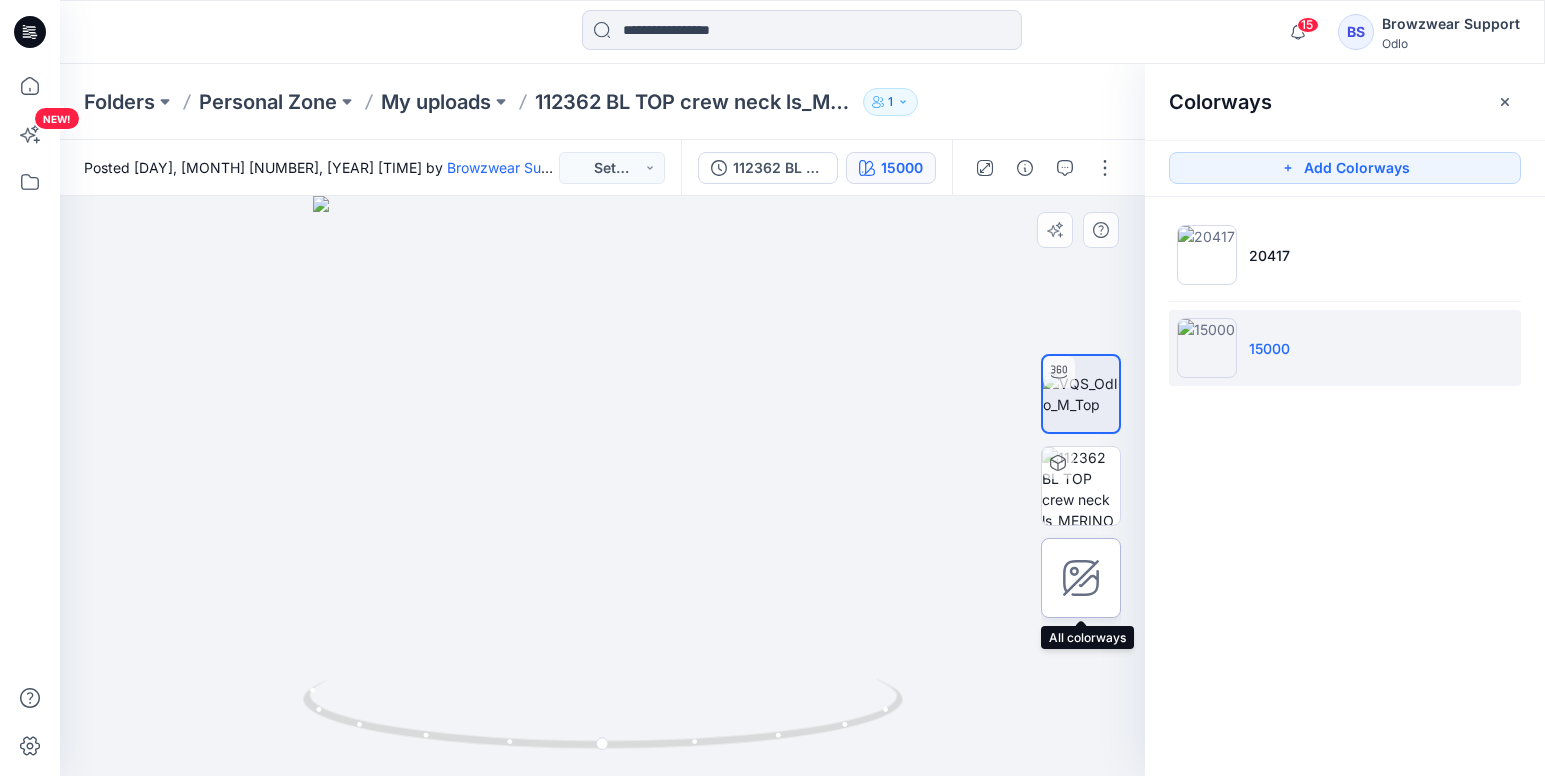 click 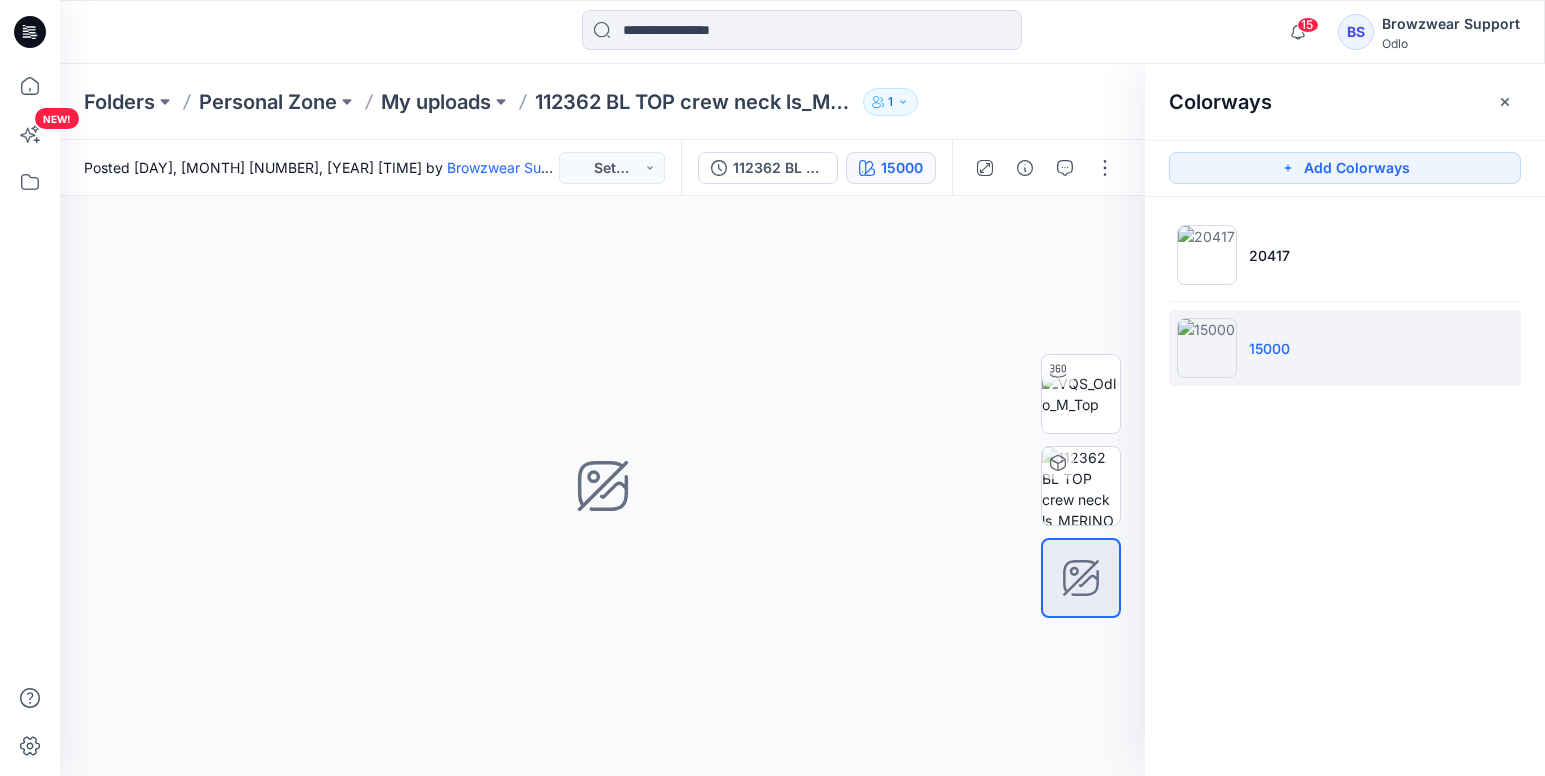 click on "NEW!" at bounding box center [30, 420] 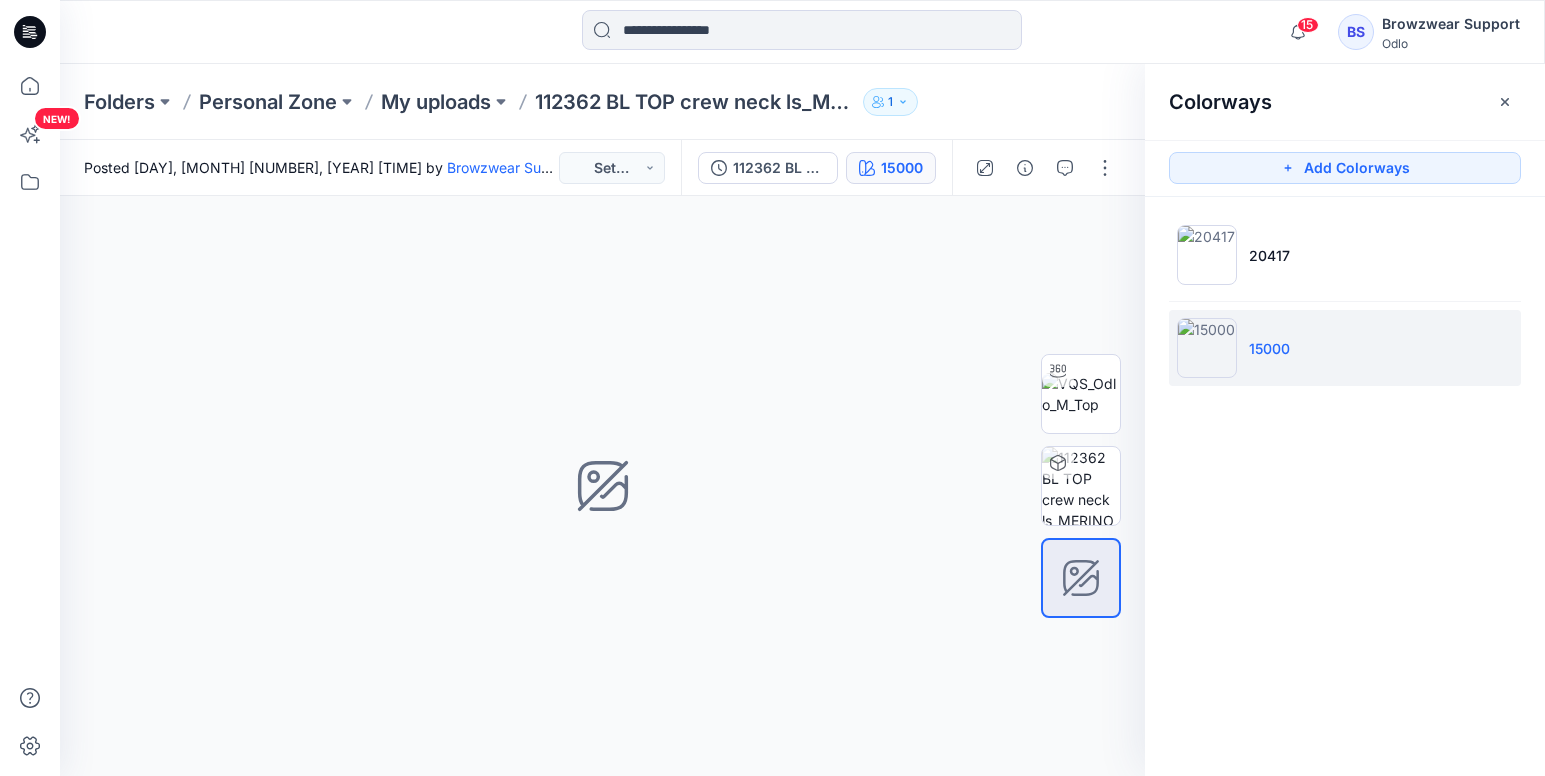 click on "Colorways Add Colorways 20417 15000" at bounding box center [1345, 420] 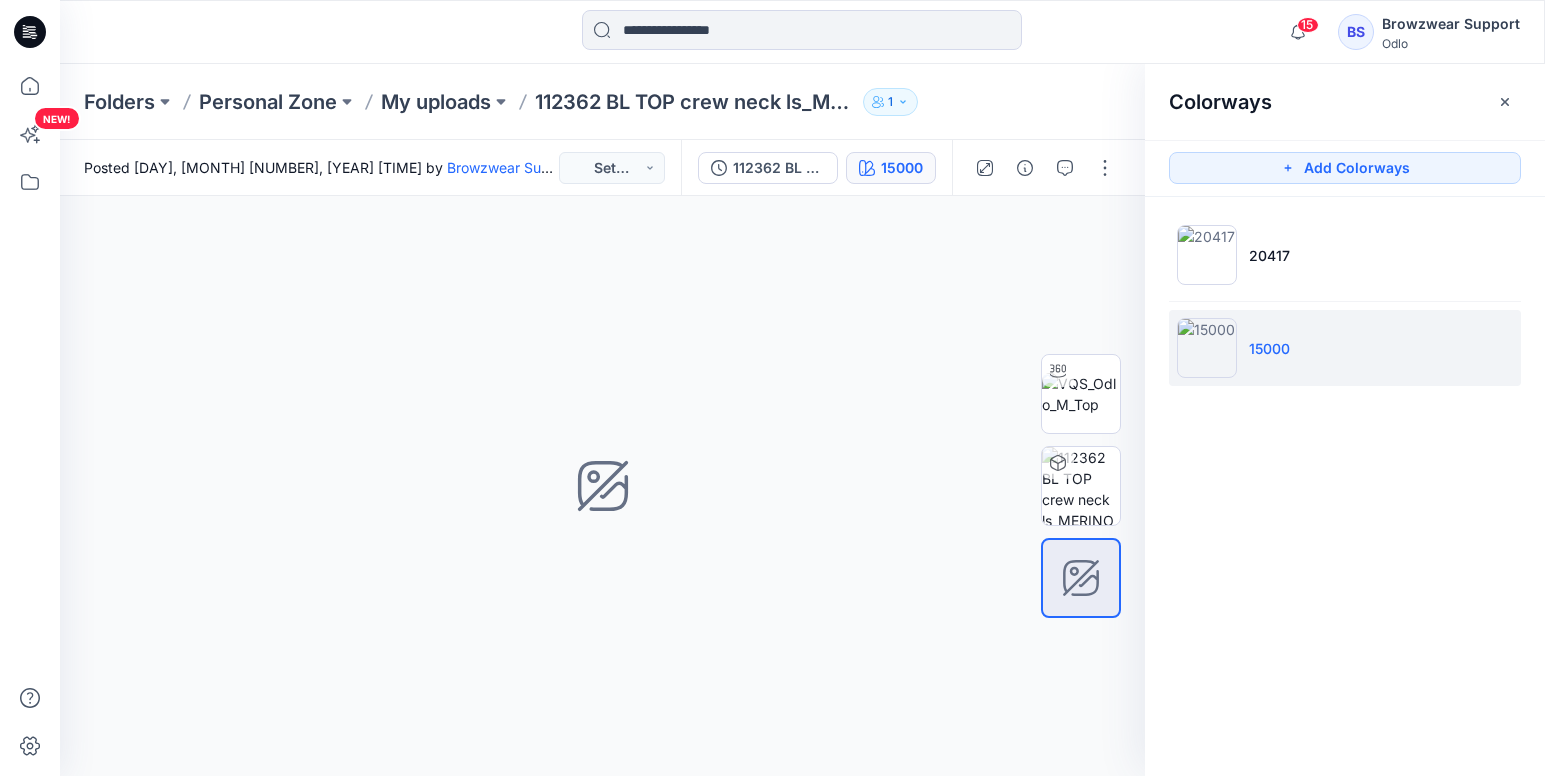 click at bounding box center [802, 32] 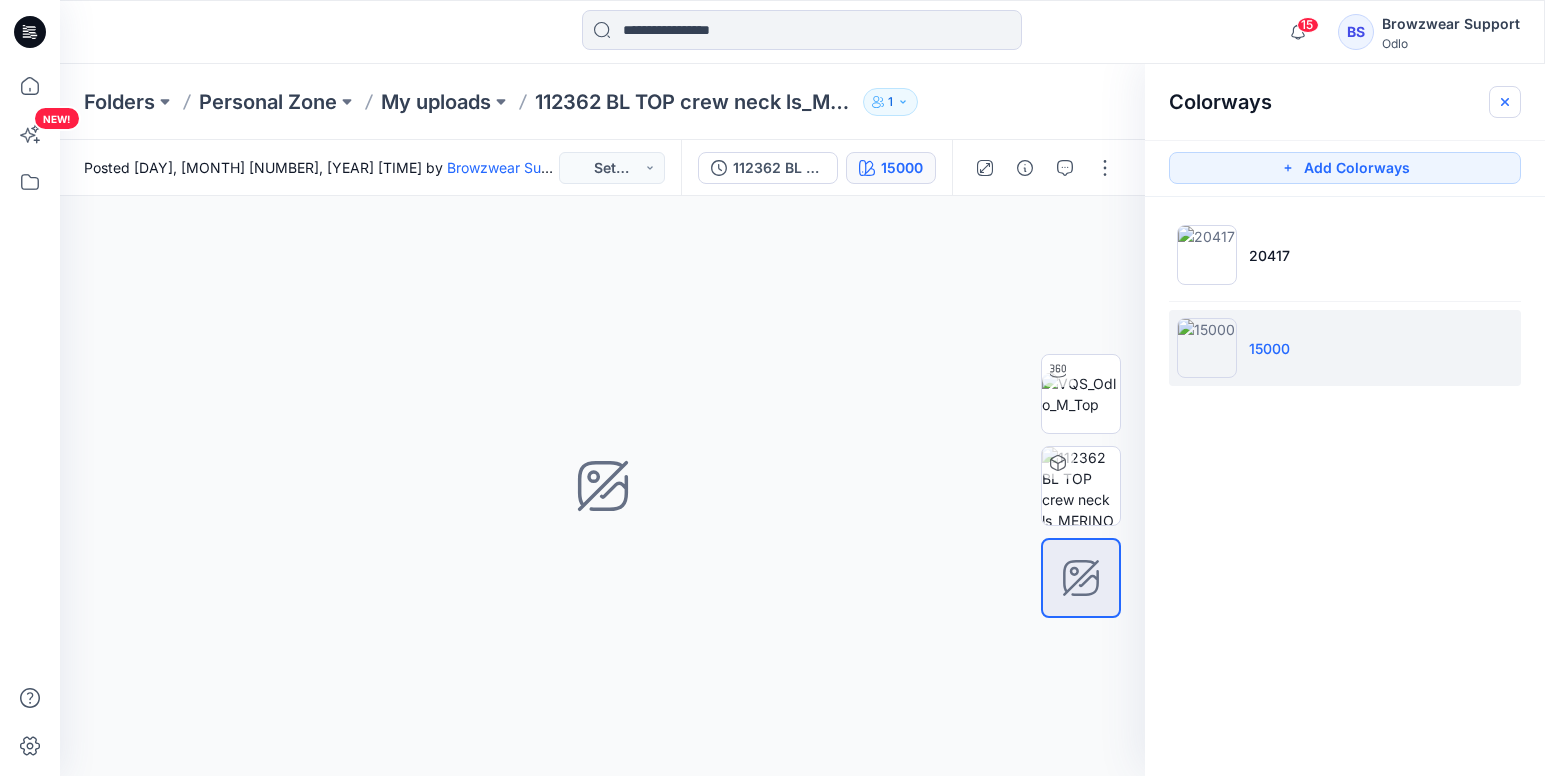 click 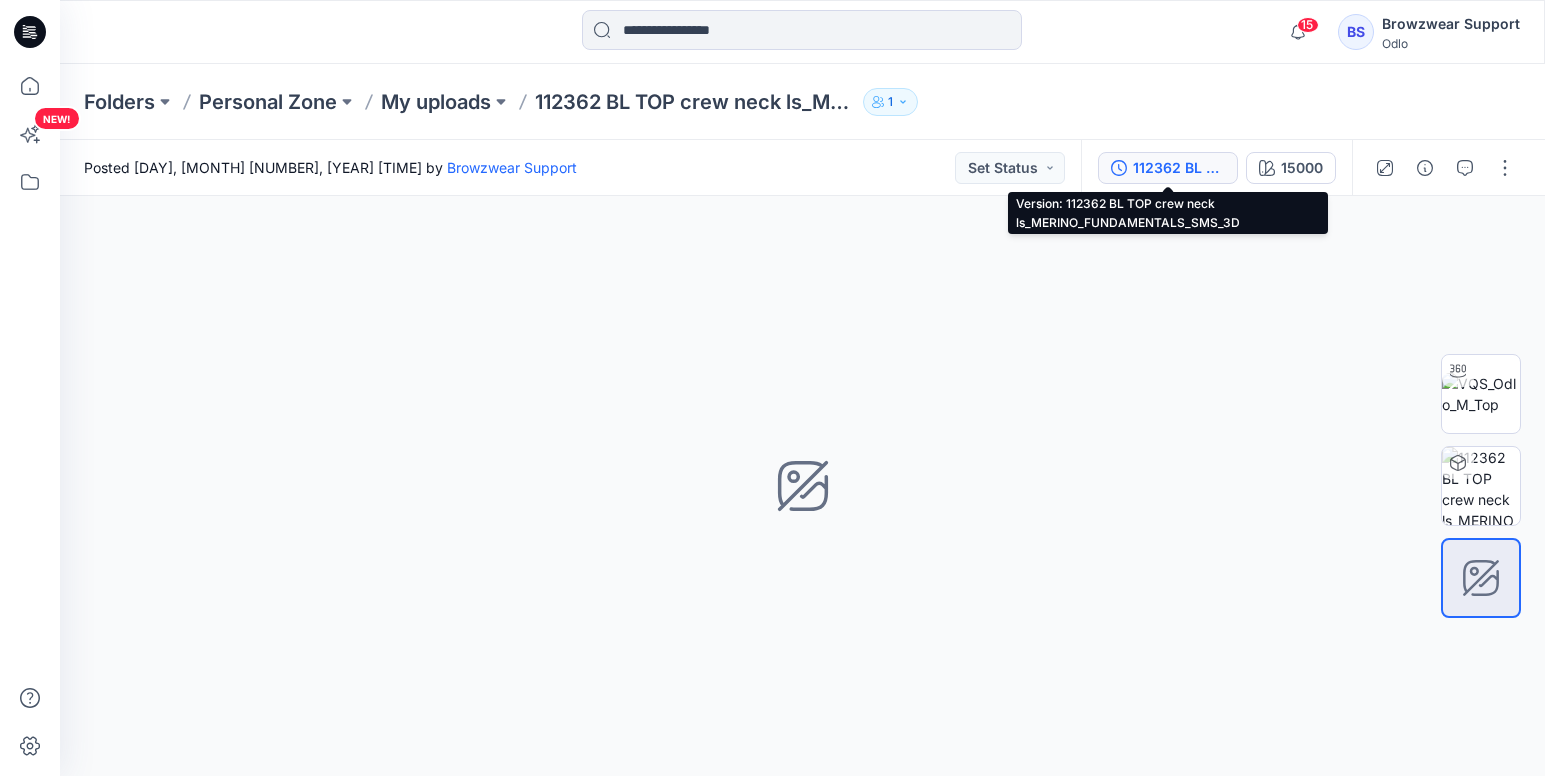 click on "112362 BL TOP crew neck ls_MERINO_FUNDAMENTALS_SMS_3D" at bounding box center [1179, 168] 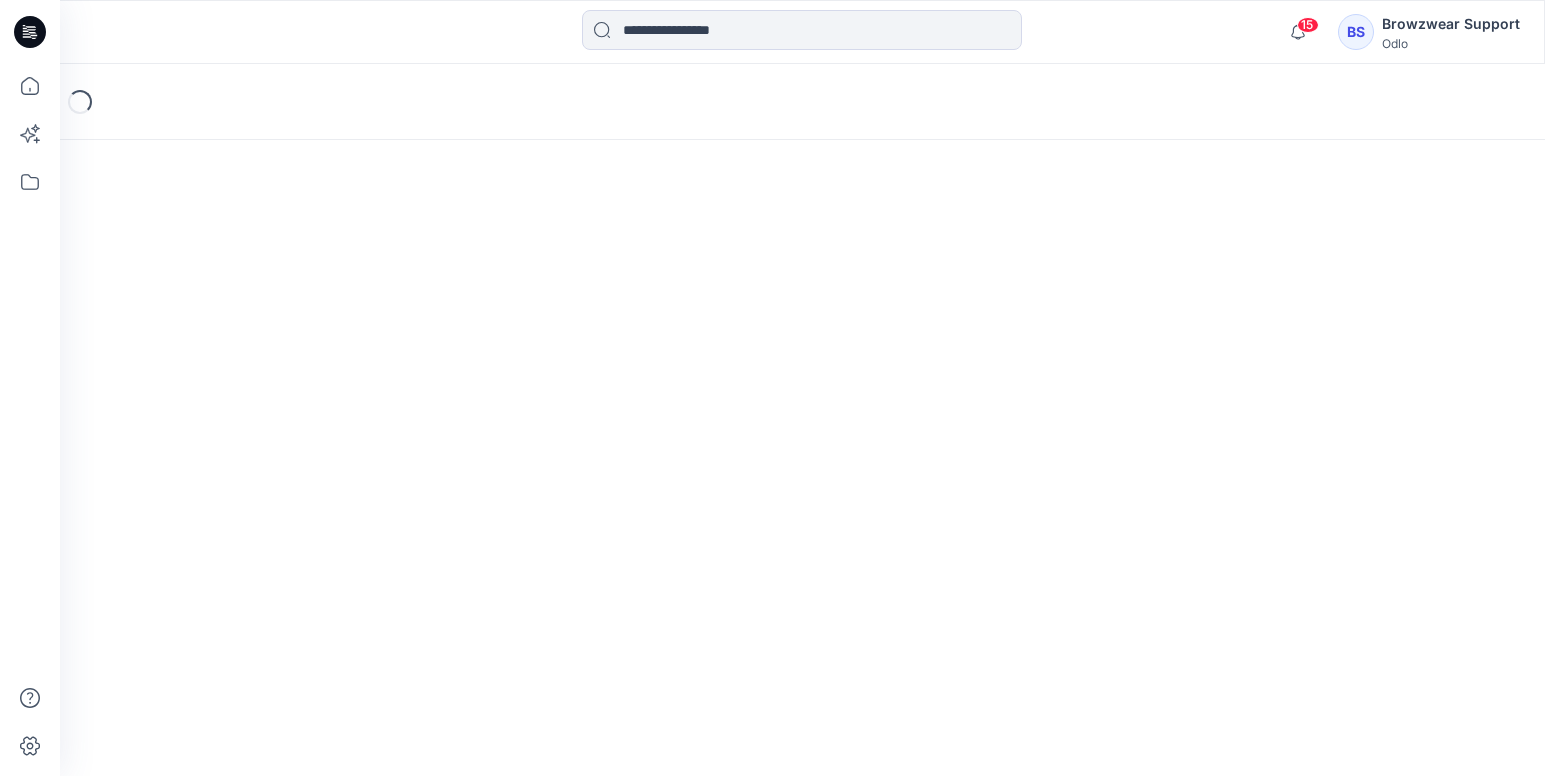 scroll, scrollTop: 0, scrollLeft: 0, axis: both 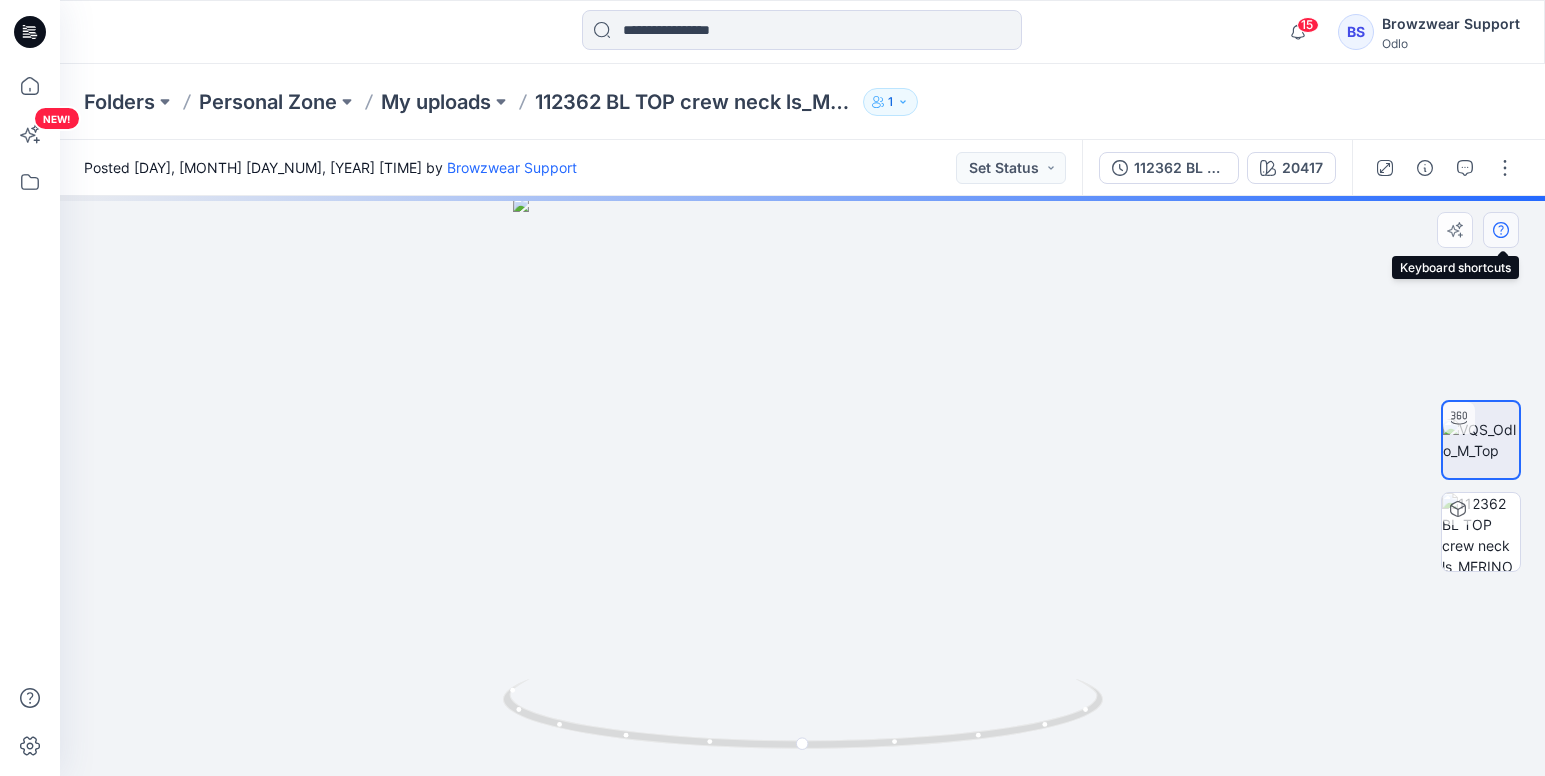 click at bounding box center [1501, 230] 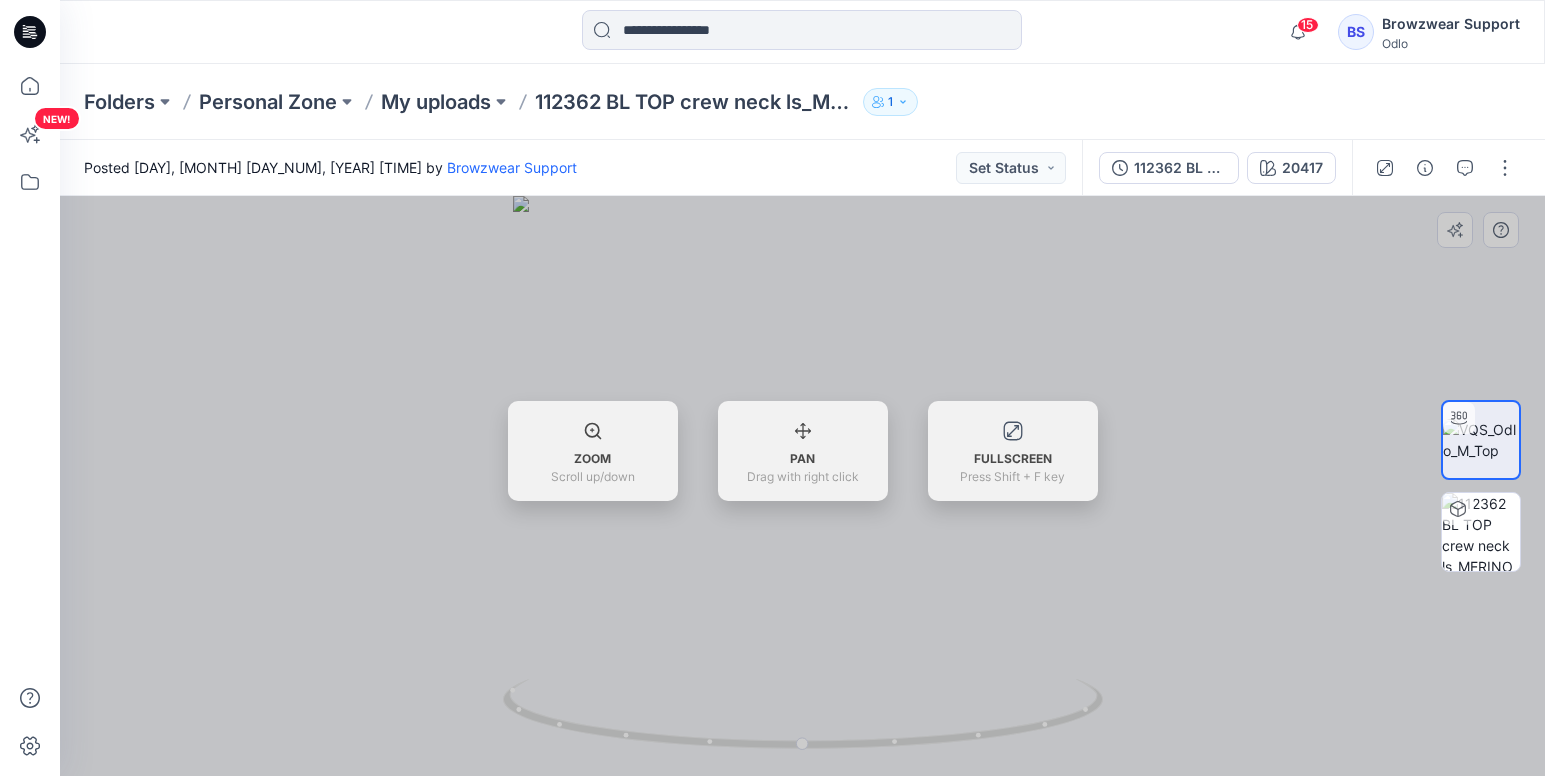drag, startPoint x: 842, startPoint y: 546, endPoint x: 781, endPoint y: 546, distance: 61 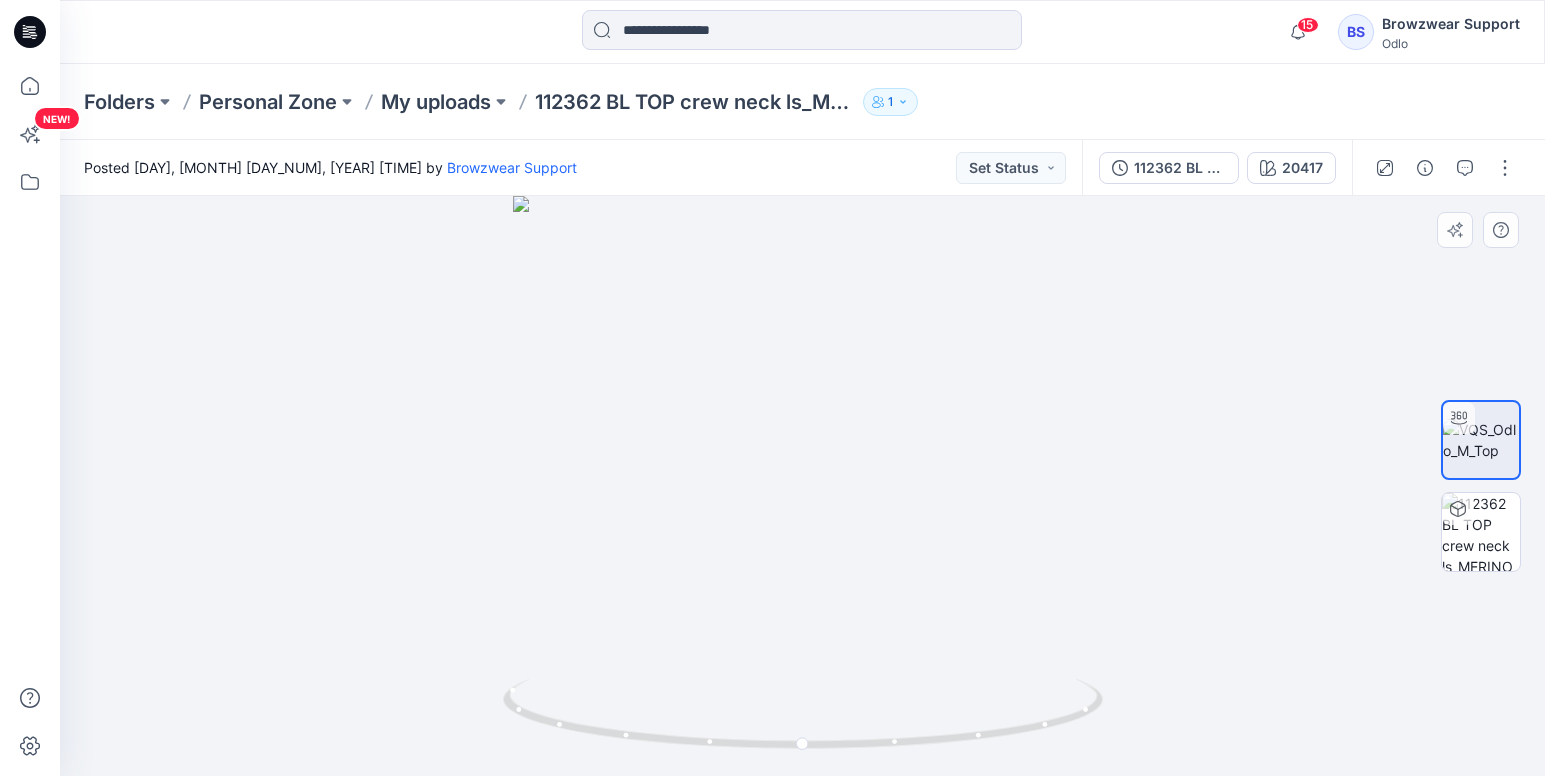 drag, startPoint x: 1127, startPoint y: 435, endPoint x: 1117, endPoint y: 552, distance: 117.426575 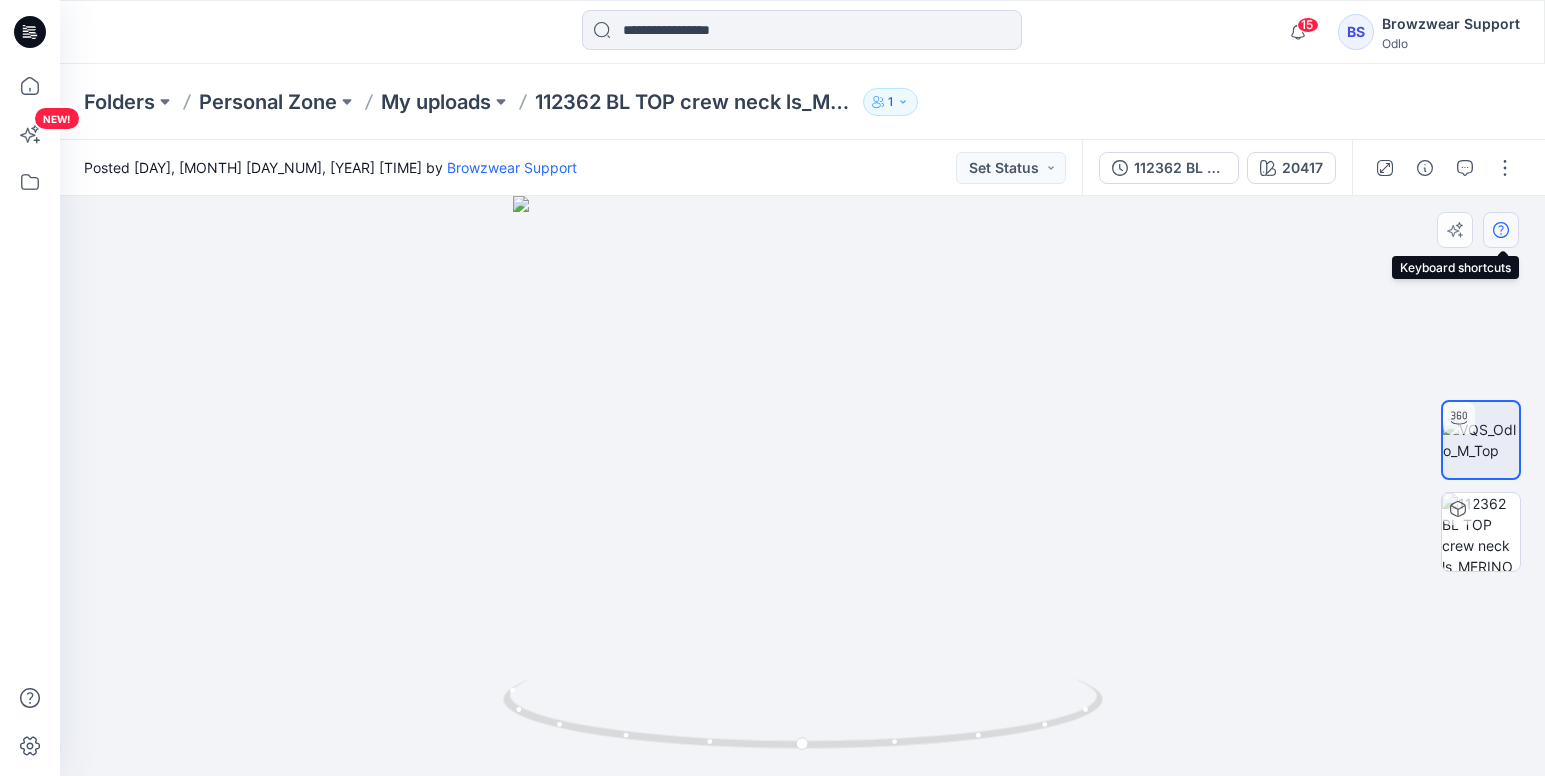 click at bounding box center [1501, 230] 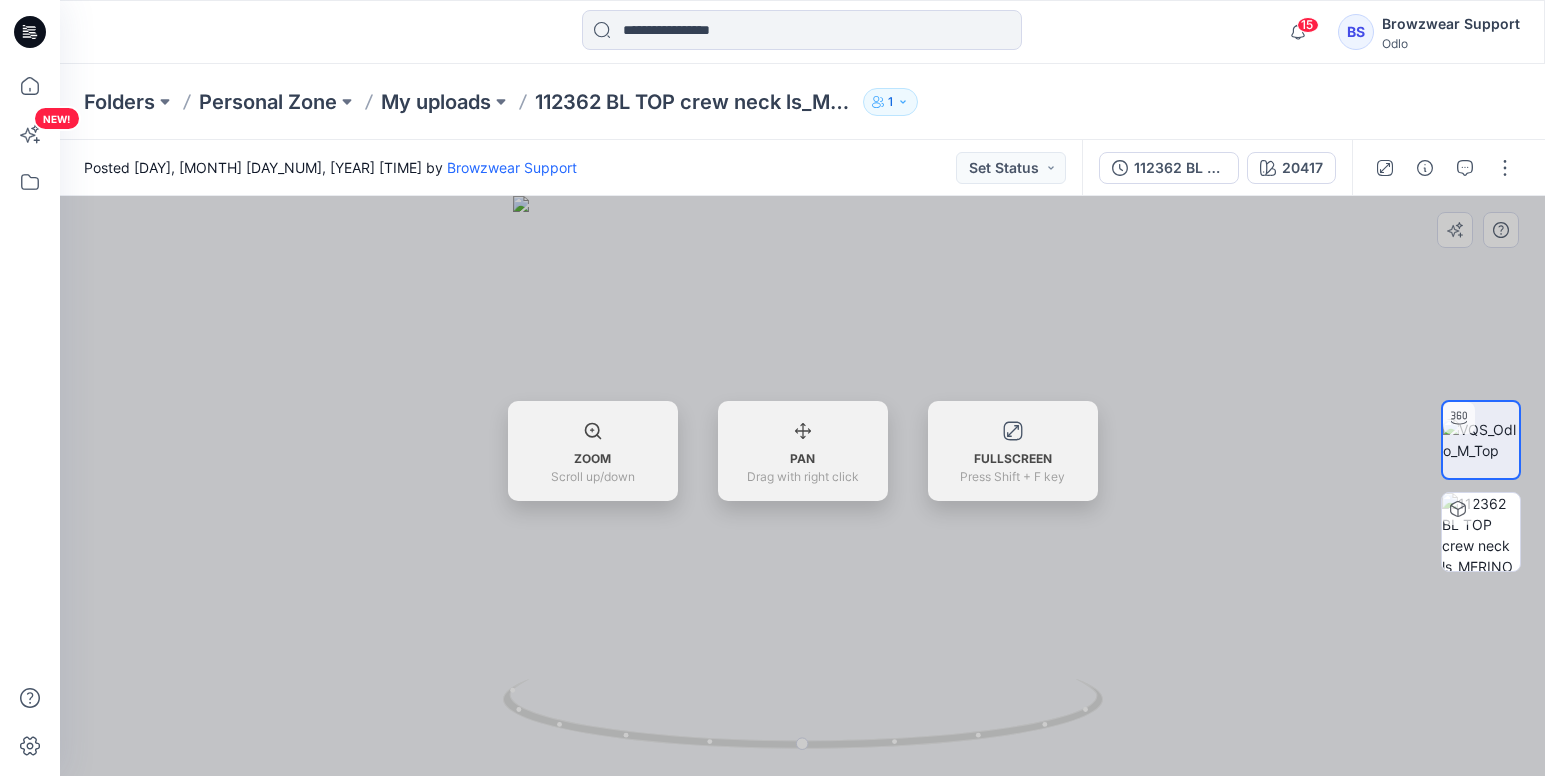 click at bounding box center [802, 486] 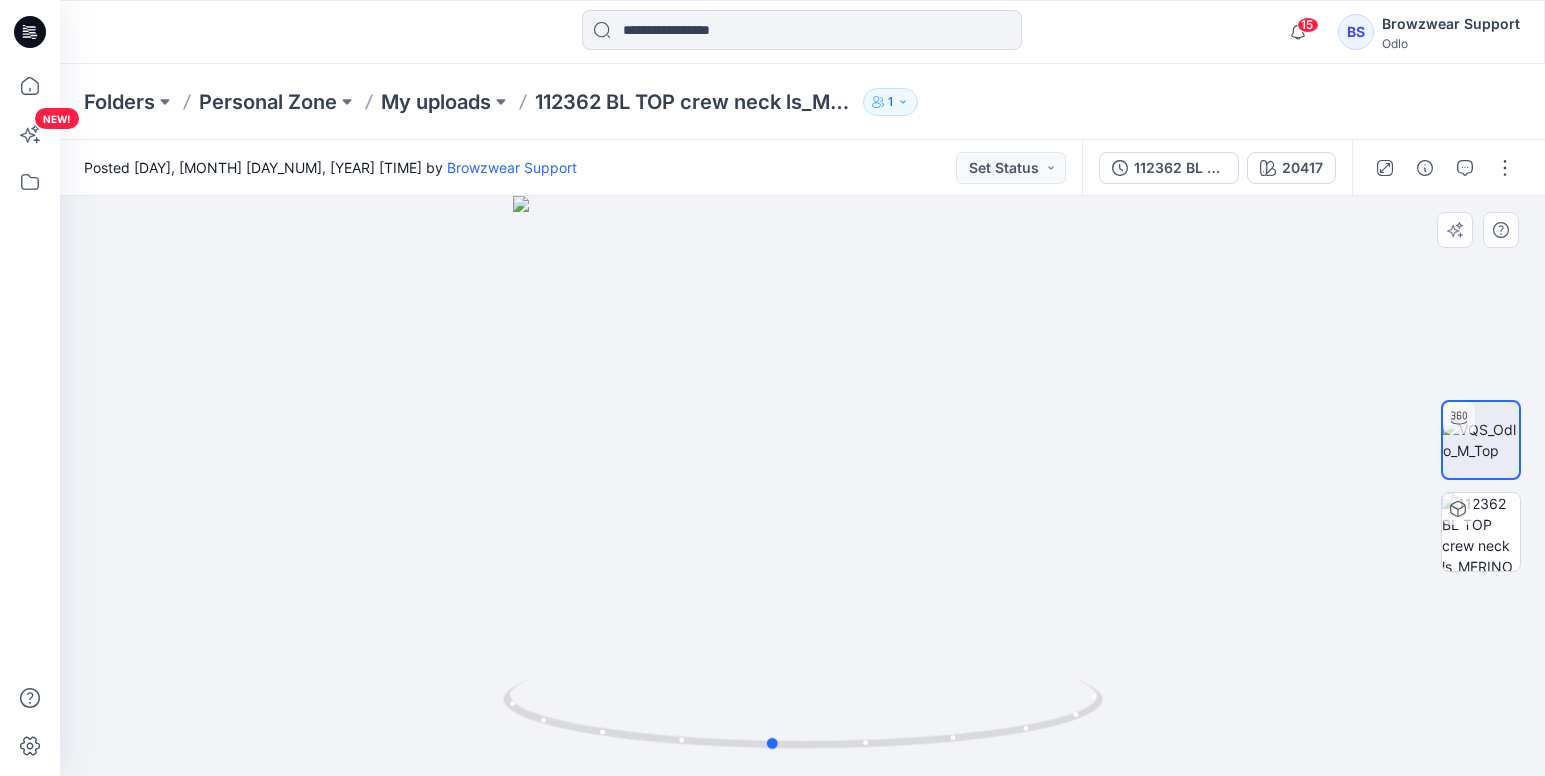 drag, startPoint x: 763, startPoint y: 679, endPoint x: 732, endPoint y: 669, distance: 32.572994 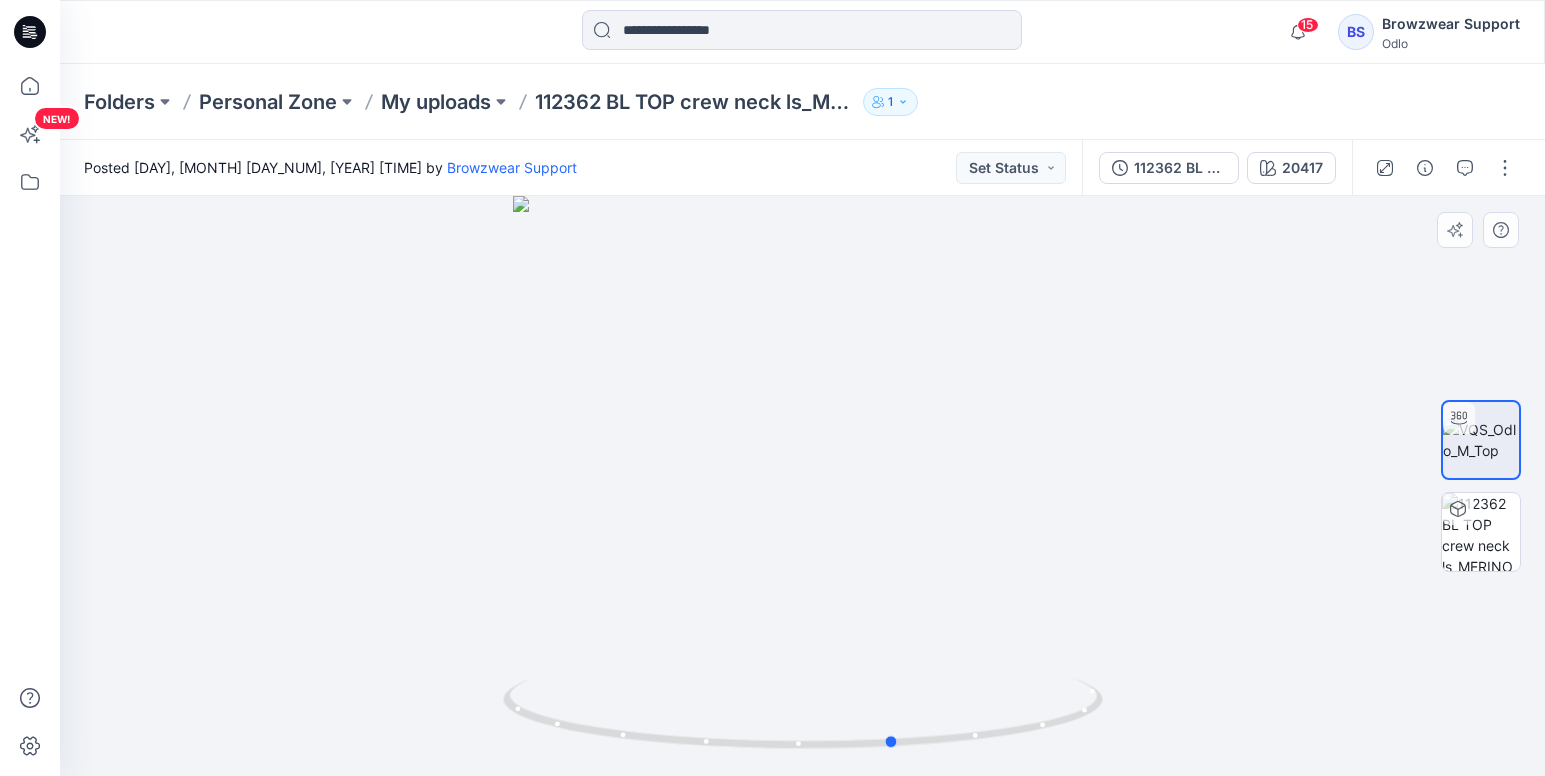 drag, startPoint x: 803, startPoint y: 511, endPoint x: 922, endPoint y: 498, distance: 119.70798 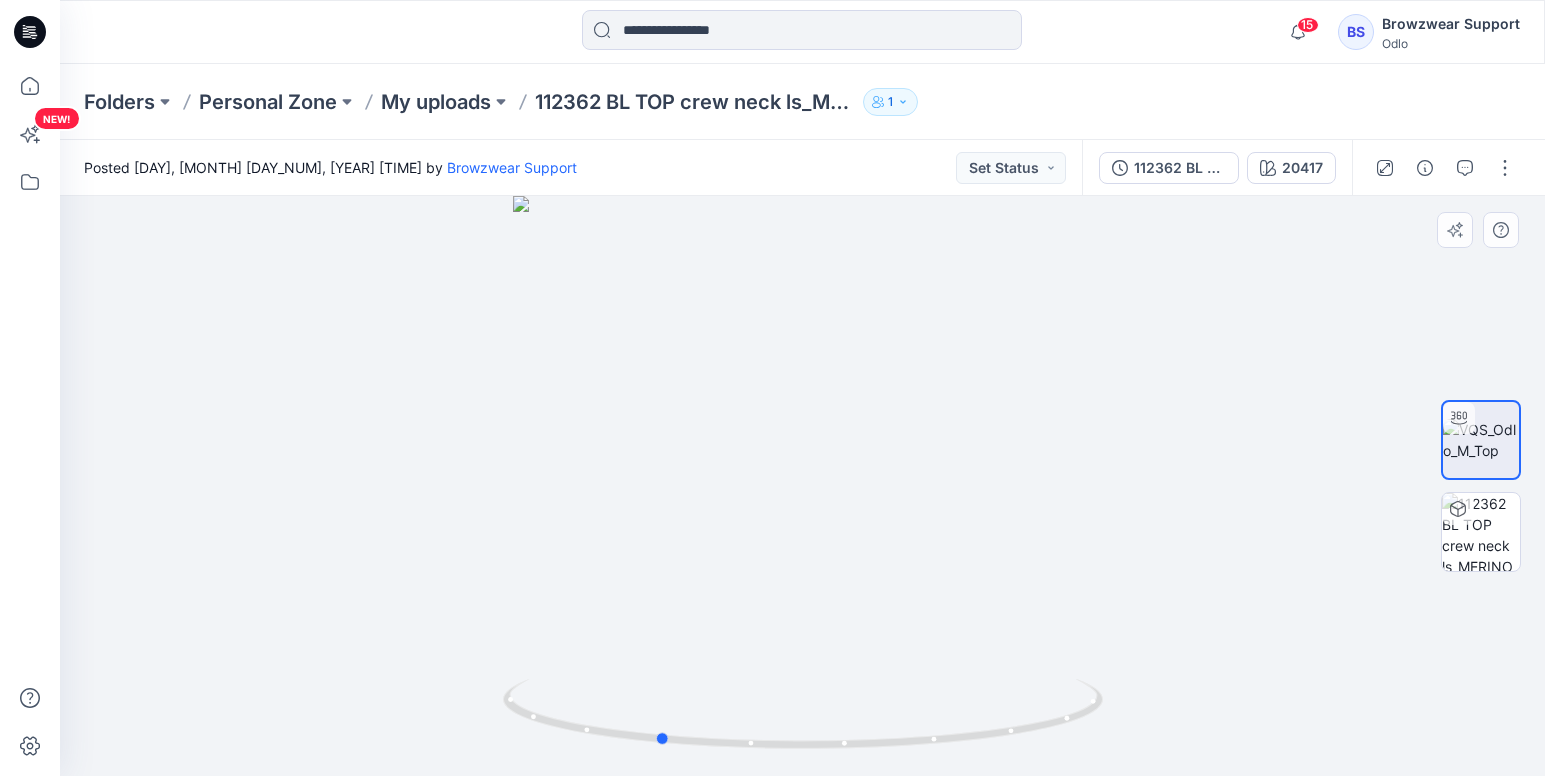 drag, startPoint x: 925, startPoint y: 493, endPoint x: 672, endPoint y: 525, distance: 255.01569 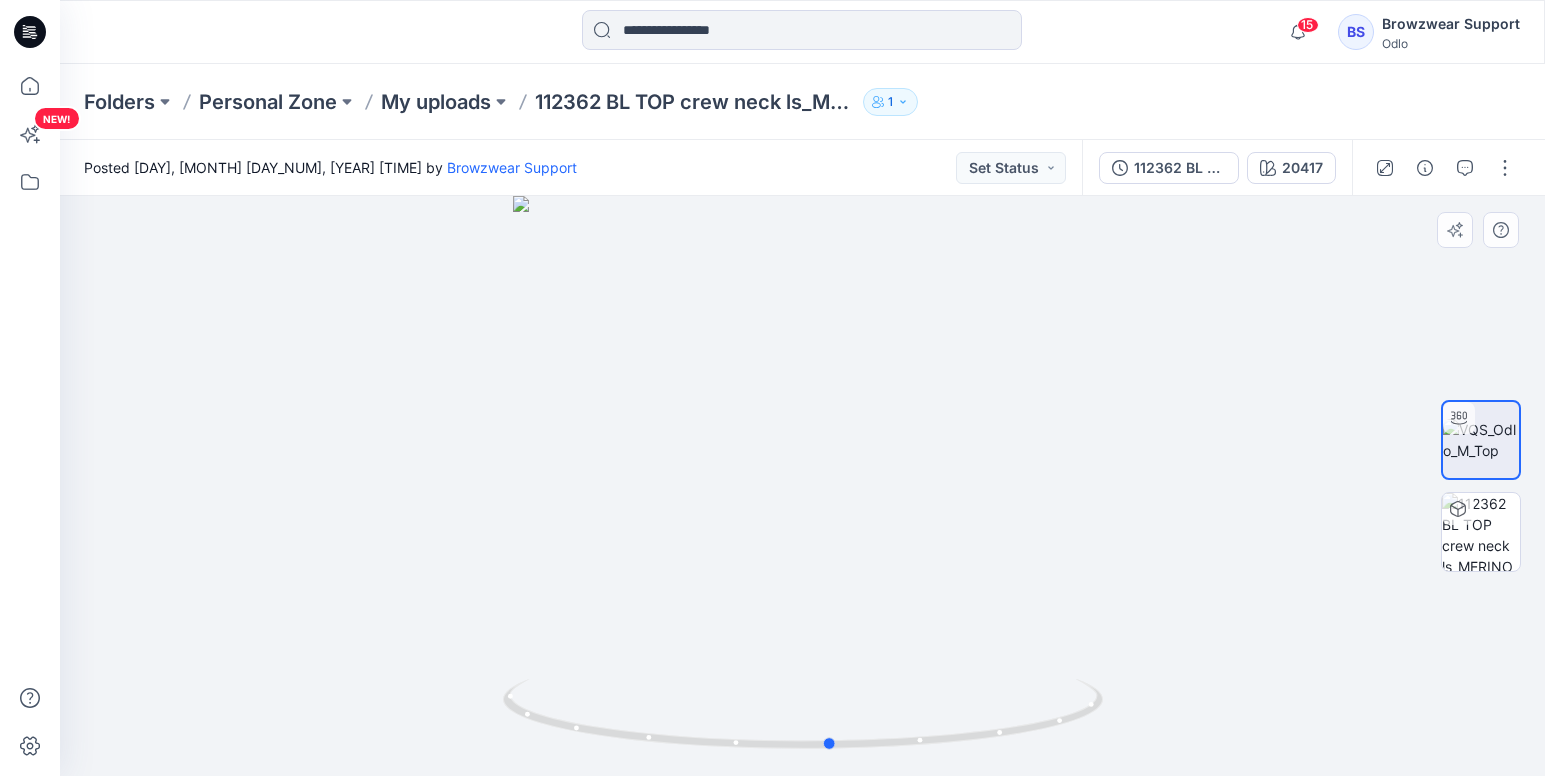 drag, startPoint x: 690, startPoint y: 519, endPoint x: 1182, endPoint y: 346, distance: 521.5295 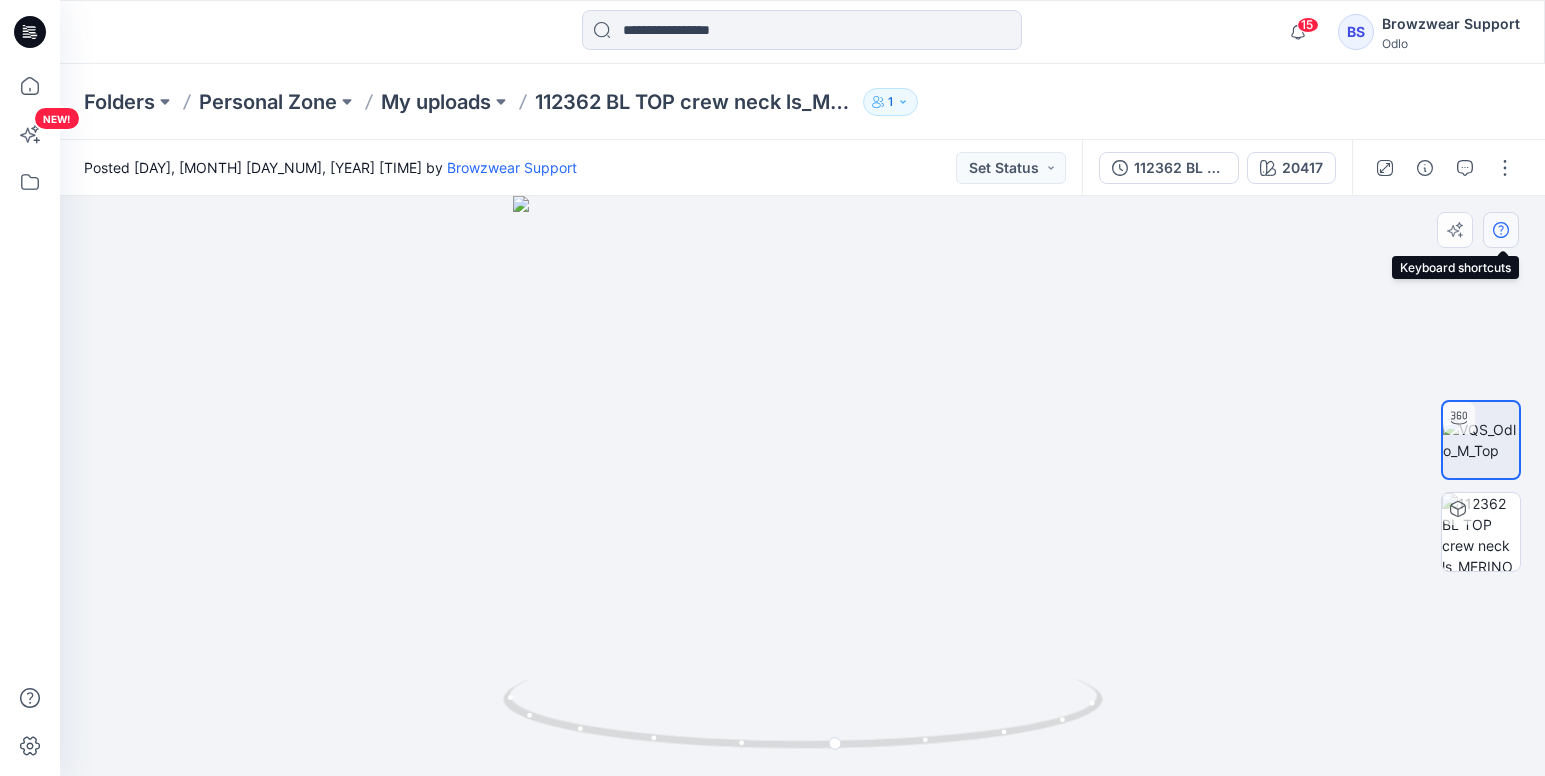 click 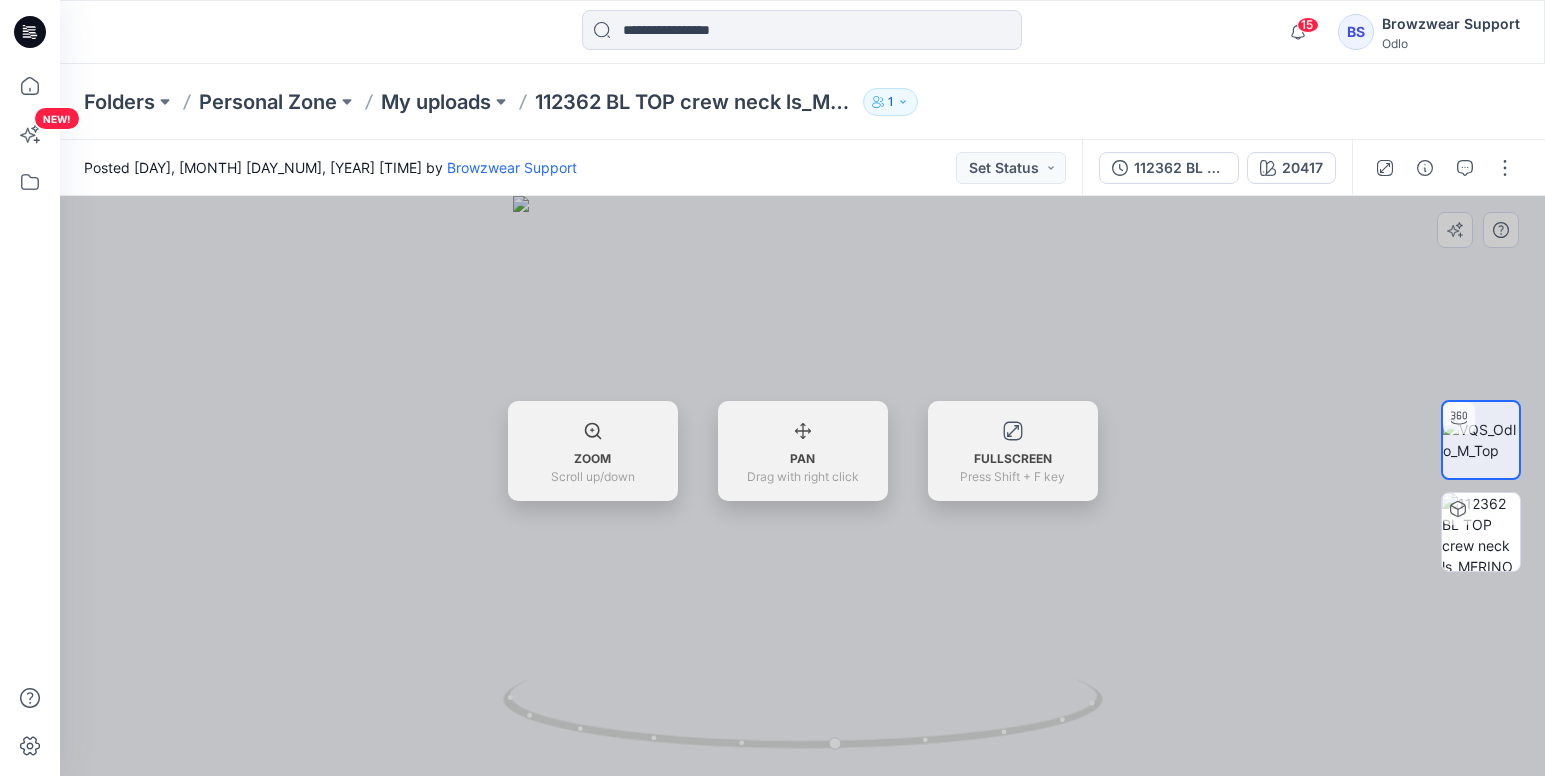 click at bounding box center [802, 486] 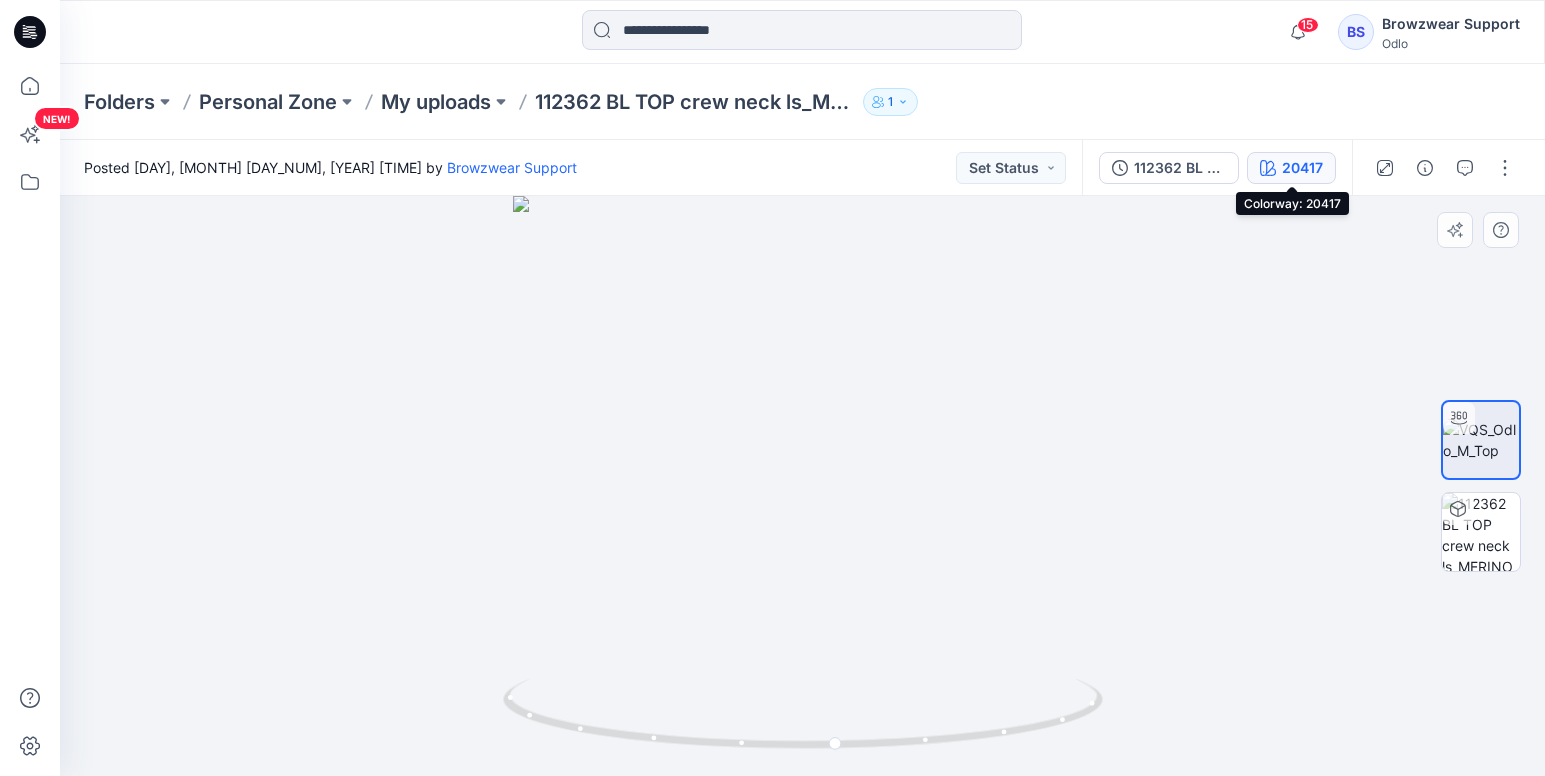 click on "20417" at bounding box center (1302, 168) 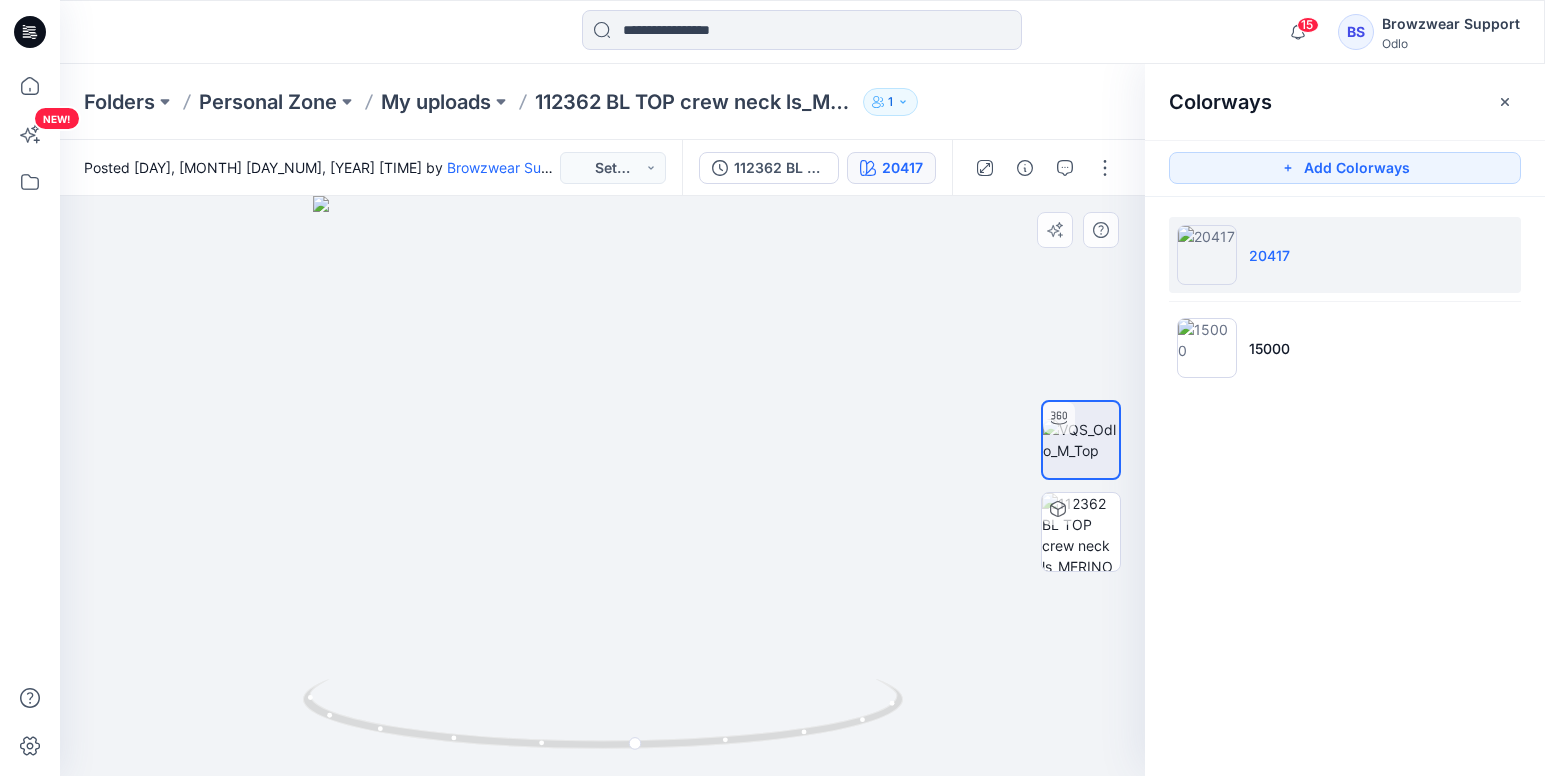 click at bounding box center (602, 486) 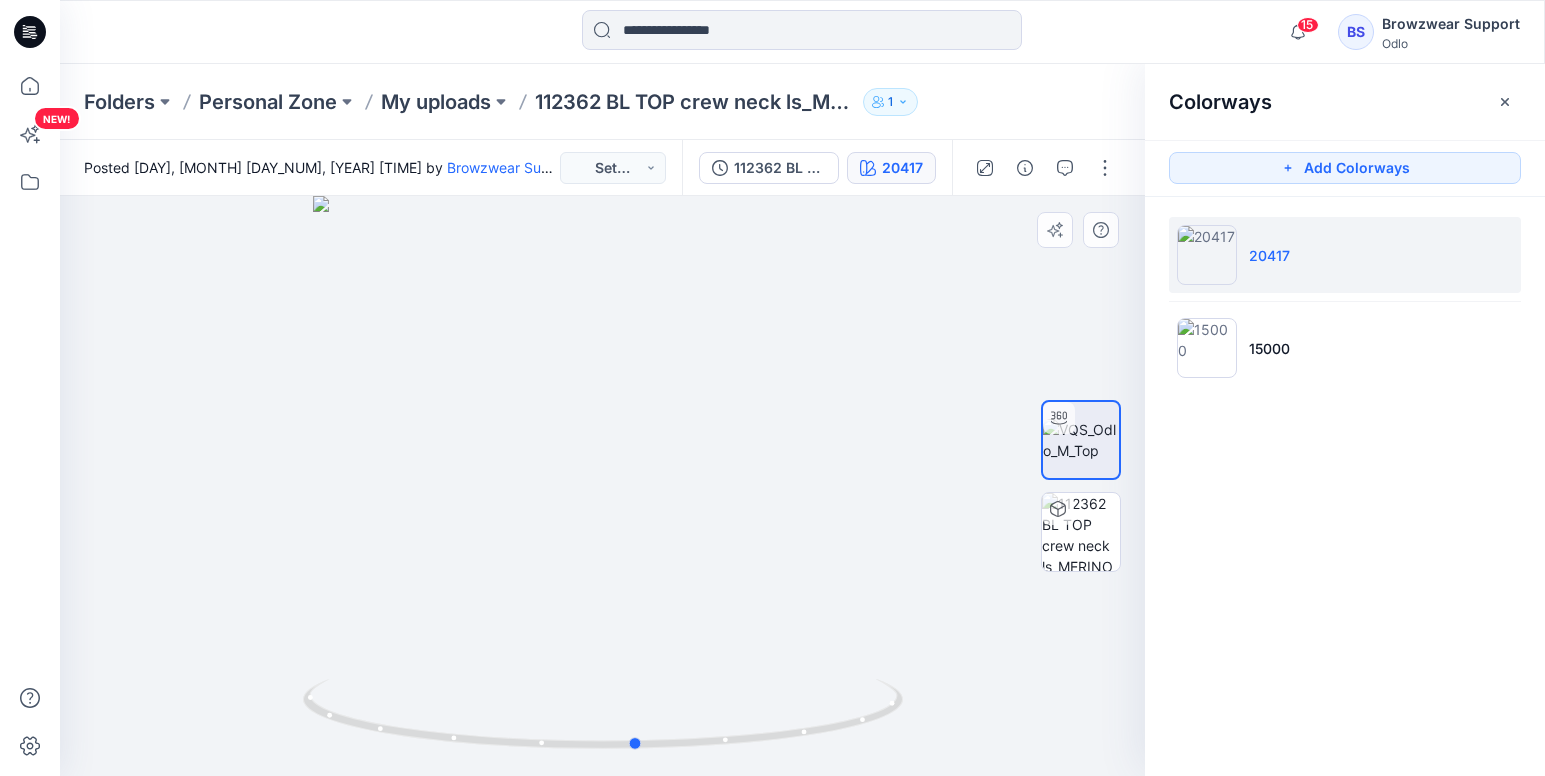 click at bounding box center [602, 486] 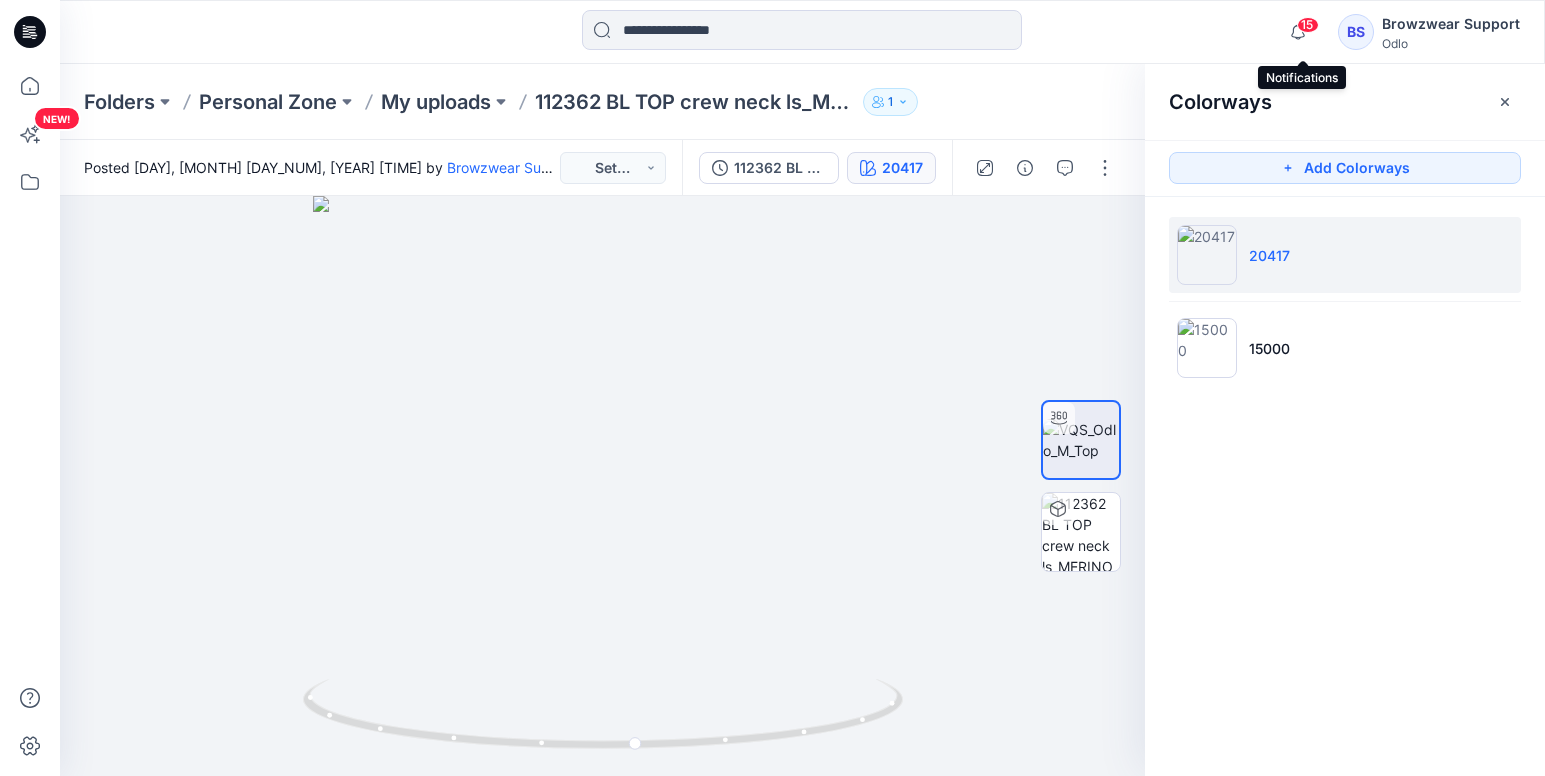 click on "15" at bounding box center [1308, 25] 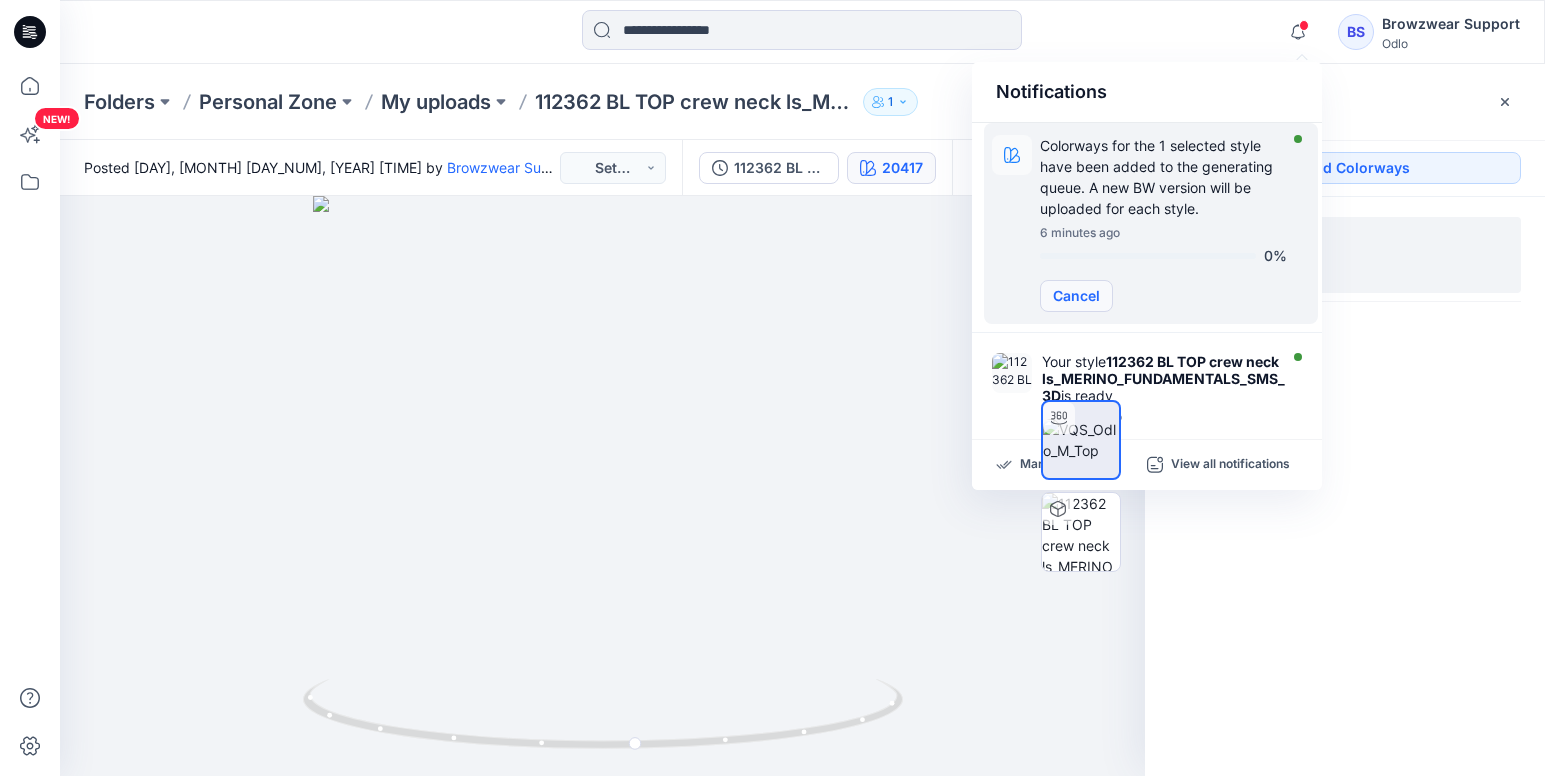 click on "Cancel" at bounding box center [1076, 296] 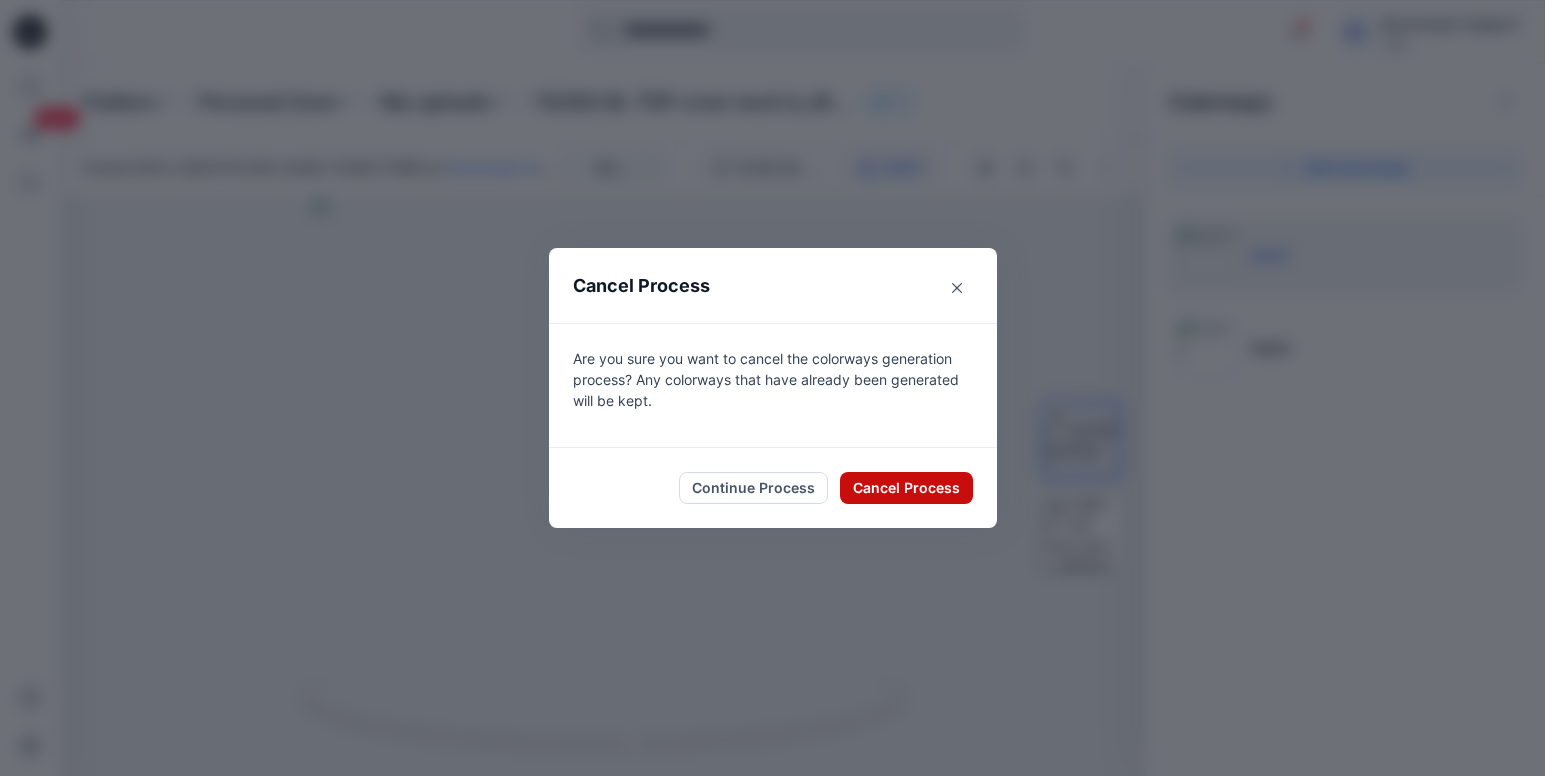 click on "Cancel Process" at bounding box center (906, 488) 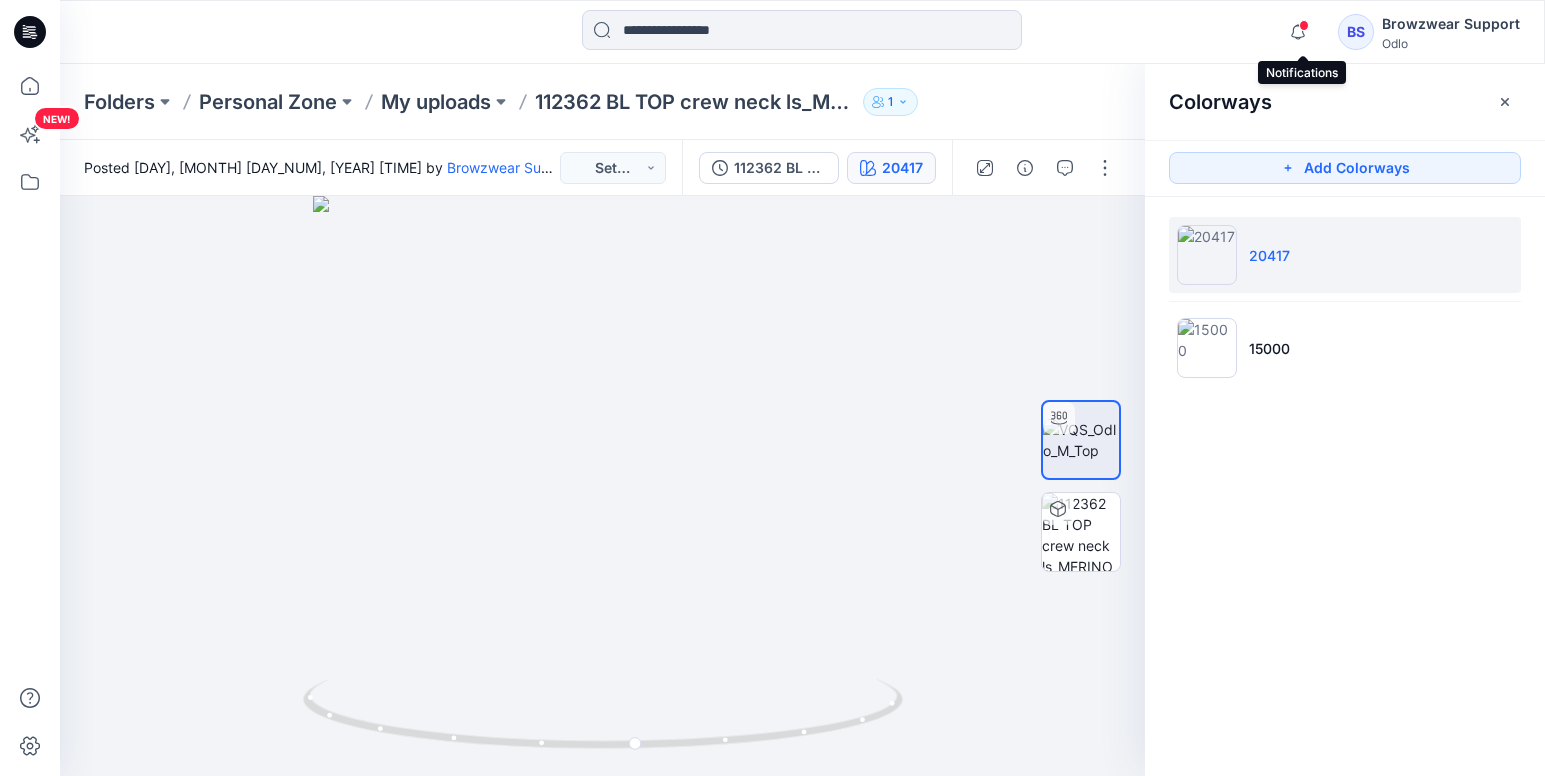 click at bounding box center (1304, 25) 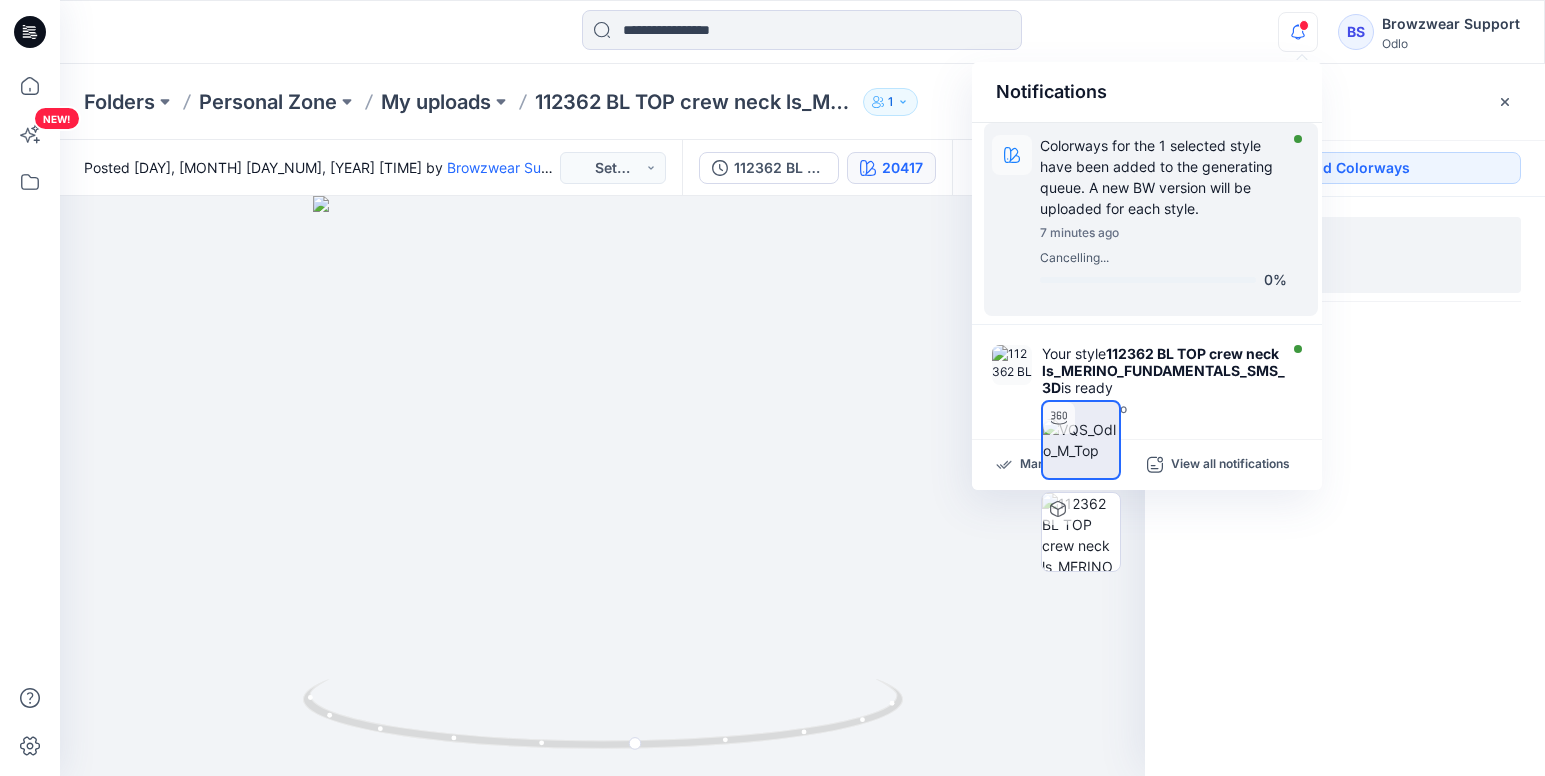 click on "Colorways for the 1 selected style have been added to the generating queue. A new BW version will be uploaded for each style." at bounding box center (1163, 177) 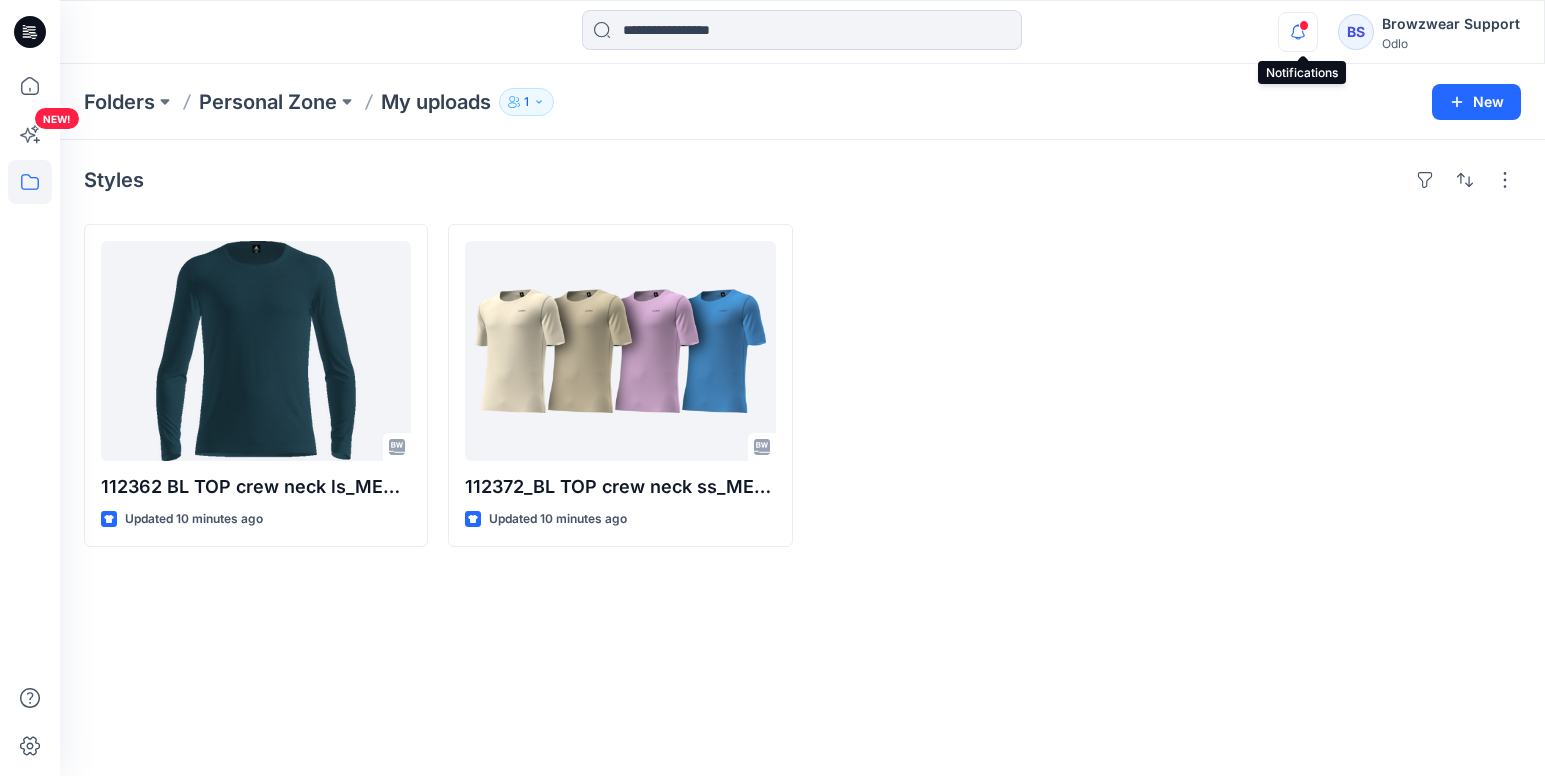 click 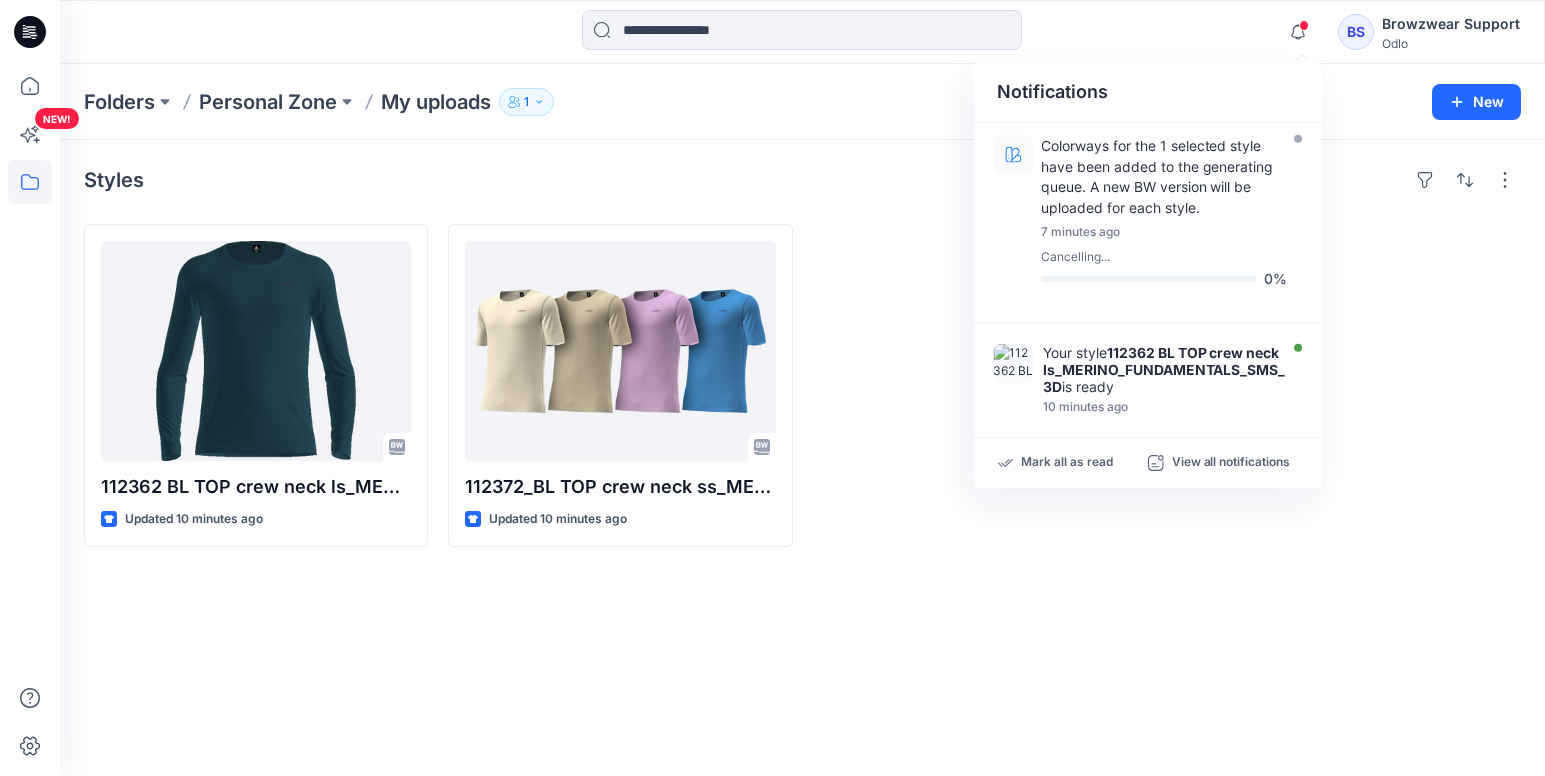 drag, startPoint x: 1199, startPoint y: 277, endPoint x: 1061, endPoint y: 591, distance: 342.98688 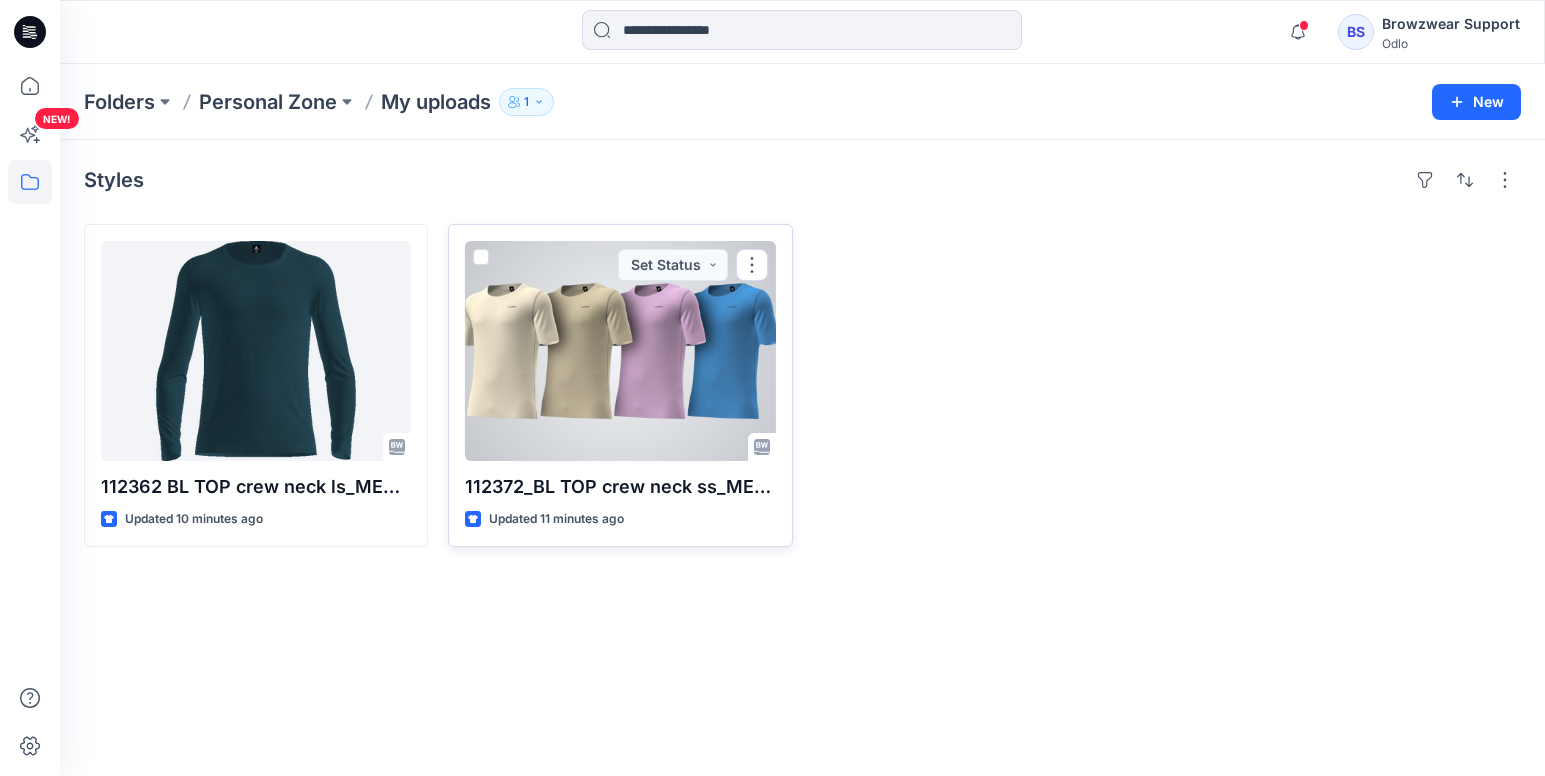 click at bounding box center [481, 257] 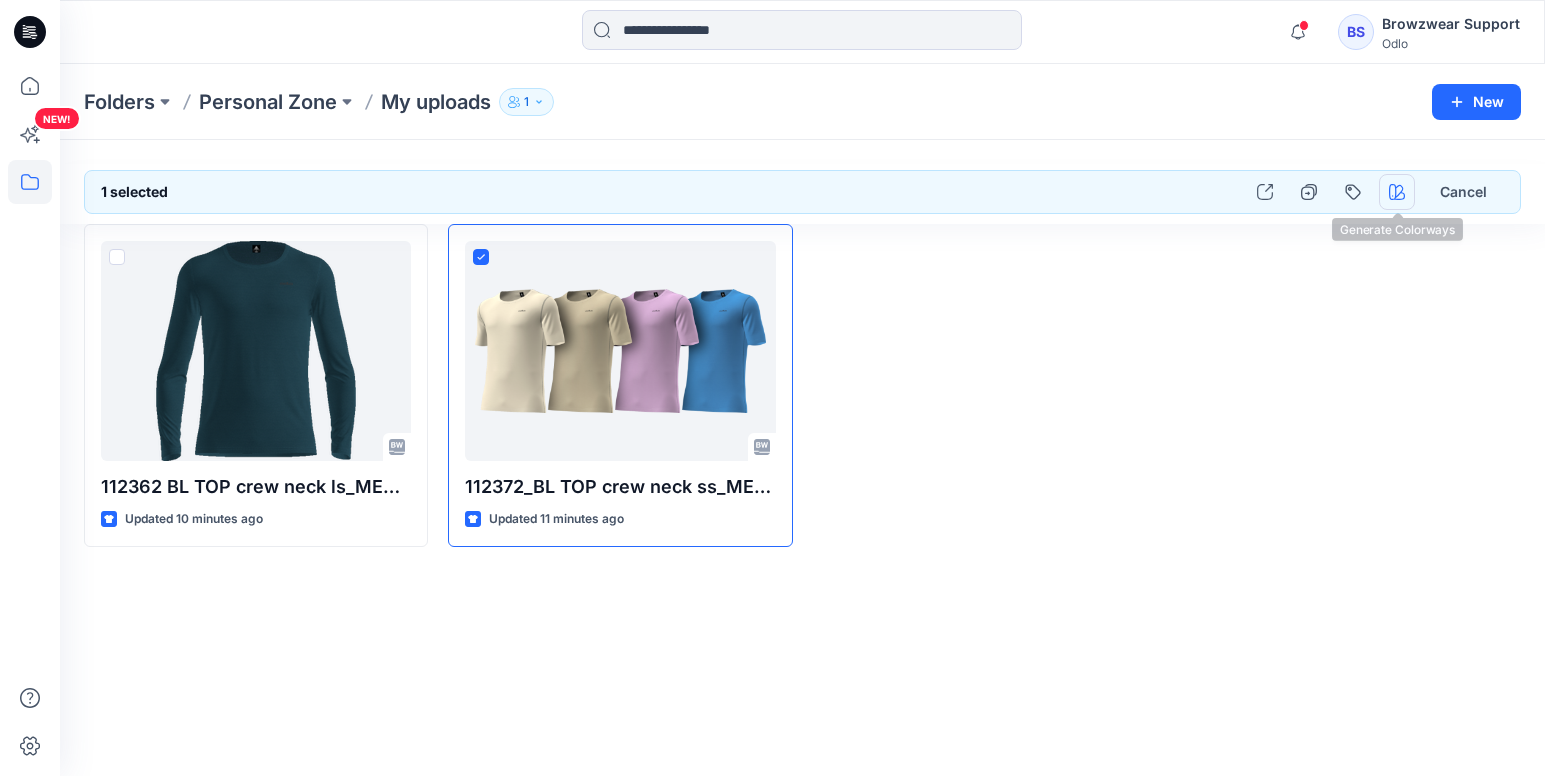 click 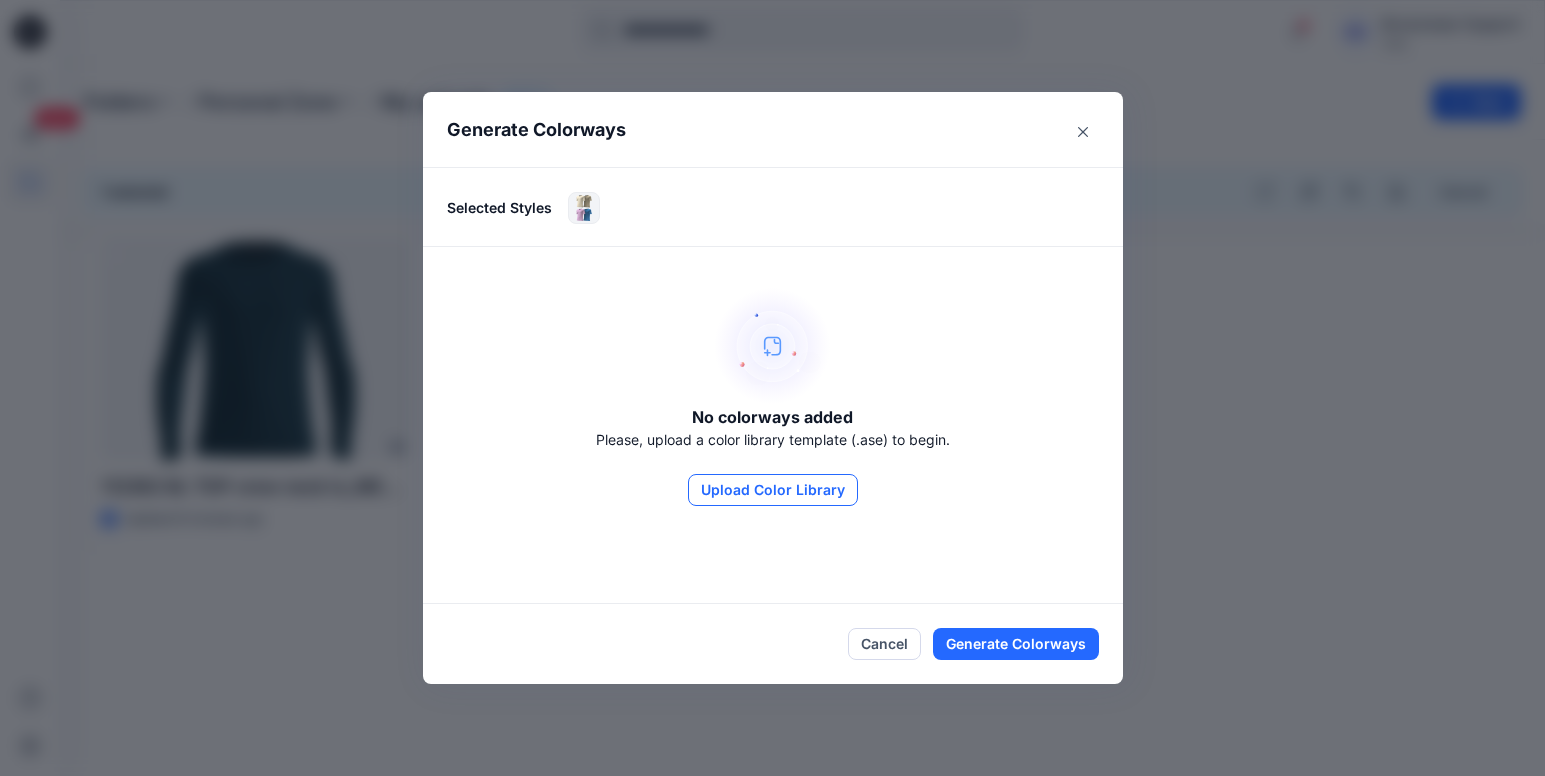 click on "Upload Color Library" at bounding box center (773, 490) 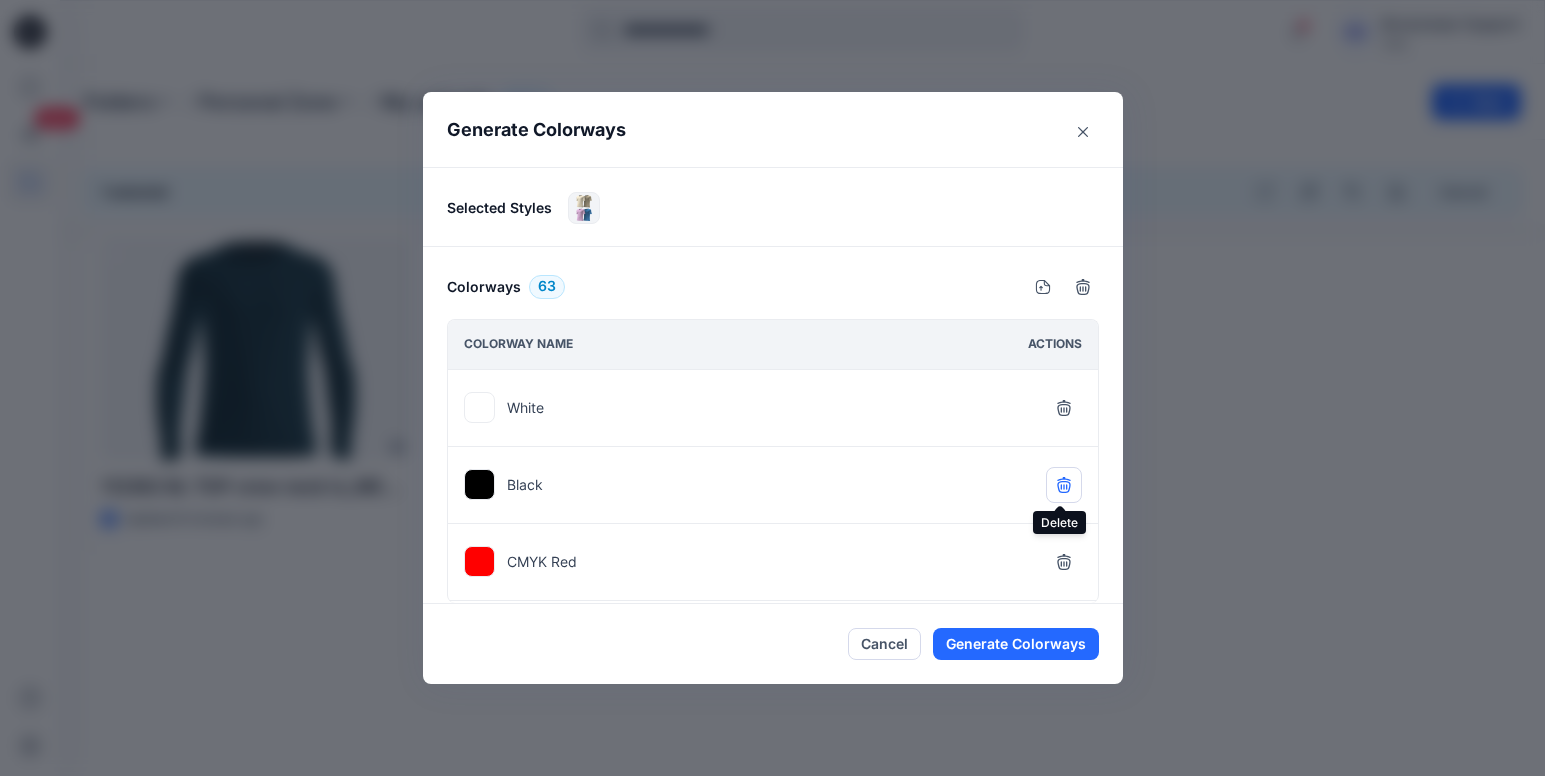 click 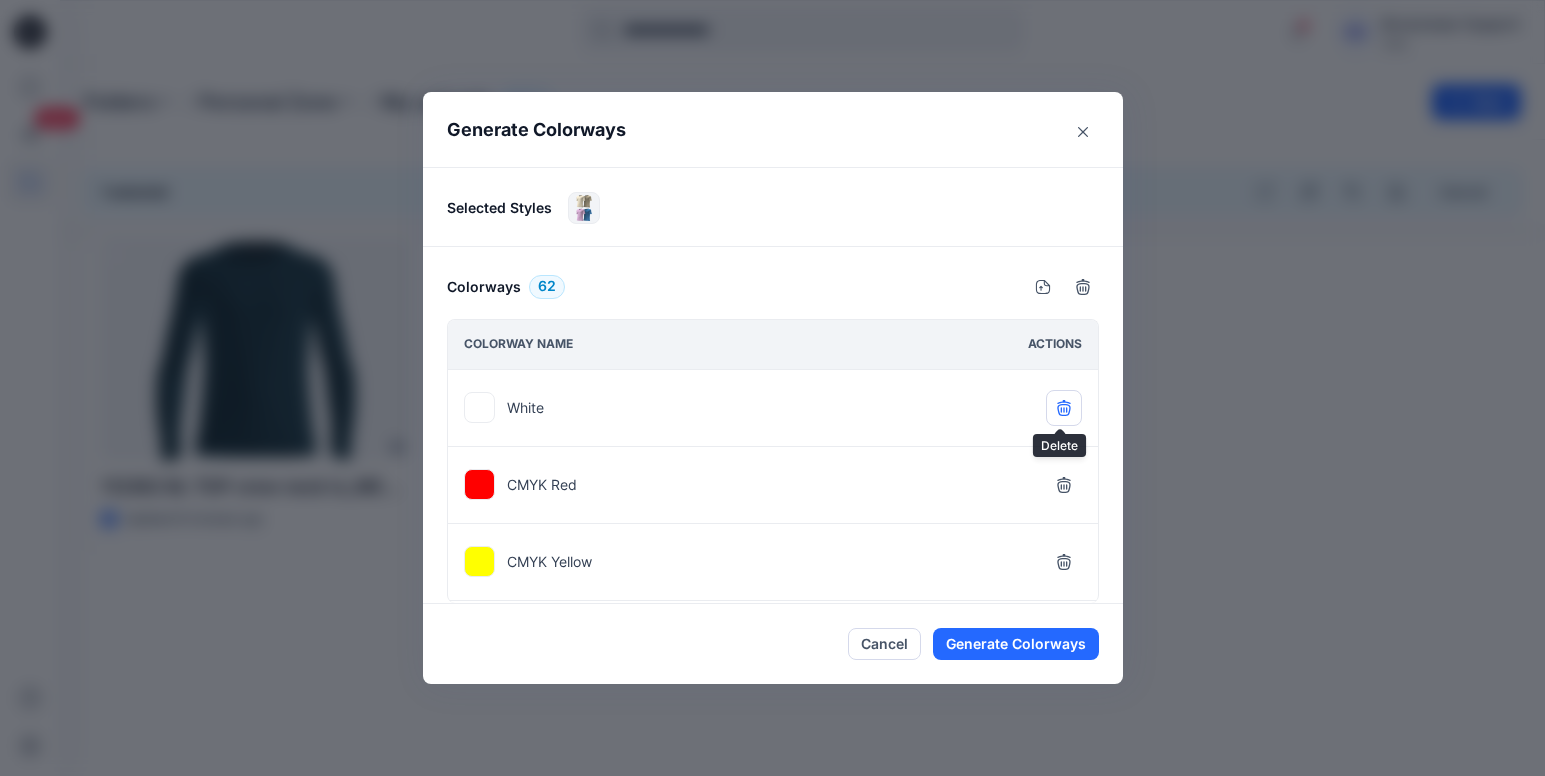 click at bounding box center (1064, 408) 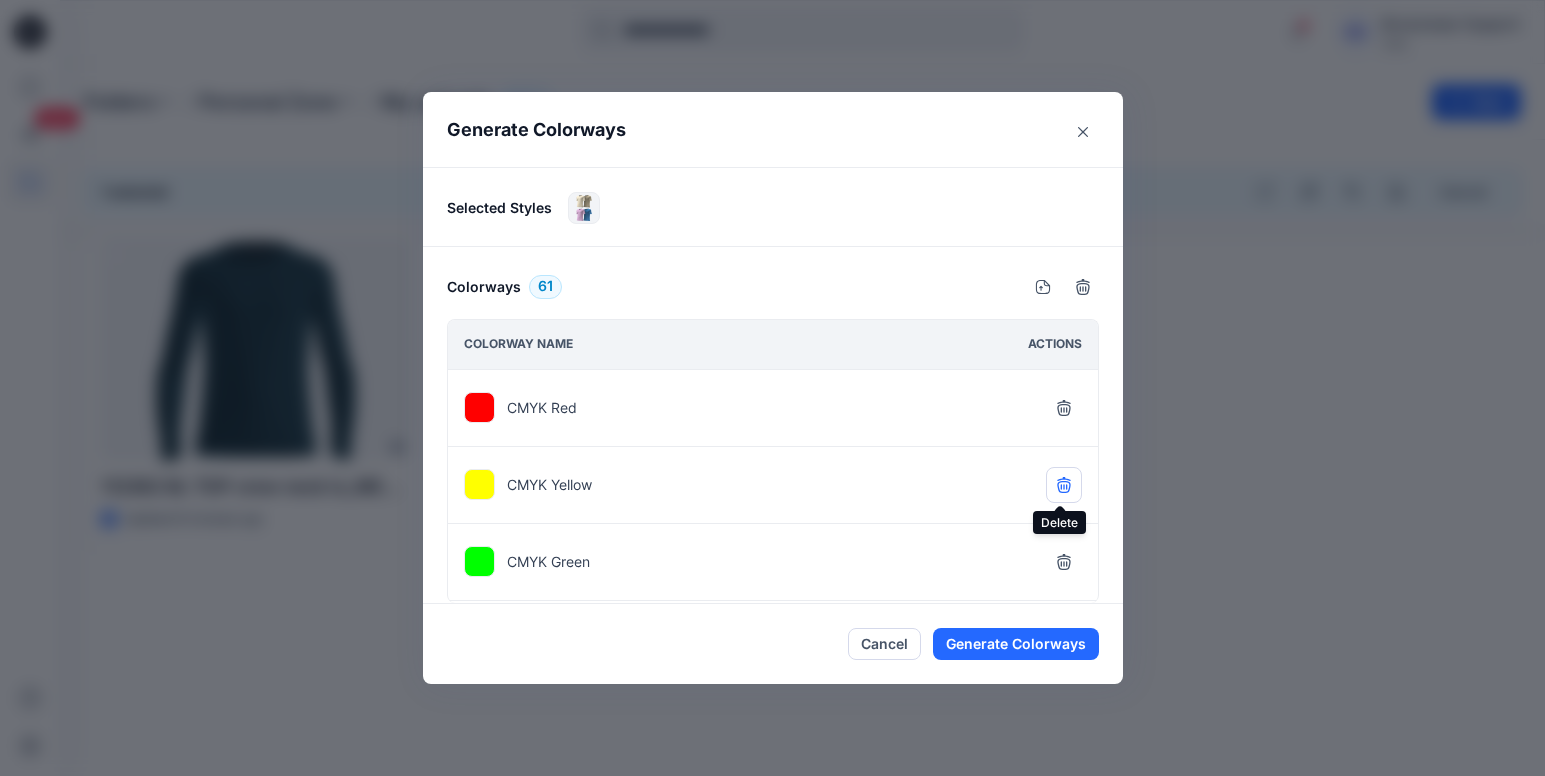 click 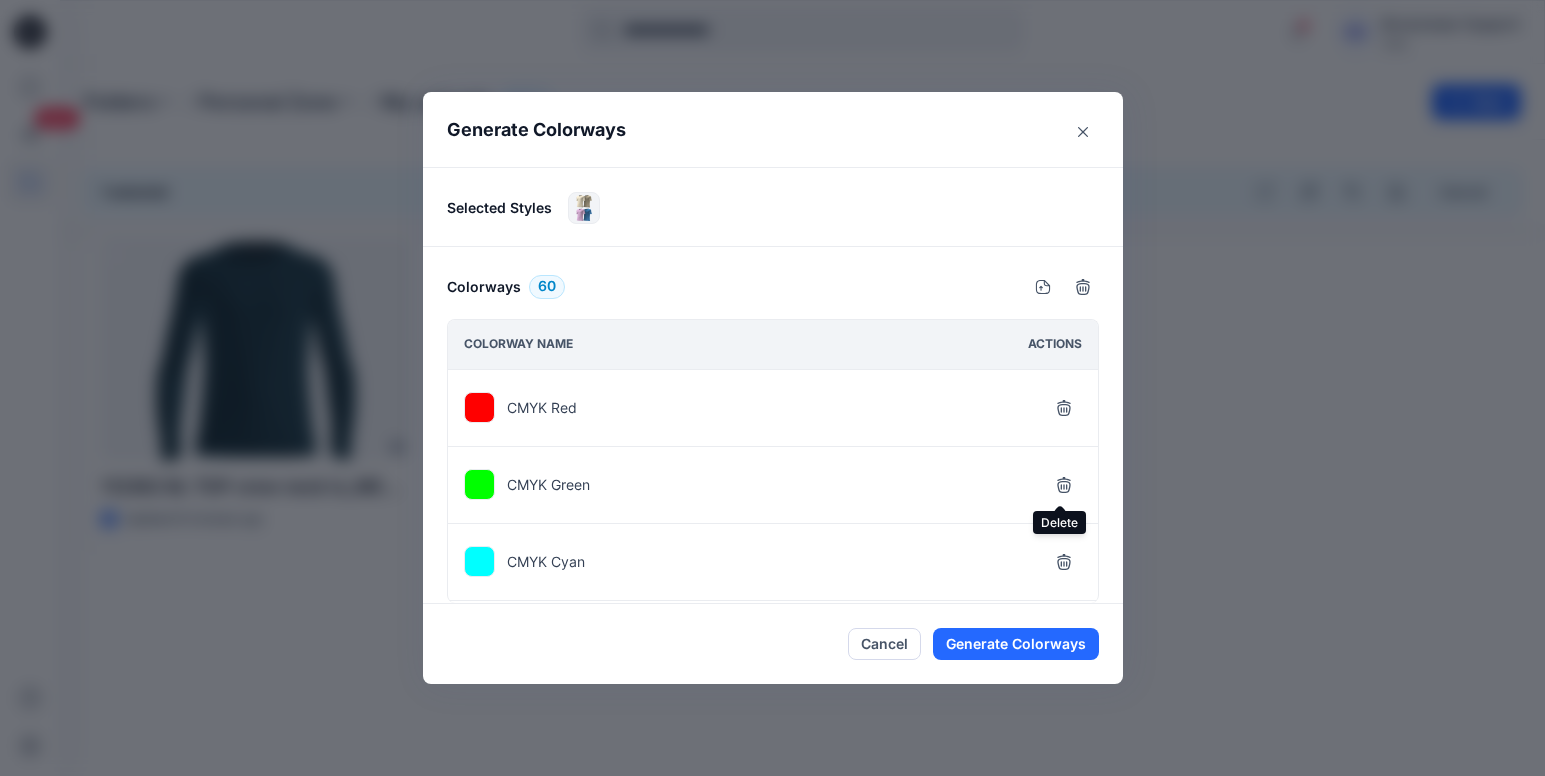 click 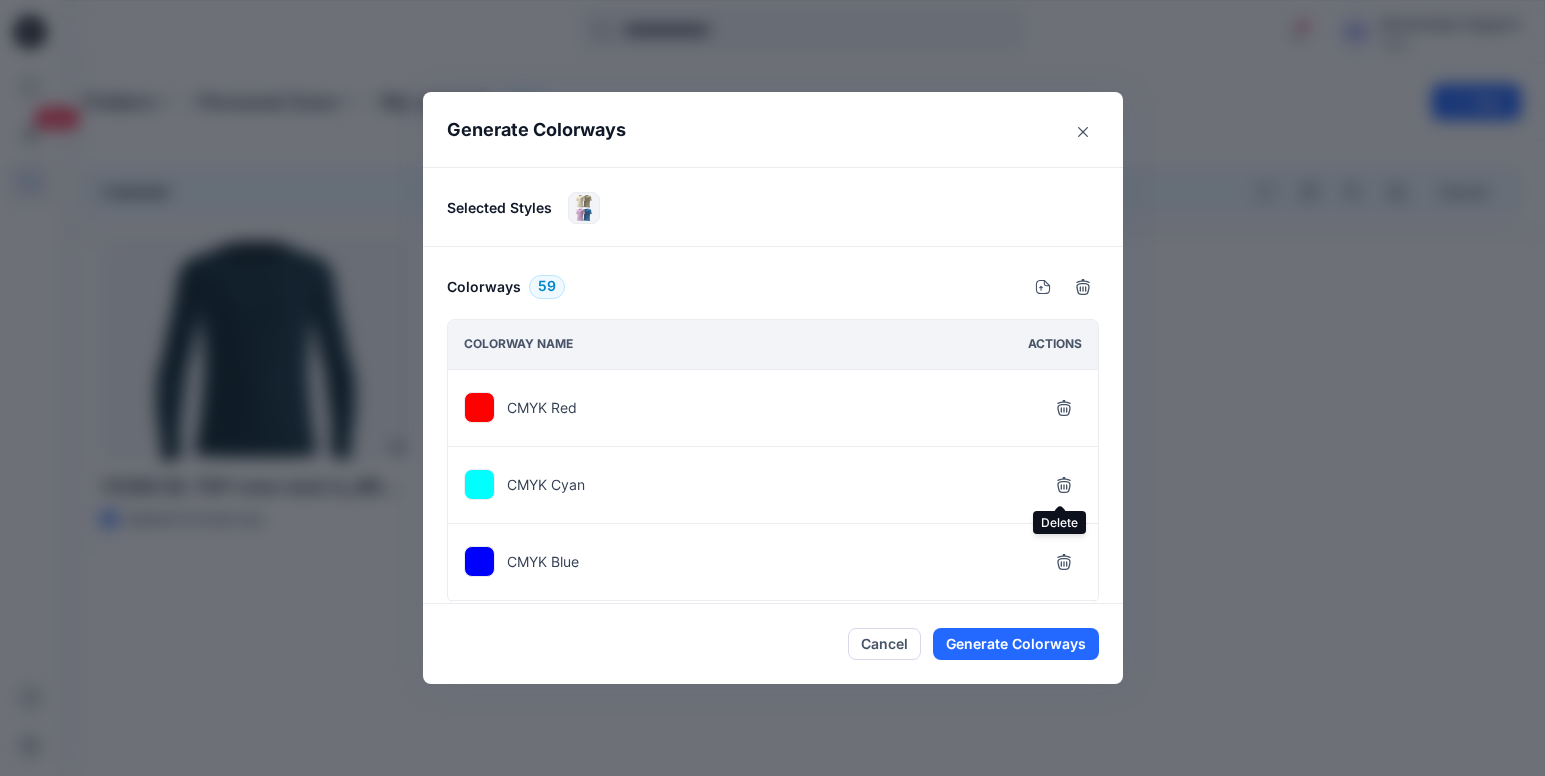 click 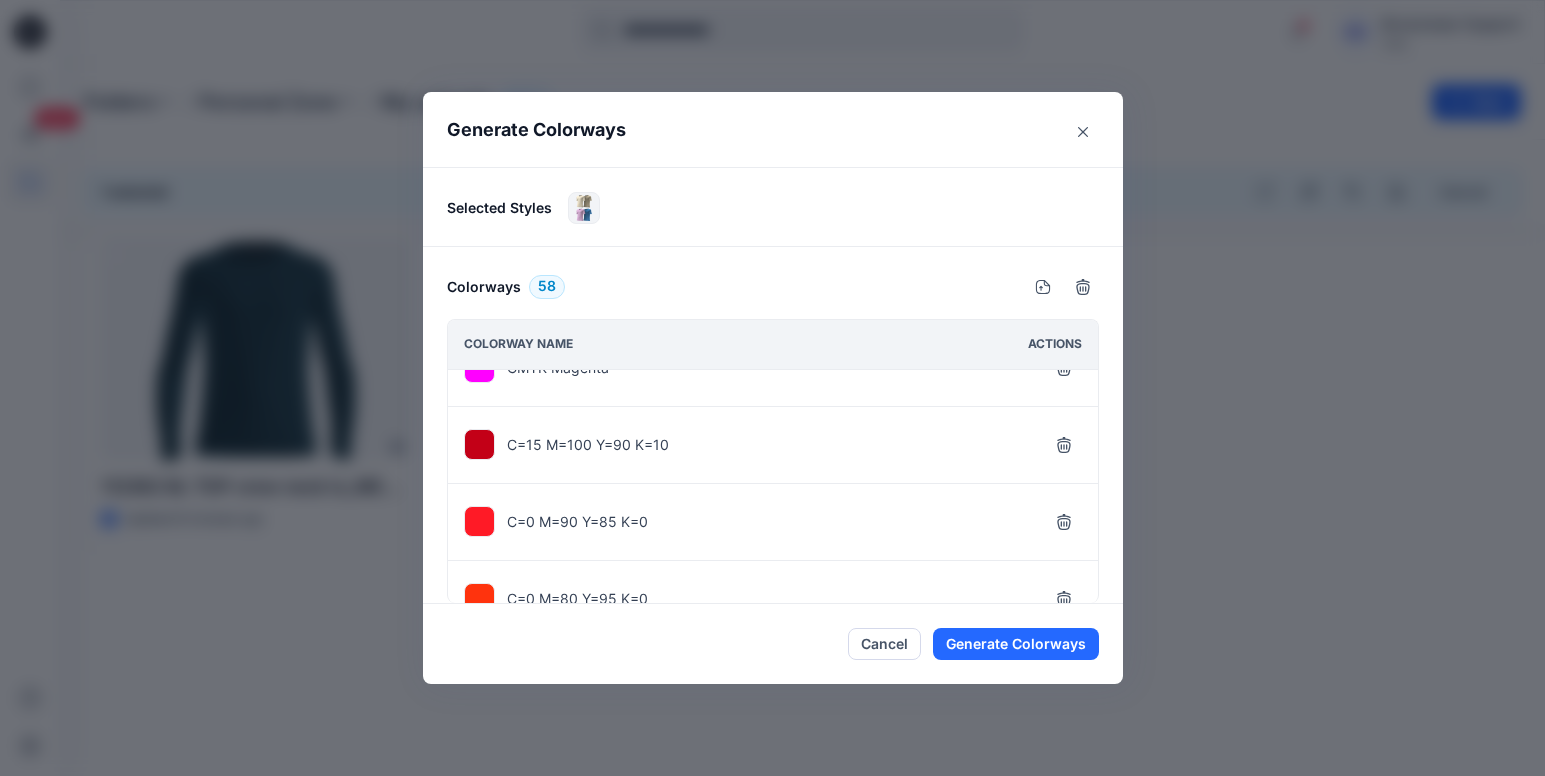 scroll, scrollTop: 200, scrollLeft: 0, axis: vertical 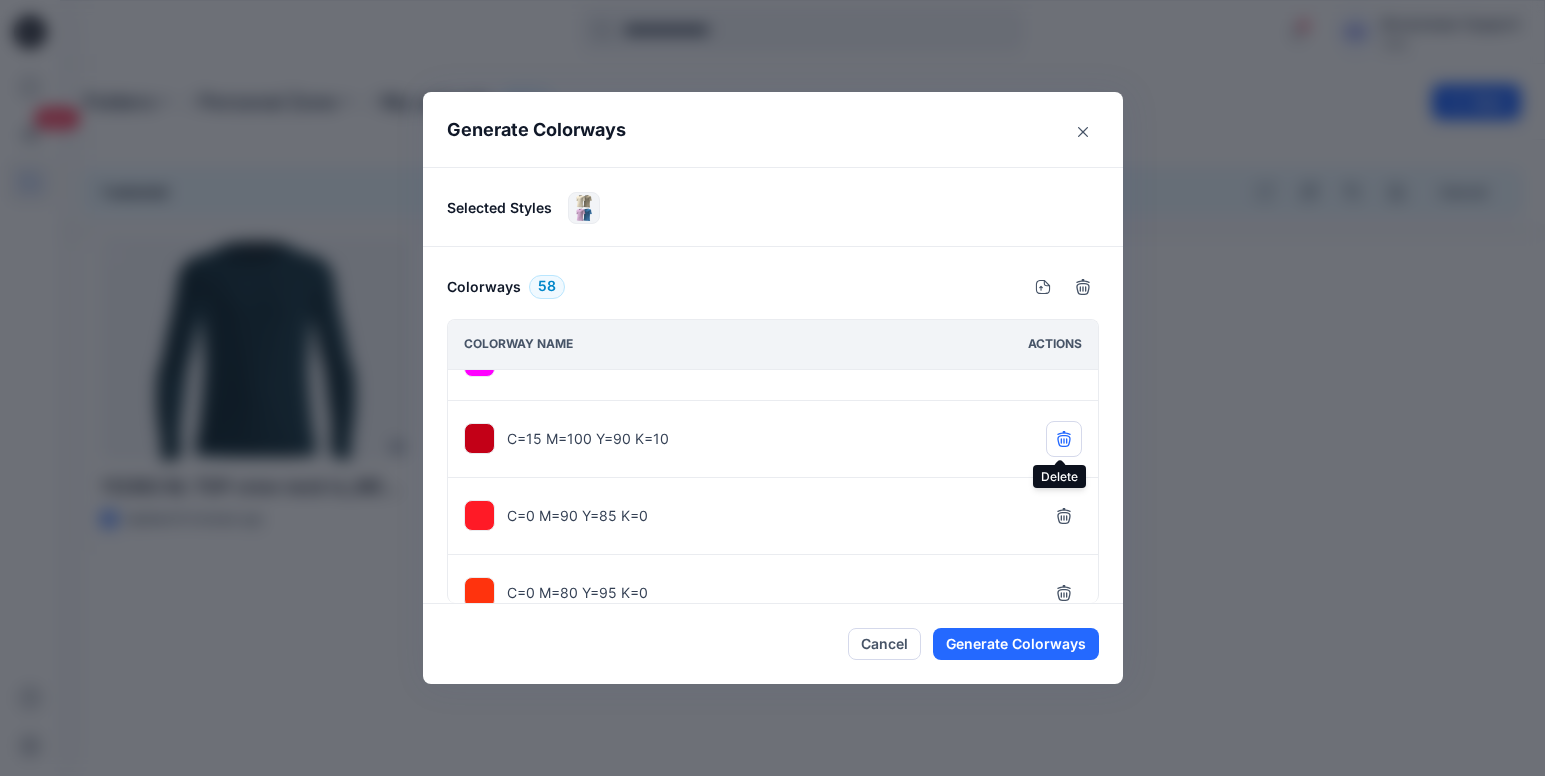 click 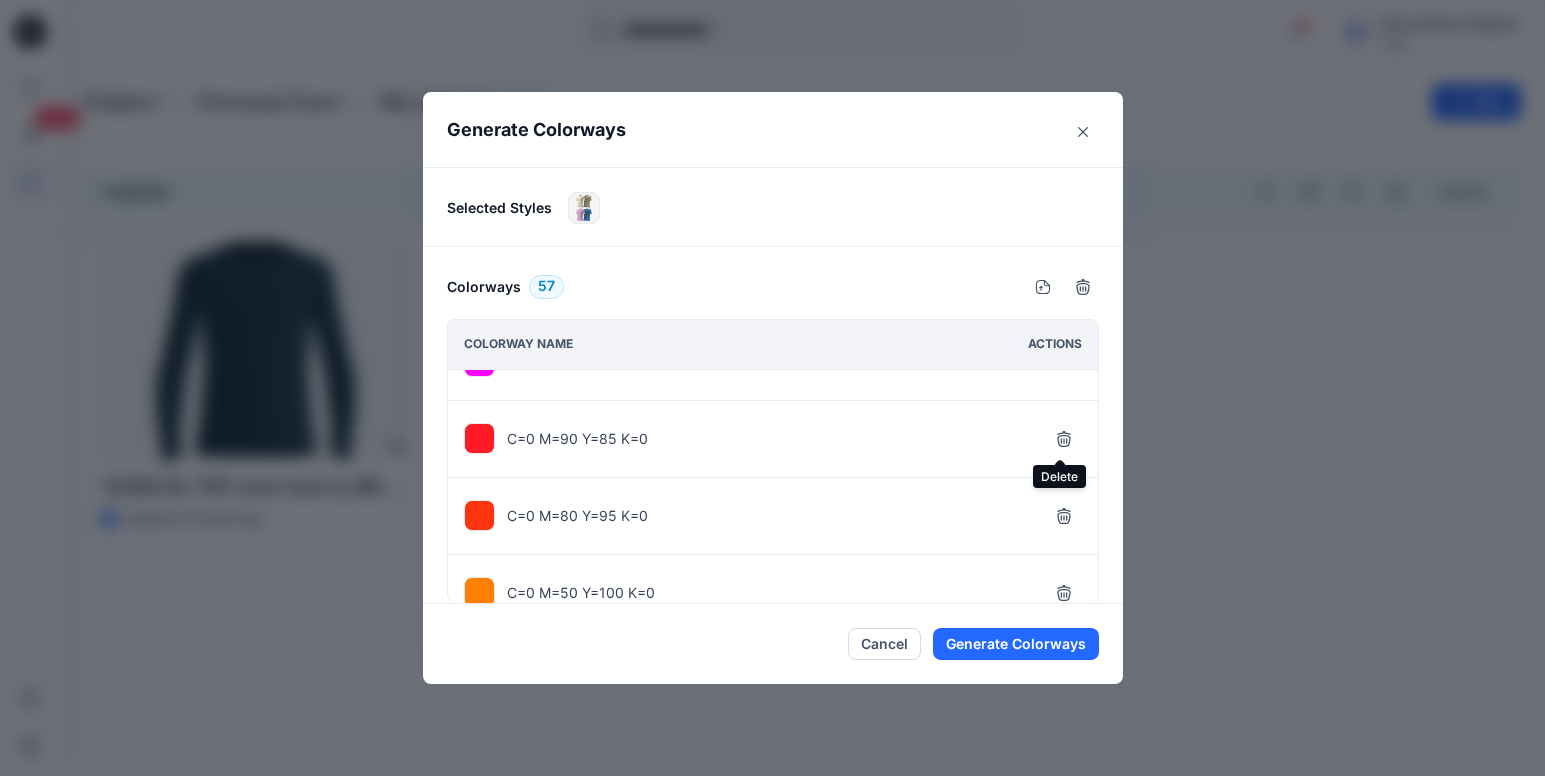 click 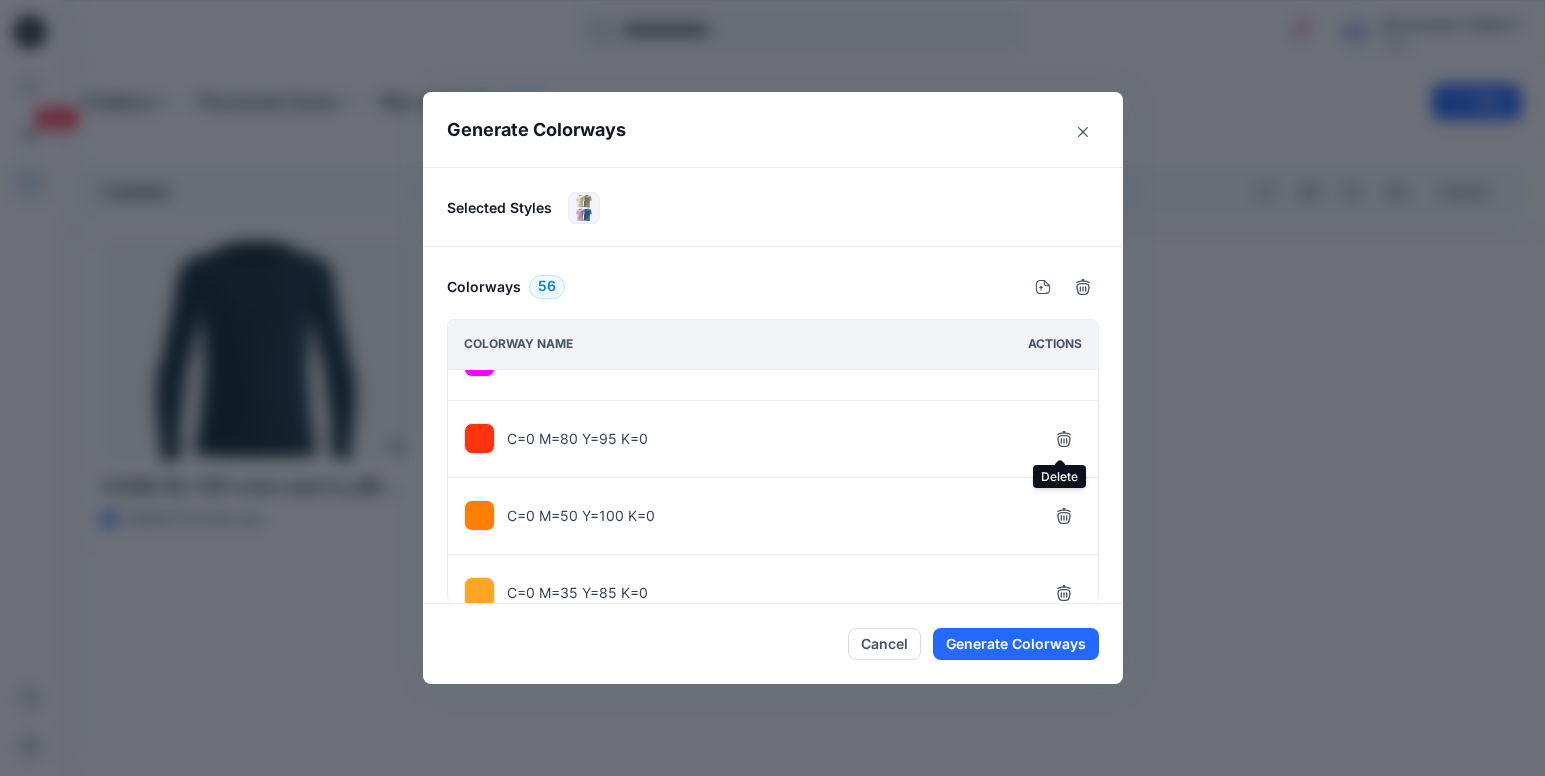 click 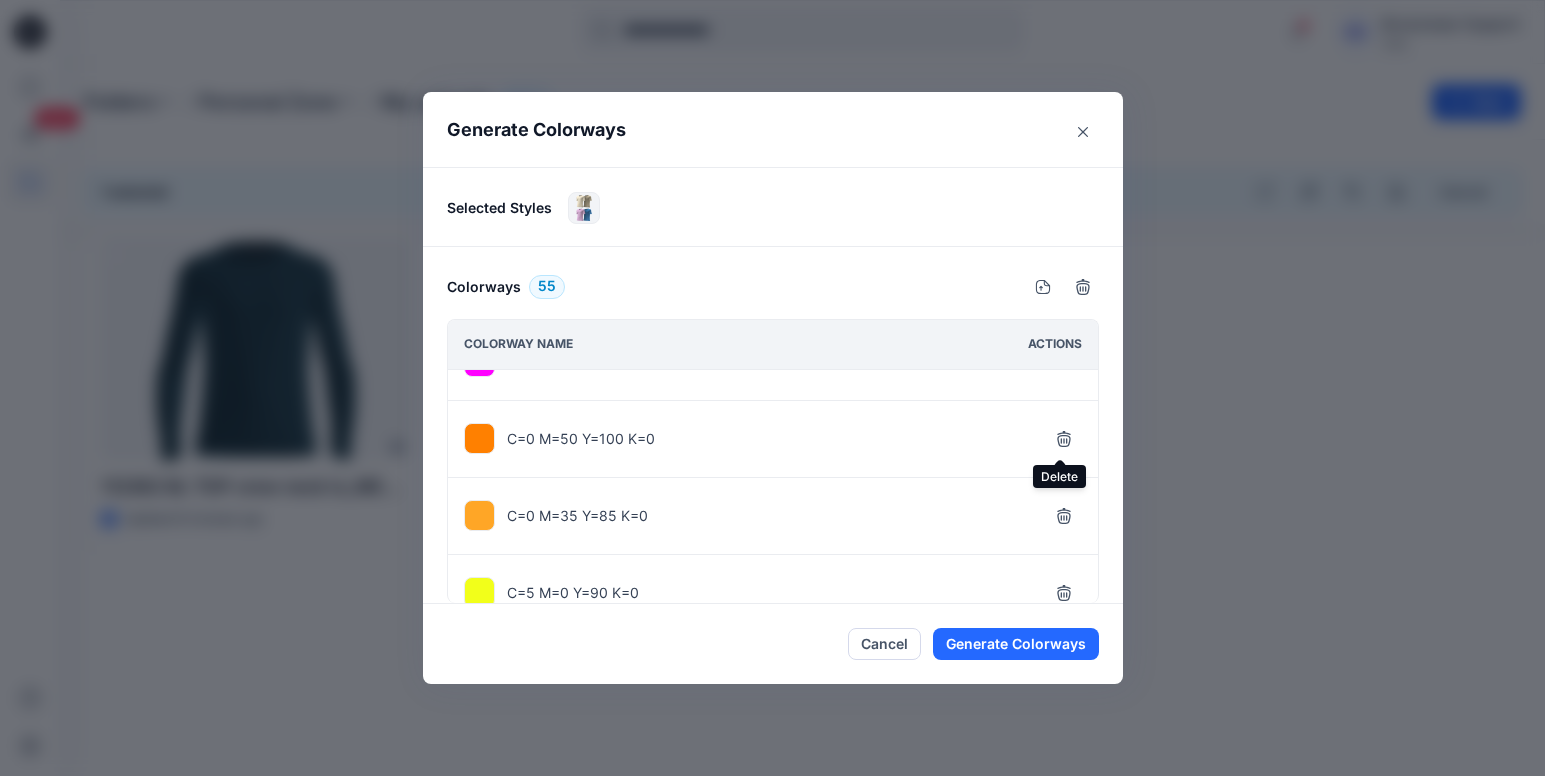 click 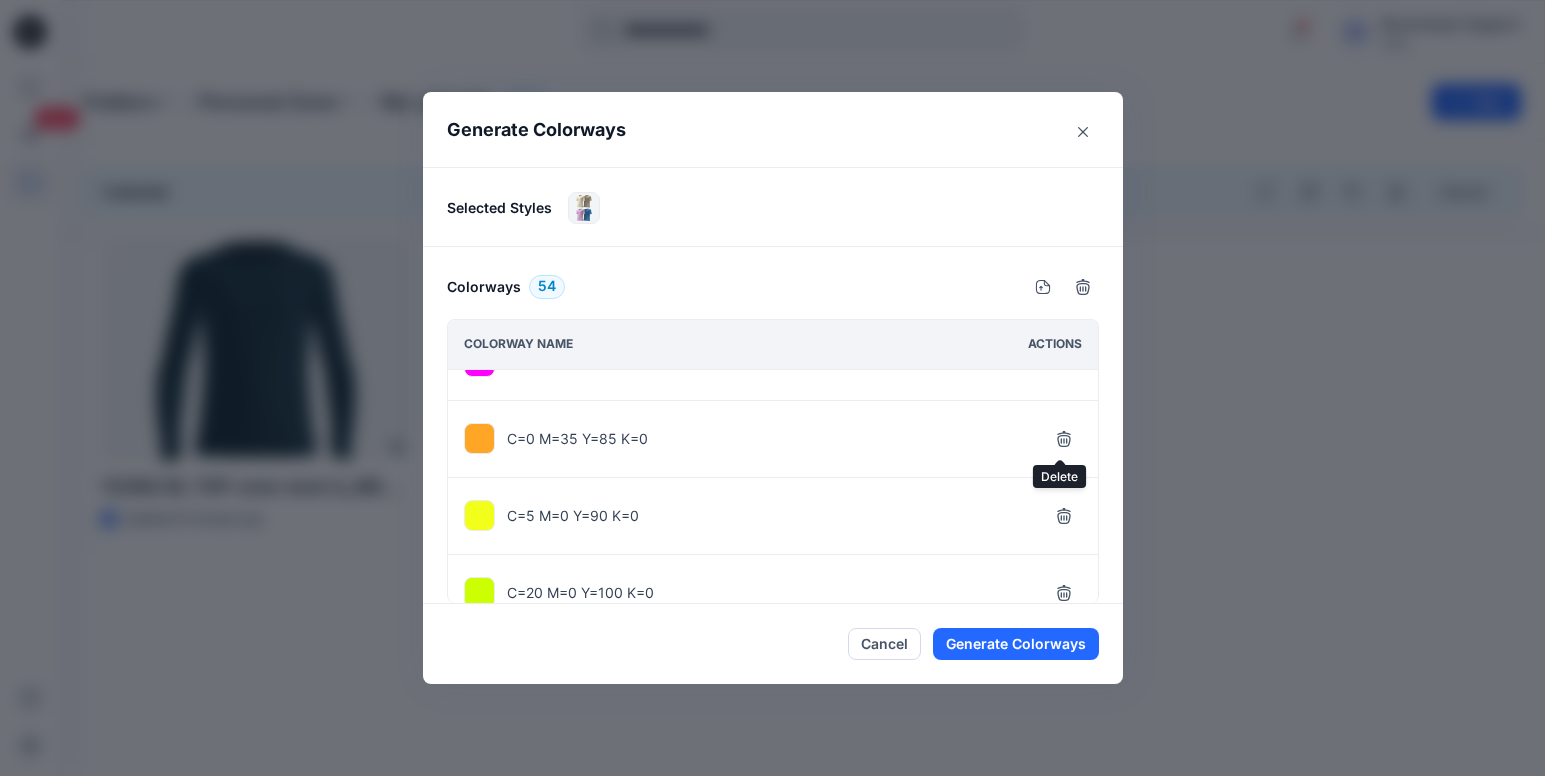 click 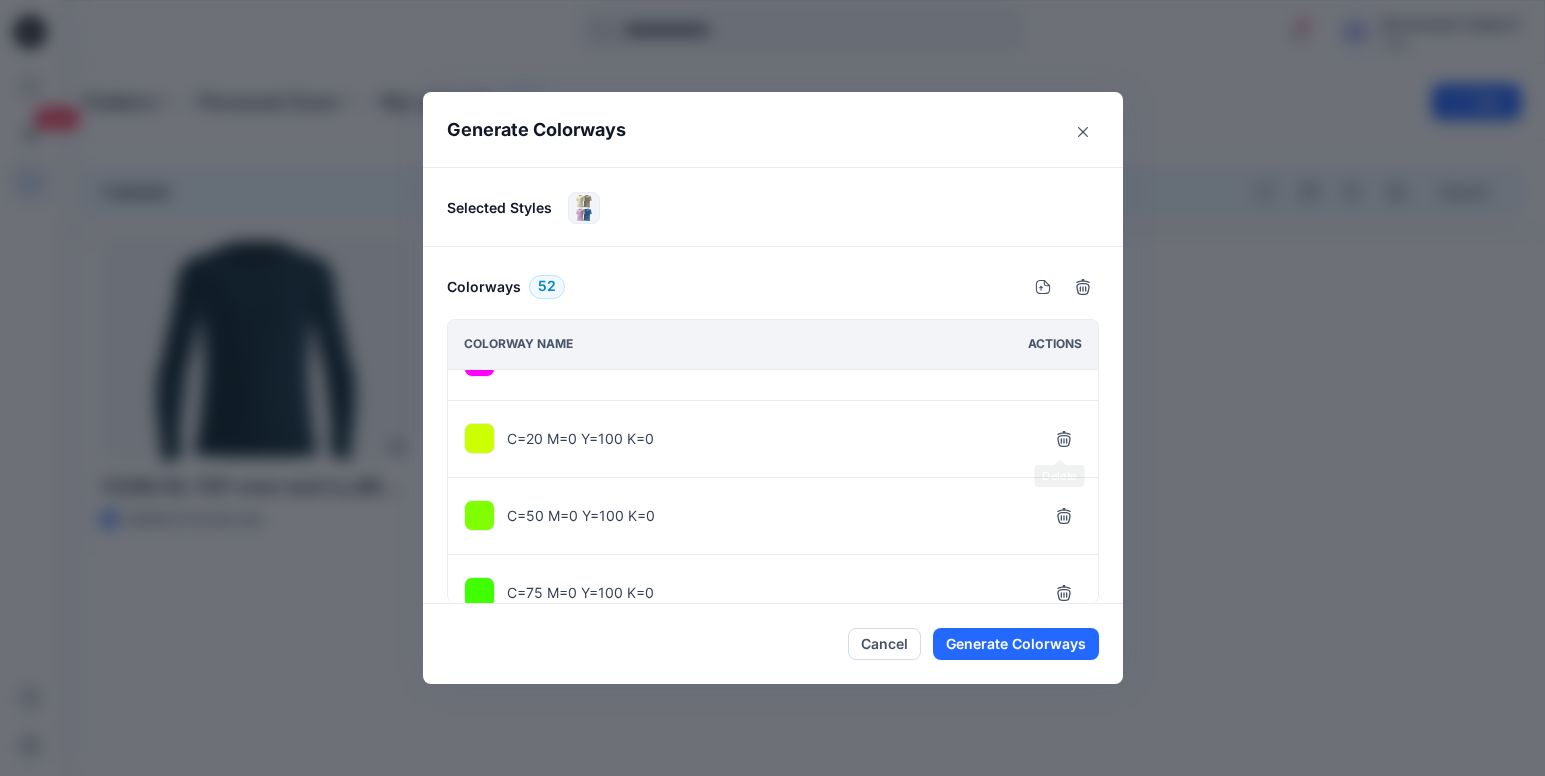 click 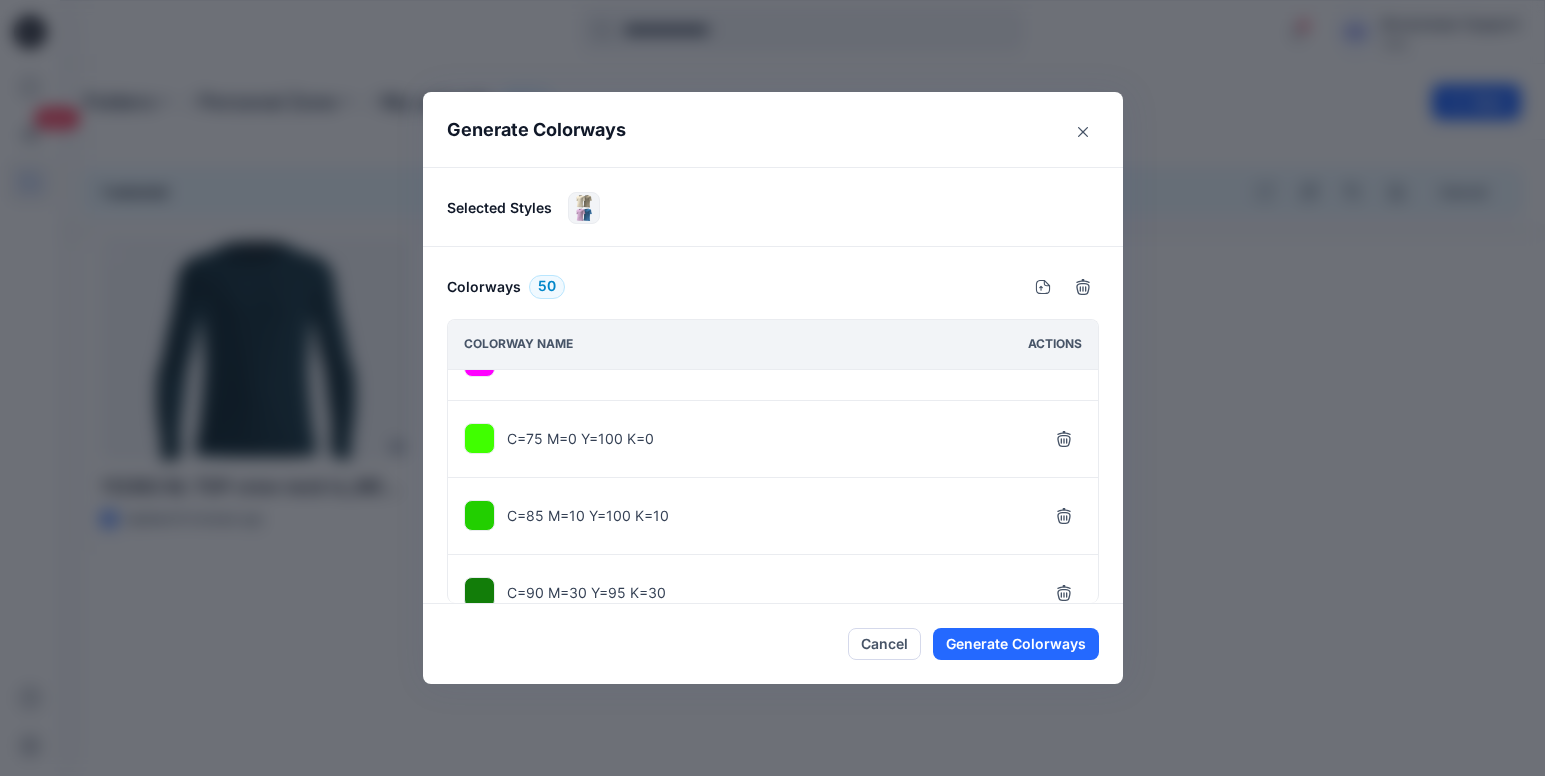 click 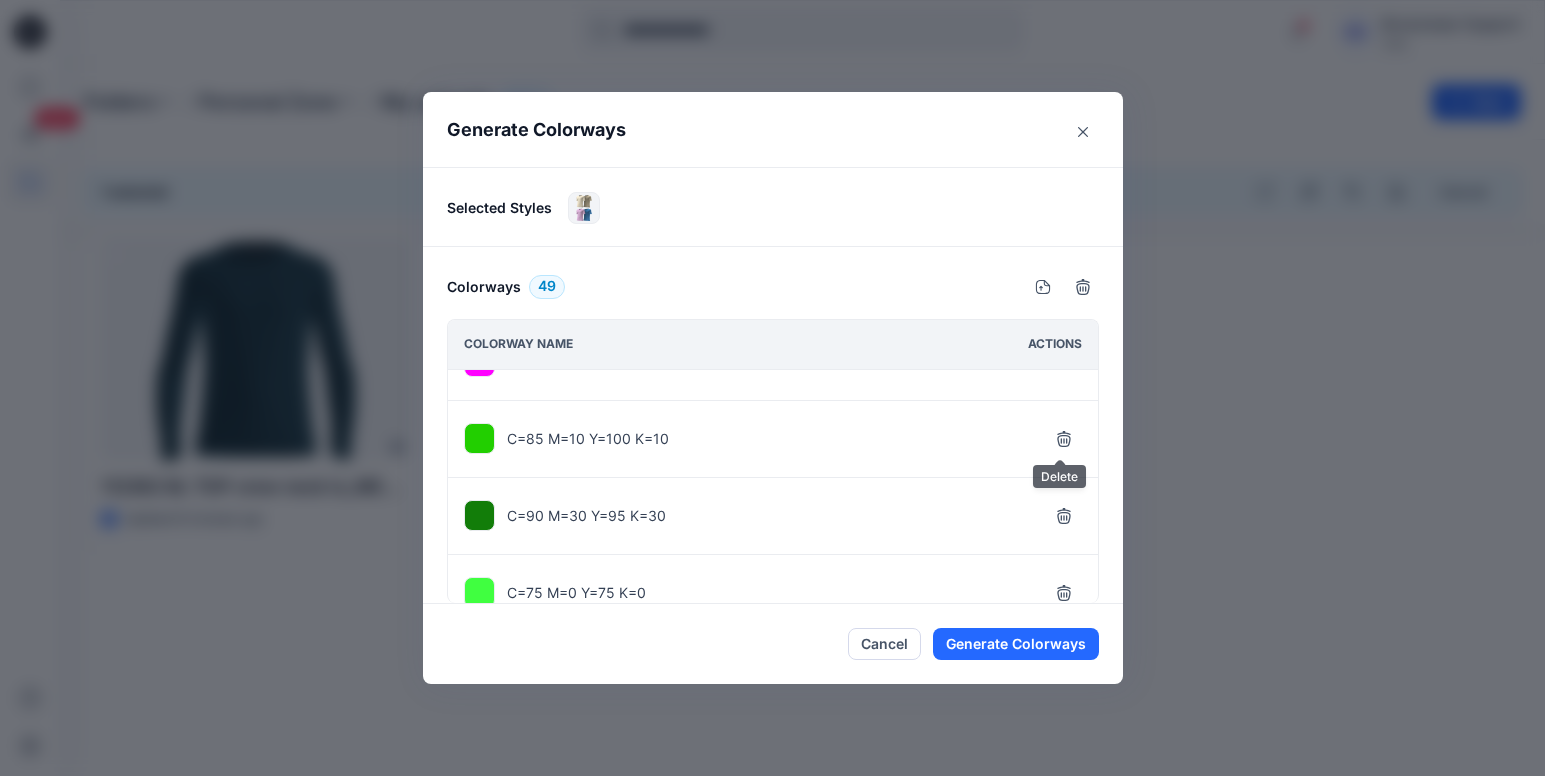 click 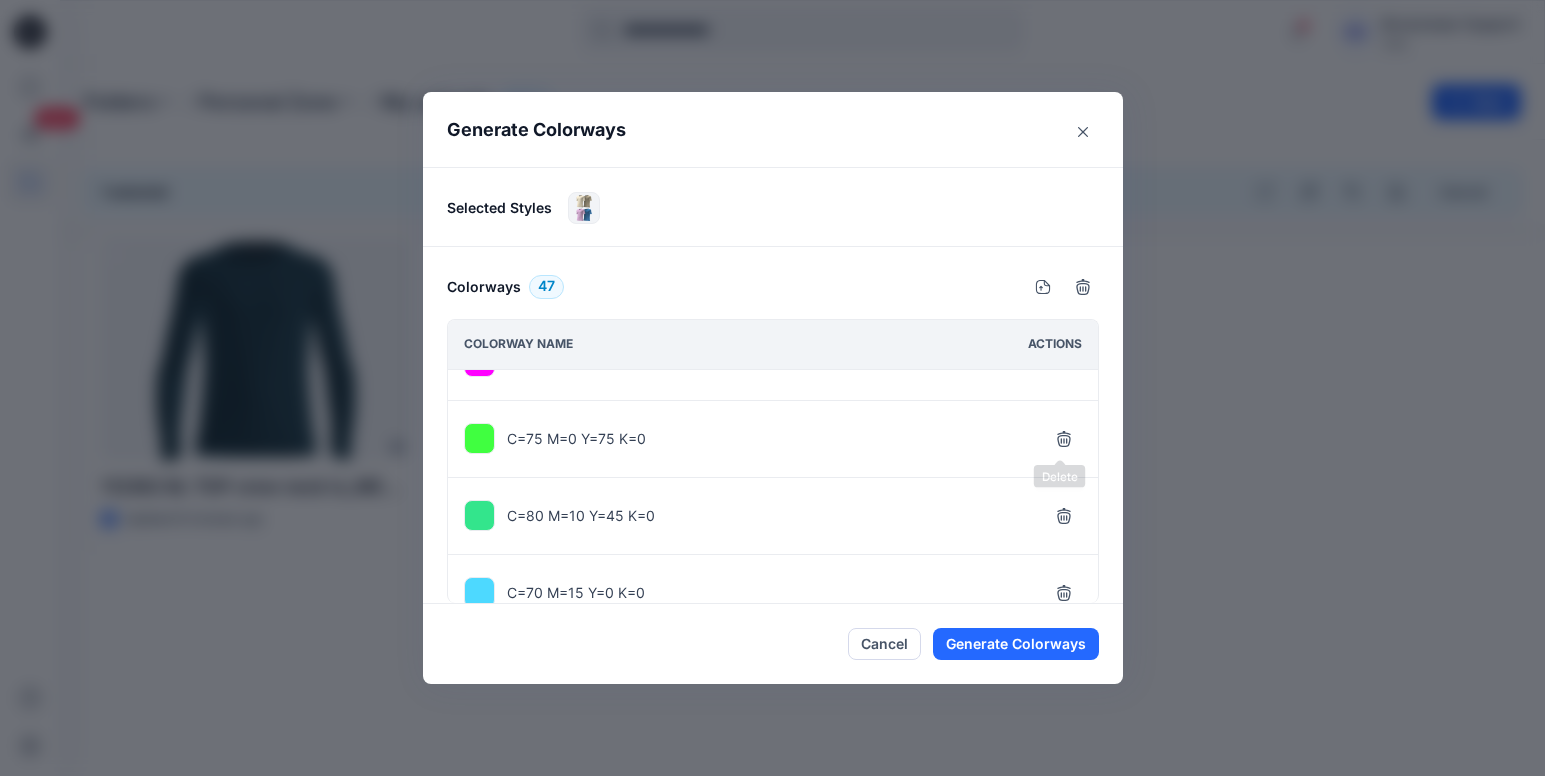 click 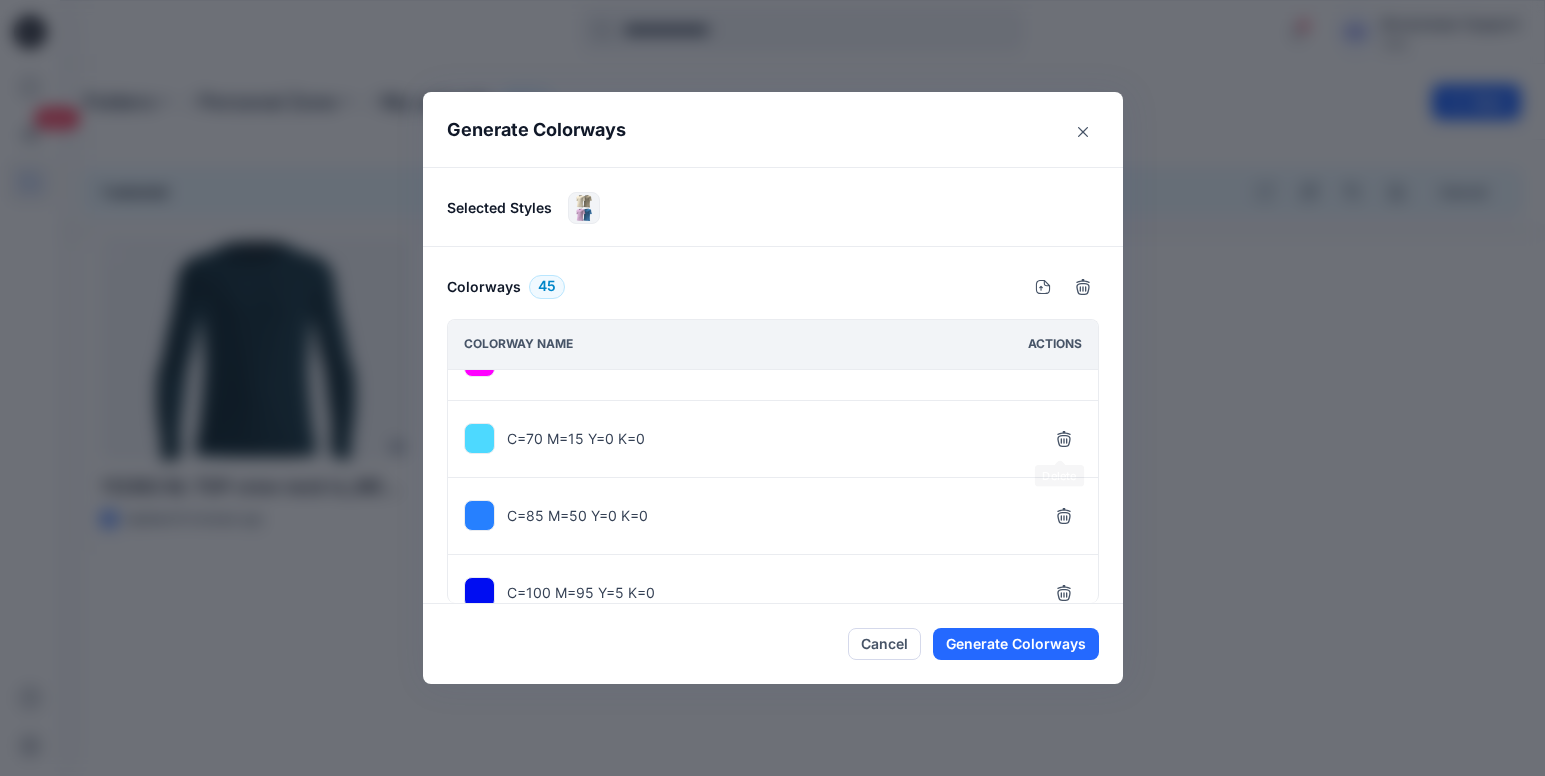 click 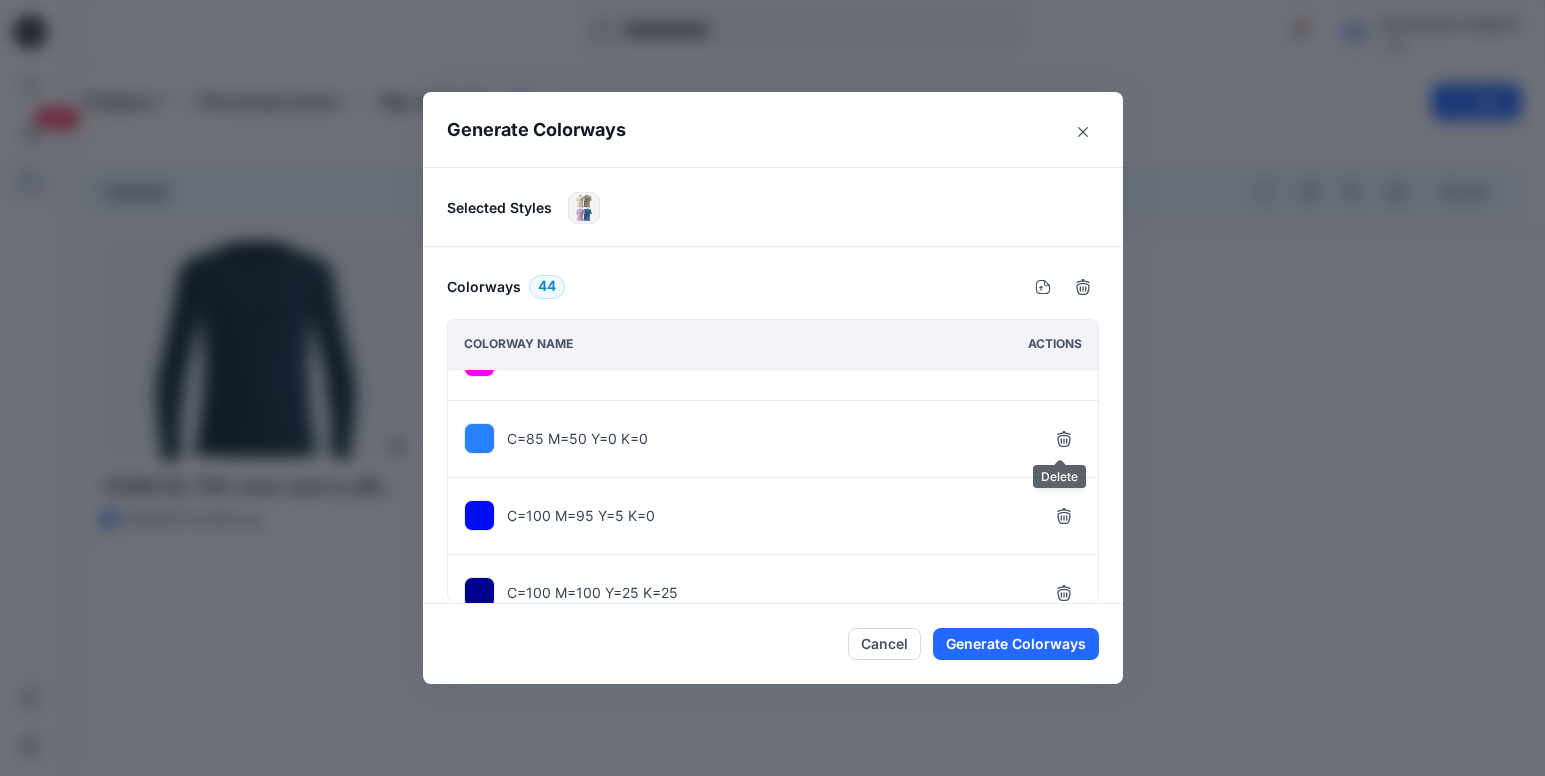 click 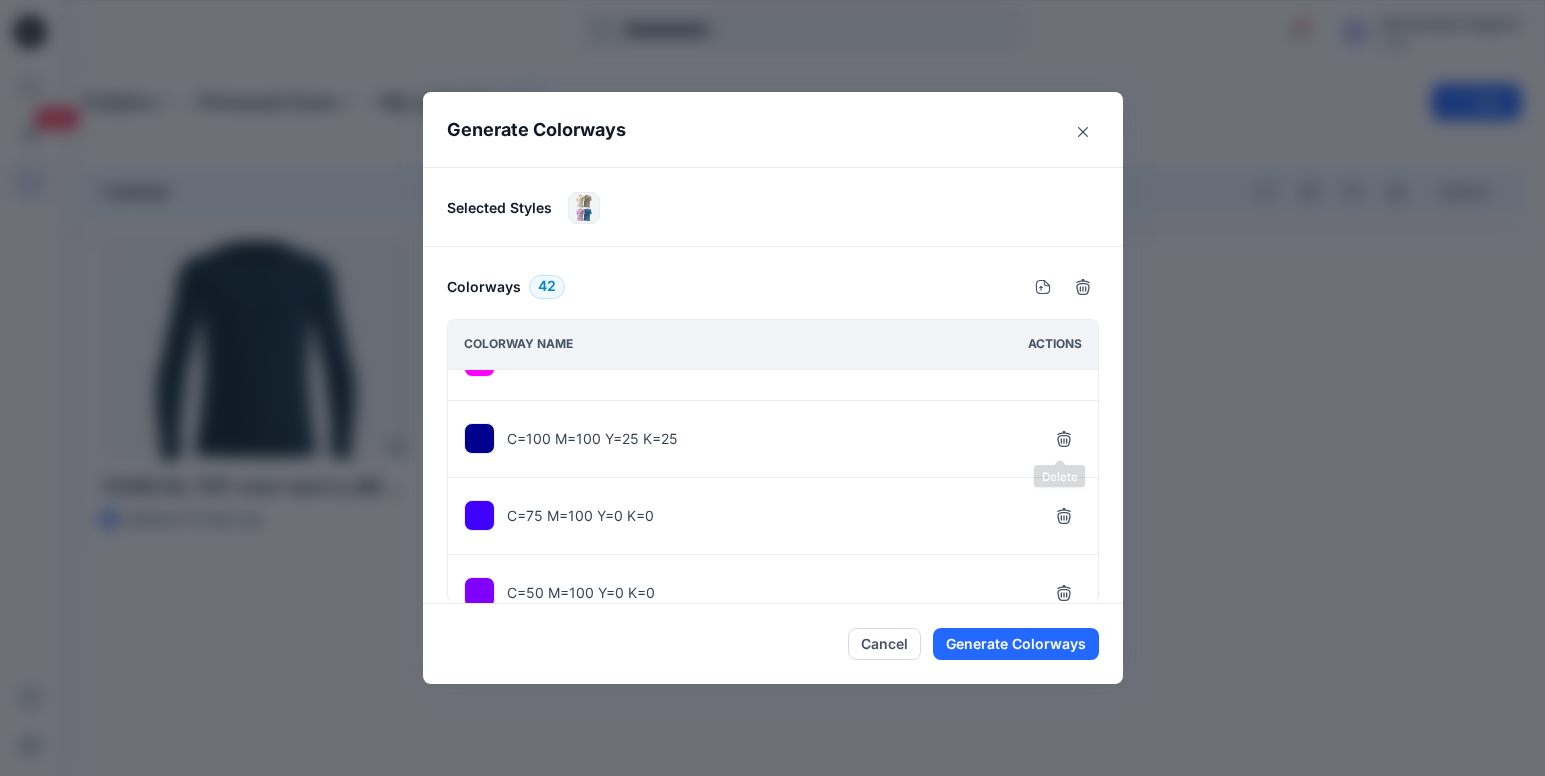 click 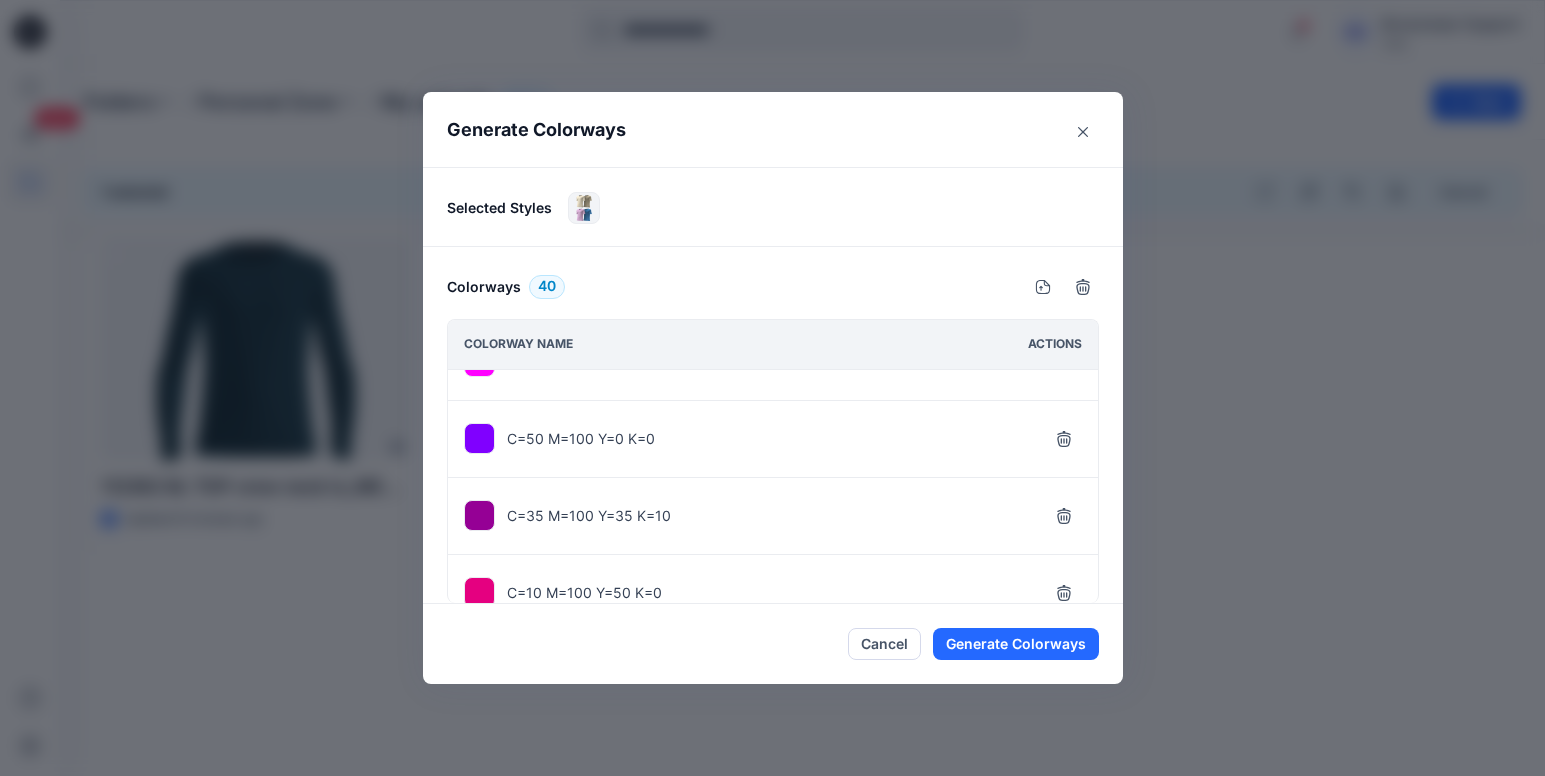 click 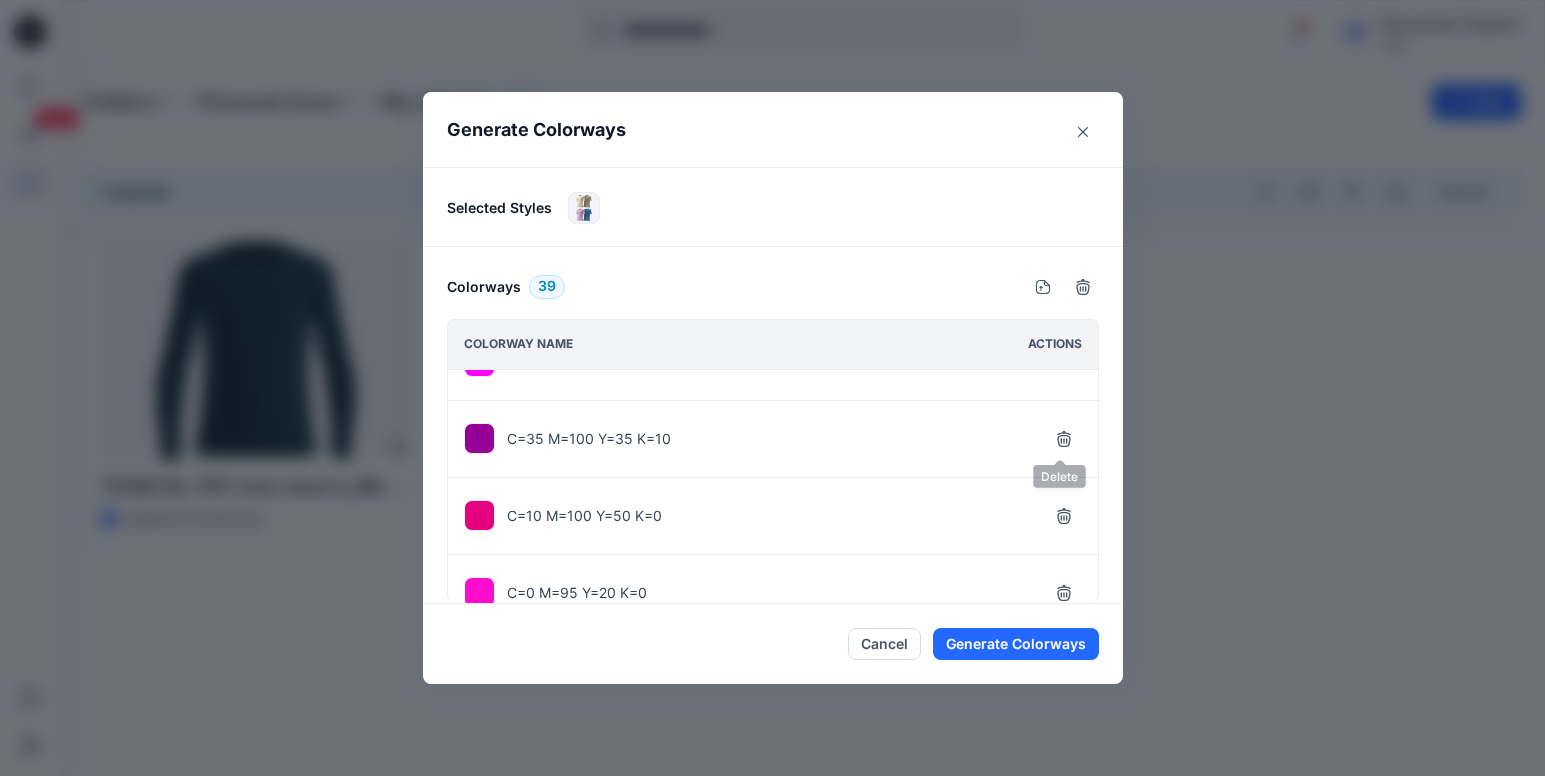 click 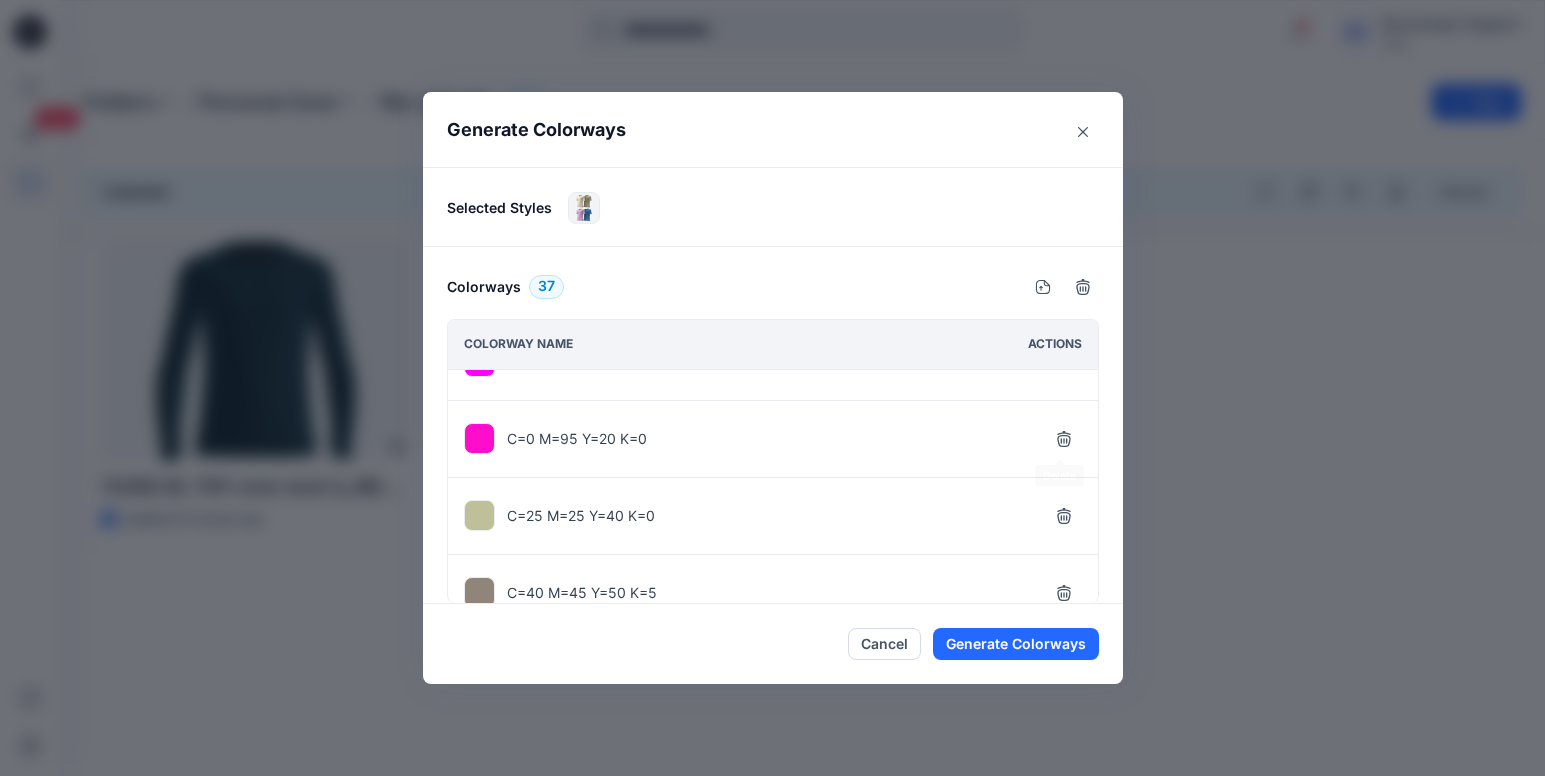 click 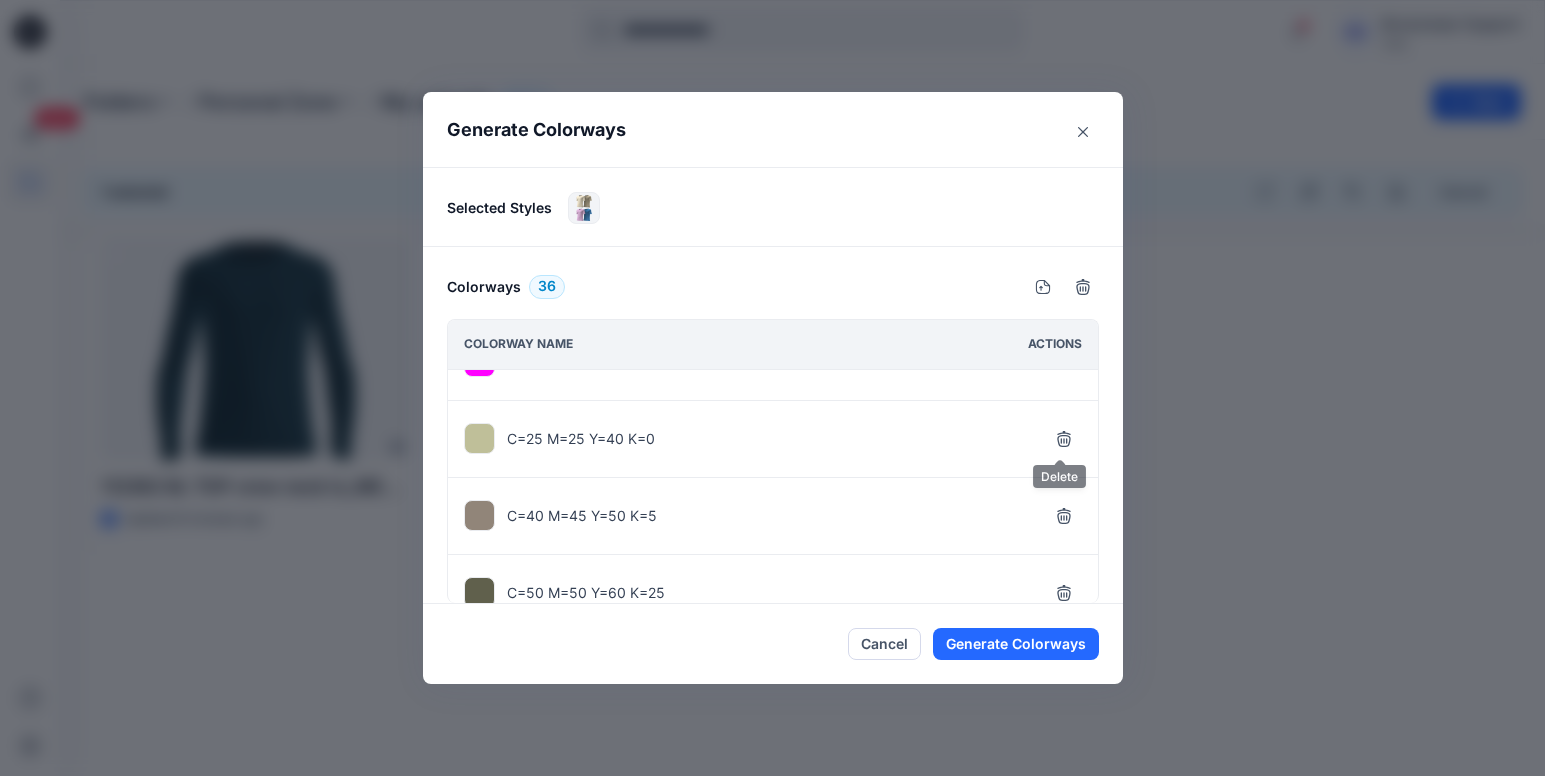 click 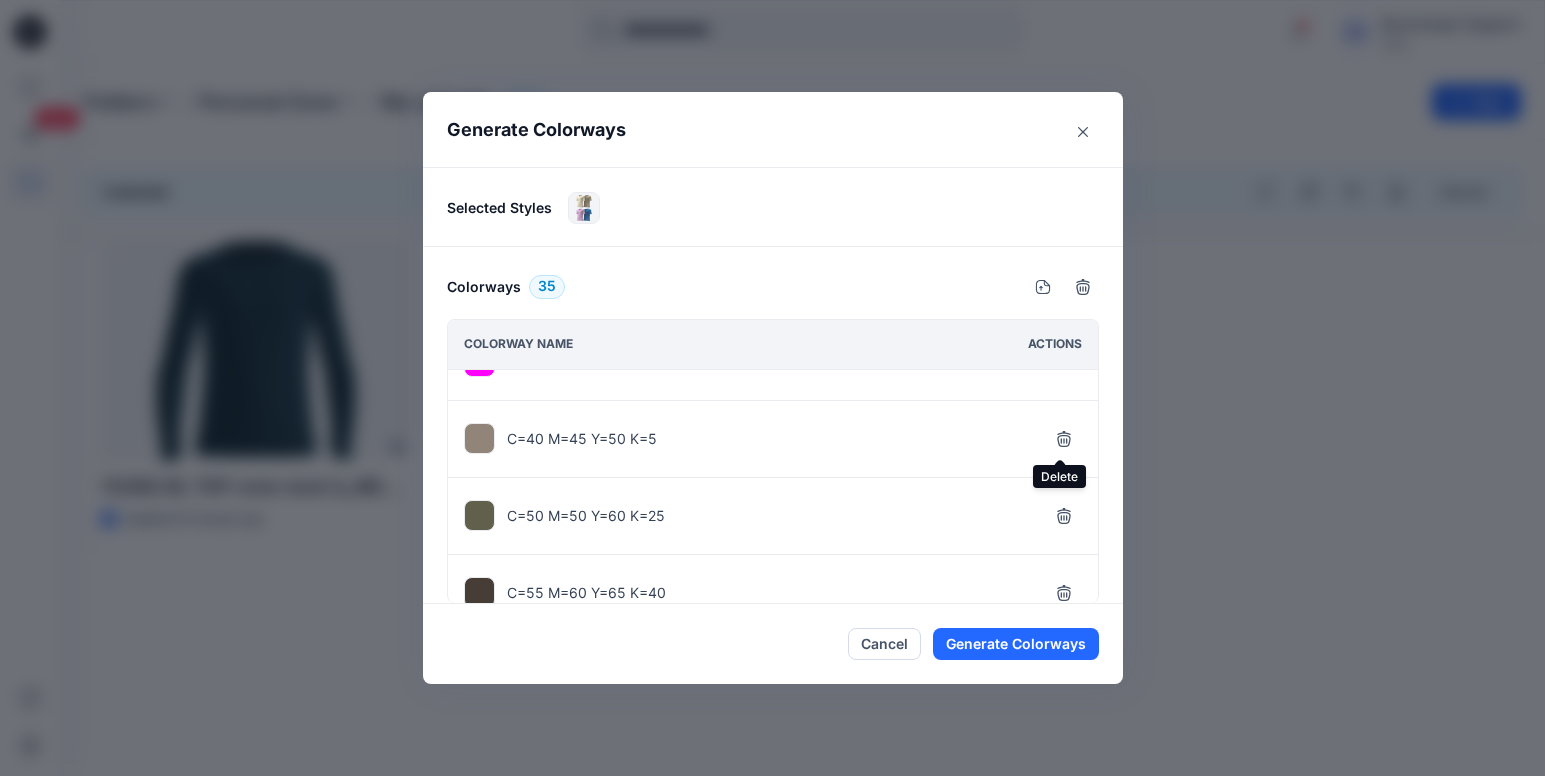 click 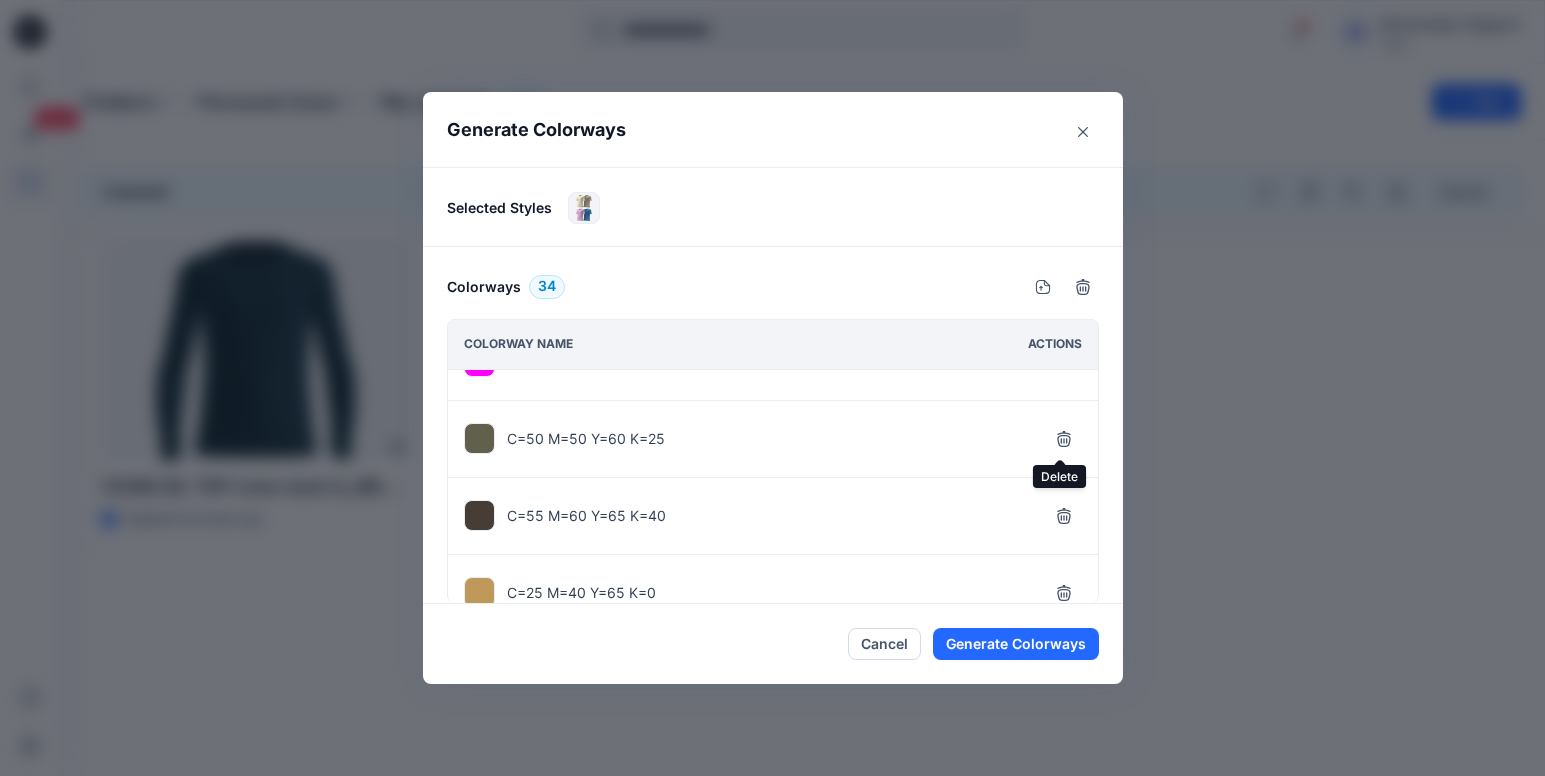 click 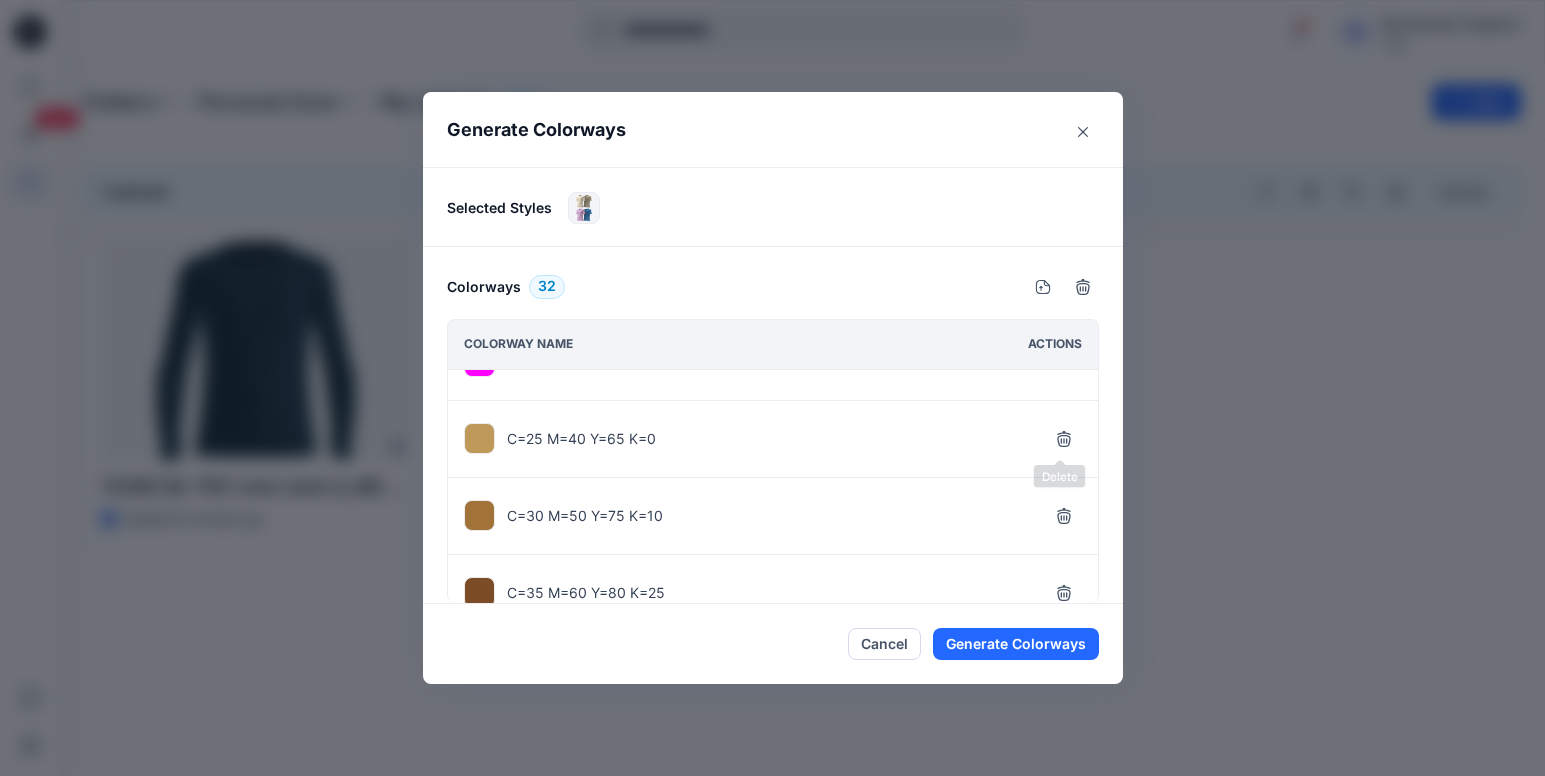 click 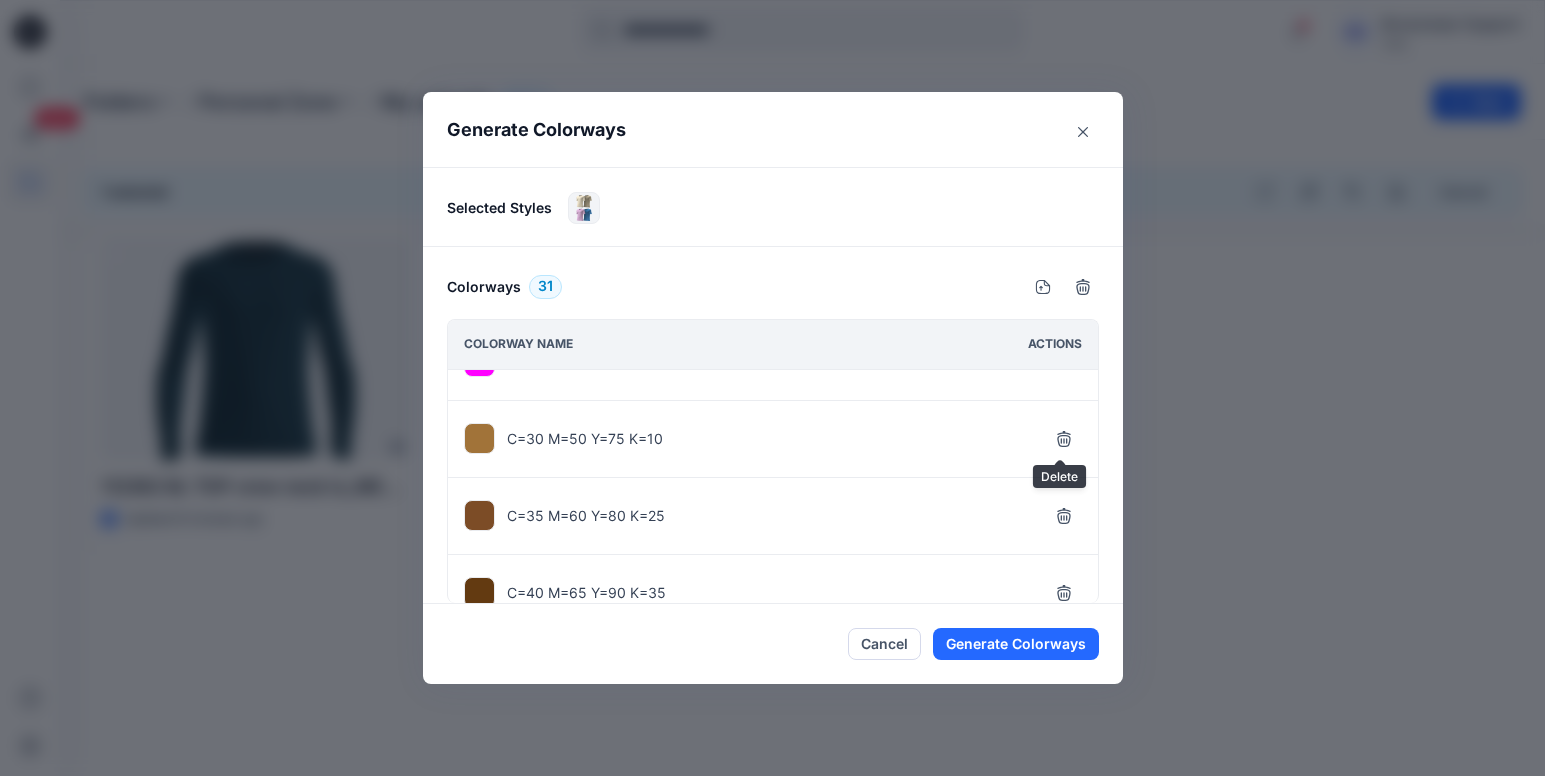 click 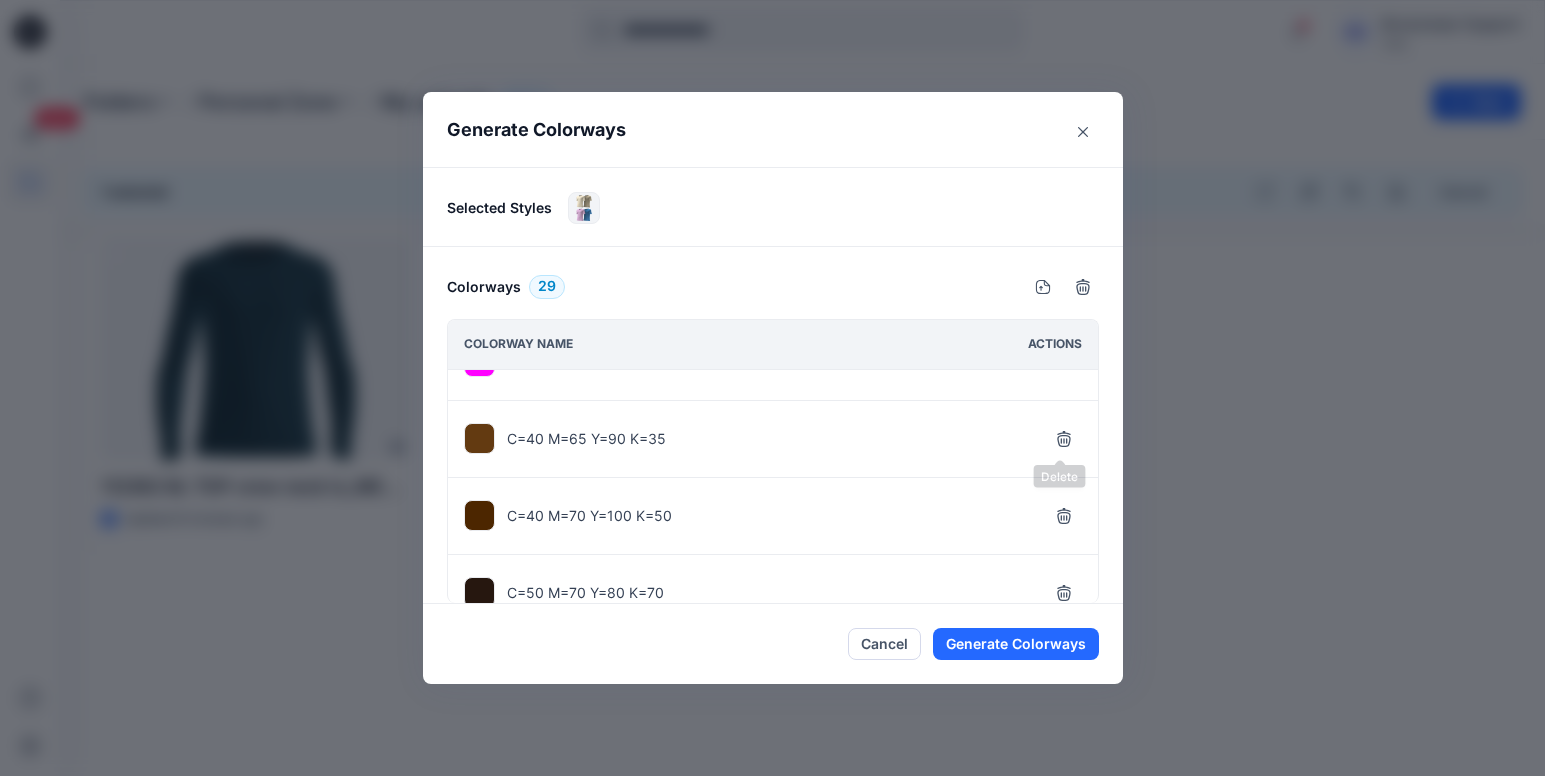 click 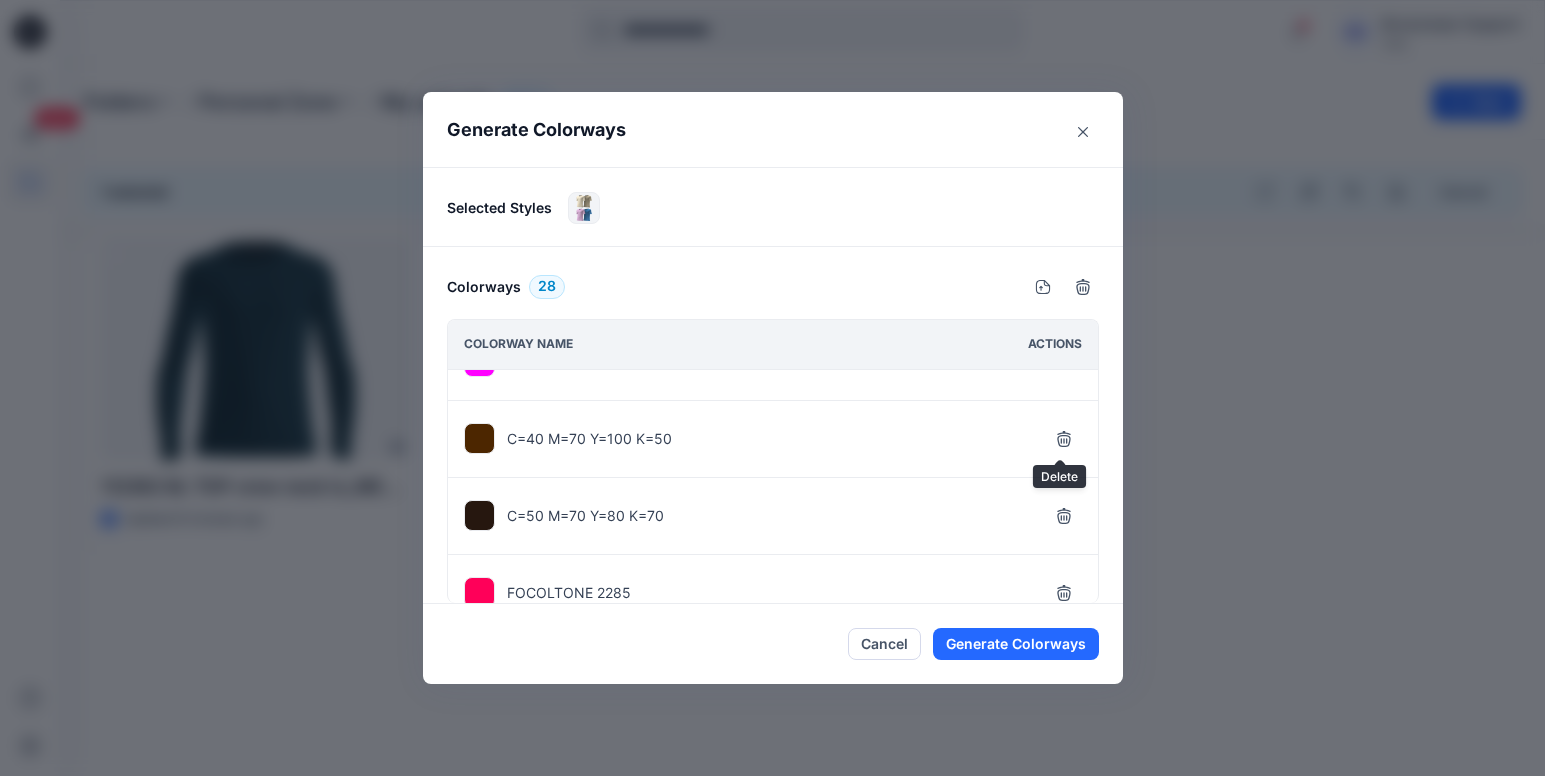 click 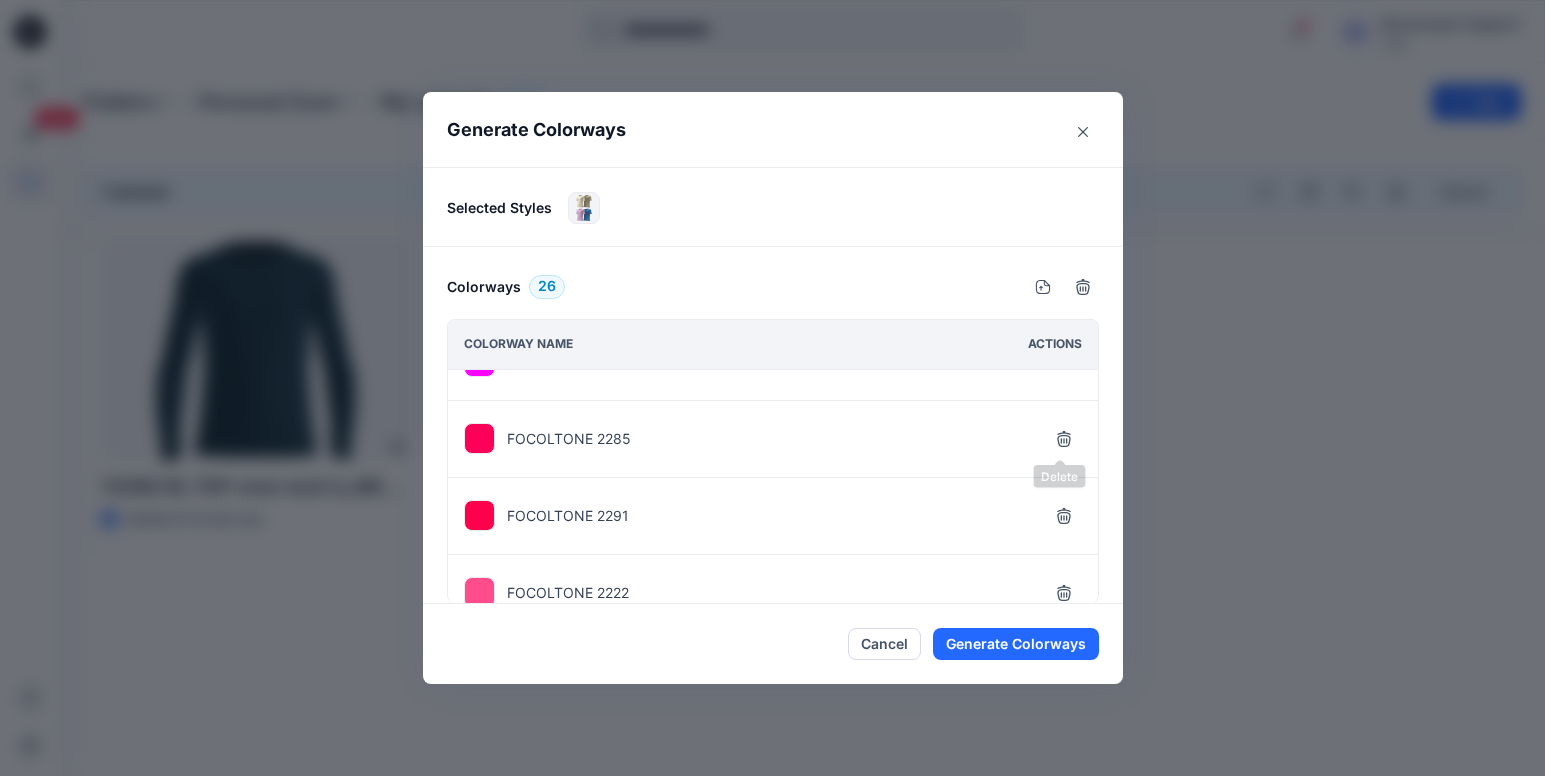 click 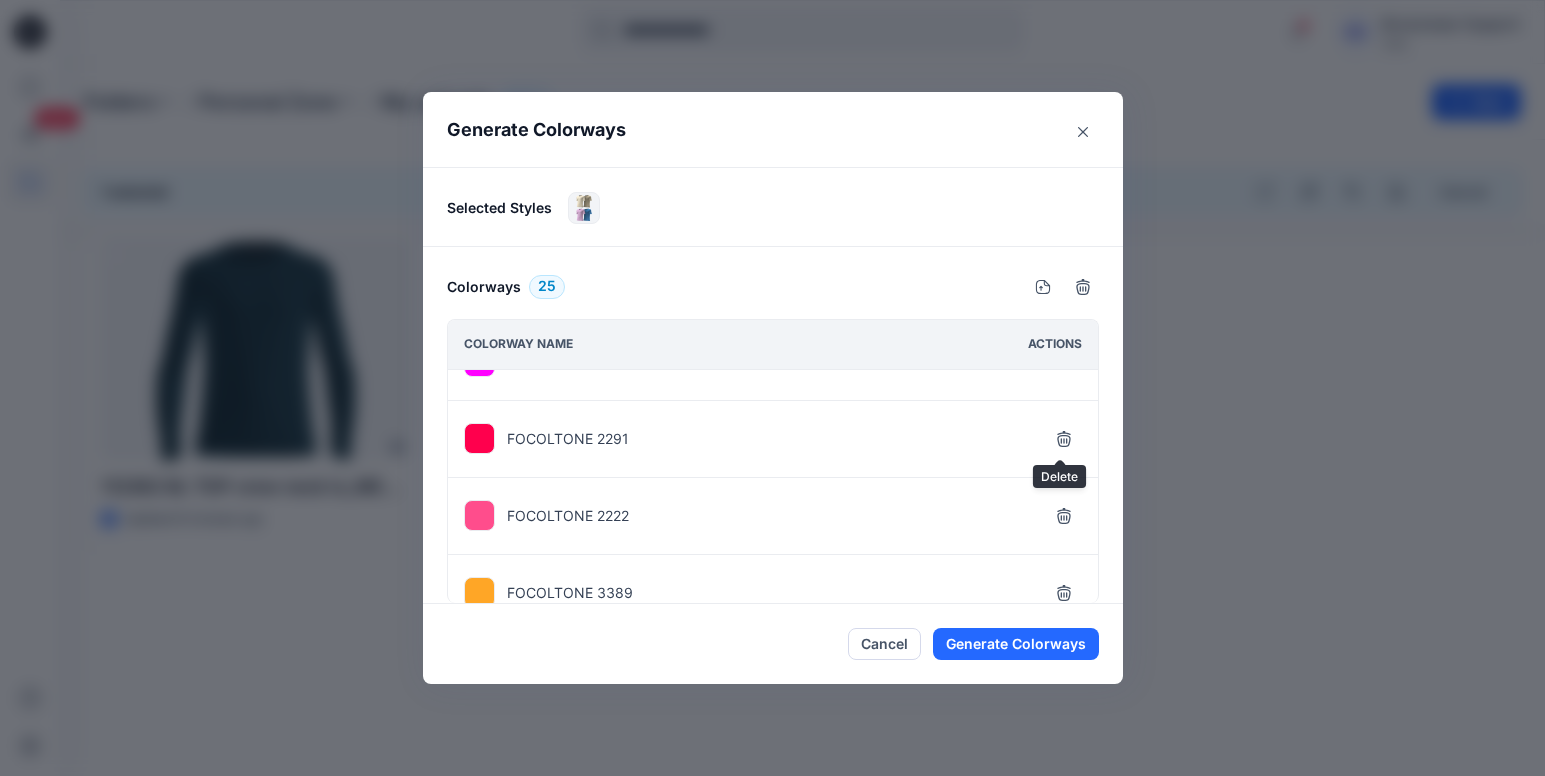 click 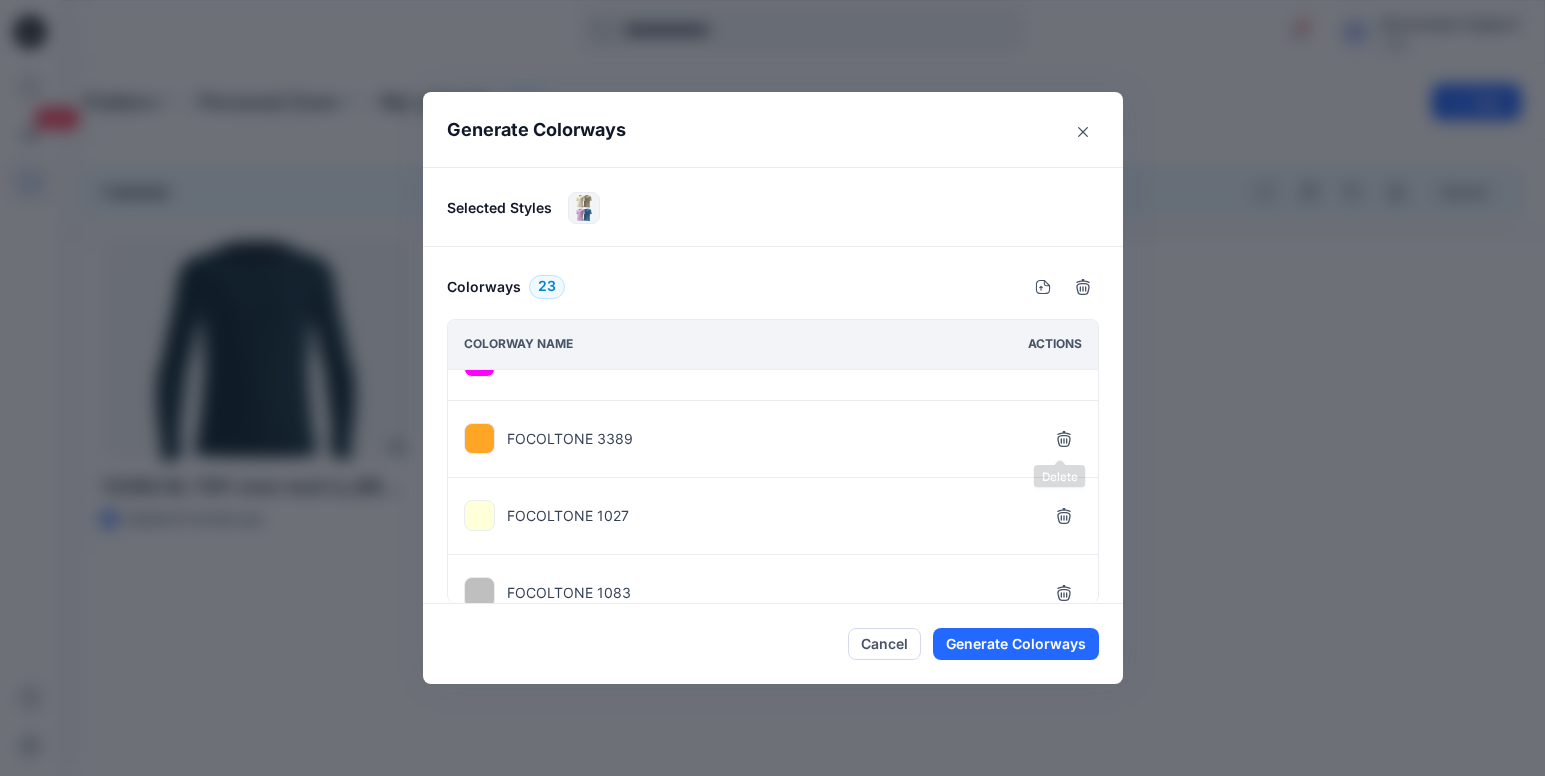 click 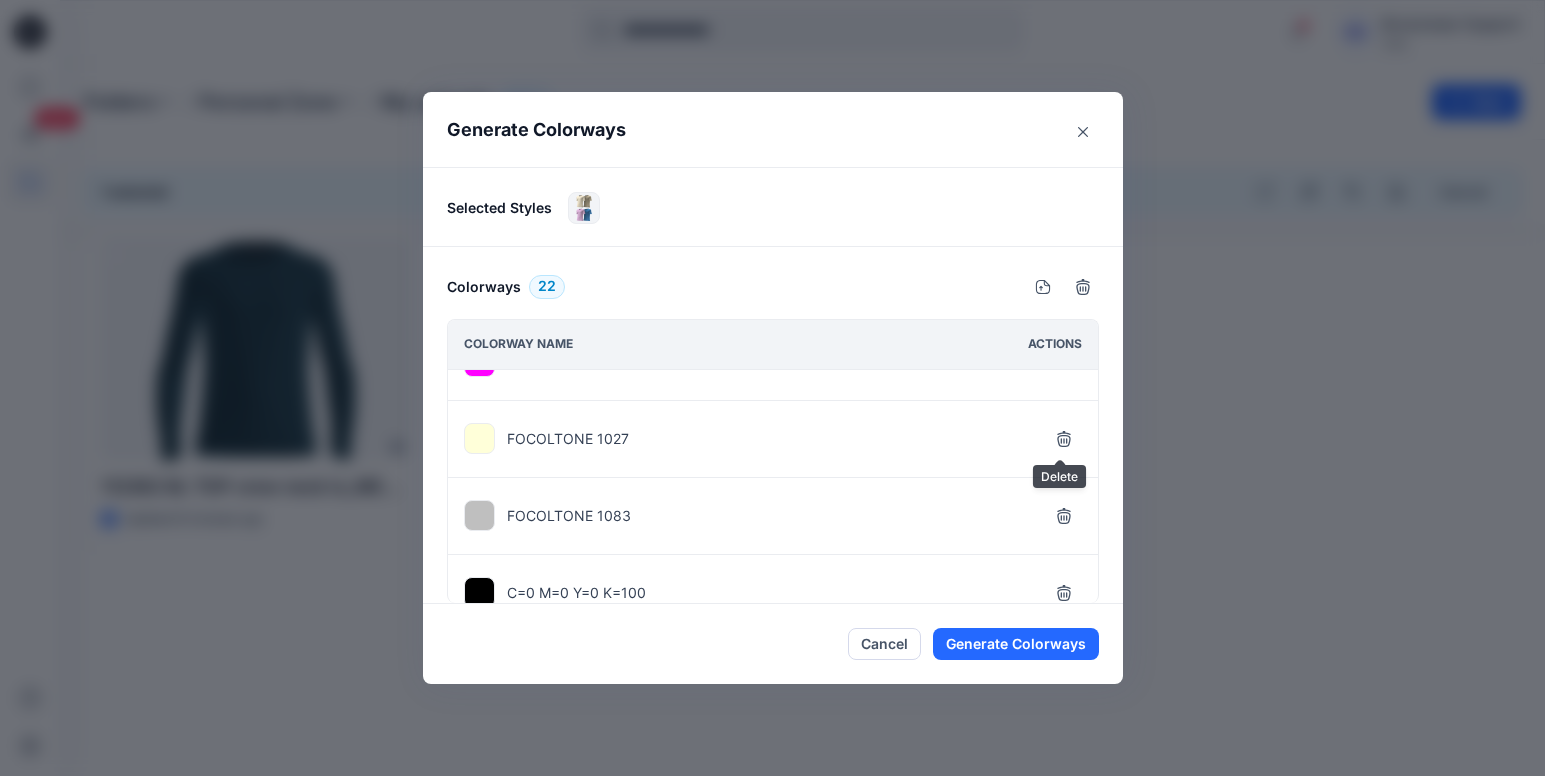click 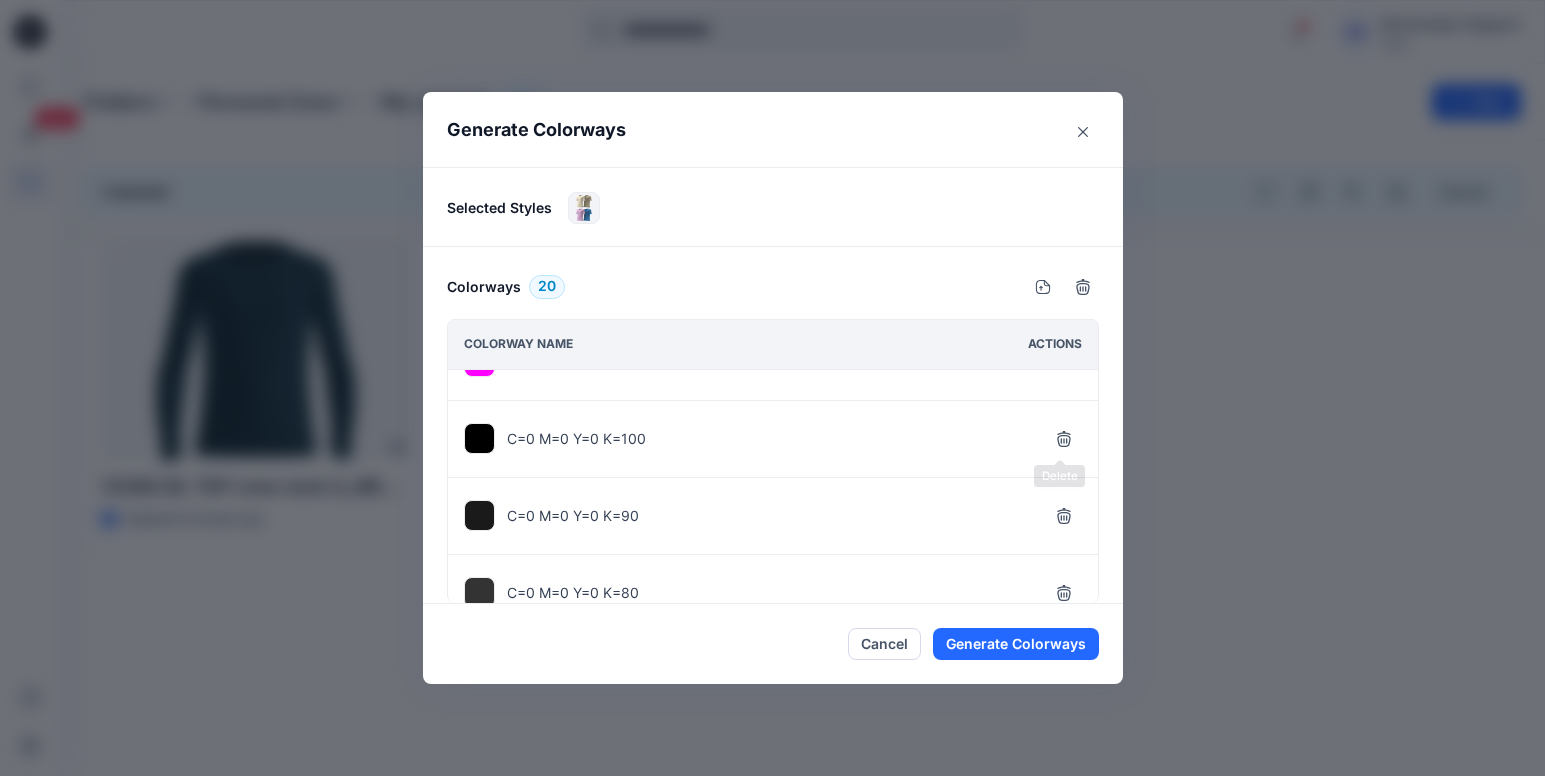 click 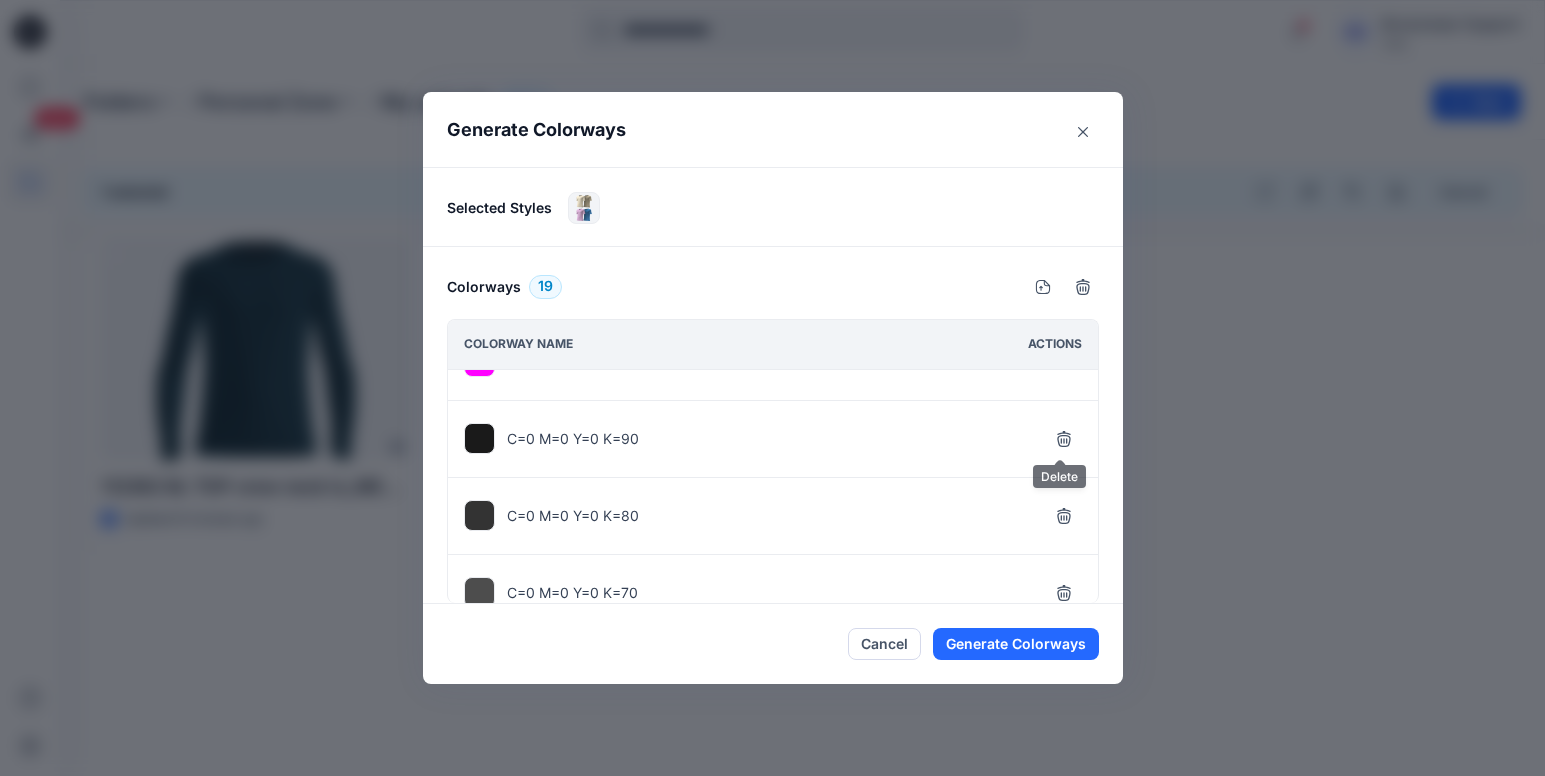 click 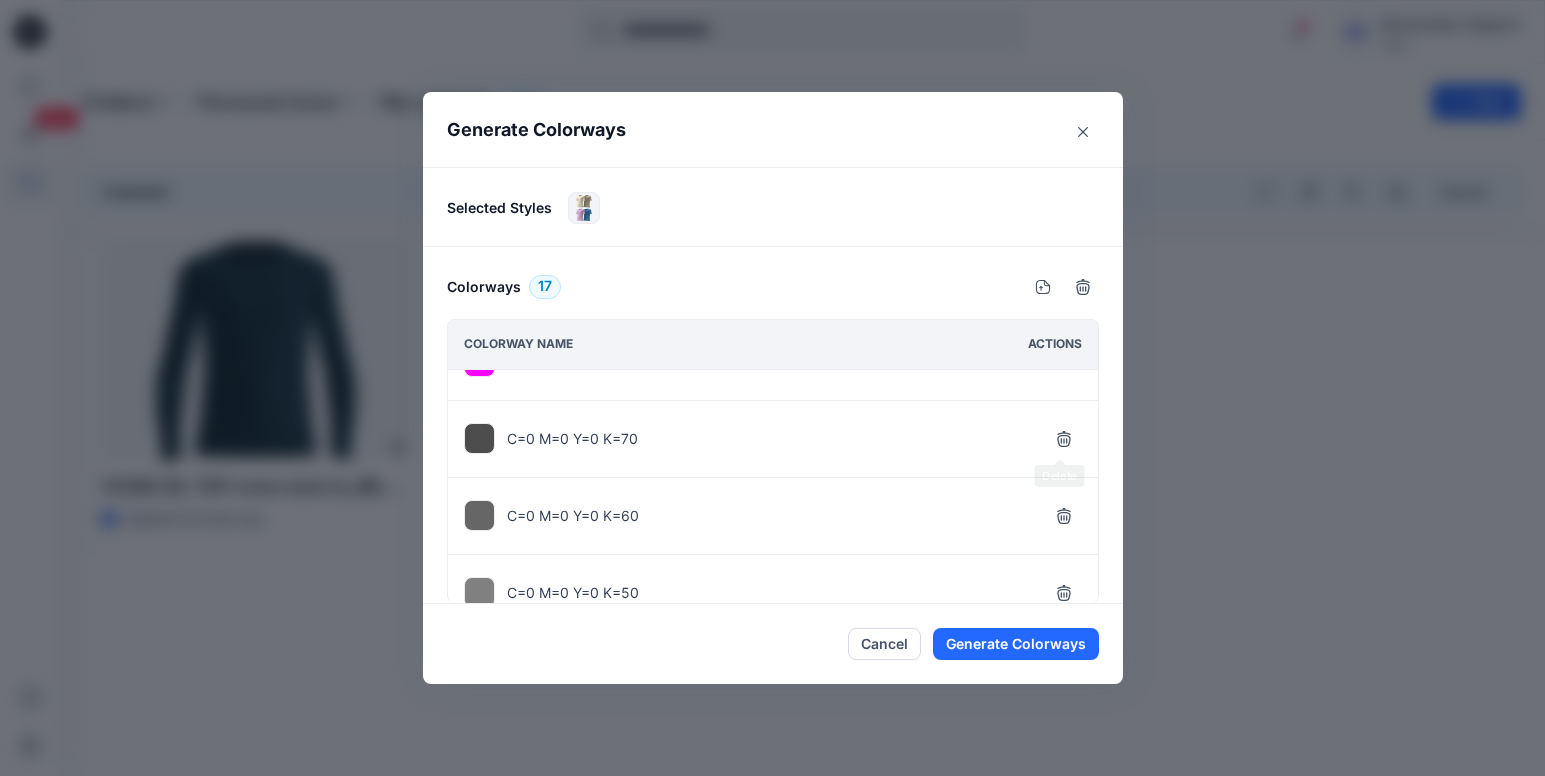 click 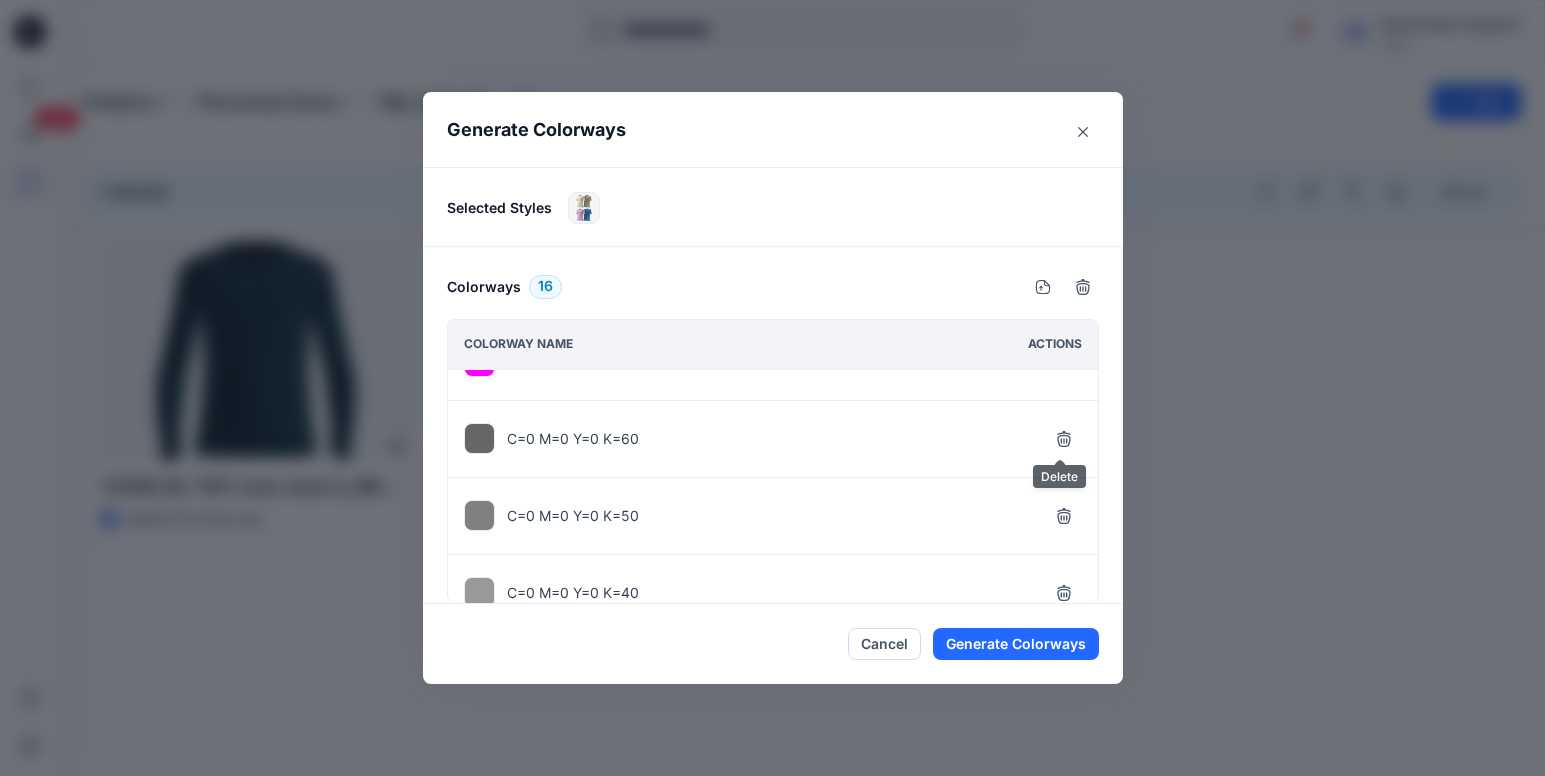 click 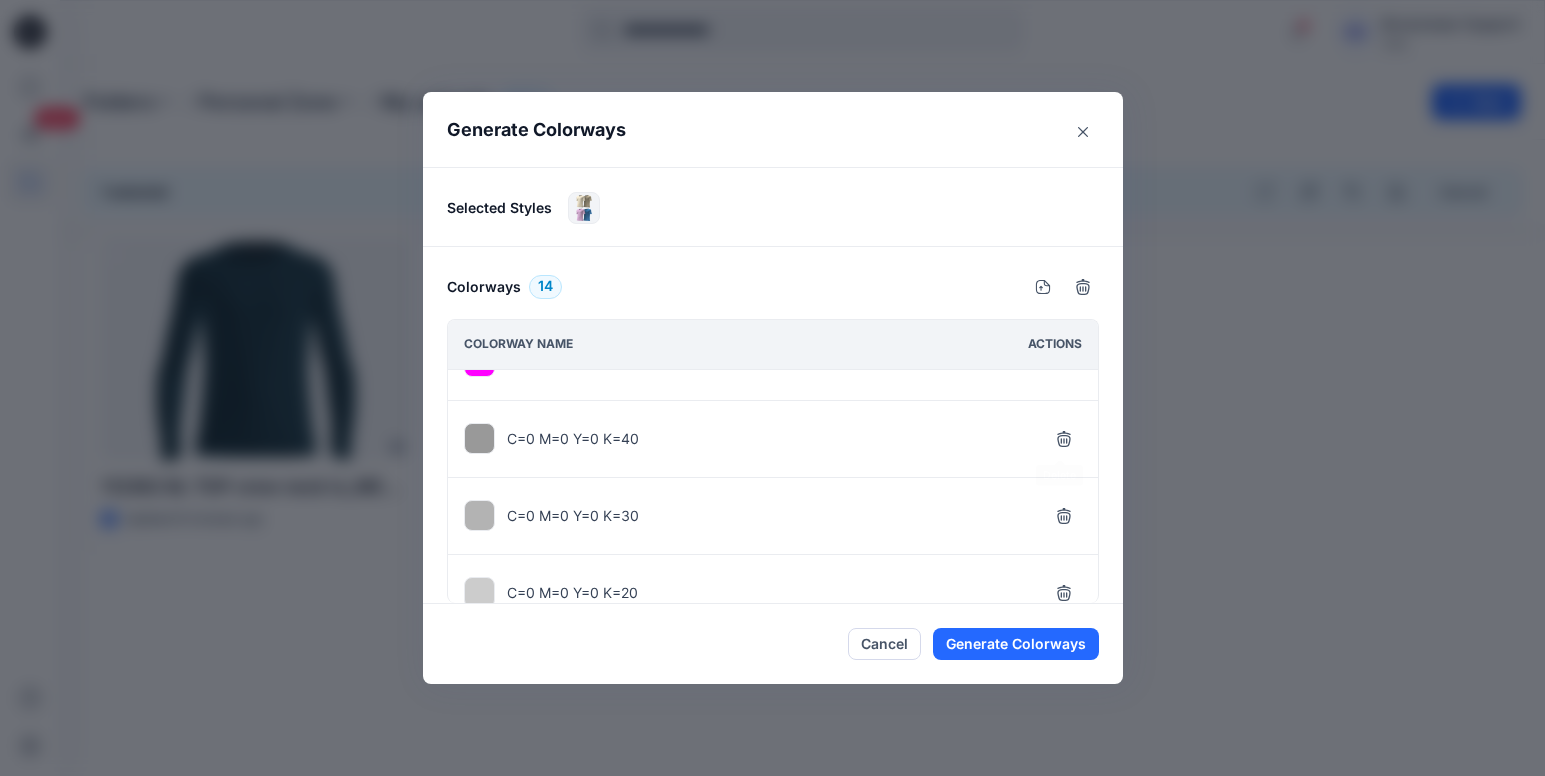 click 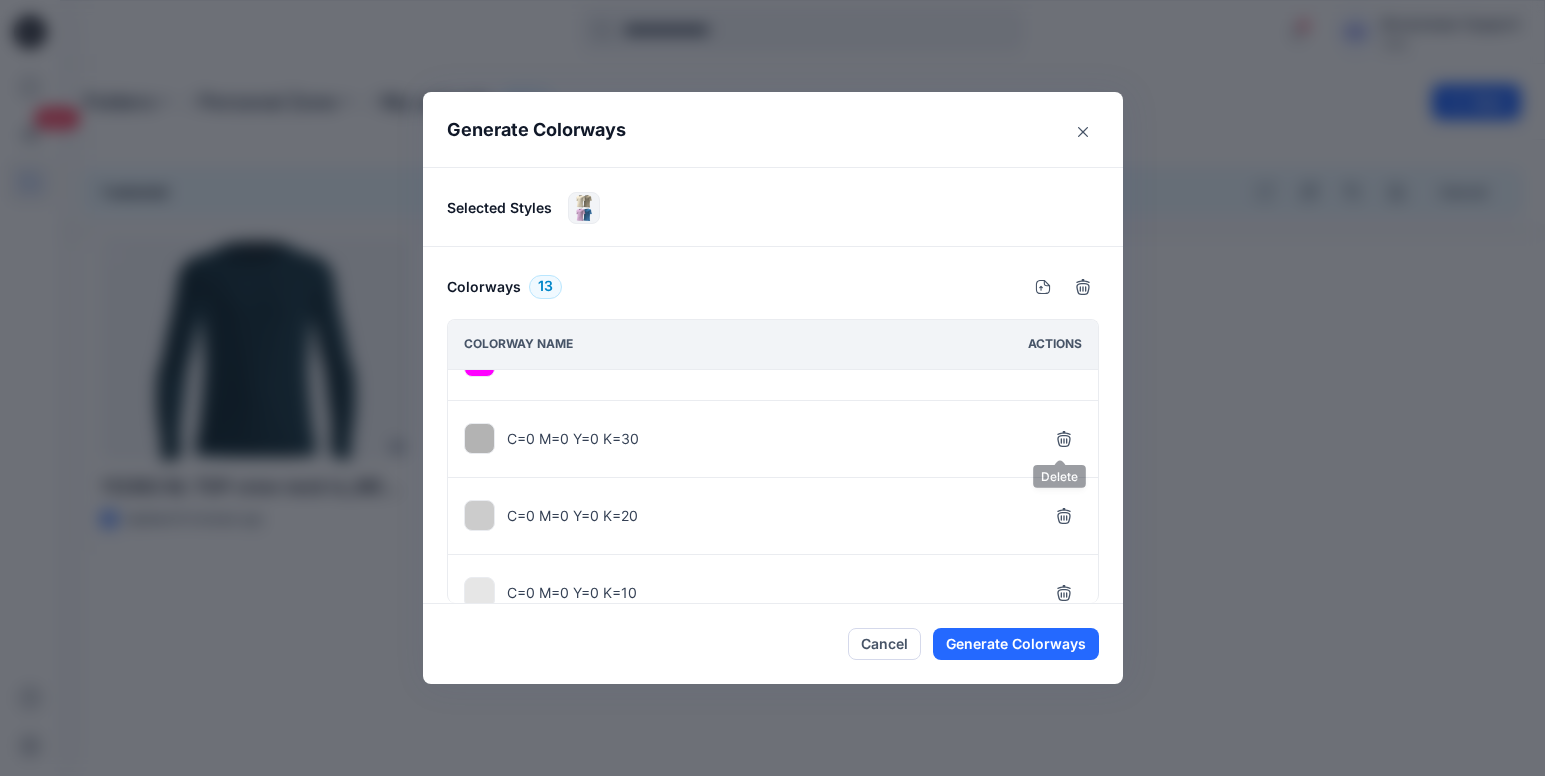 click 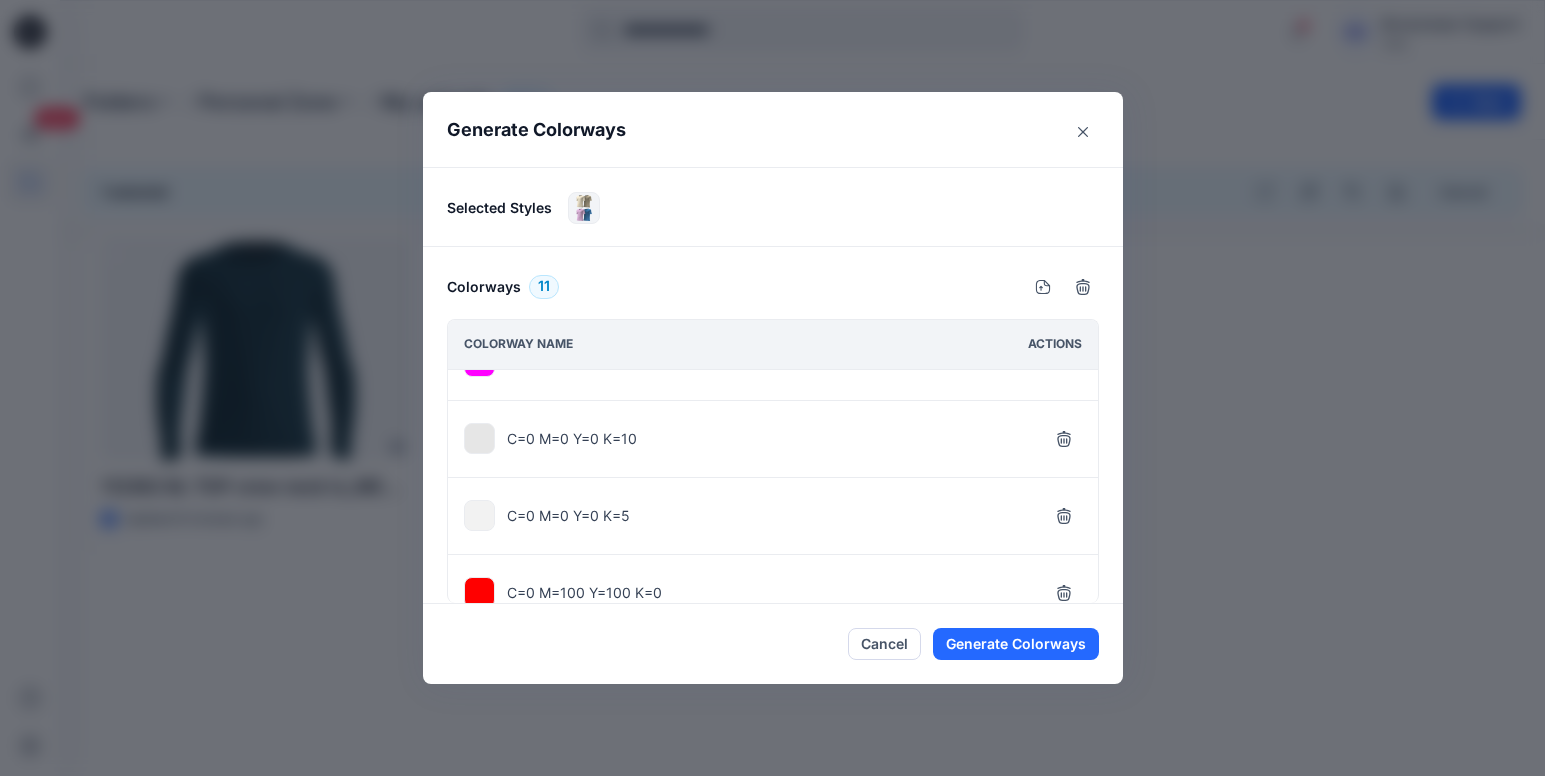 click 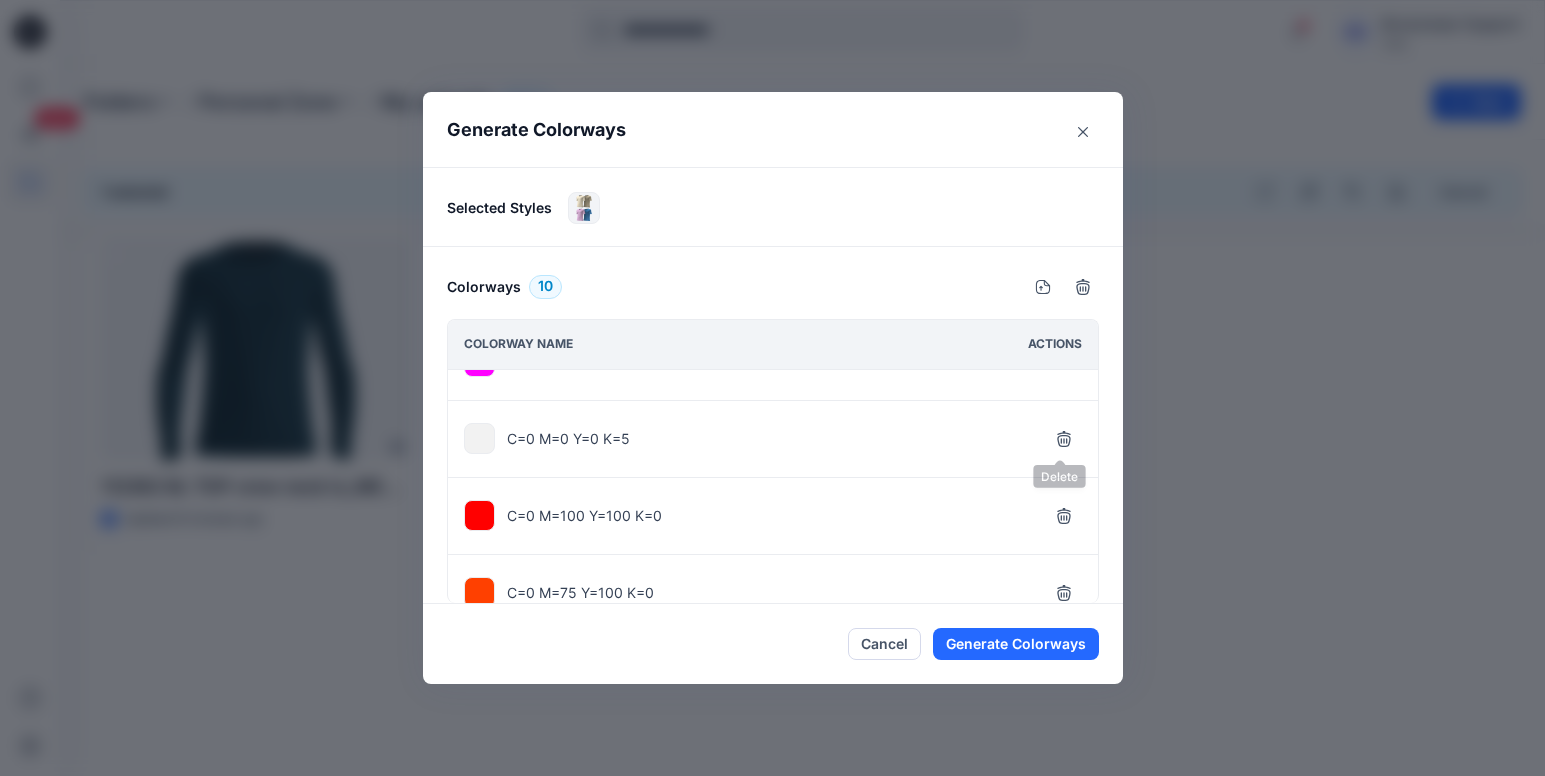 click 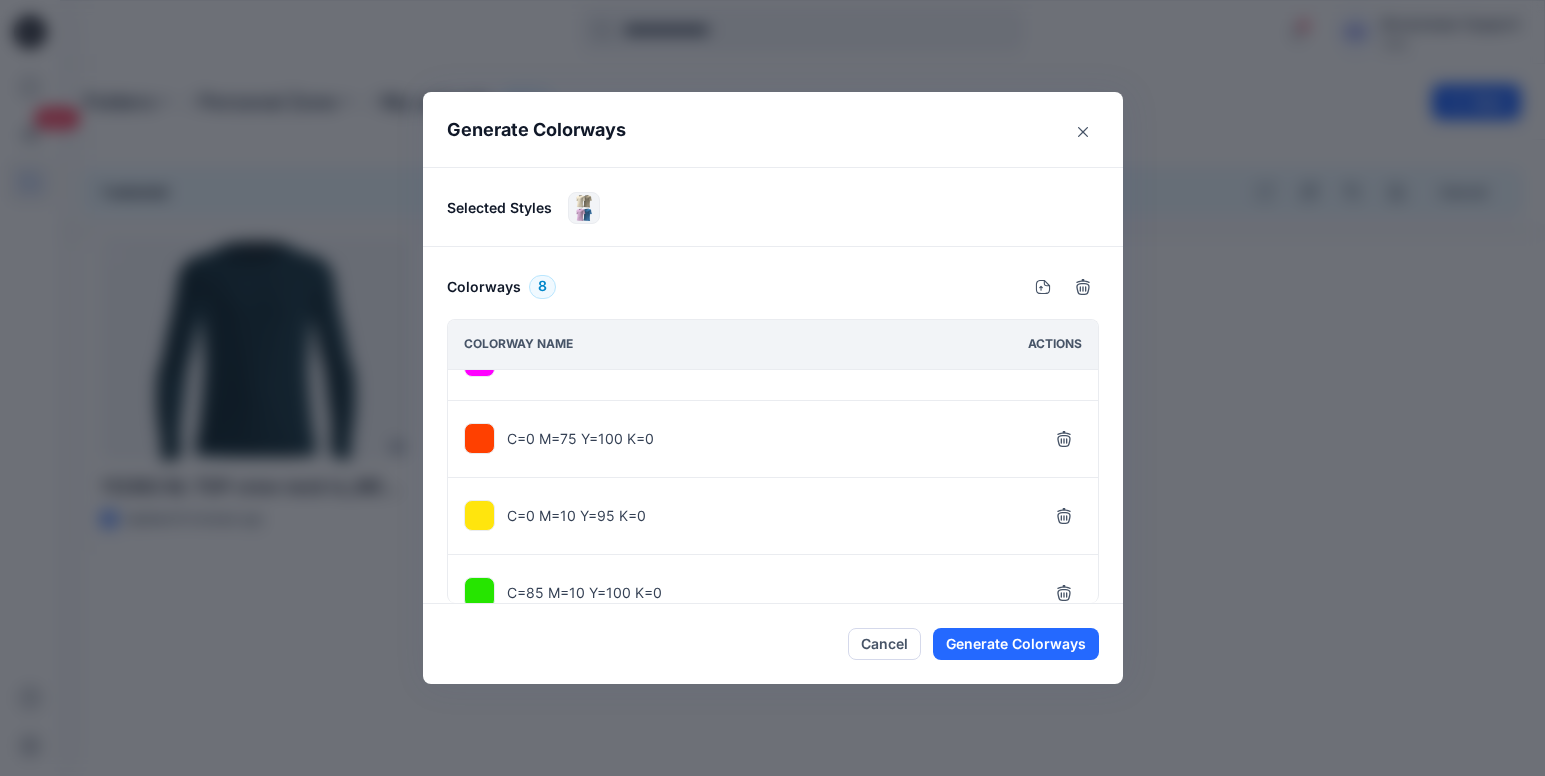 click 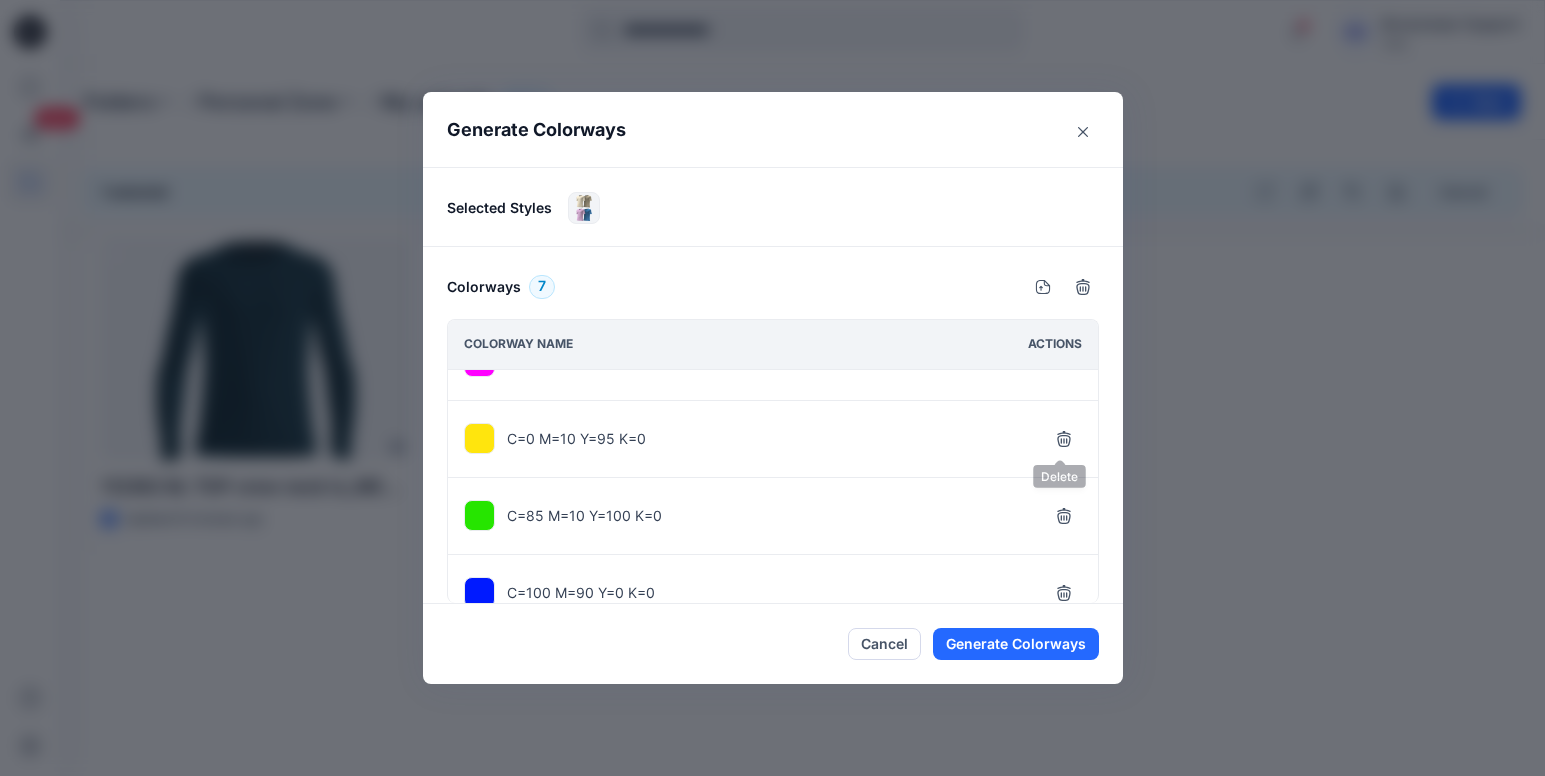 click 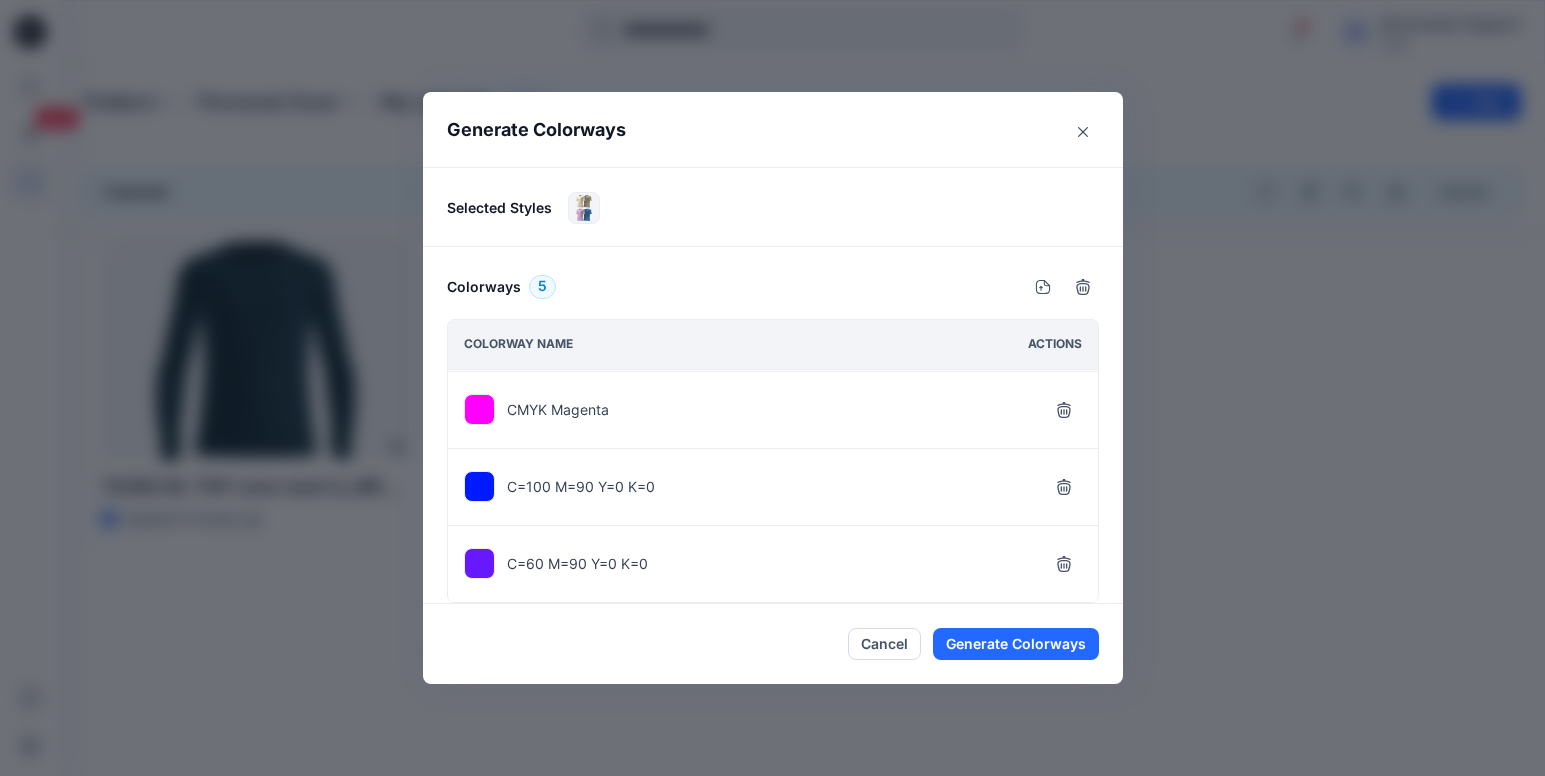 scroll, scrollTop: 152, scrollLeft: 0, axis: vertical 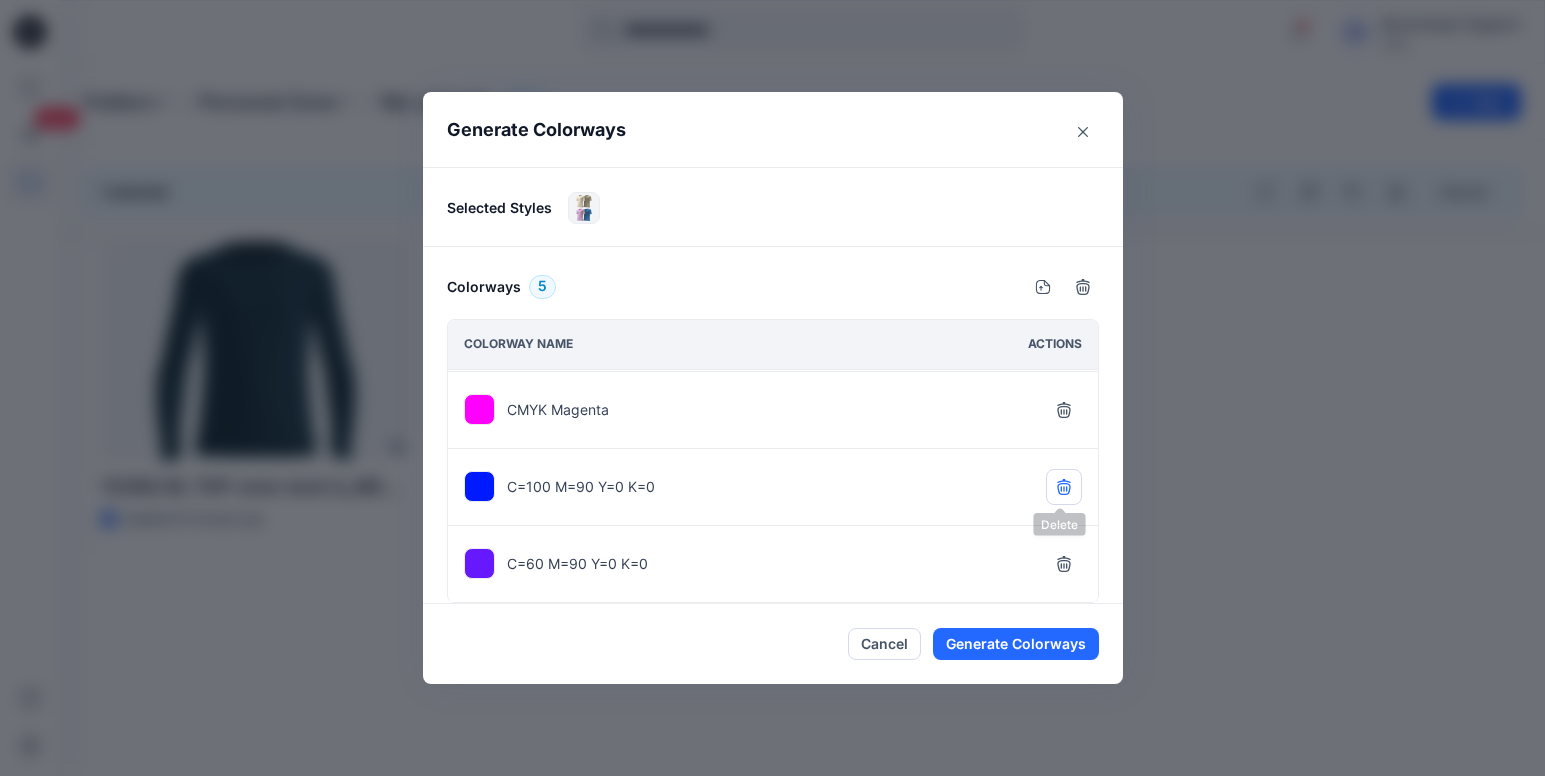click 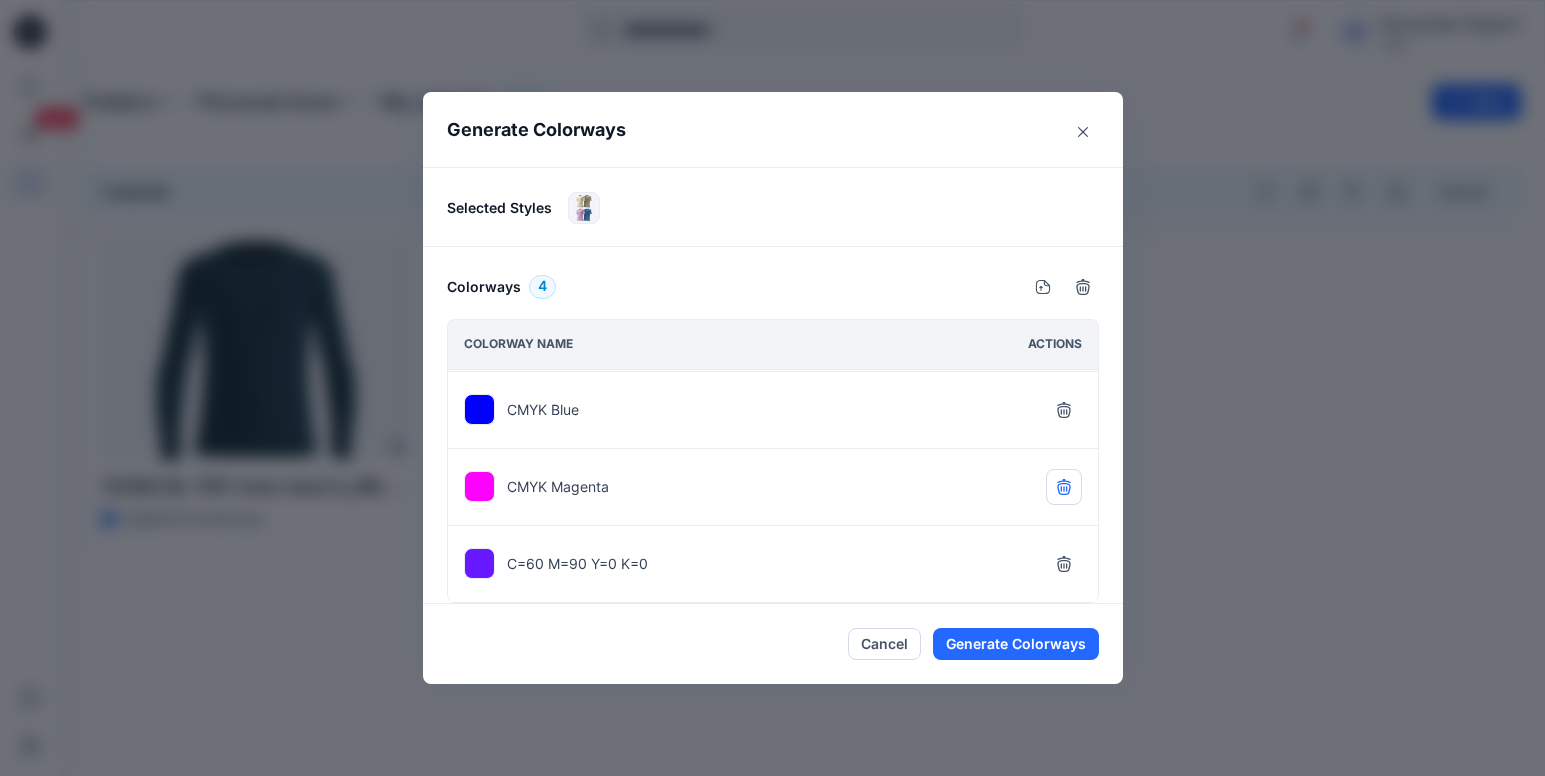 scroll, scrollTop: 75, scrollLeft: 0, axis: vertical 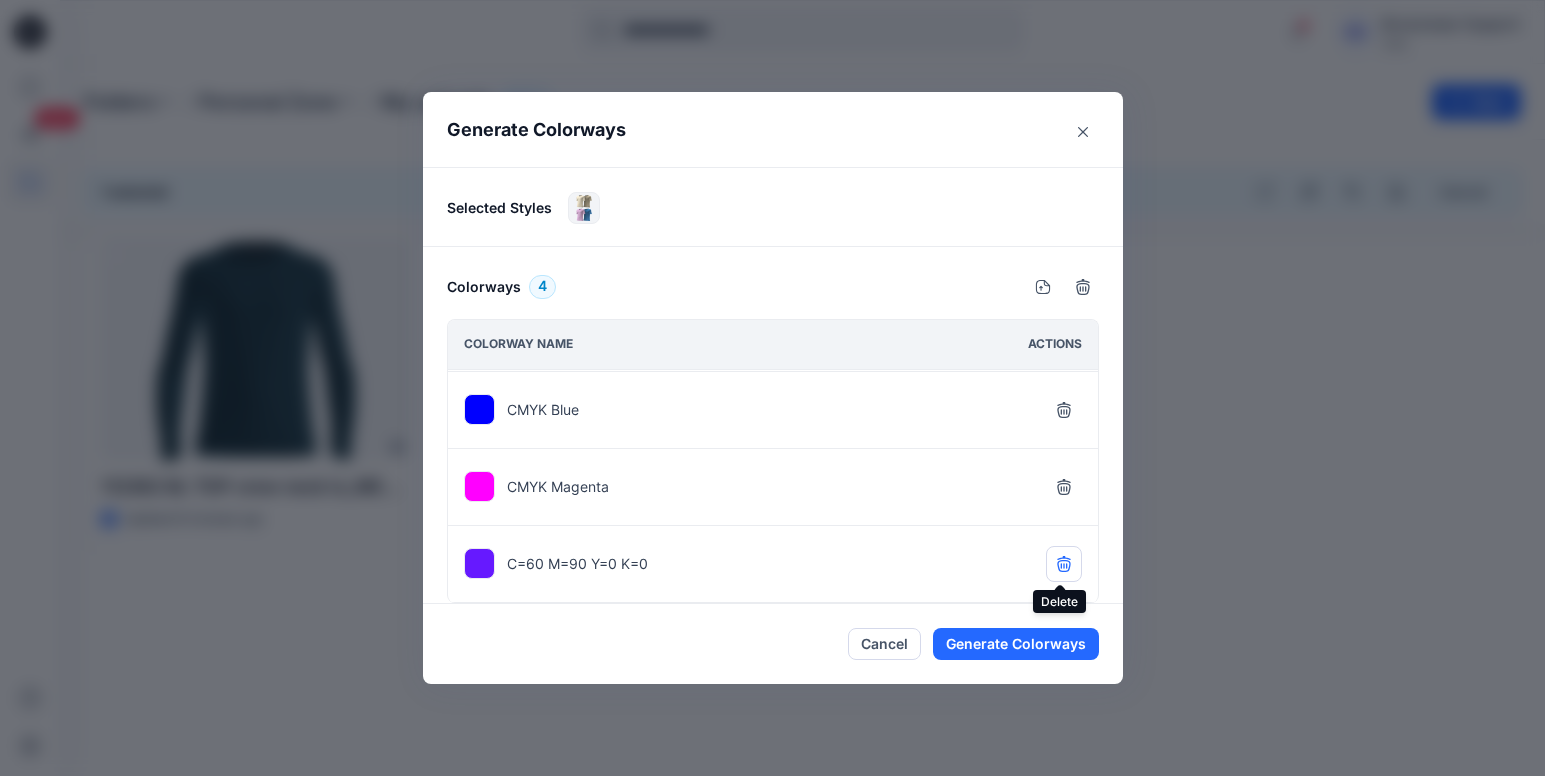 click 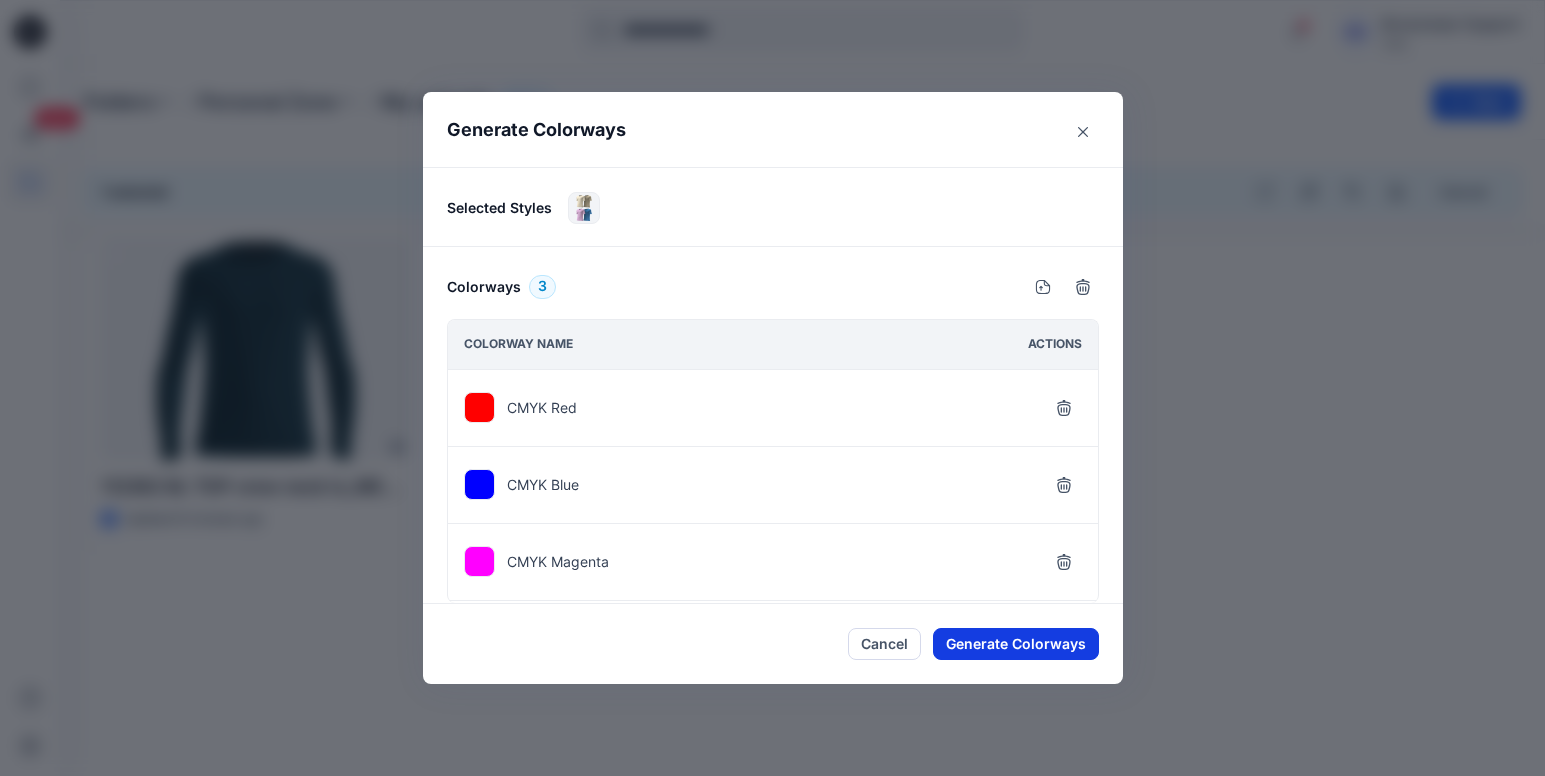 click on "Generate Colorways" at bounding box center (1016, 644) 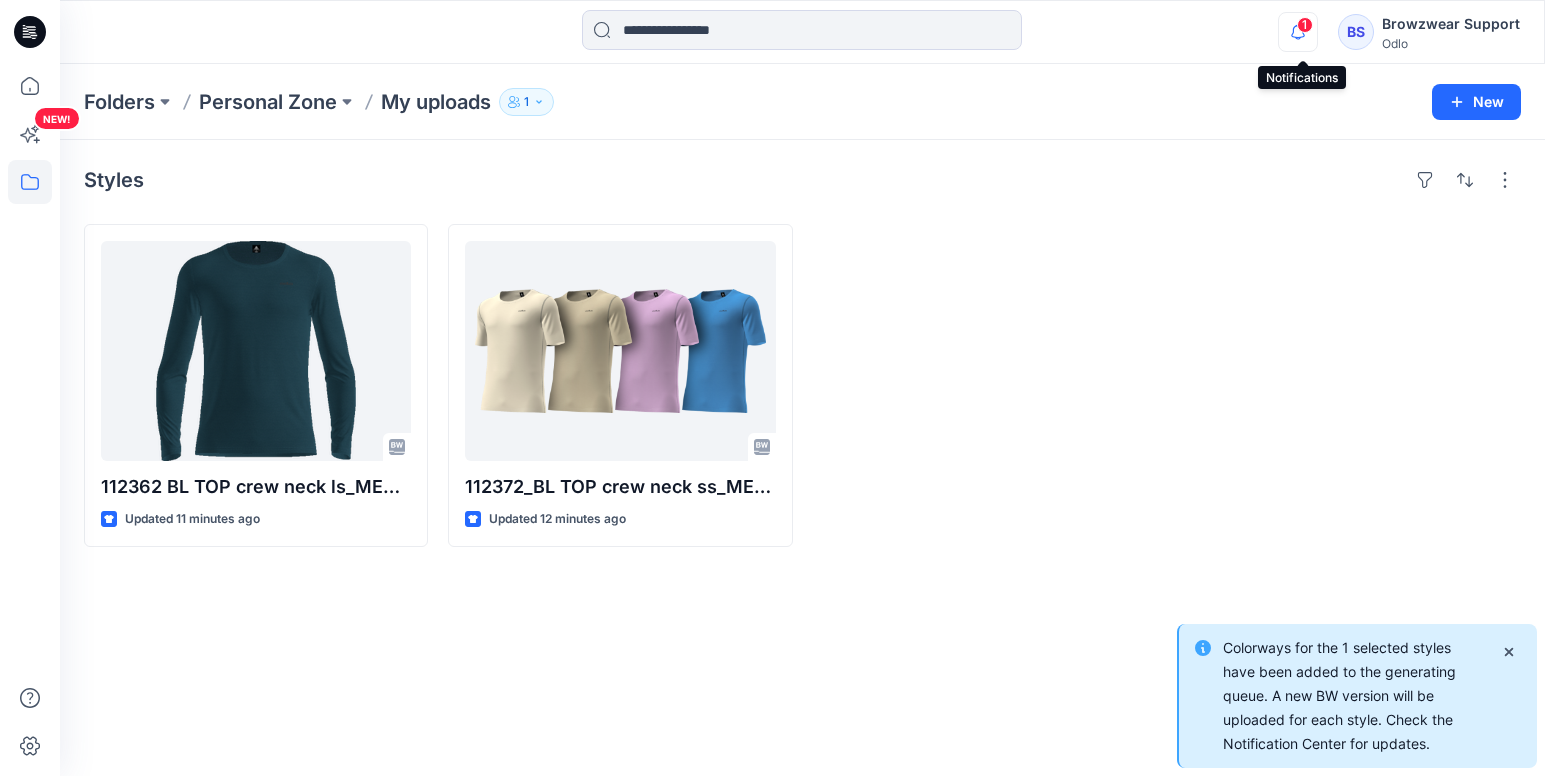 click 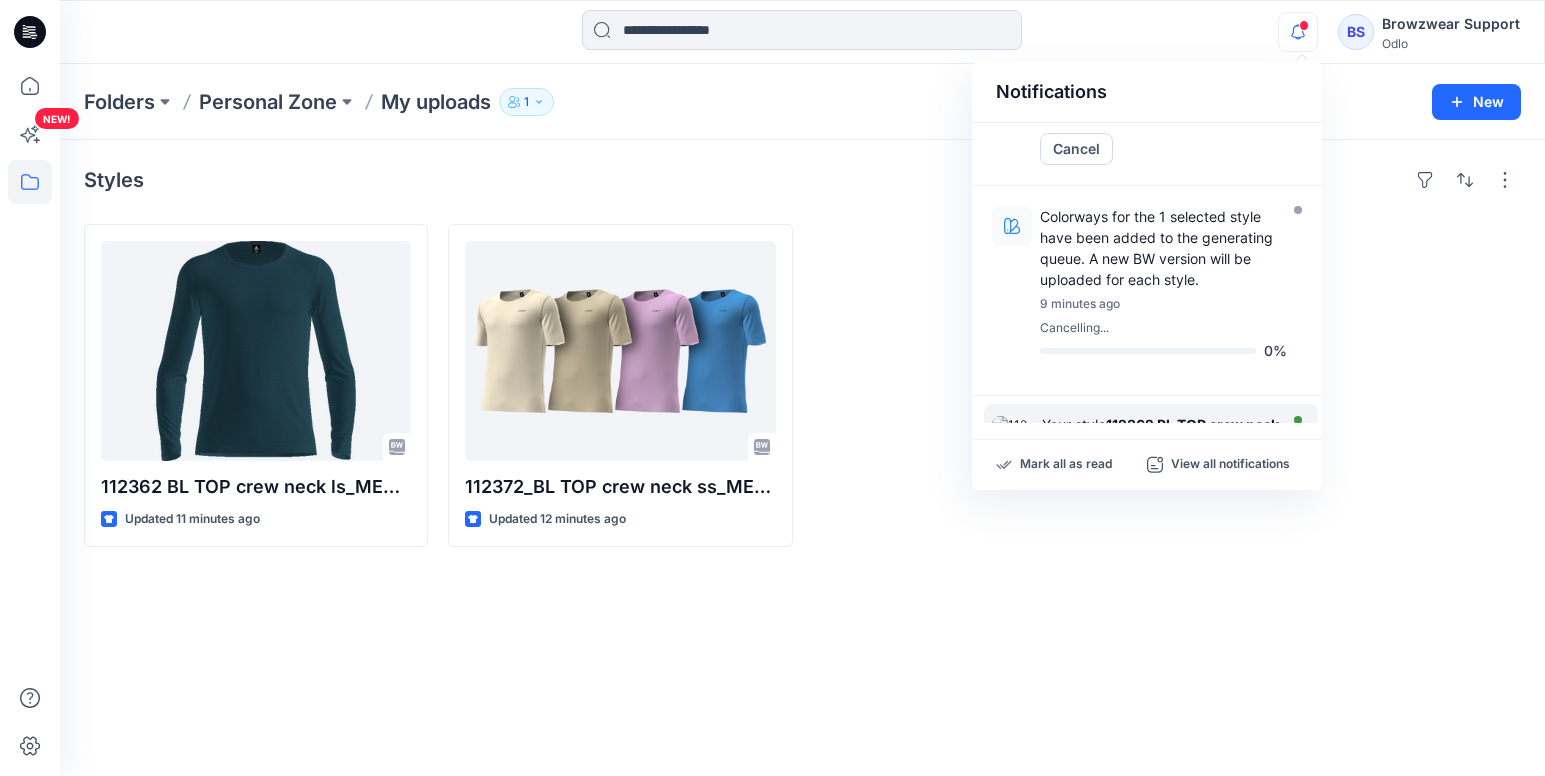 scroll, scrollTop: 0, scrollLeft: 0, axis: both 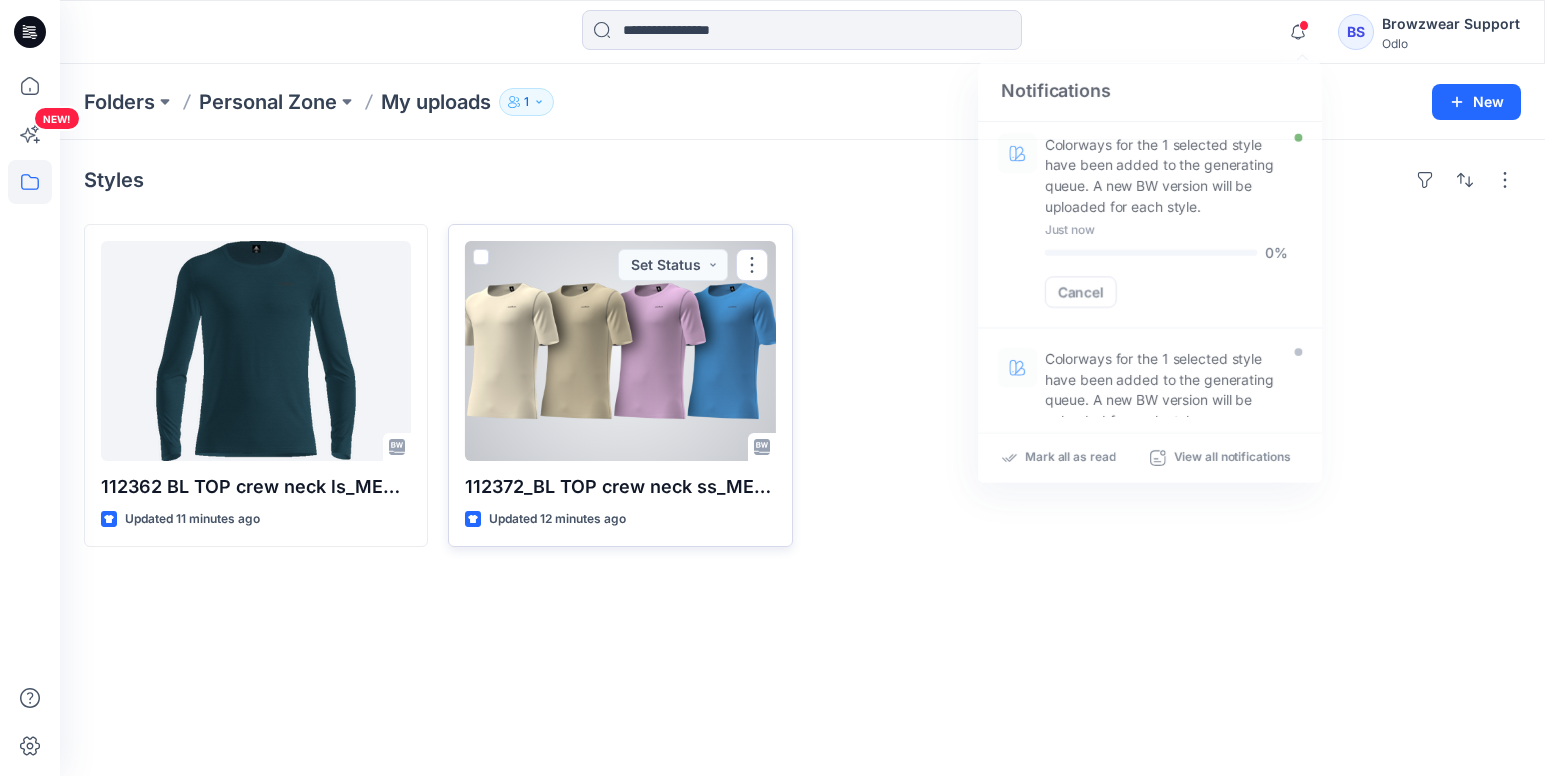 click at bounding box center [620, 351] 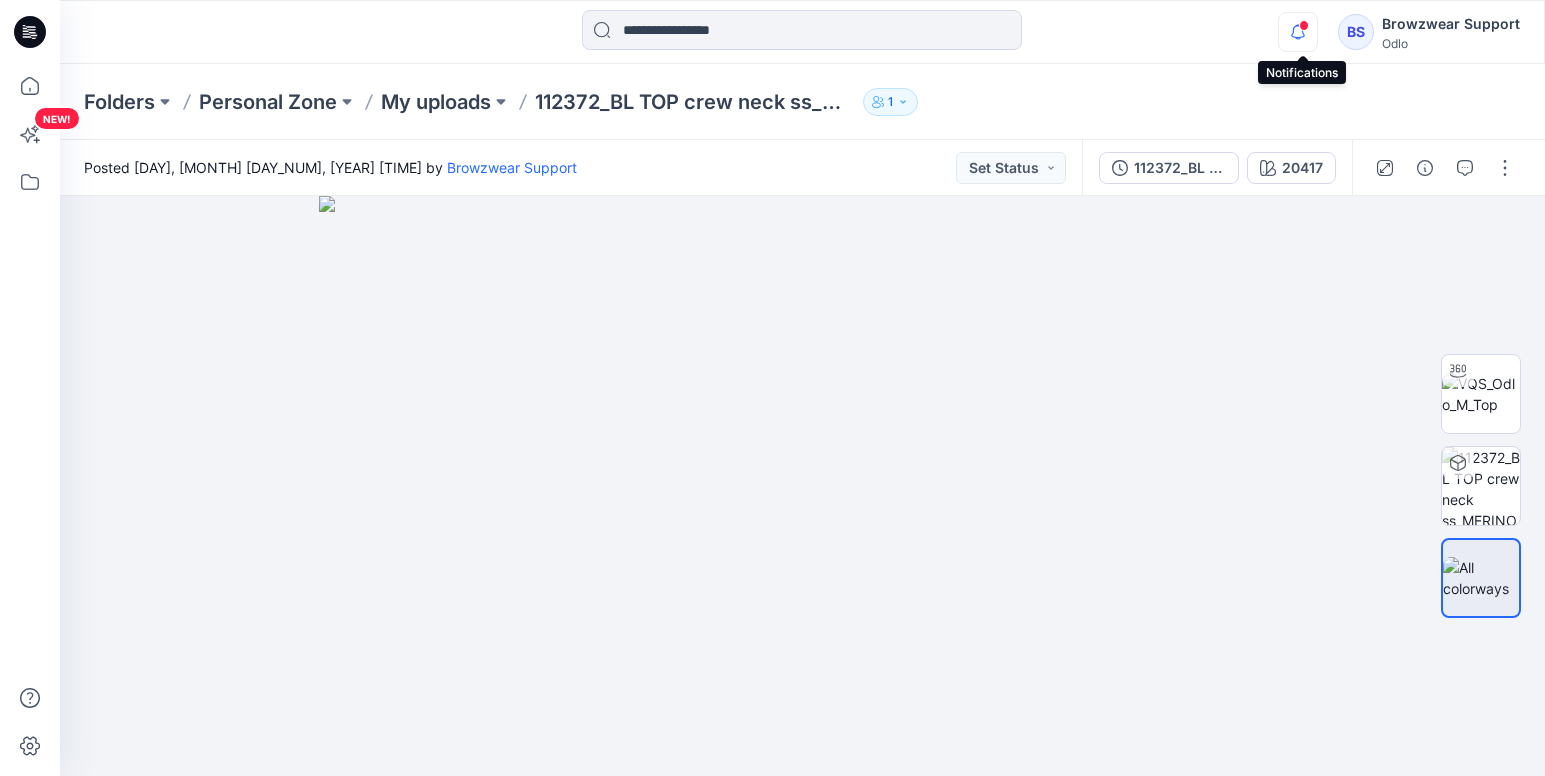click 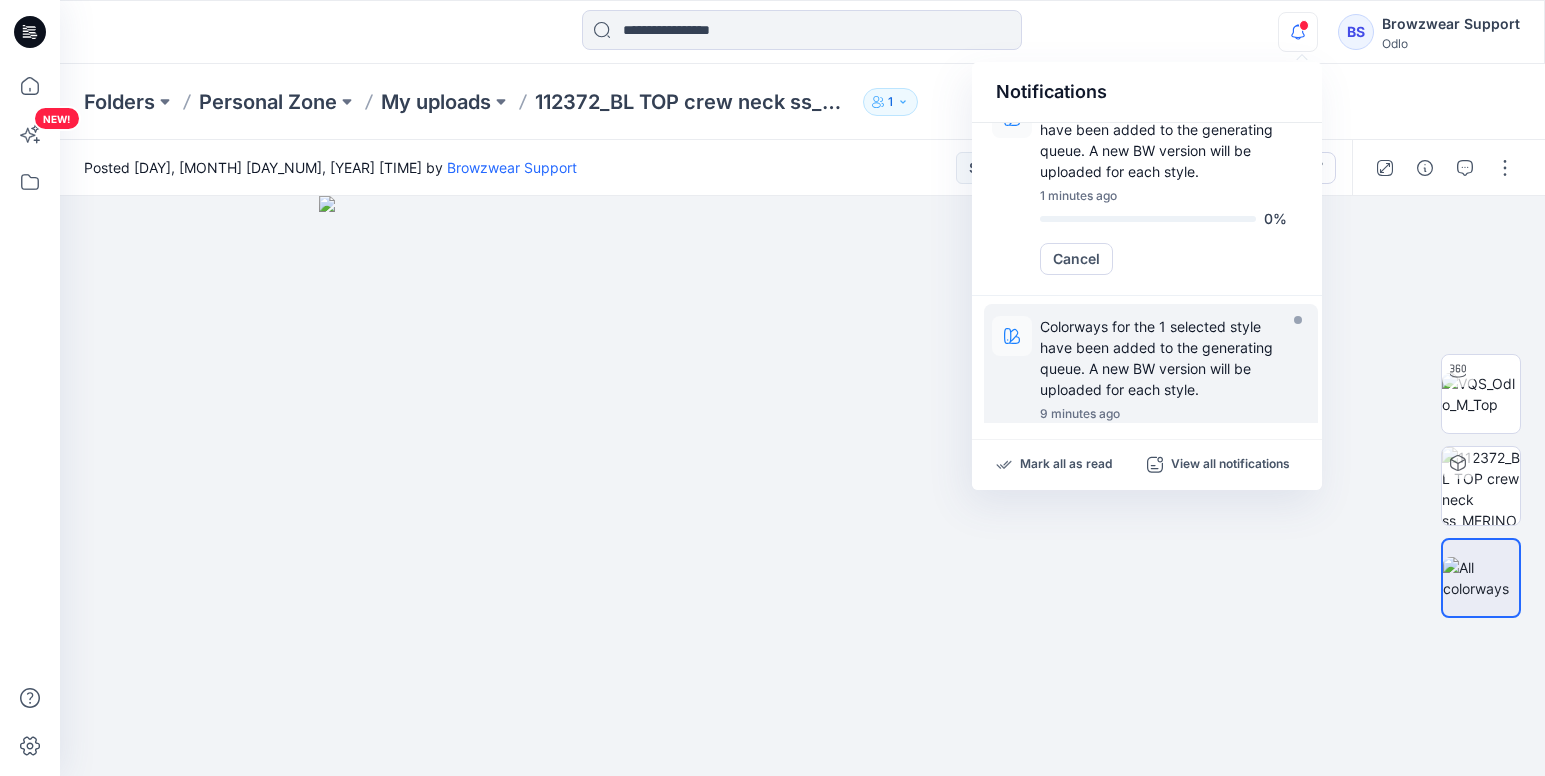 scroll, scrollTop: 0, scrollLeft: 0, axis: both 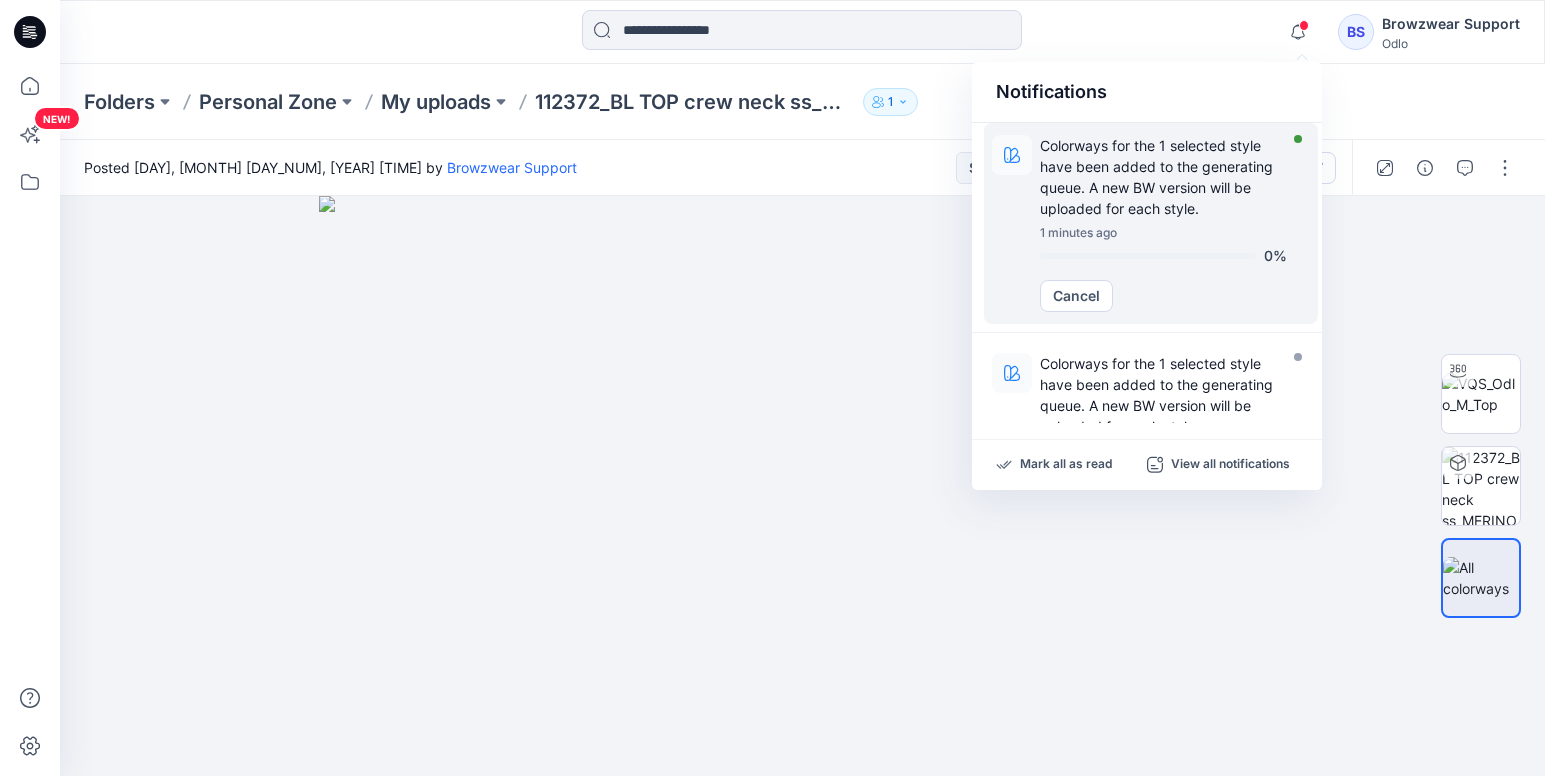 click on "Colorways for the 1 selected style have been added to the generating queue. A new BW version will be uploaded for each style." at bounding box center [1163, 177] 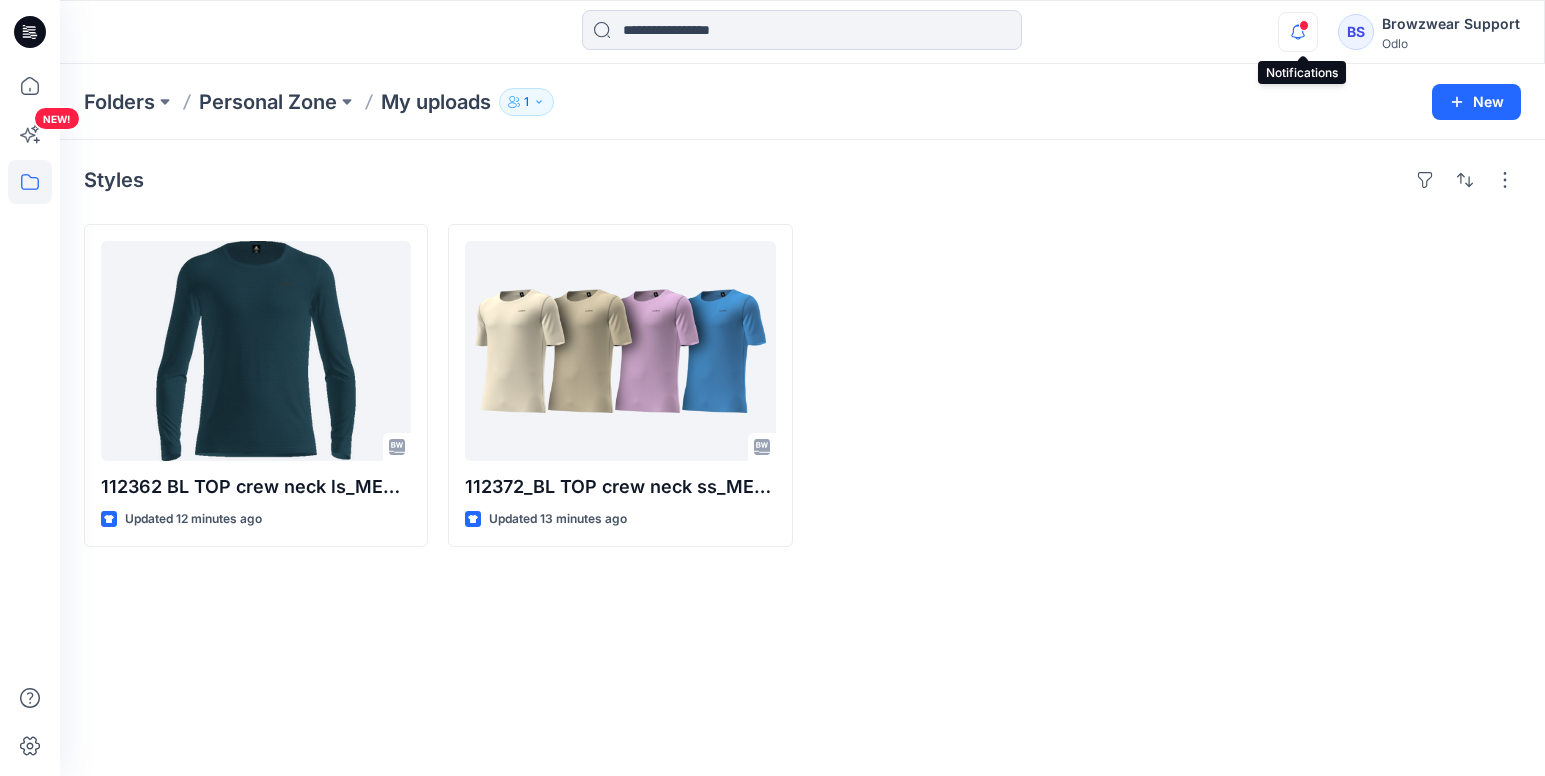 click 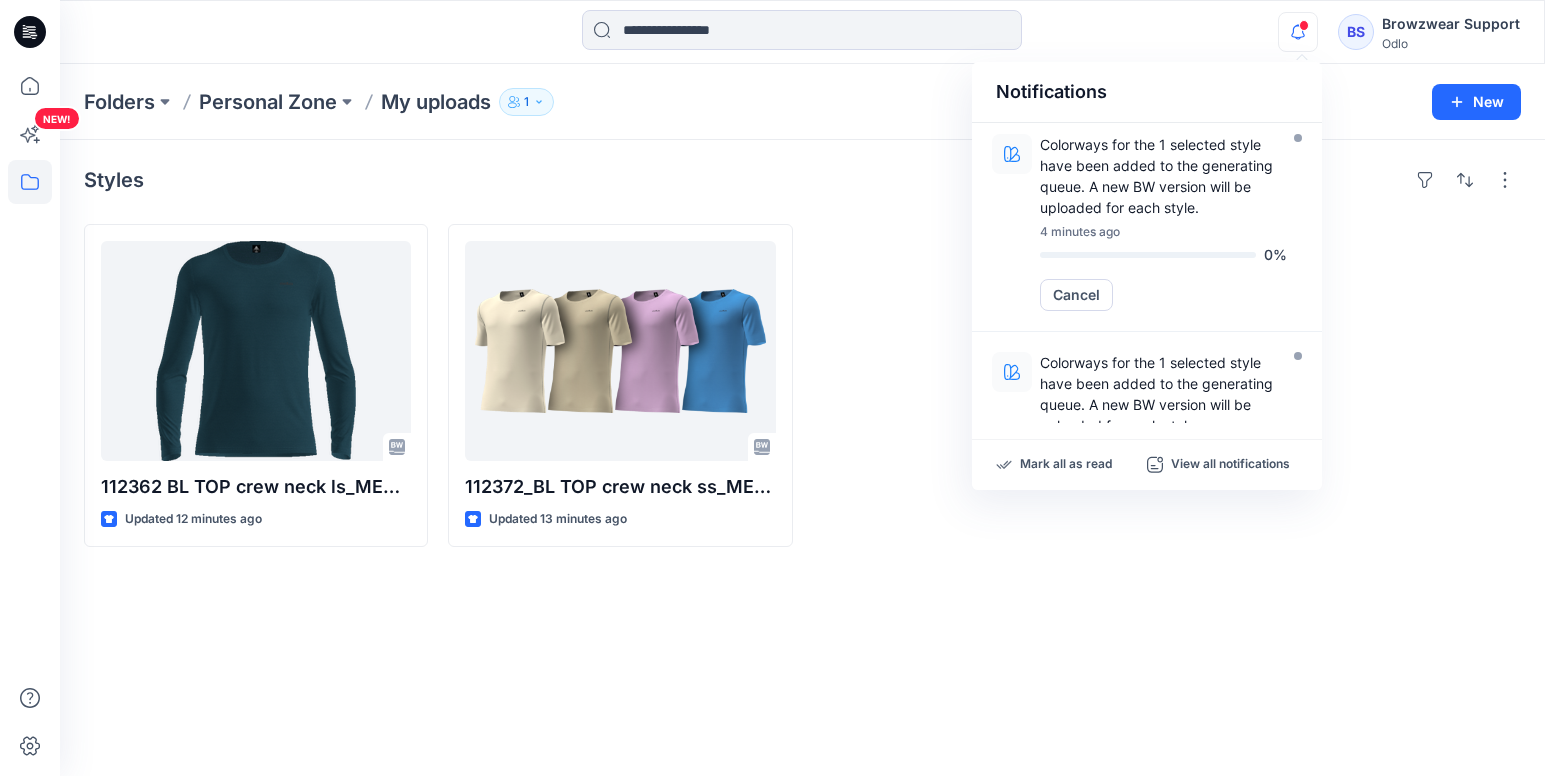 scroll, scrollTop: 0, scrollLeft: 0, axis: both 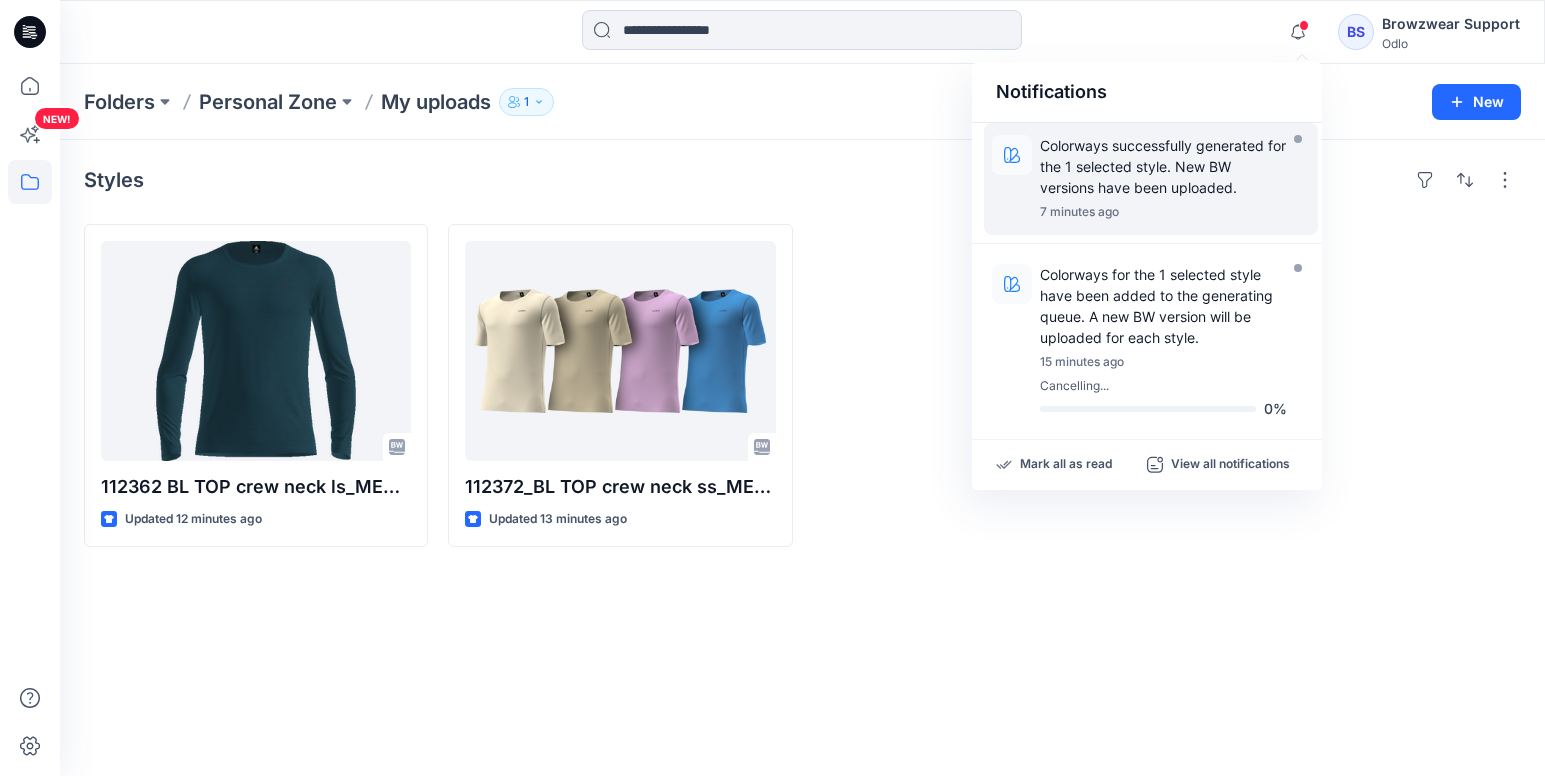 click on "Colorways successfully generated for the 1 selected style. New BW versions have been uploaded." at bounding box center [1163, 166] 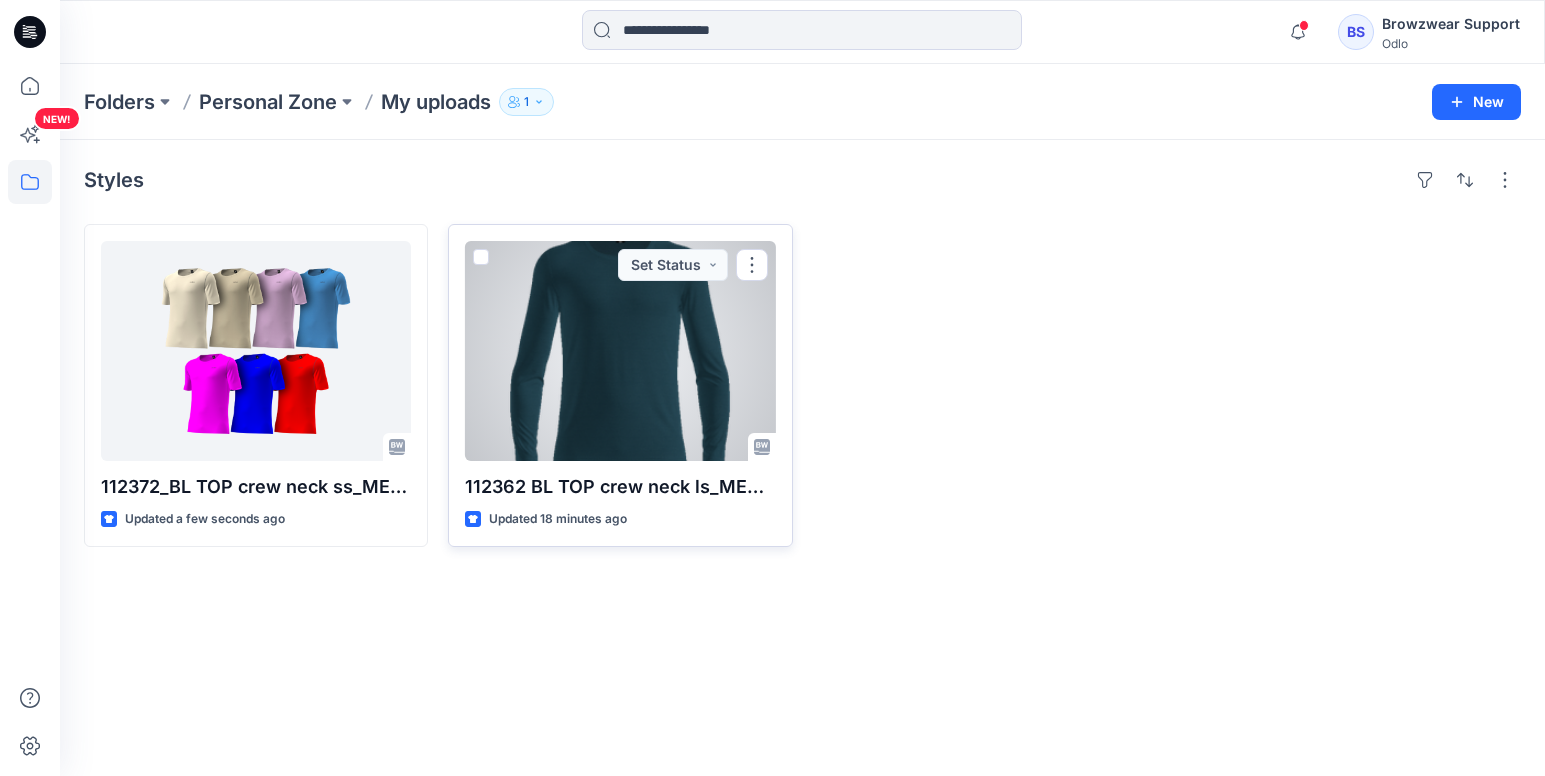 click at bounding box center [481, 257] 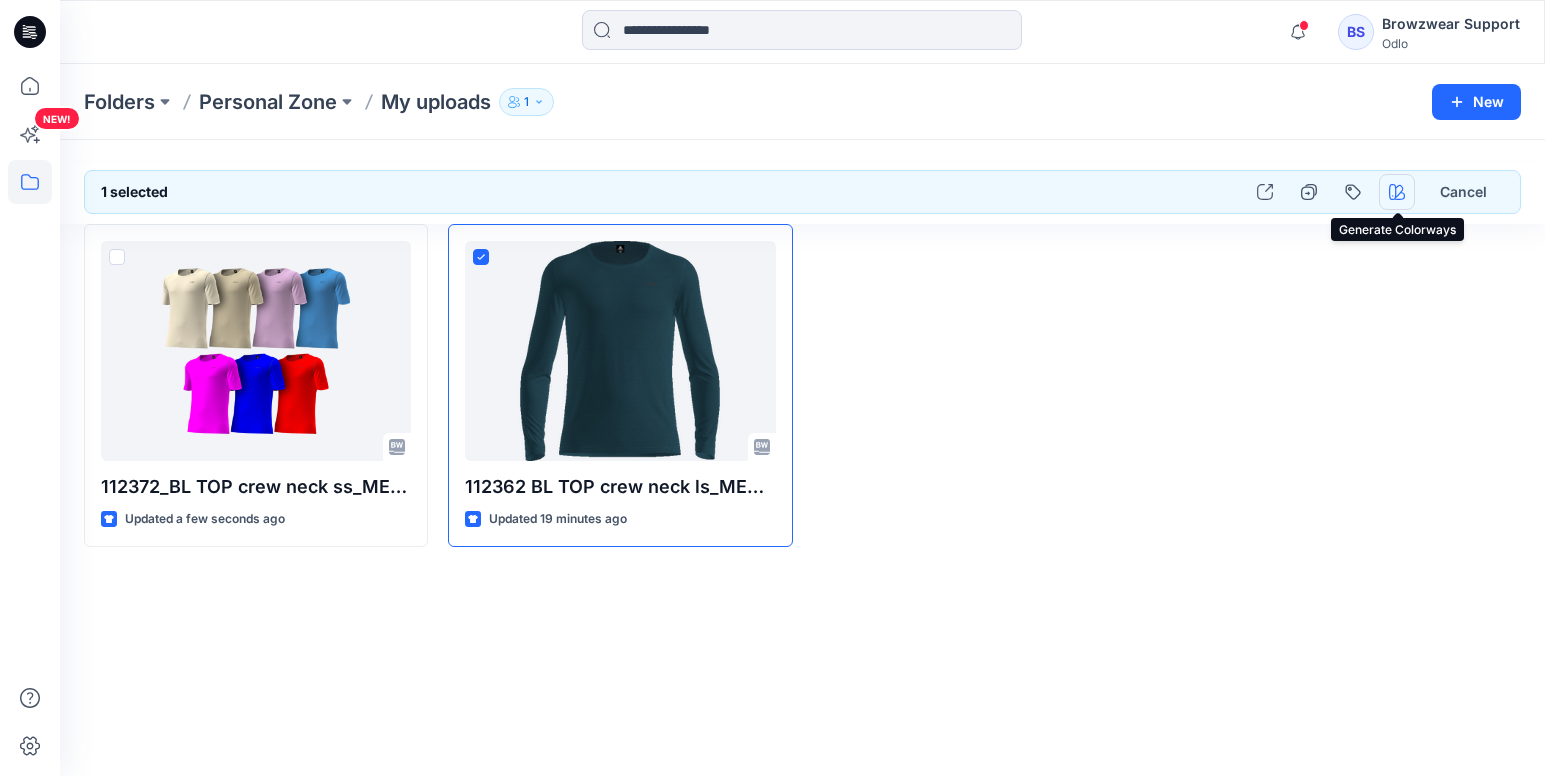 click 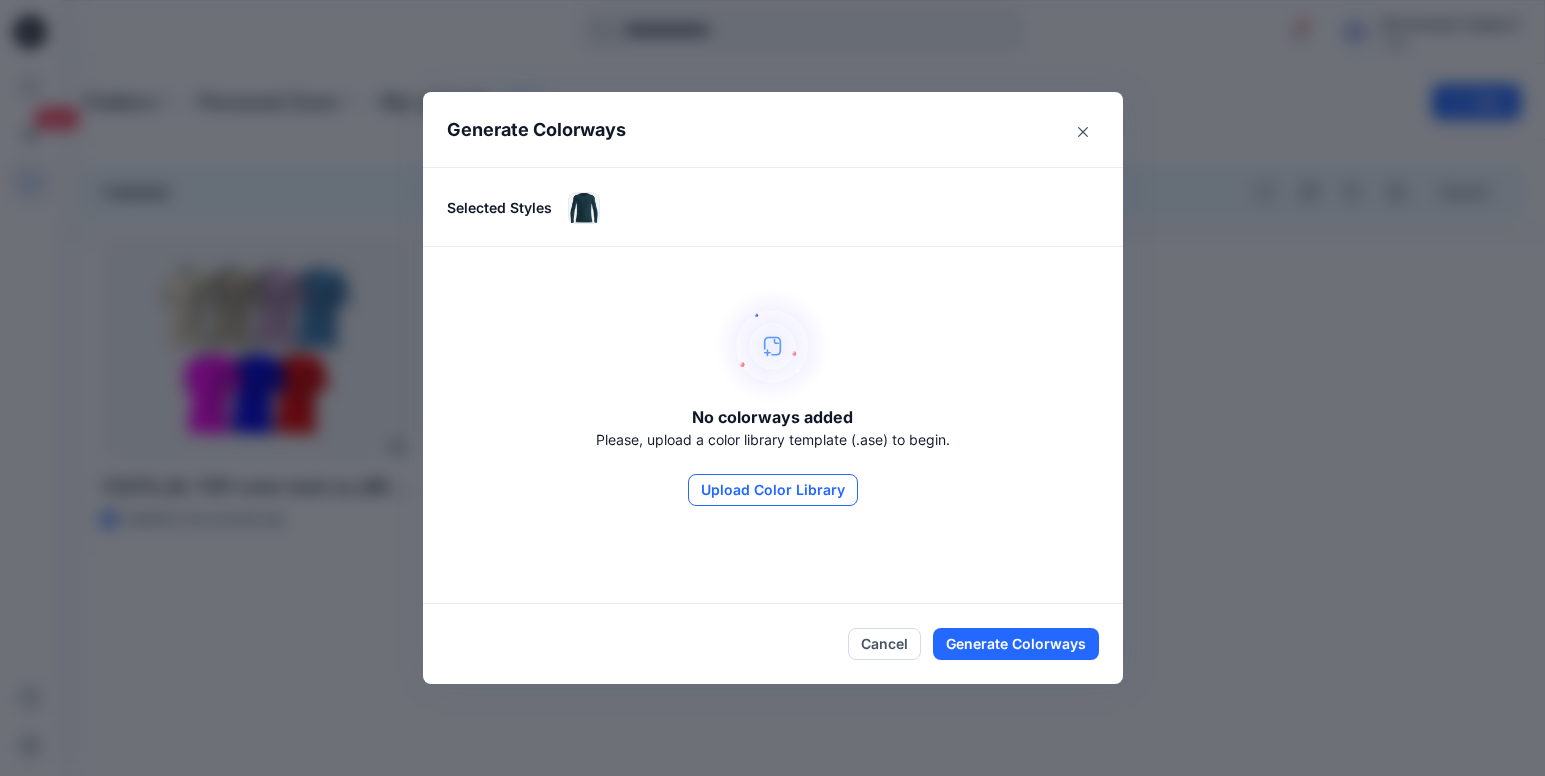 click on "Upload Color Library" at bounding box center (773, 490) 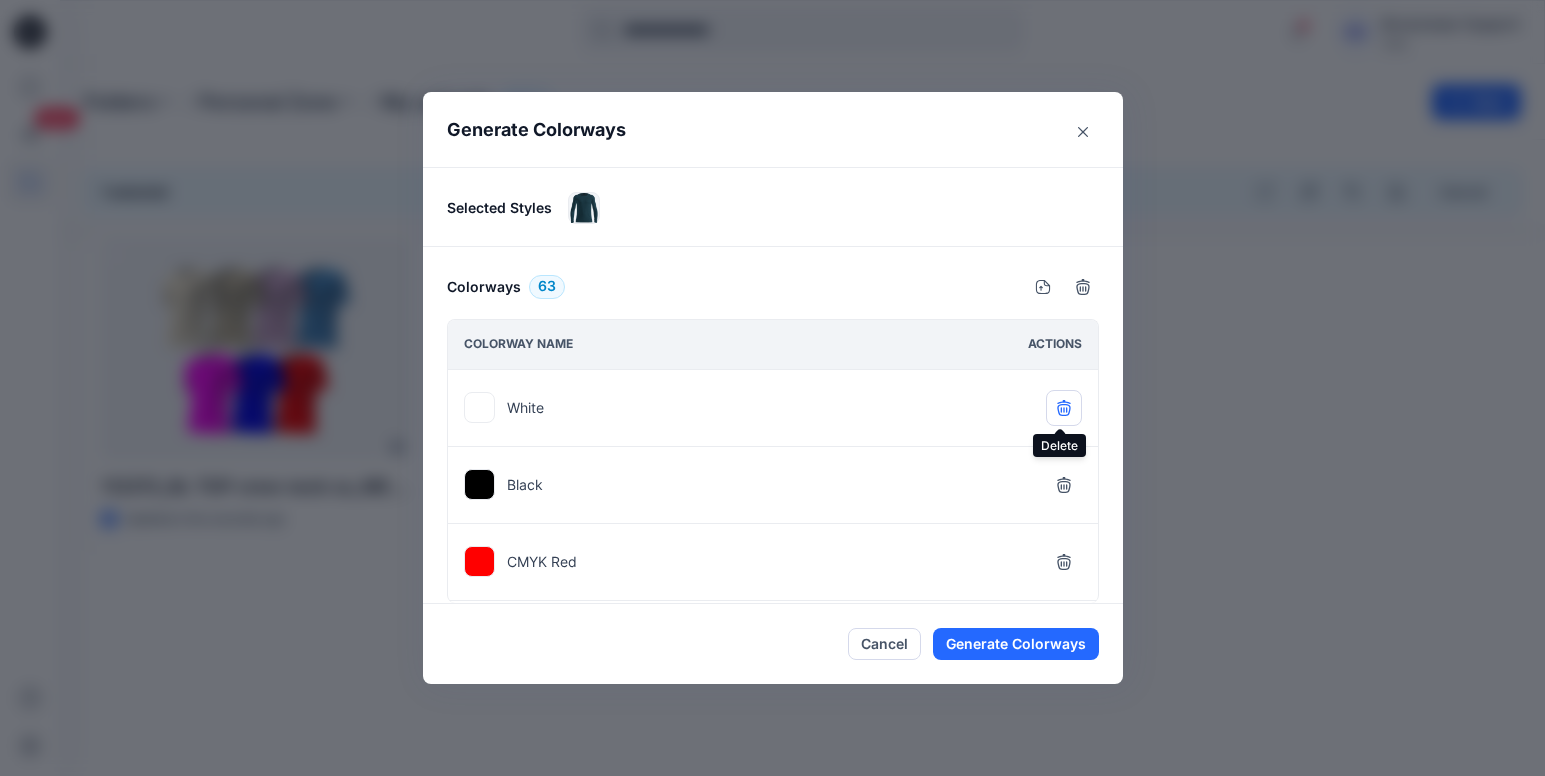 click at bounding box center (1064, 408) 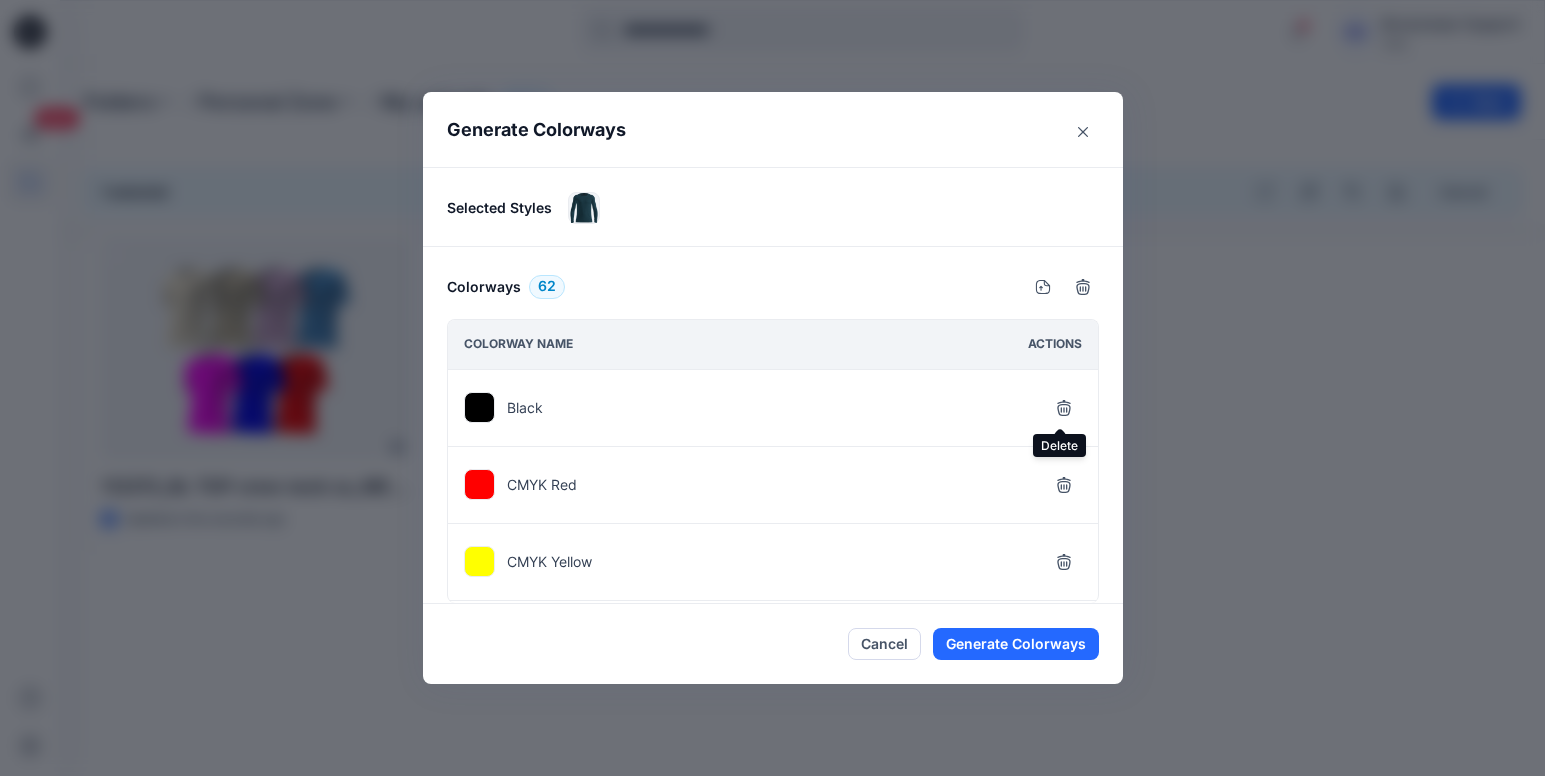 click at bounding box center [1064, 408] 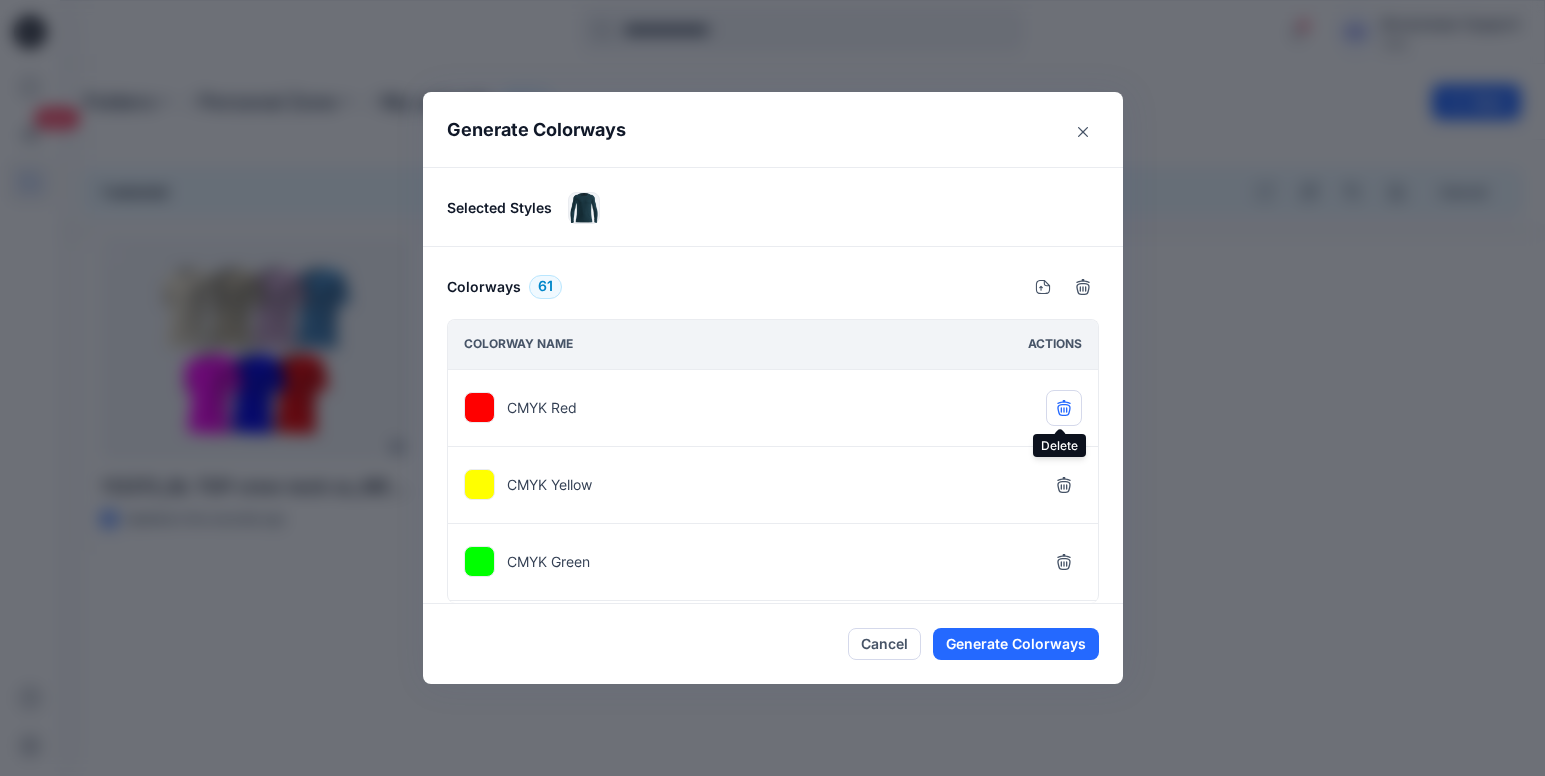 click 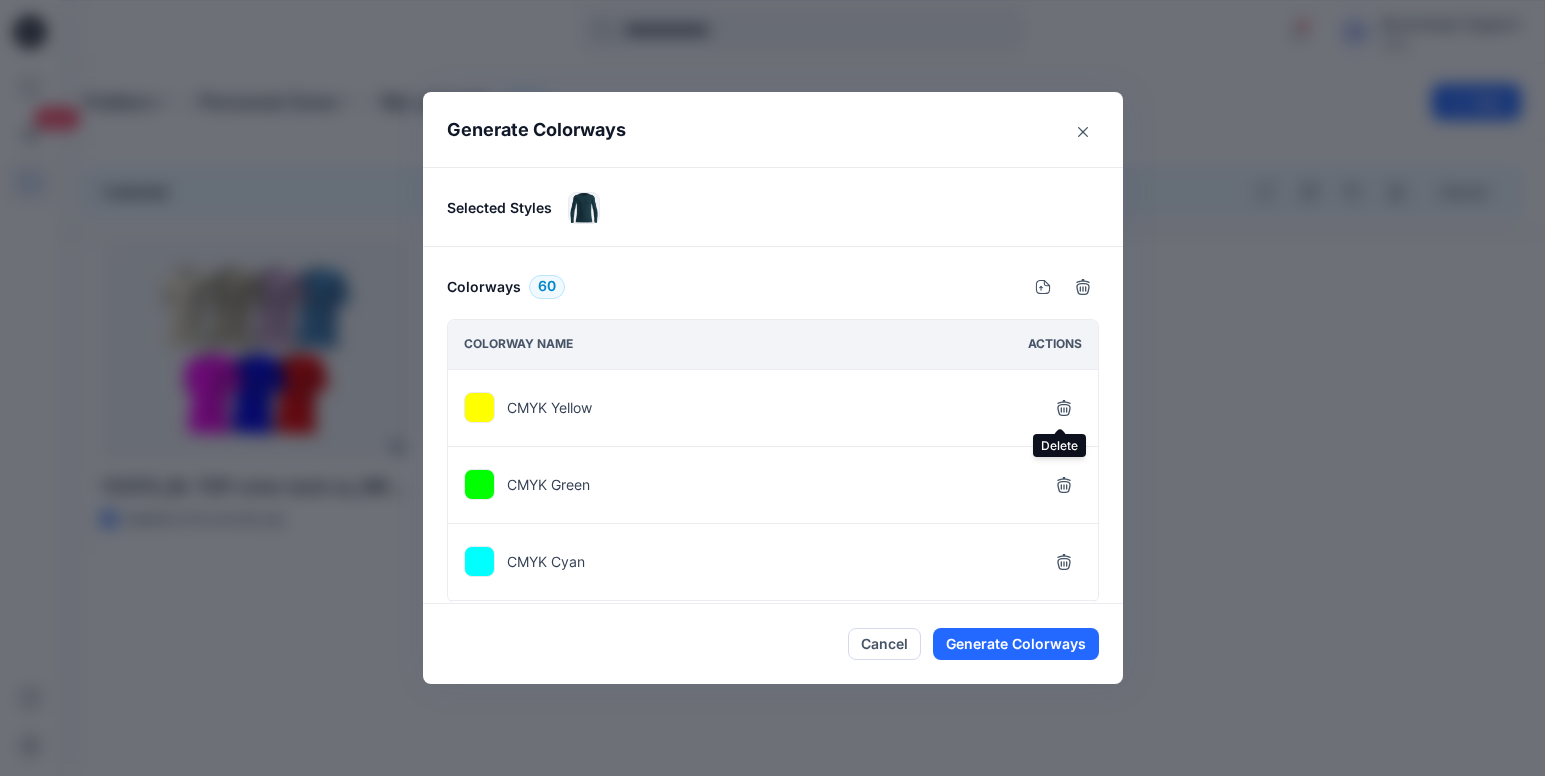 click 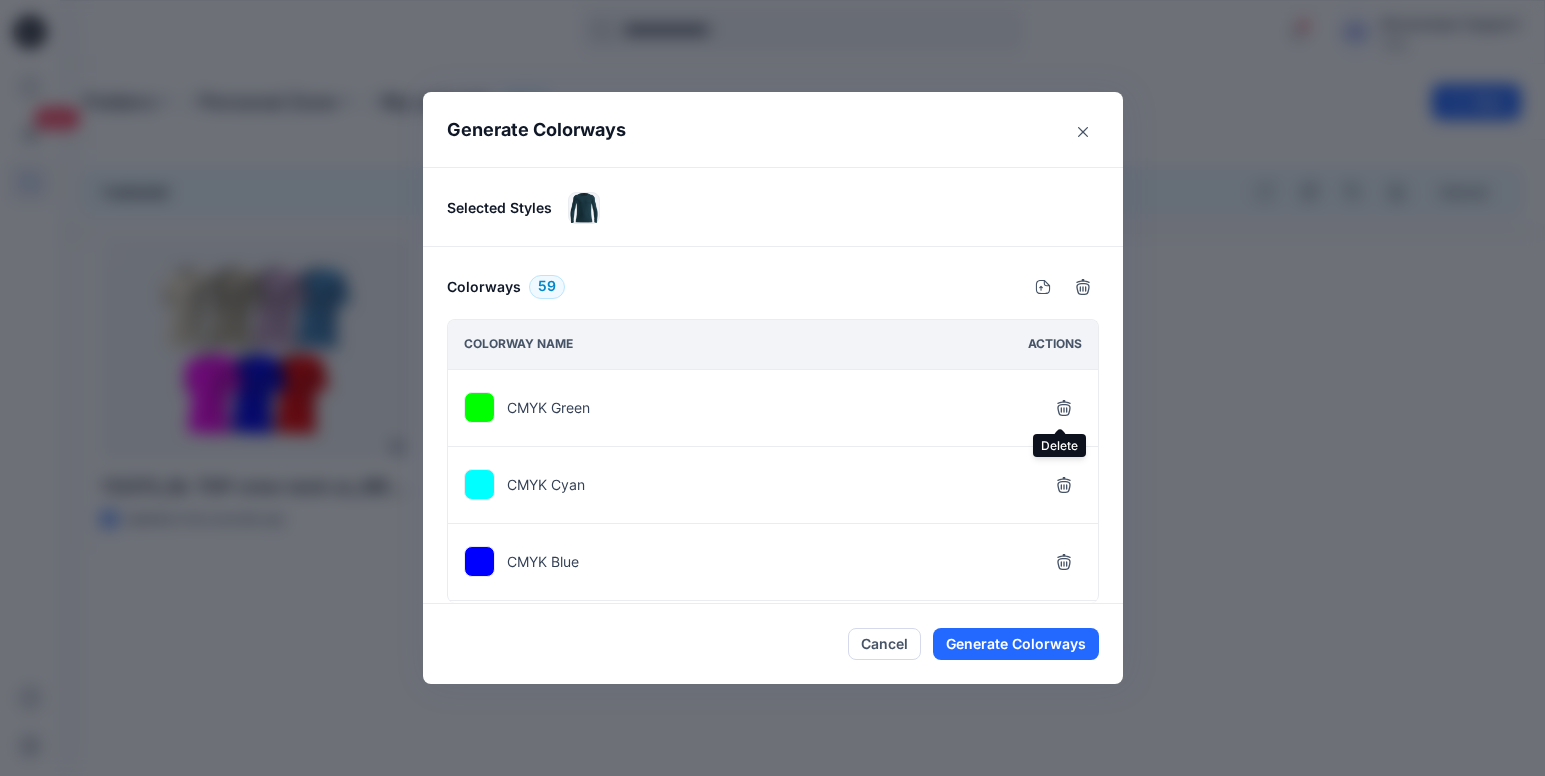 click 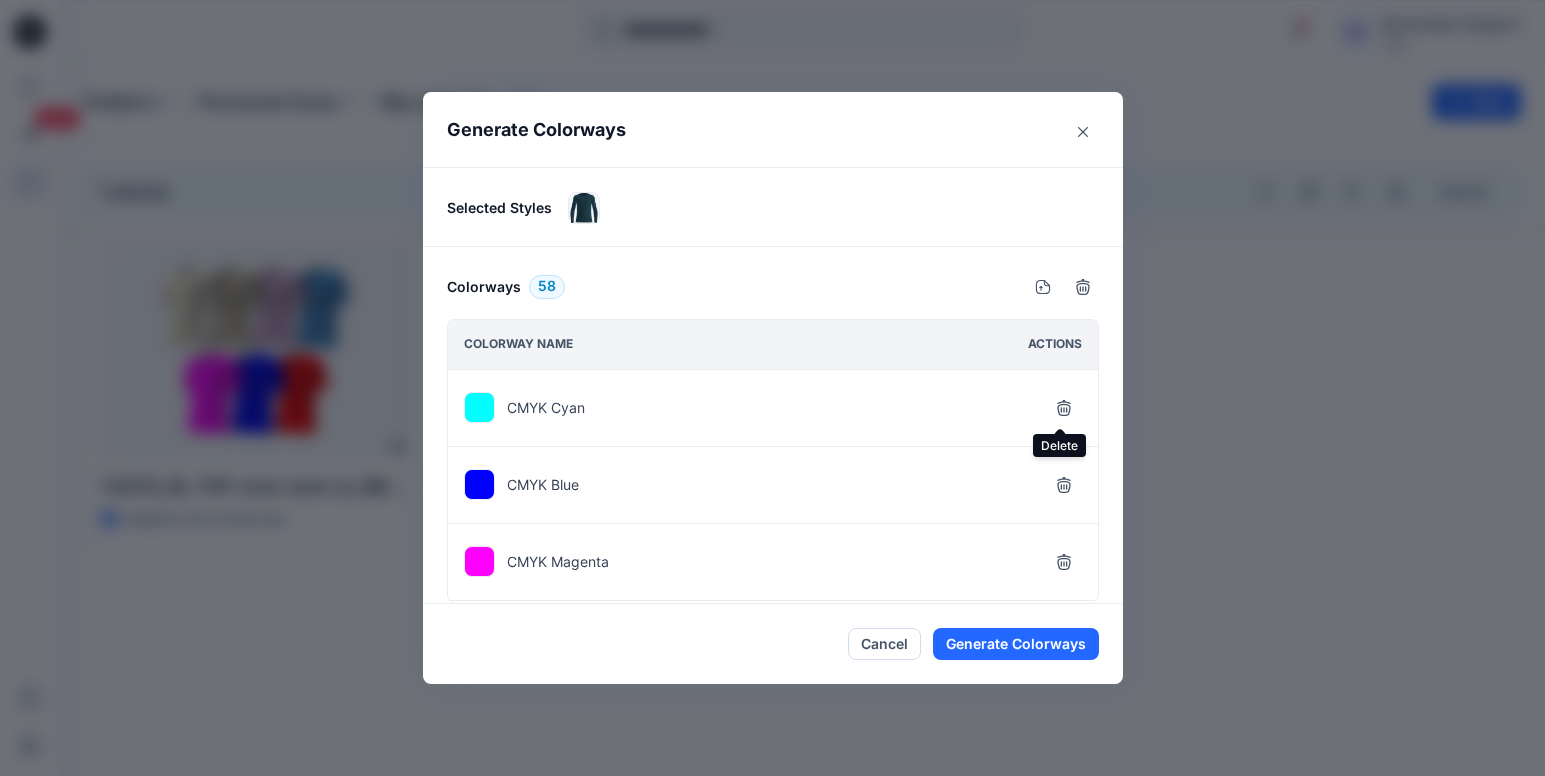 click 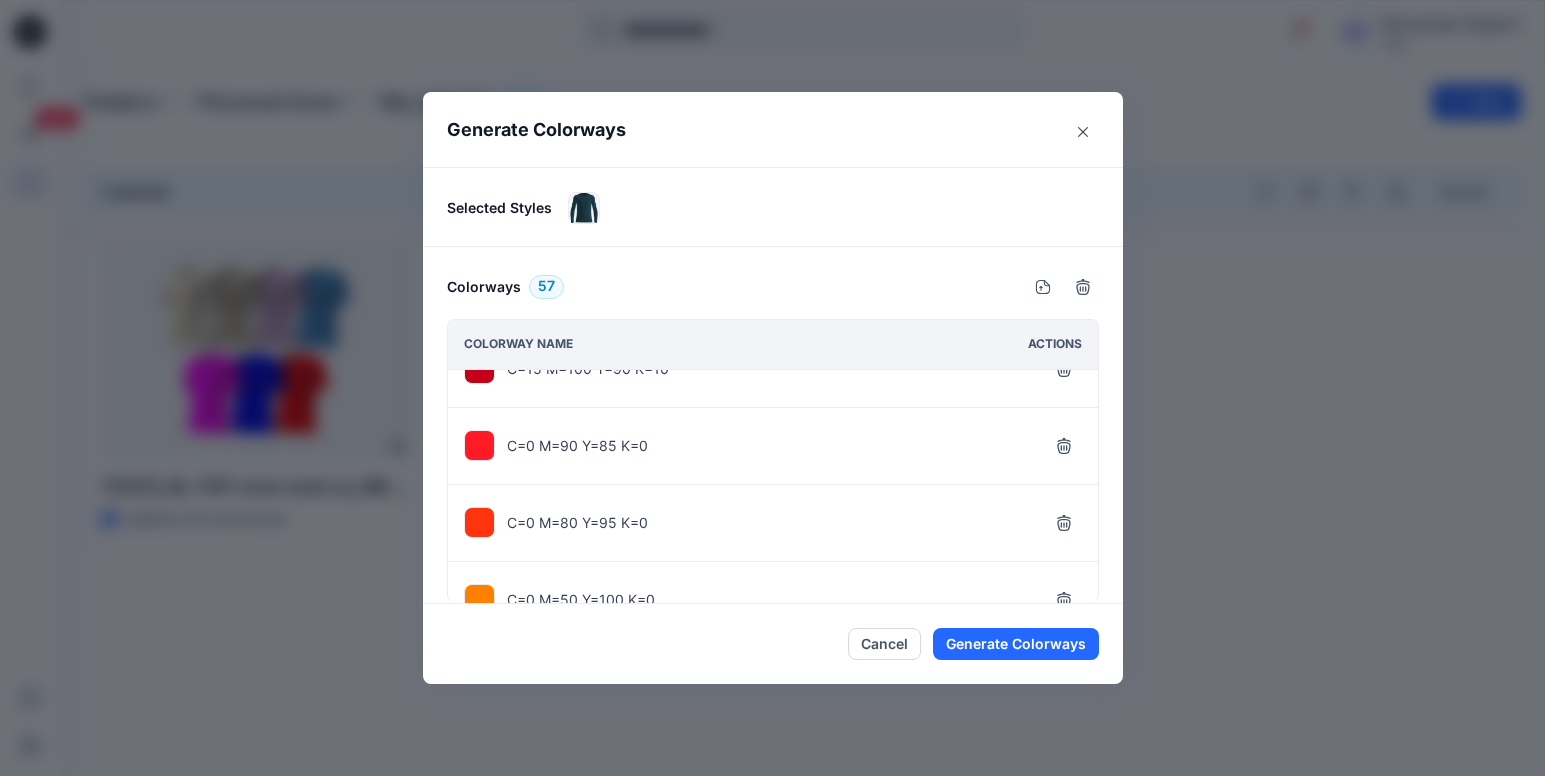 scroll, scrollTop: 200, scrollLeft: 0, axis: vertical 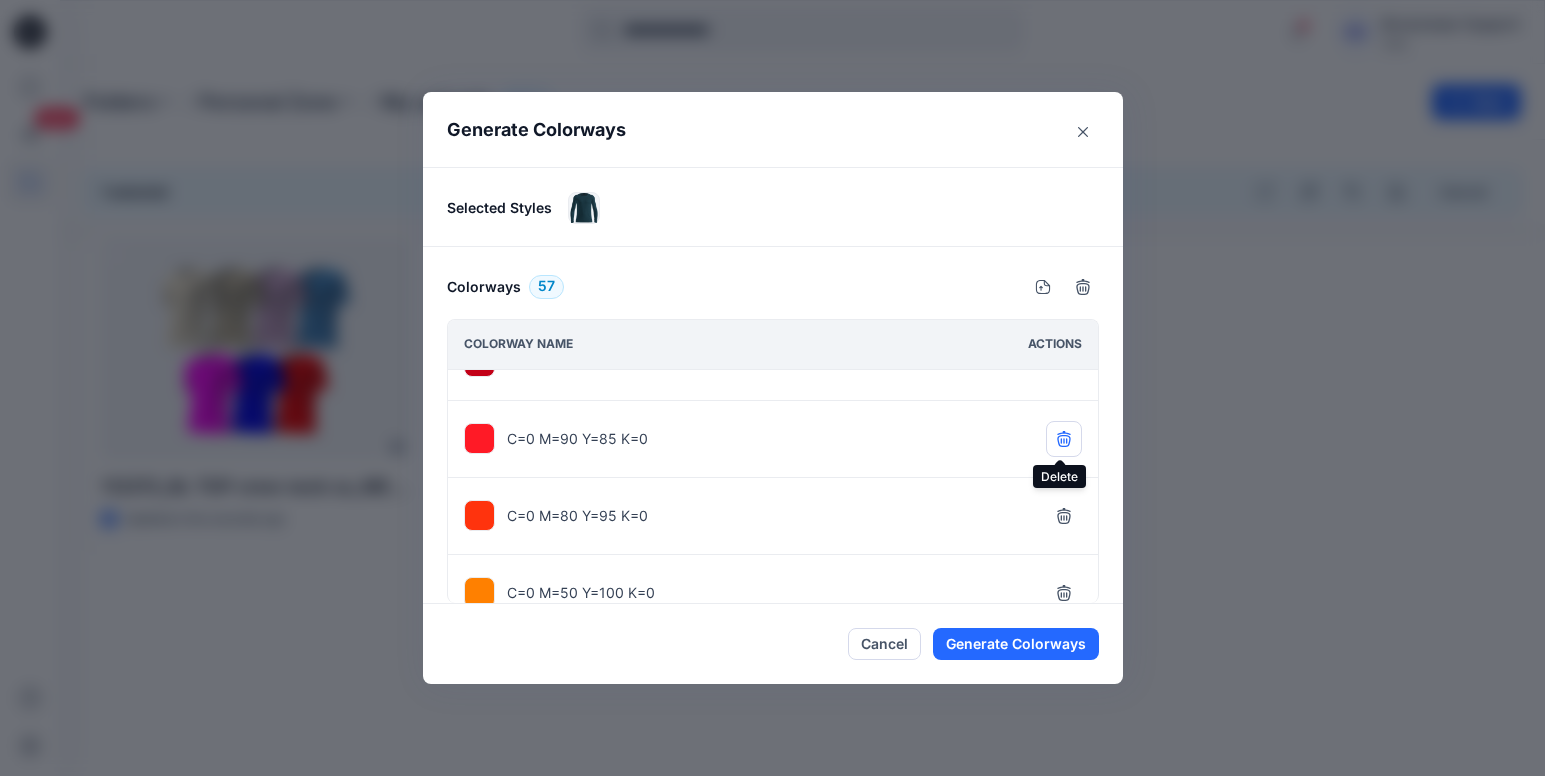 click at bounding box center (1064, 439) 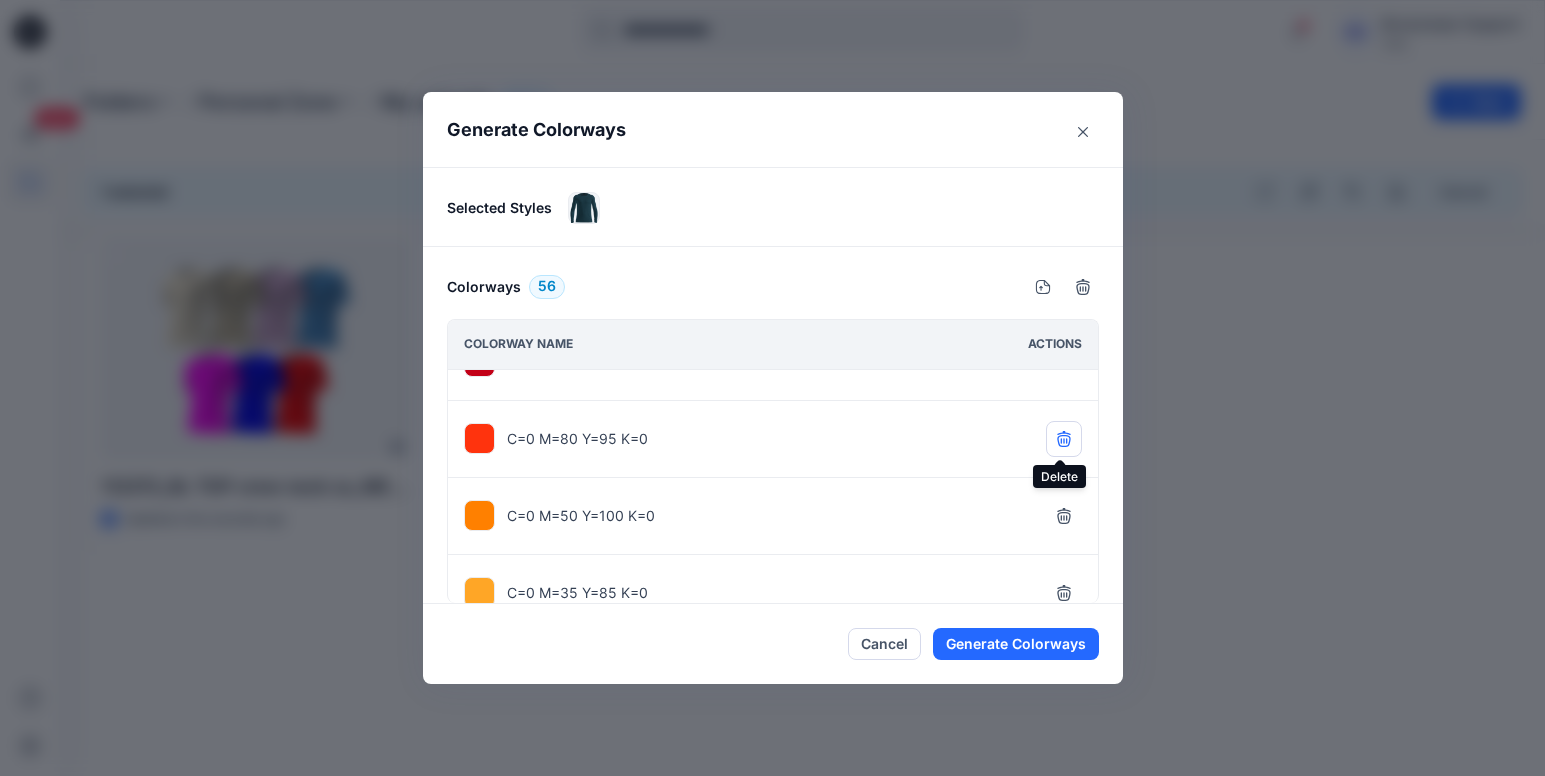 click 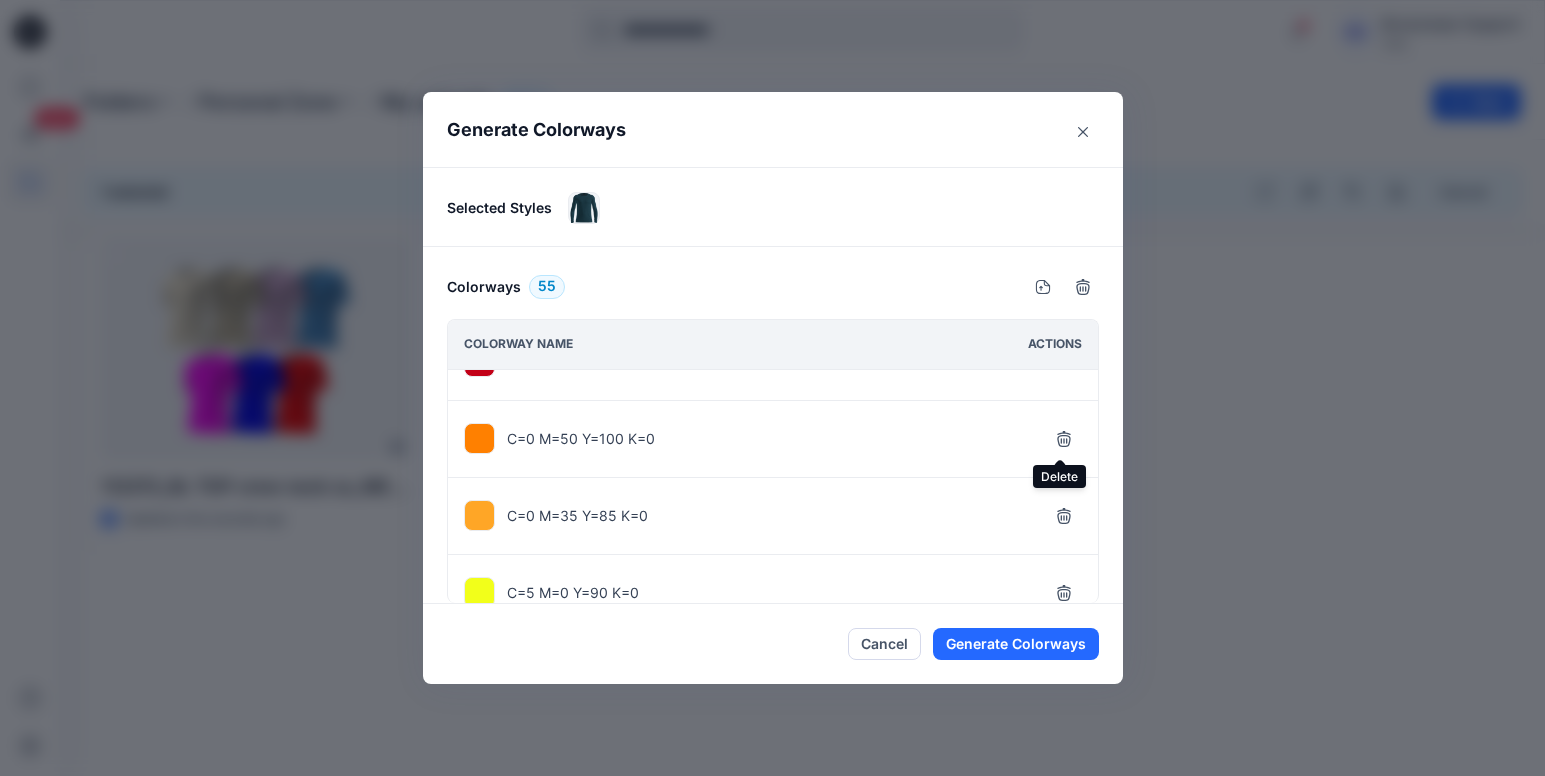 click 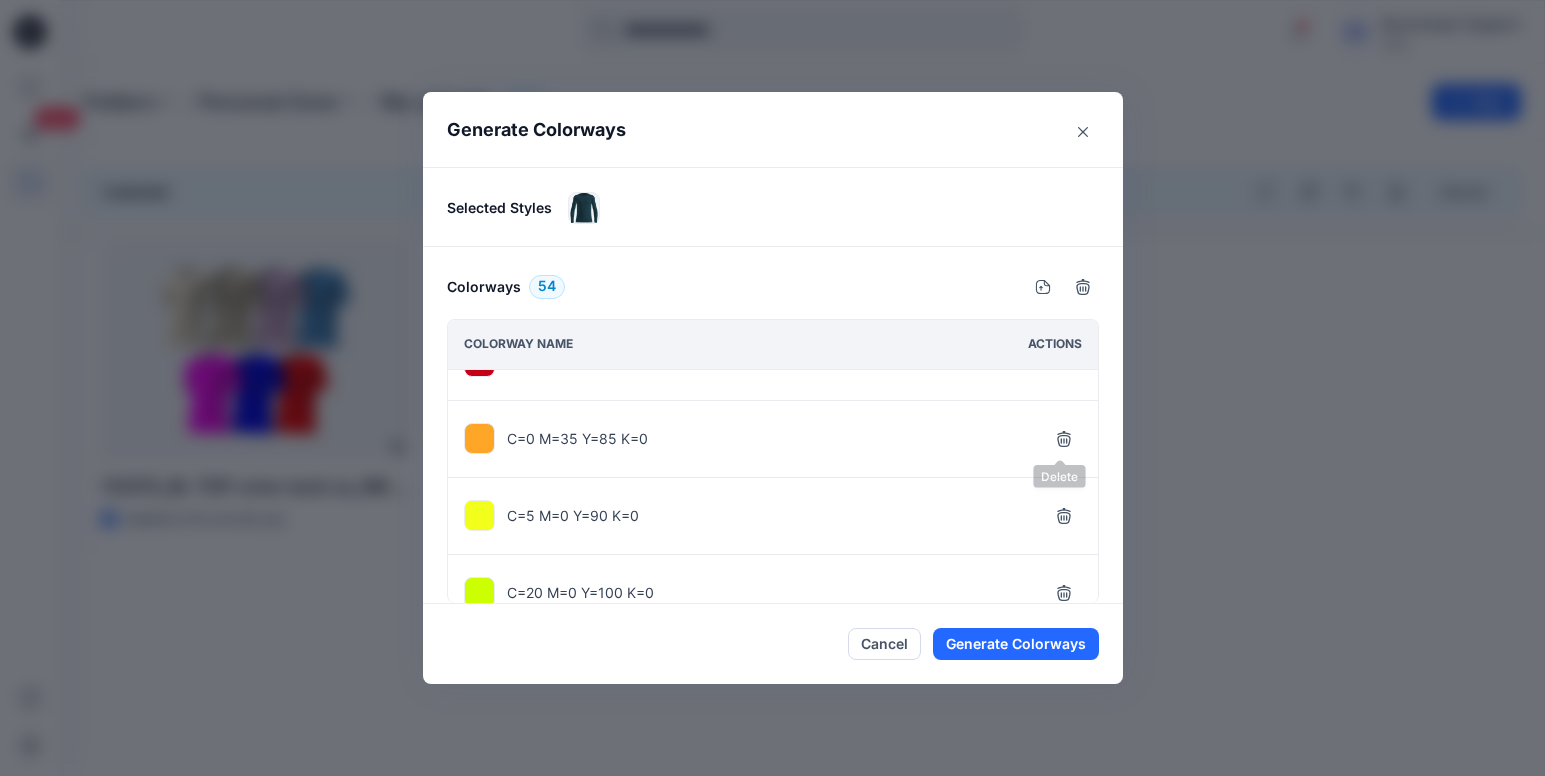 click 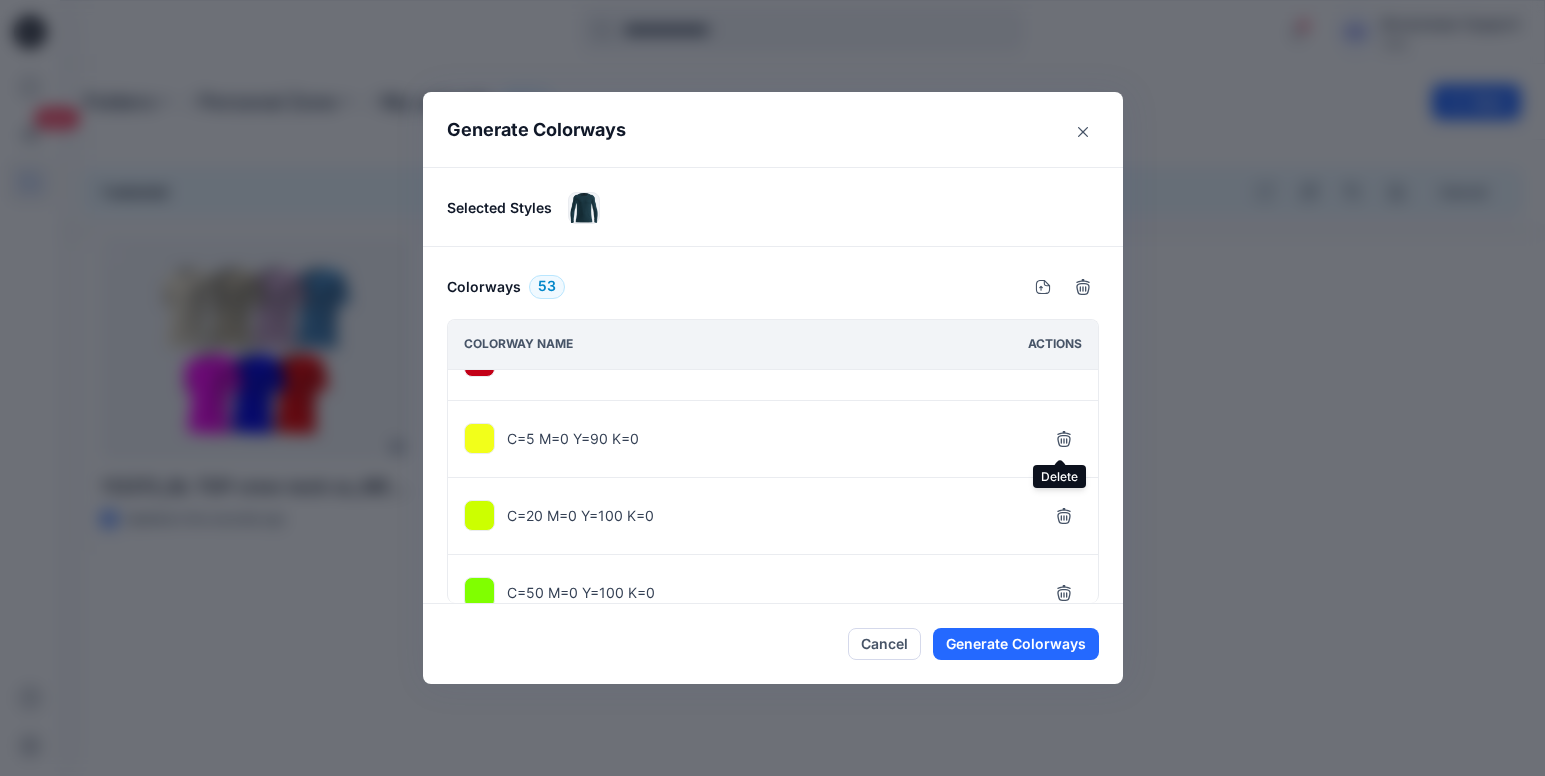 click 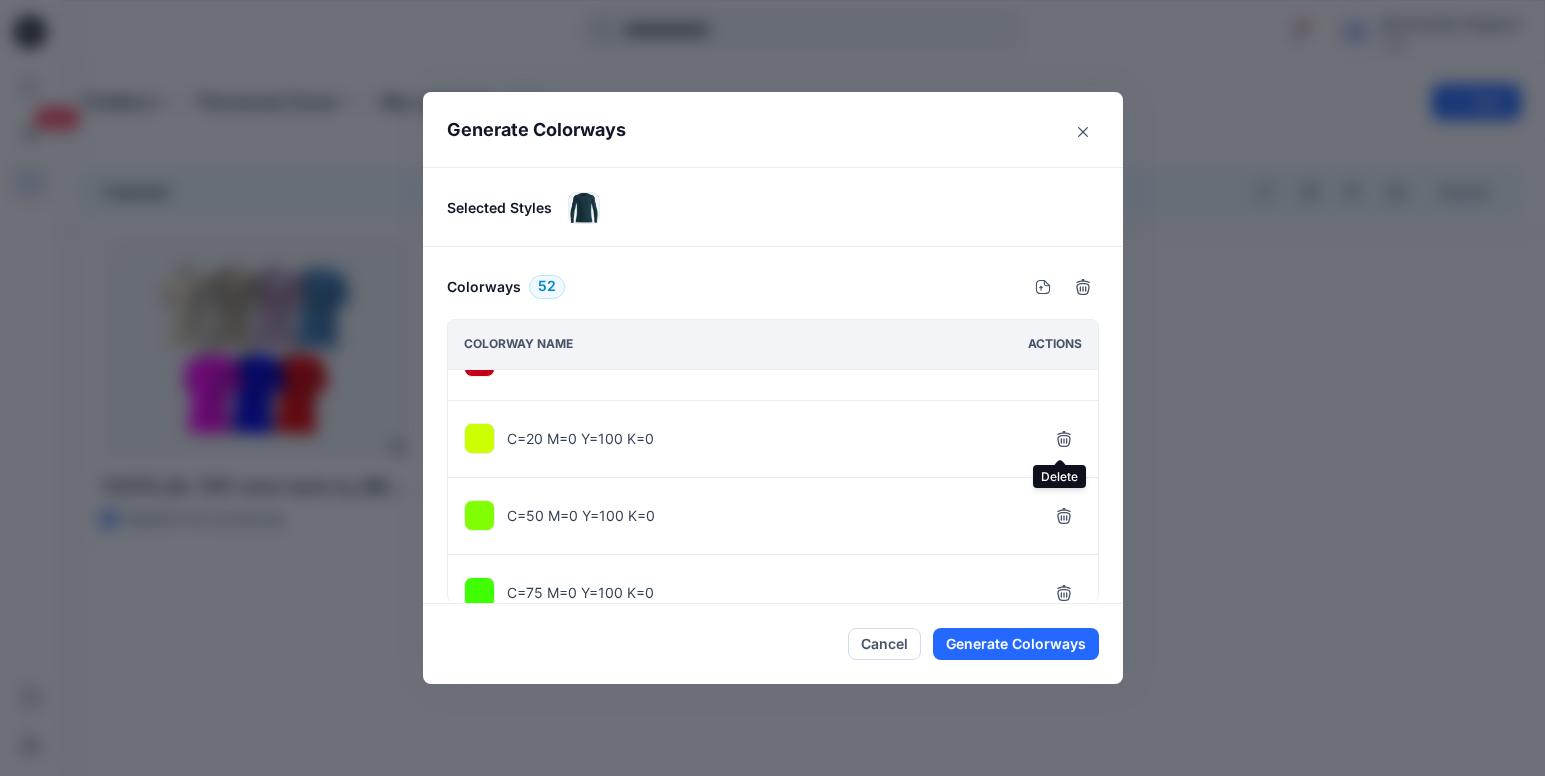 click 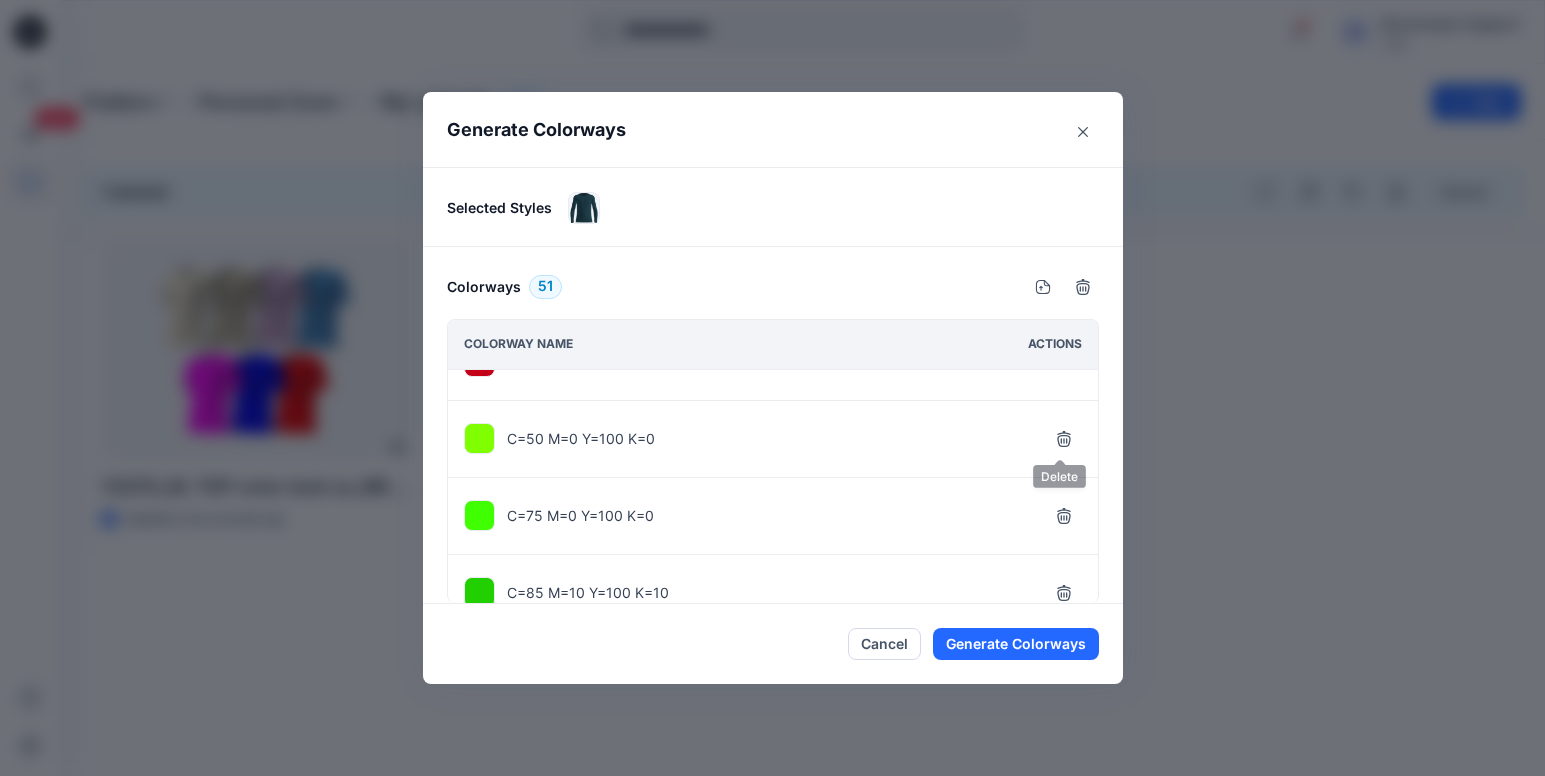 click 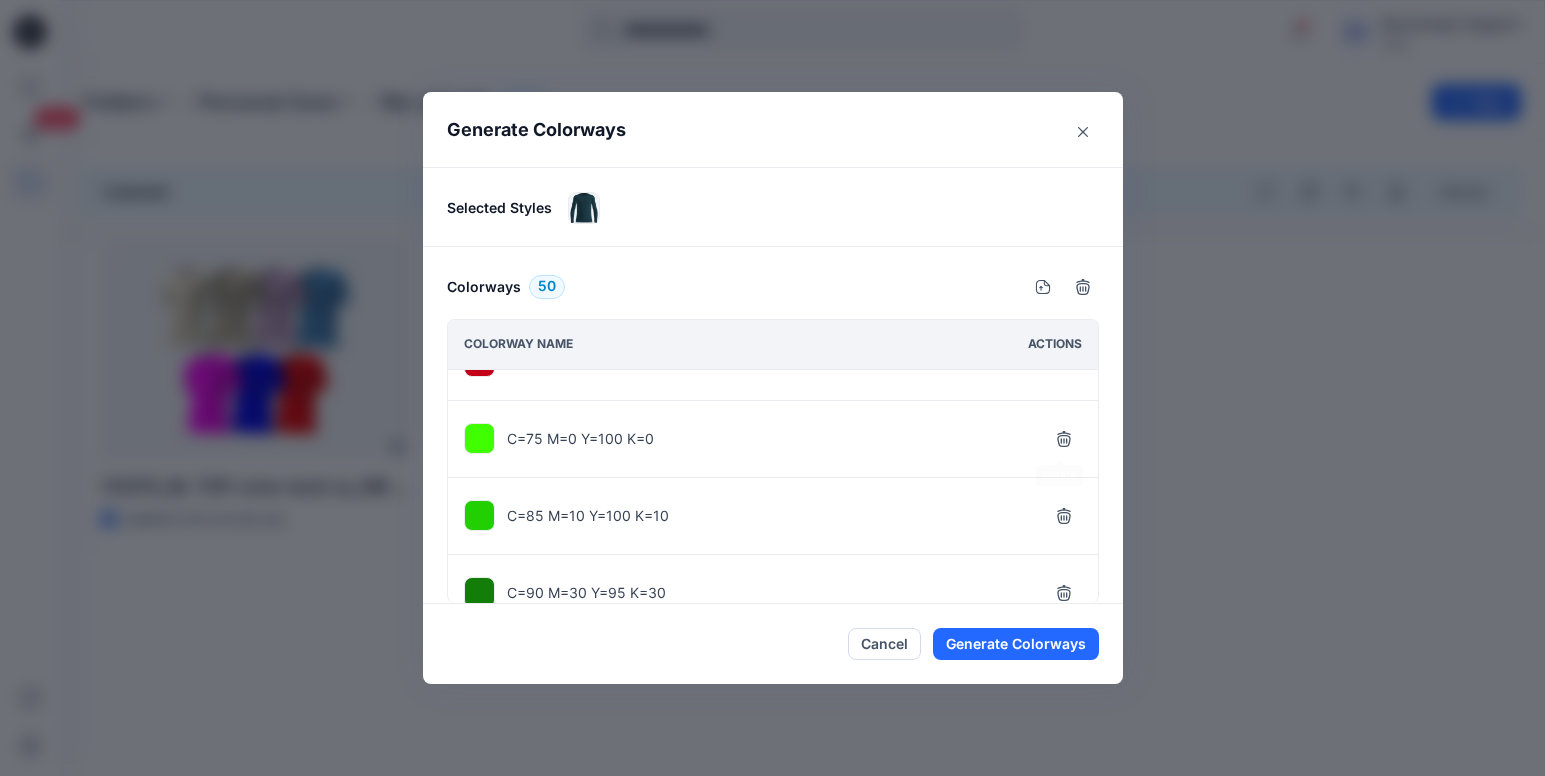 click 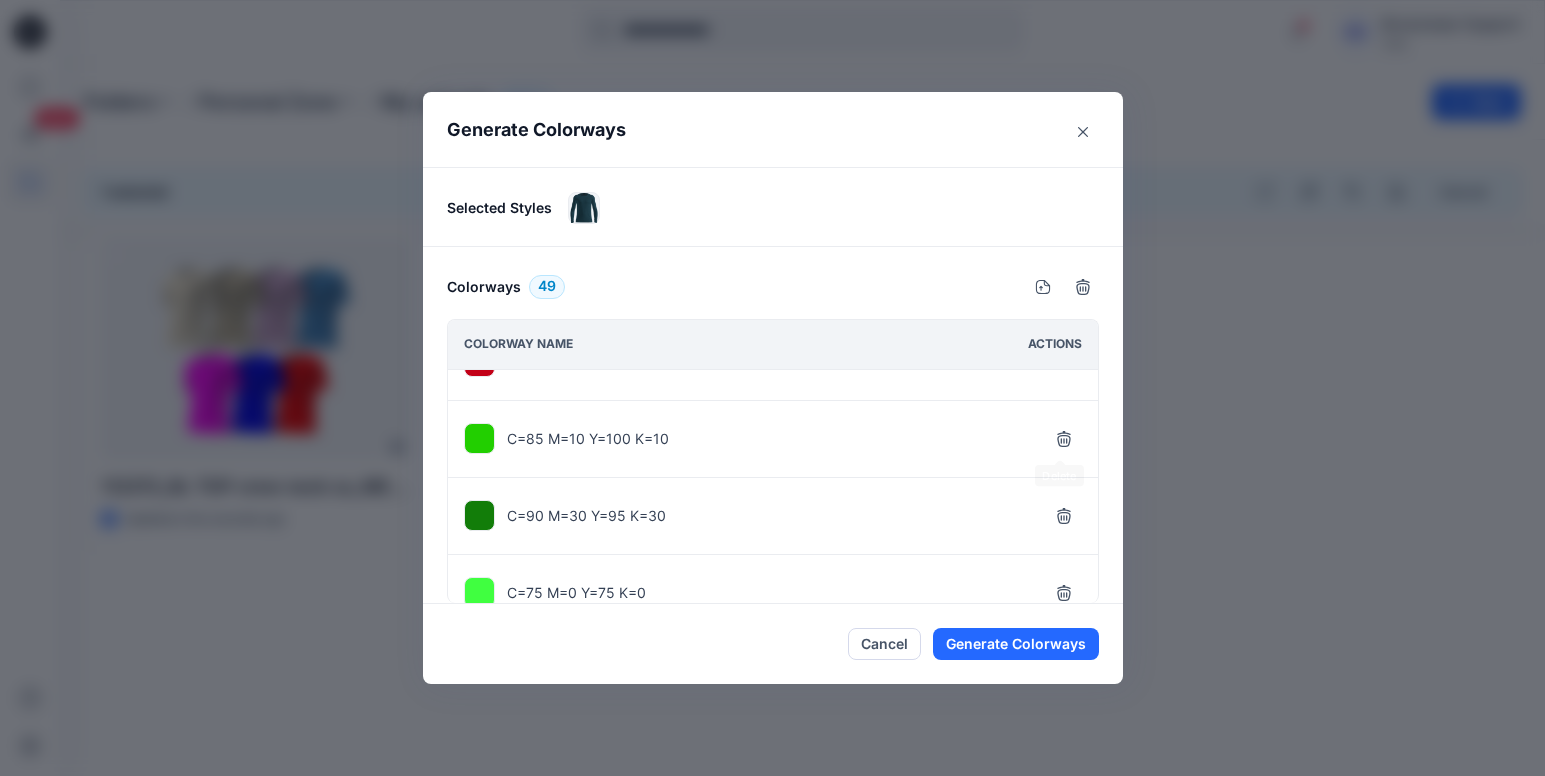 click 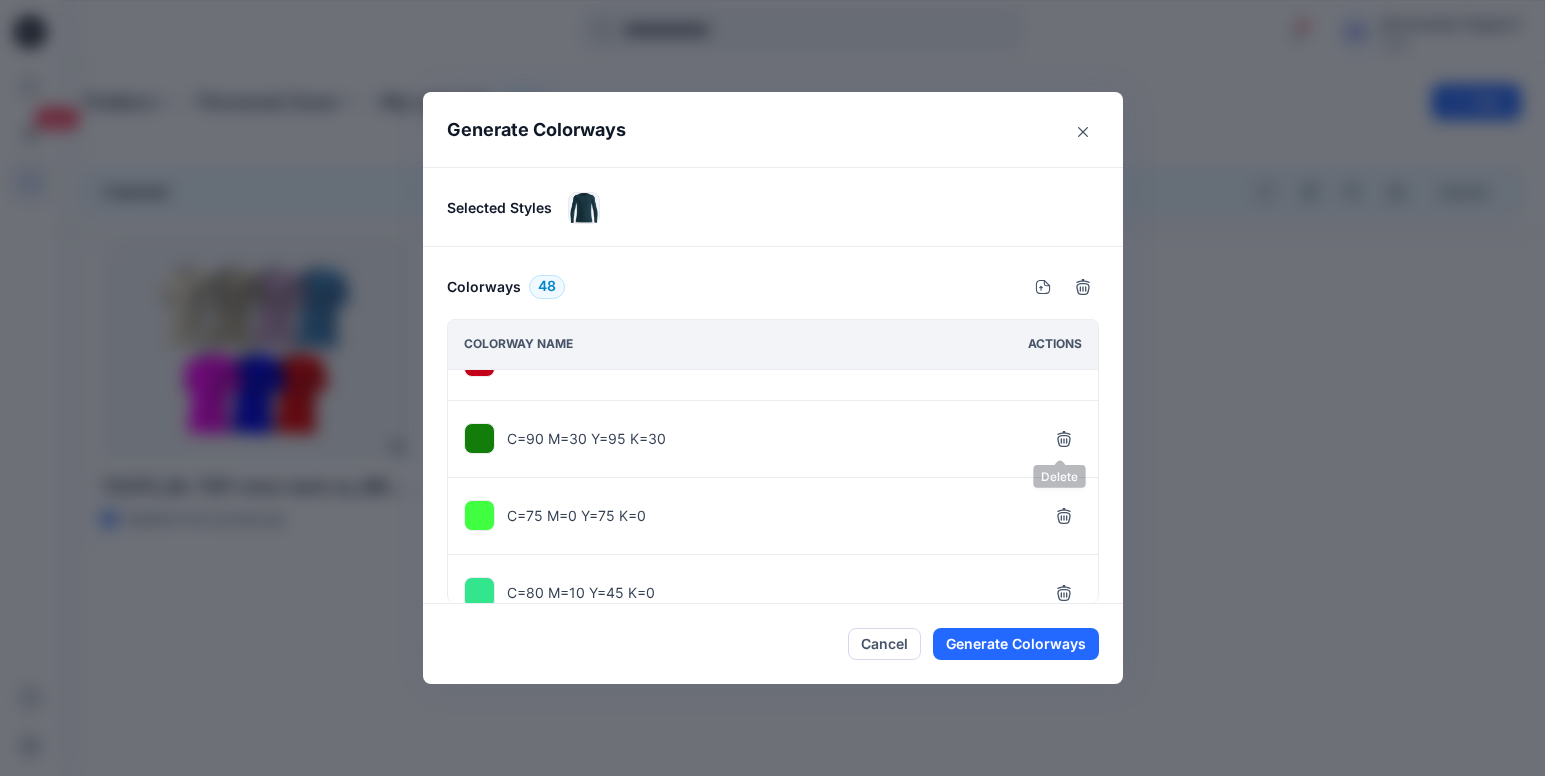 click 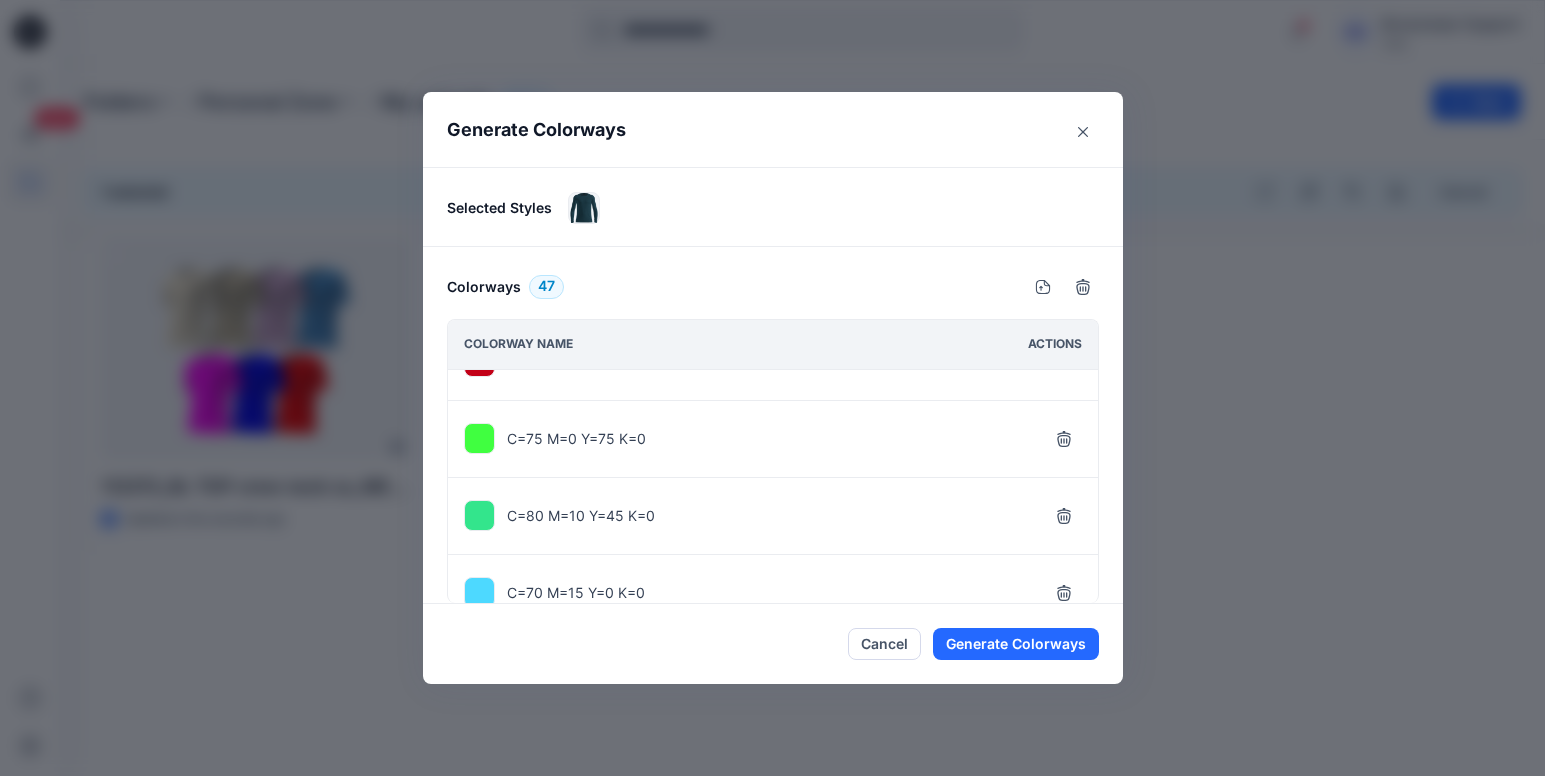 click 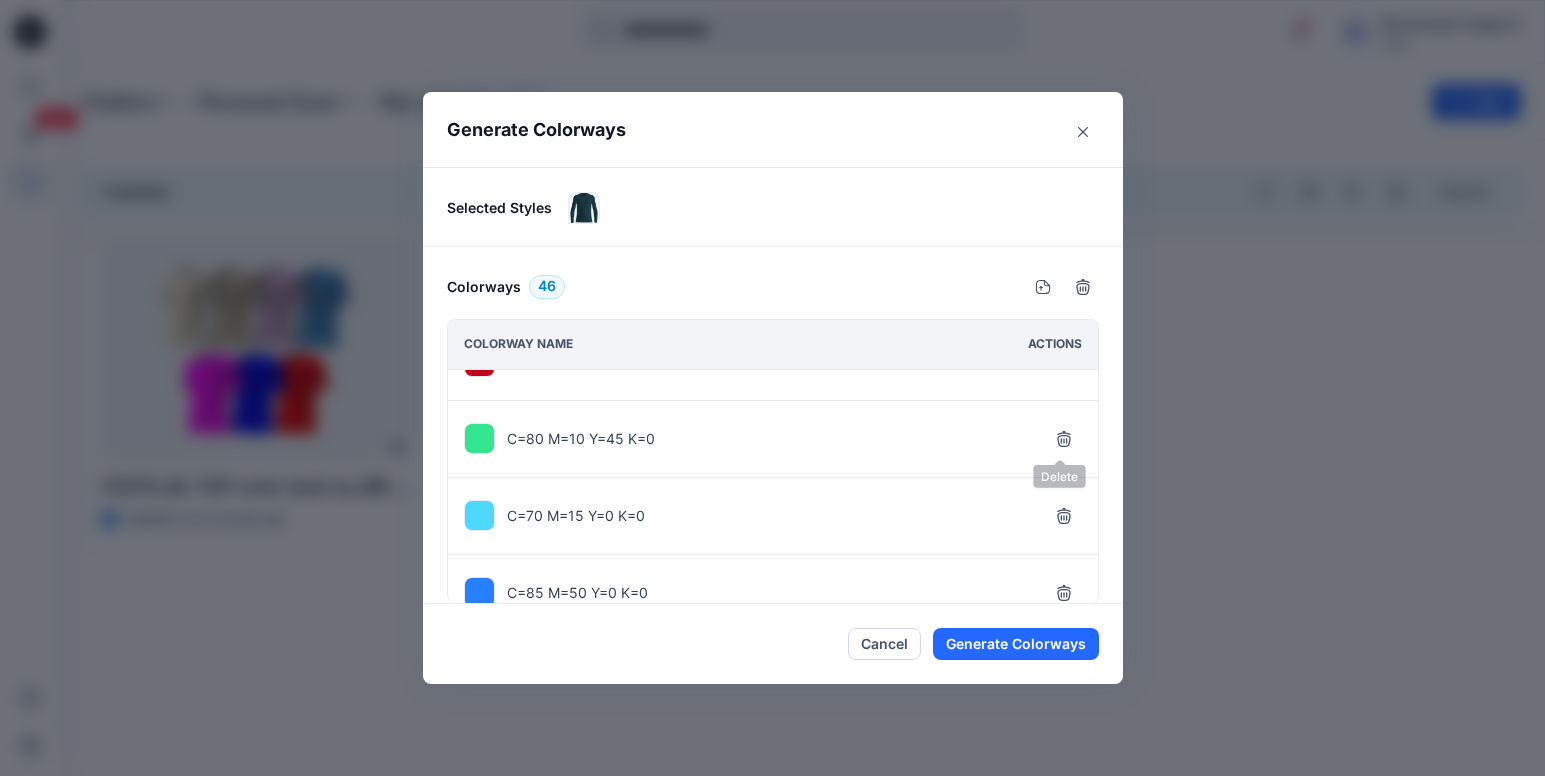 click 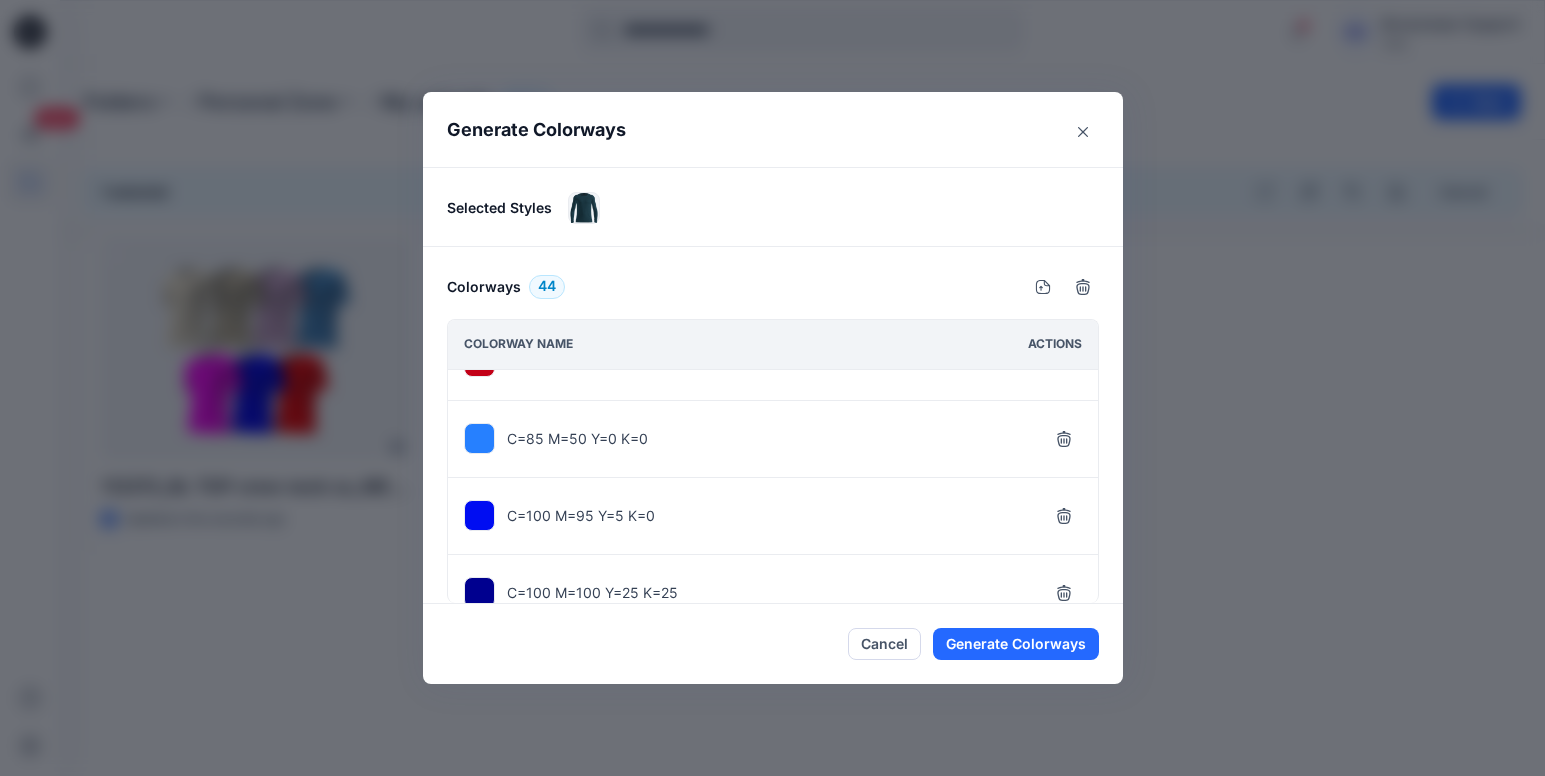 click 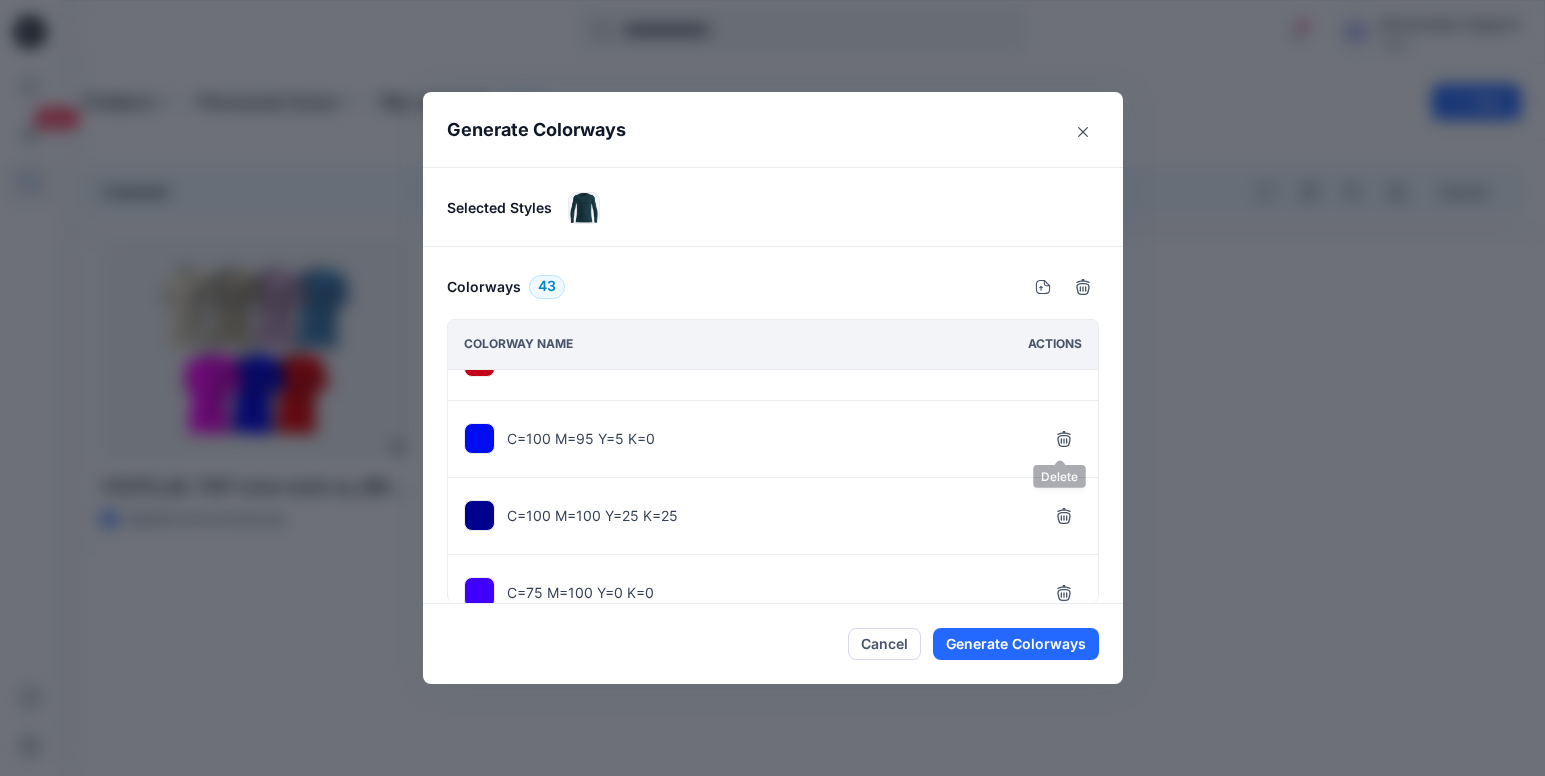 click 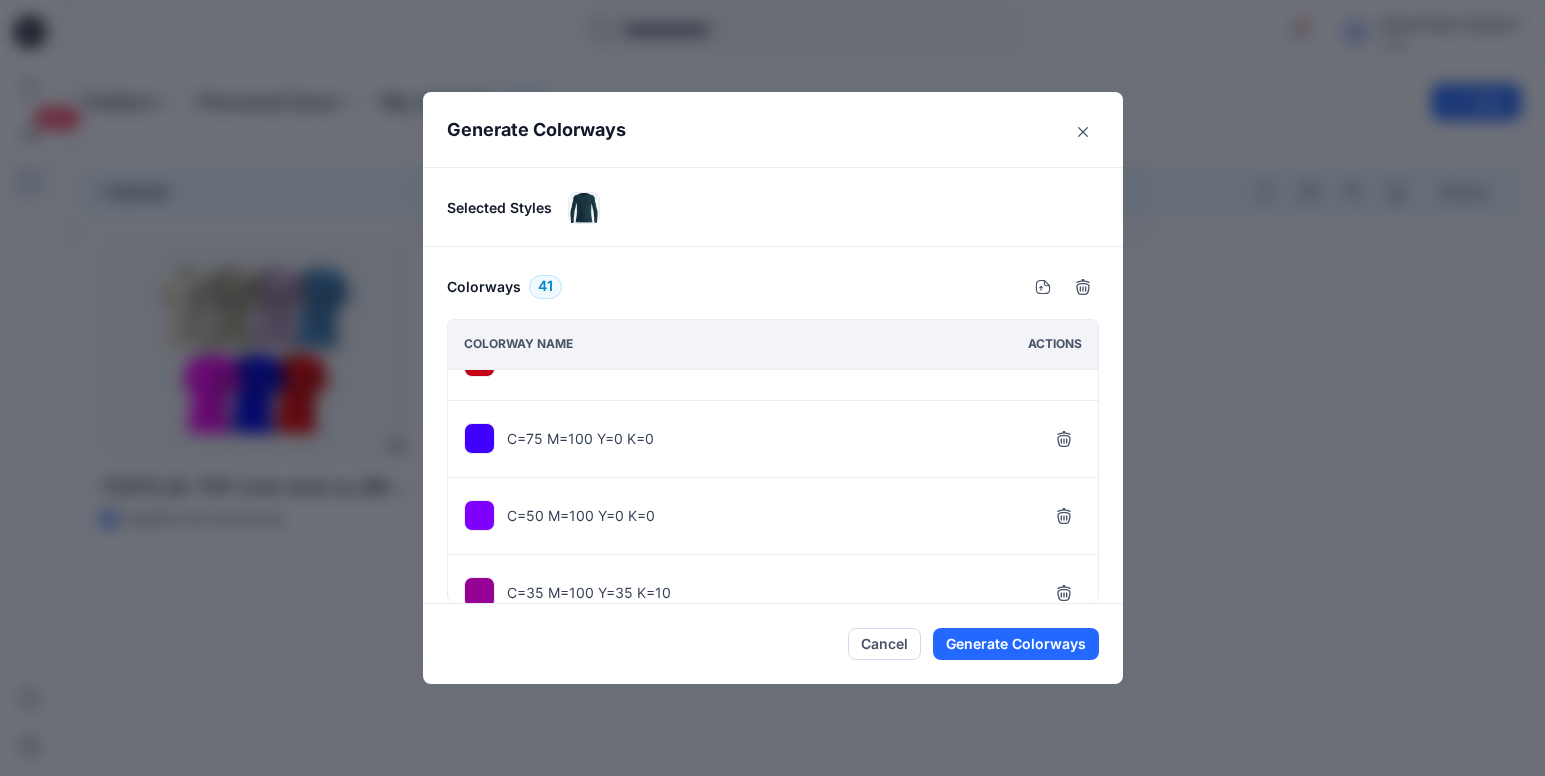 click 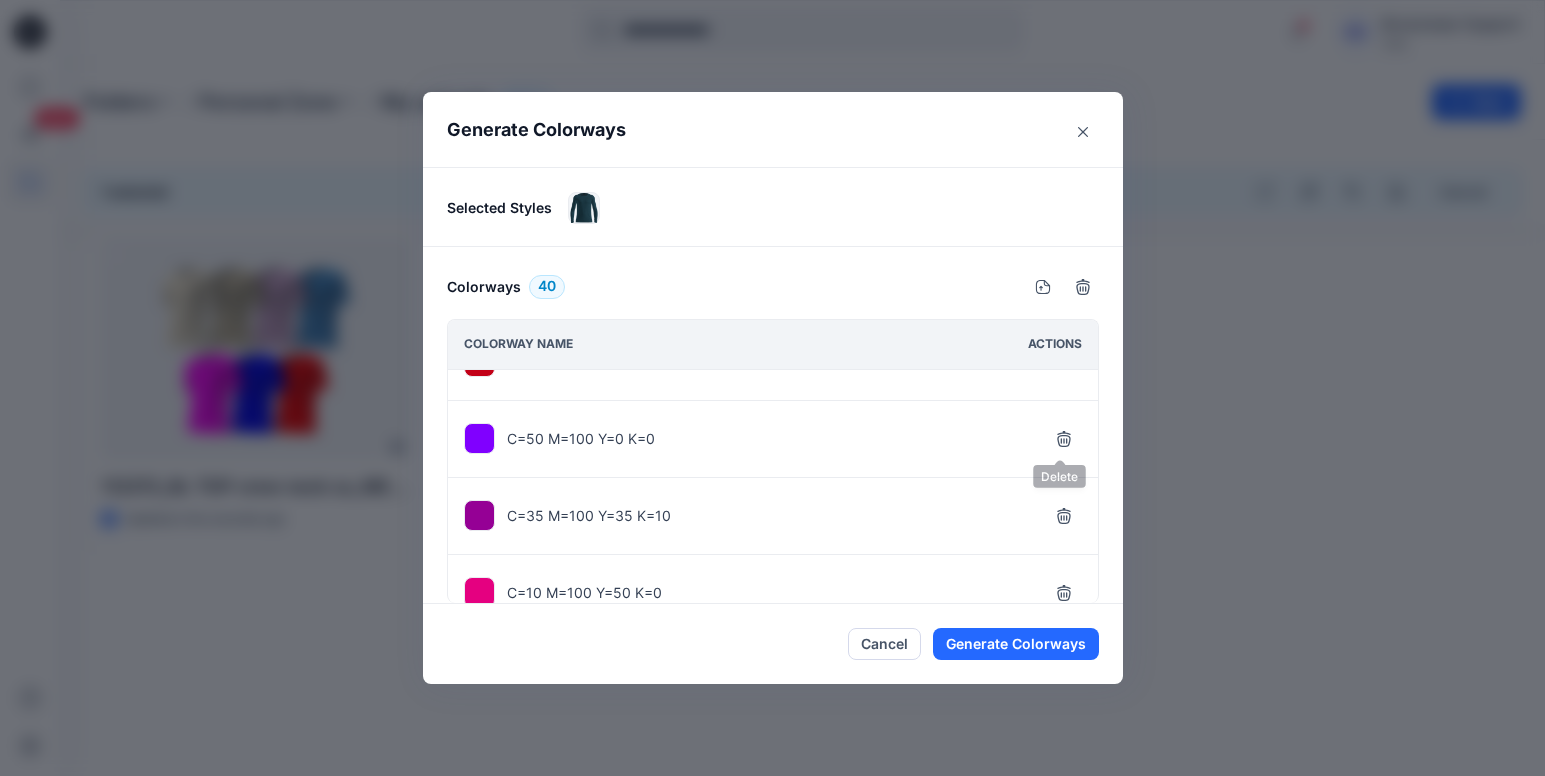 click 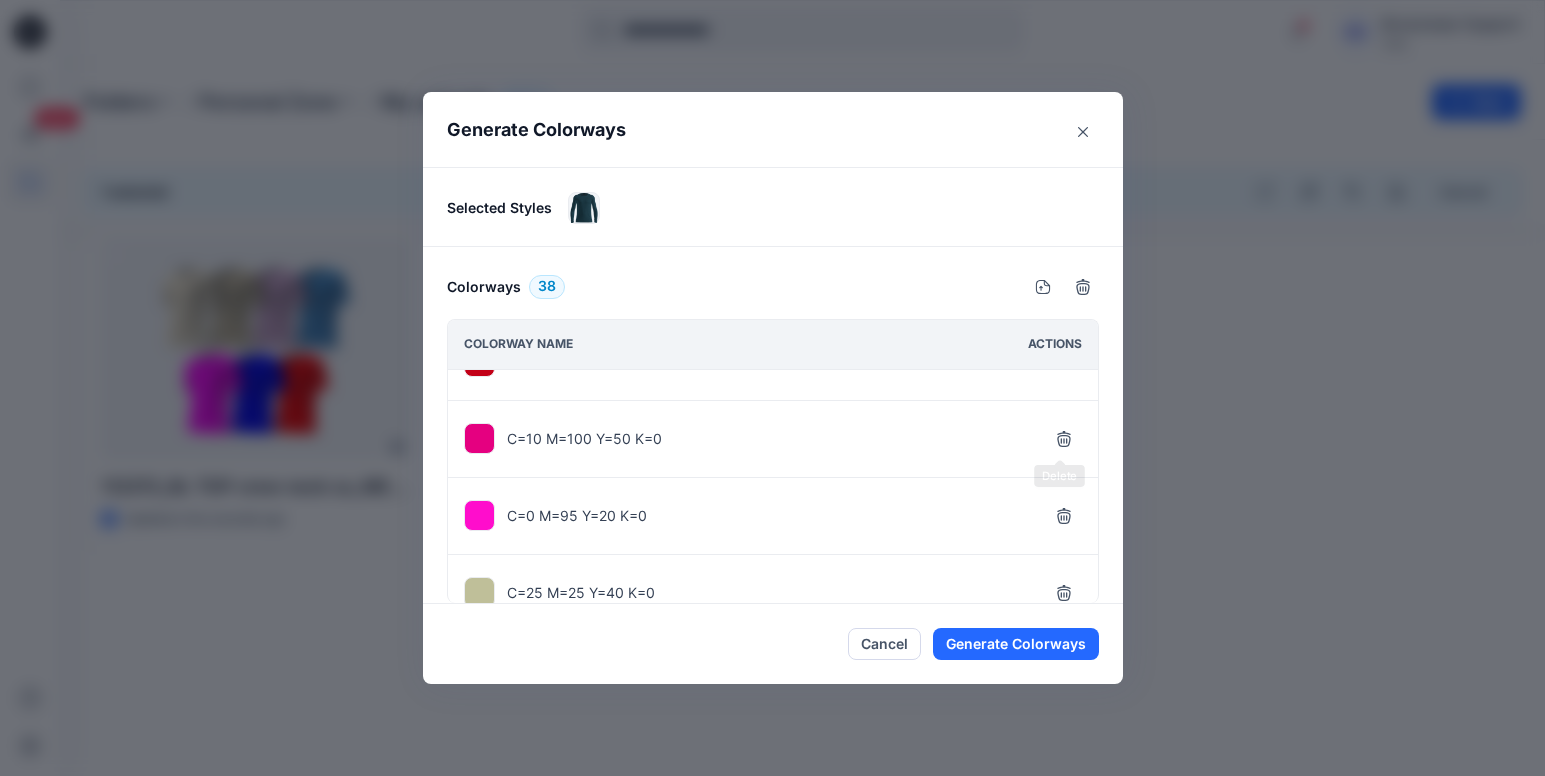 click 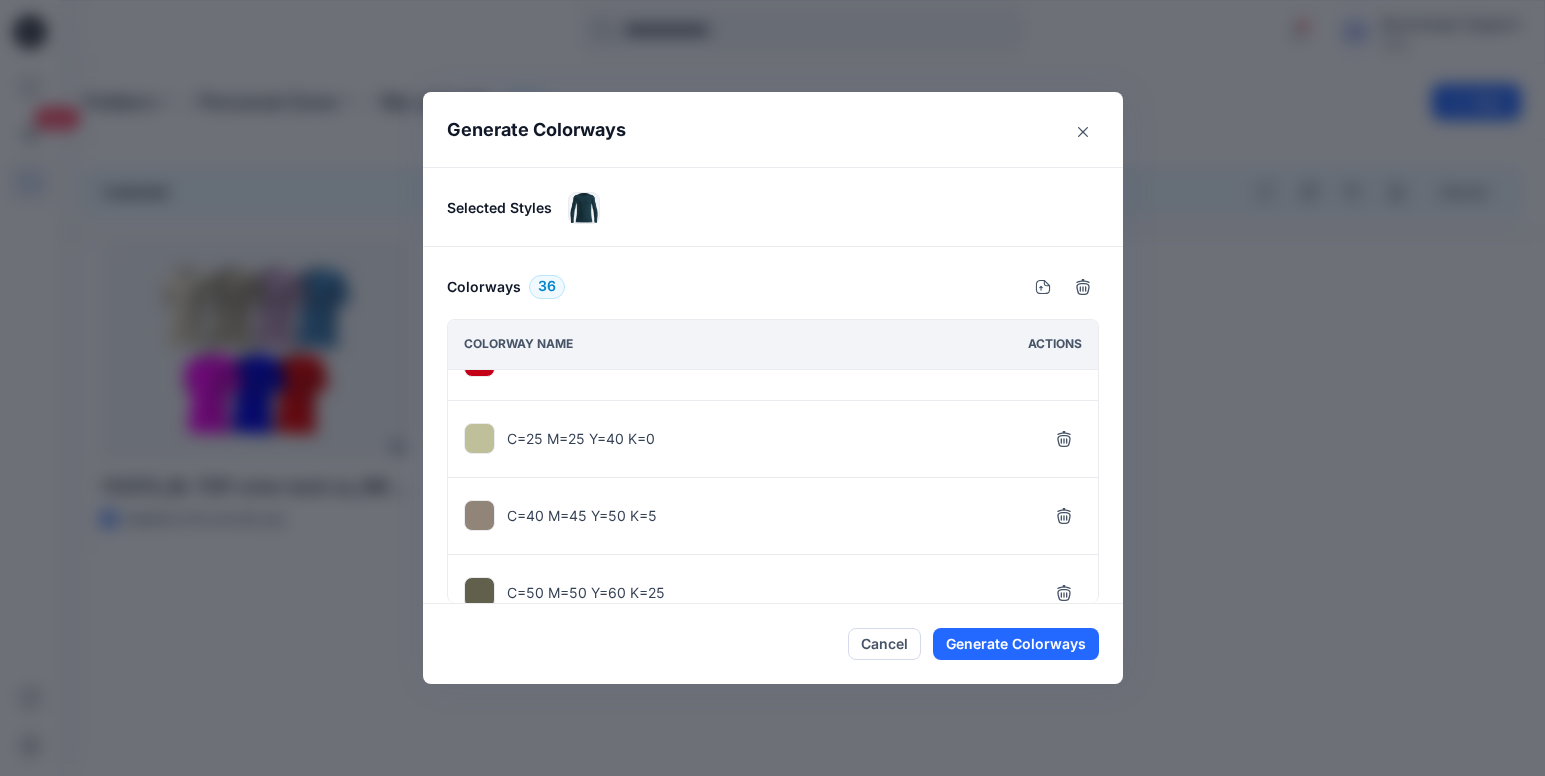 click 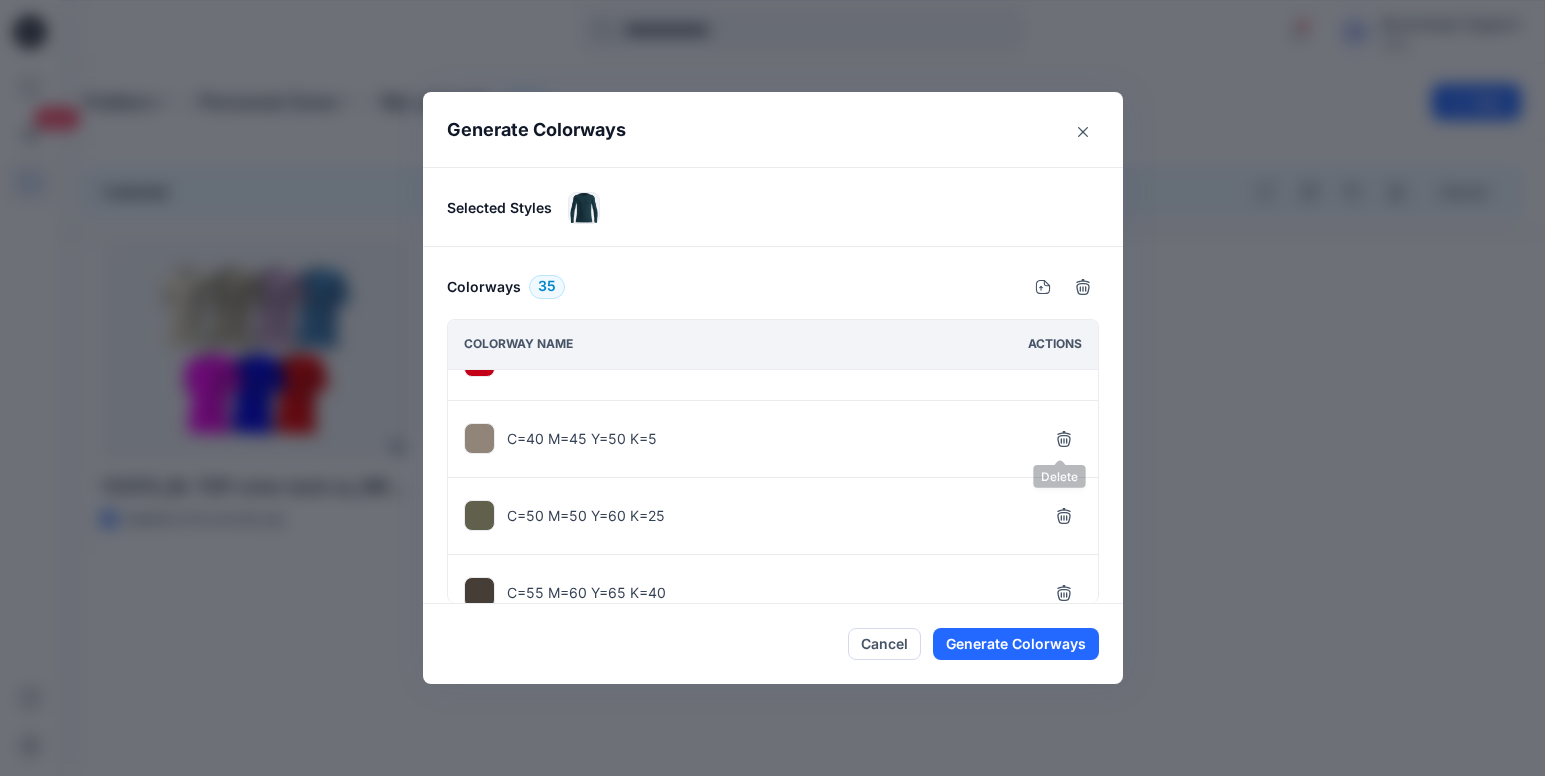 click 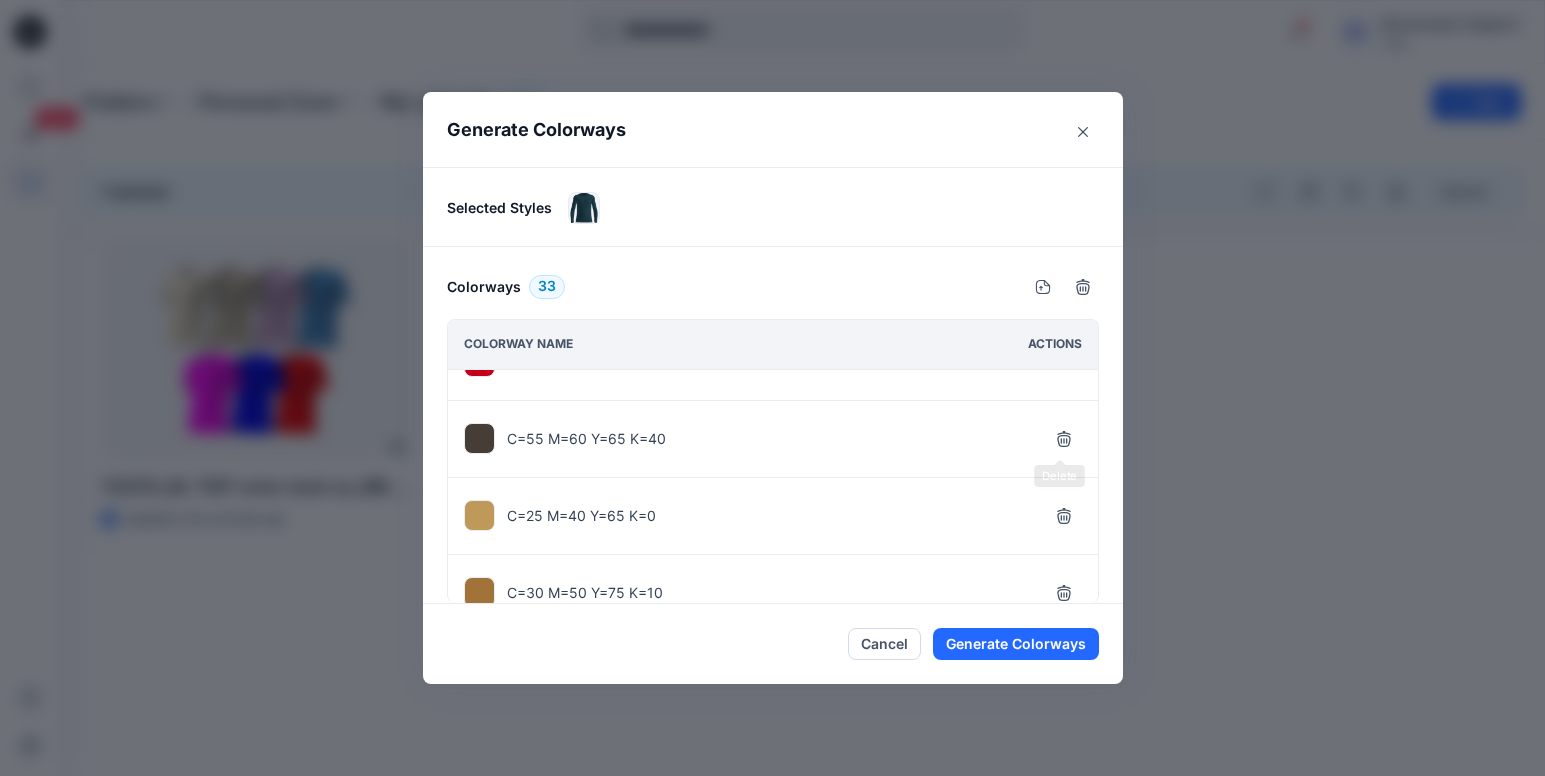 click 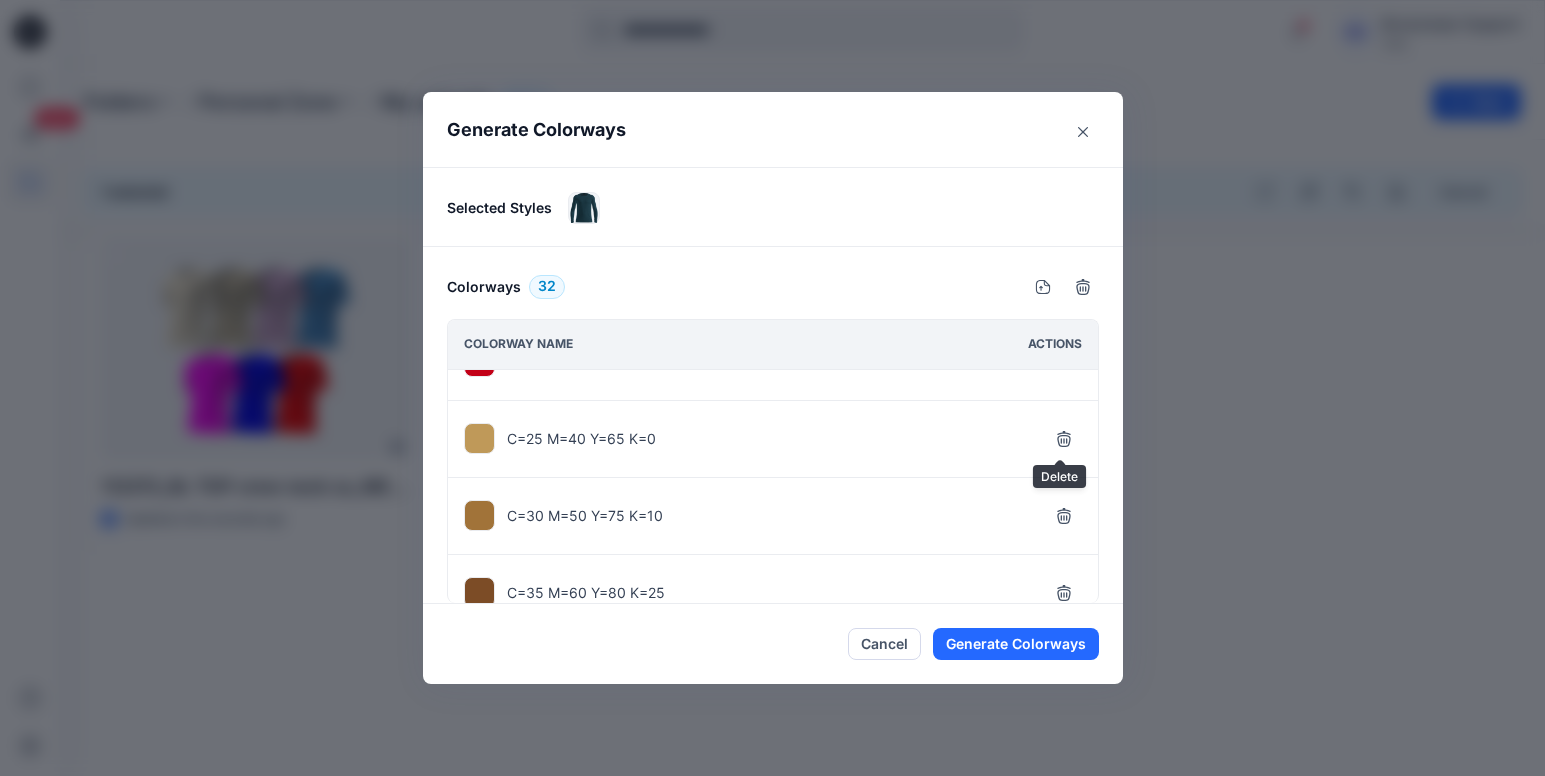click 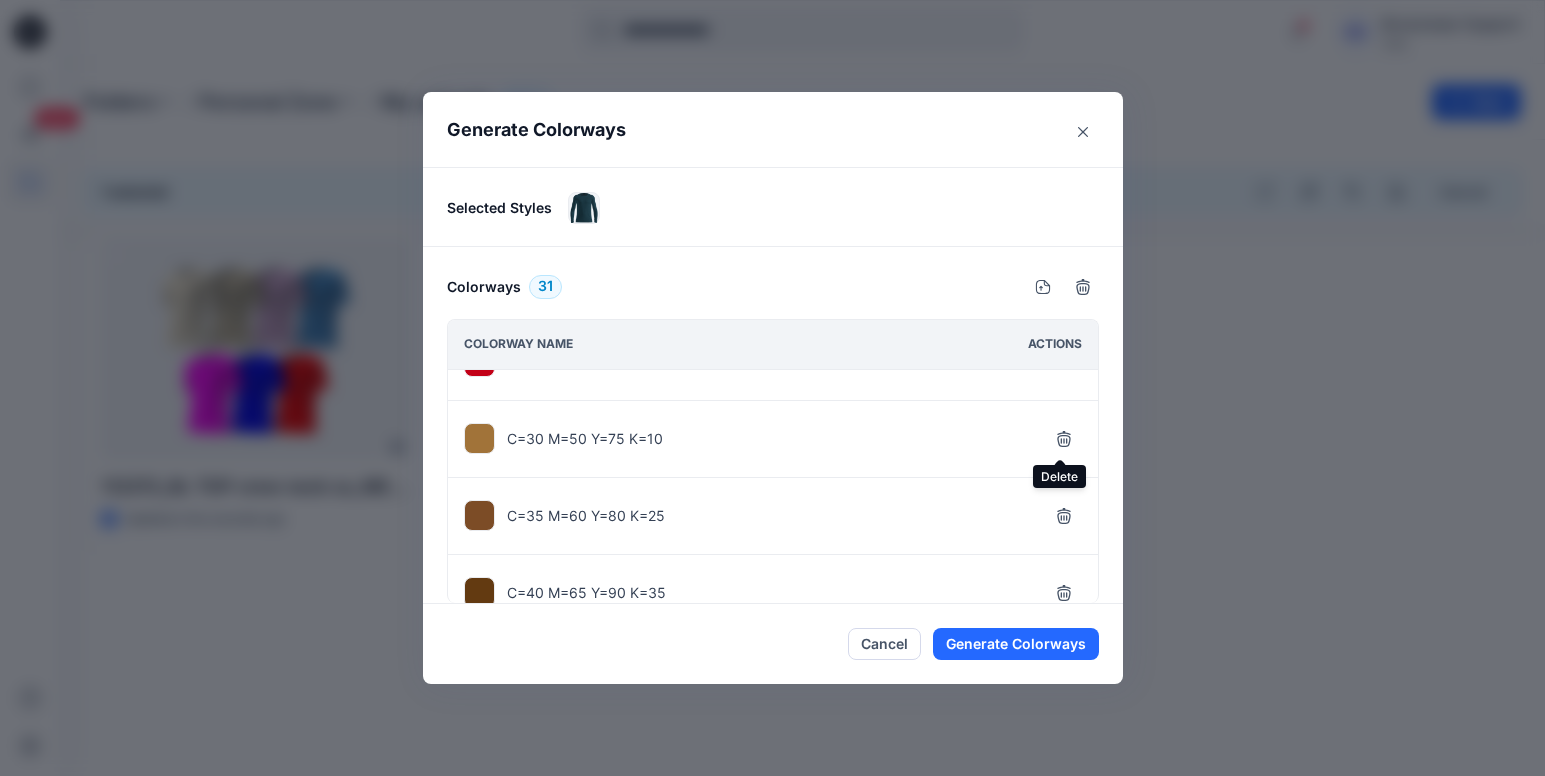click 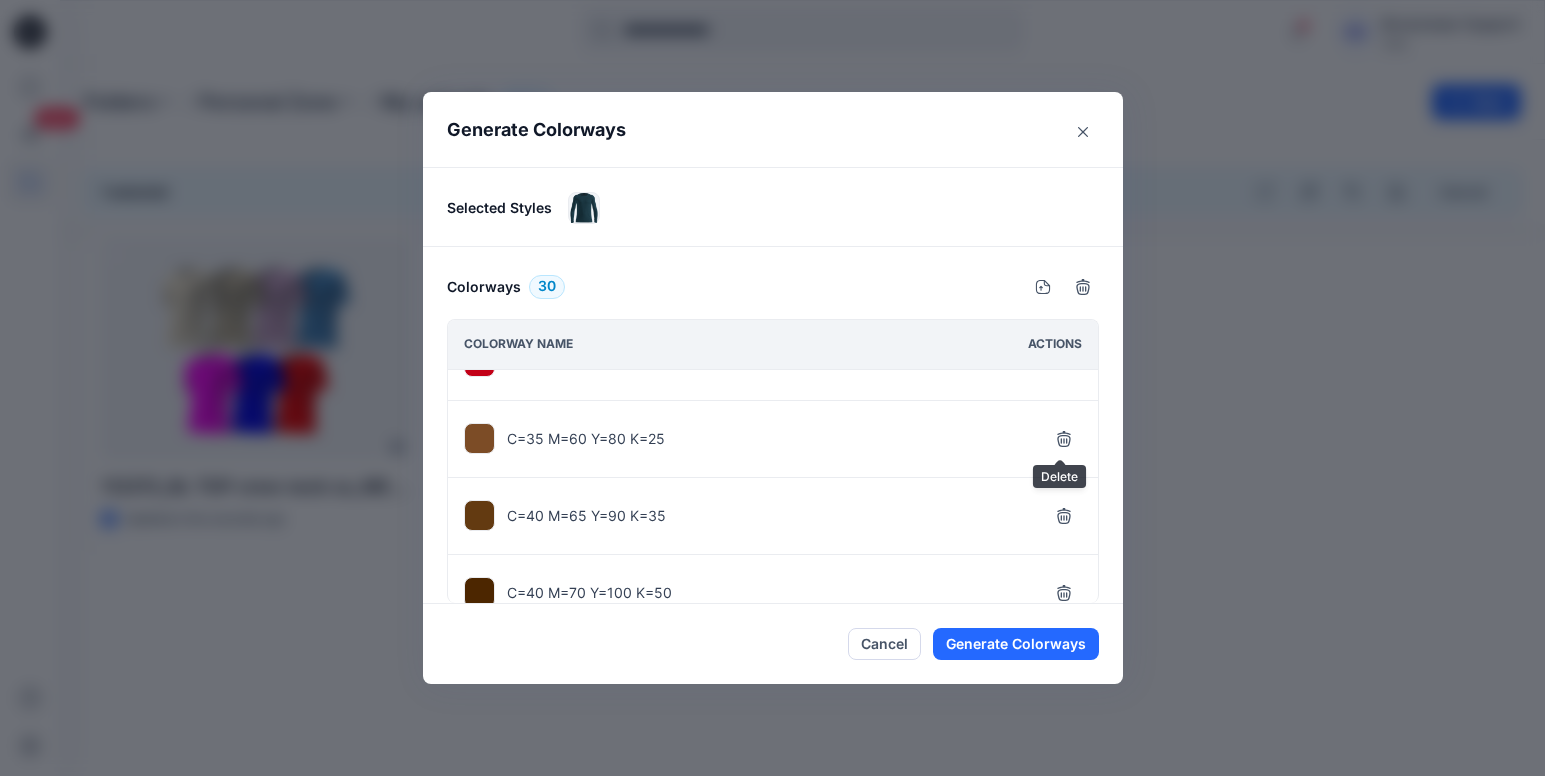 click 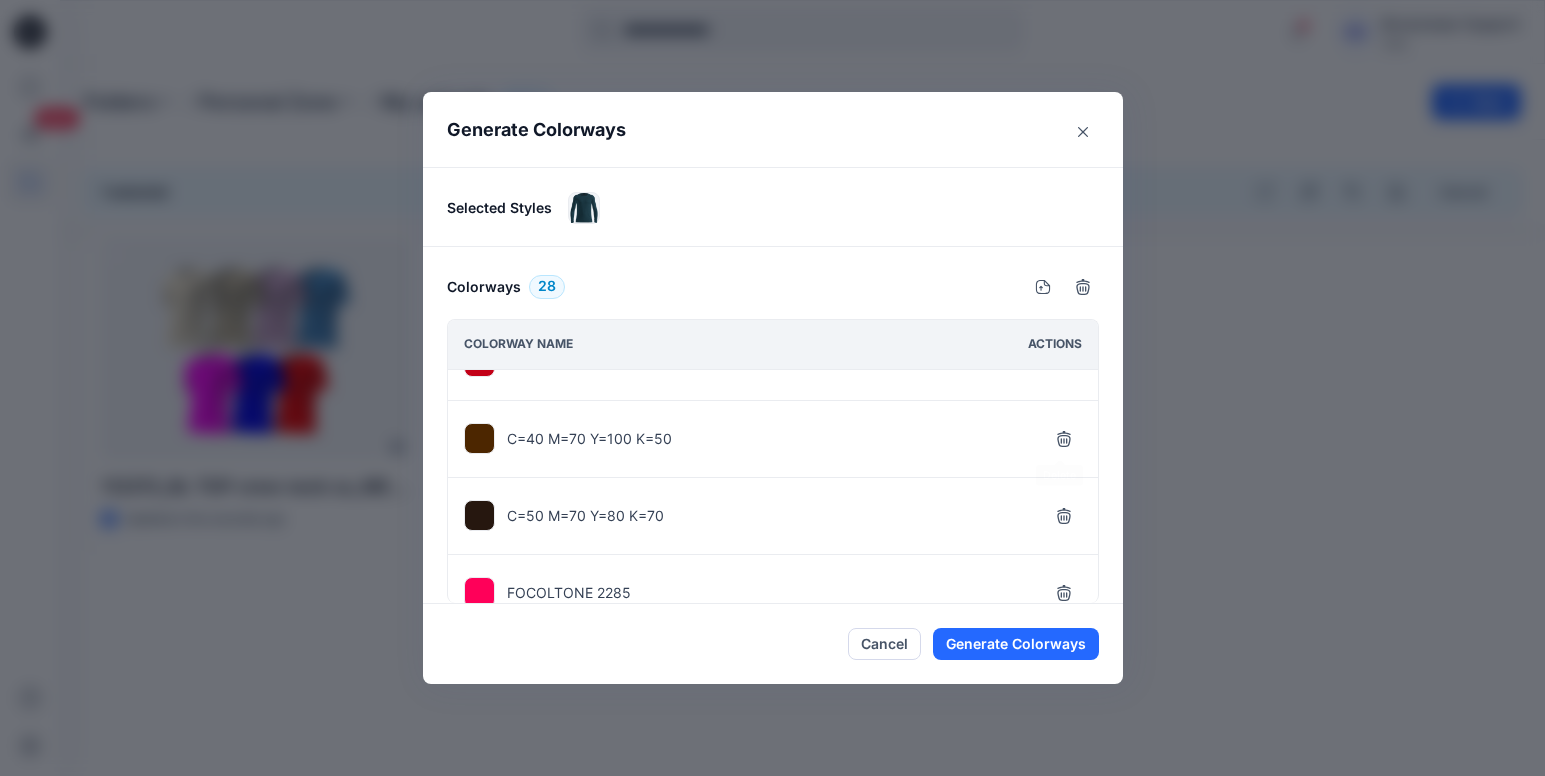 click 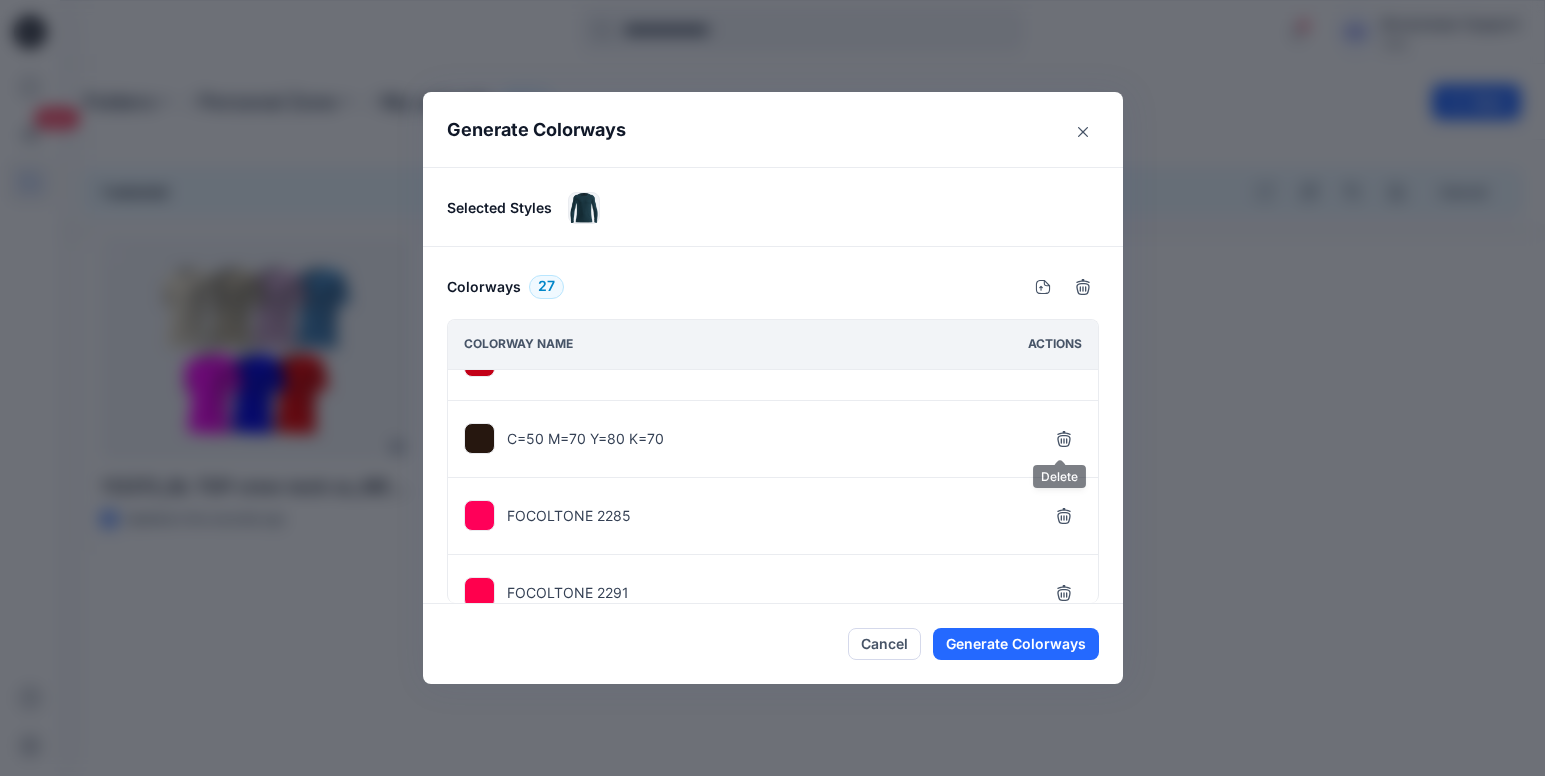 click 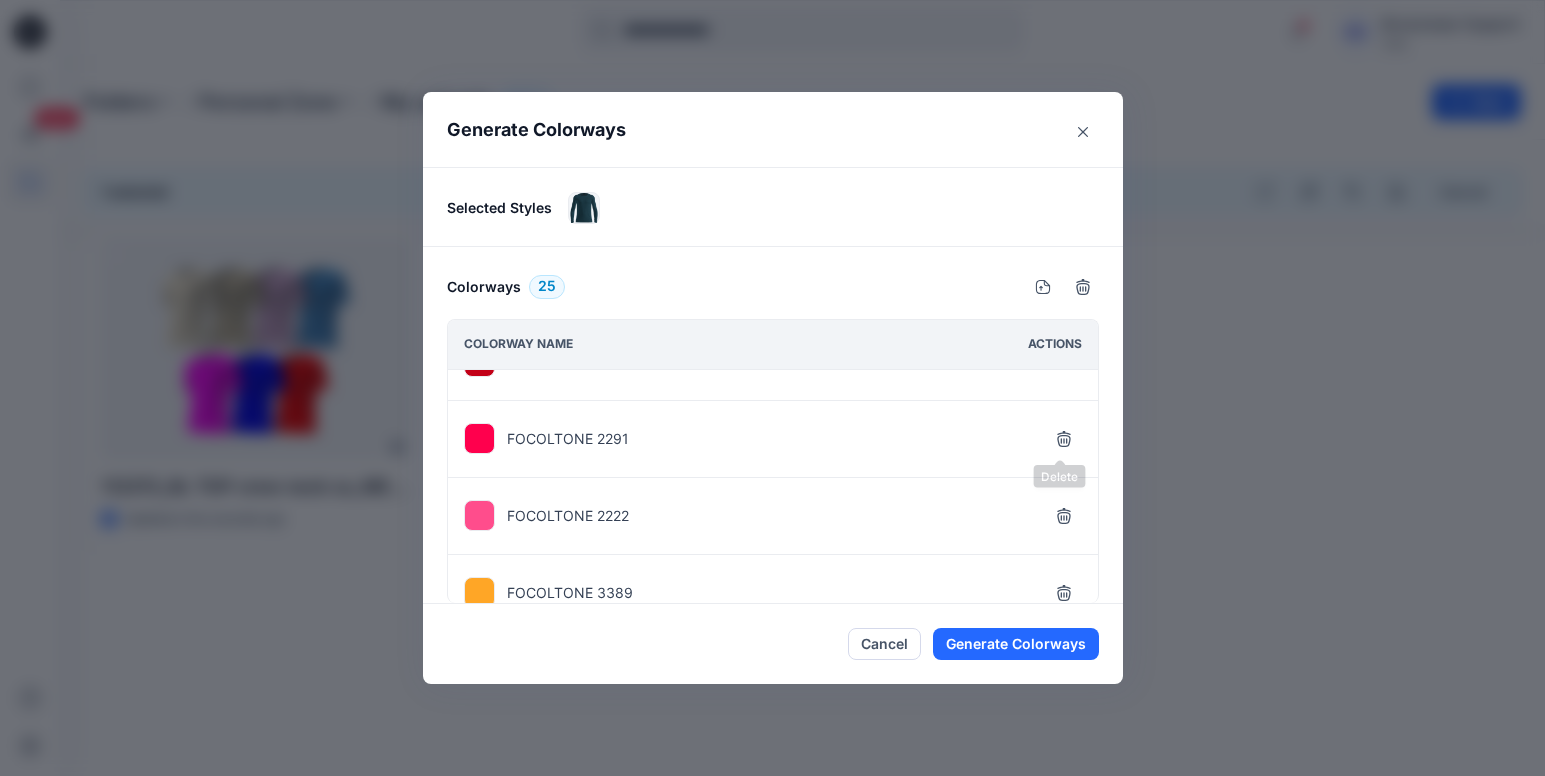 click 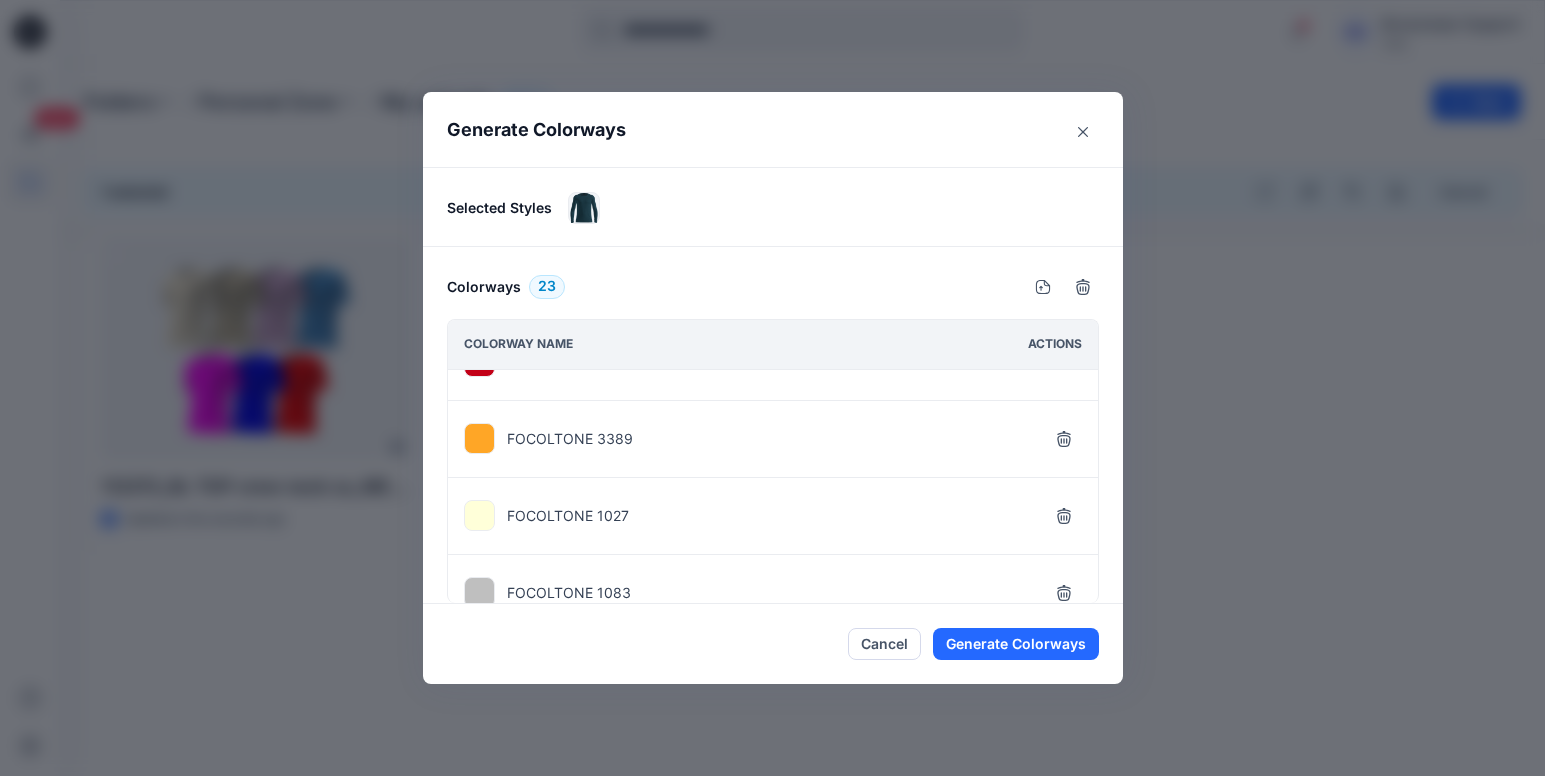 click 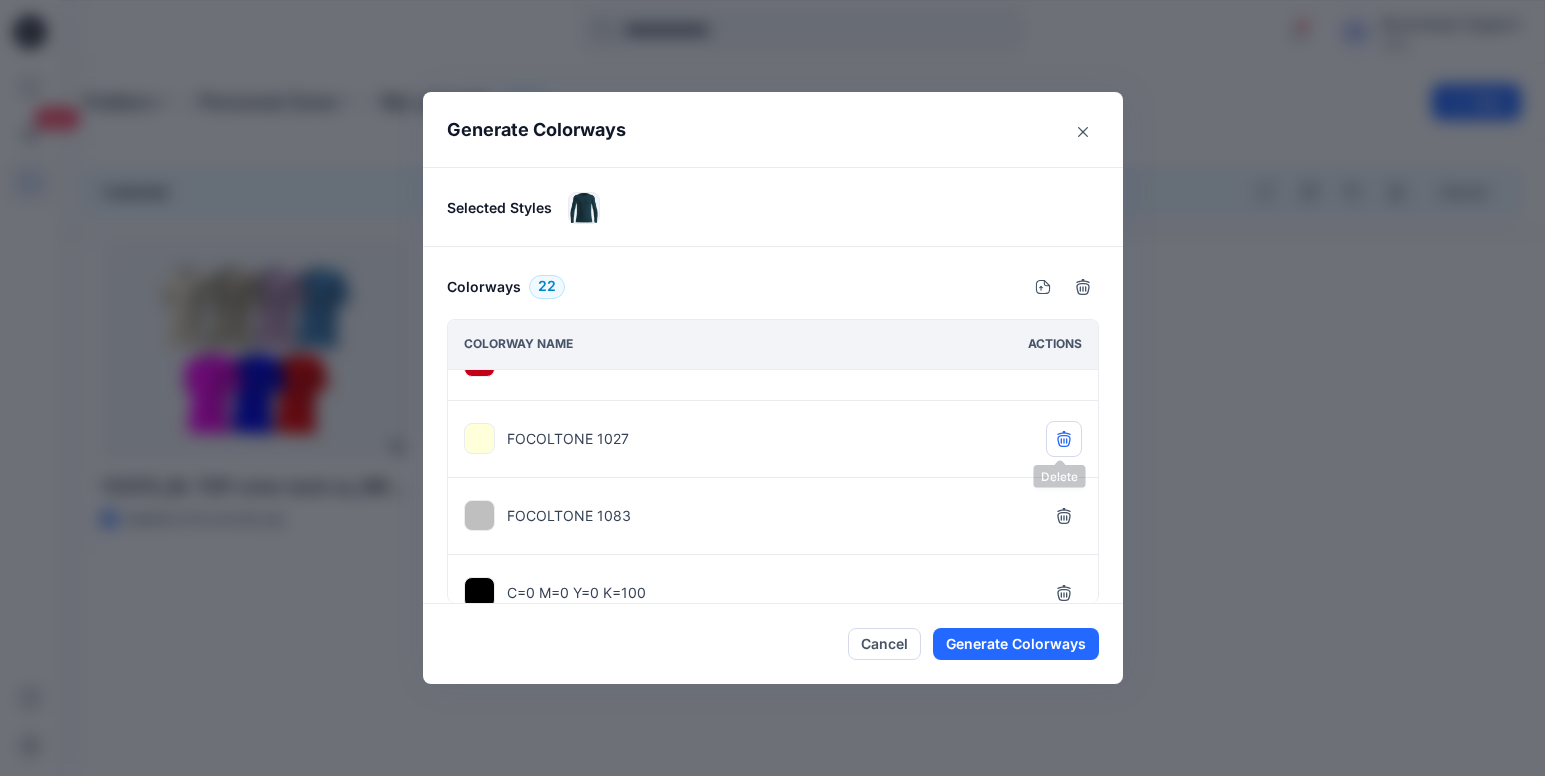 click 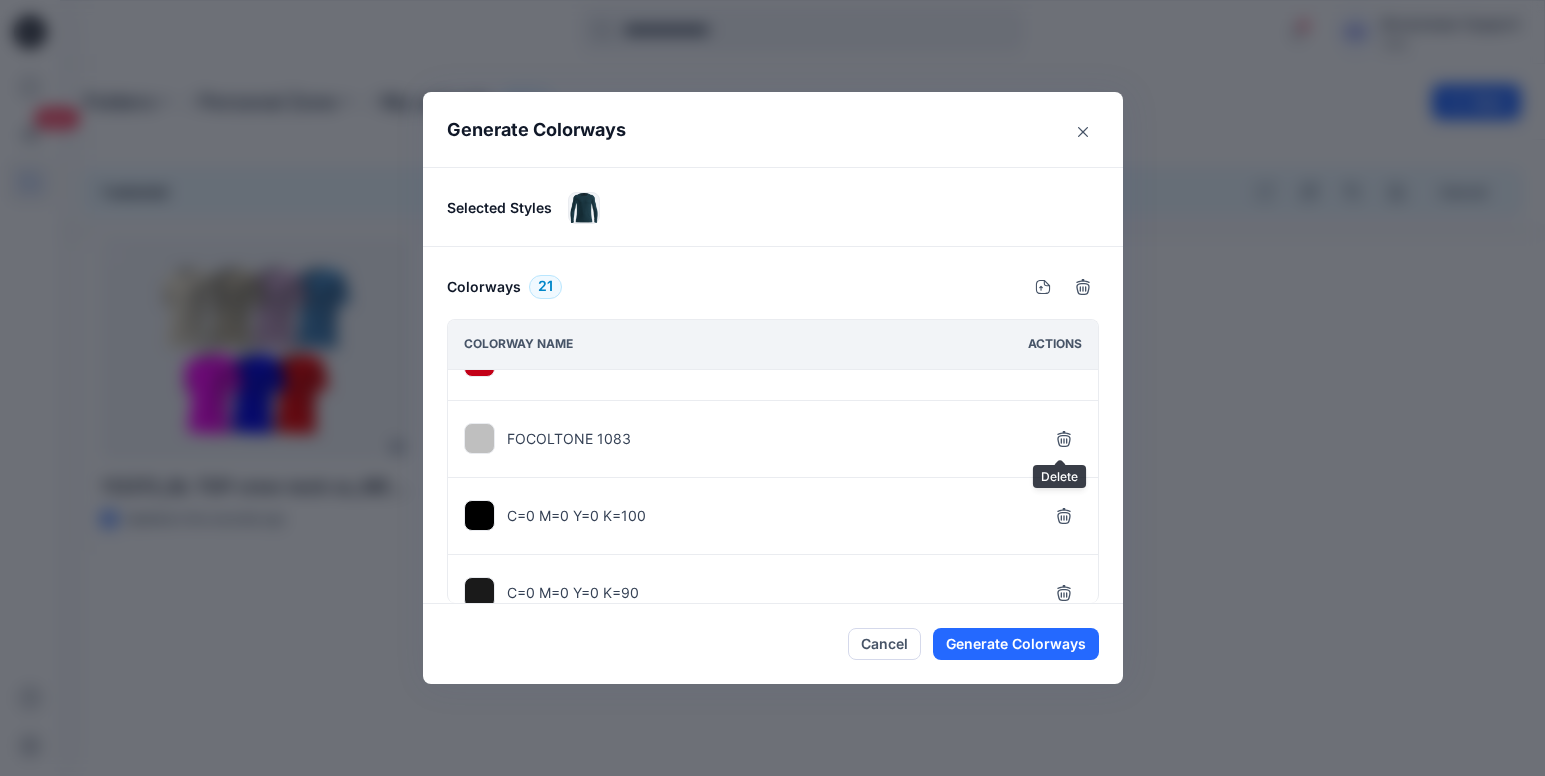 click 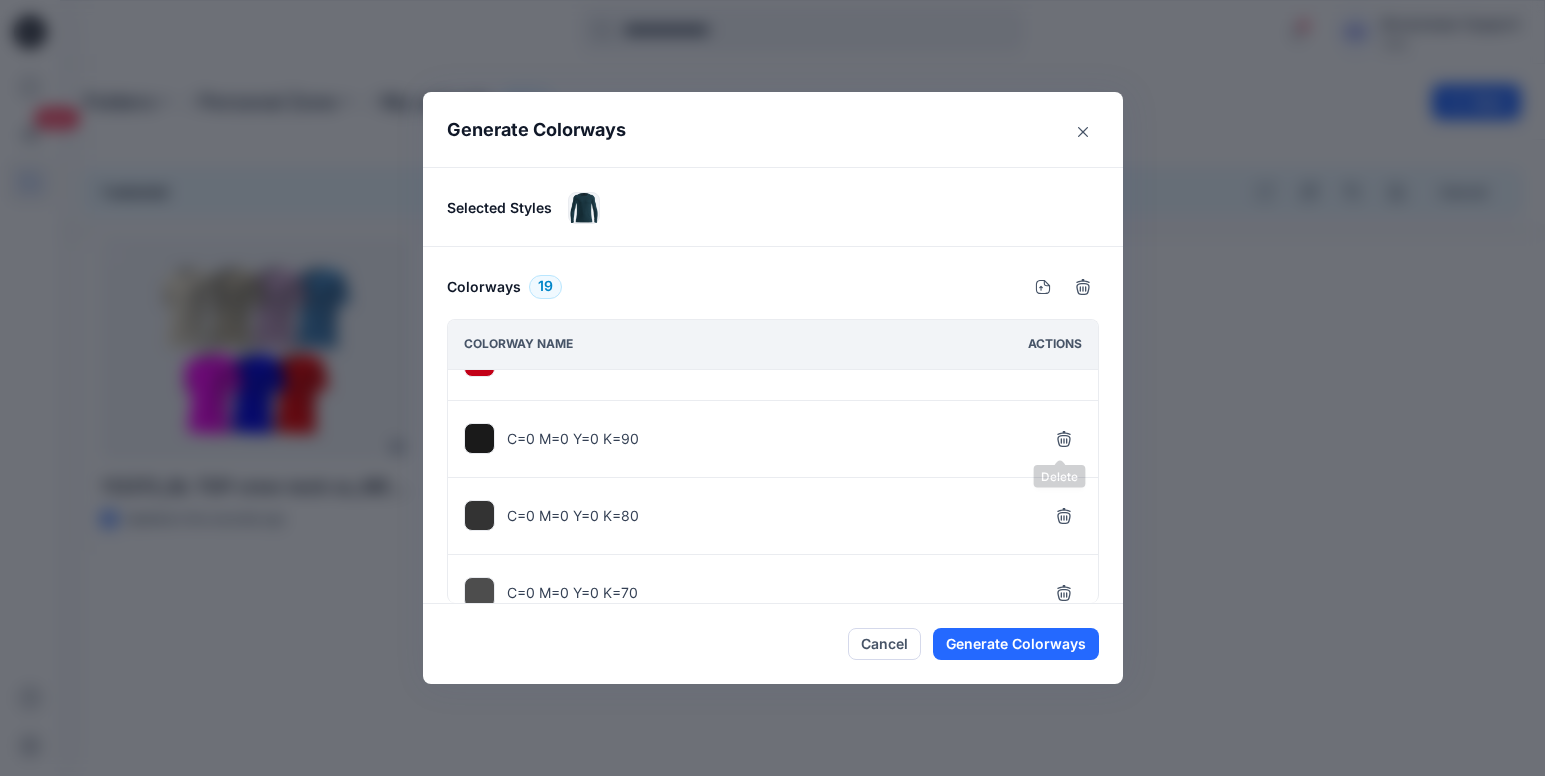 click 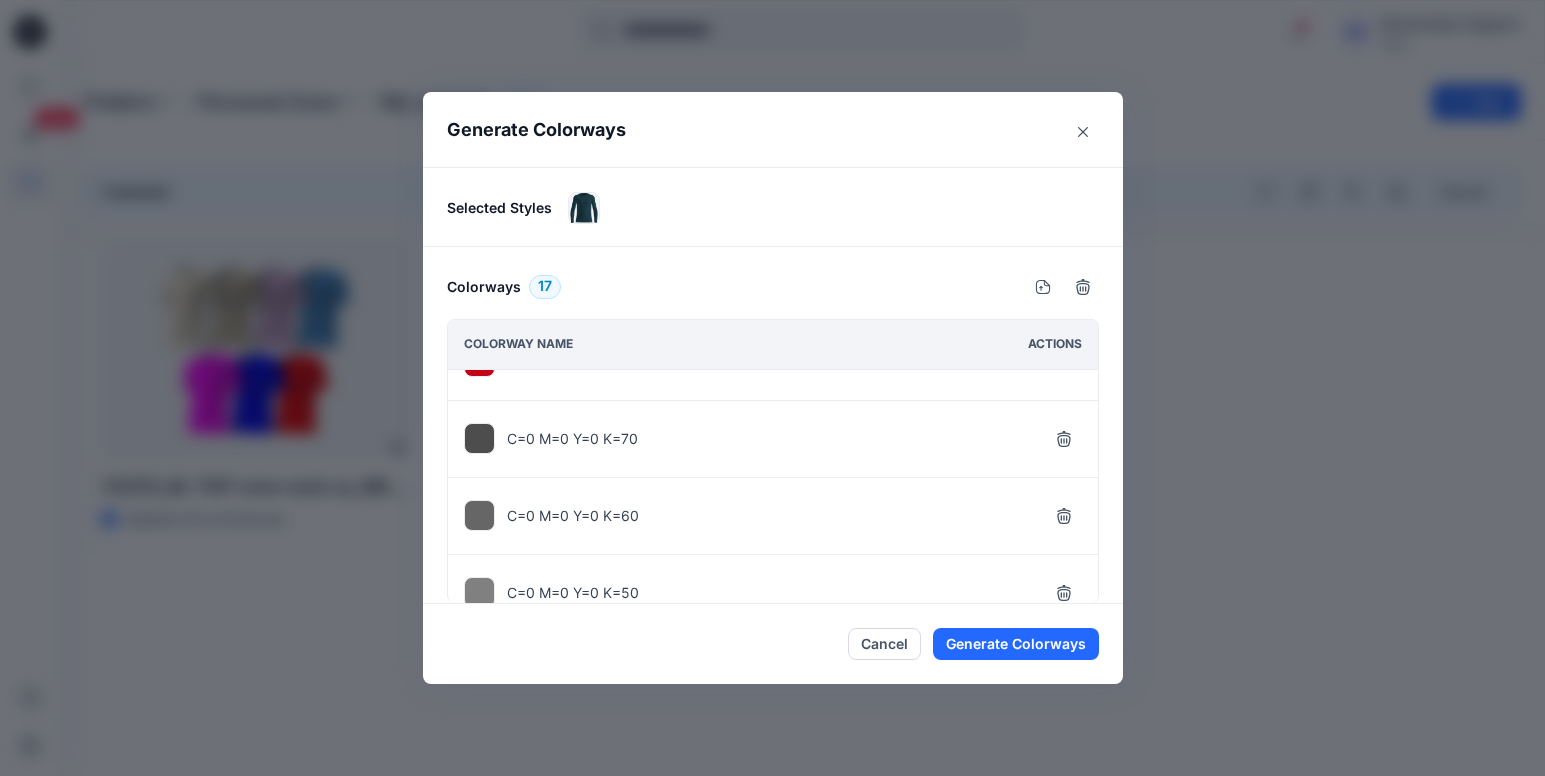 click 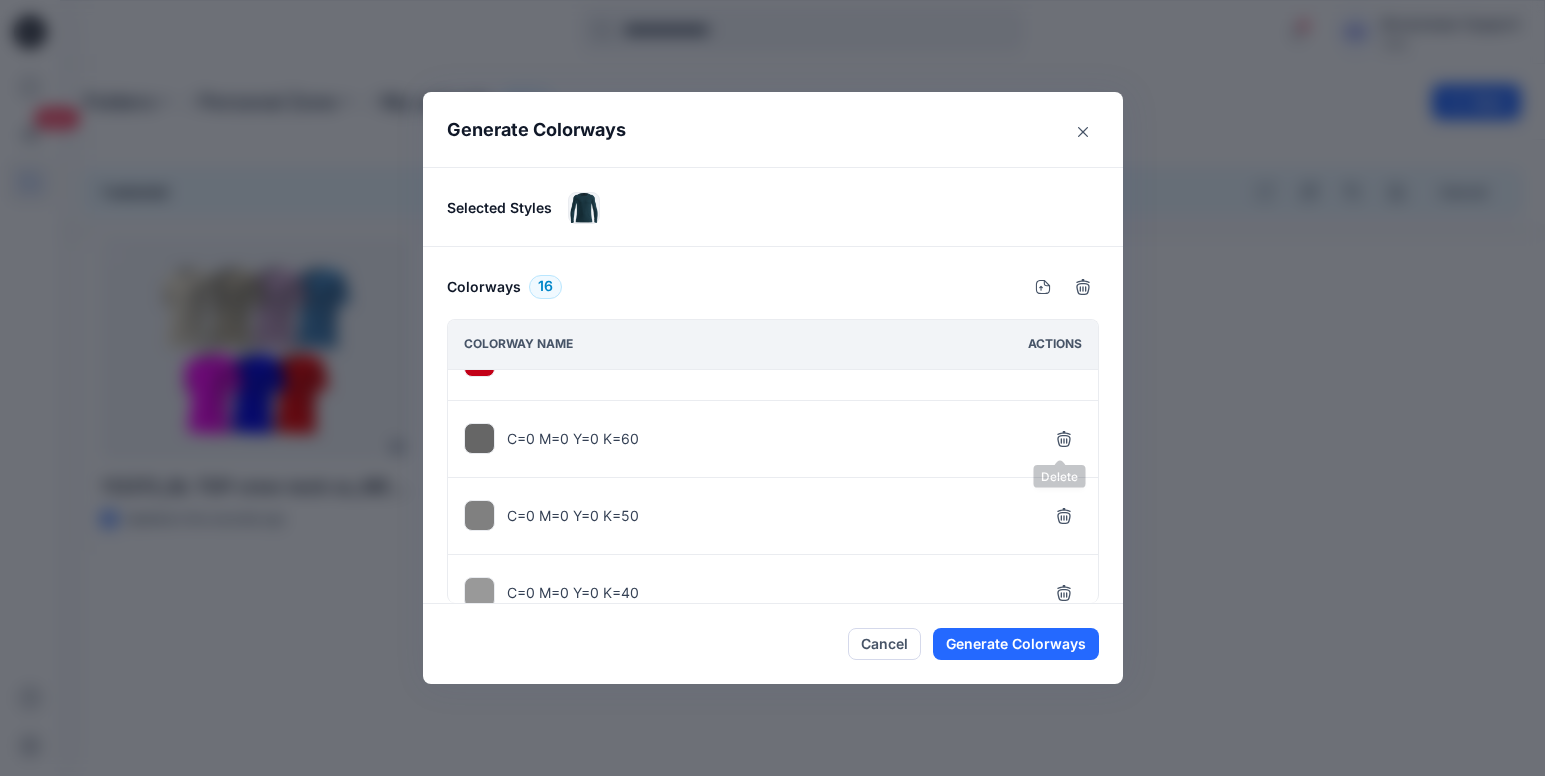 click 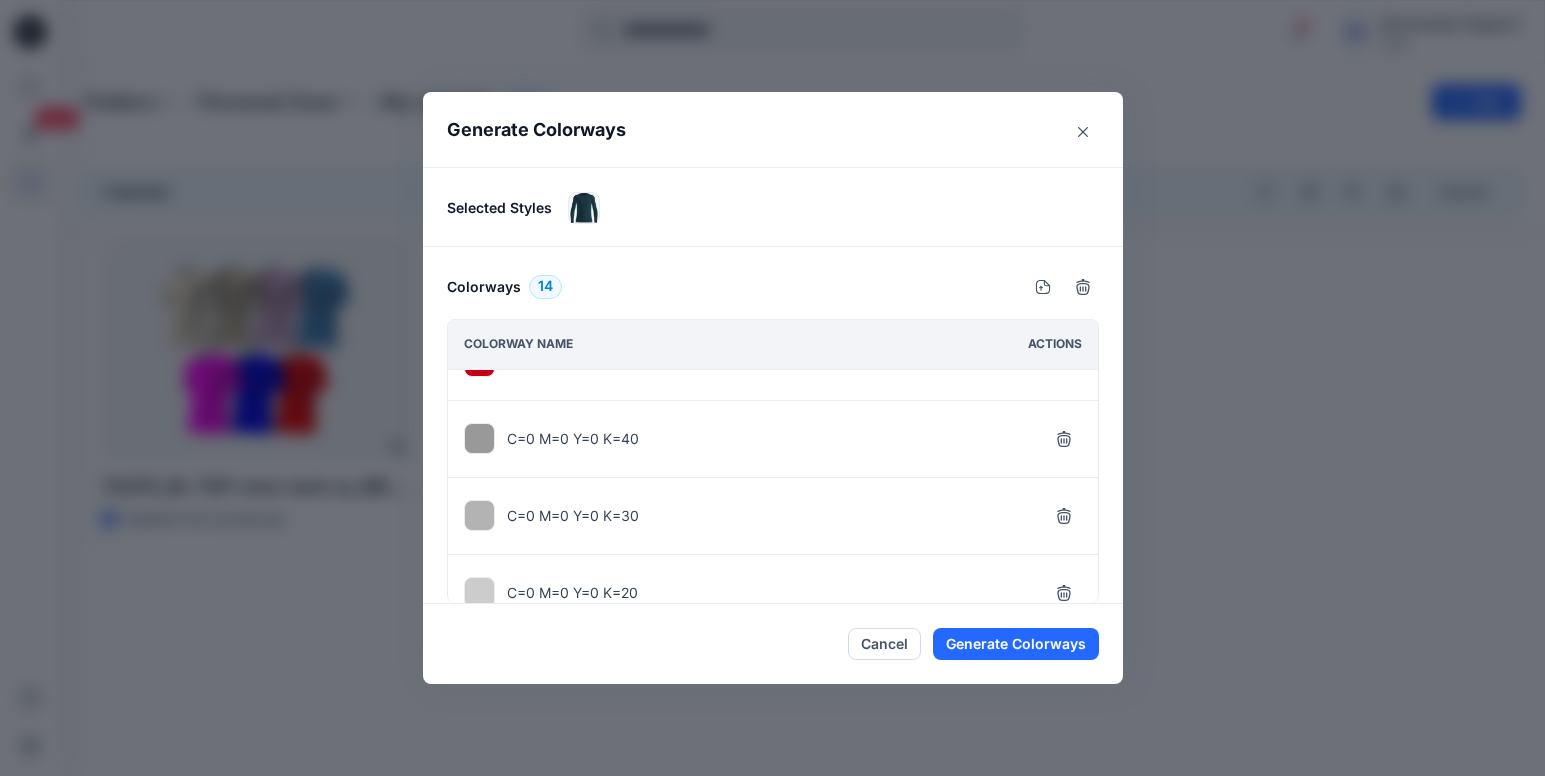 click 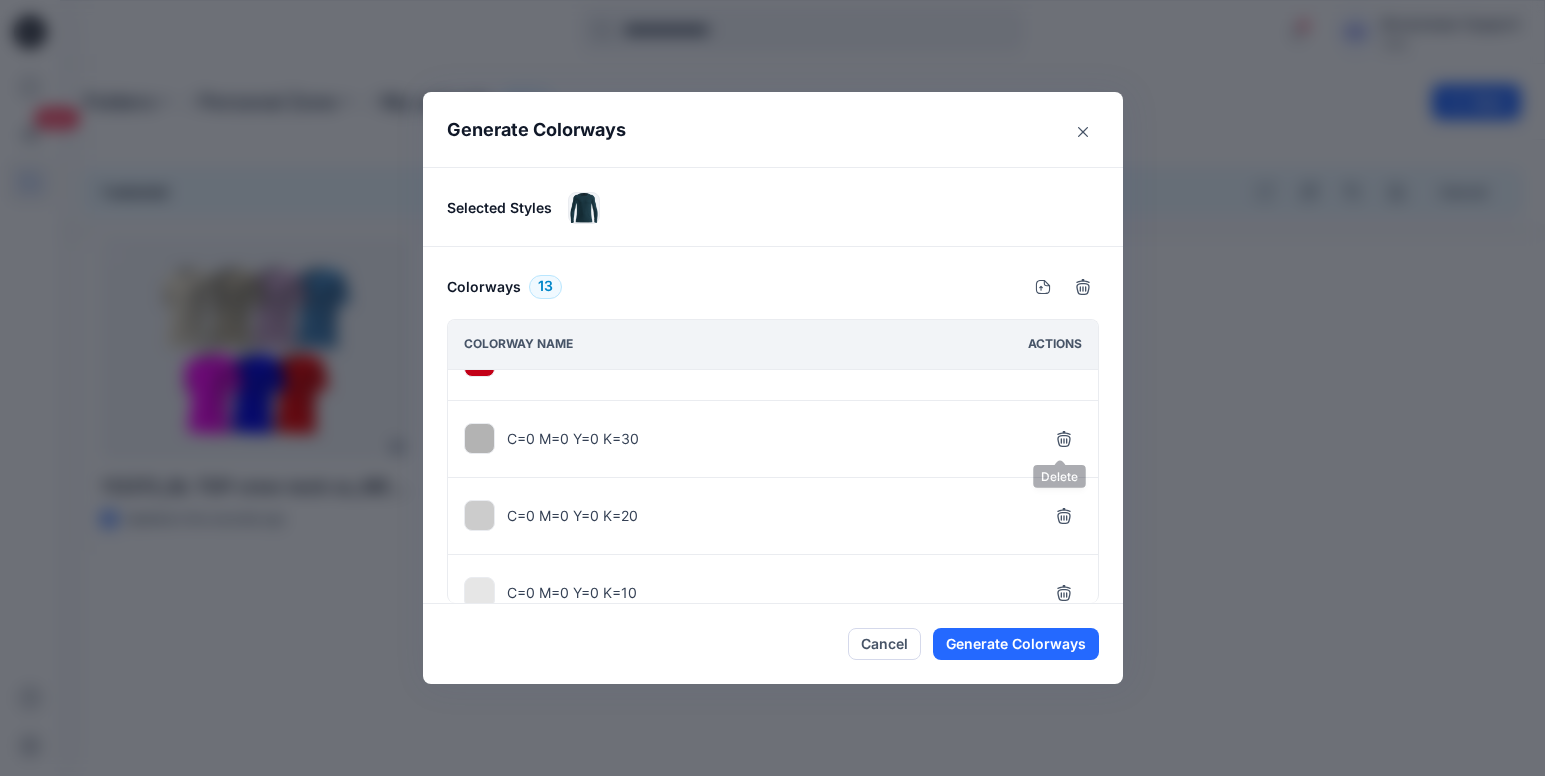 click 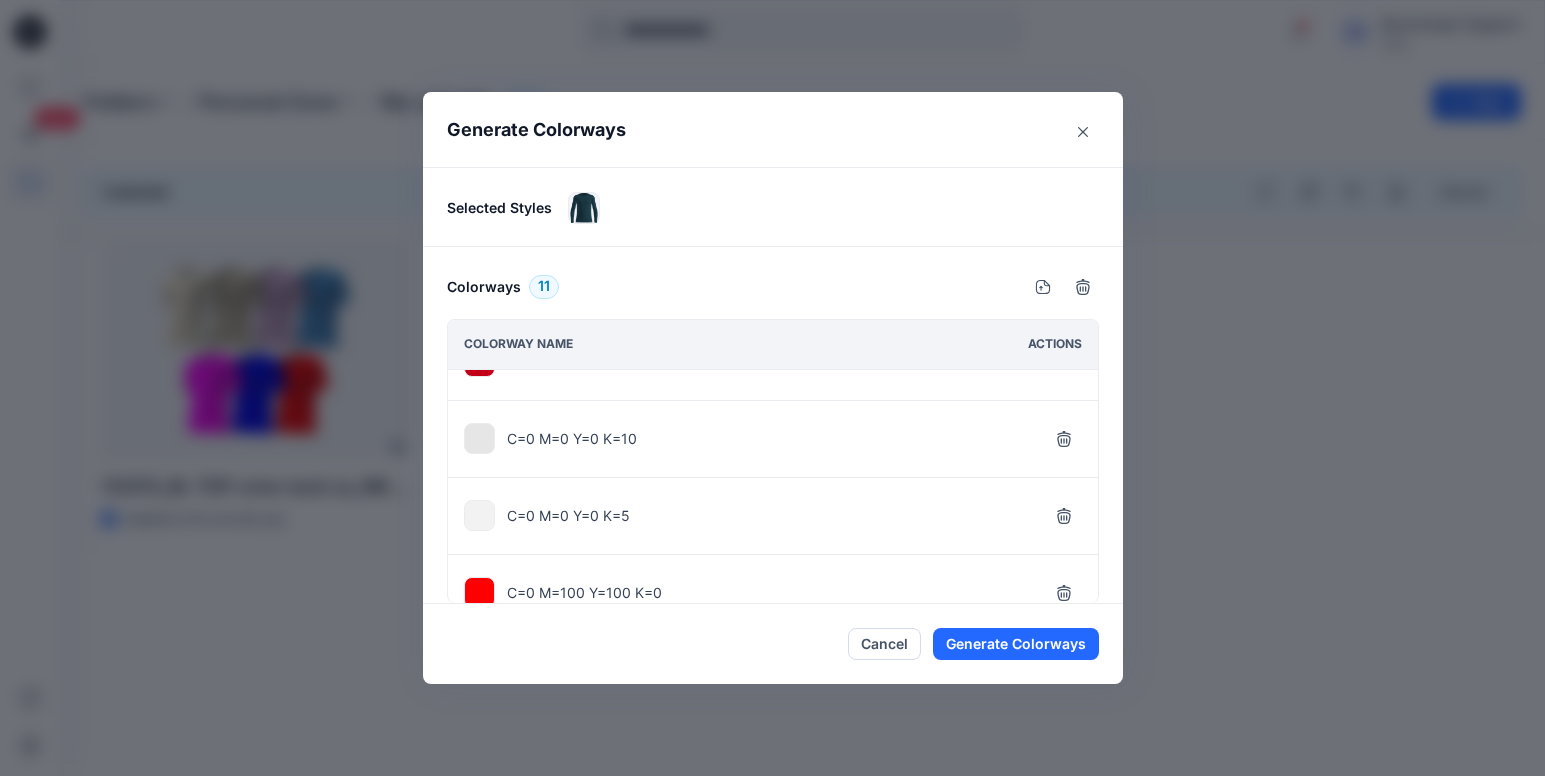 click 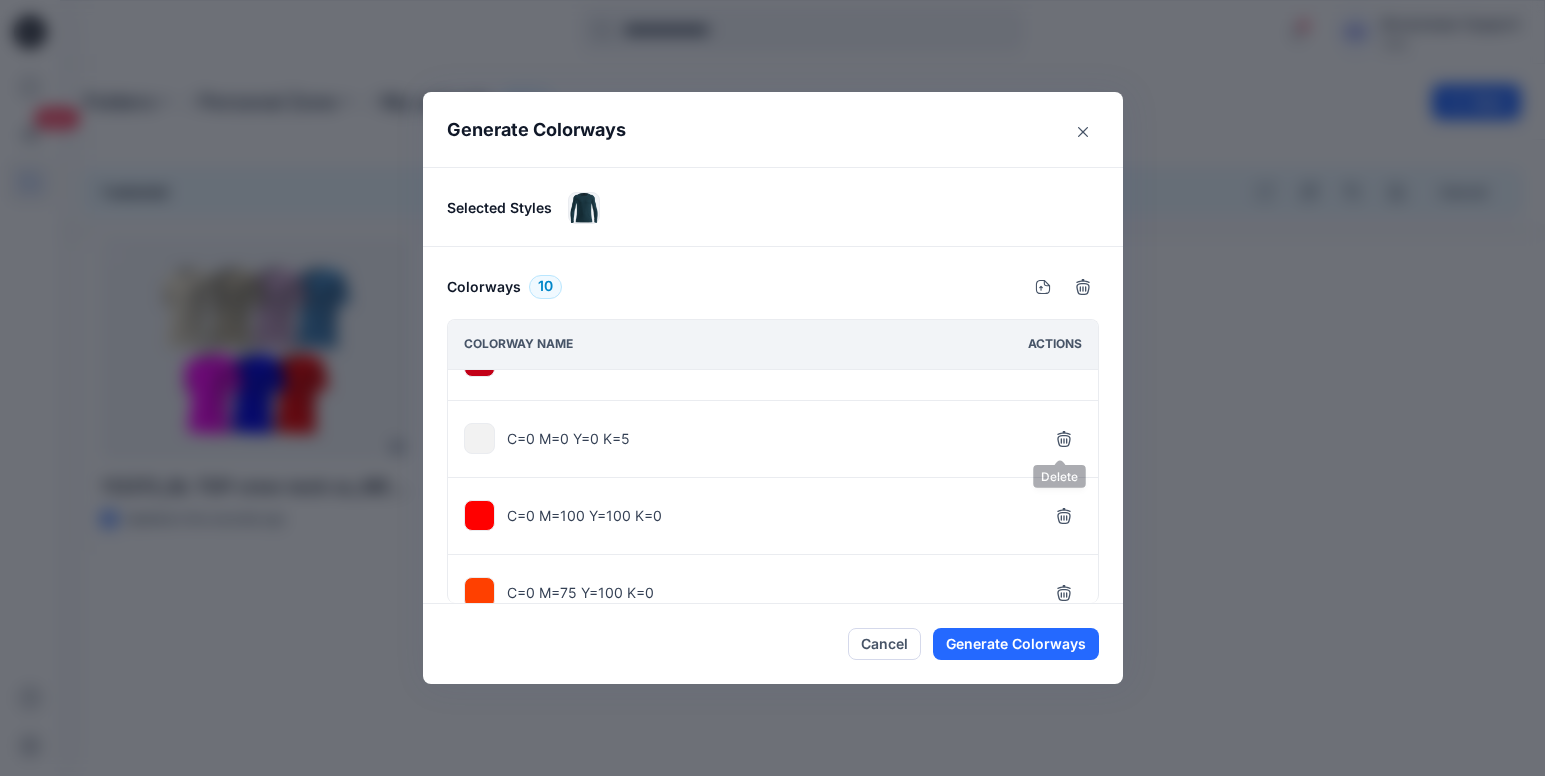 click 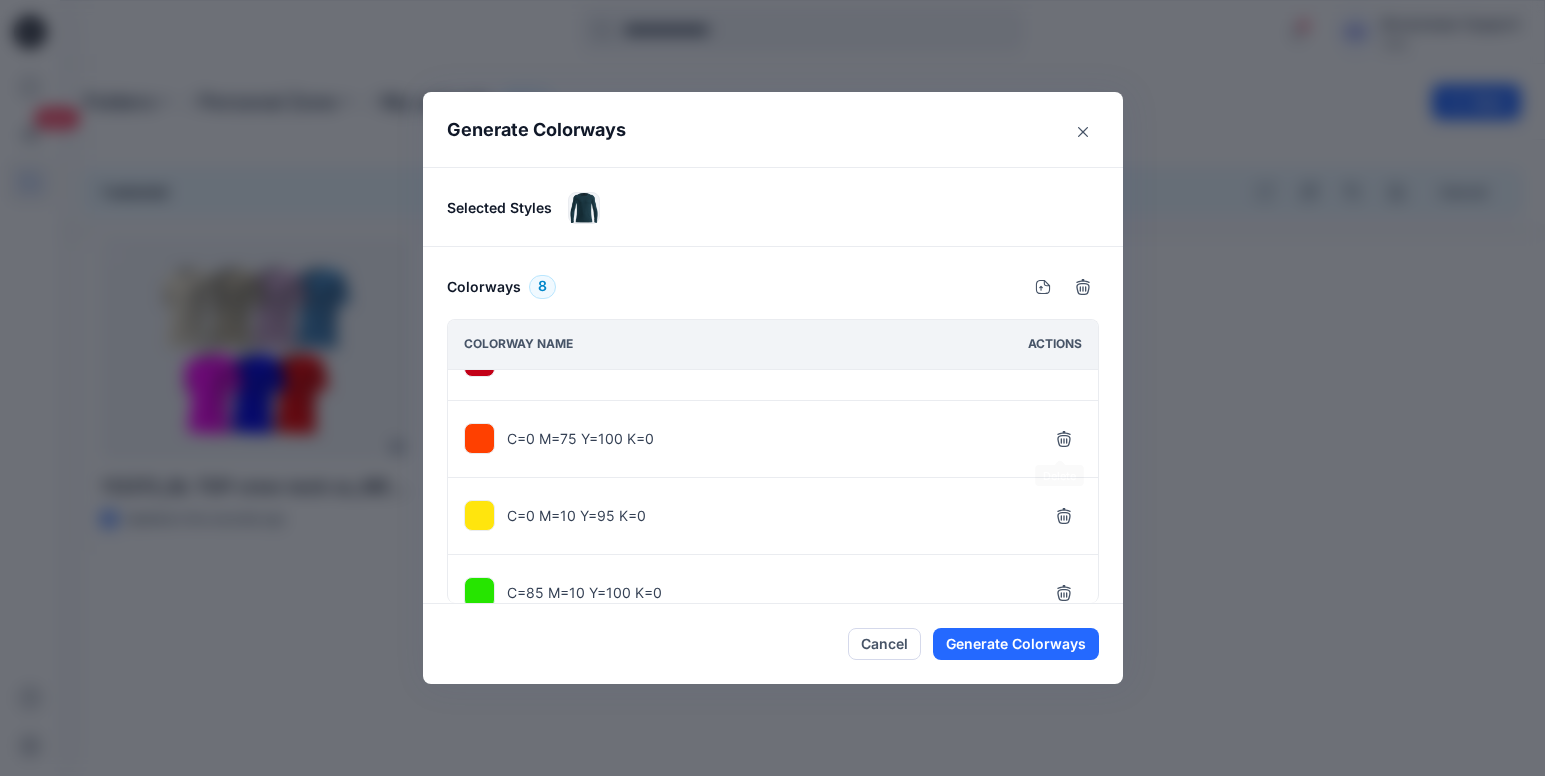 click 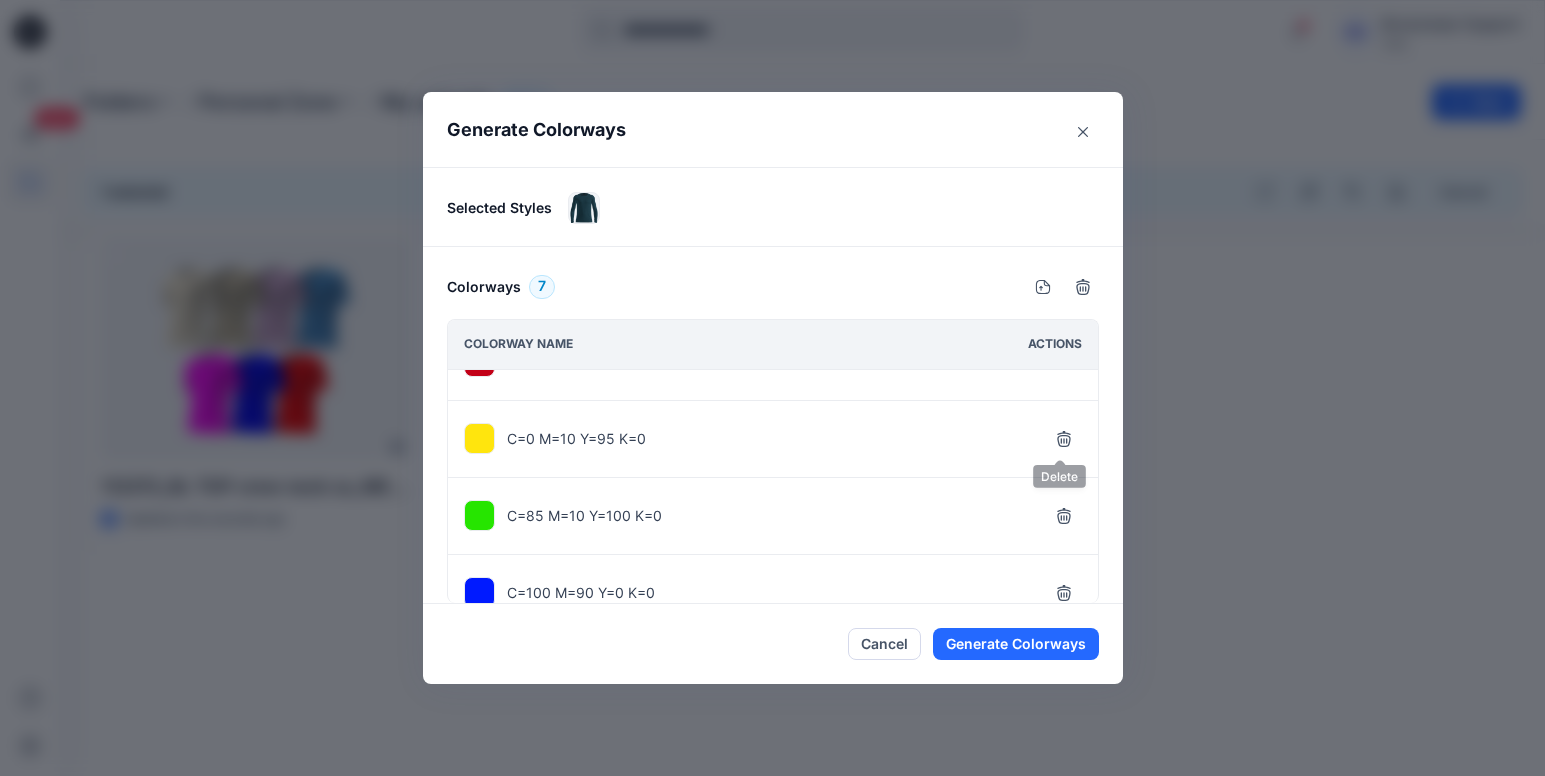 click 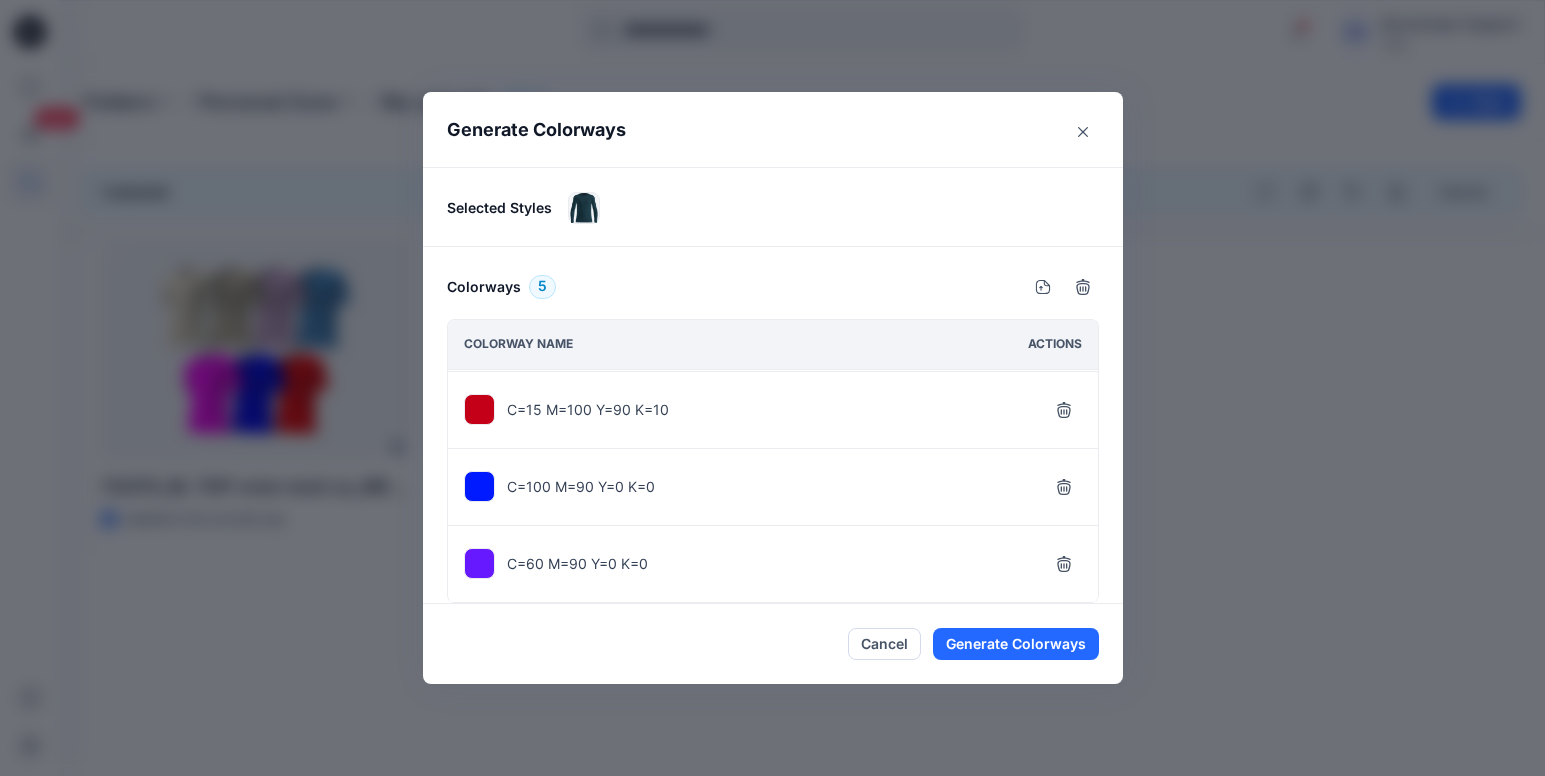 scroll, scrollTop: 152, scrollLeft: 0, axis: vertical 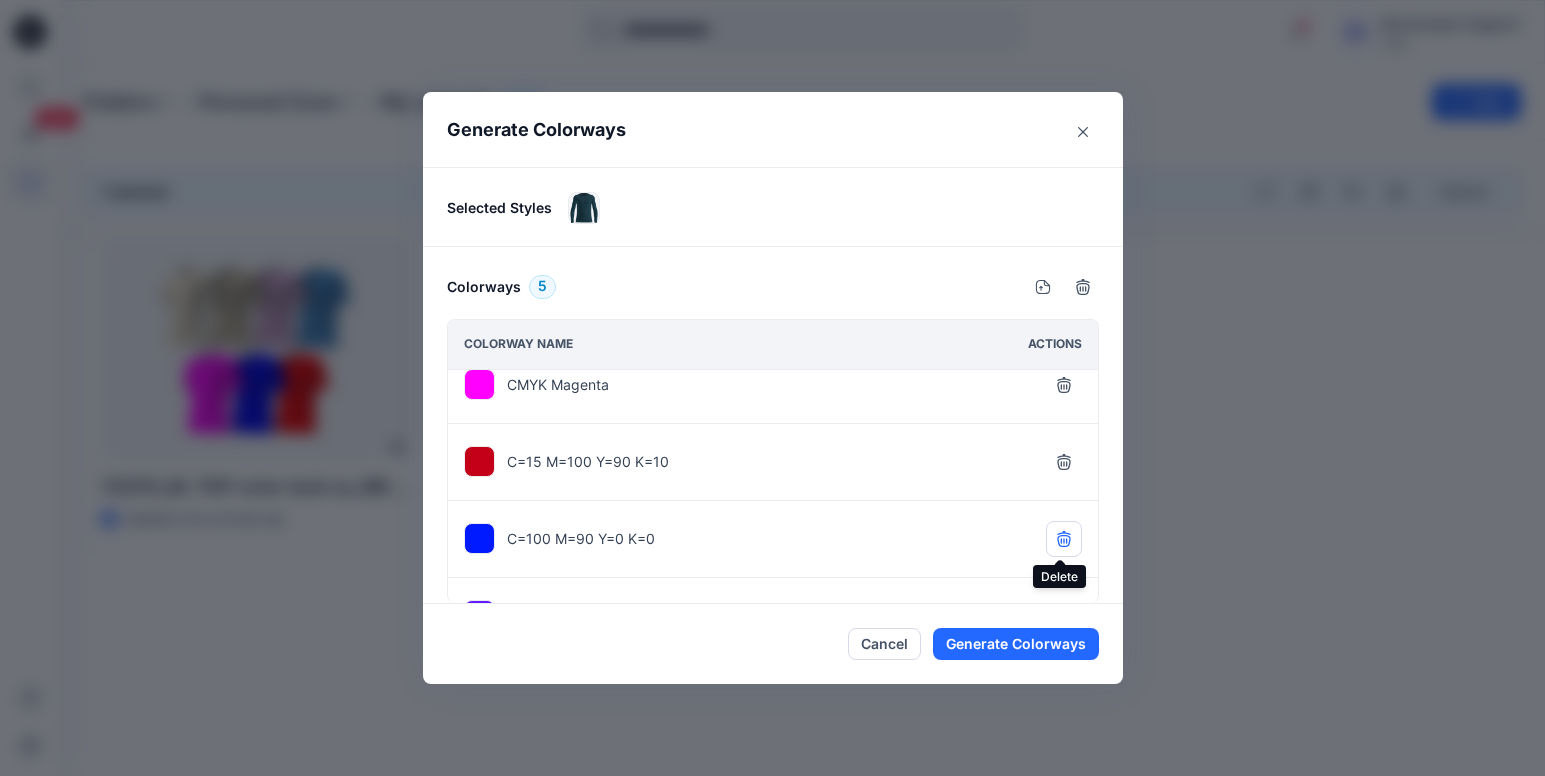 click 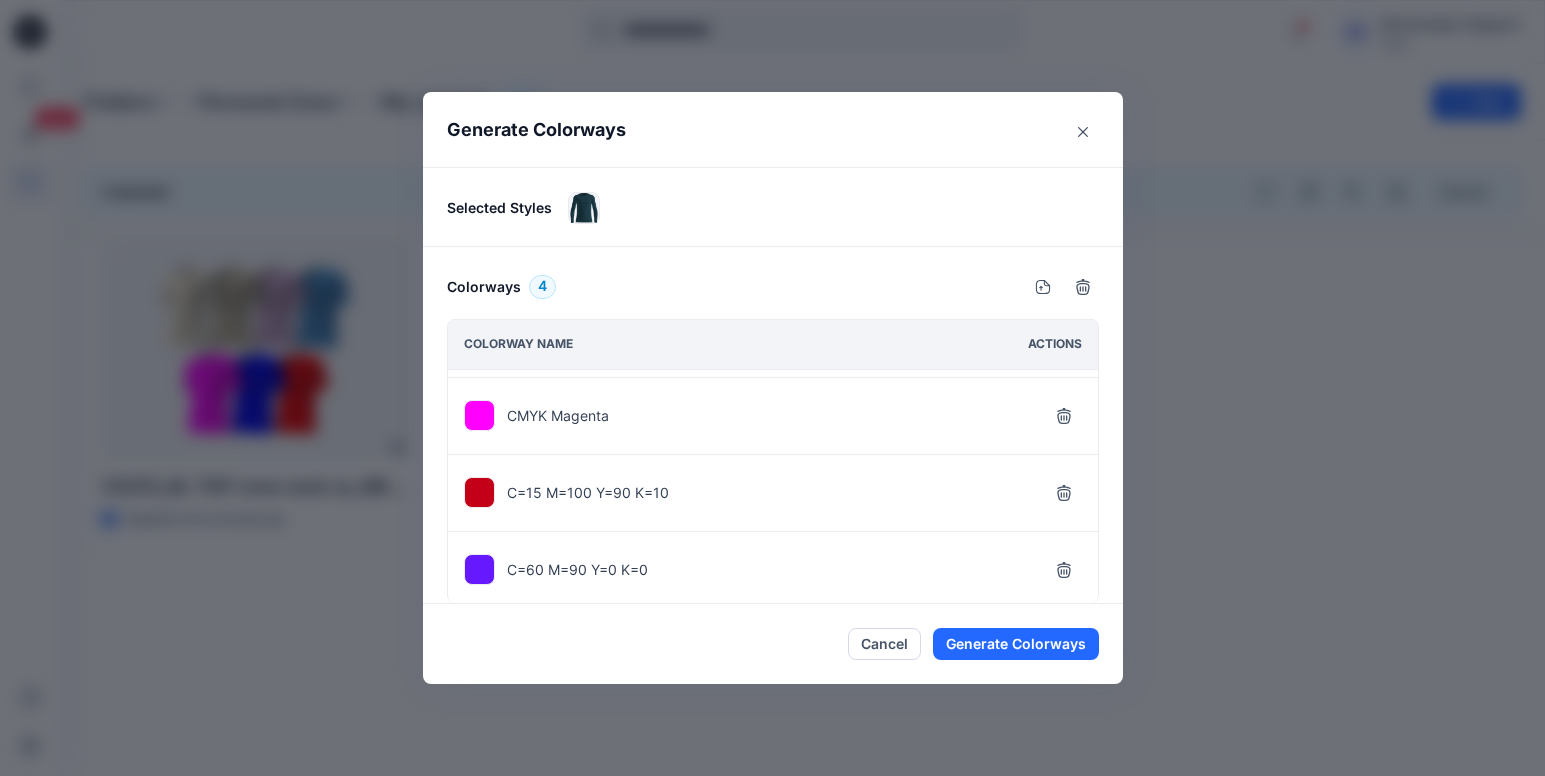 scroll, scrollTop: 75, scrollLeft: 0, axis: vertical 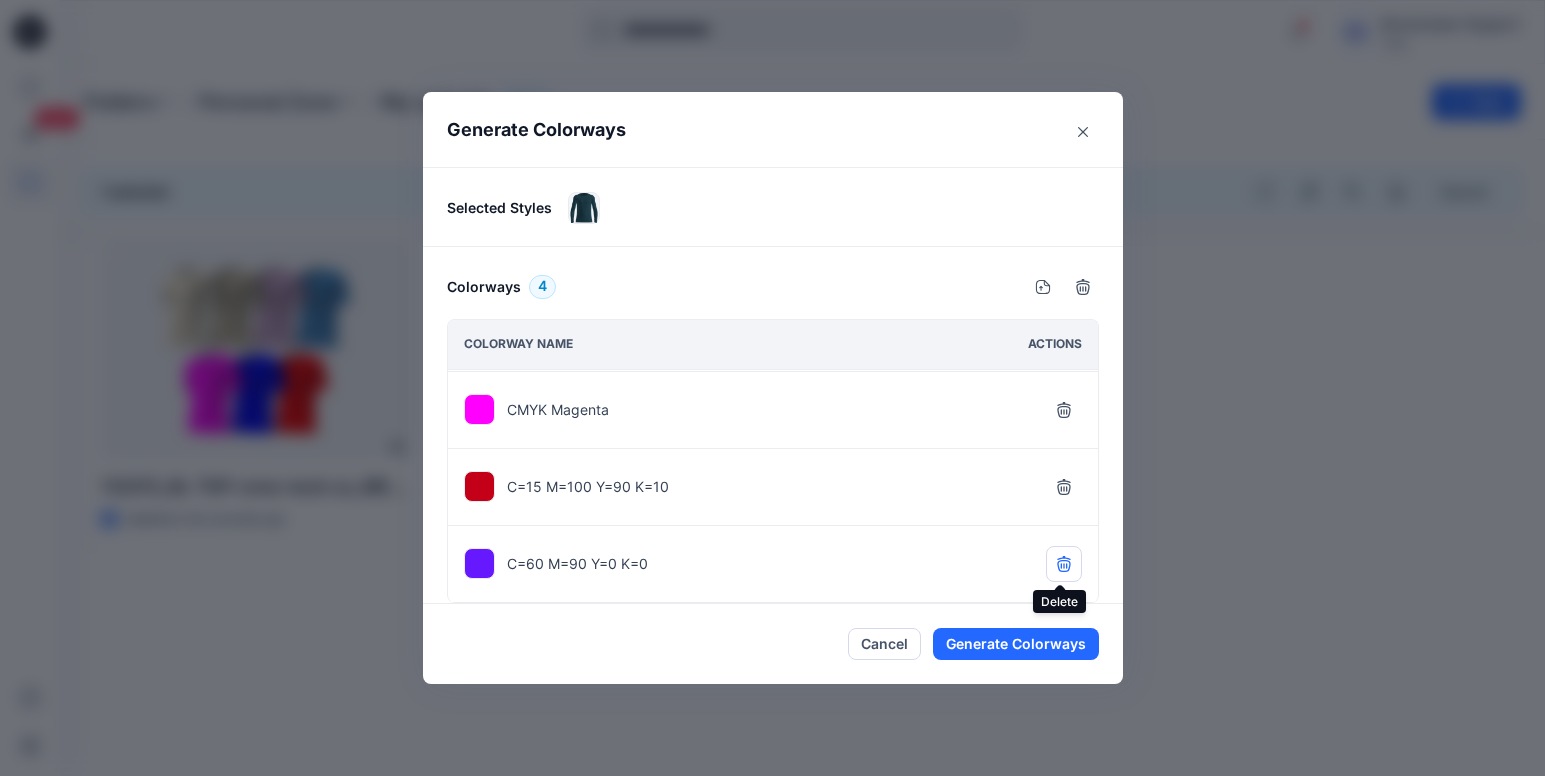 click 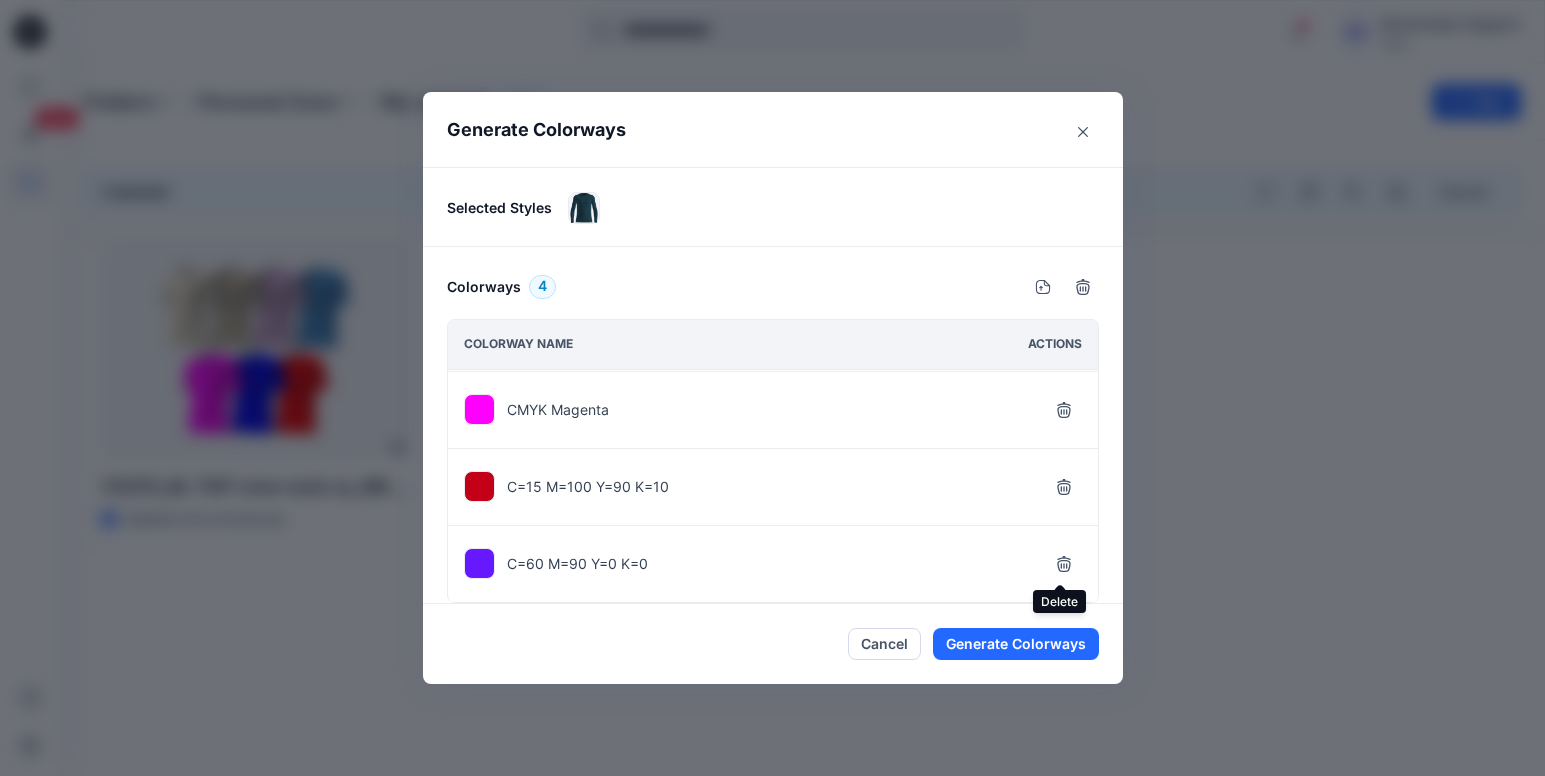 scroll, scrollTop: 0, scrollLeft: 0, axis: both 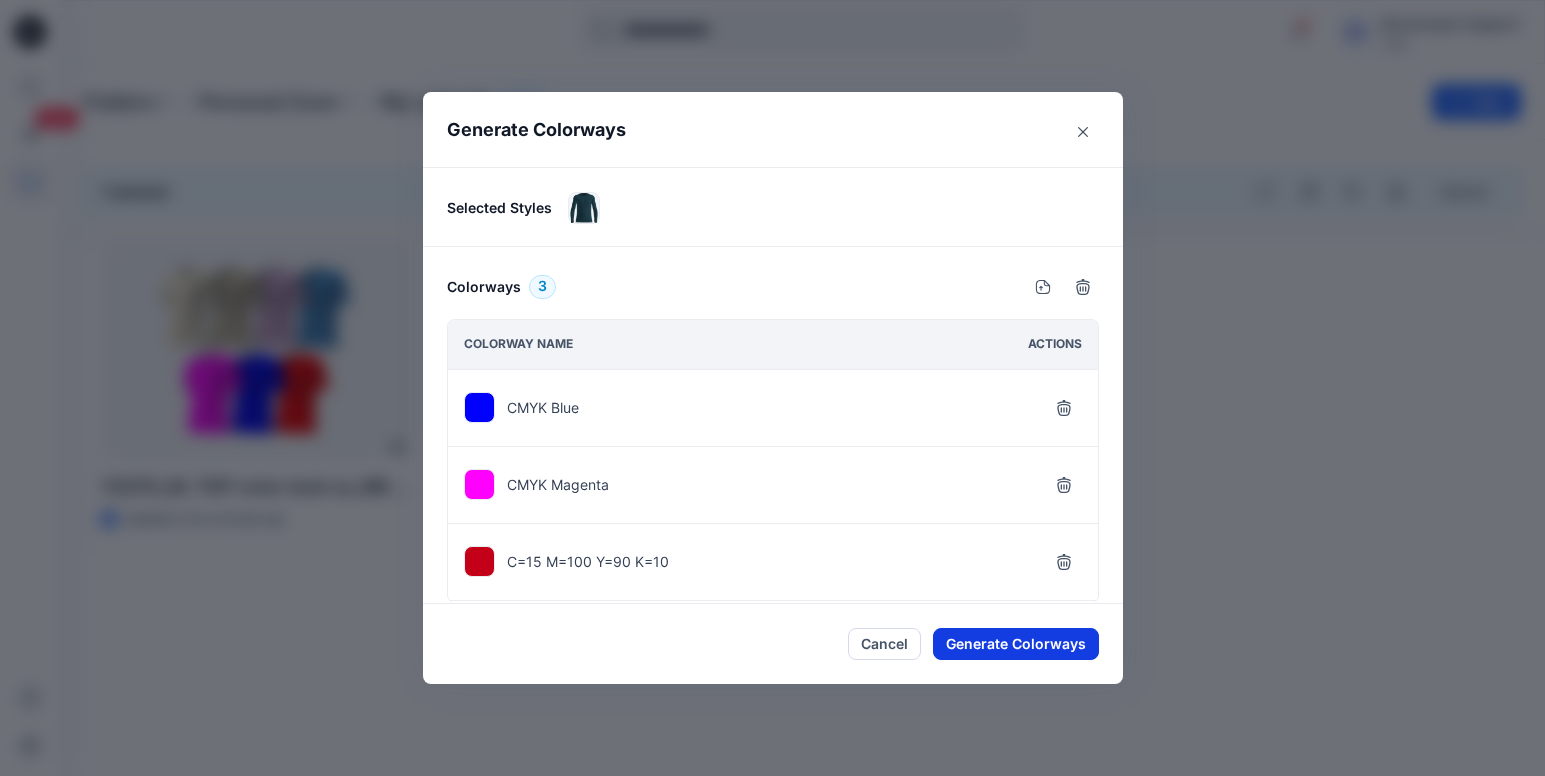 click on "Generate Colorways" at bounding box center [1016, 644] 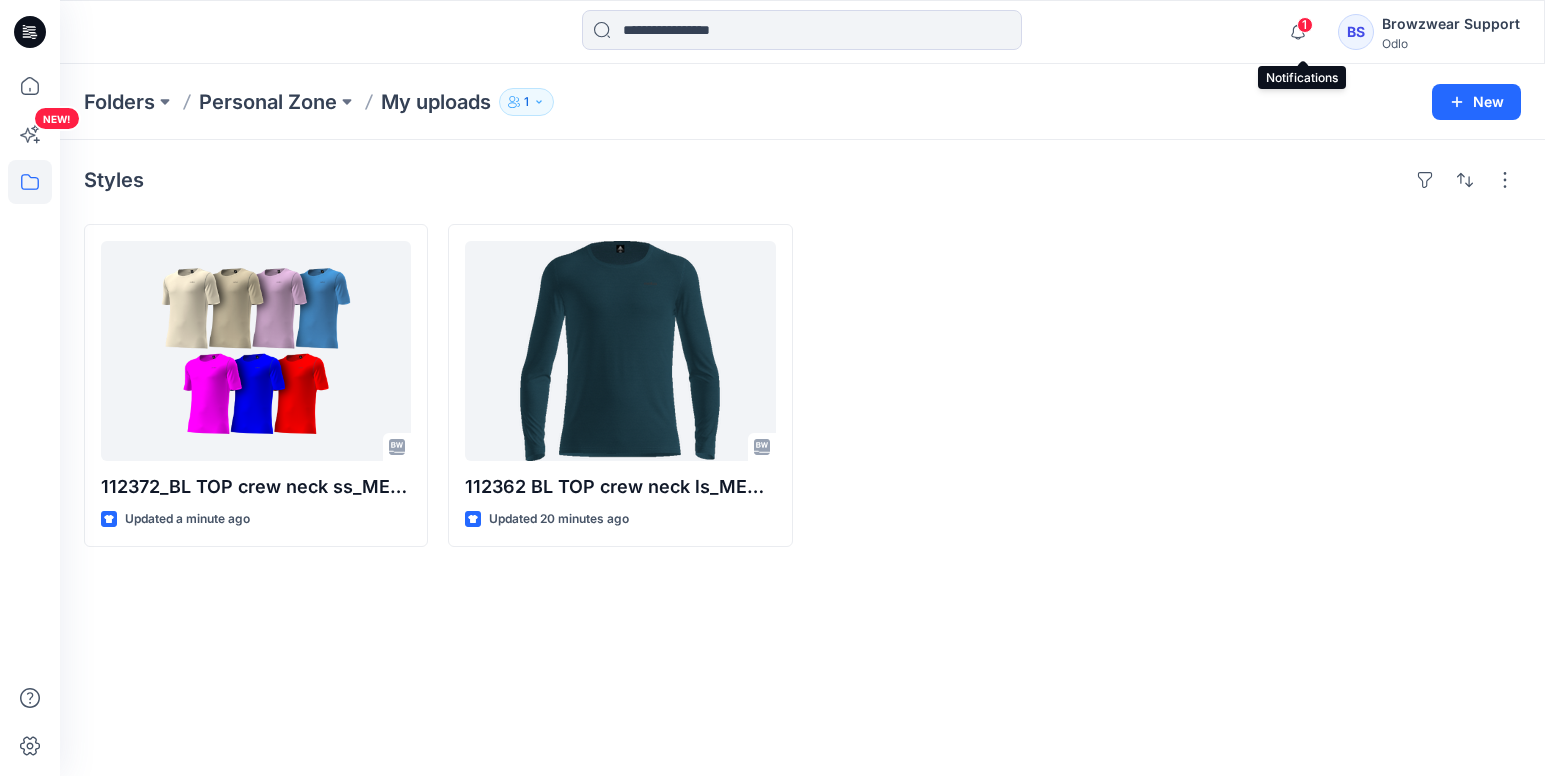 click on "1" at bounding box center (1305, 25) 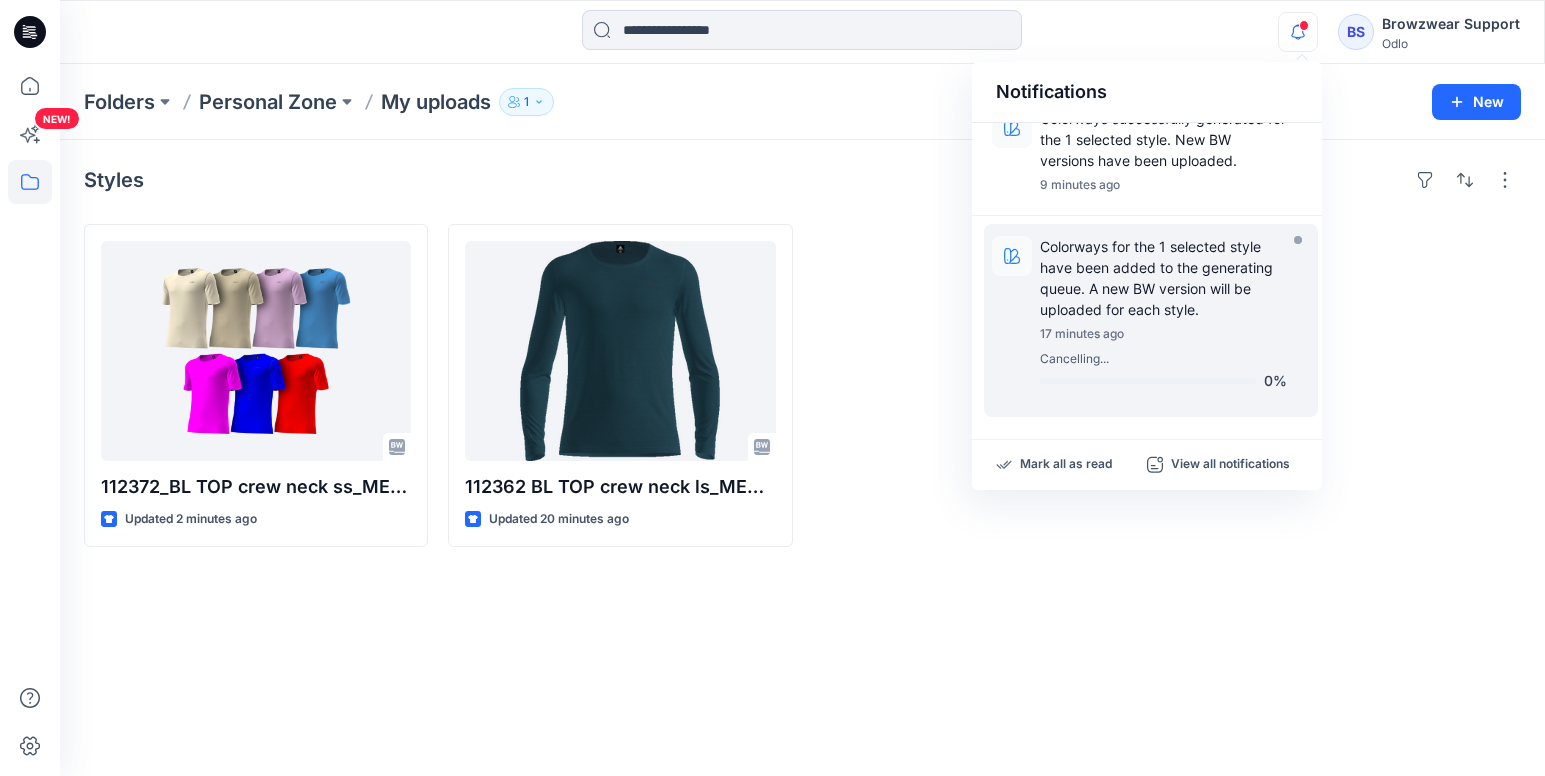 scroll, scrollTop: 300, scrollLeft: 0, axis: vertical 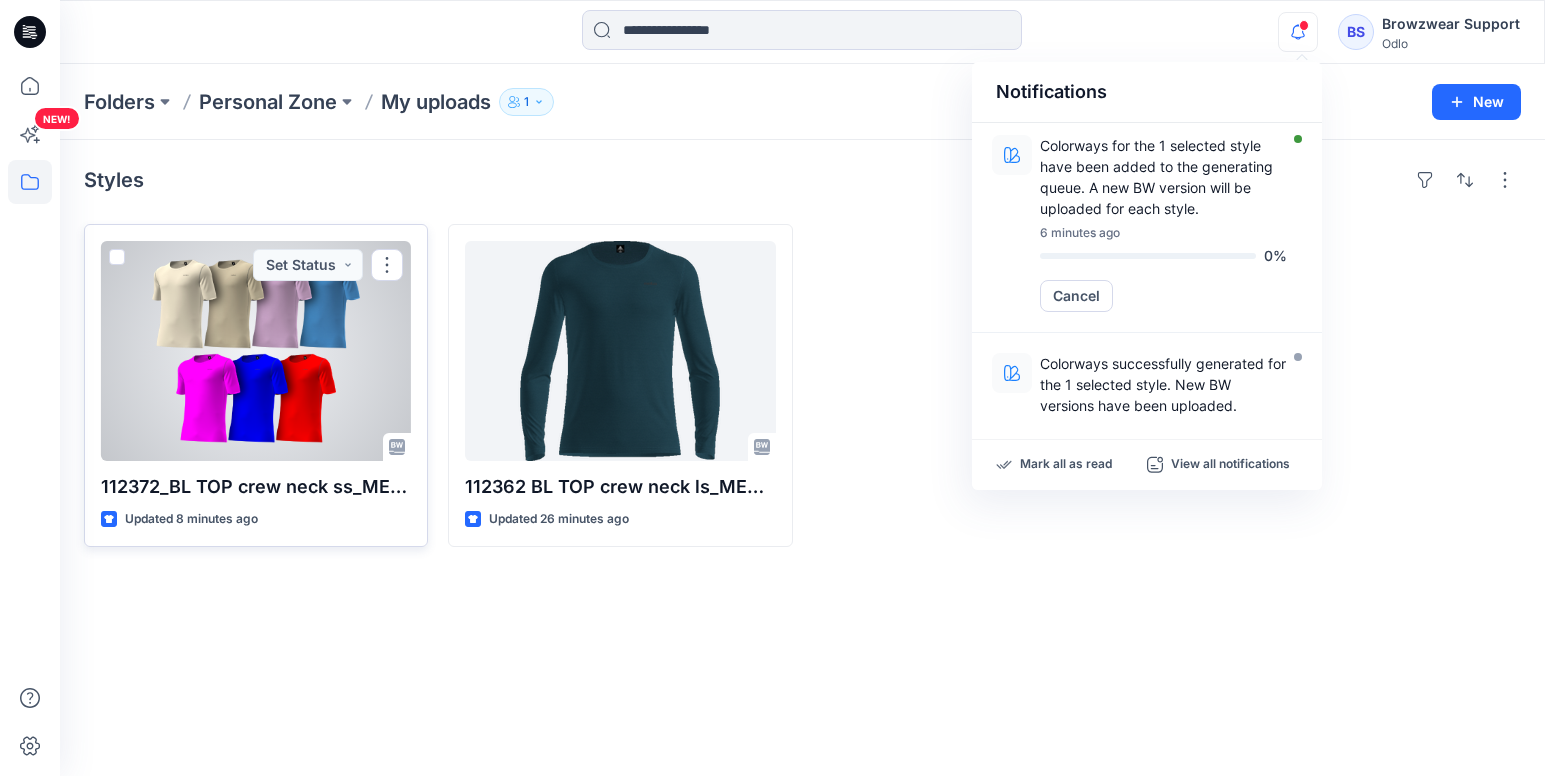 click at bounding box center (256, 351) 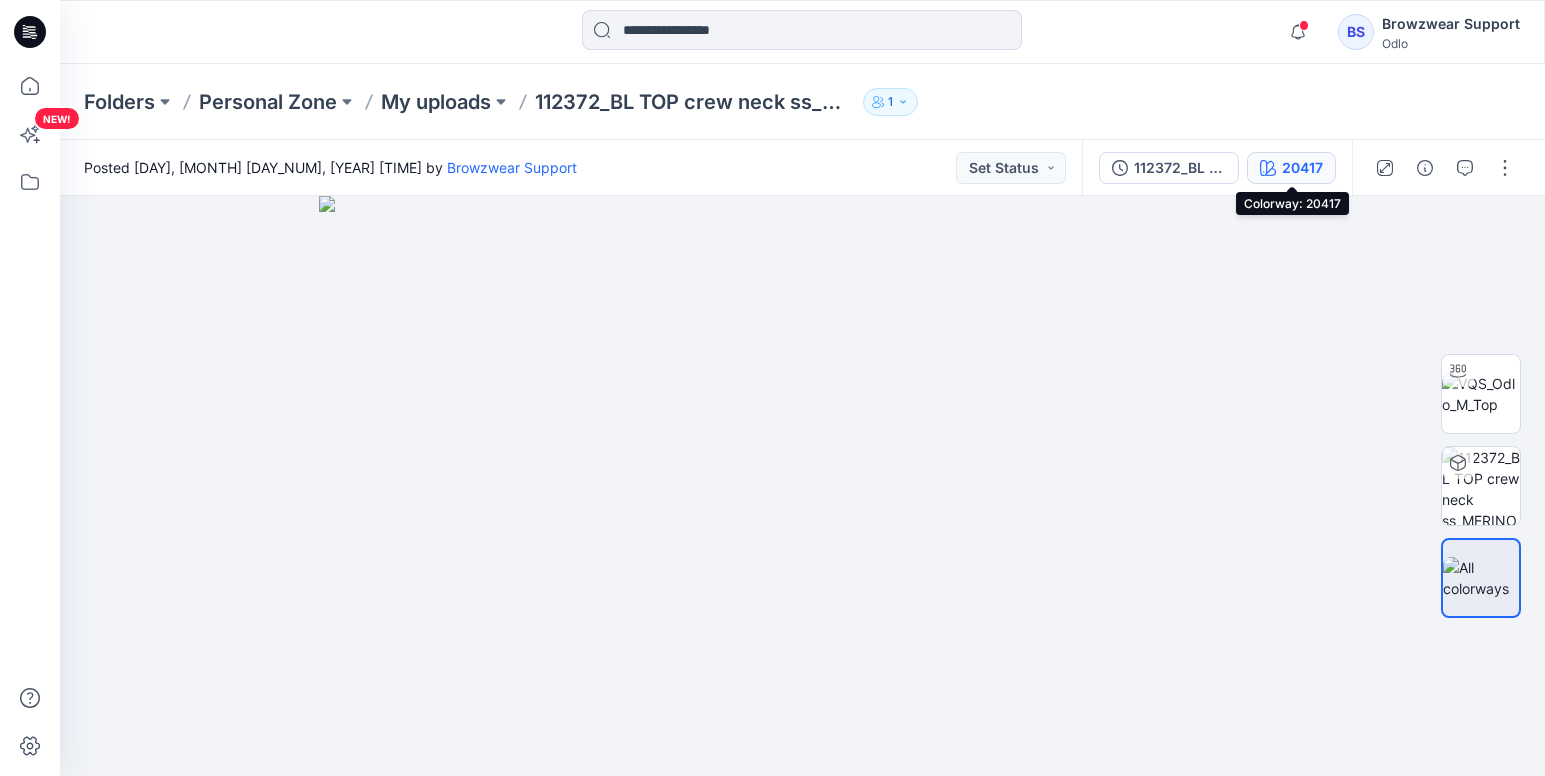 click on "20417" at bounding box center (1302, 168) 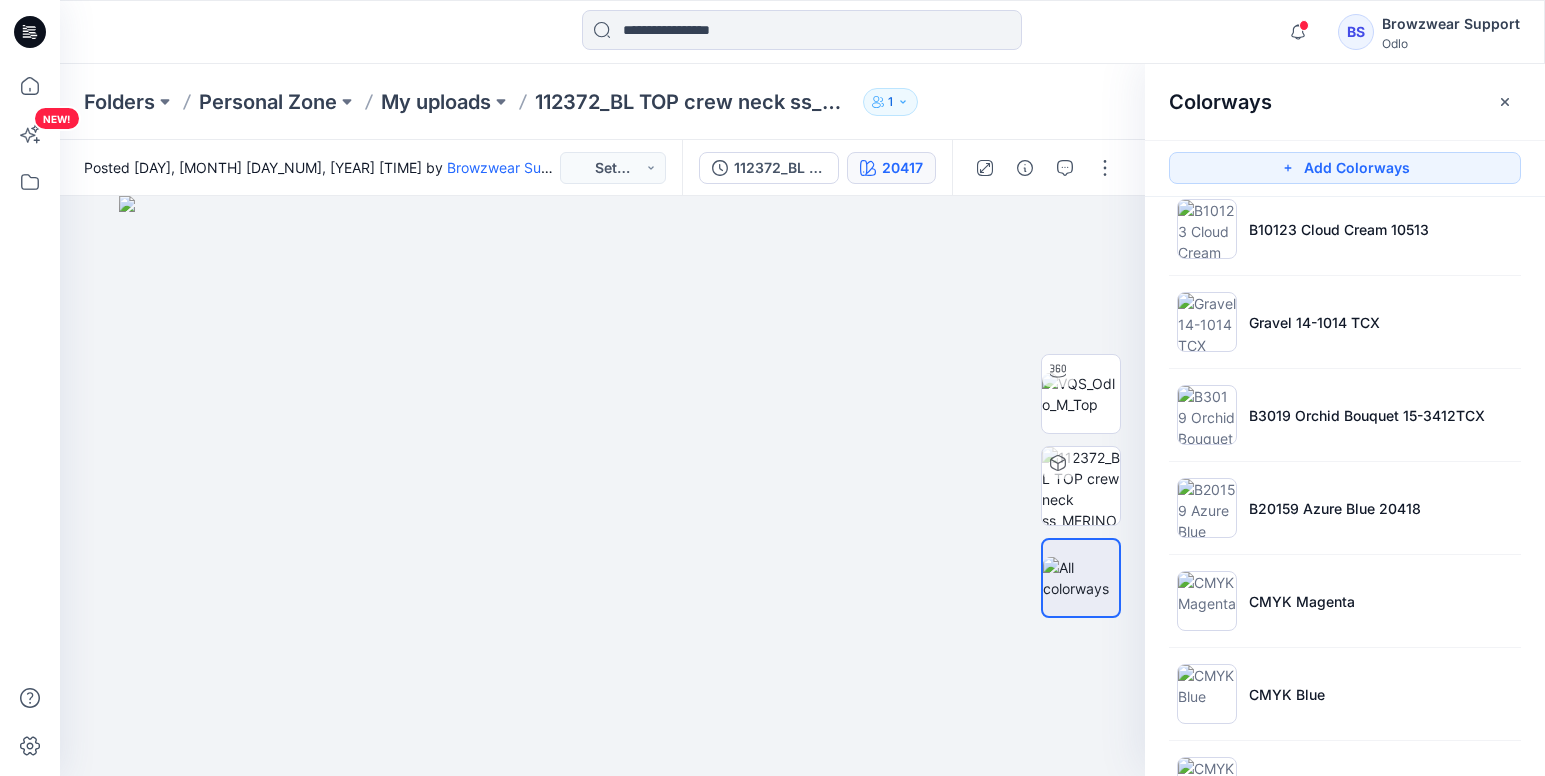 scroll, scrollTop: 297, scrollLeft: 0, axis: vertical 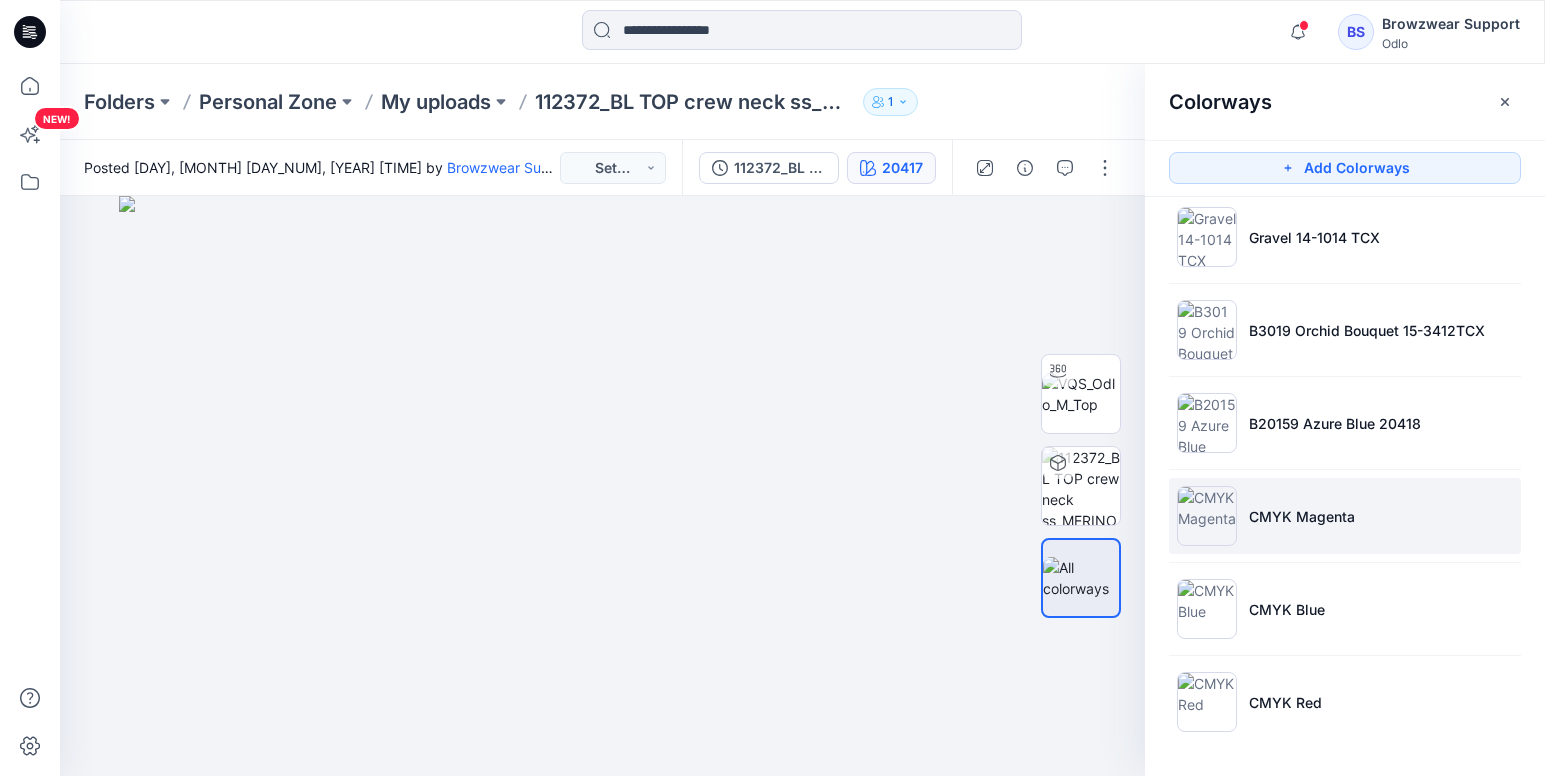 click on "CMYK Magenta" at bounding box center [1345, 516] 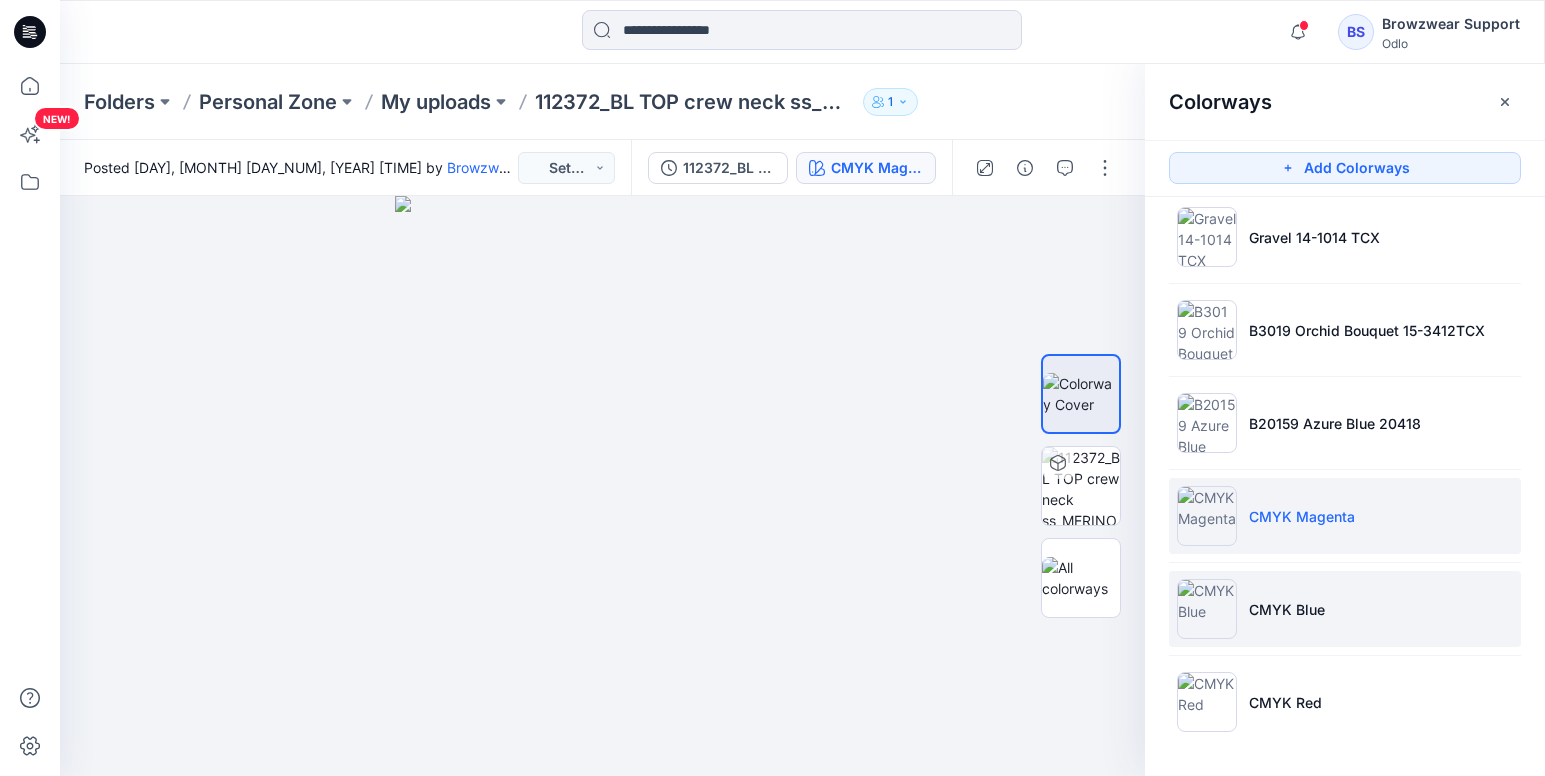 click on "CMYK Blue" at bounding box center [1287, 609] 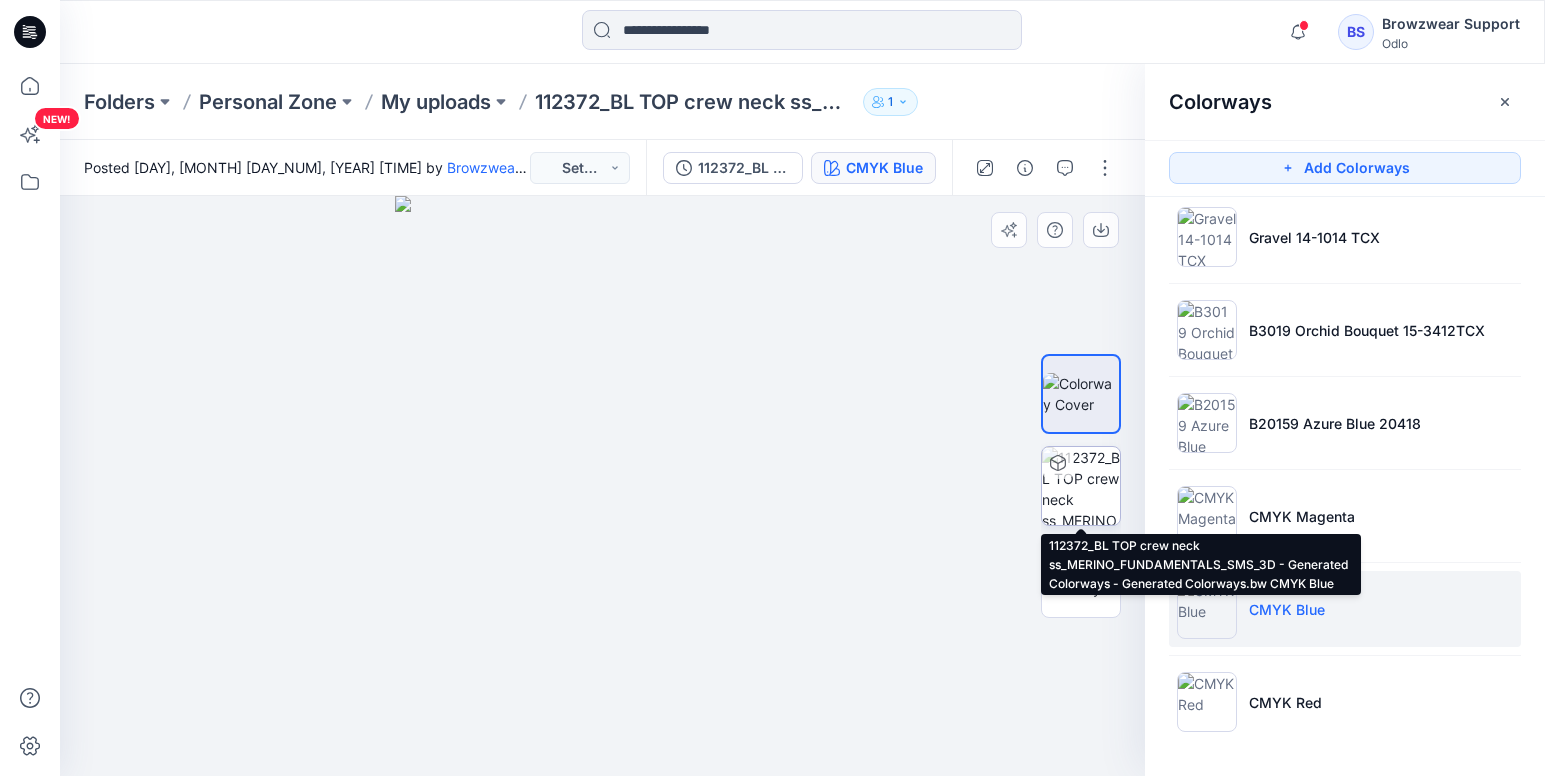 click at bounding box center (1081, 486) 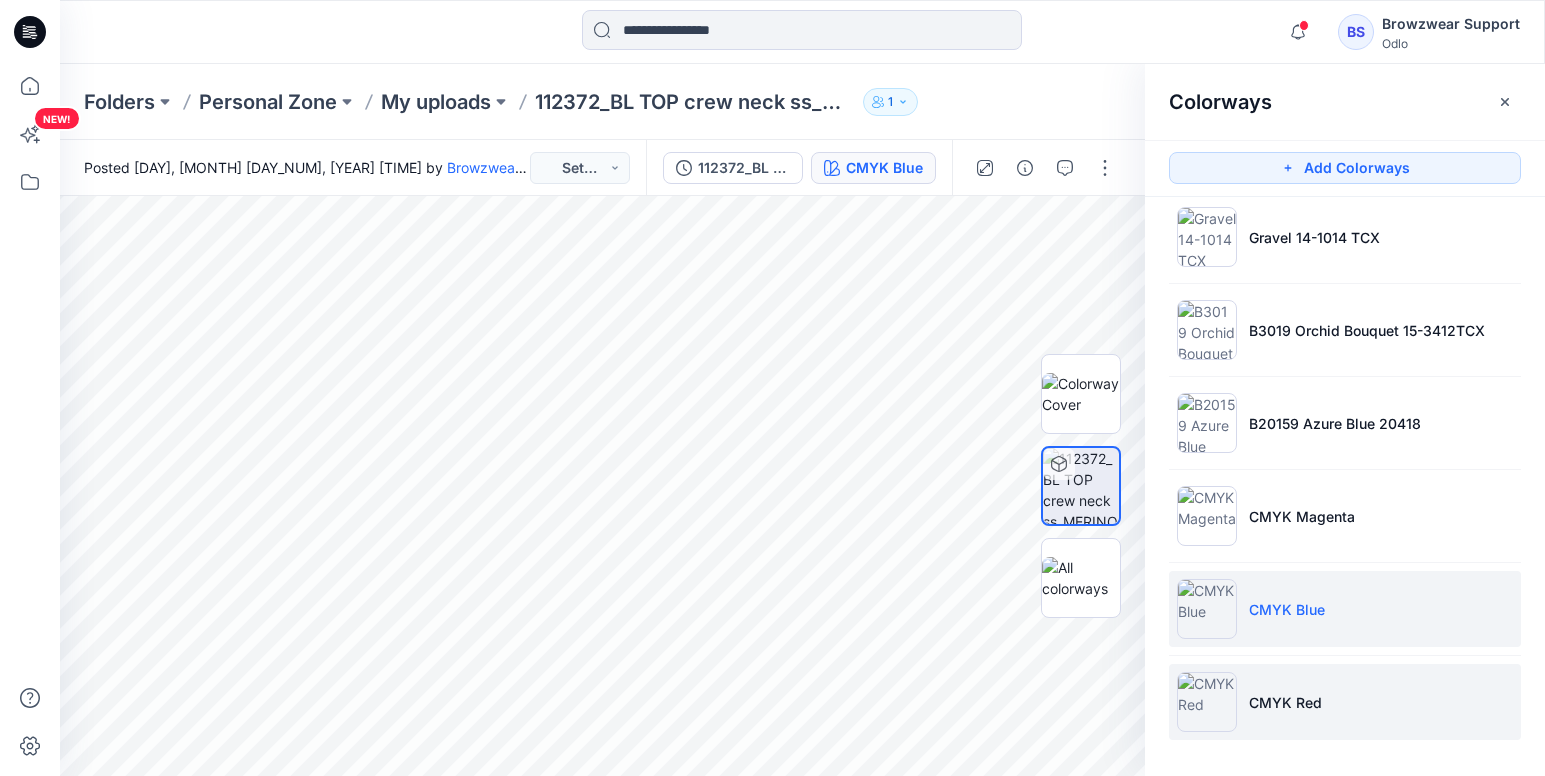 click at bounding box center (1207, 702) 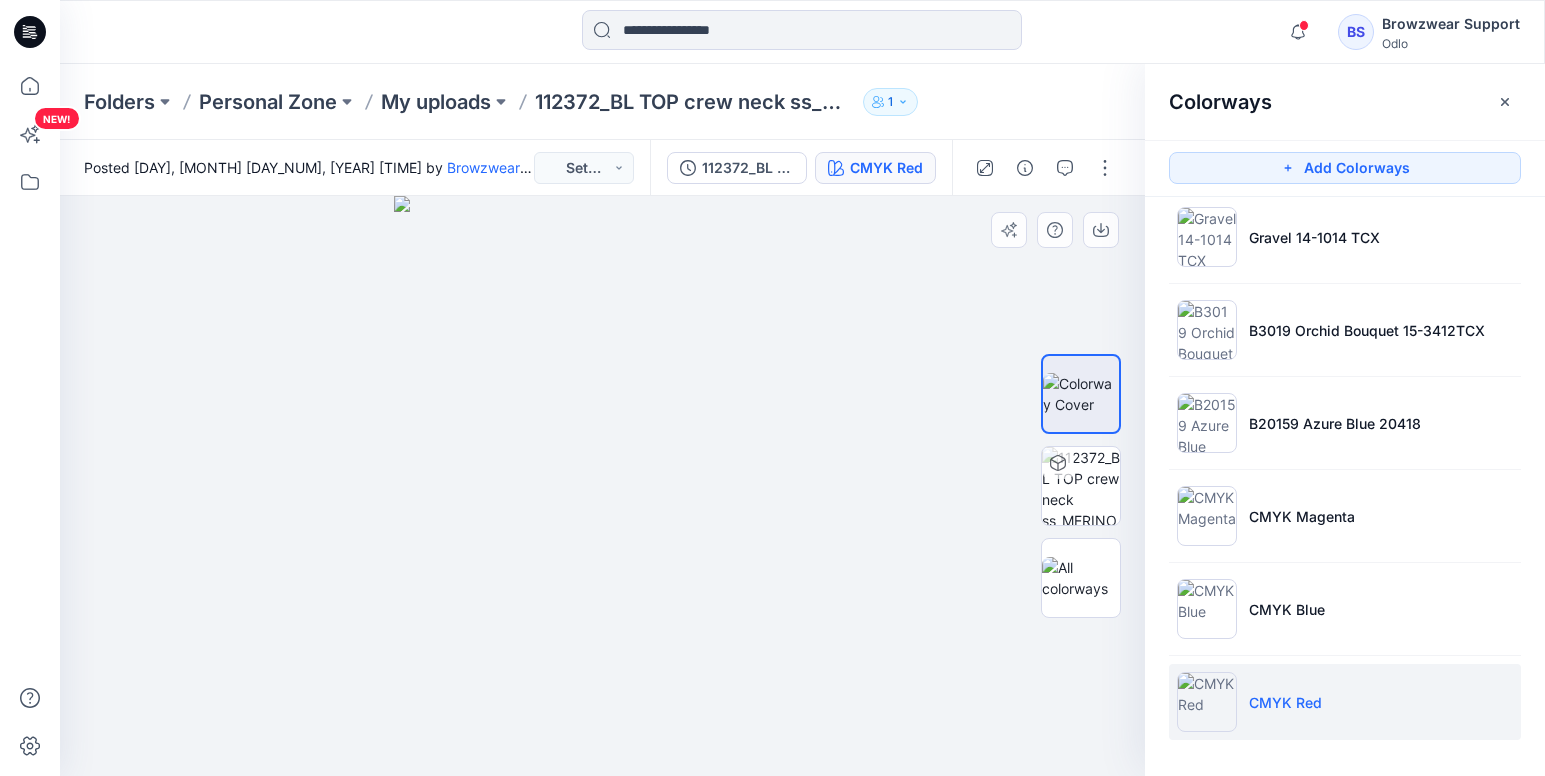 drag, startPoint x: 804, startPoint y: 582, endPoint x: 495, endPoint y: 576, distance: 309.05826 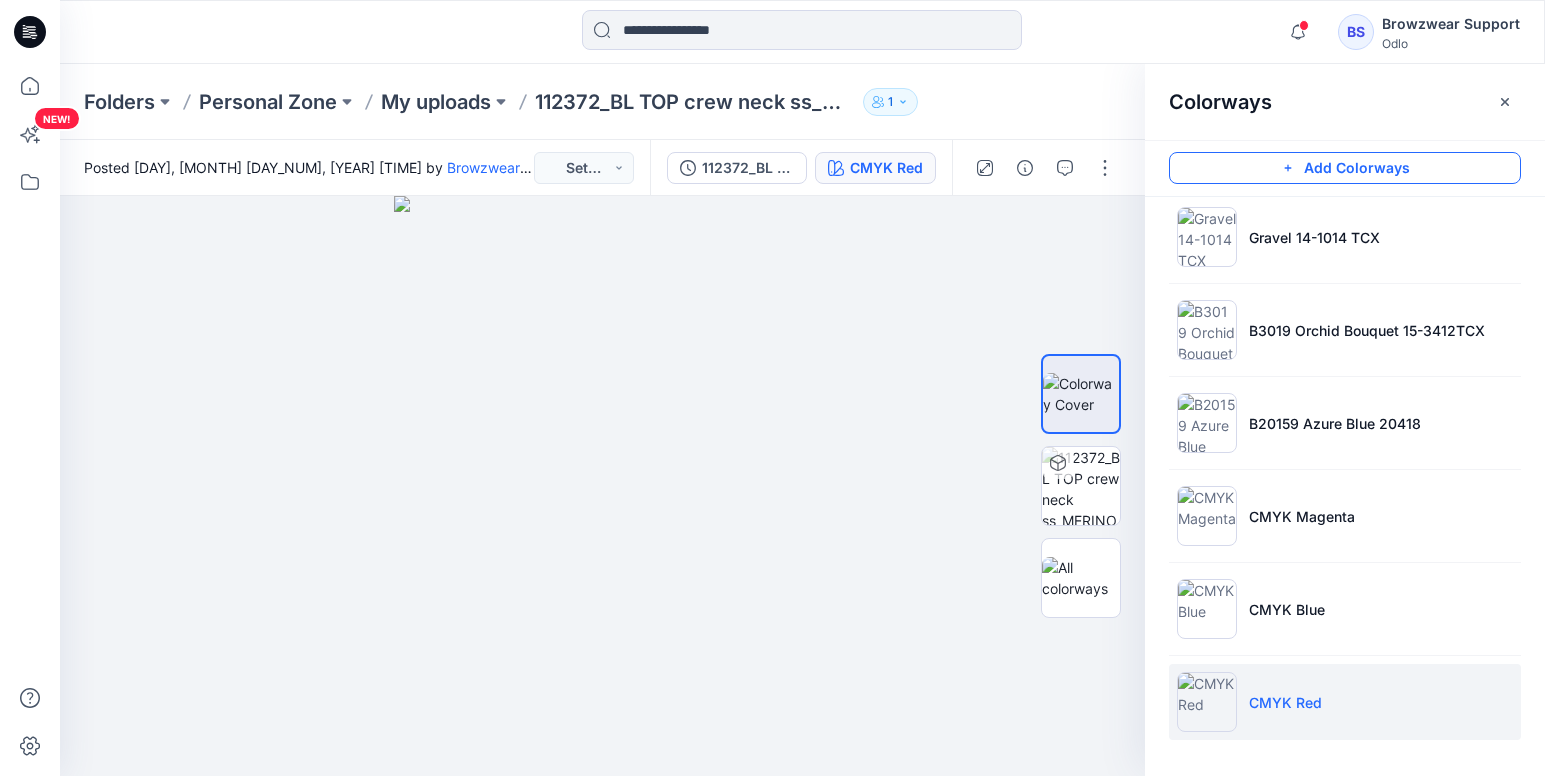 click on "Add Colorways" at bounding box center [1345, 168] 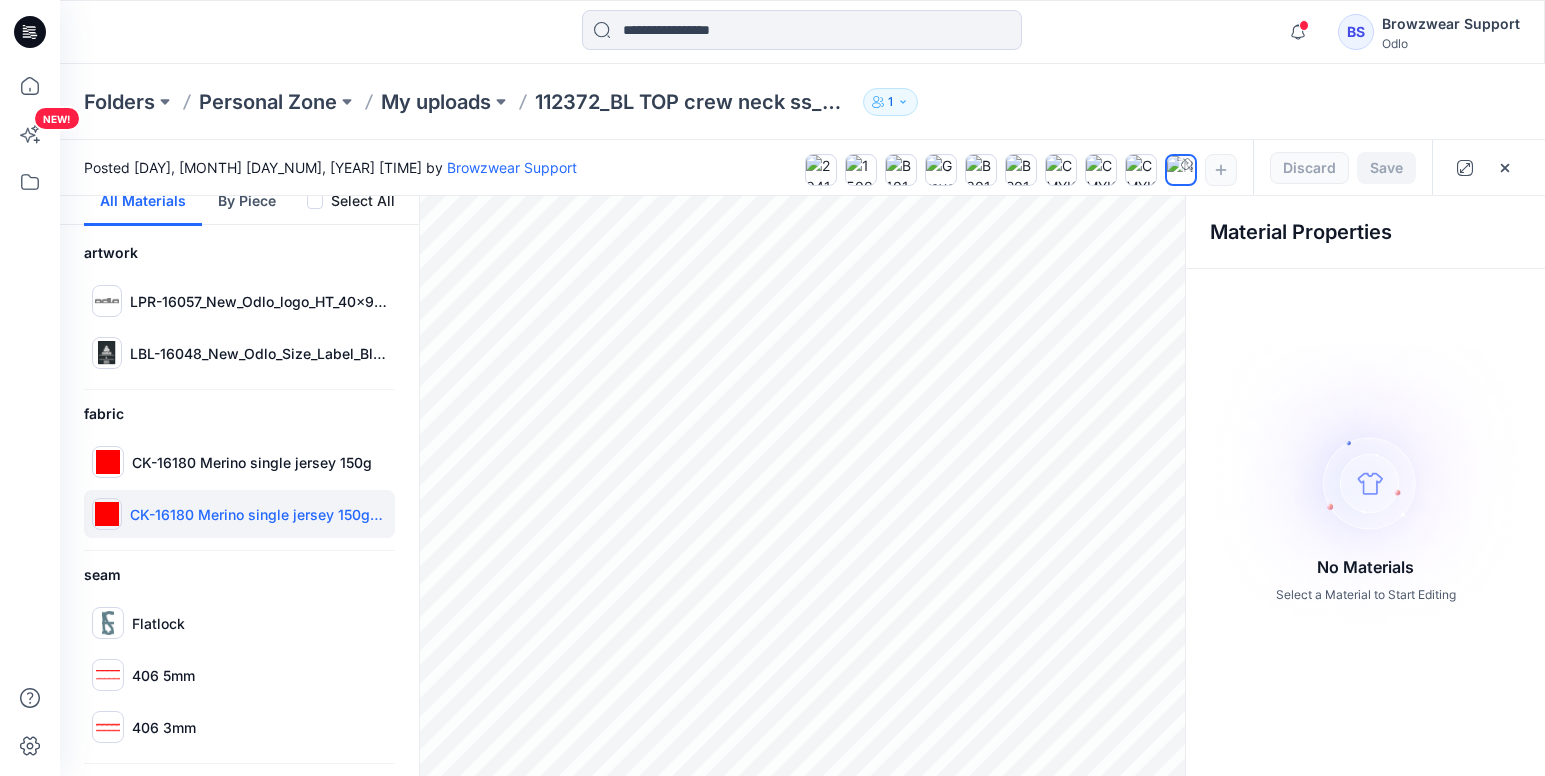 scroll, scrollTop: 0, scrollLeft: 0, axis: both 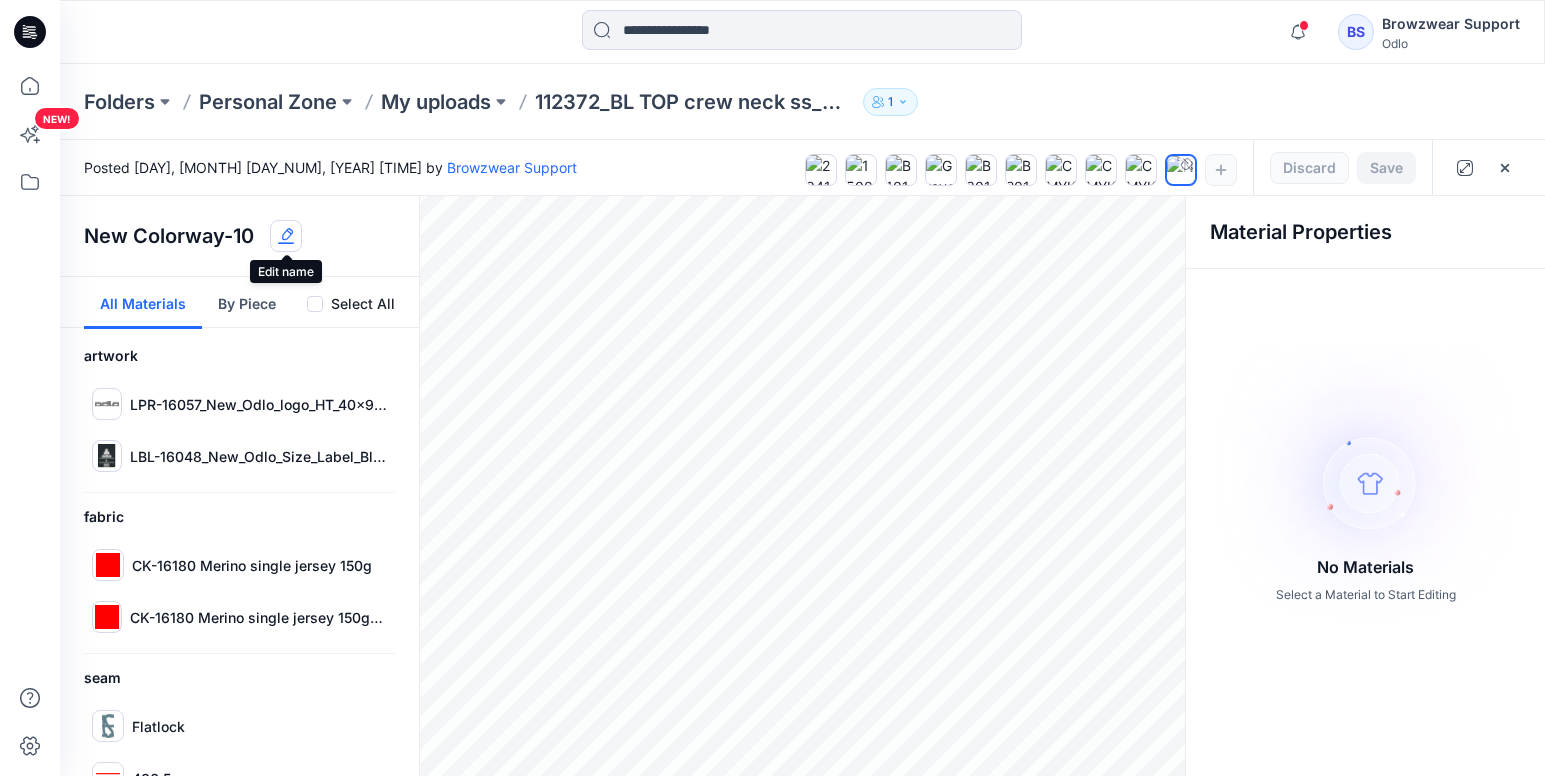 click 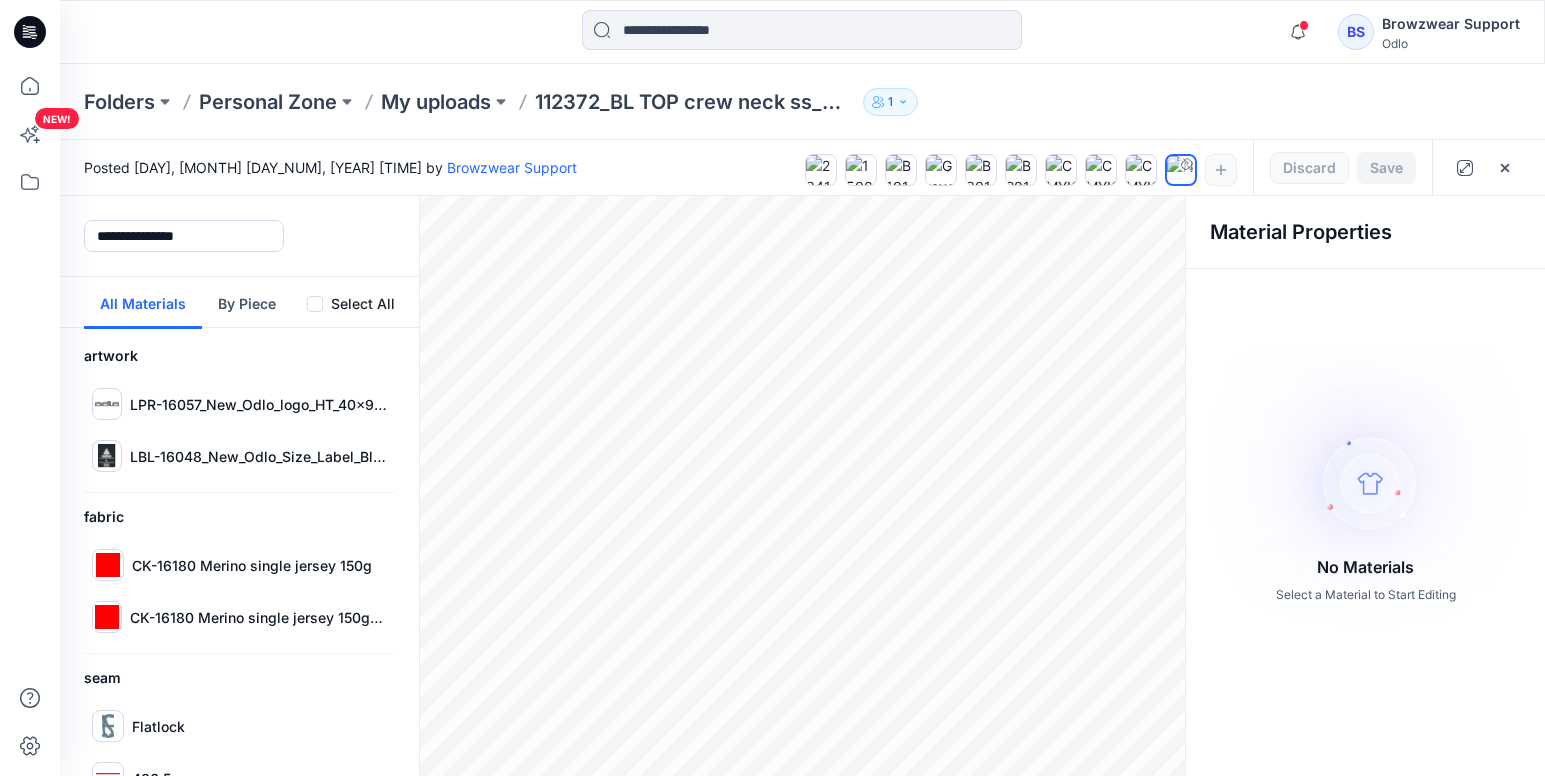 click on "**********" at bounding box center [239, 236] 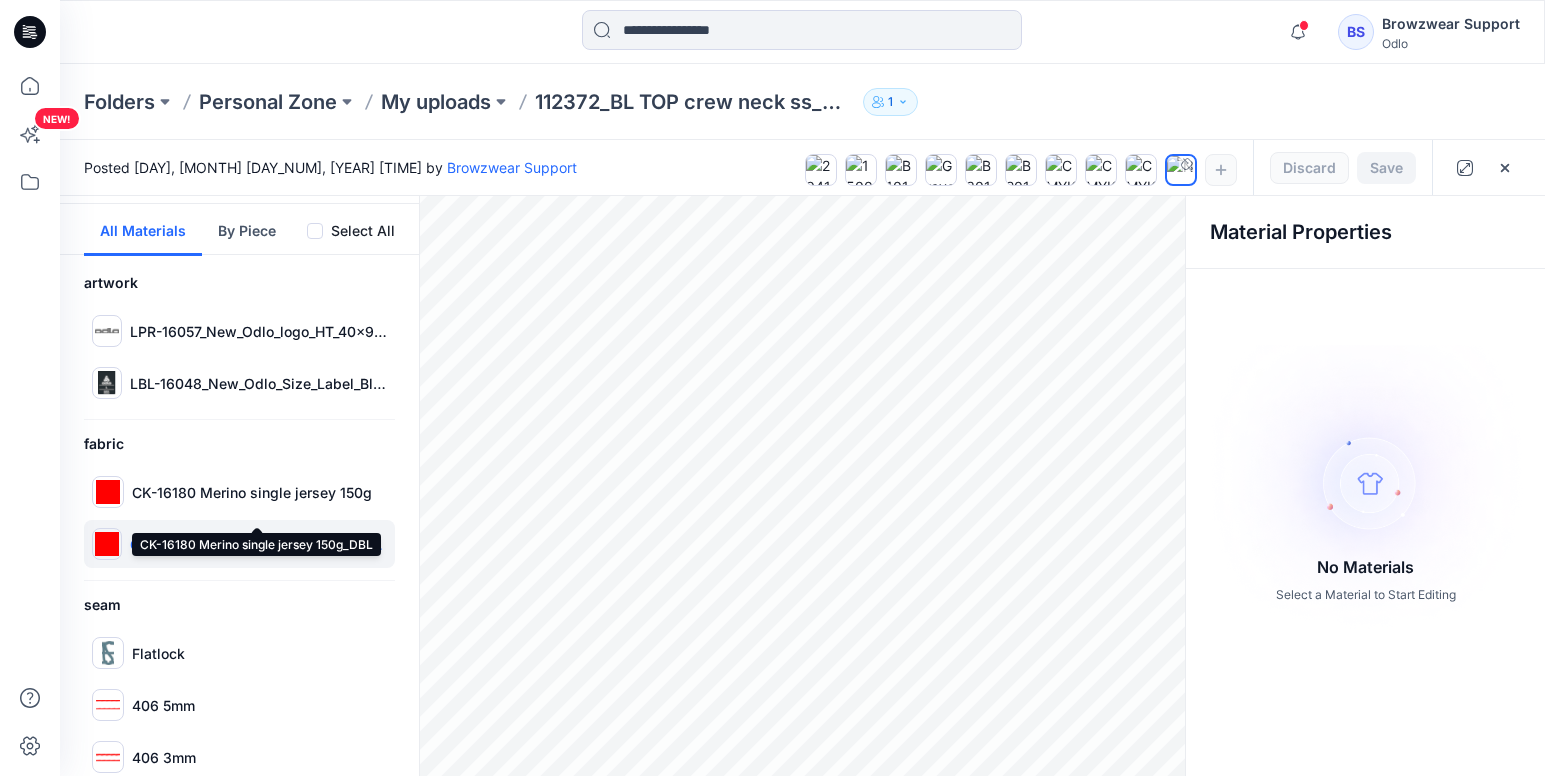 scroll, scrollTop: 103, scrollLeft: 0, axis: vertical 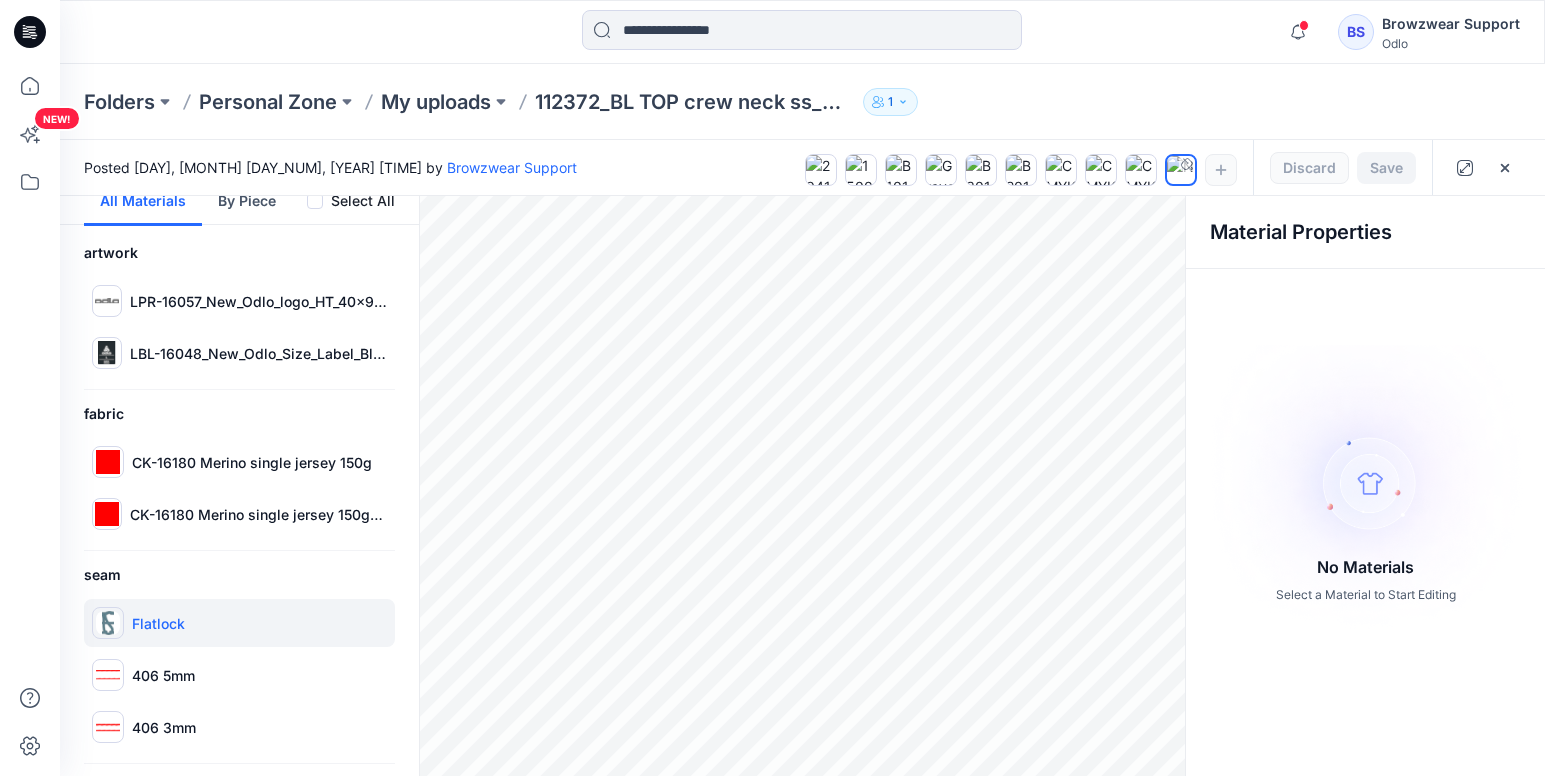 click on "Flatlock" at bounding box center (239, 623) 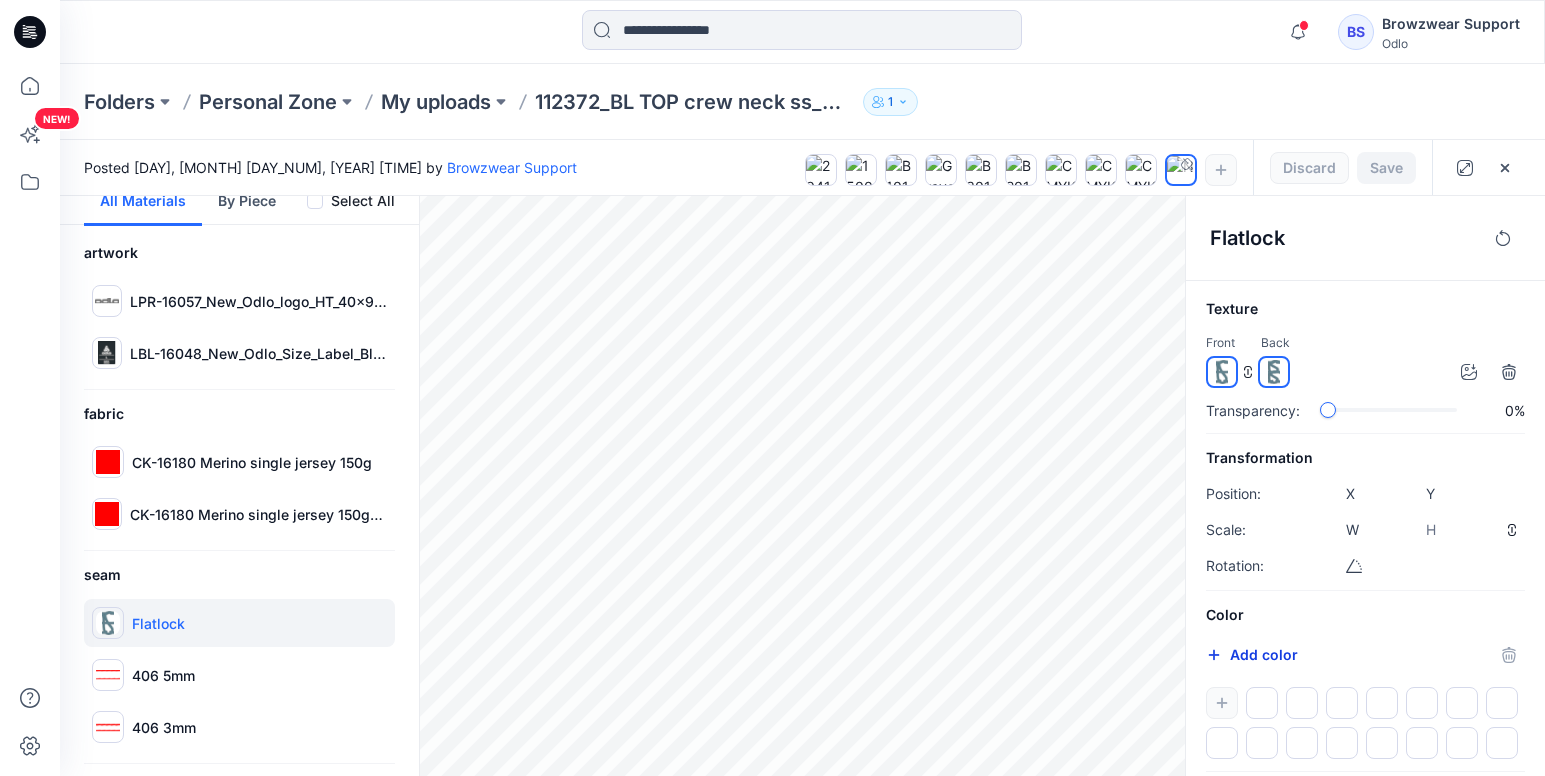 click 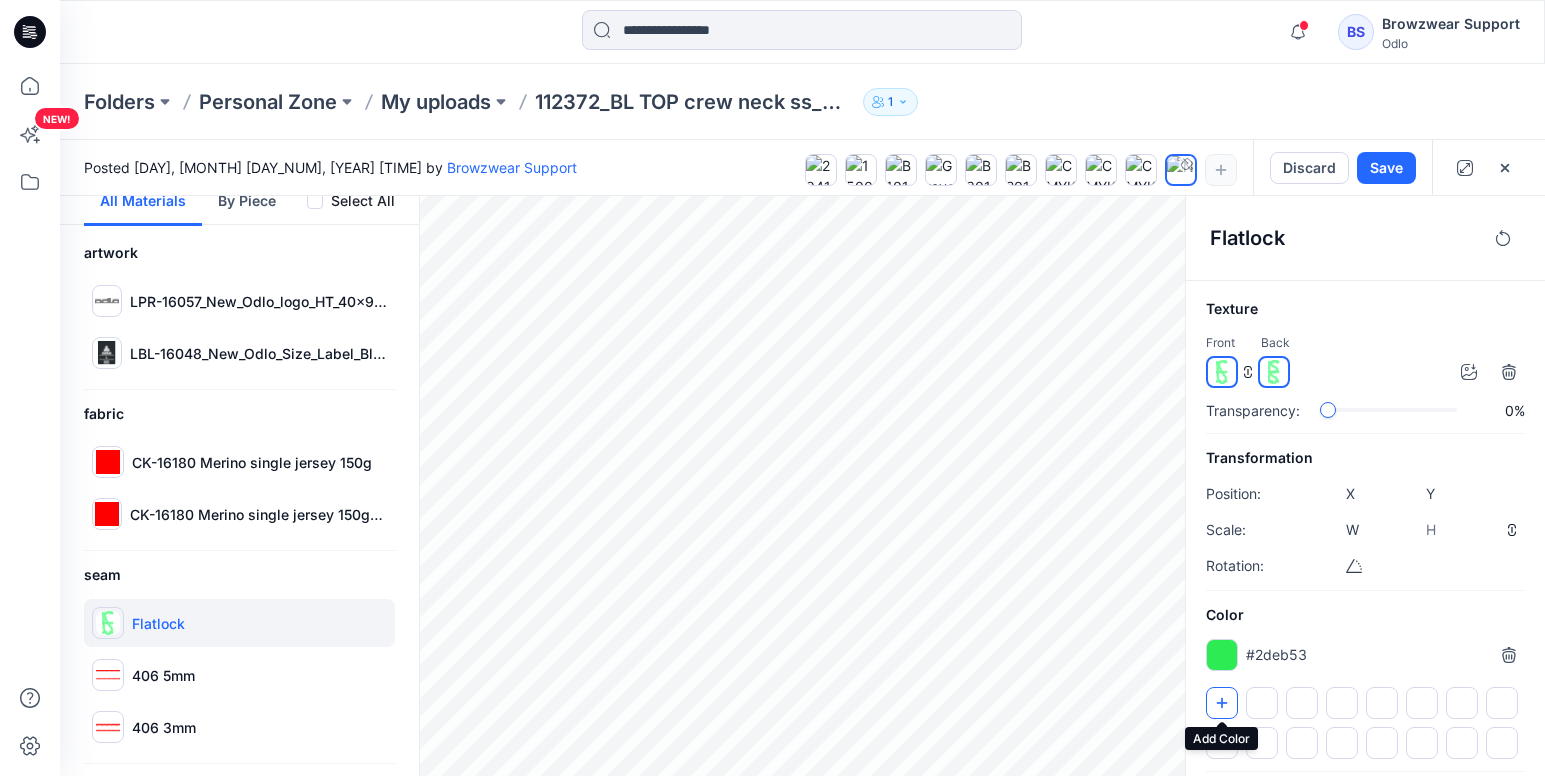 type on "*******" 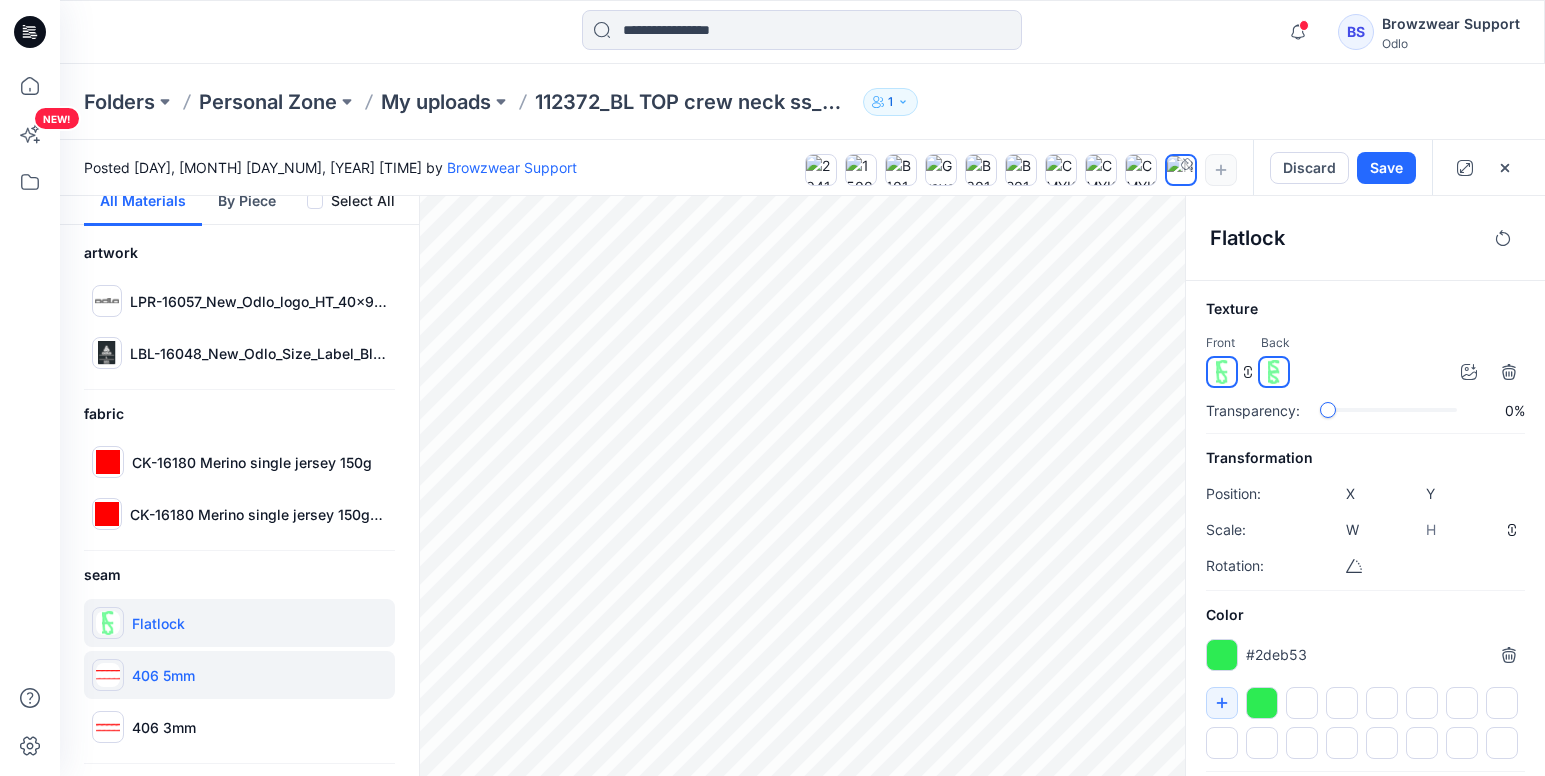 click at bounding box center (108, 675) 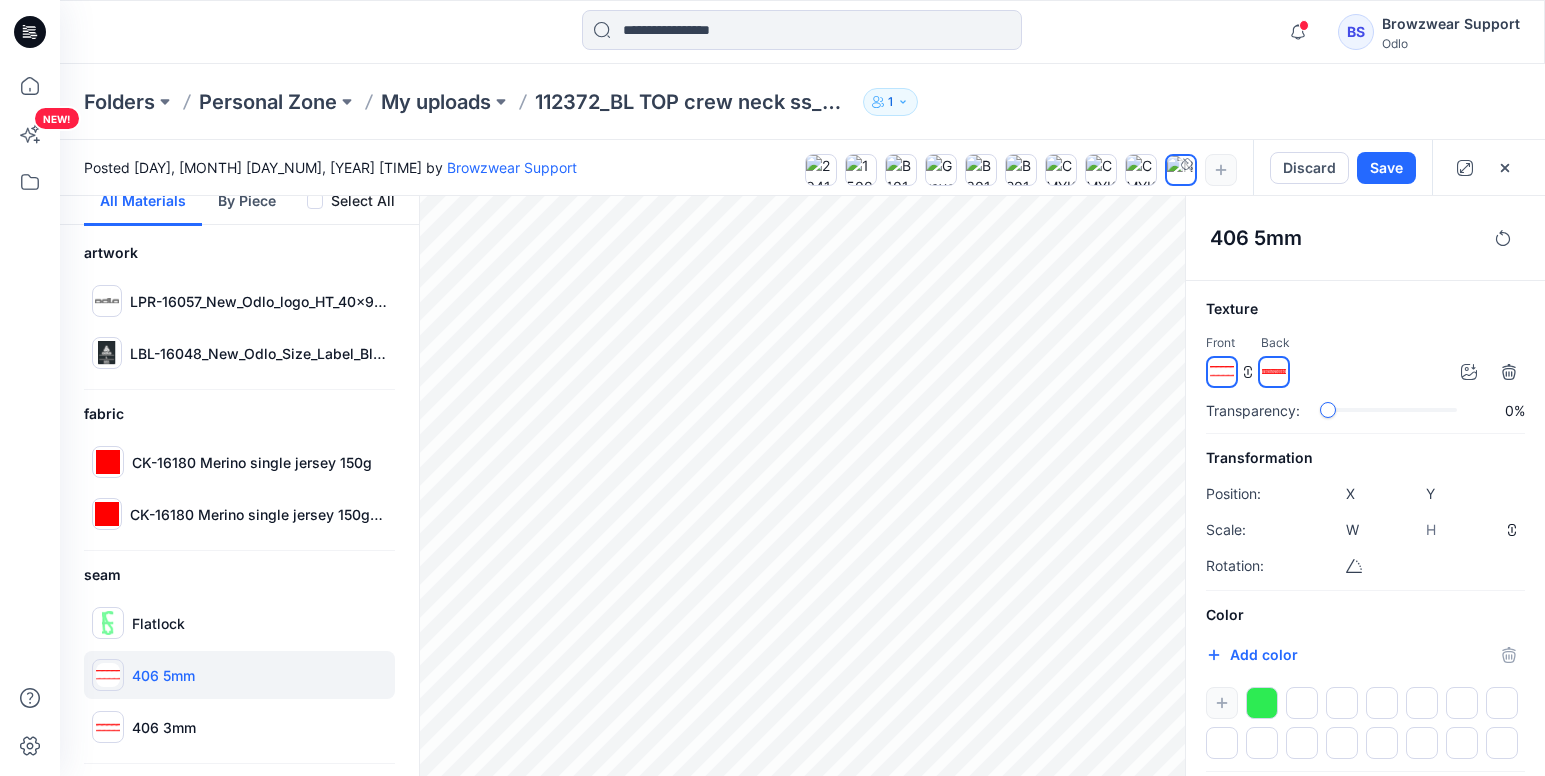 click at bounding box center (1262, 703) 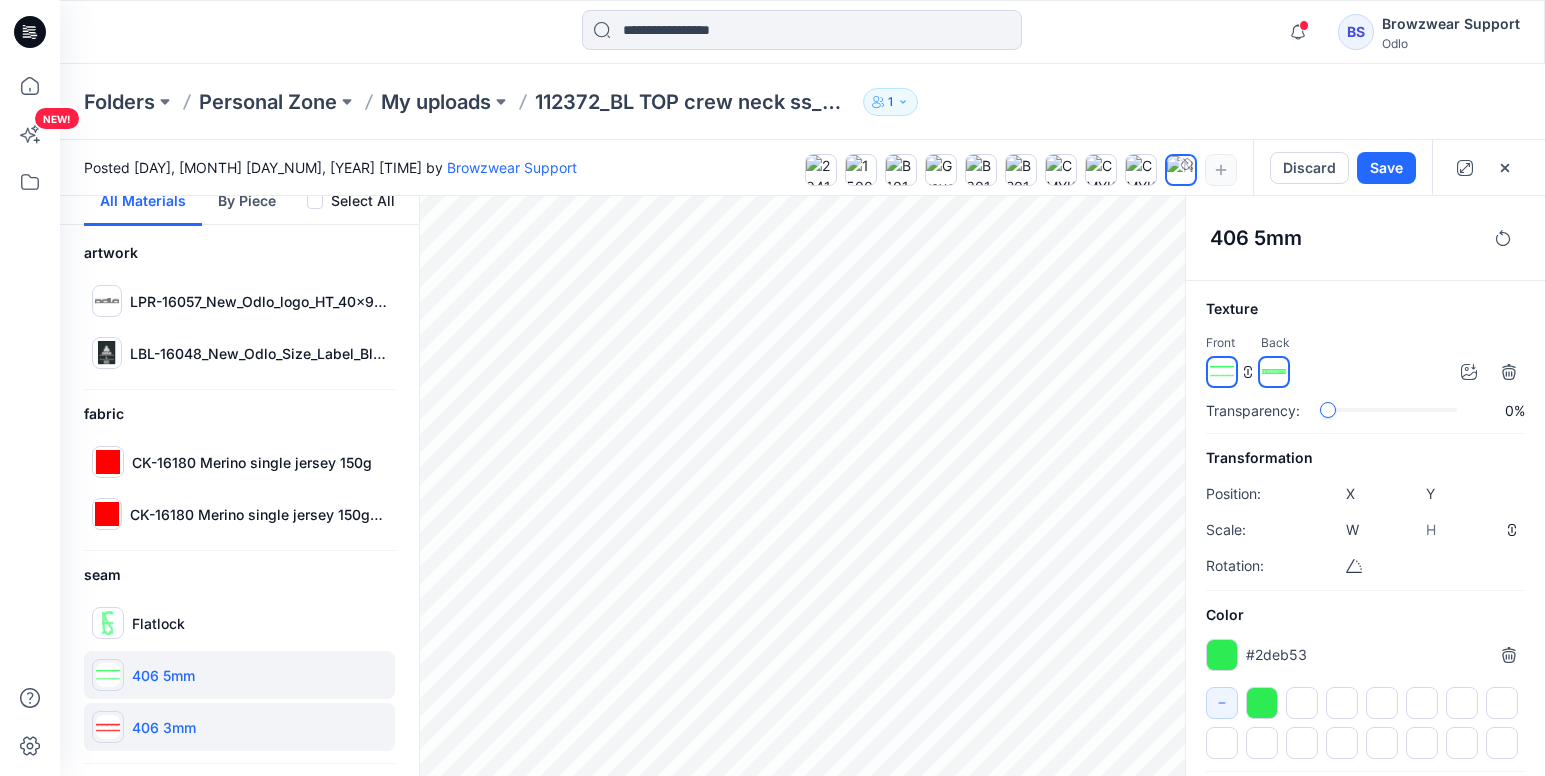 click at bounding box center [108, 727] 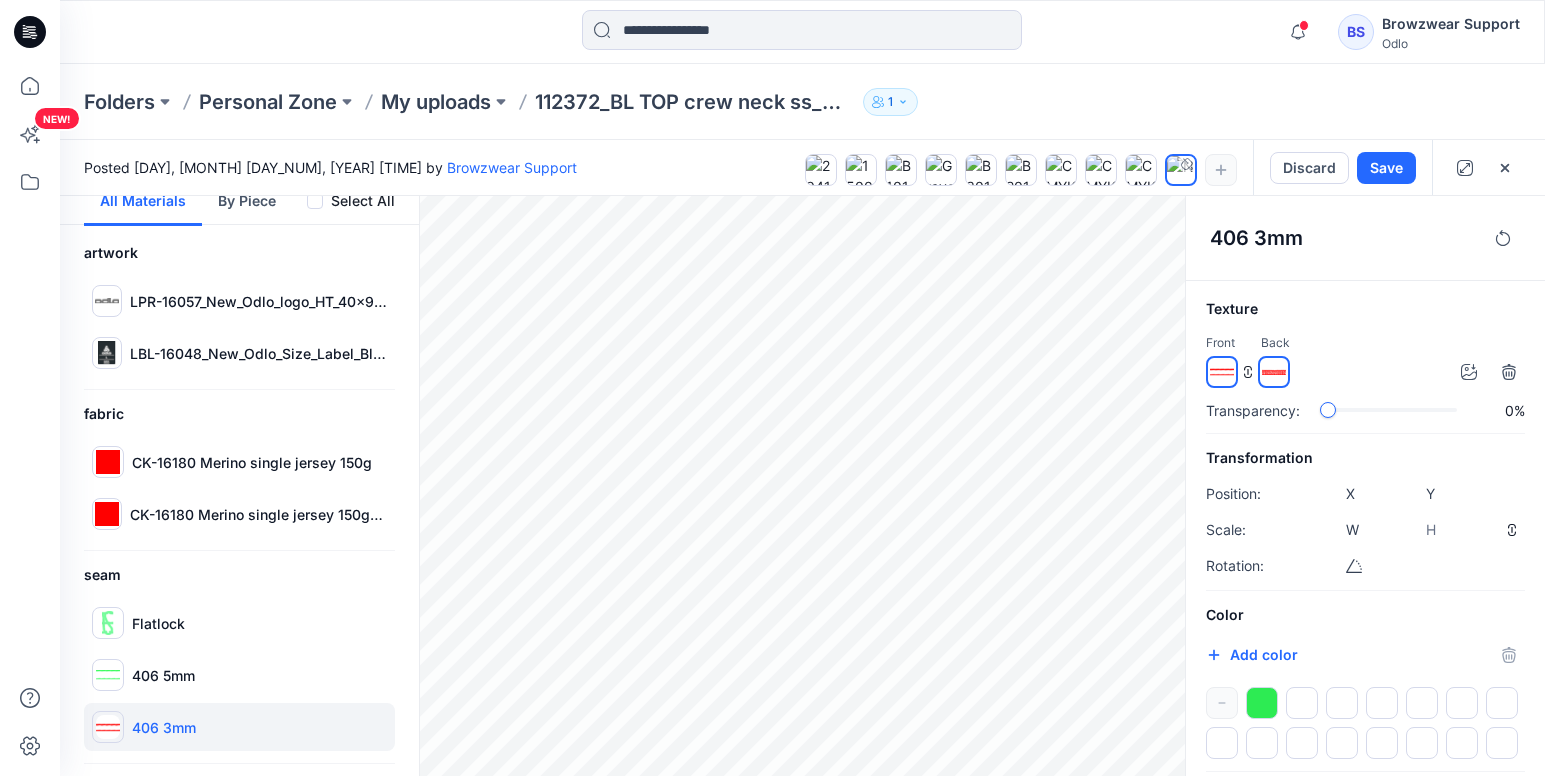 click at bounding box center (1262, 703) 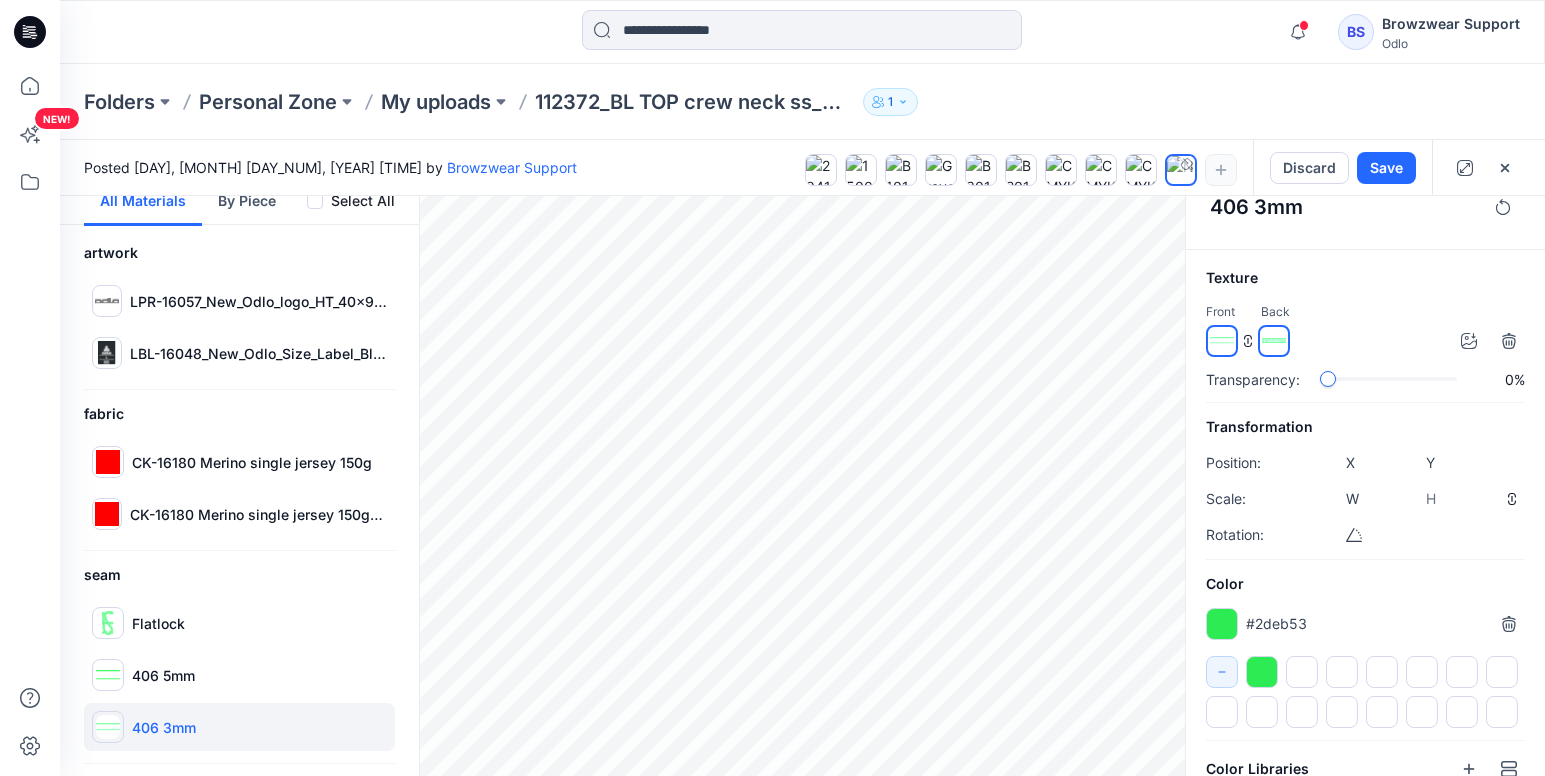 scroll, scrollTop: 0, scrollLeft: 0, axis: both 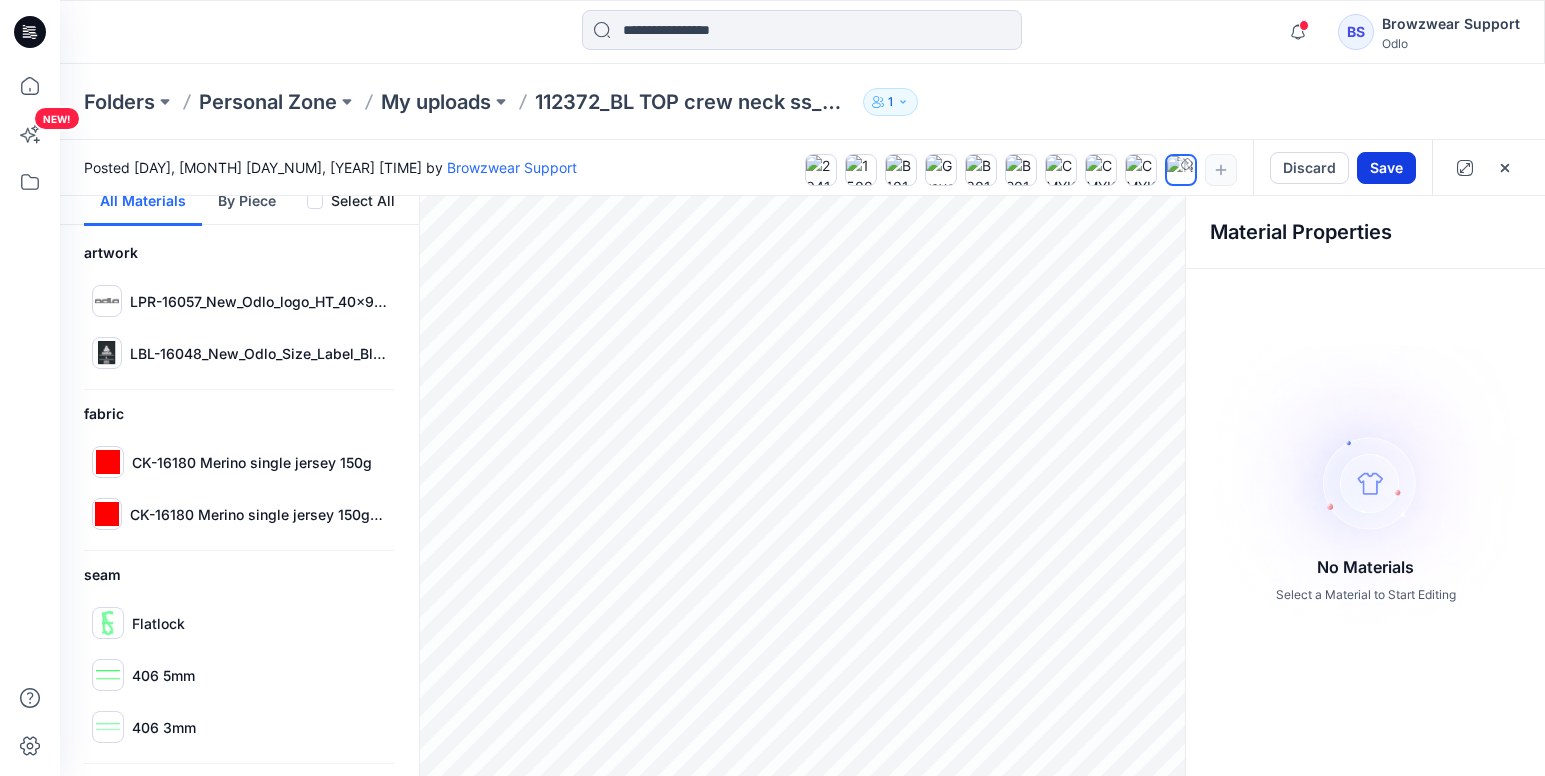 click on "Save" at bounding box center (1386, 168) 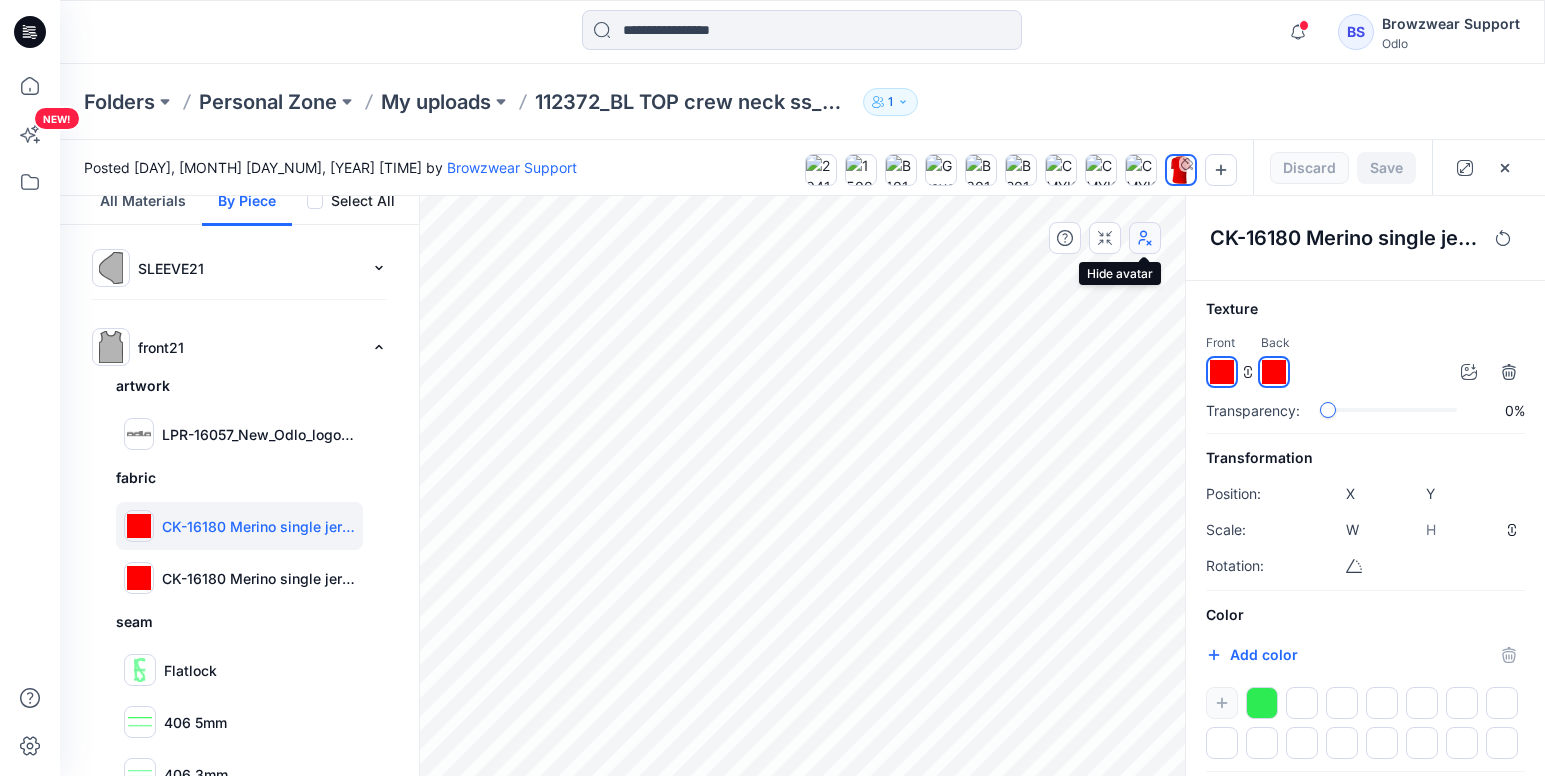 click at bounding box center (1145, 238) 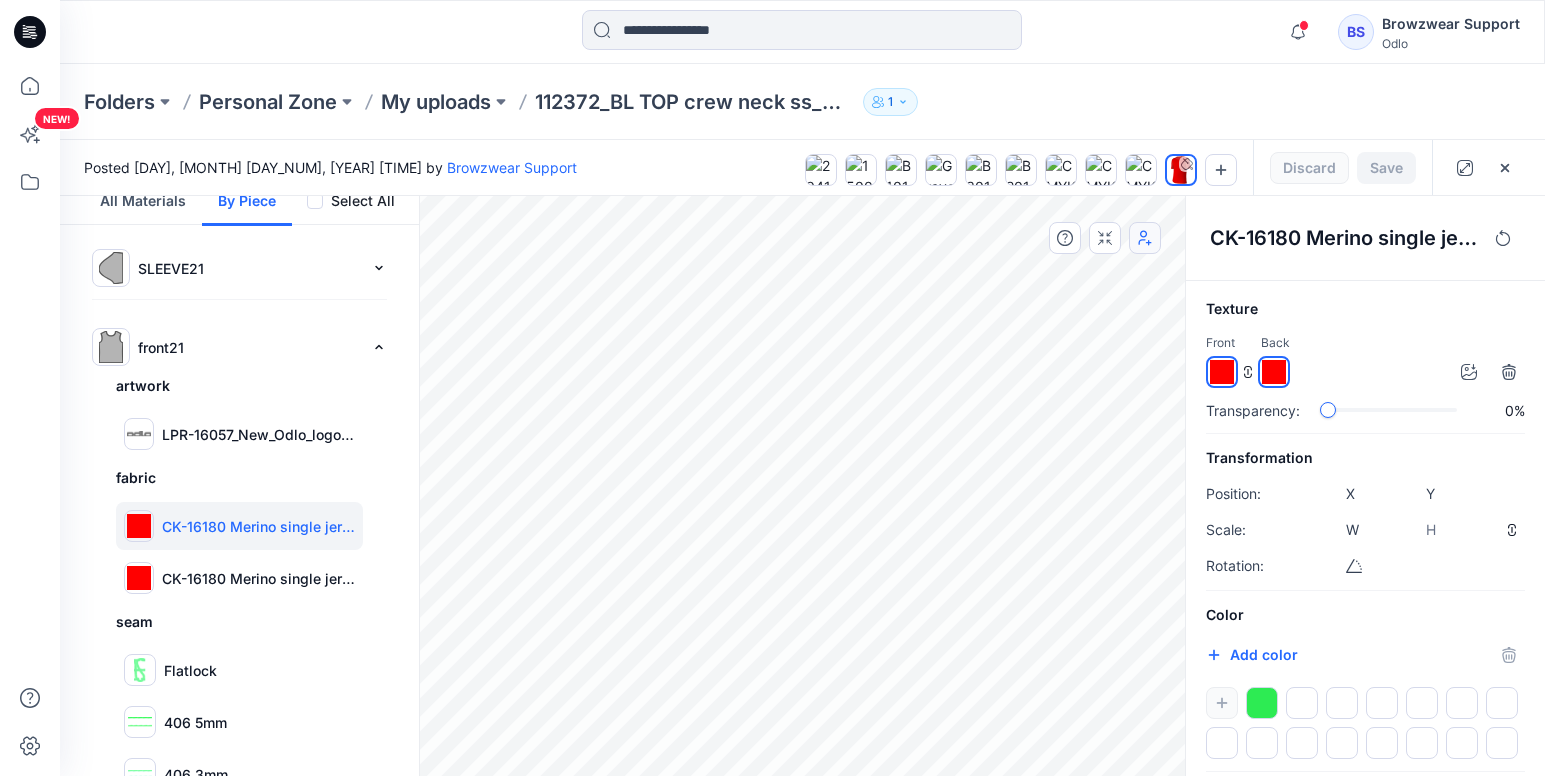 click at bounding box center [1145, 238] 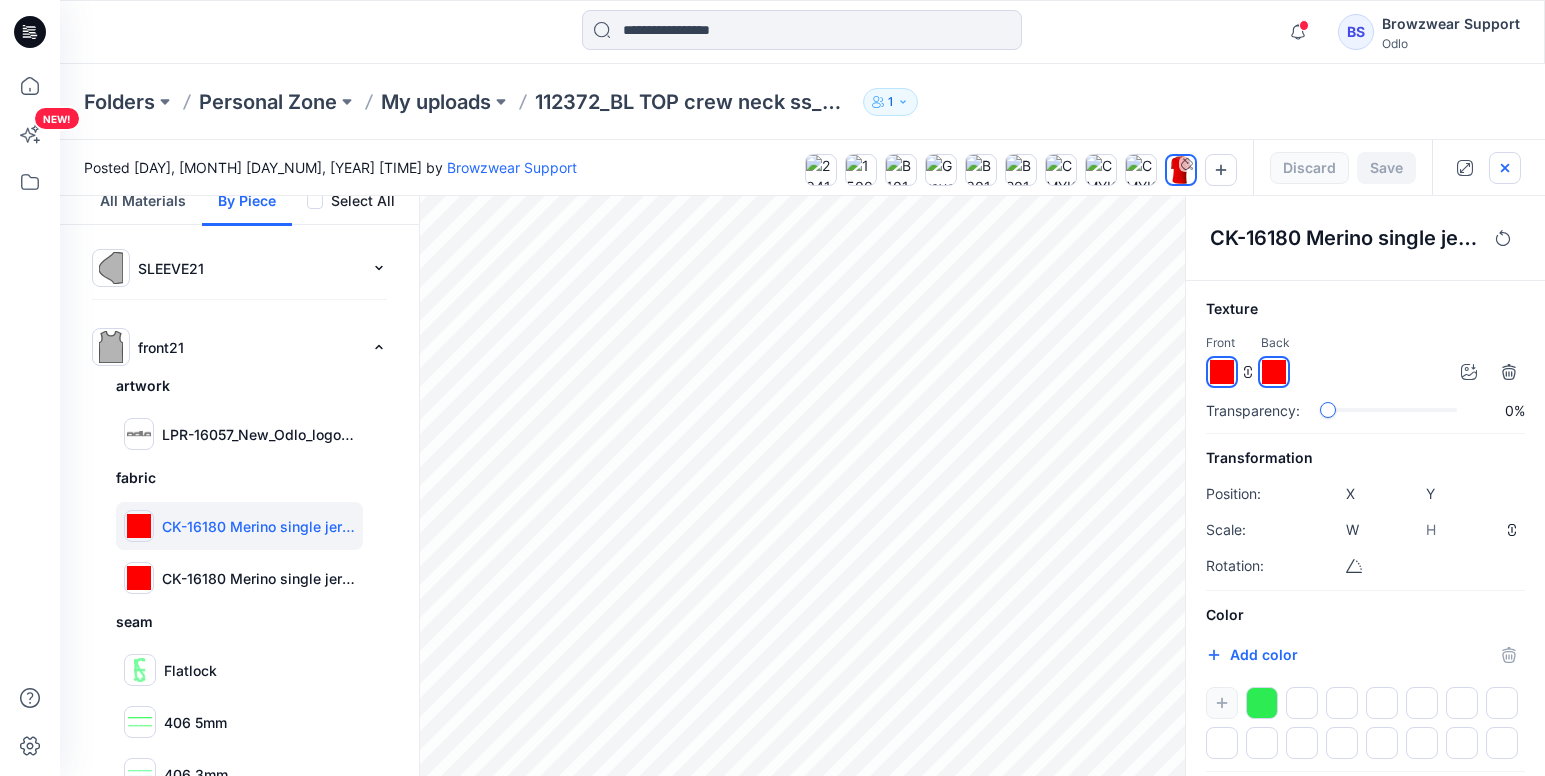 click 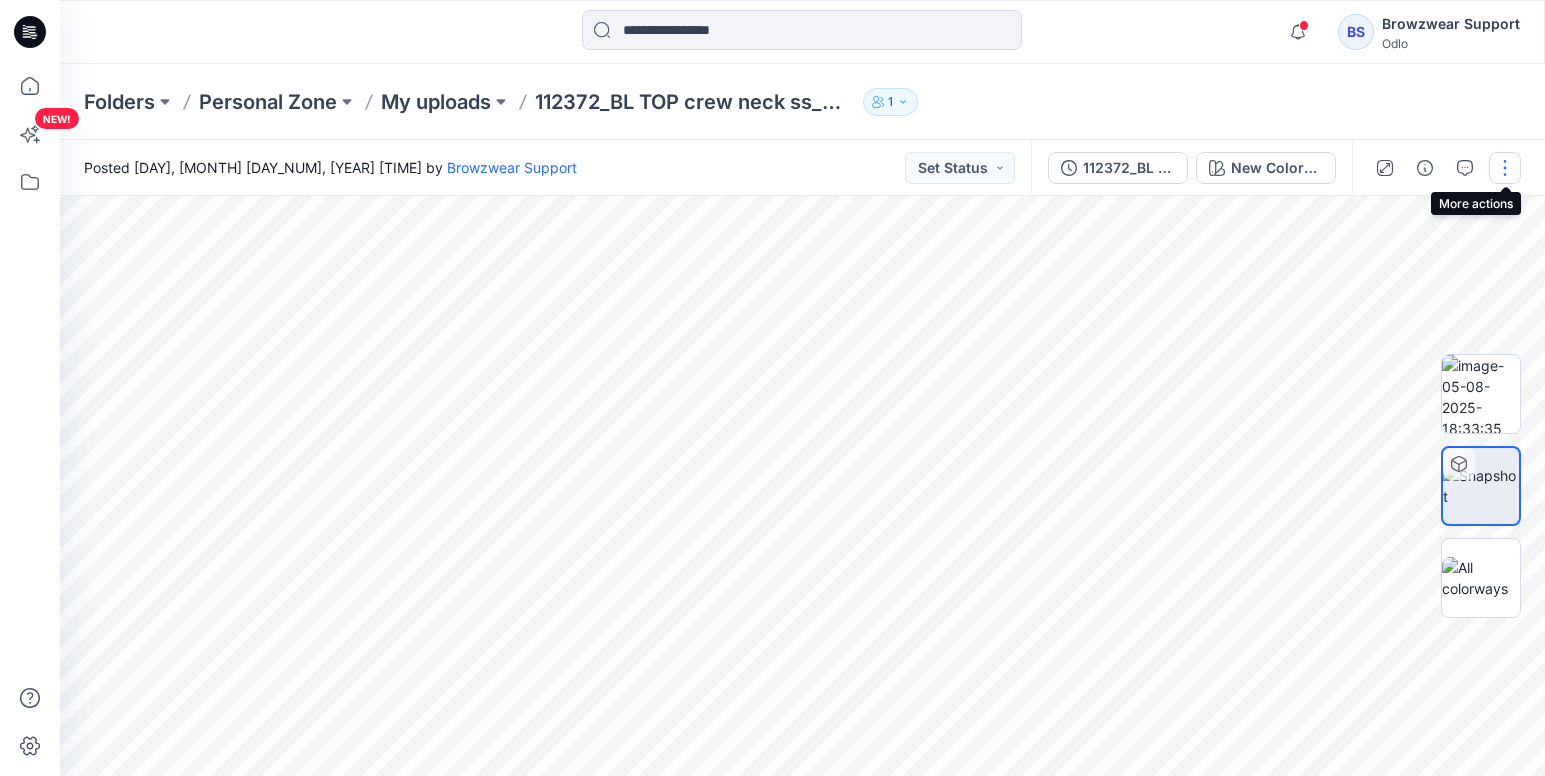click at bounding box center (1505, 168) 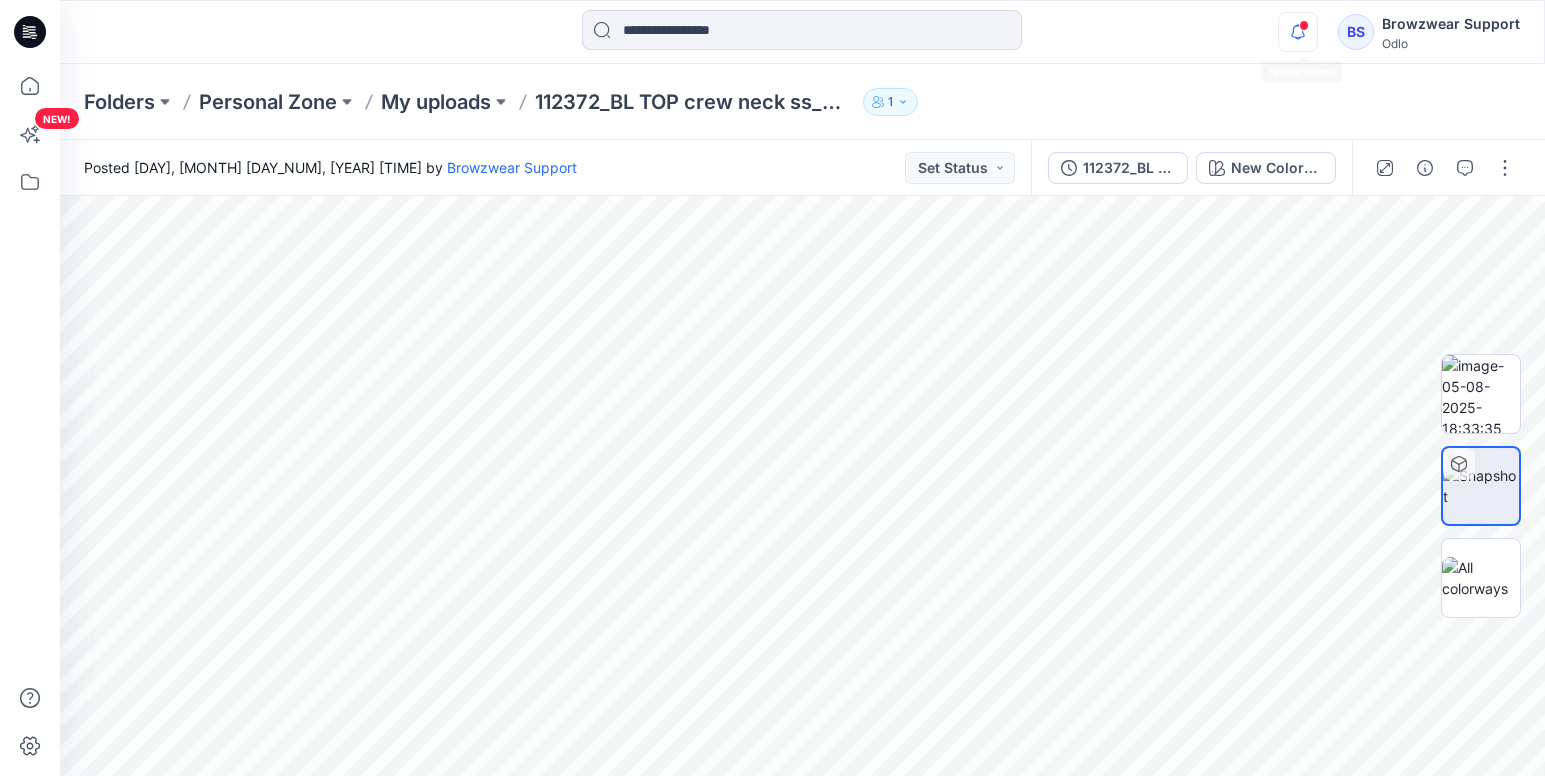click 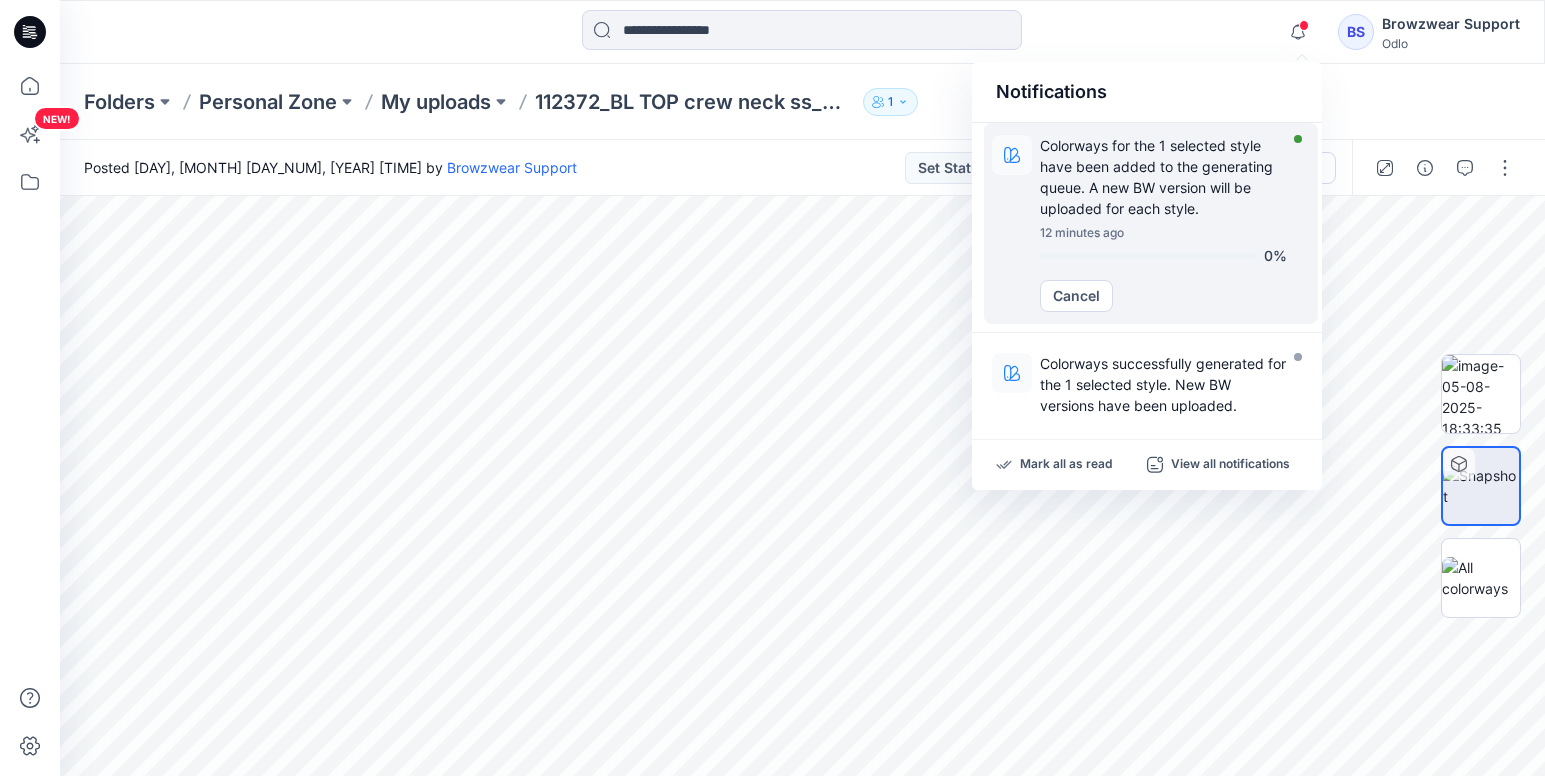 click on "Colorways for the 1 selected style have been added to the generating queue. A new BW version will be uploaded for each style." at bounding box center (1163, 177) 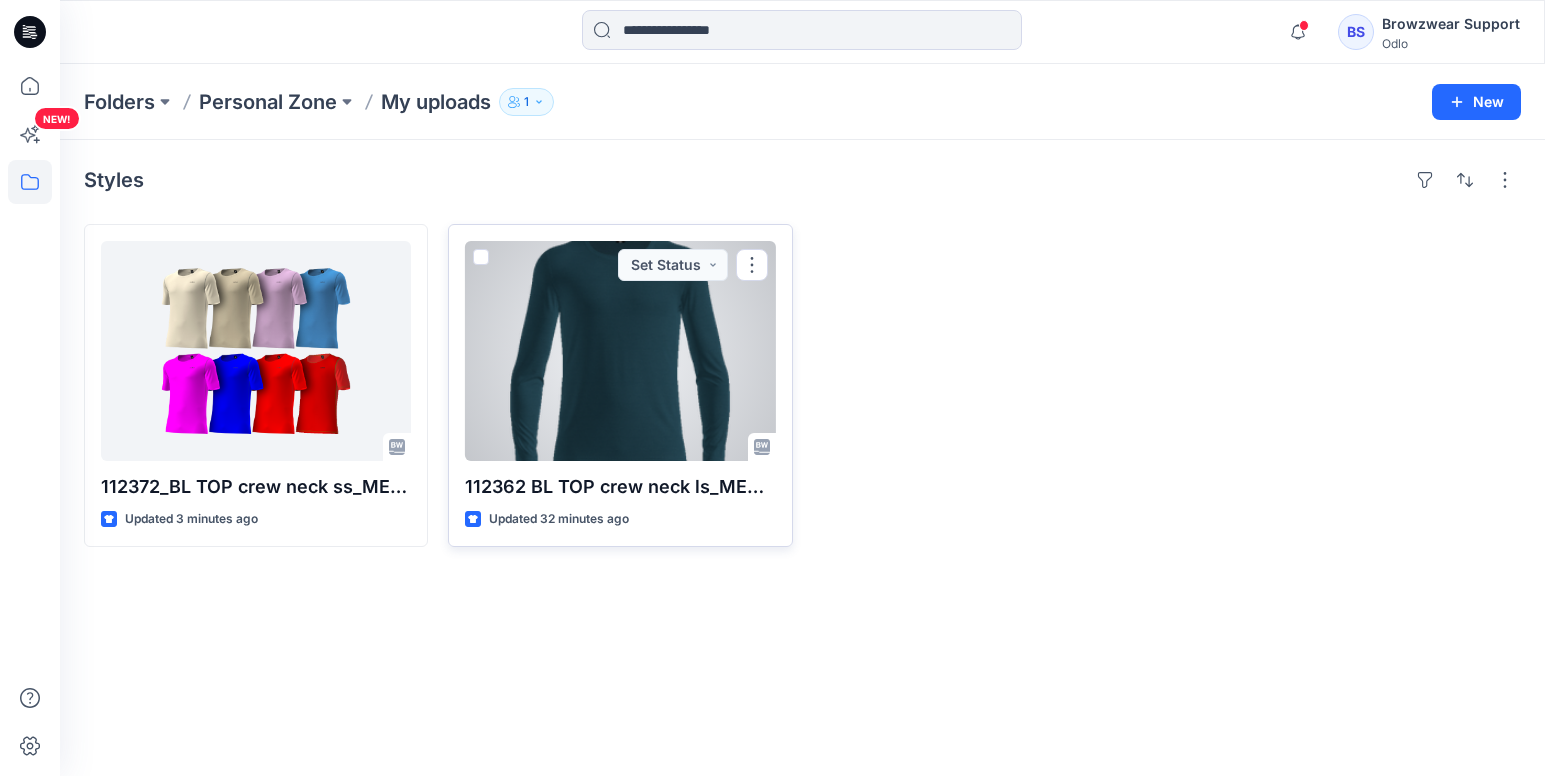 click at bounding box center [620, 351] 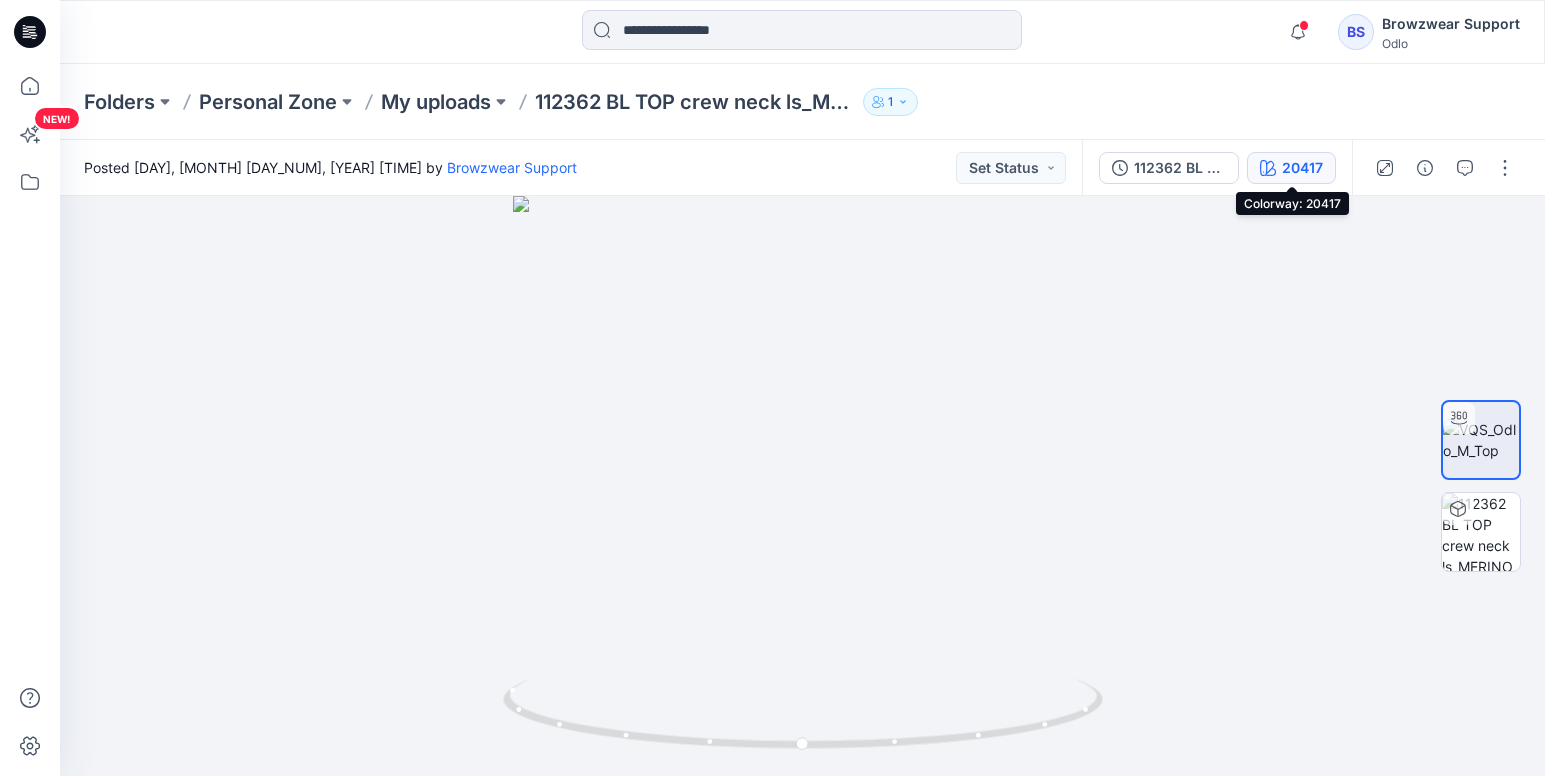 click on "20417" at bounding box center (1291, 168) 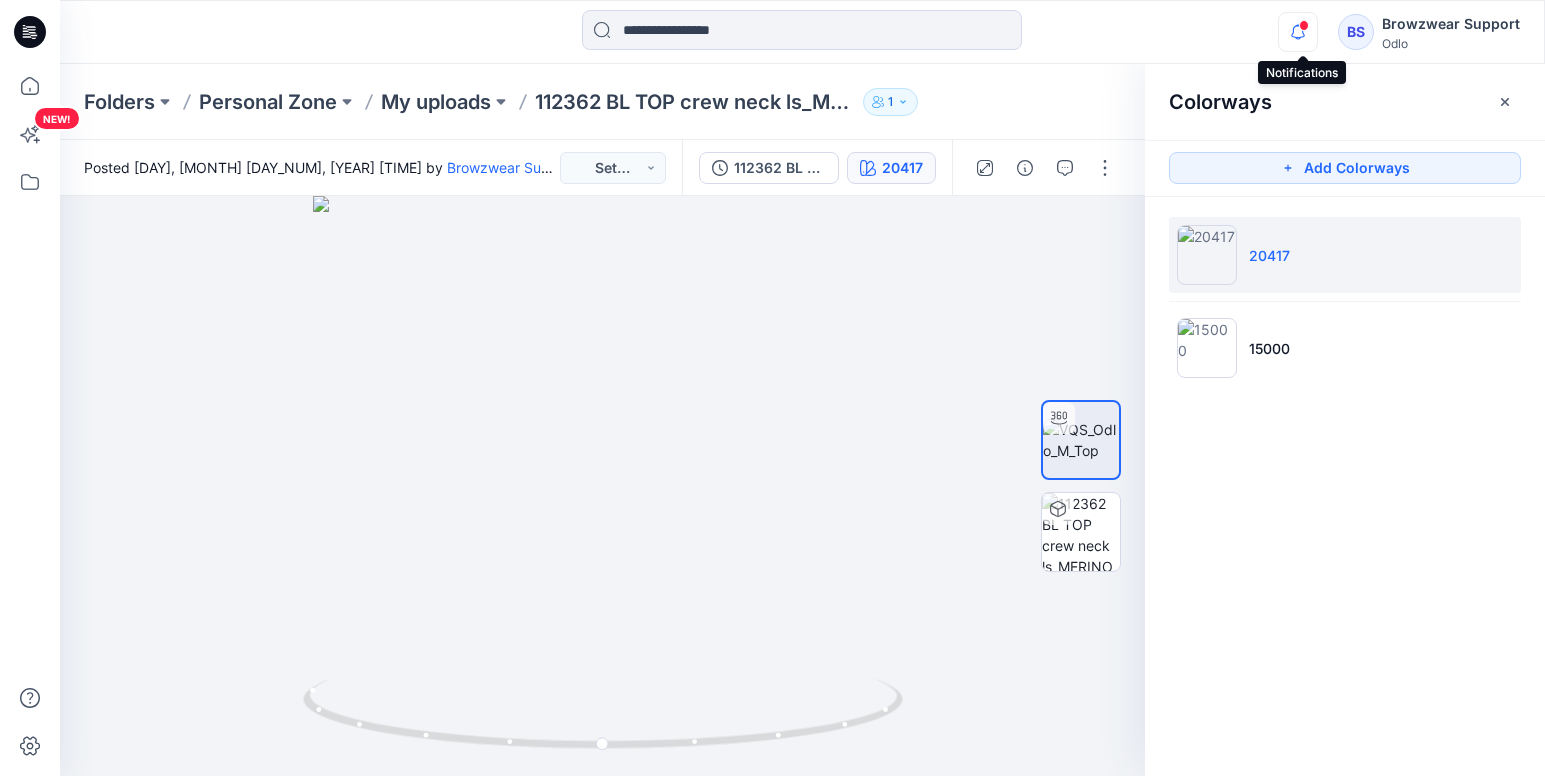 click 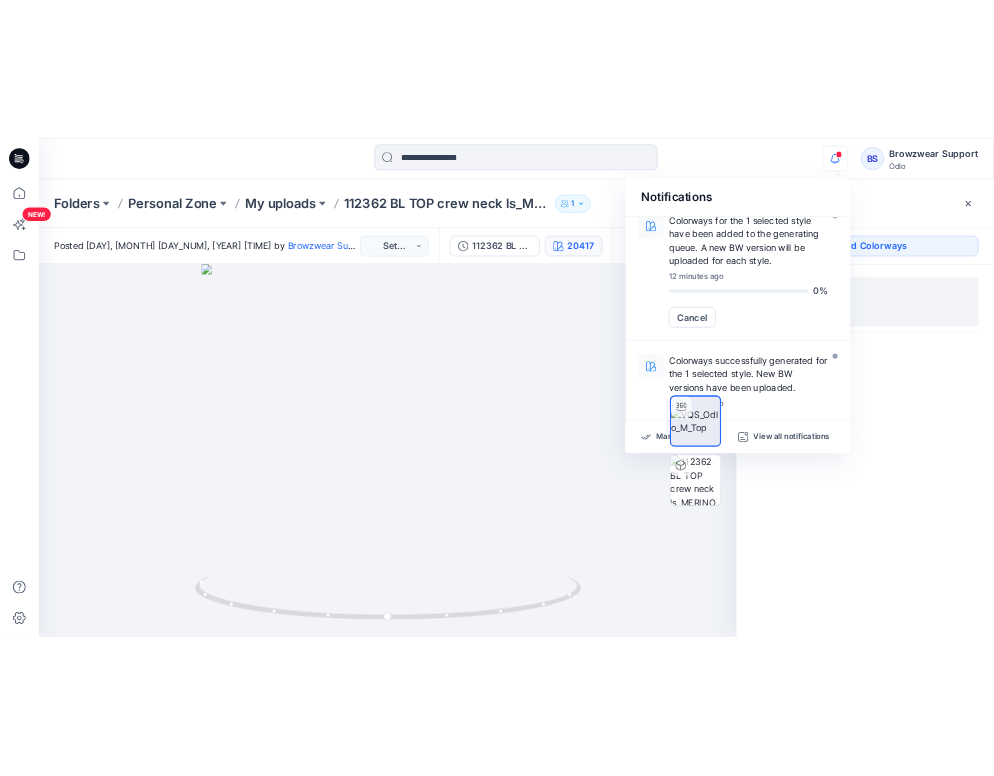 scroll, scrollTop: 0, scrollLeft: 0, axis: both 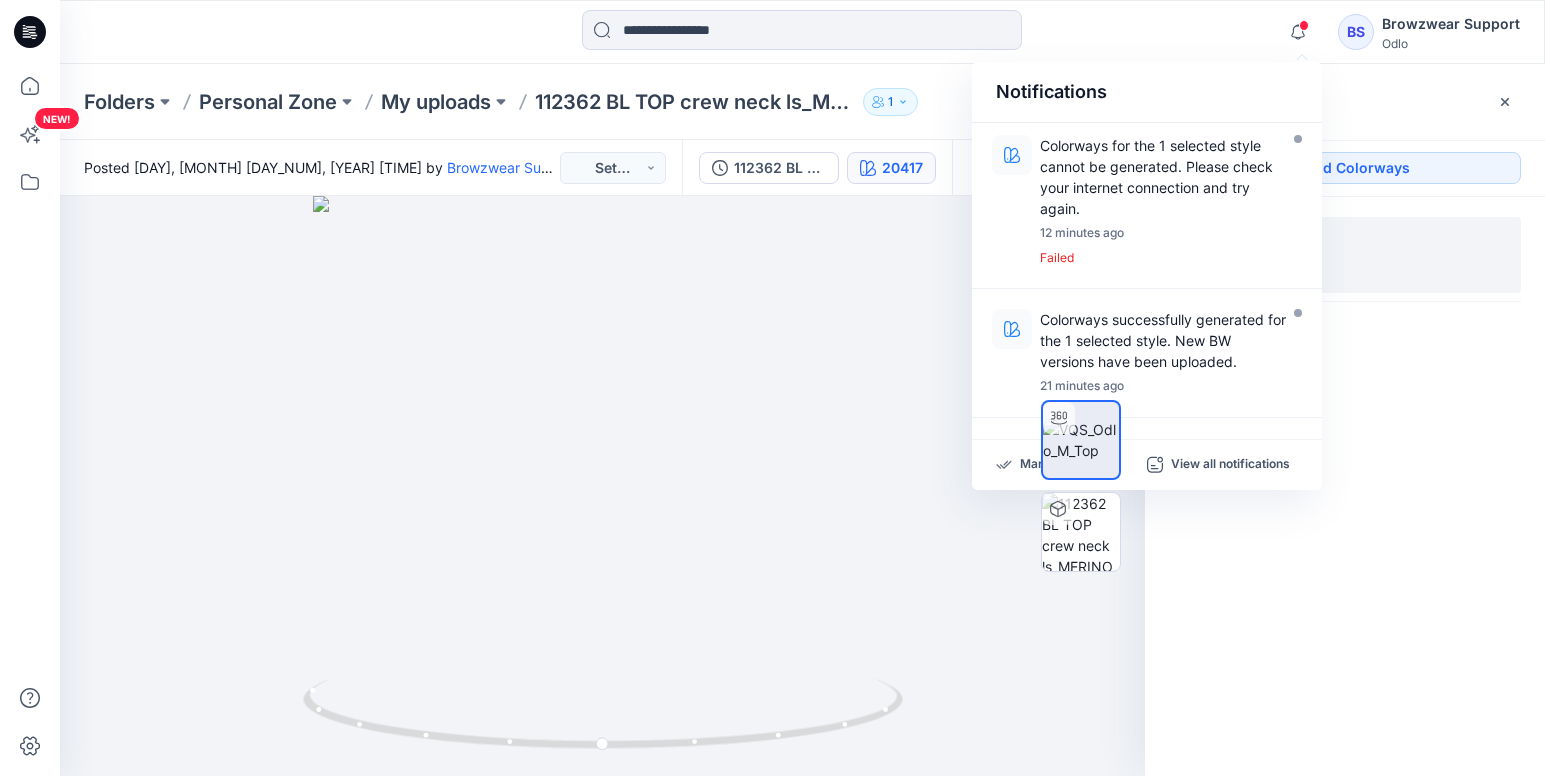 click on "NEW!" at bounding box center [30, 420] 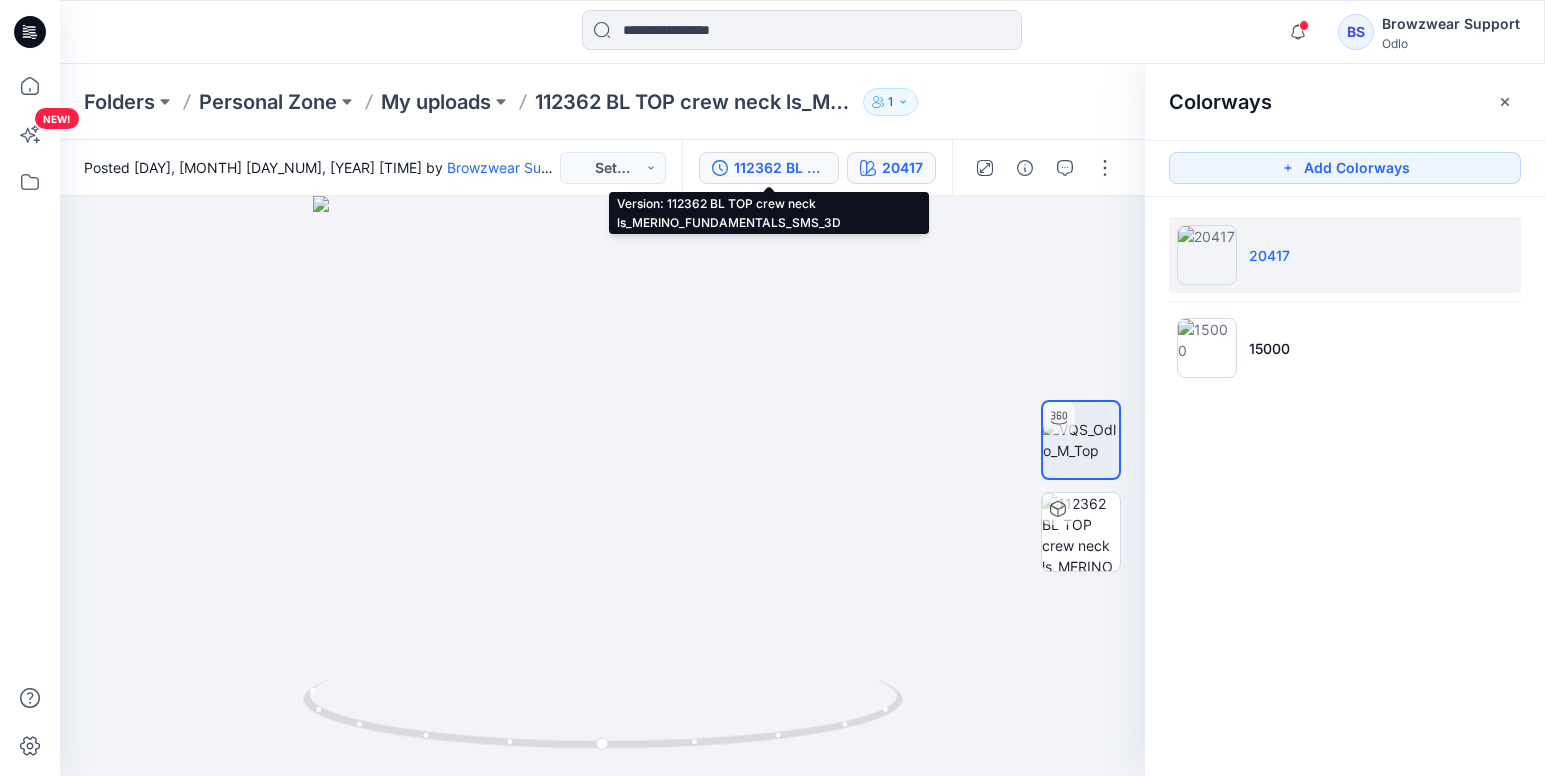 click on "112362 BL TOP crew neck ls_MERINO_FUNDAMENTALS_SMS_3D" at bounding box center (780, 168) 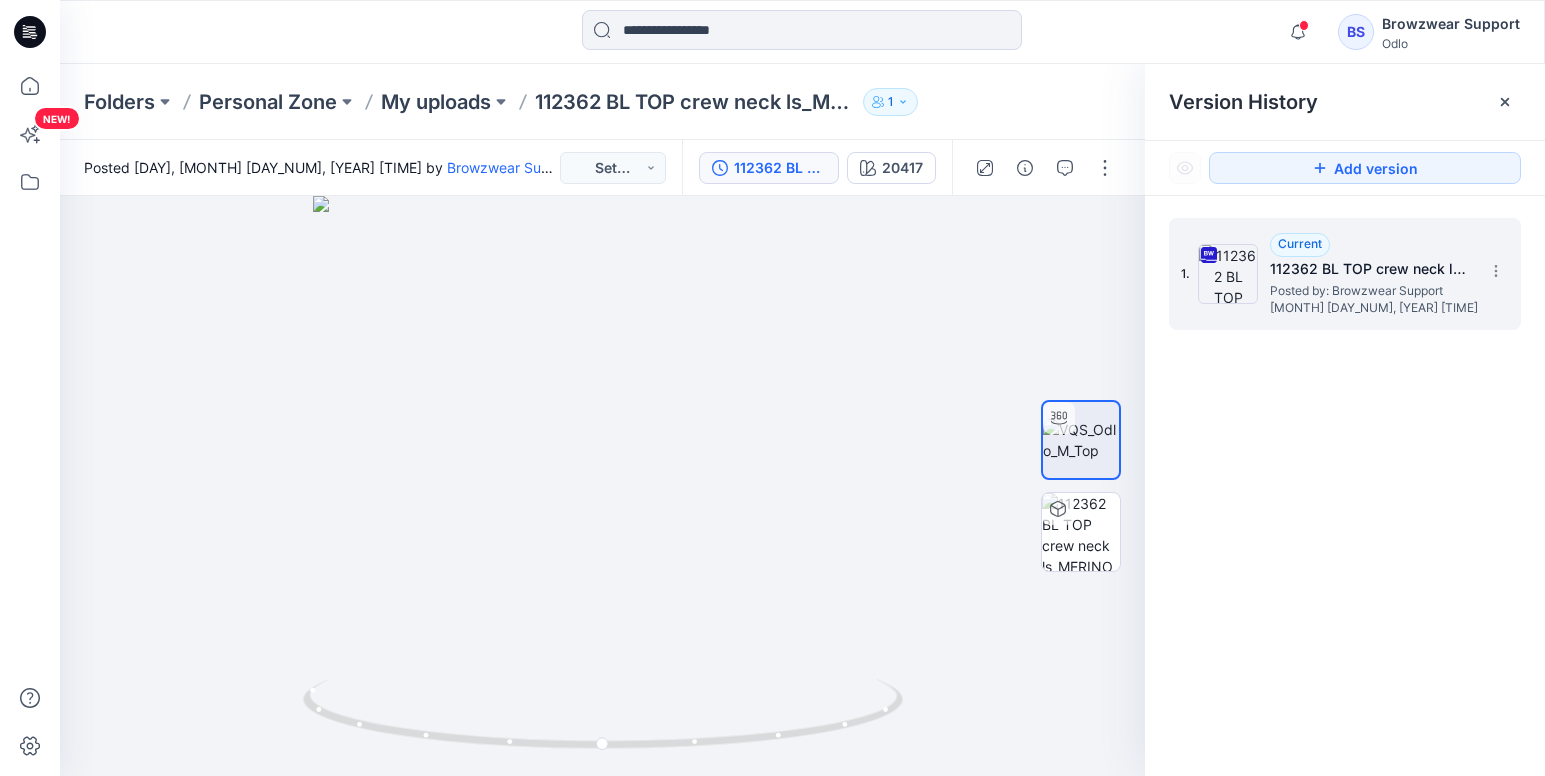 click on "112362 BL TOP crew neck ls_MERINO_FUNDAMENTALS_SMS_3D" at bounding box center [1370, 269] 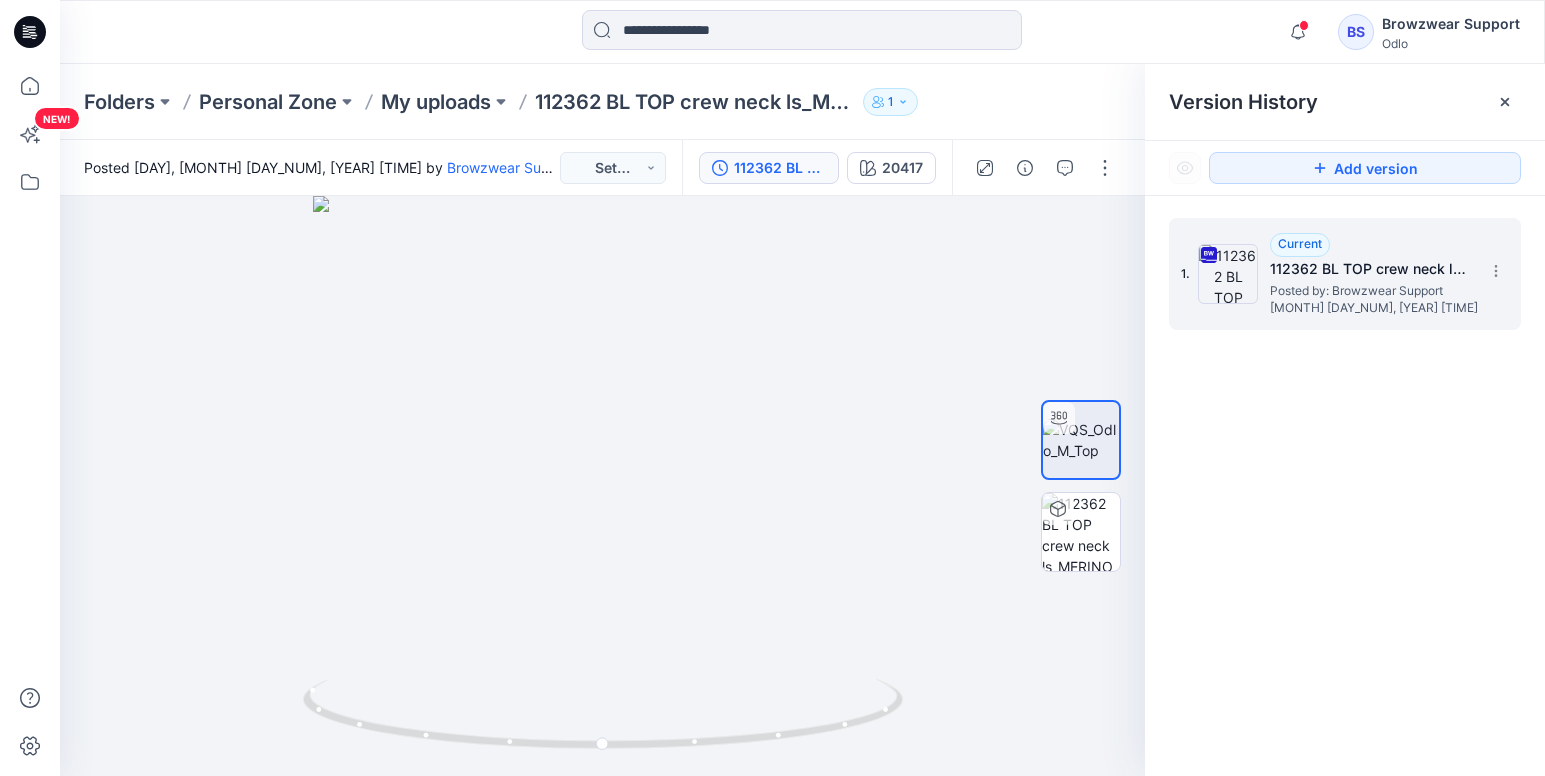 click on "Posted by: Browzwear Support" at bounding box center (1370, 291) 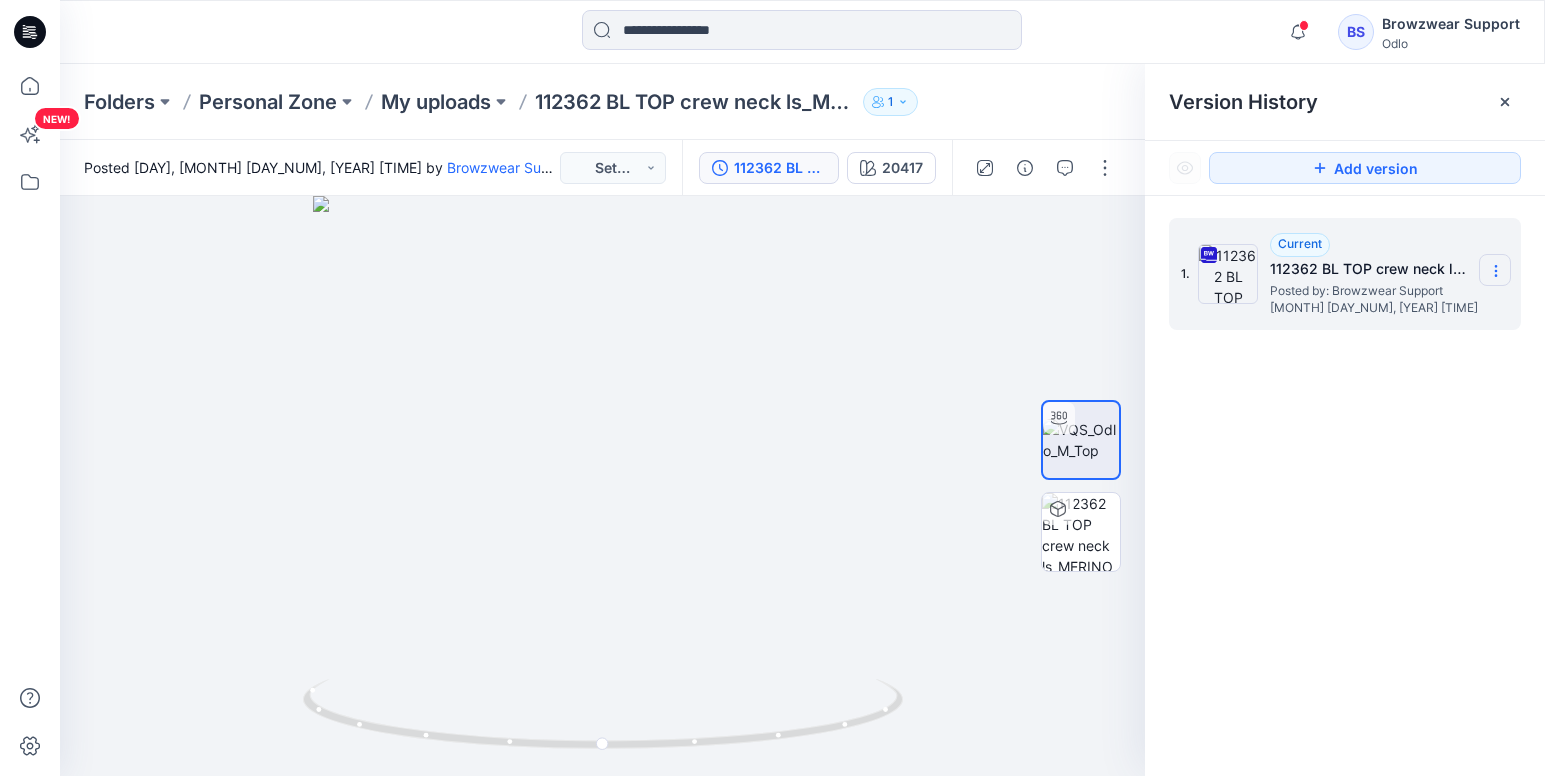 click 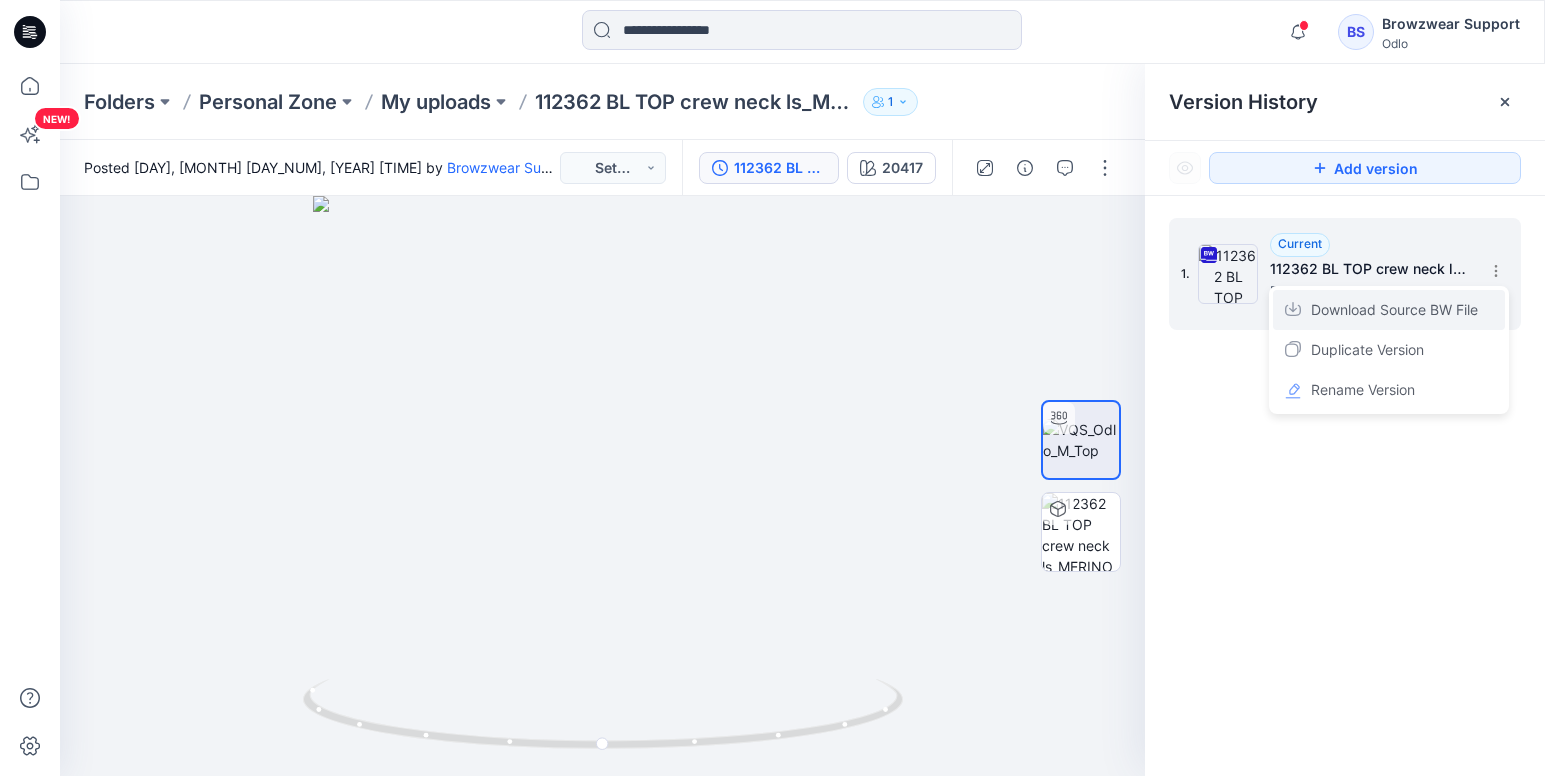 click on "Download Source BW File" at bounding box center (1394, 310) 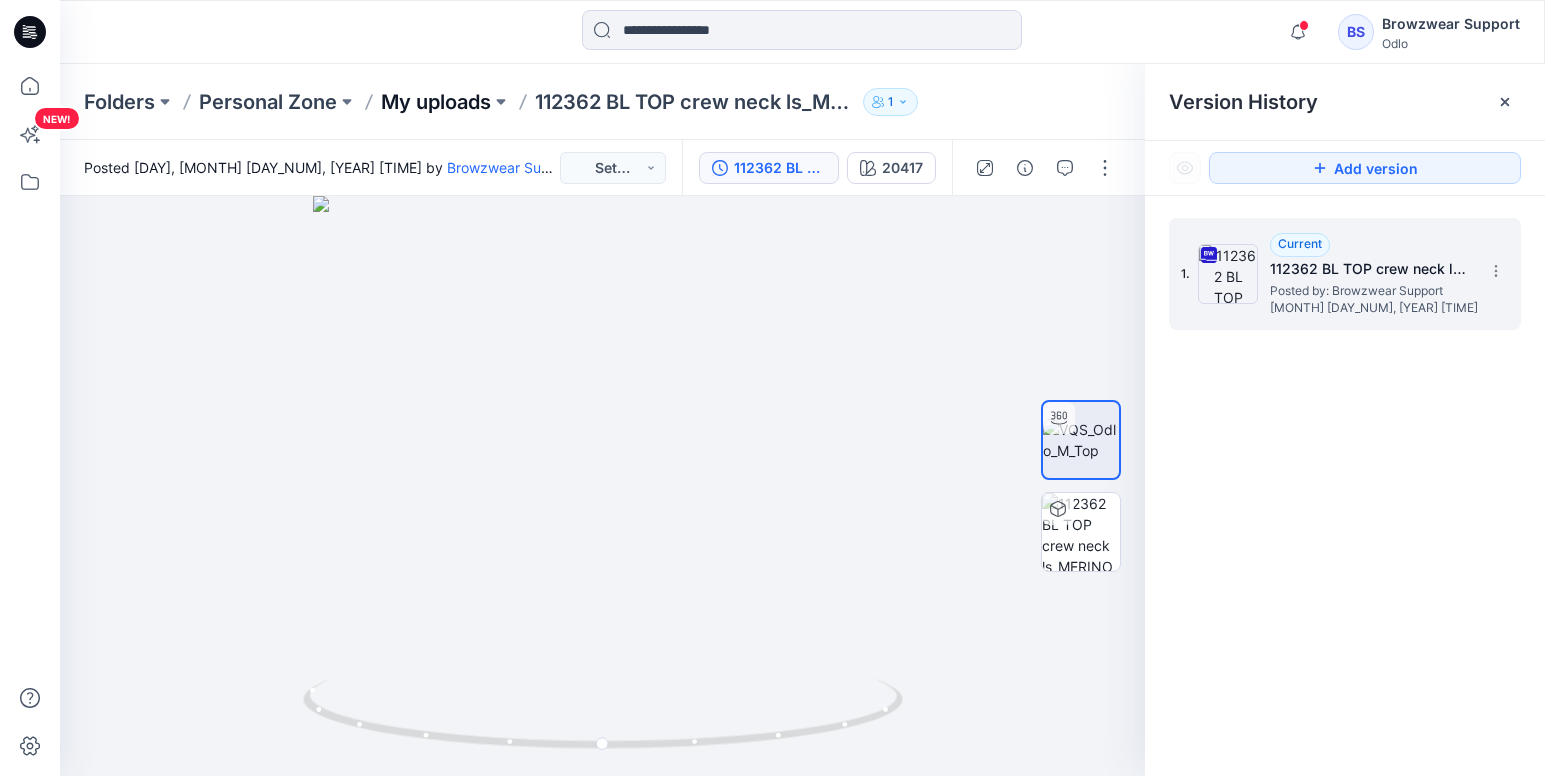 click on "My uploads" at bounding box center [436, 102] 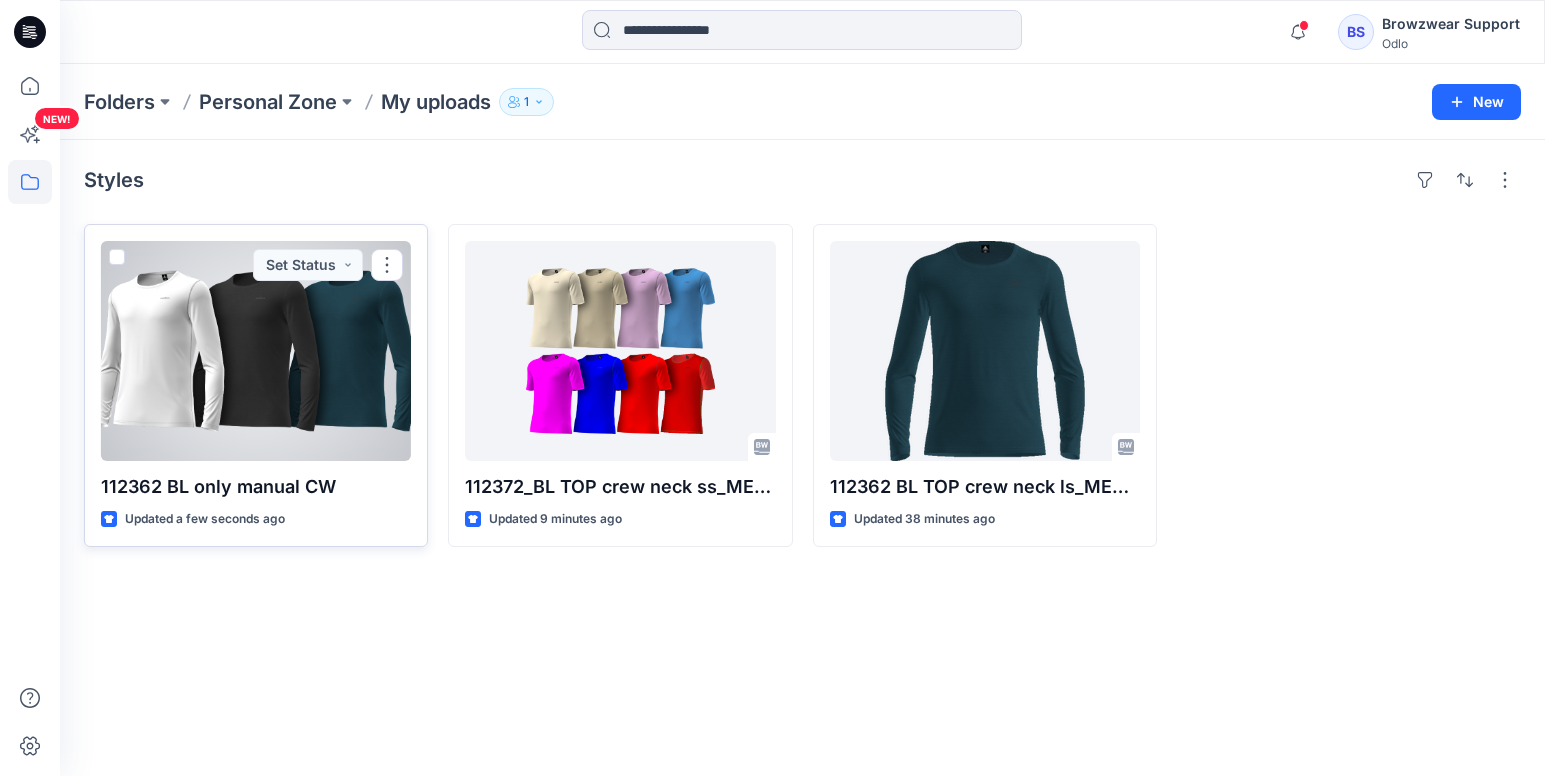 click at bounding box center (256, 351) 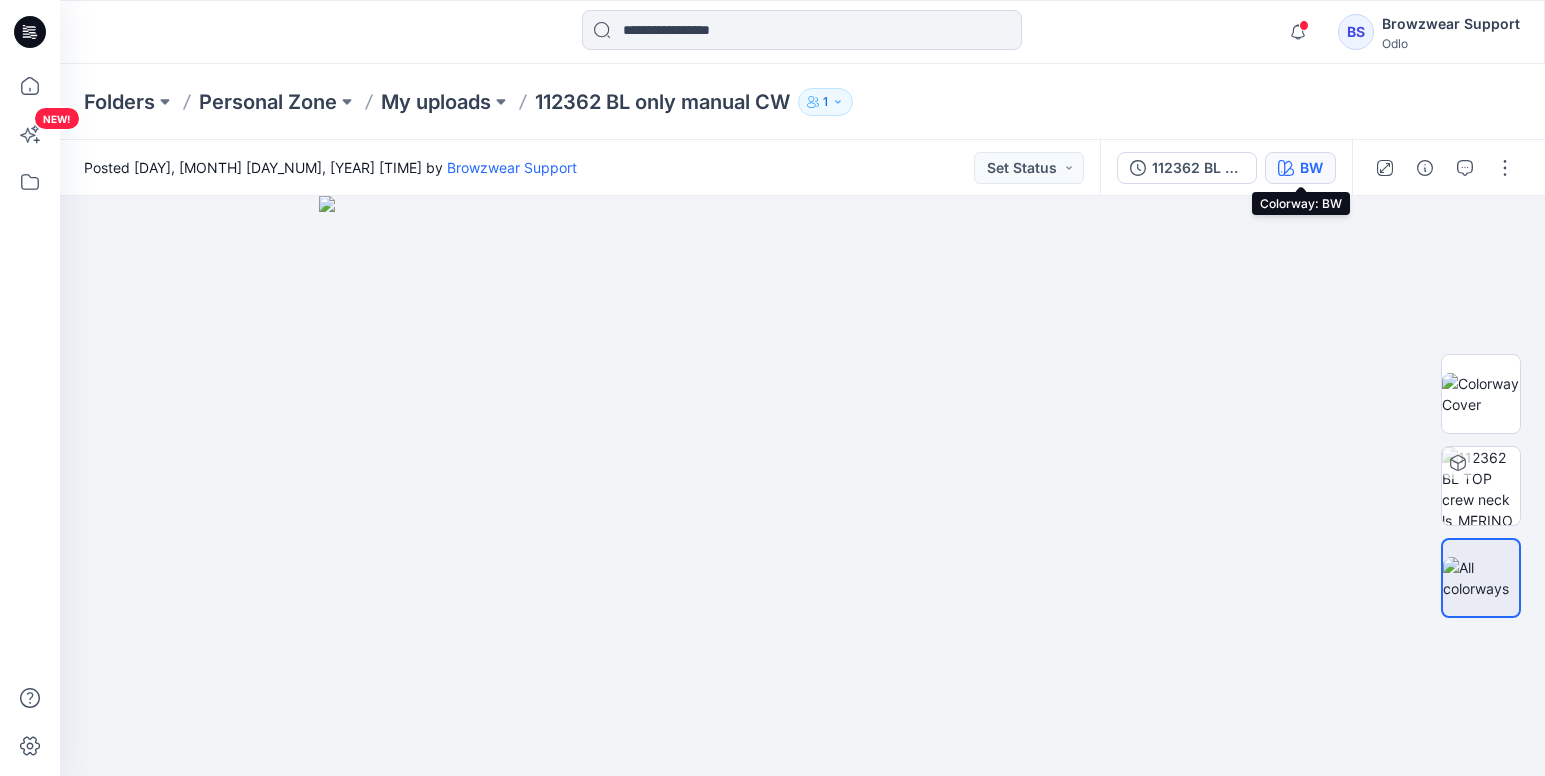 click on "BW" at bounding box center (1311, 168) 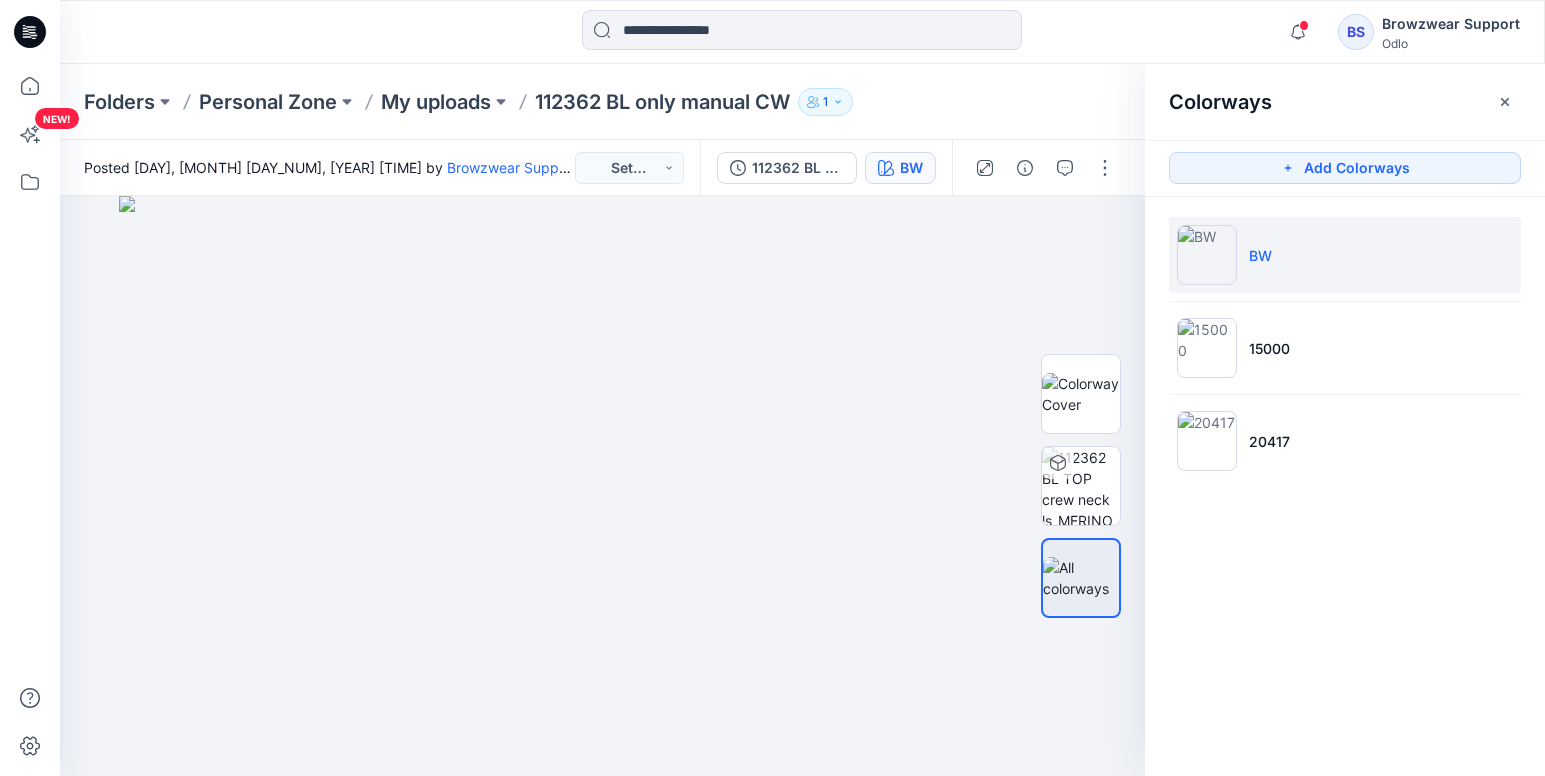 click at bounding box center [802, 32] 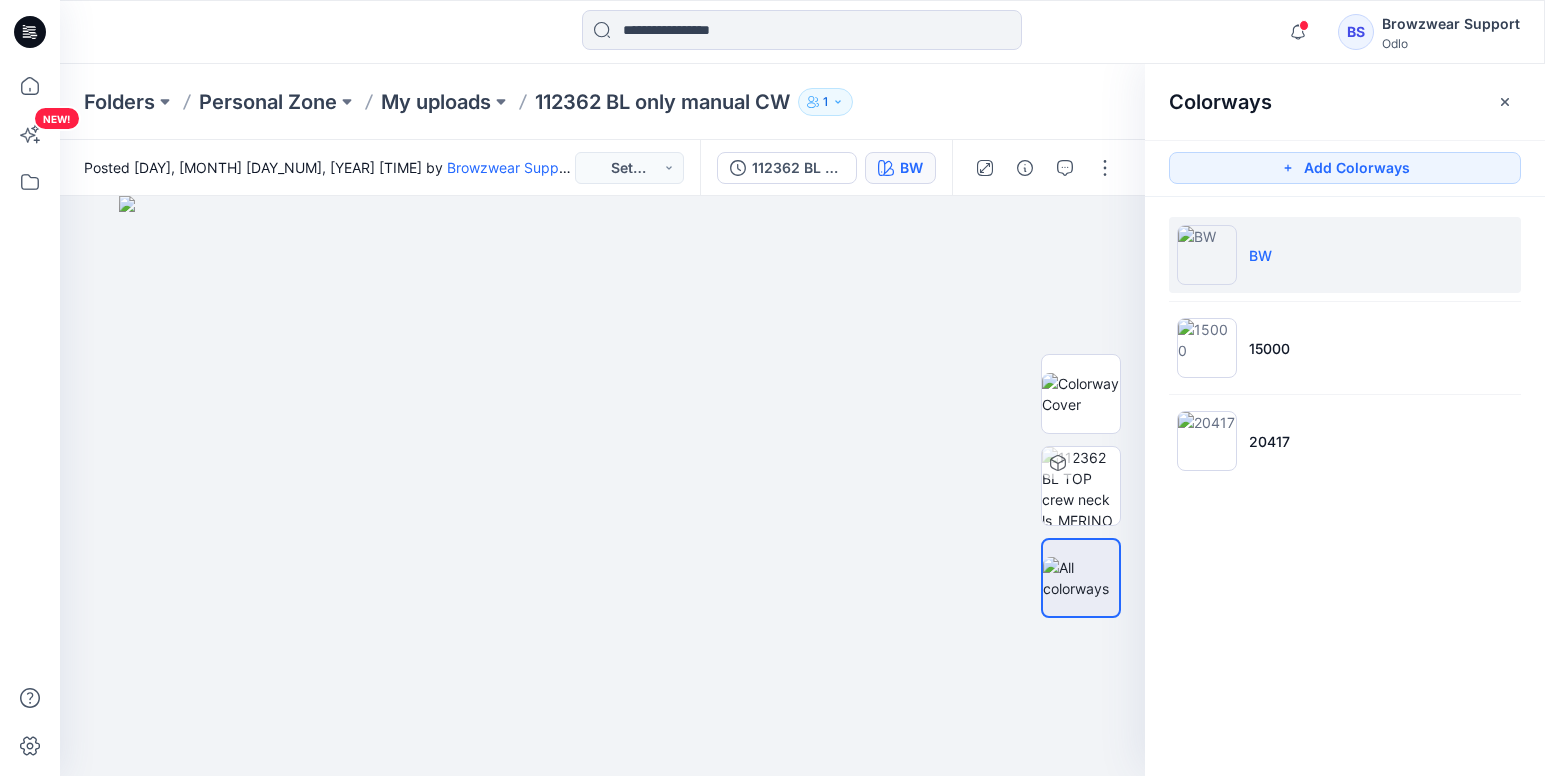 click on "Colorways Add Colorways BW 15000 20417" at bounding box center (1345, 420) 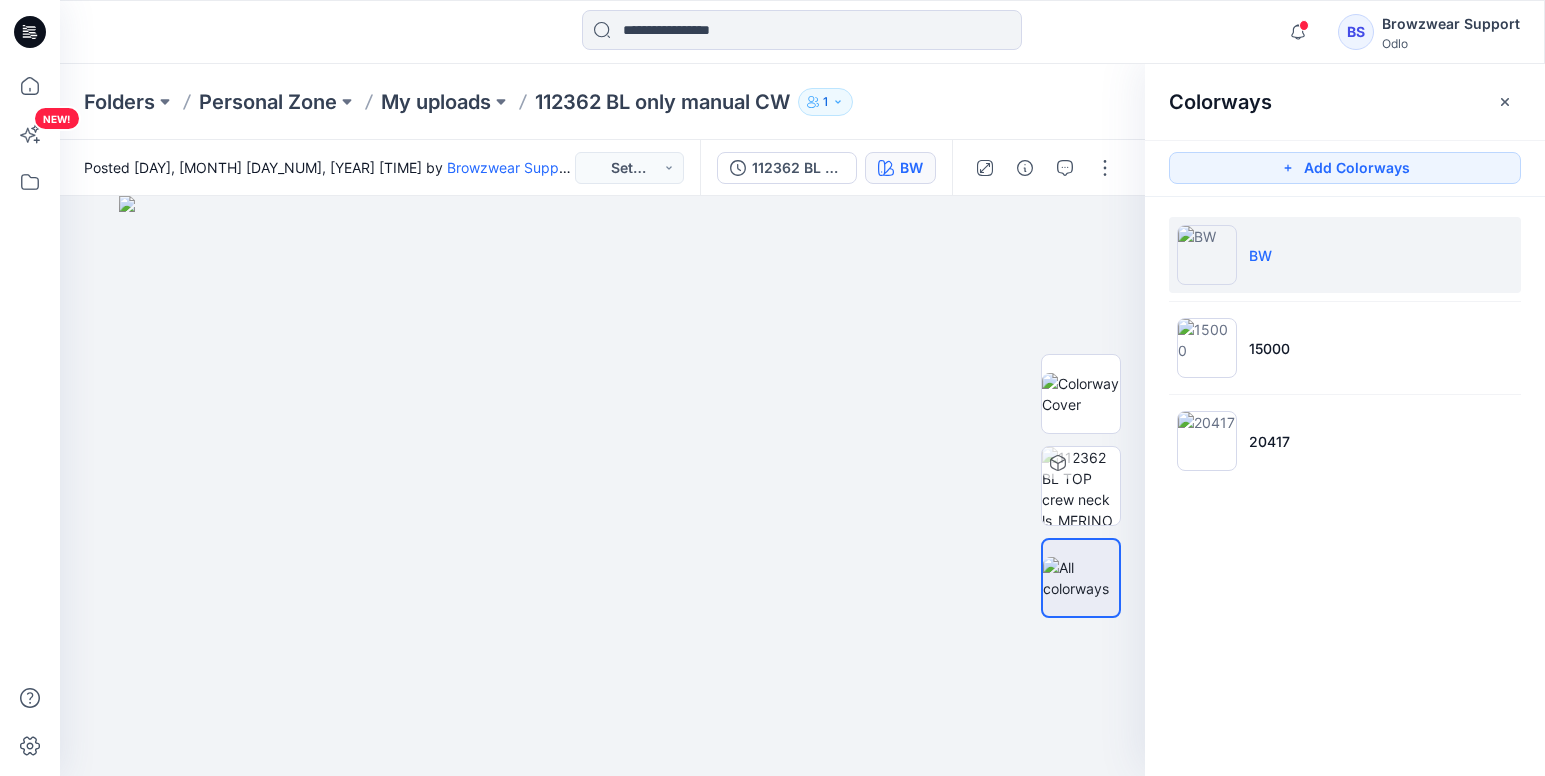 click at bounding box center (802, 32) 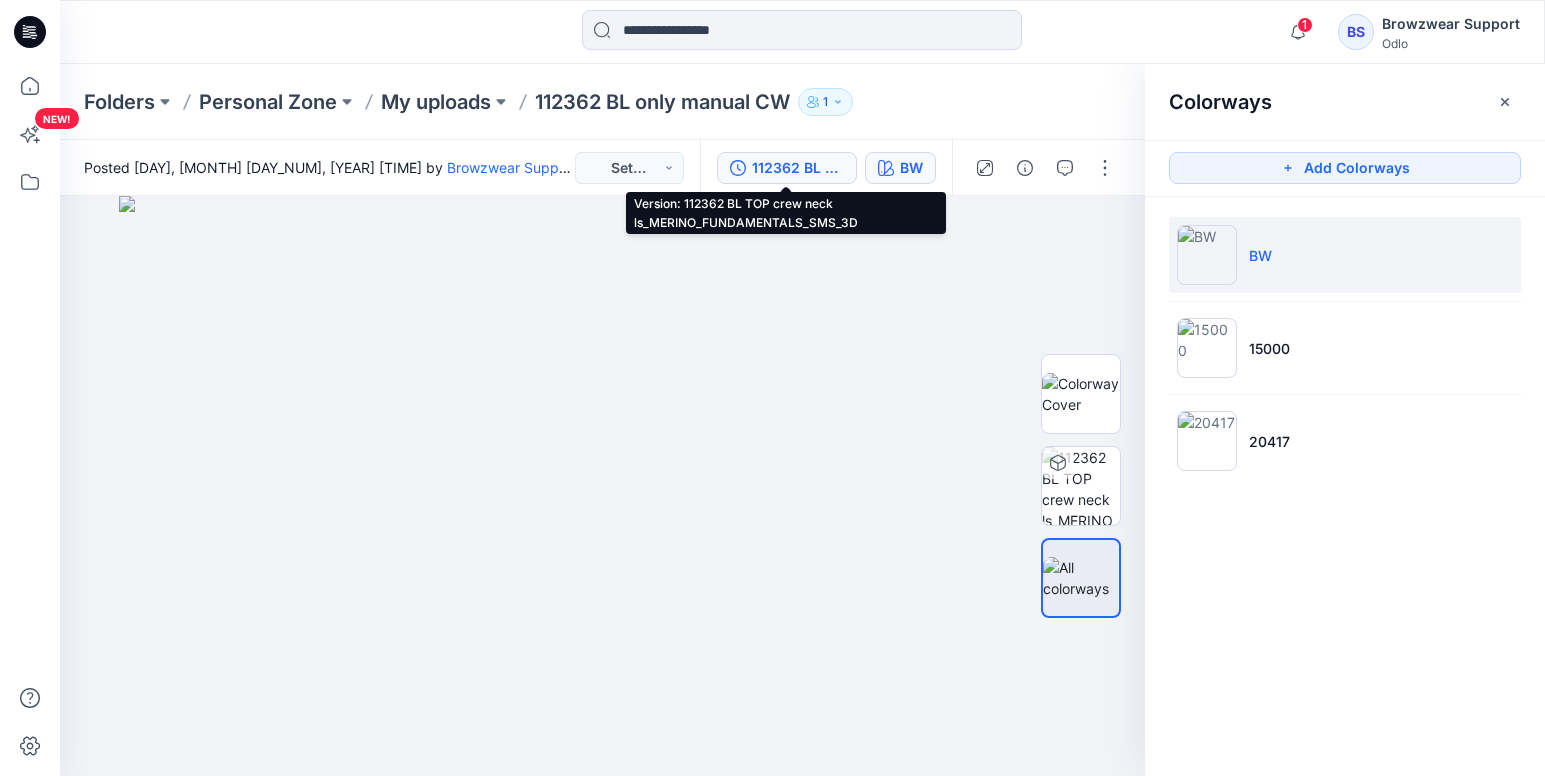 click on "112362 BL TOP crew neck ls_MERINO_FUNDAMENTALS_SMS_3D" at bounding box center [798, 168] 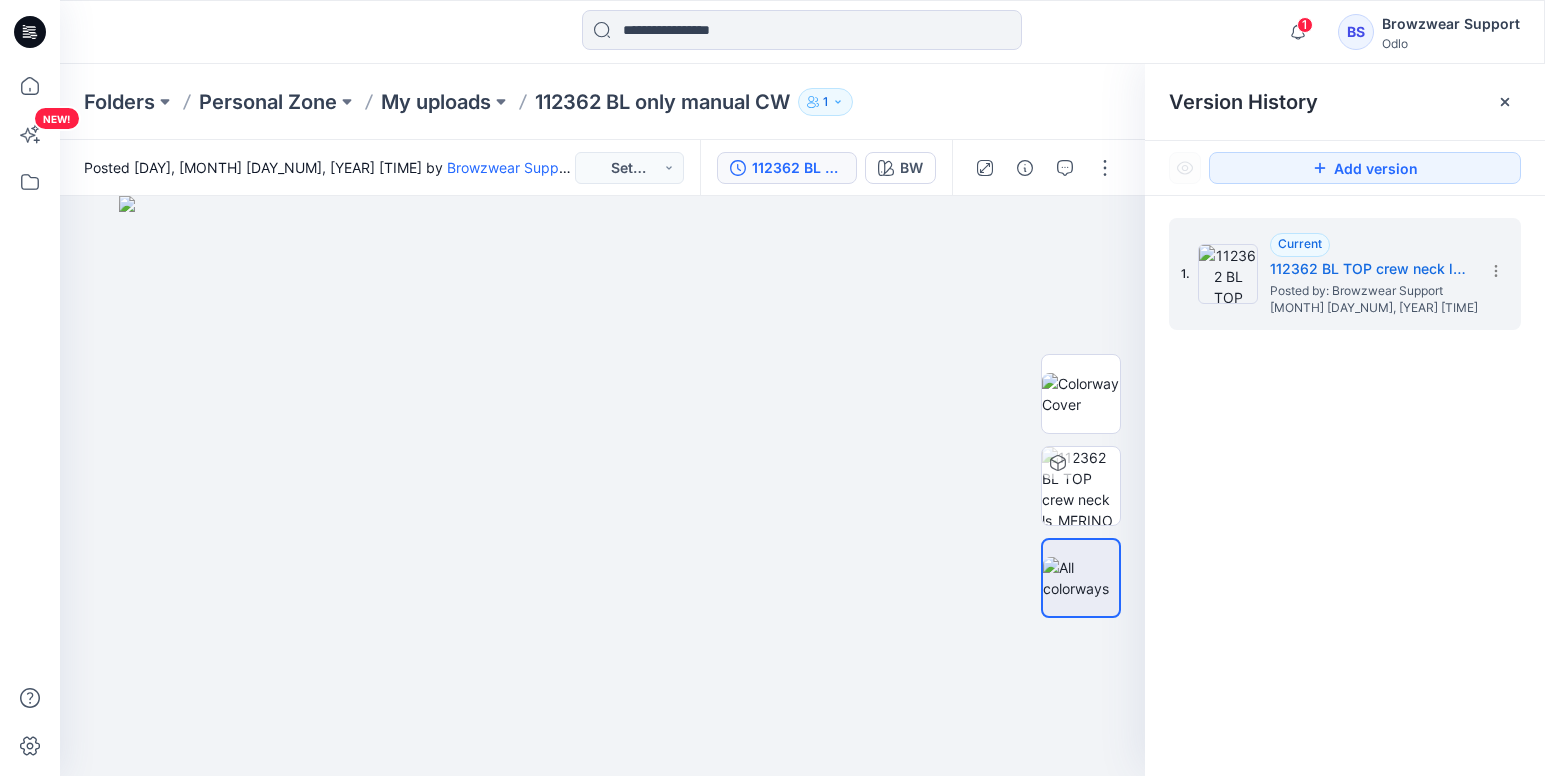 click on "1.   Current 112362 BL TOP crew neck ls_MERINO_FUNDAMENTALS_SMS_3D Posted by: Browzwear Support August 05, 2025 14:42" at bounding box center [1345, 500] 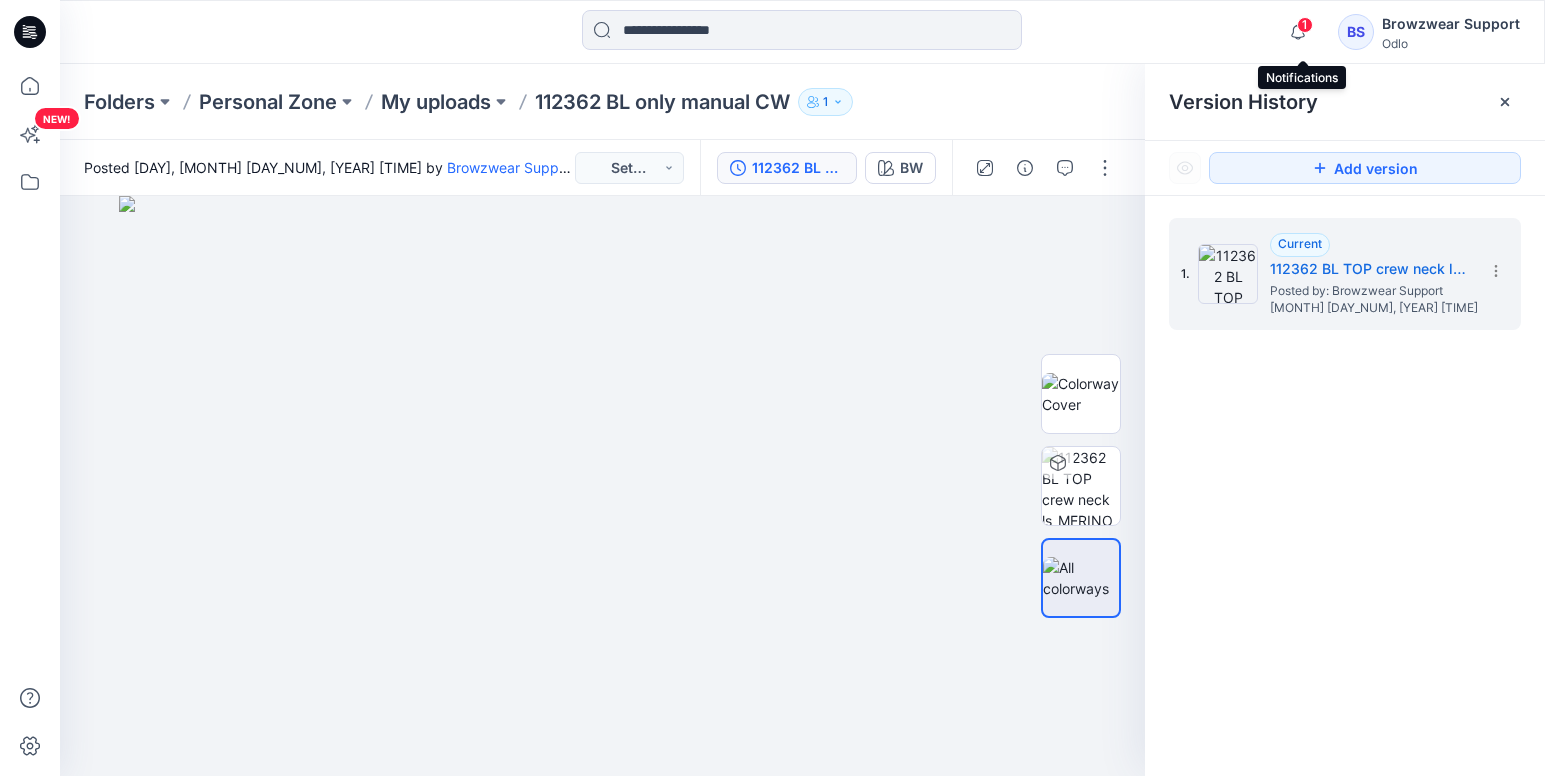 click on "1" at bounding box center [1305, 25] 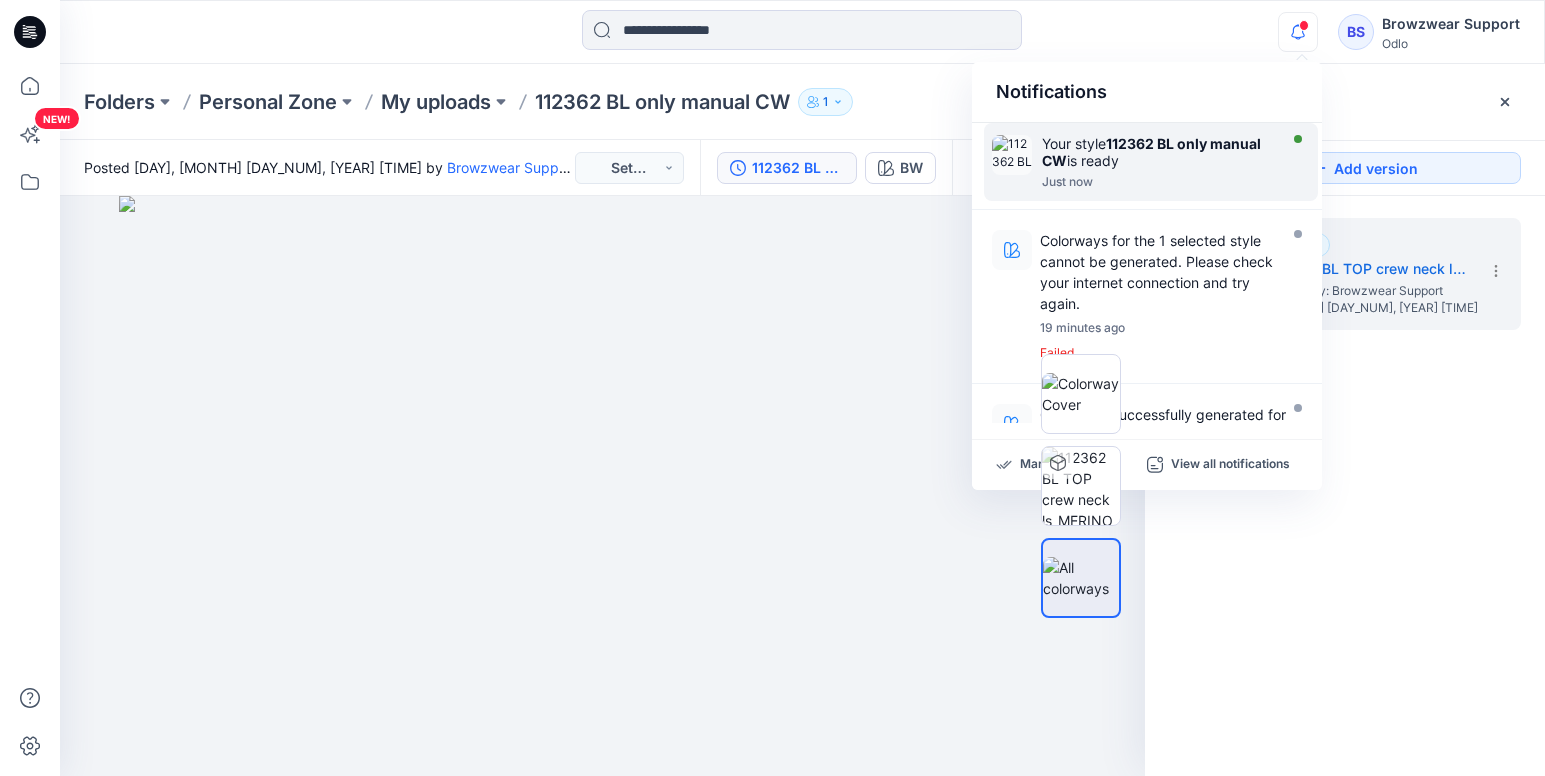 click at bounding box center (1157, 171) 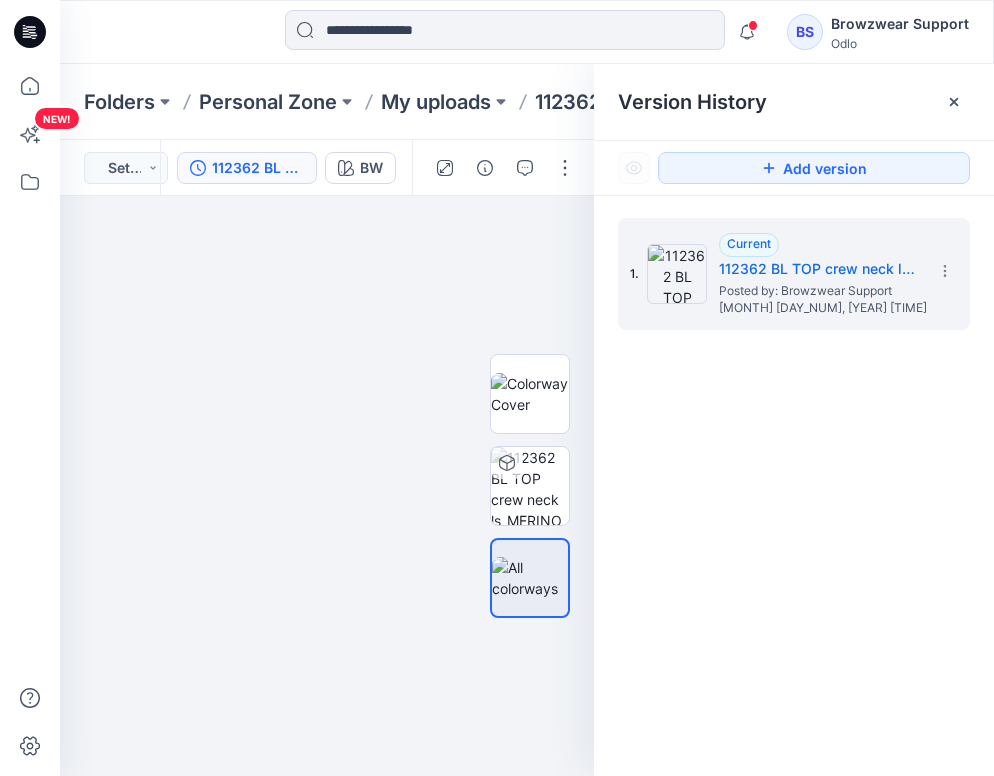 click on "1.   Current 112362 BL TOP crew neck ls_MERINO_FUNDAMENTALS_SMS_3D Posted by: Browzwear Support August 05, 2025 14:42" at bounding box center (794, 500) 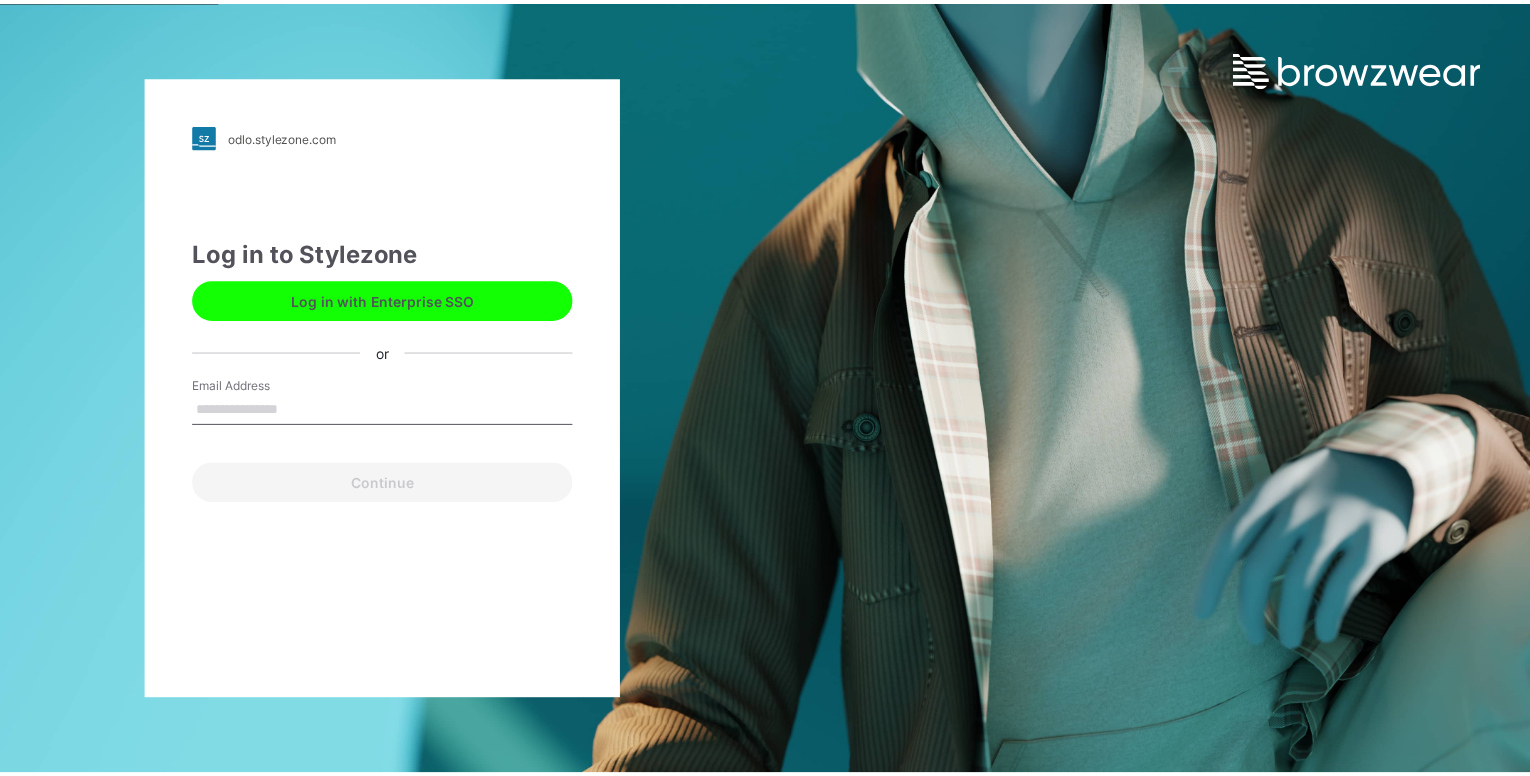 scroll, scrollTop: 0, scrollLeft: 0, axis: both 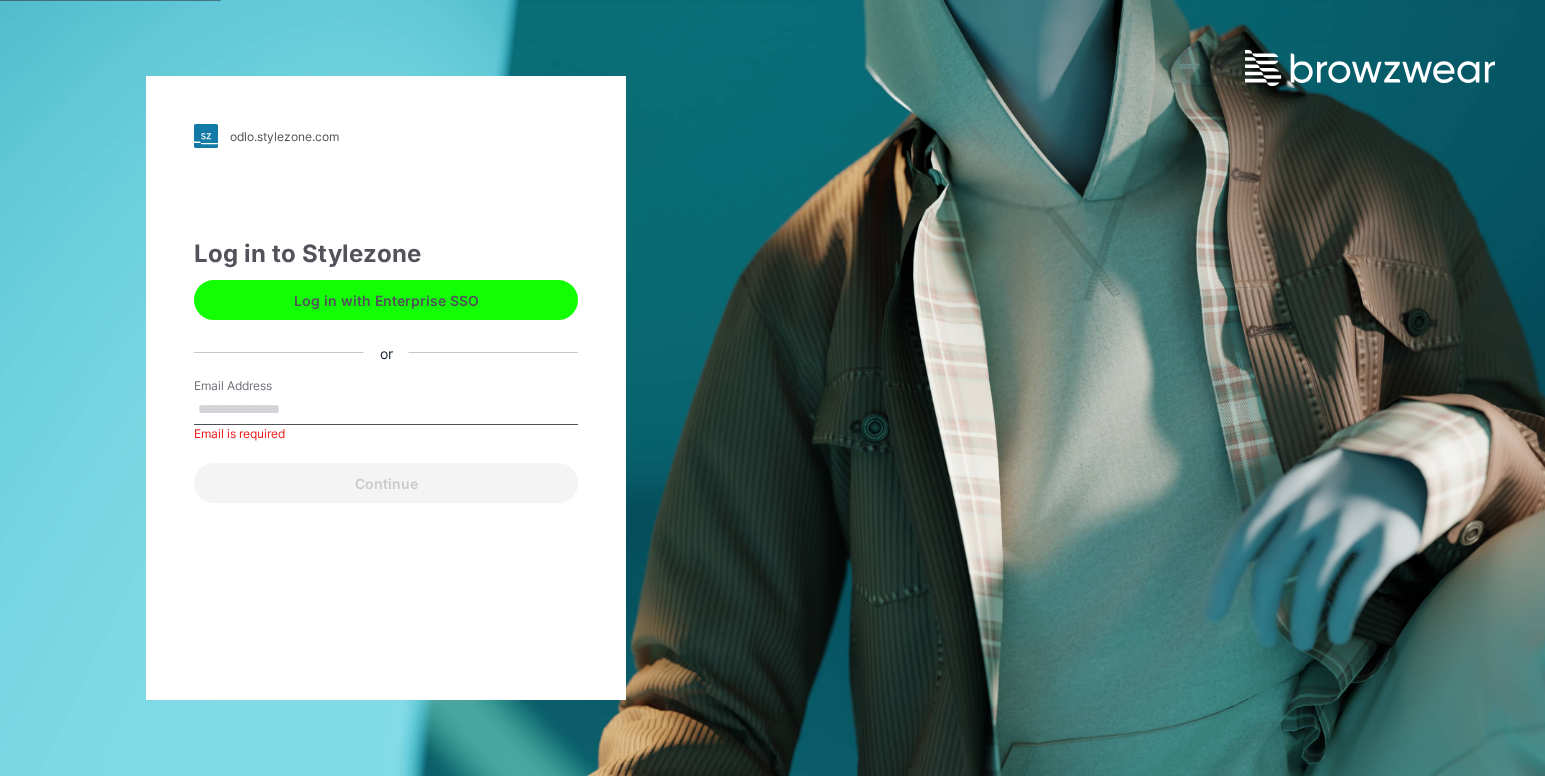 click on "Log in with Enterprise SSO" at bounding box center [386, 300] 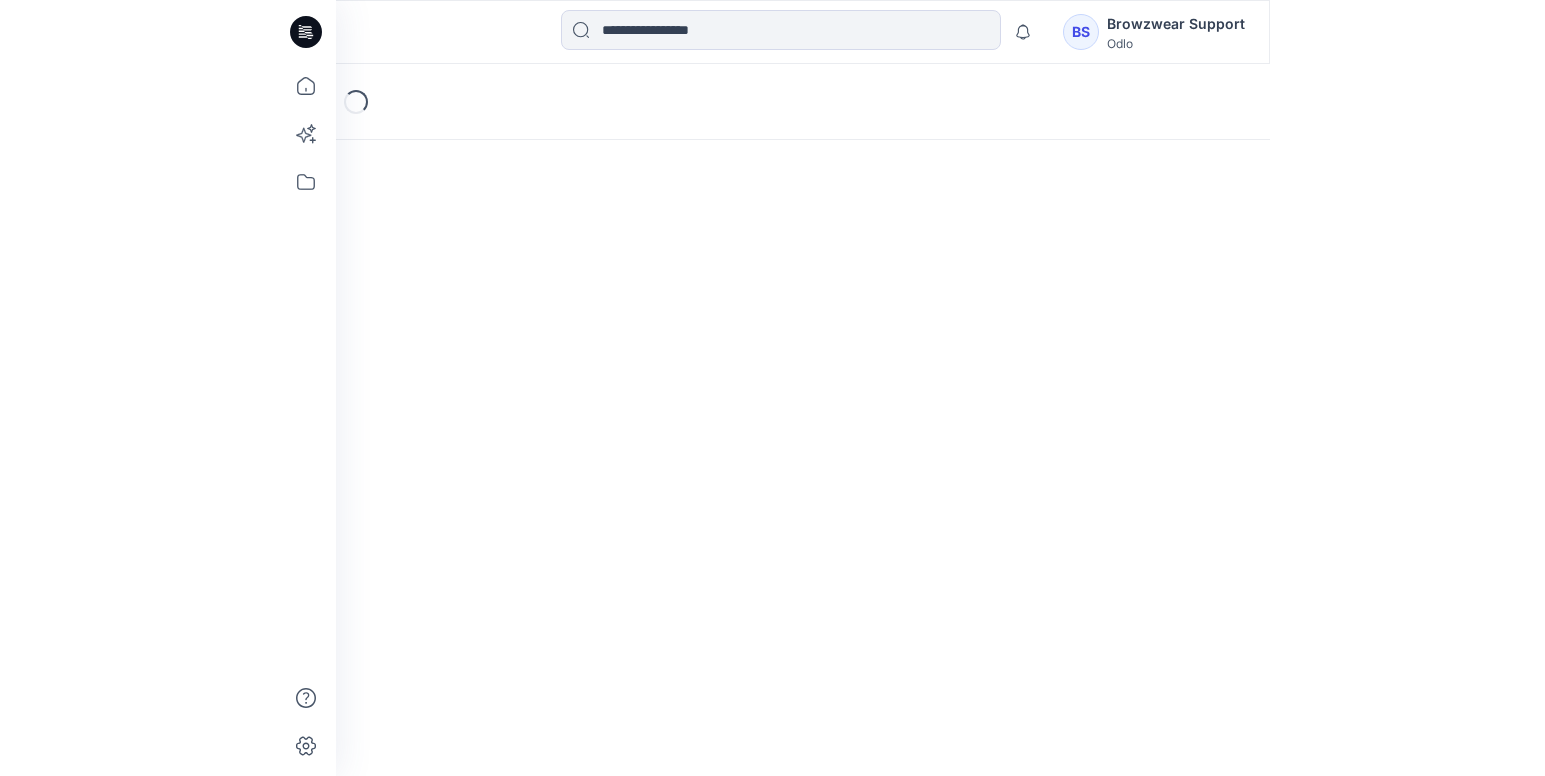 scroll, scrollTop: 0, scrollLeft: 0, axis: both 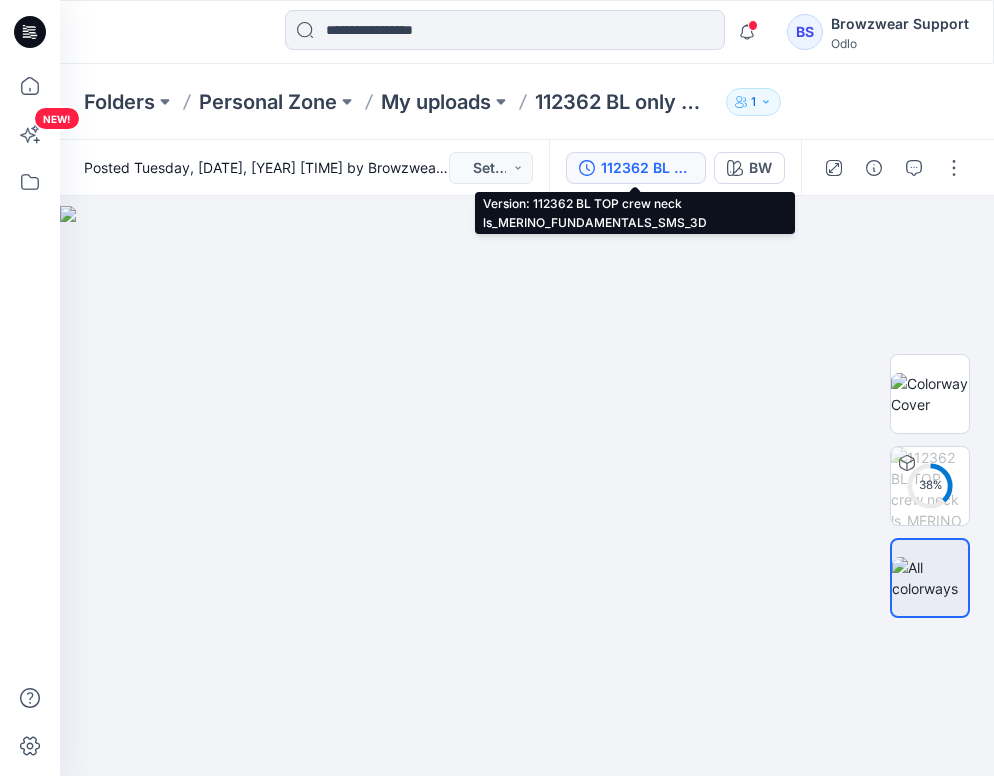 click on "112362 BL TOP crew neck ls_MERINO_FUNDAMENTALS_SMS_3D" at bounding box center (647, 168) 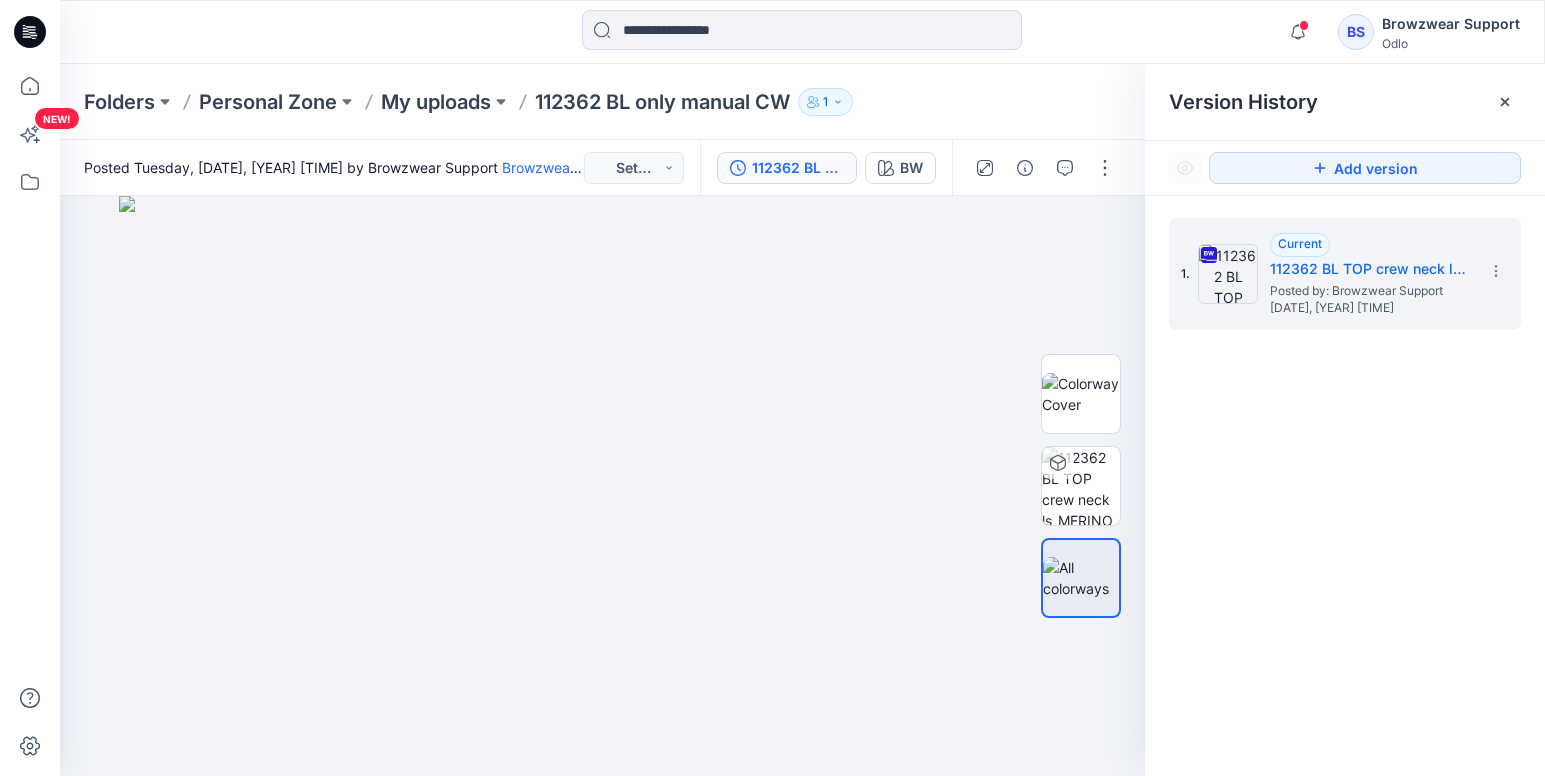 click on "1.   Current 112362 BL TOP crew neck ls_MERINO_FUNDAMENTALS_SMS_3D Posted by: Browzwear Support [MONTH] [DAY_NUM], [YEAR] [TIME]" at bounding box center (1345, 500) 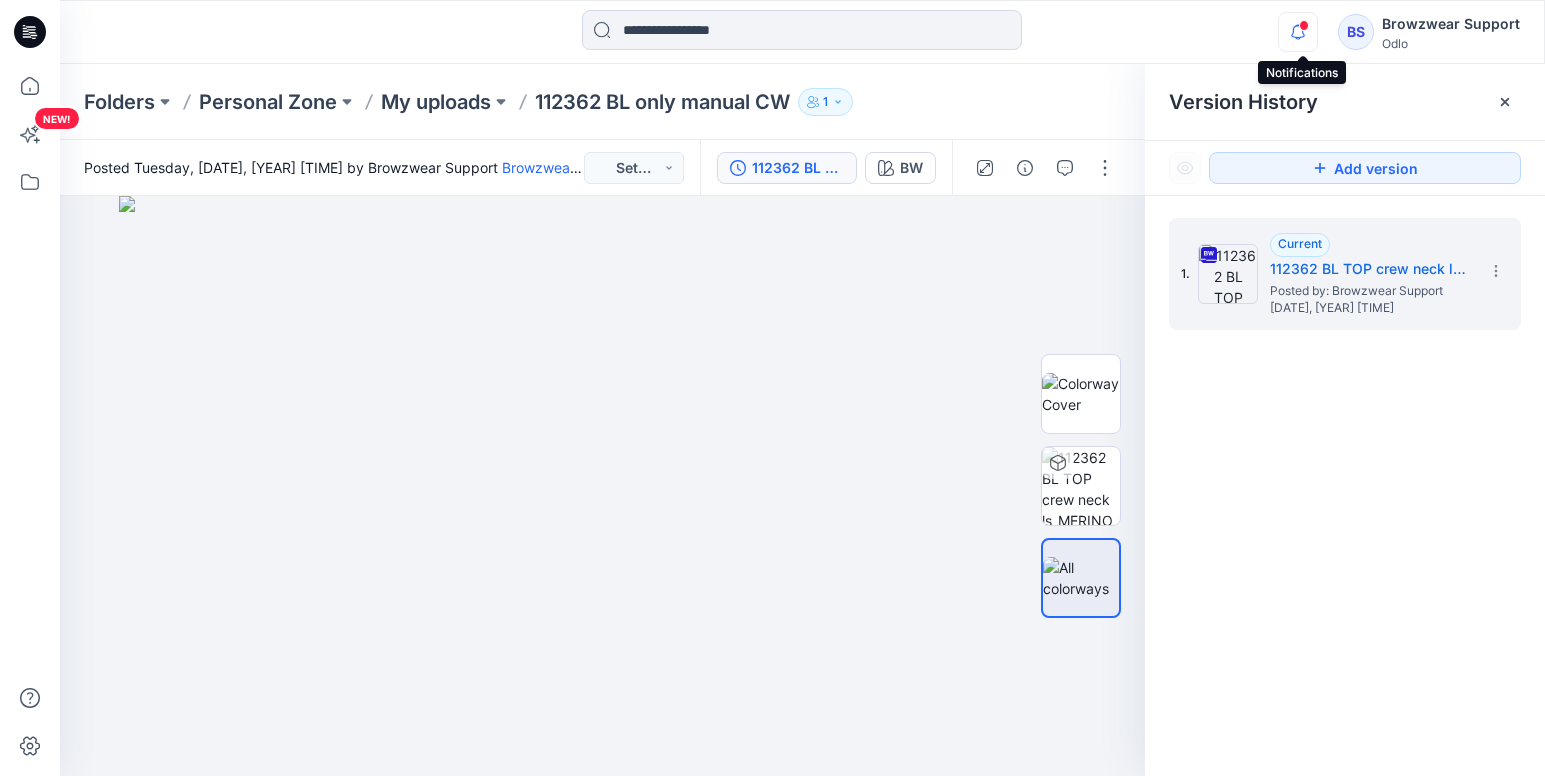 click 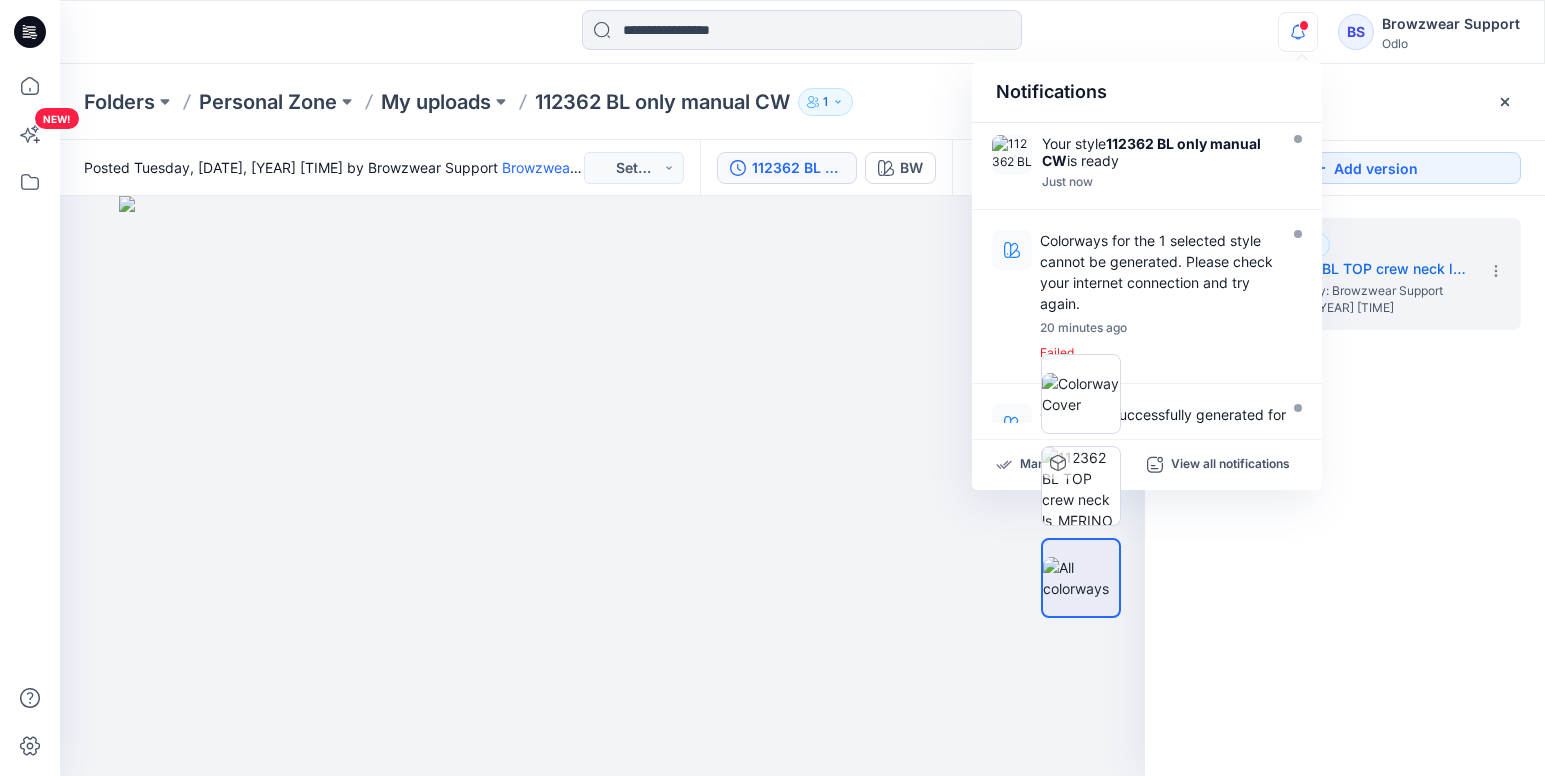 click on "1.   Current 112362 BL TOP crew neck ls_MERINO_FUNDAMENTALS_SMS_3D Posted by: Browzwear Support [MONTH] [DAY_NUM], [YEAR] [TIME]" at bounding box center [1345, 500] 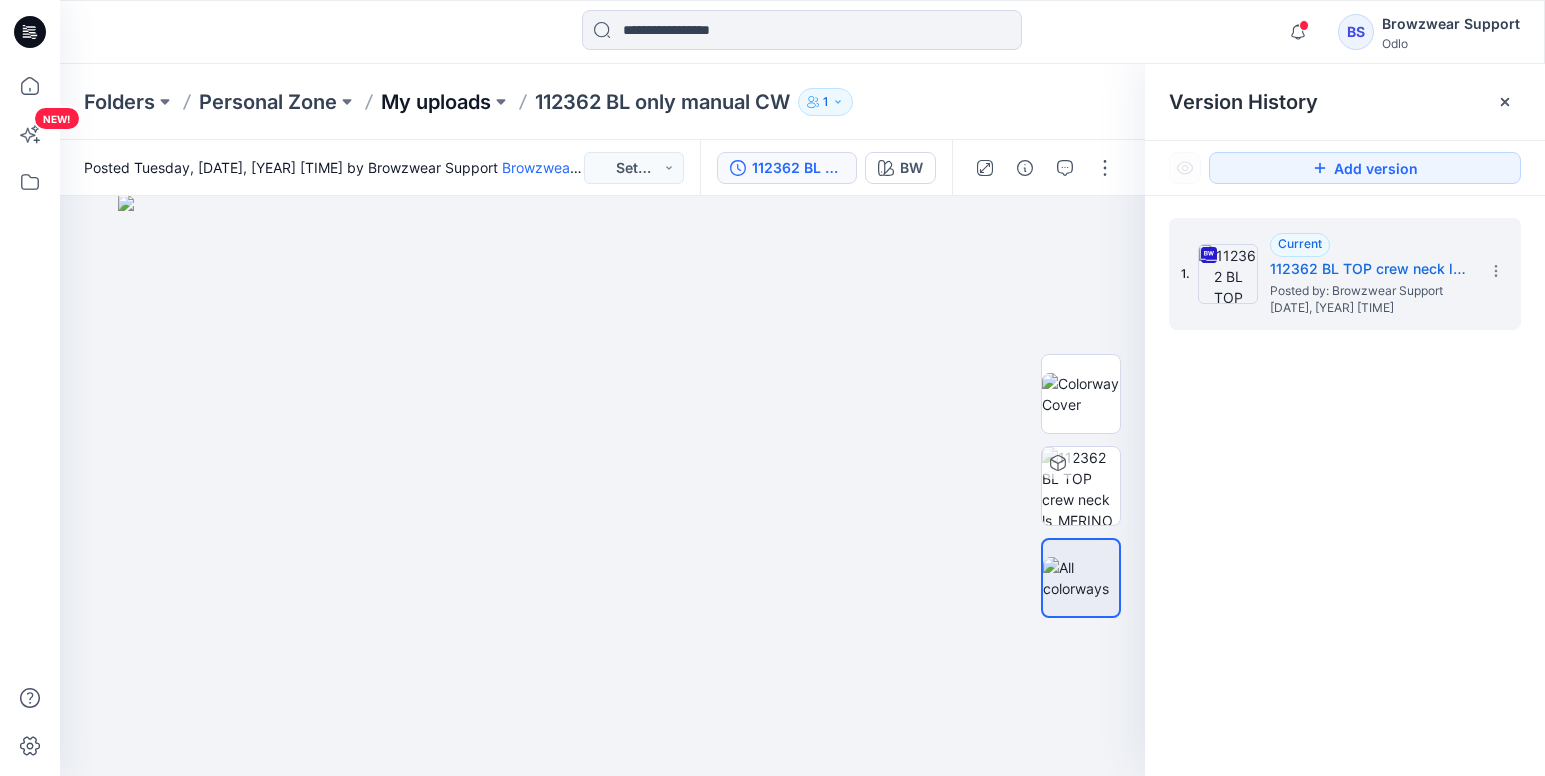 click on "My uploads" at bounding box center (436, 102) 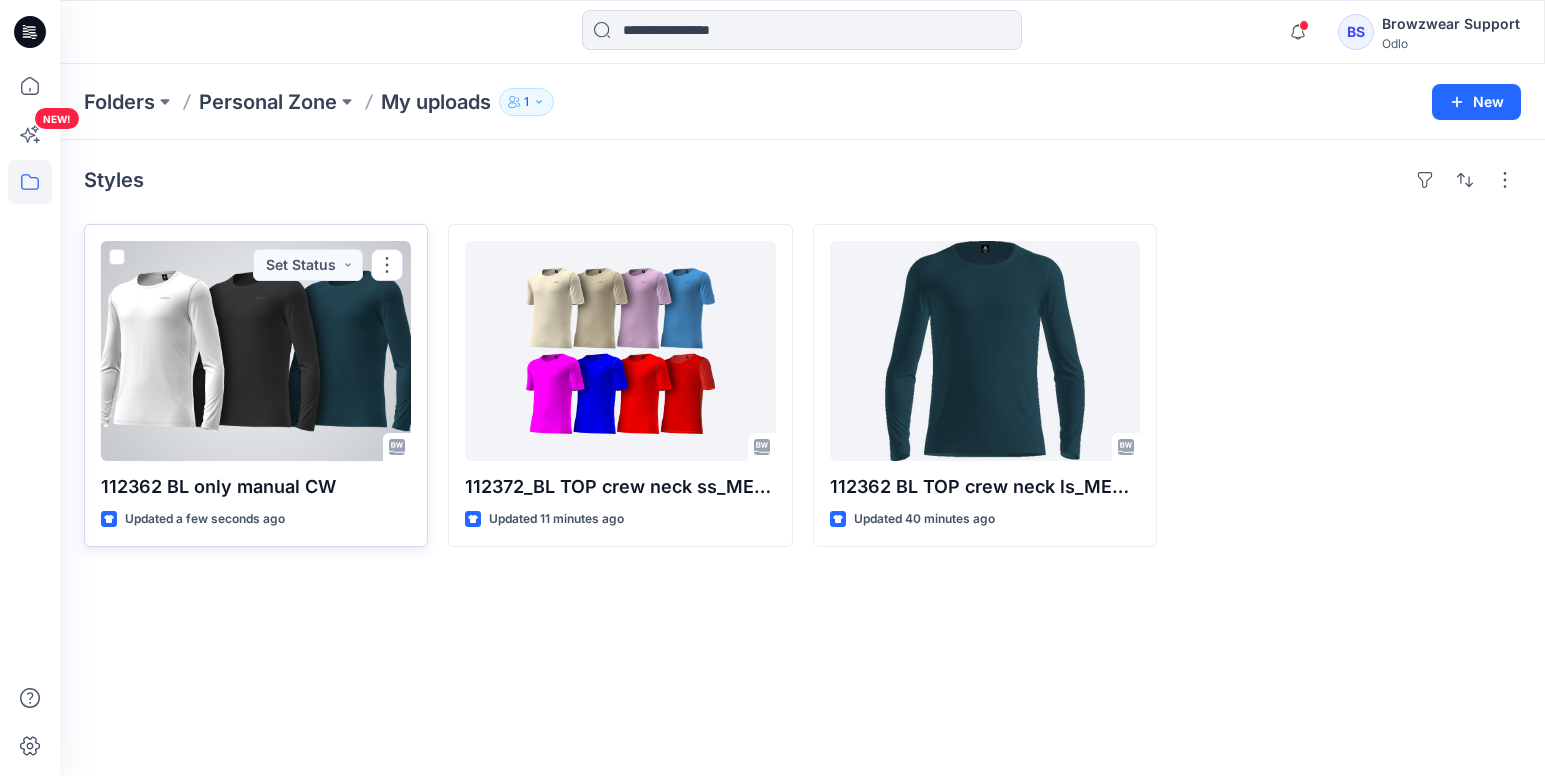click at bounding box center [117, 257] 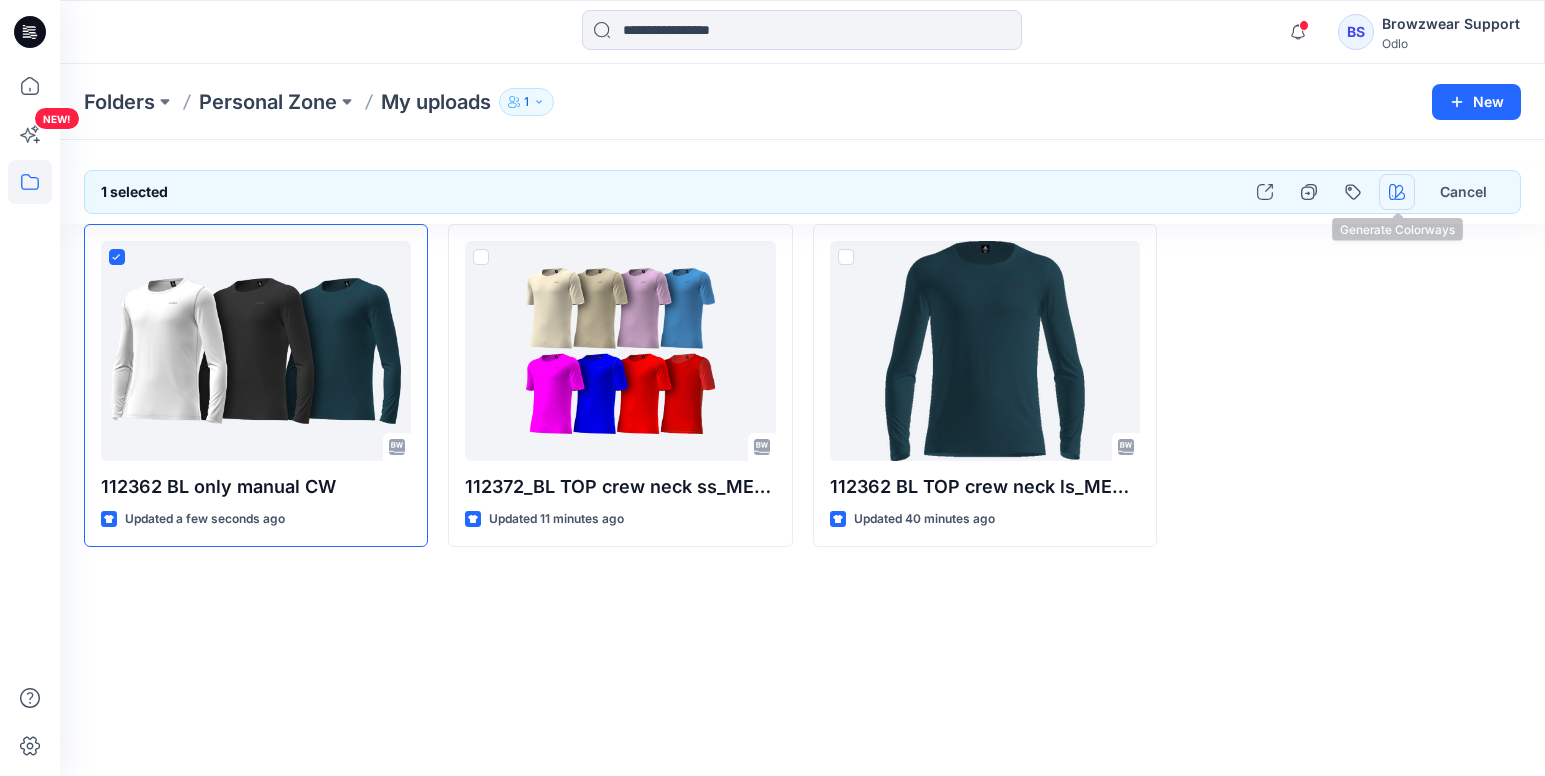 click at bounding box center (1397, 192) 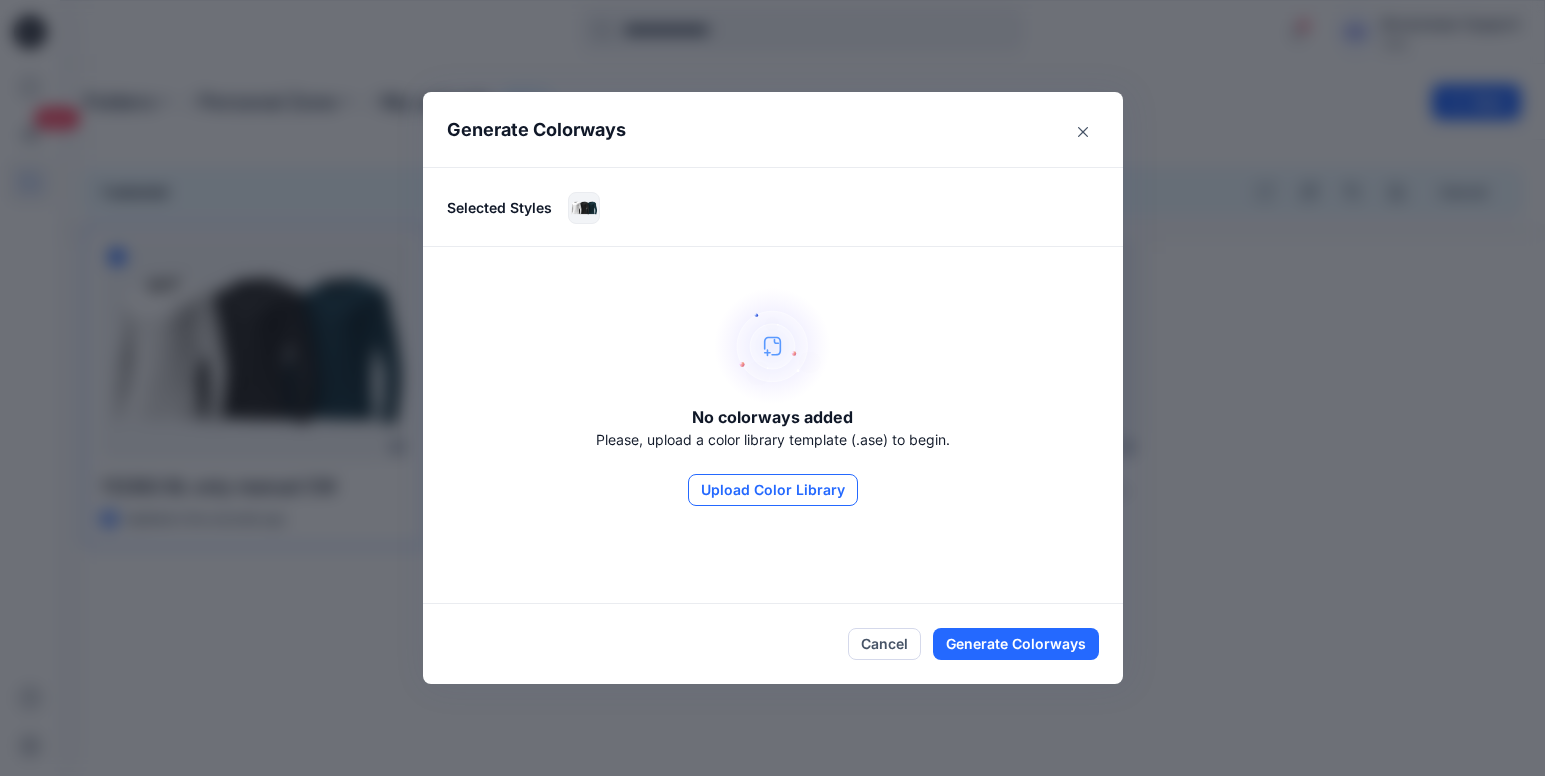 click on "Upload Color Library" at bounding box center [773, 490] 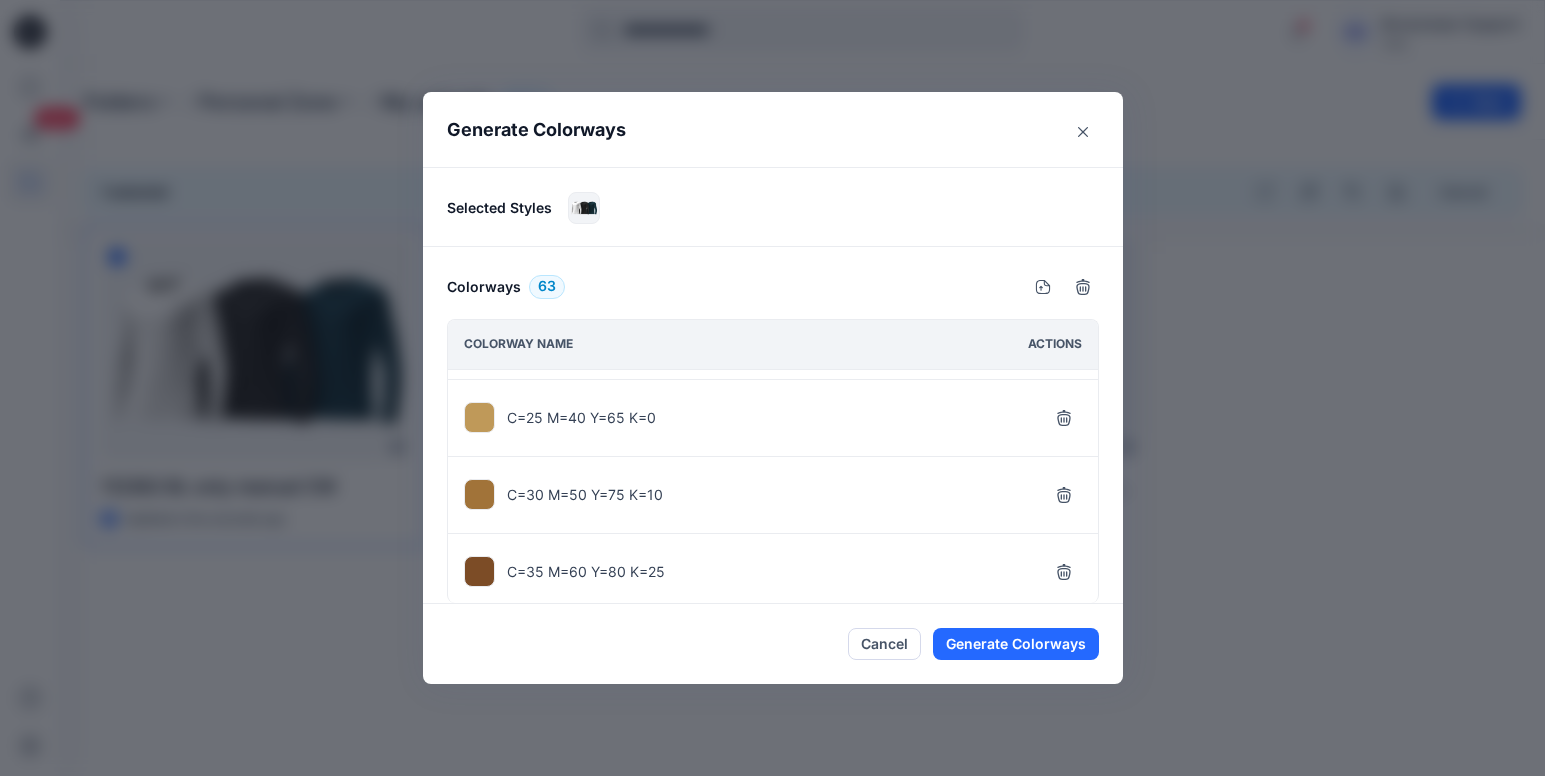 scroll, scrollTop: 2600, scrollLeft: 0, axis: vertical 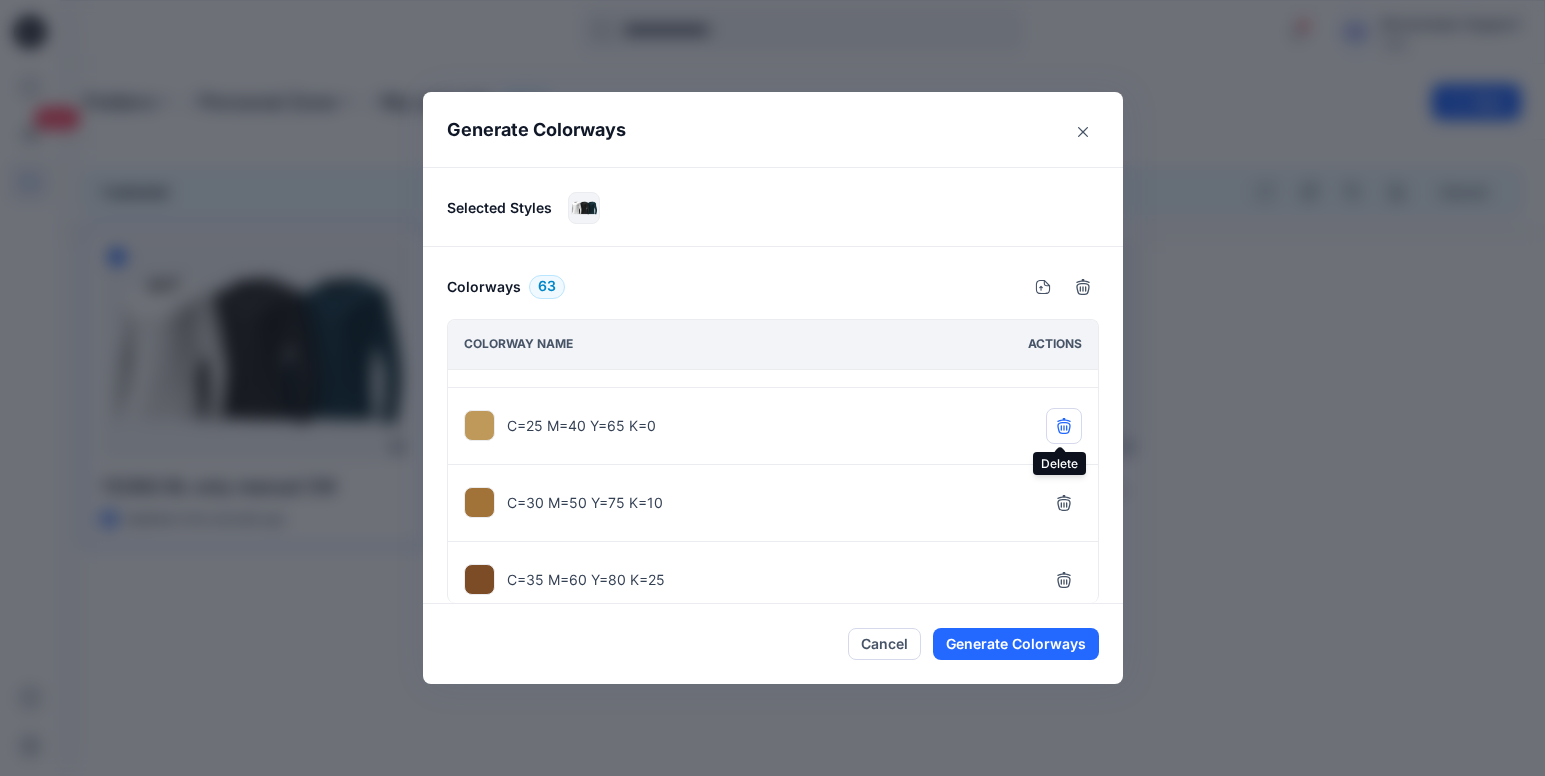 click at bounding box center (1064, 426) 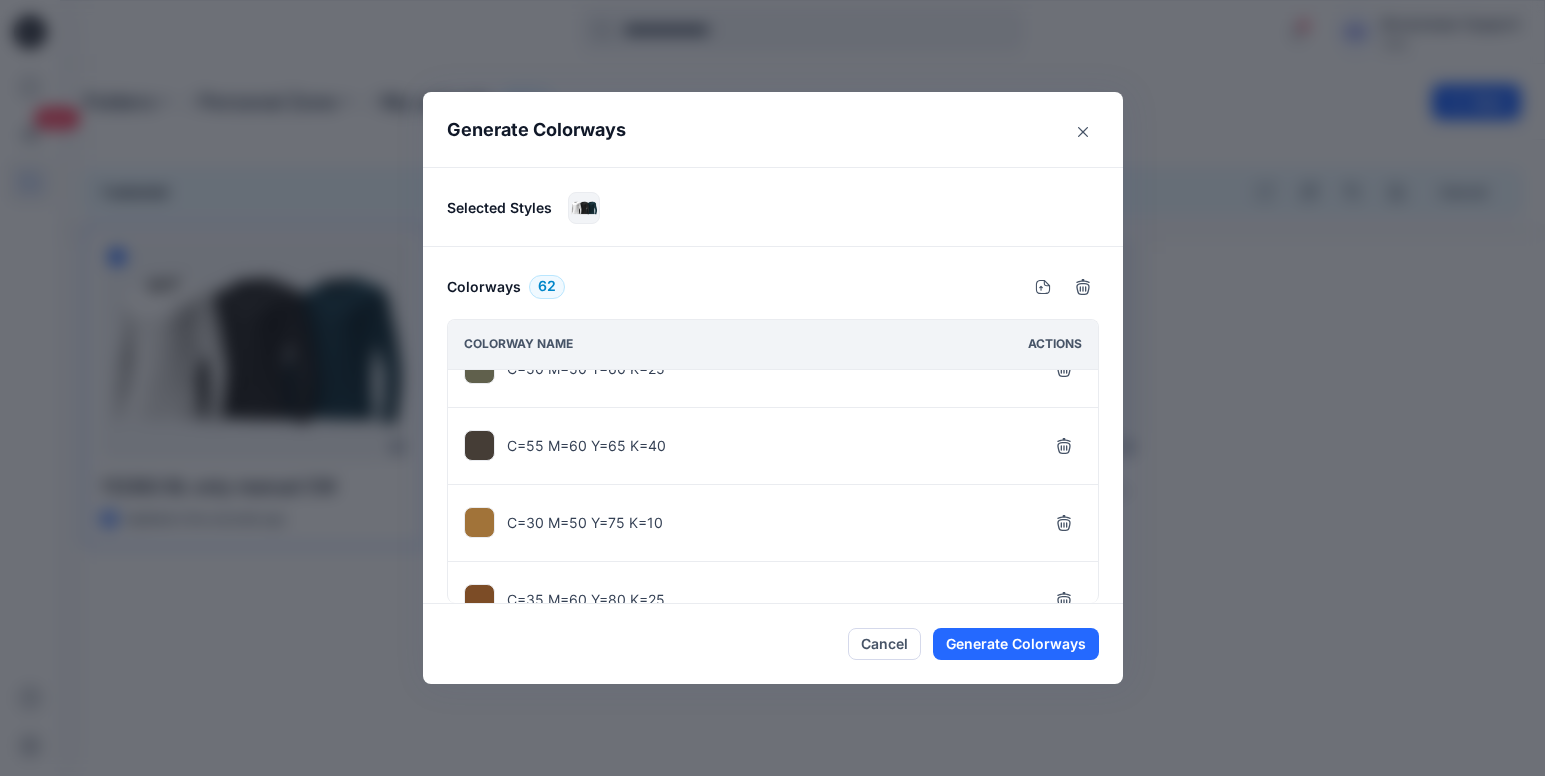 scroll, scrollTop: 2500, scrollLeft: 0, axis: vertical 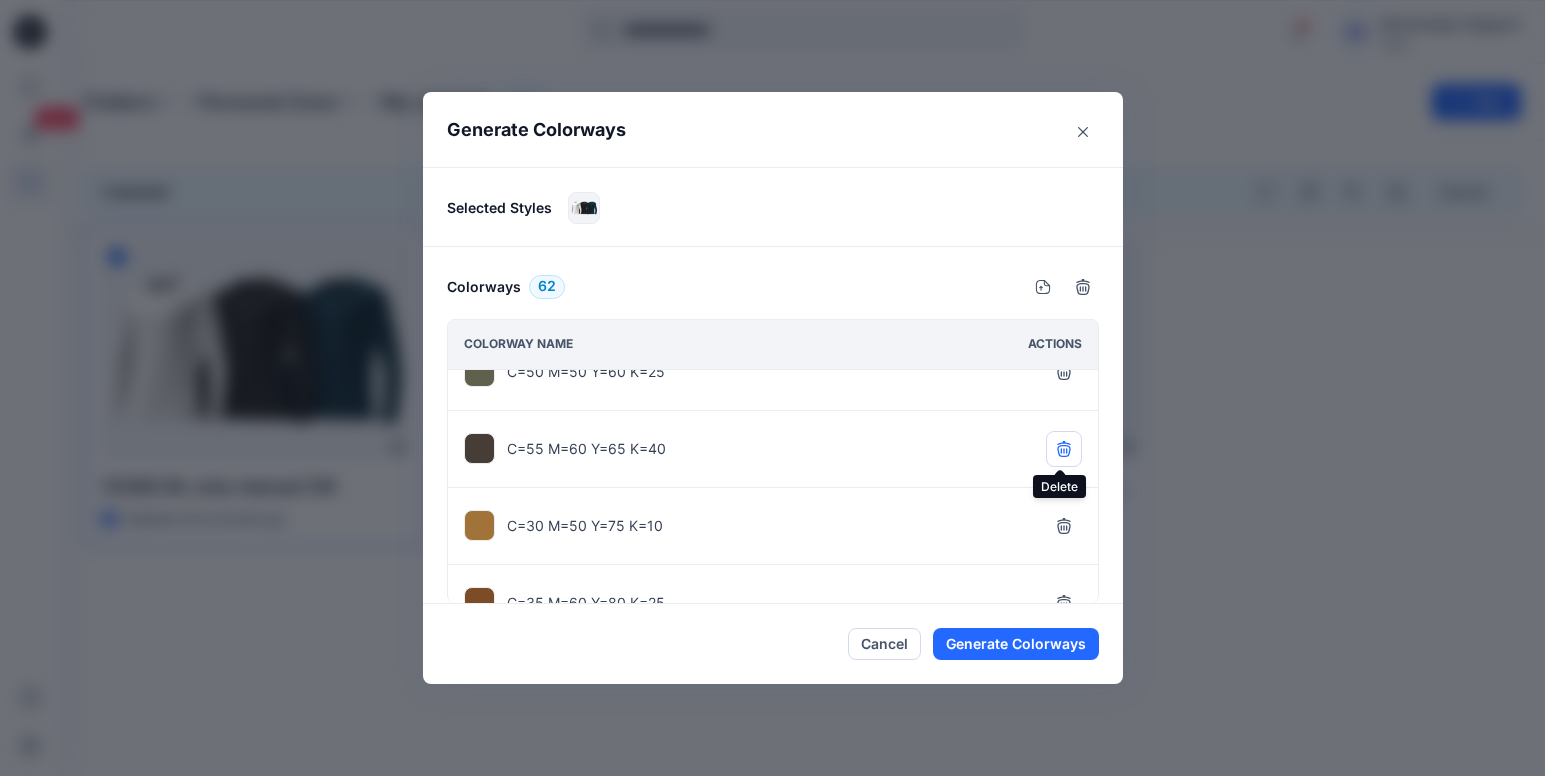 click 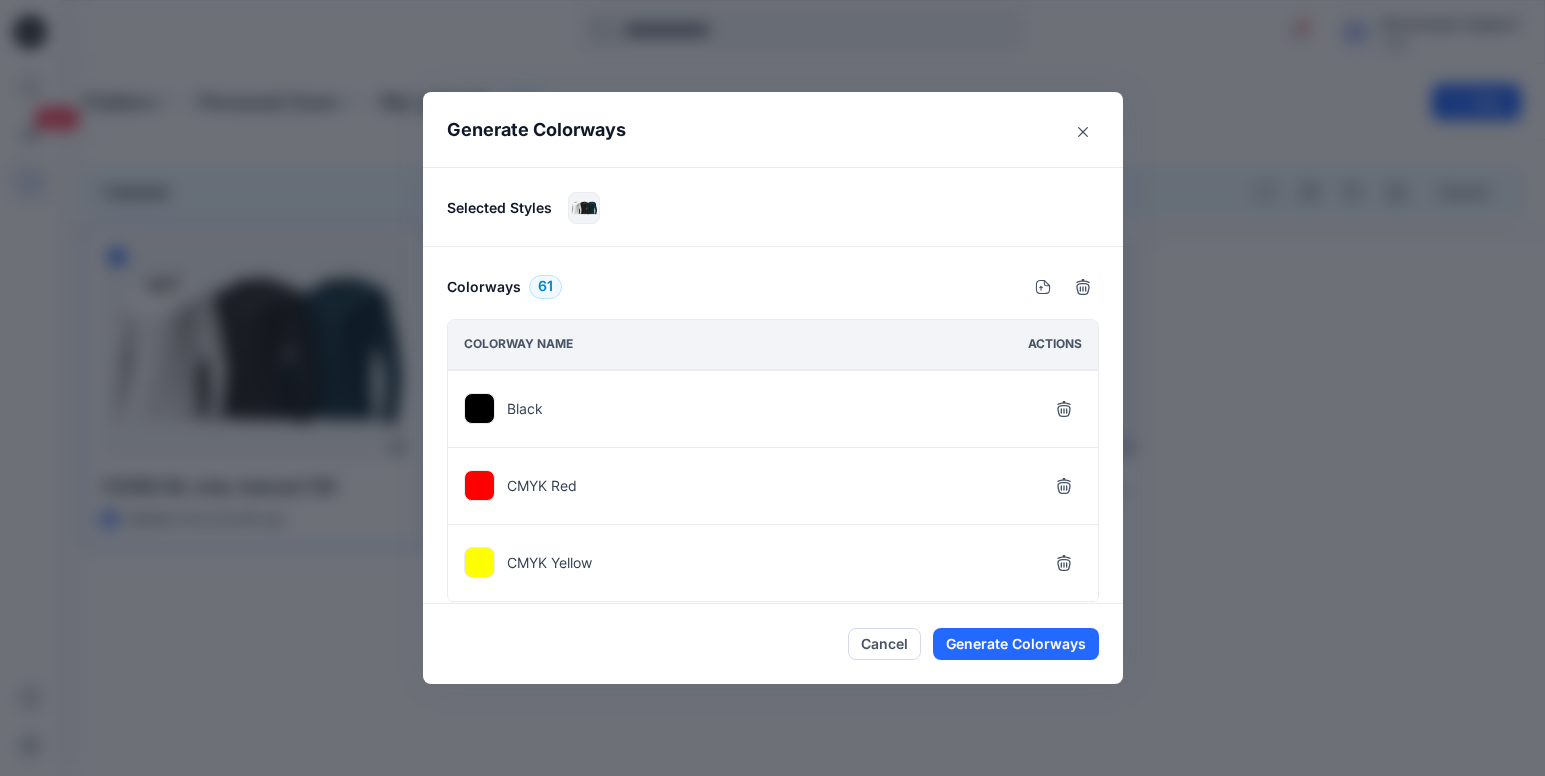 scroll, scrollTop: 0, scrollLeft: 0, axis: both 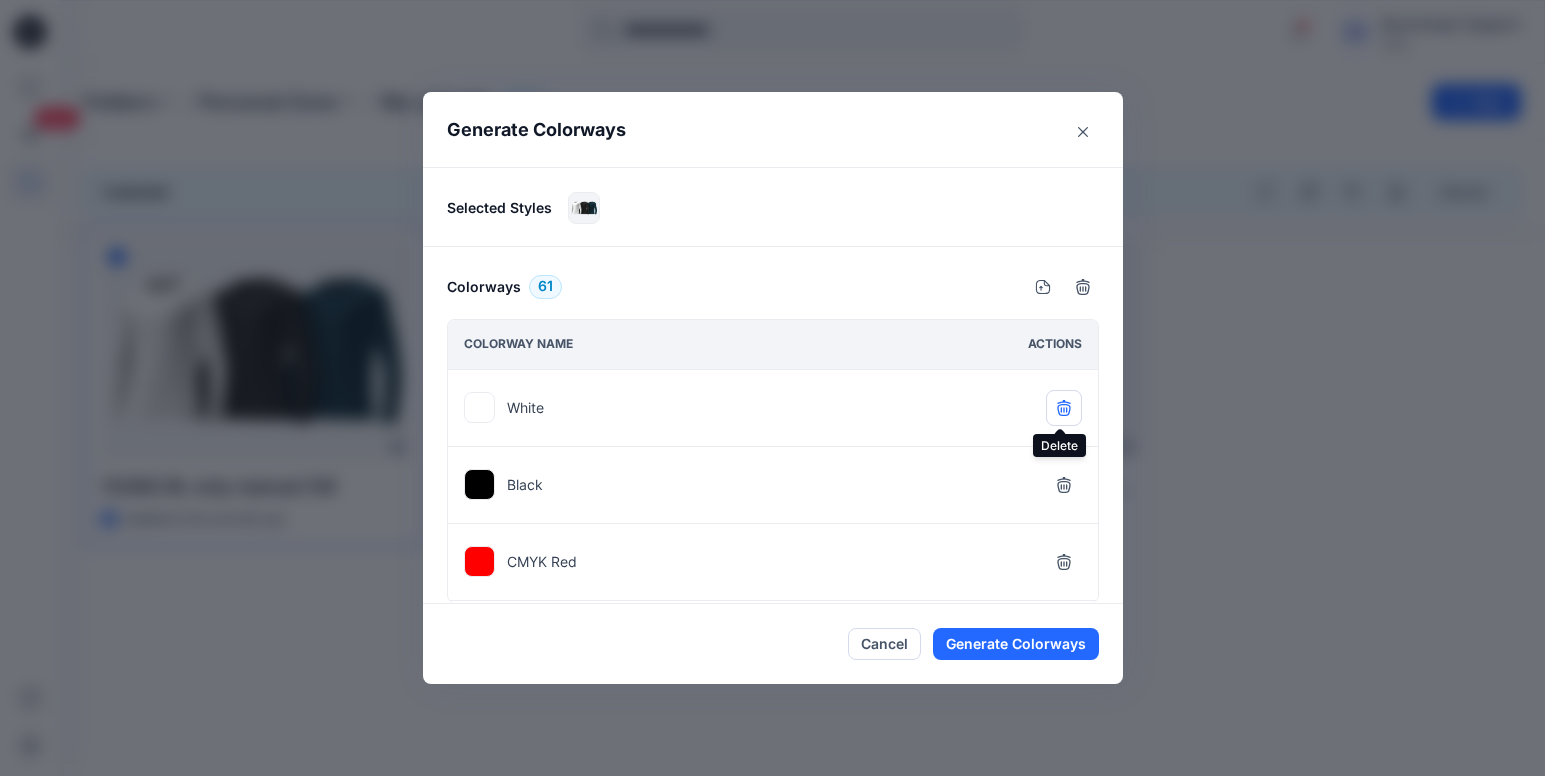 click 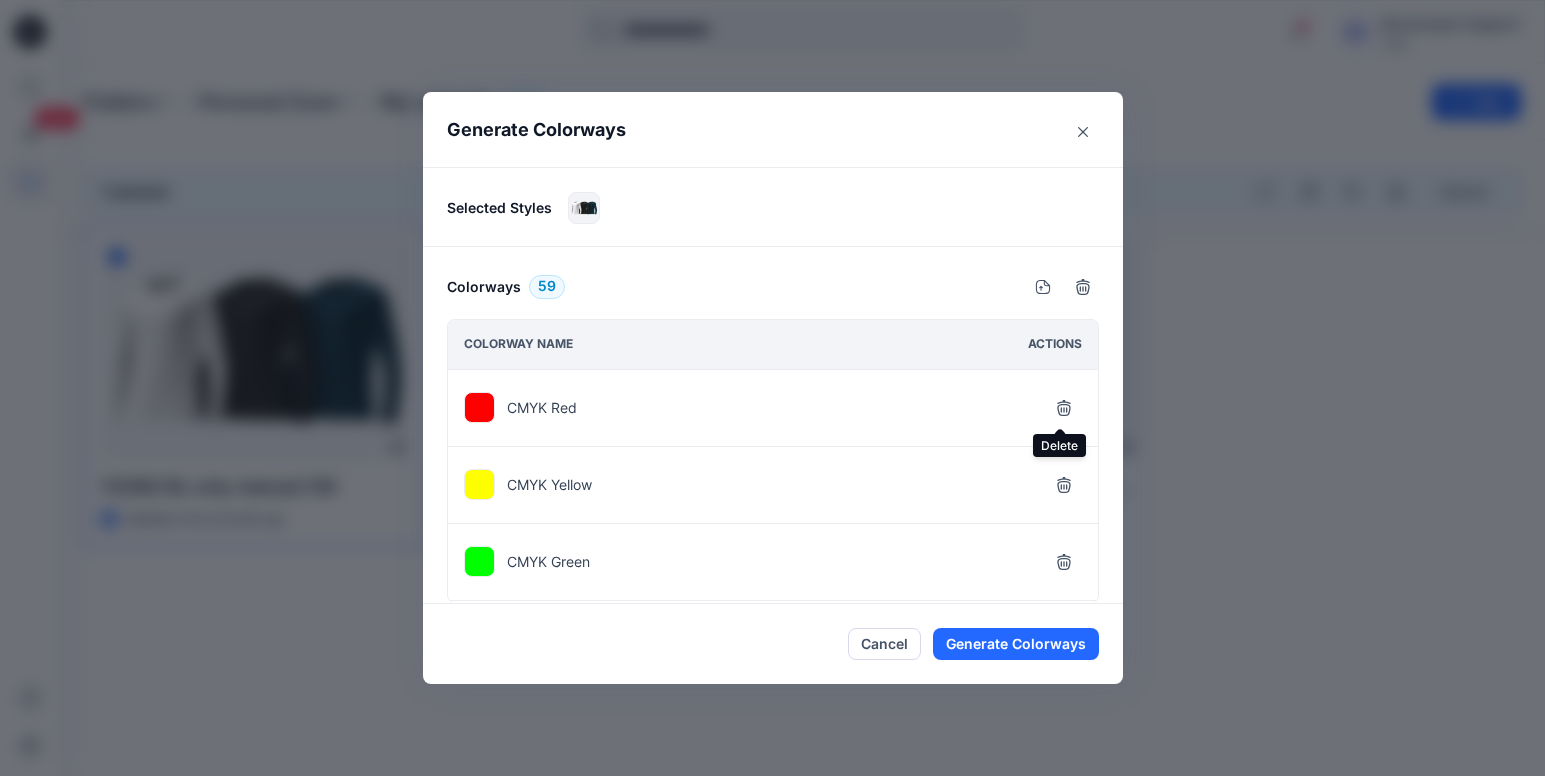 click 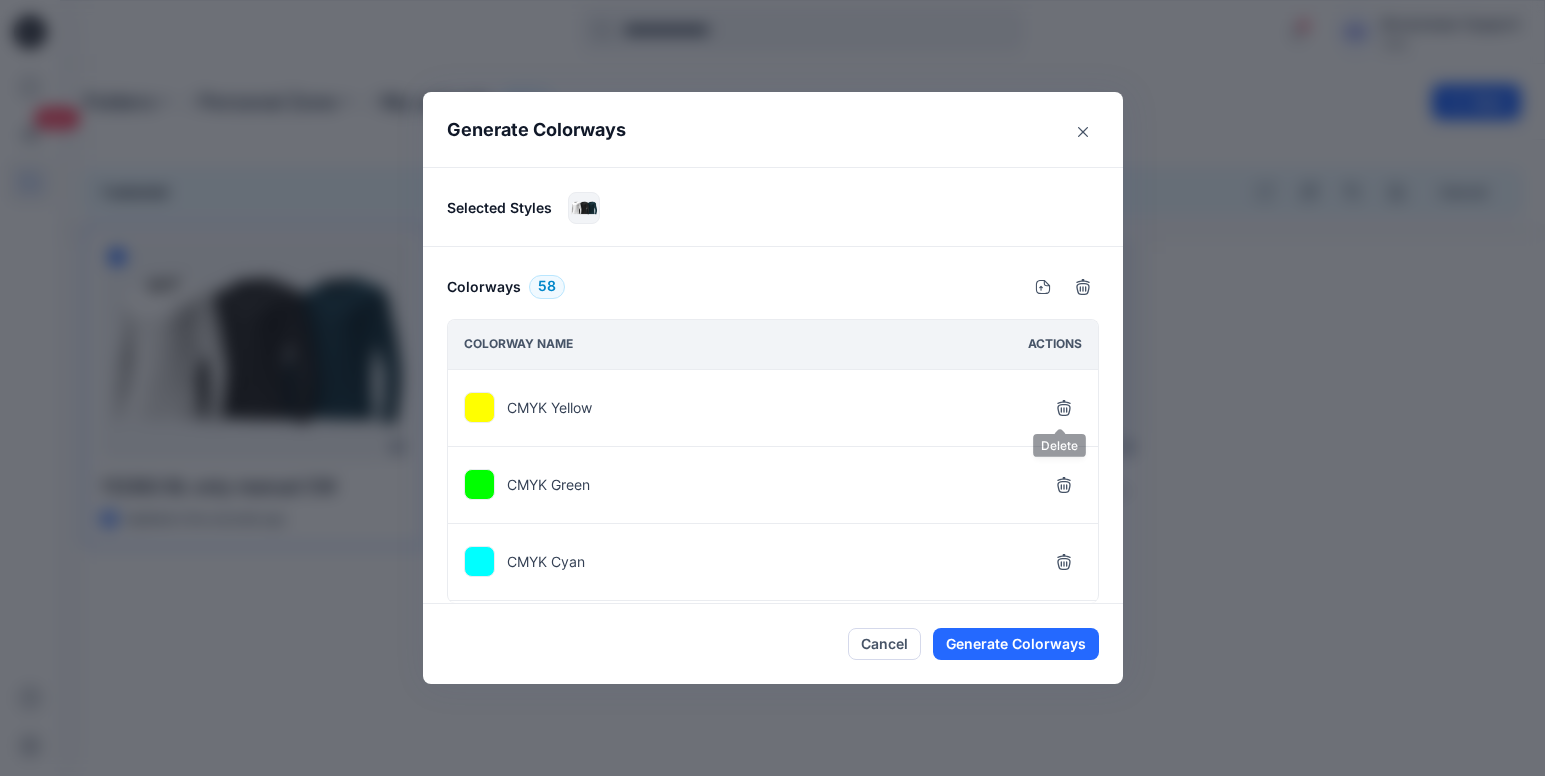 click 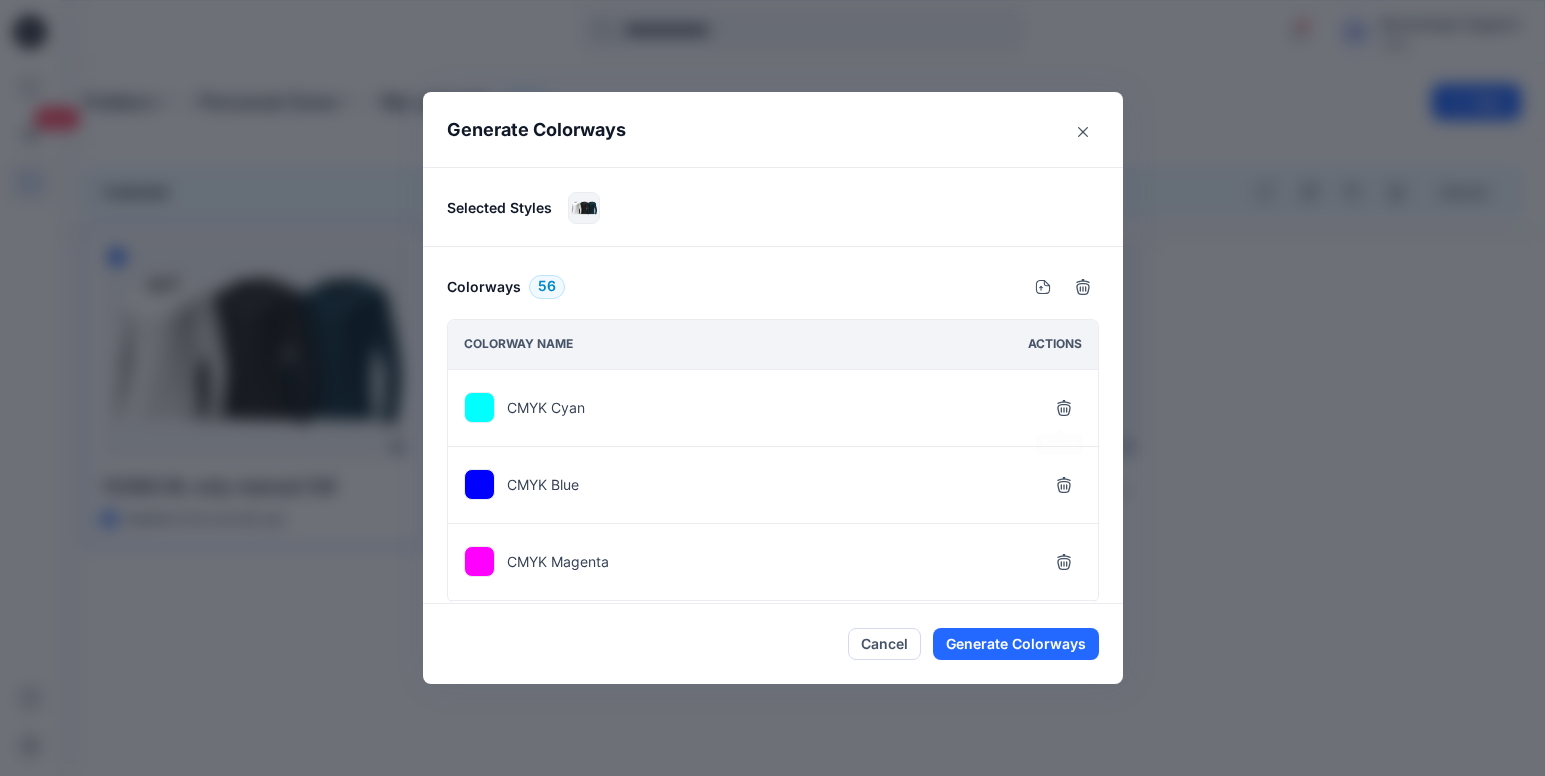 click 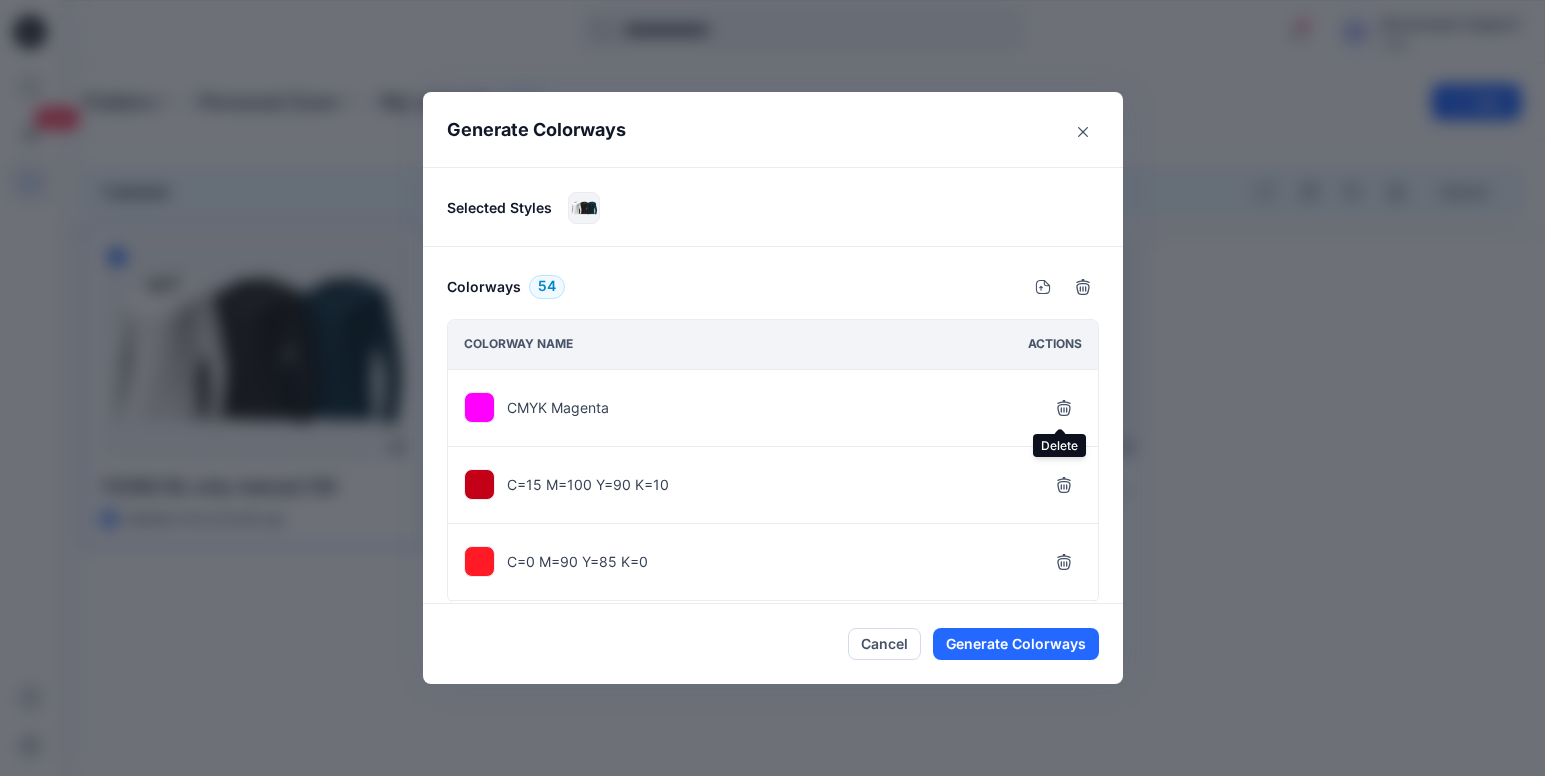 click 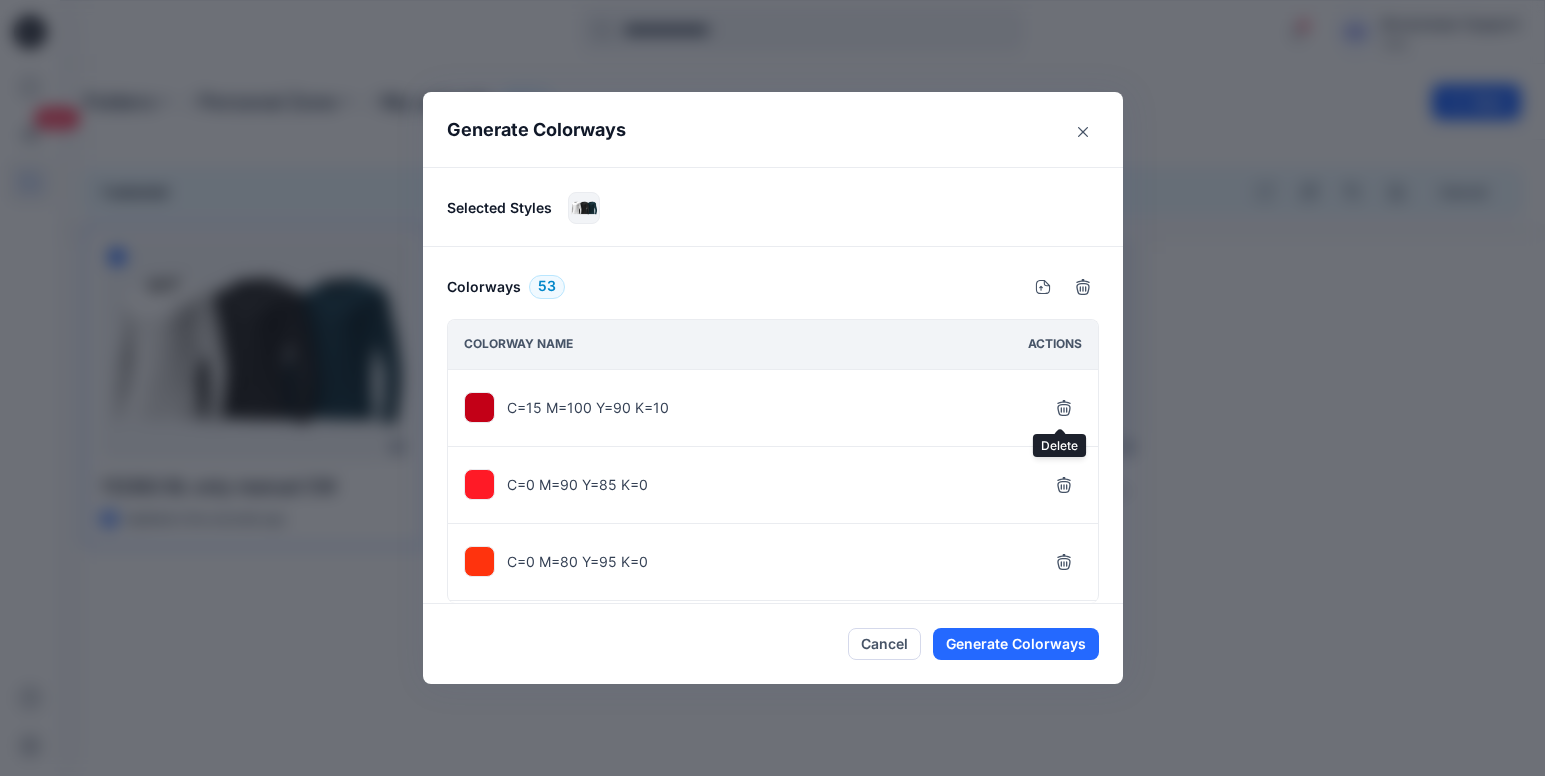 click 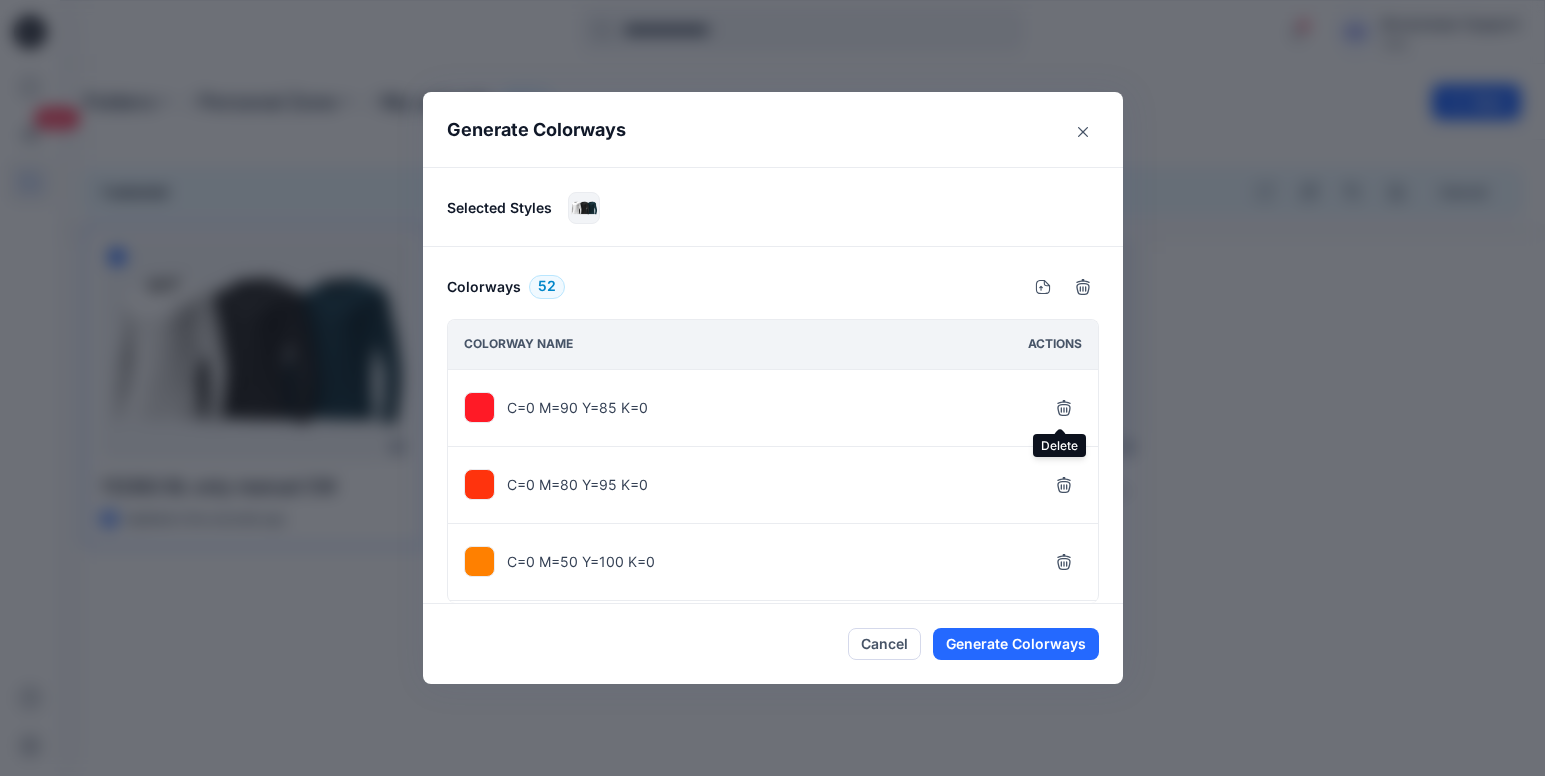 click 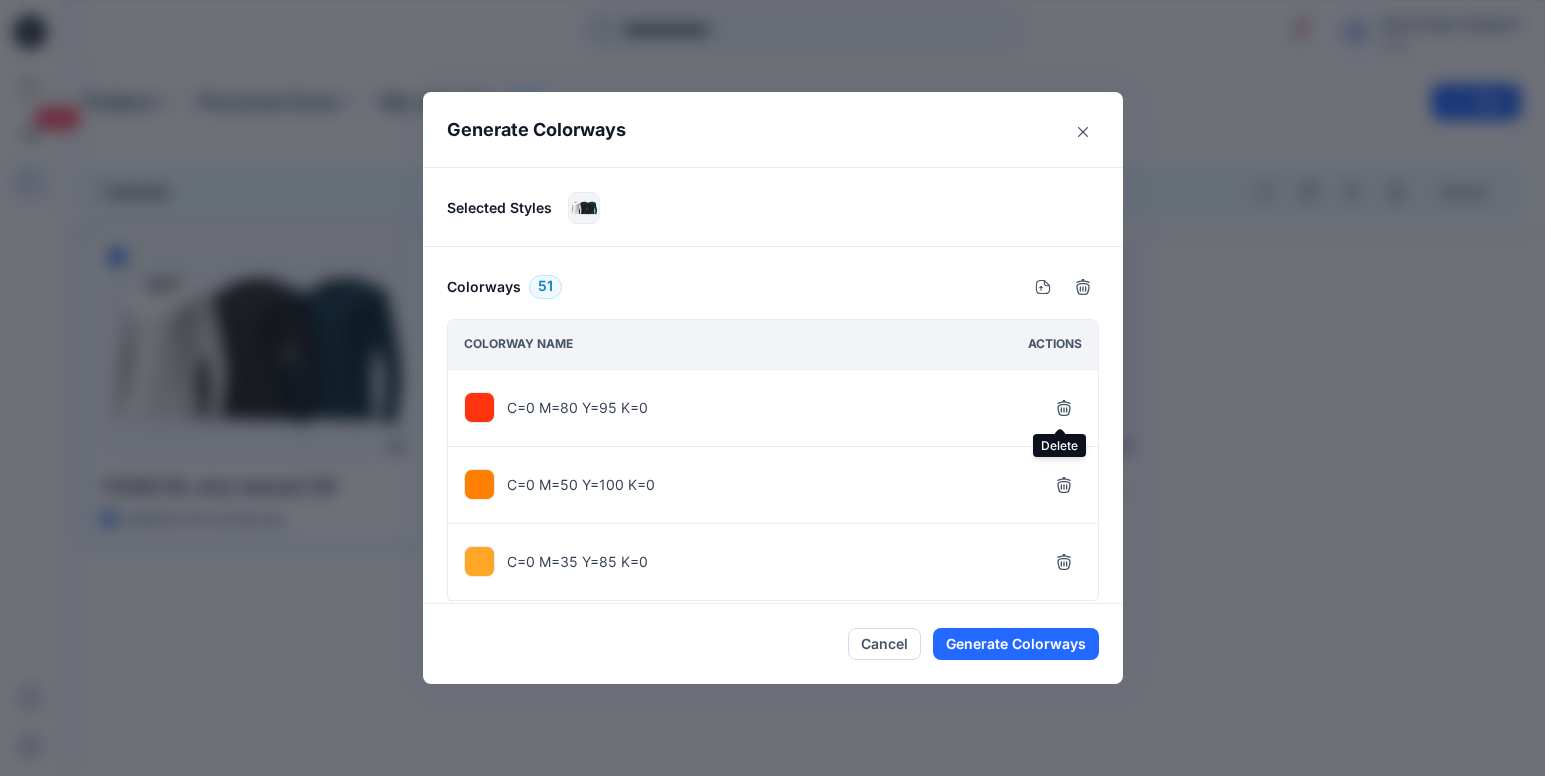 click 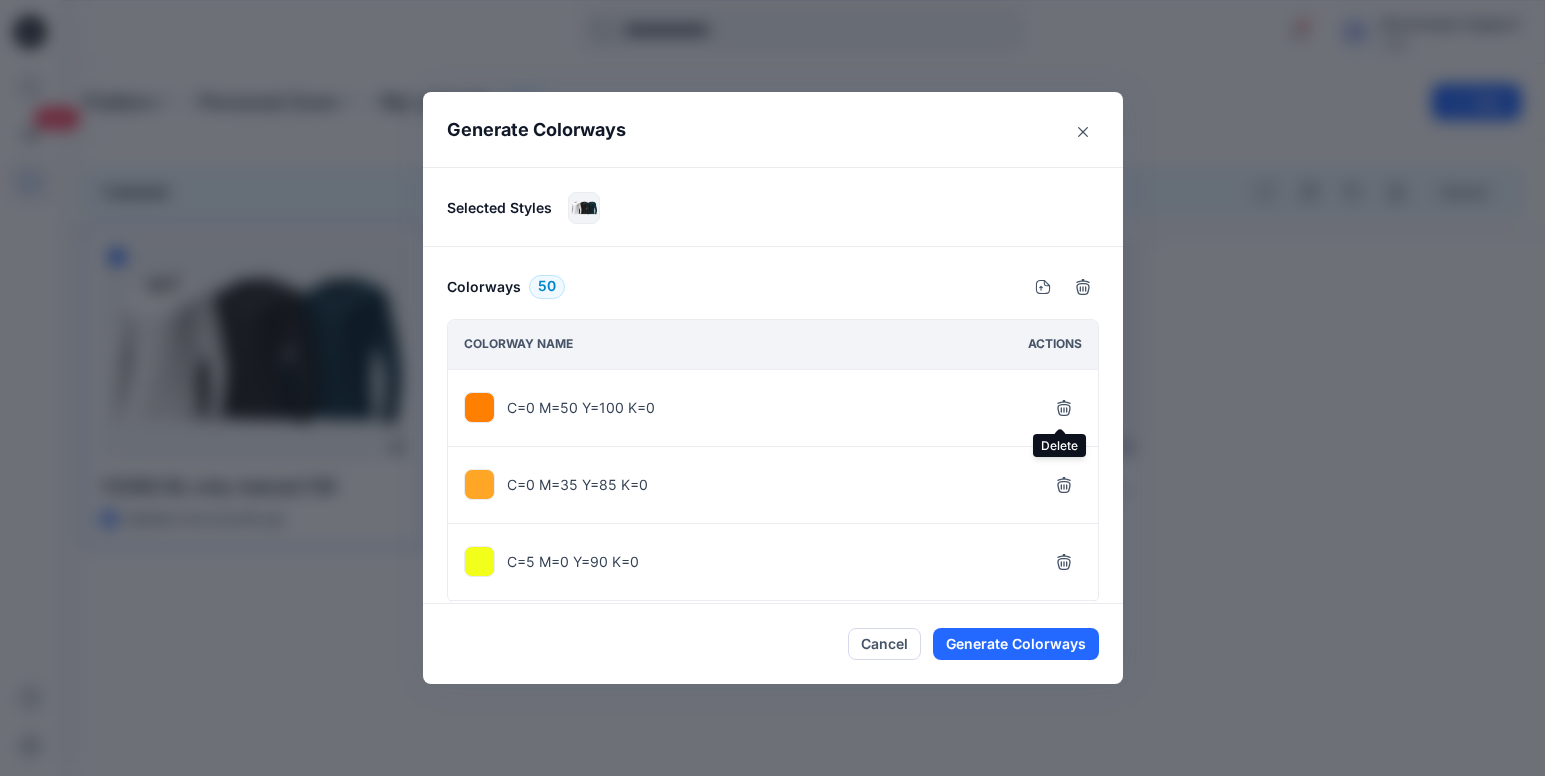 click 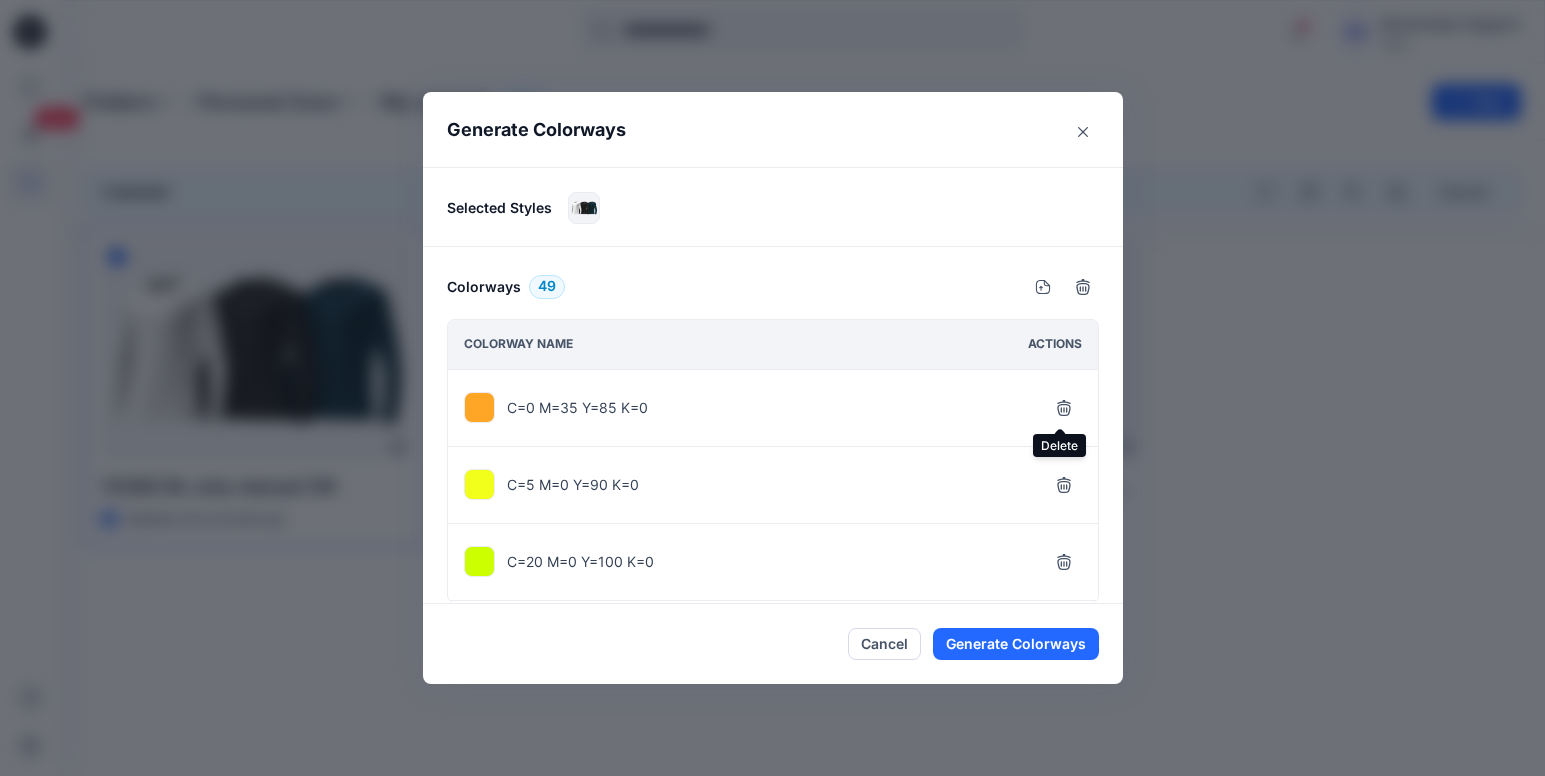click 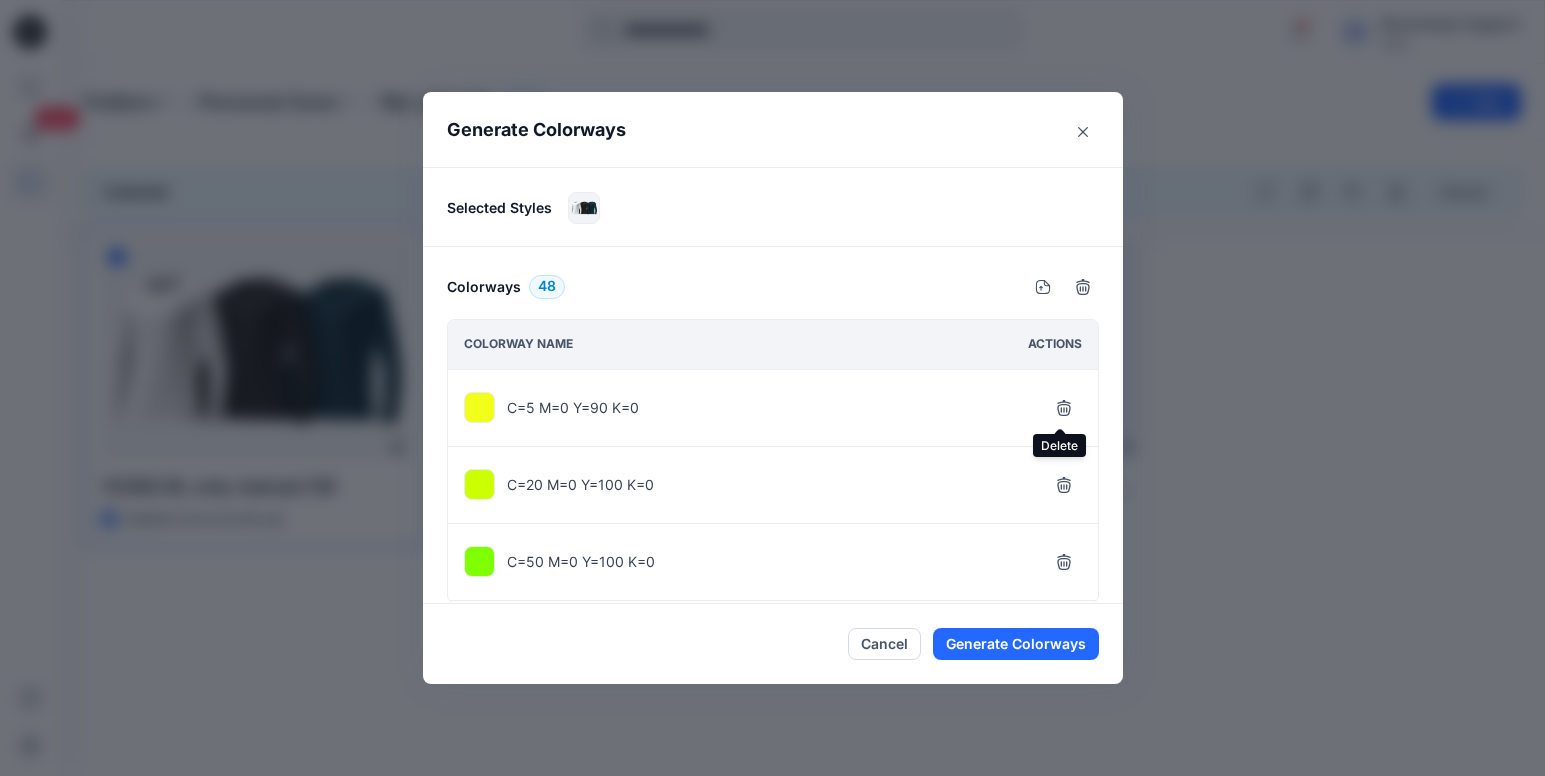 click 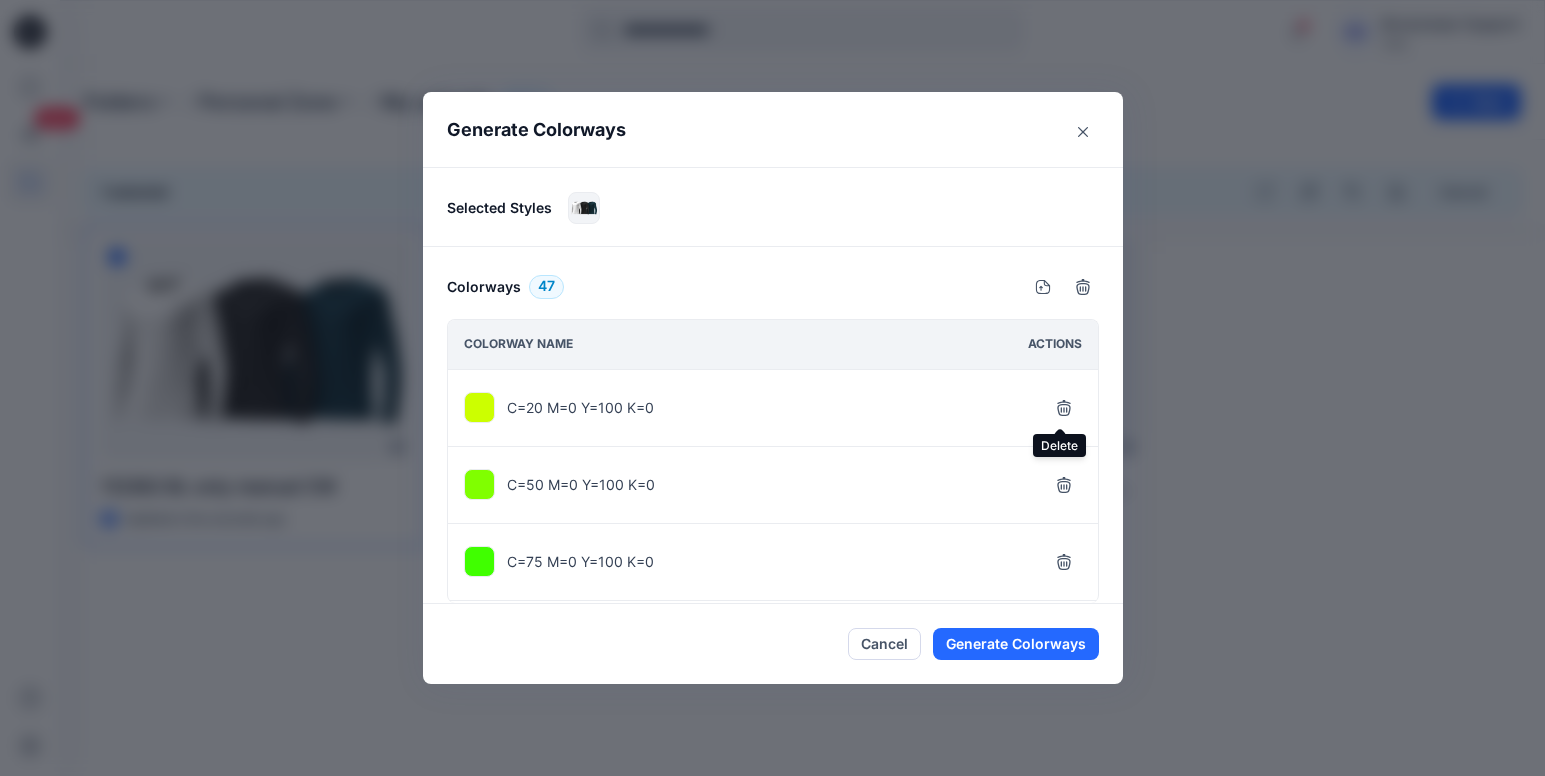 click 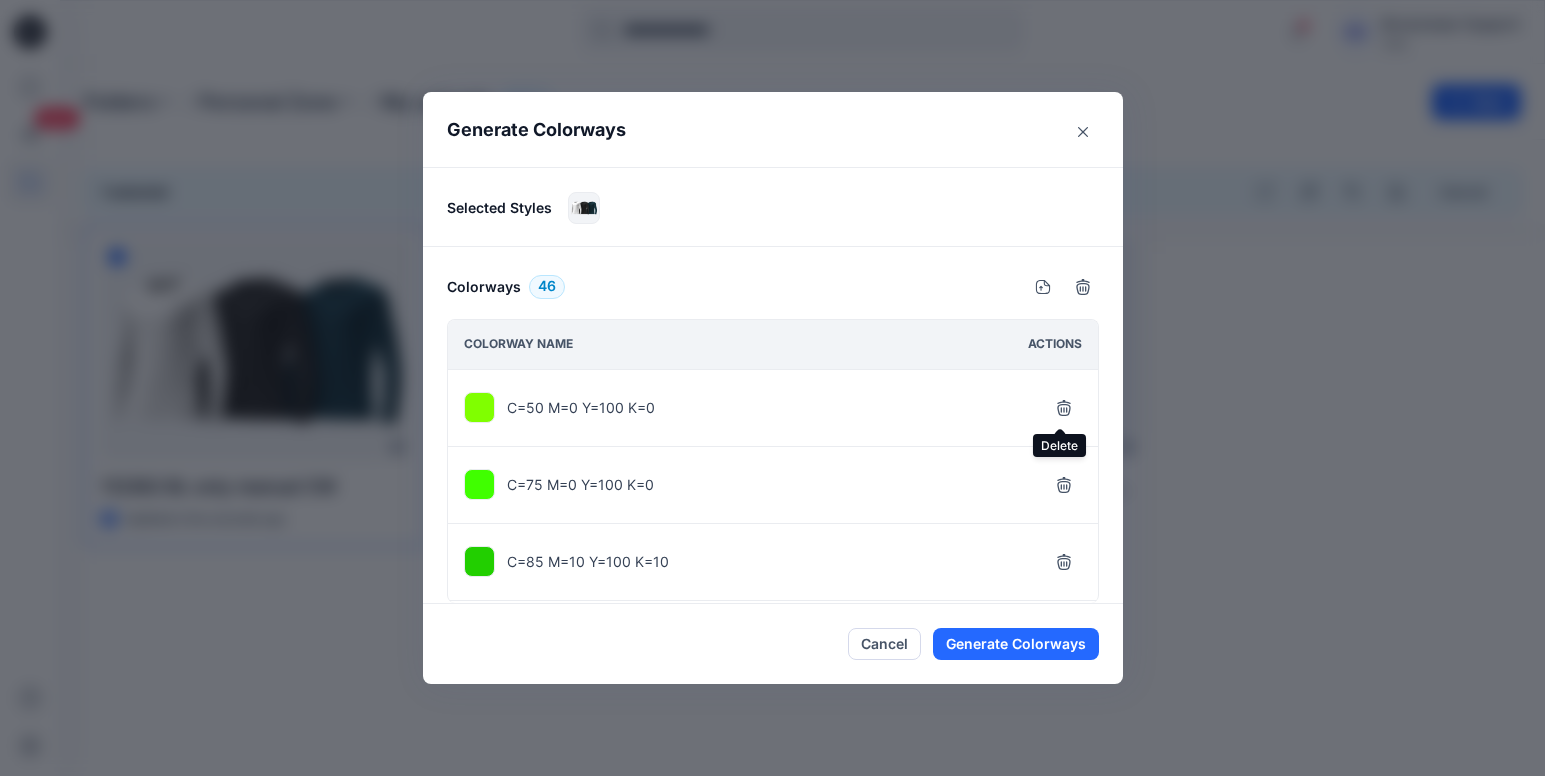 click 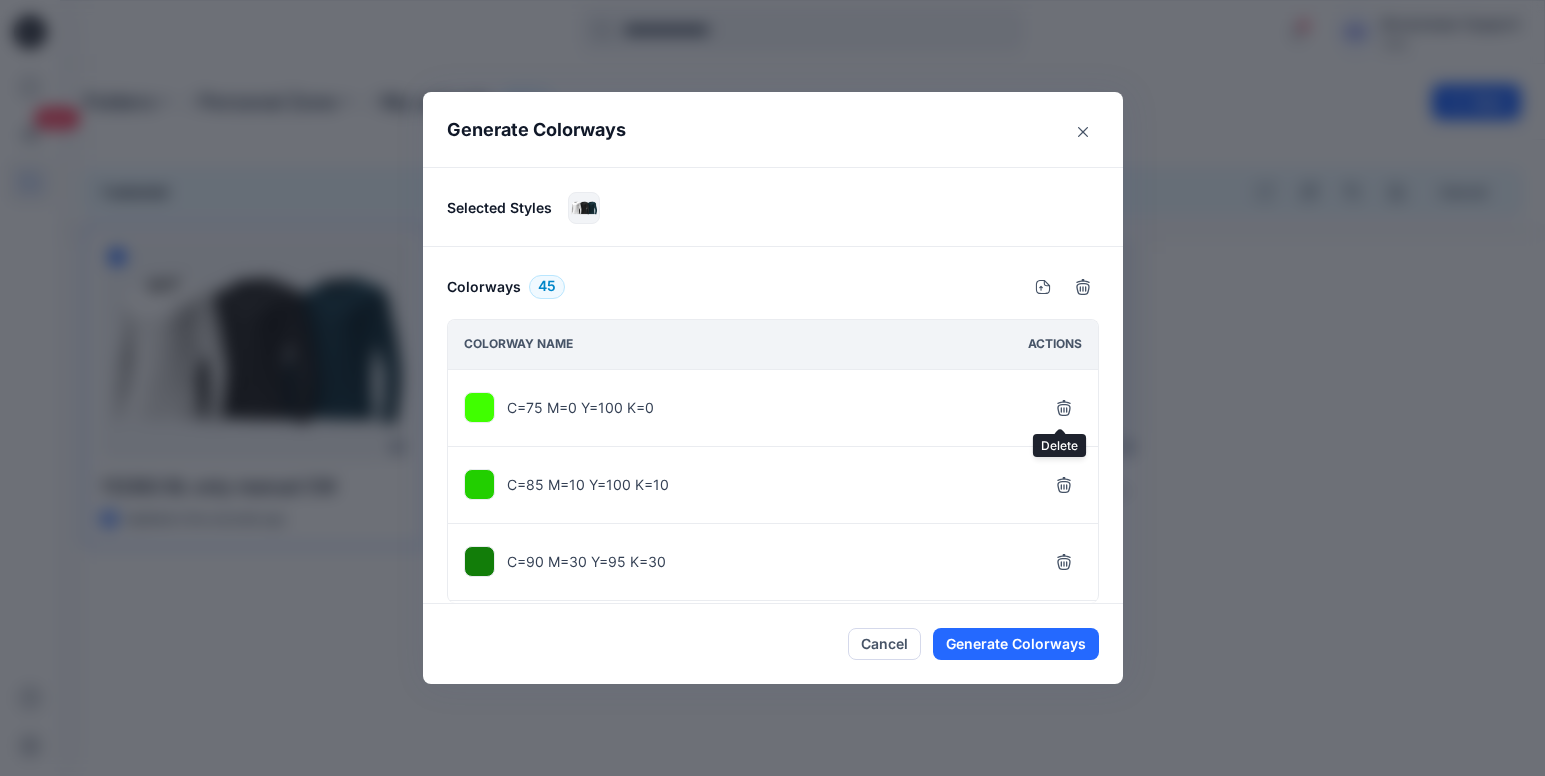 click 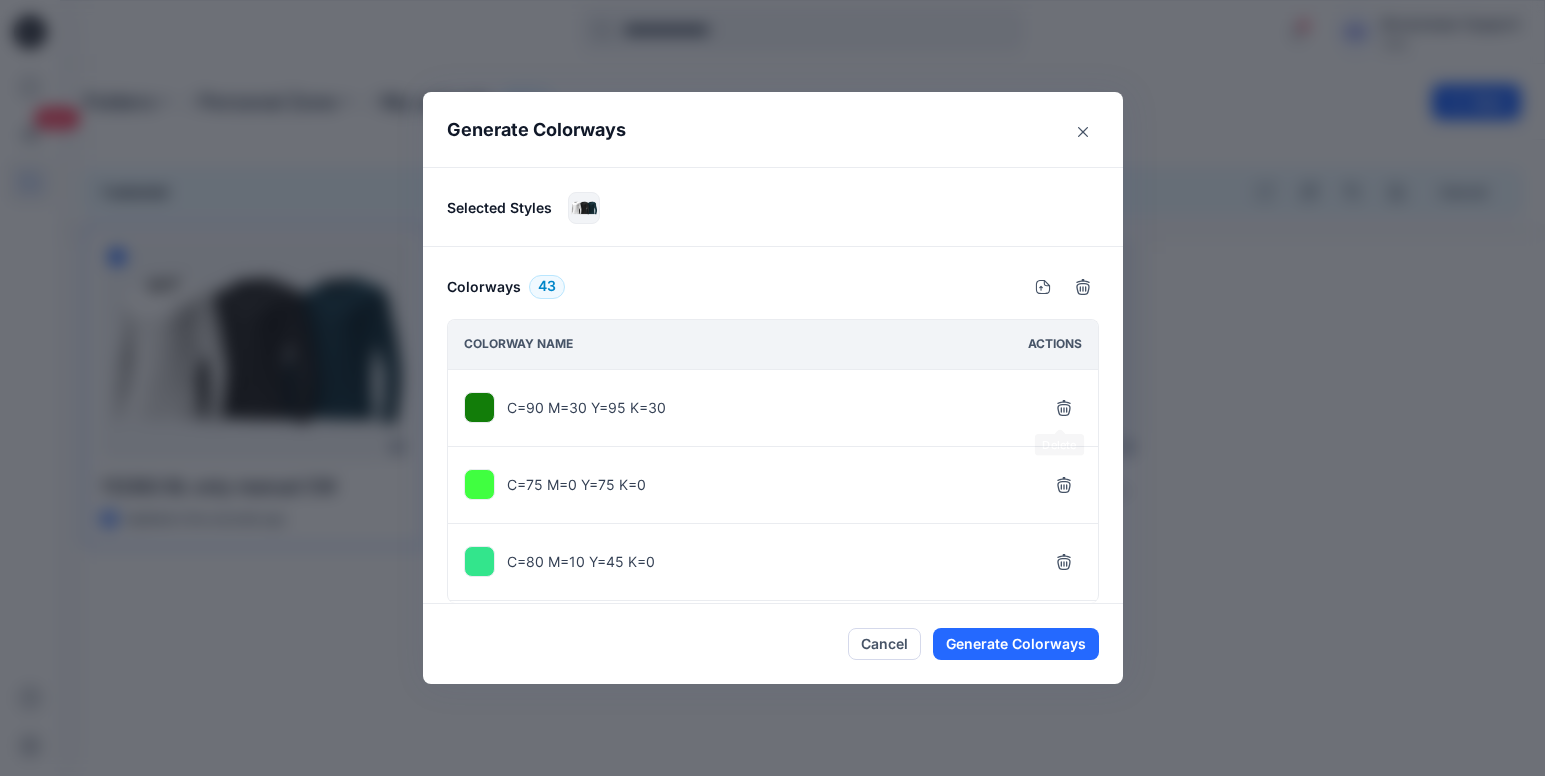 click 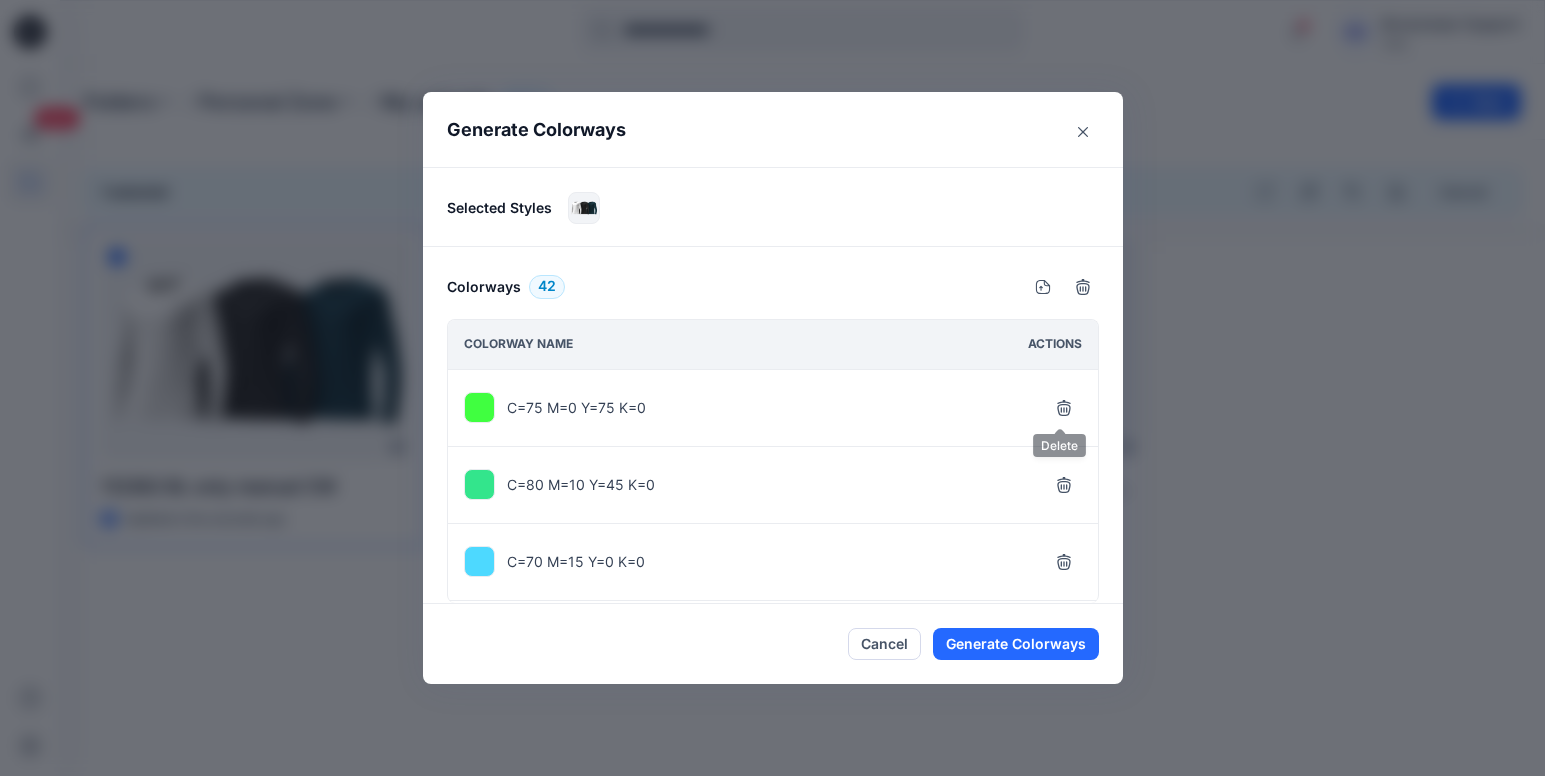 click 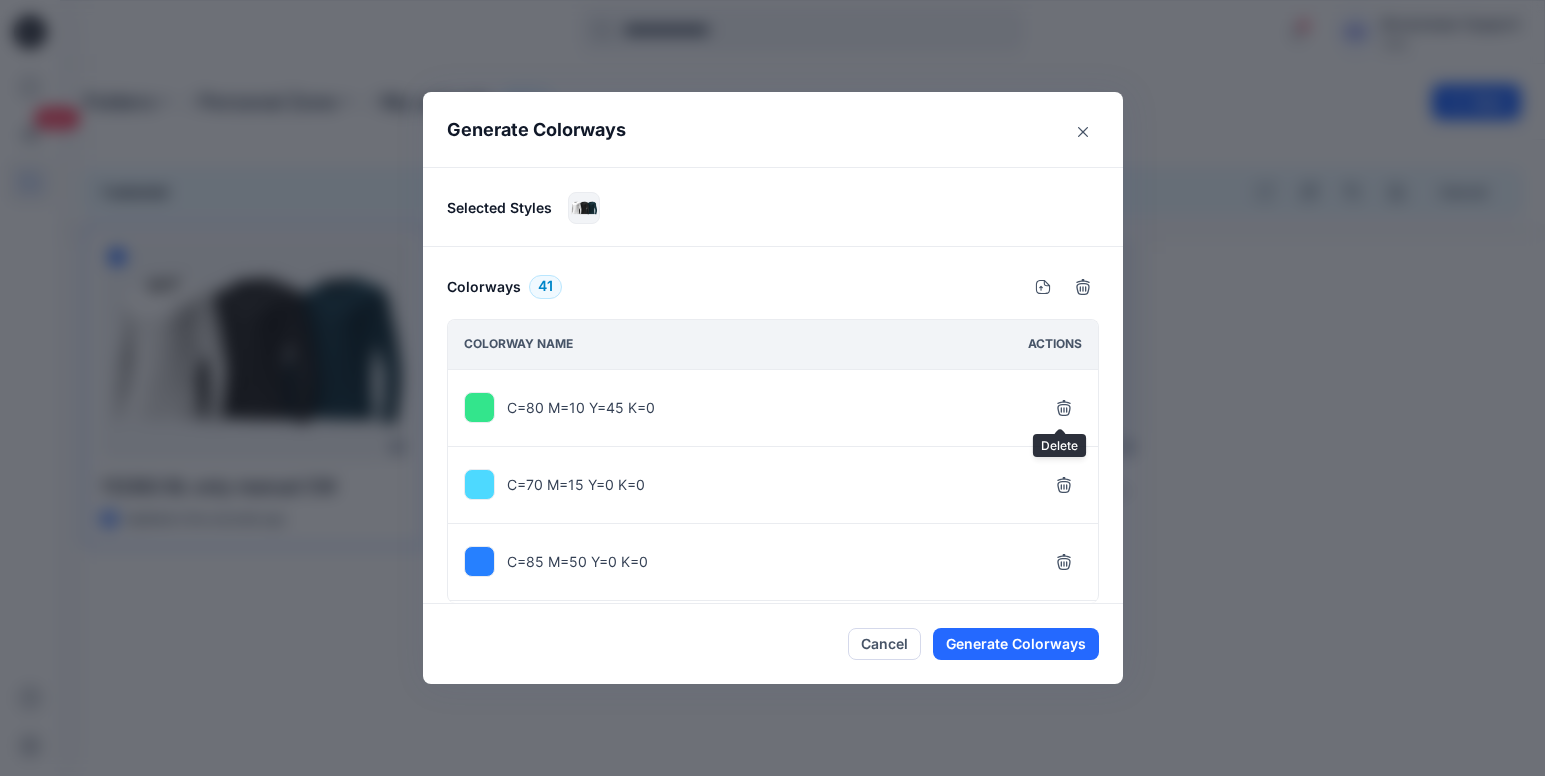 click 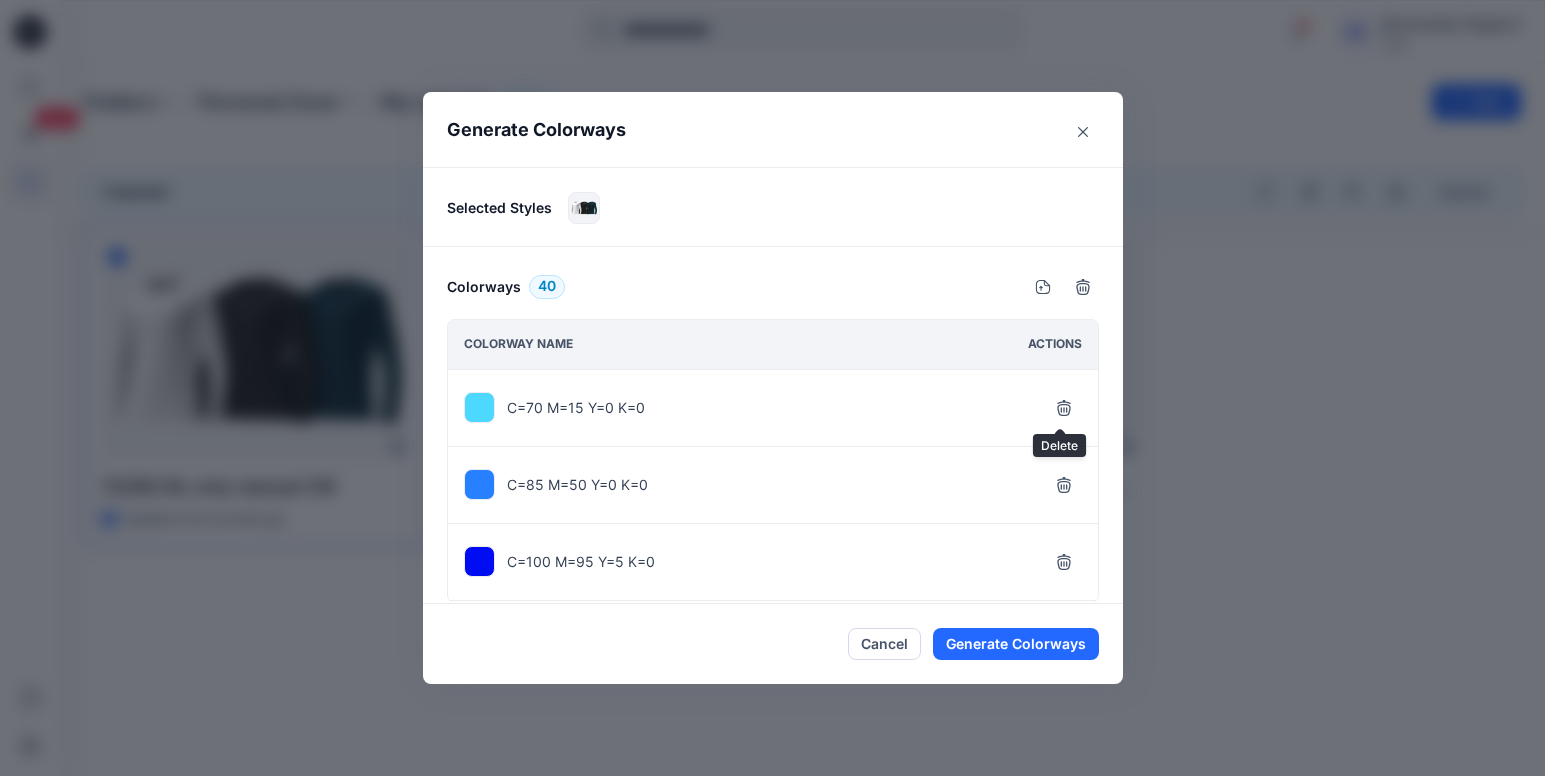 click 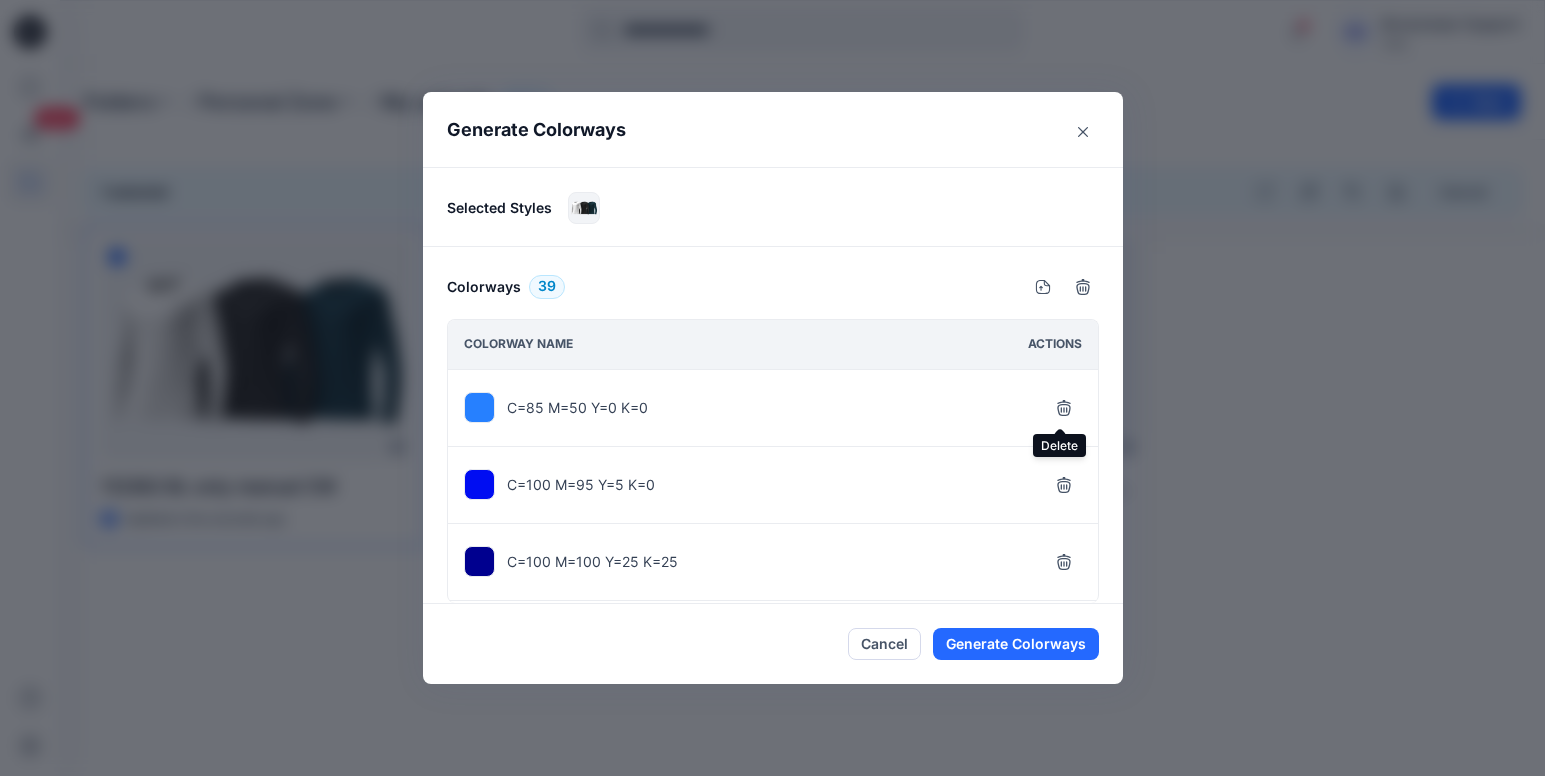 click 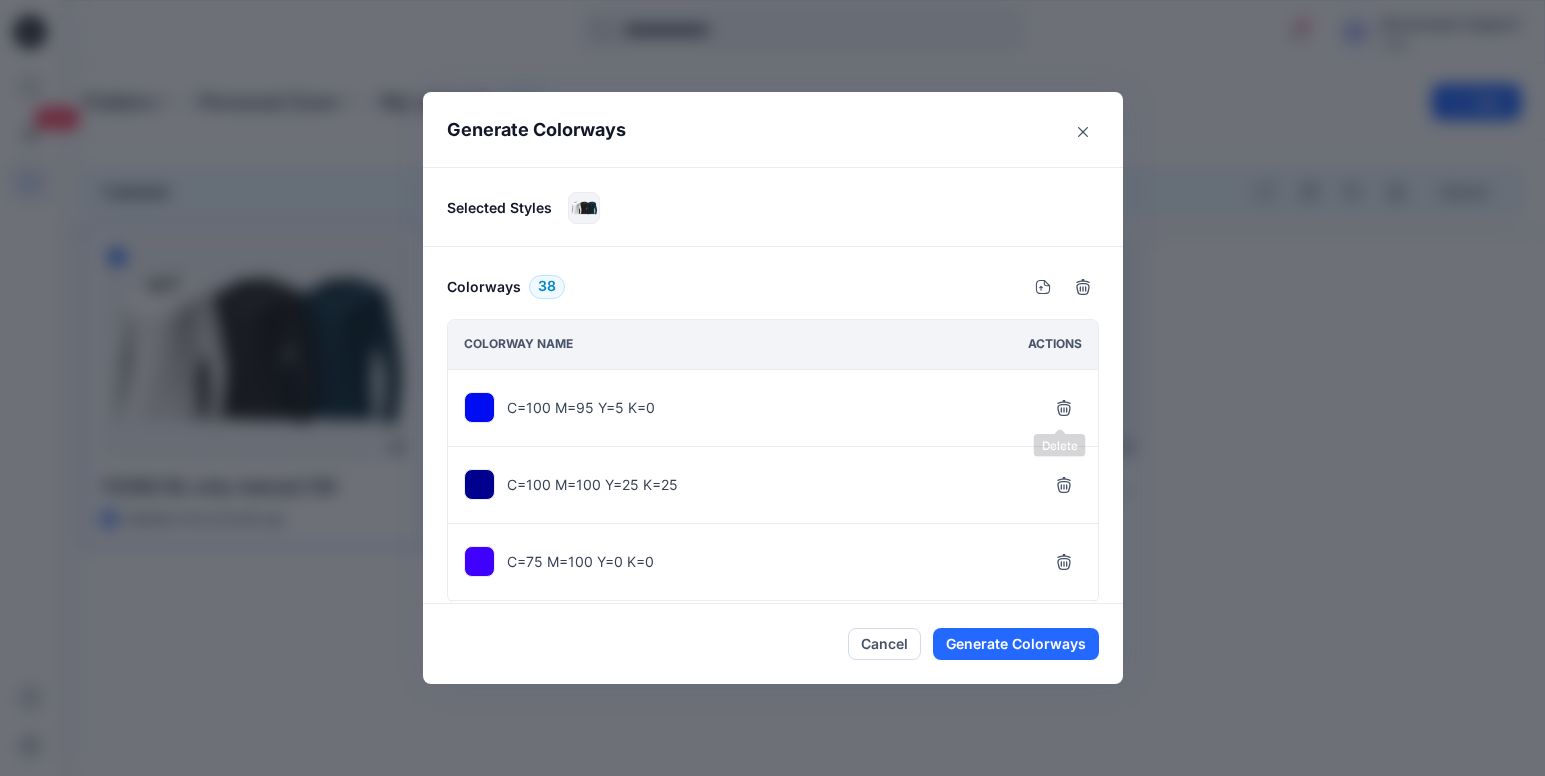 click 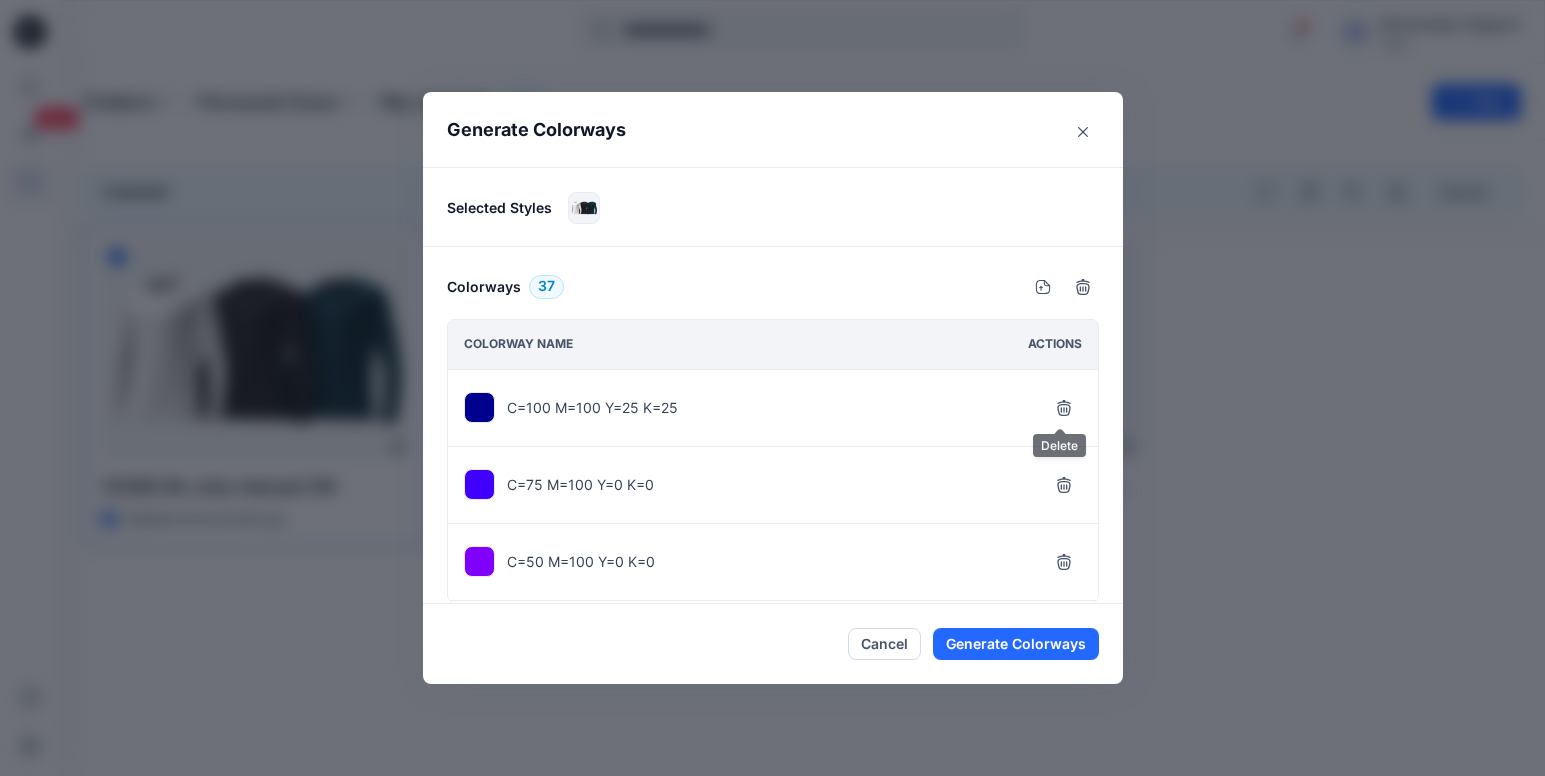 click 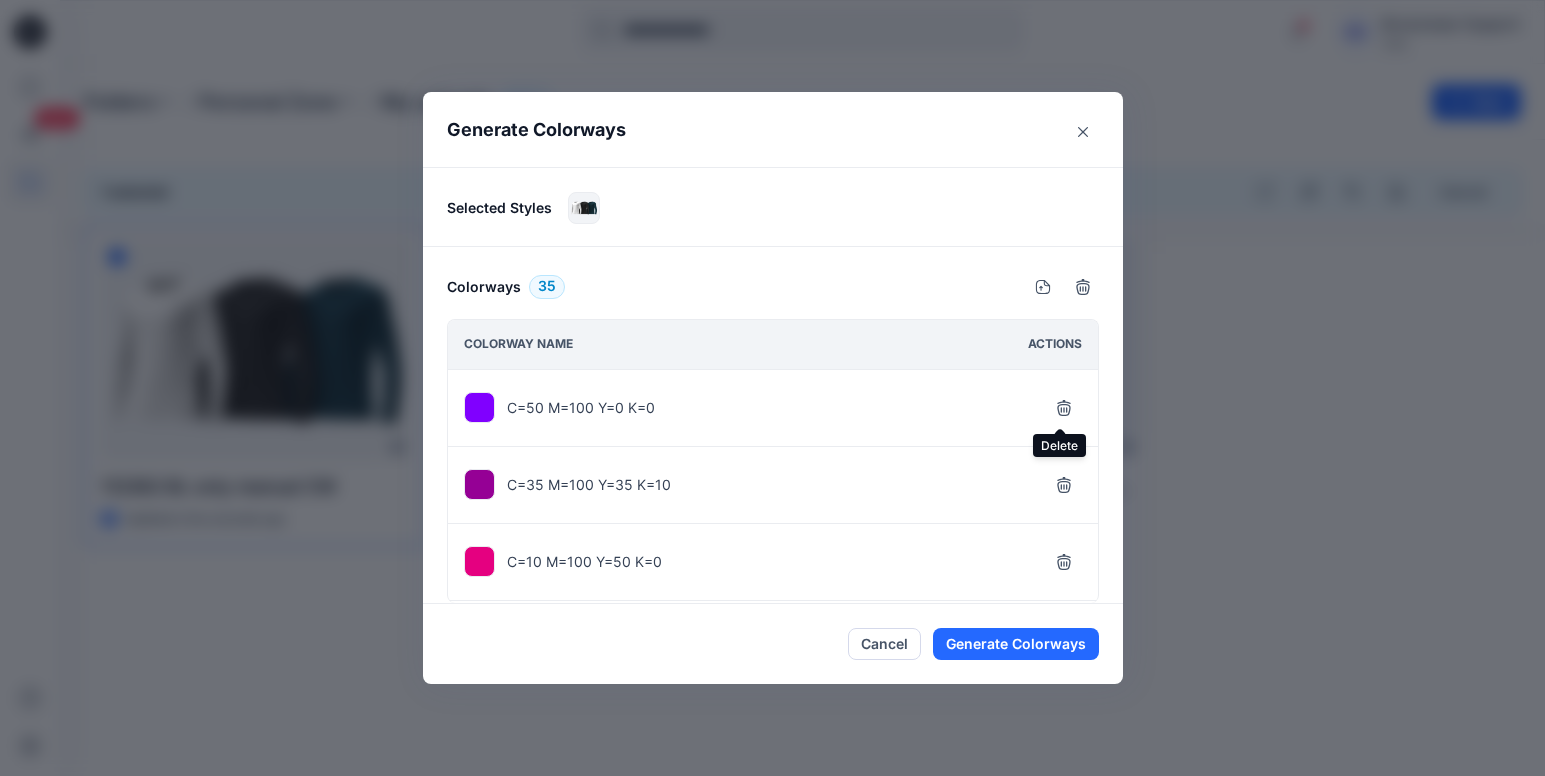 click 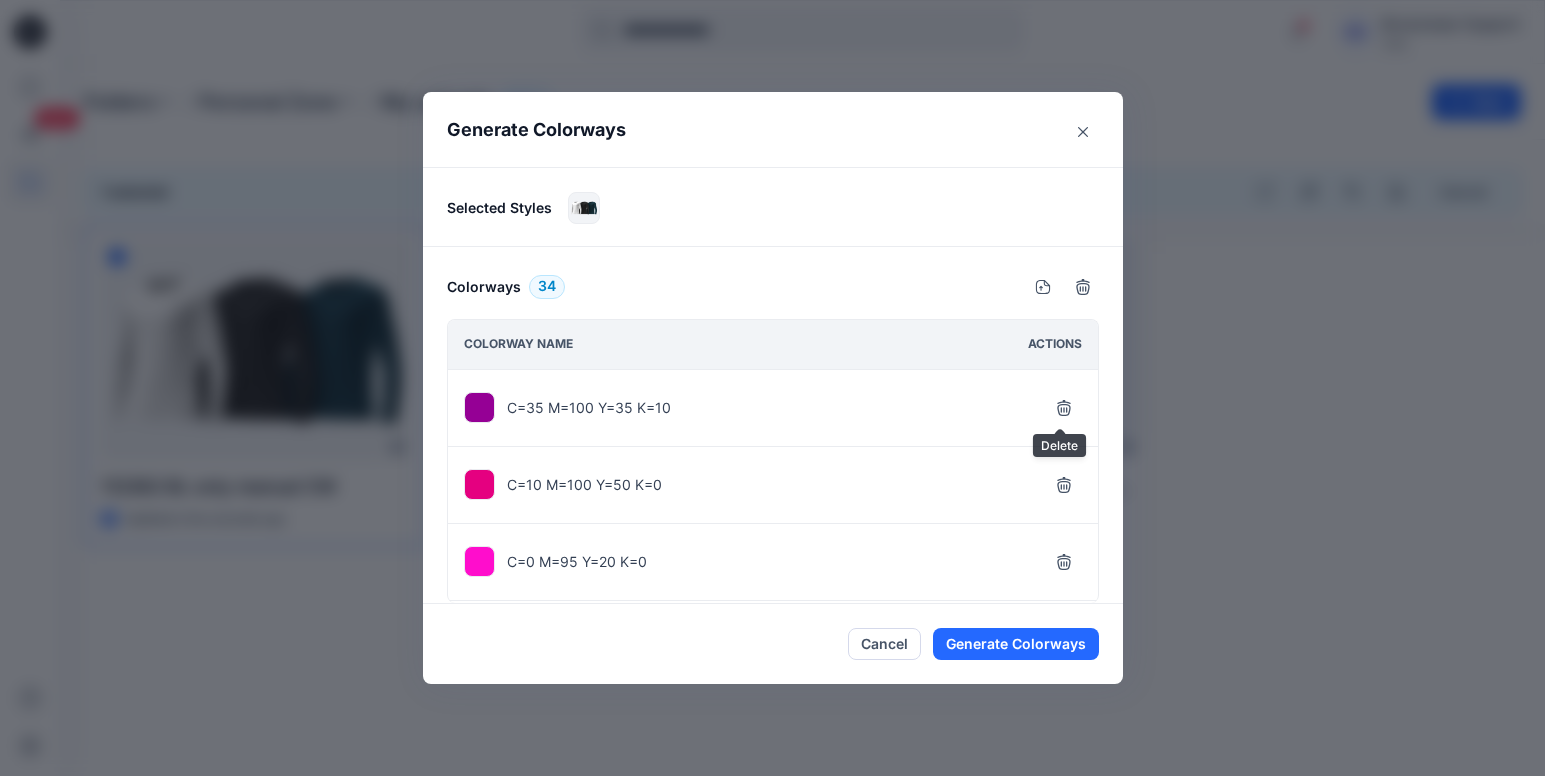 click 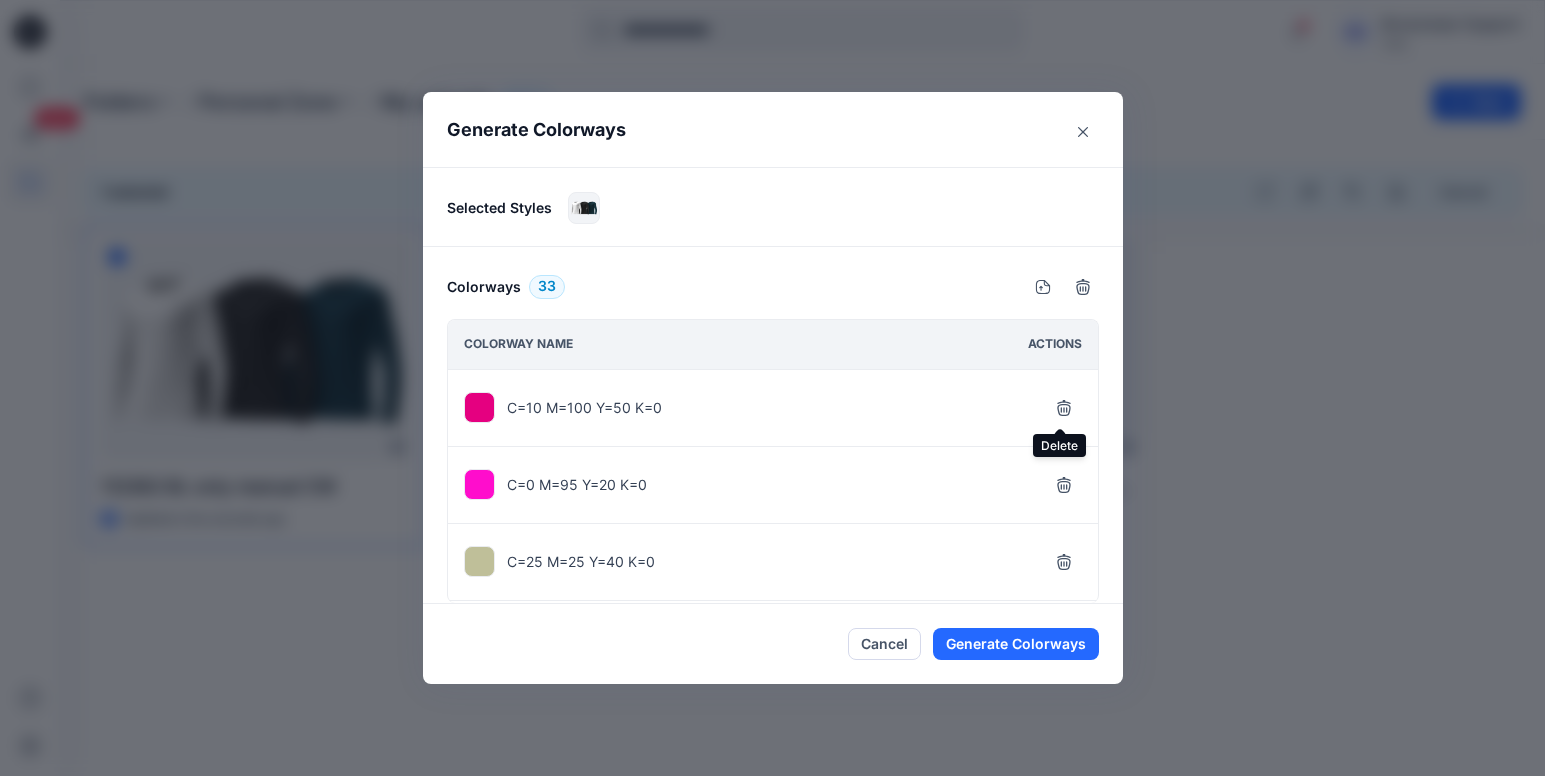 click 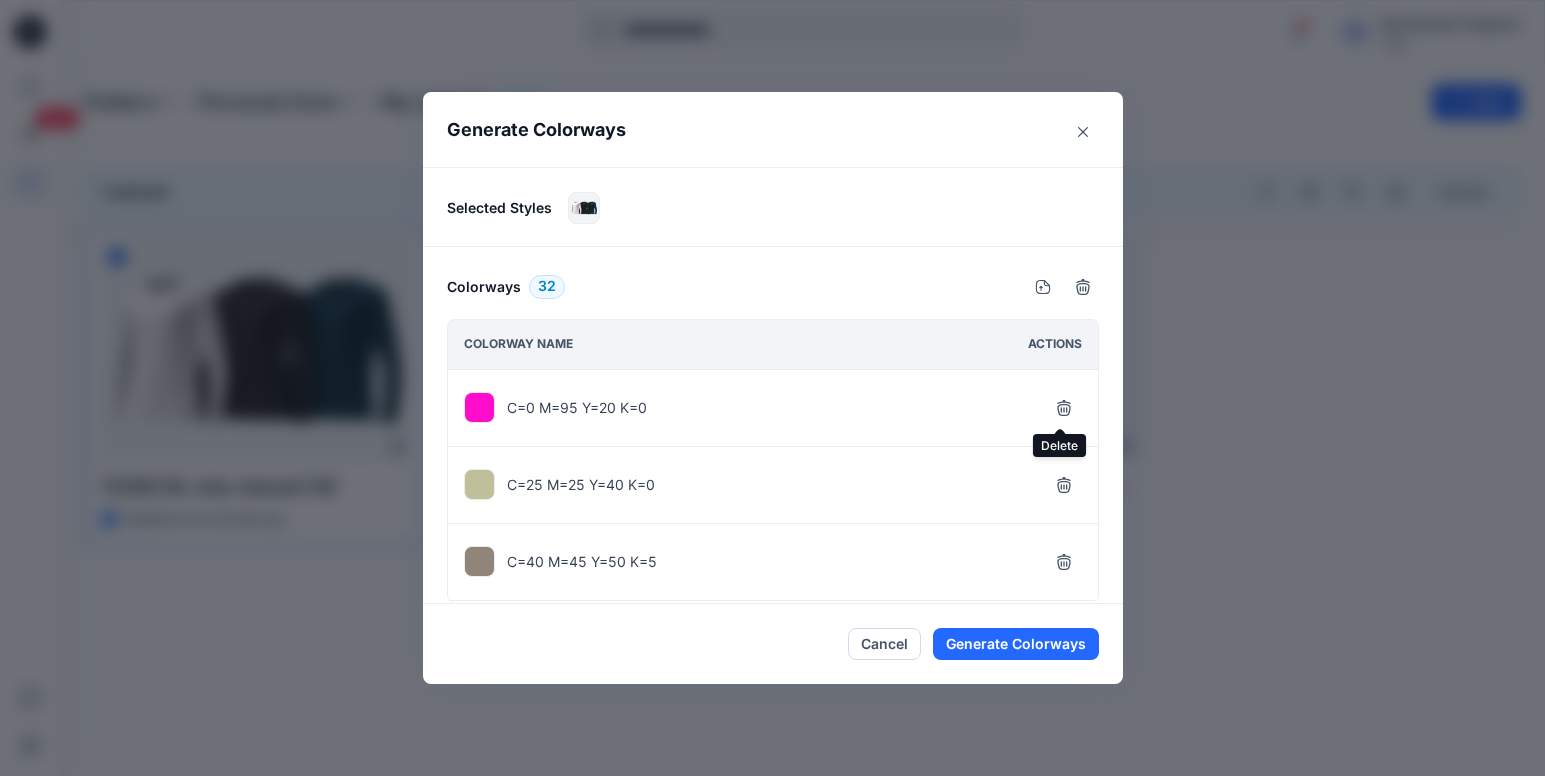 click 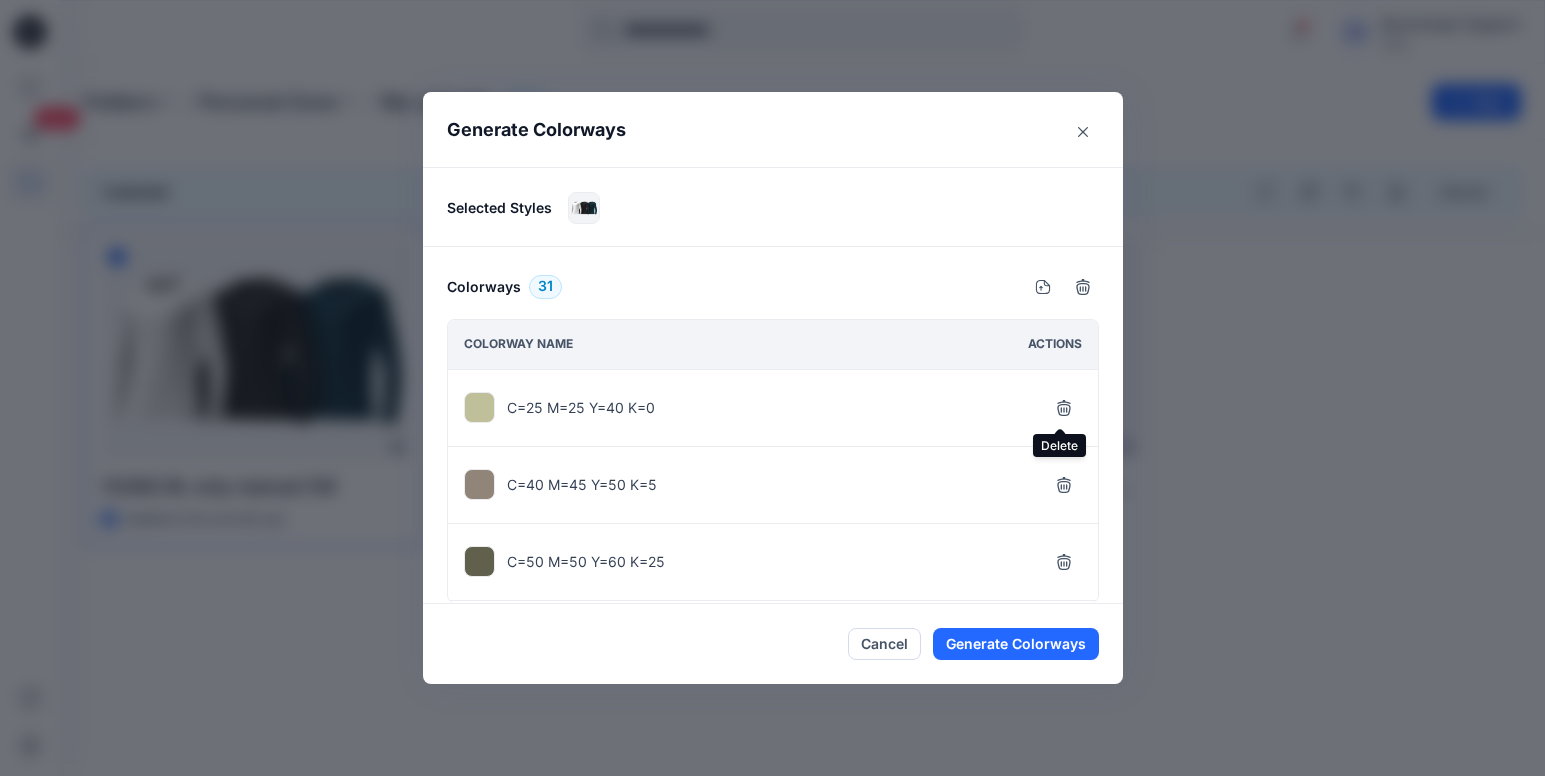 click 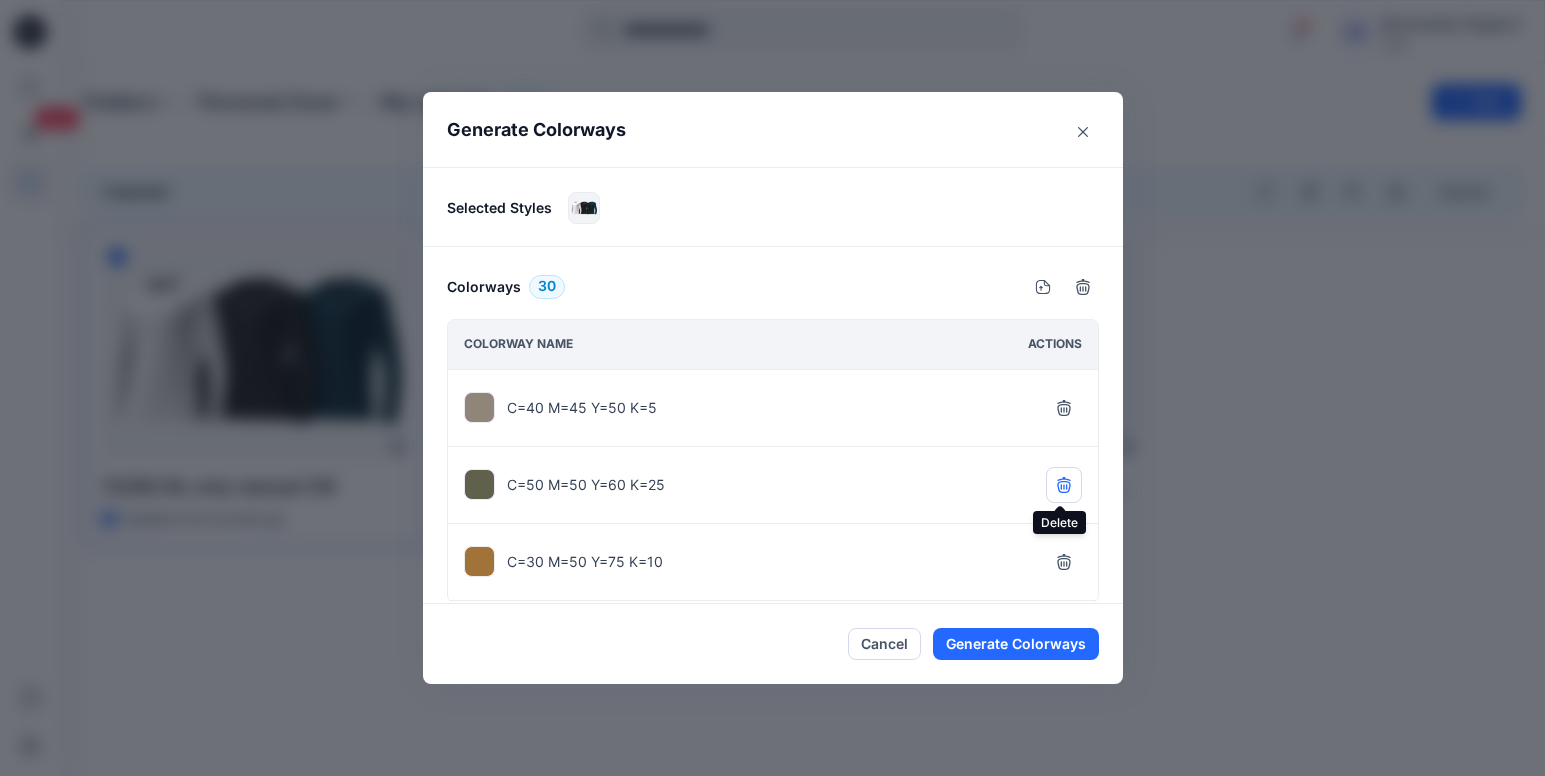 click 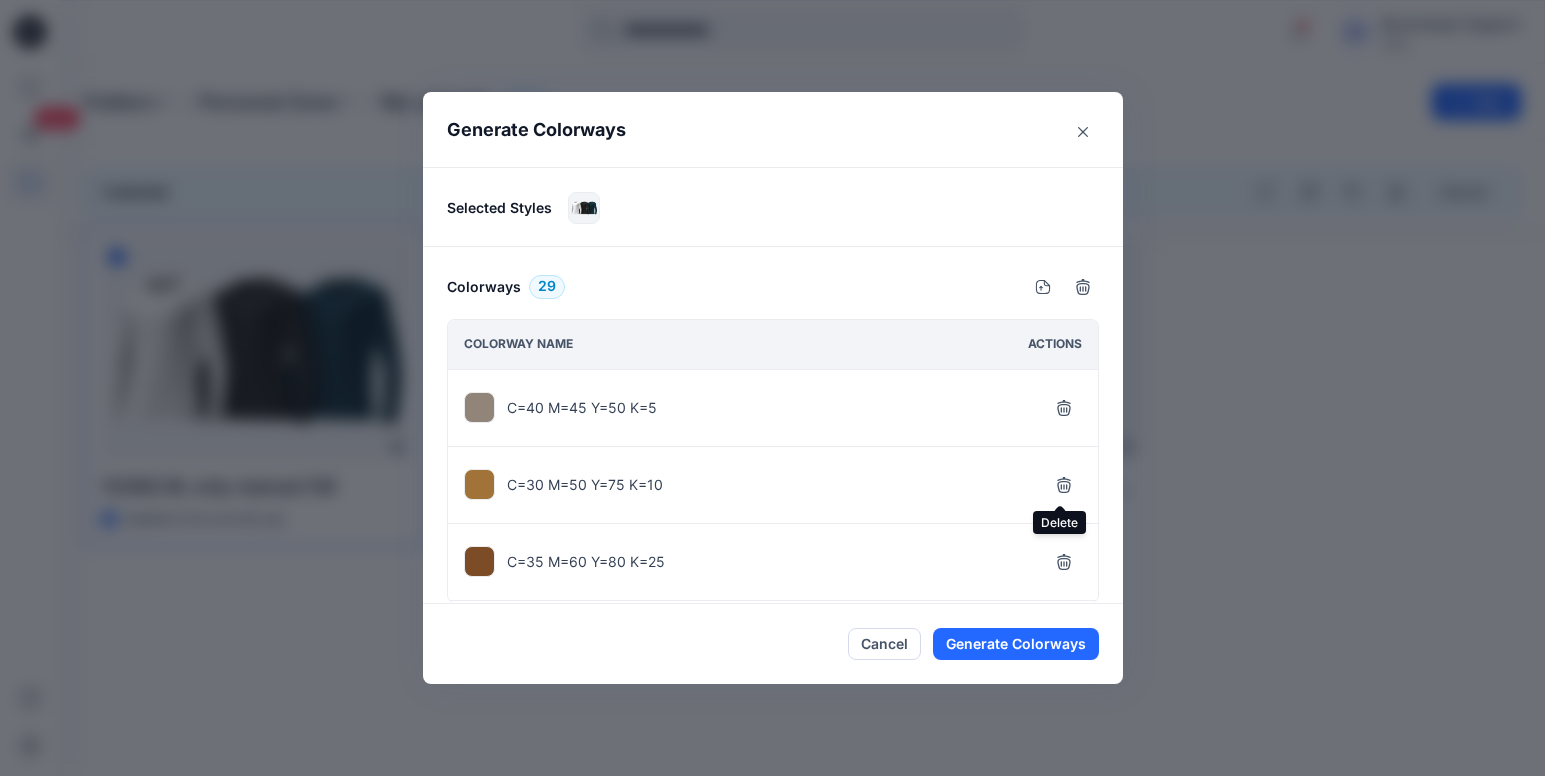click 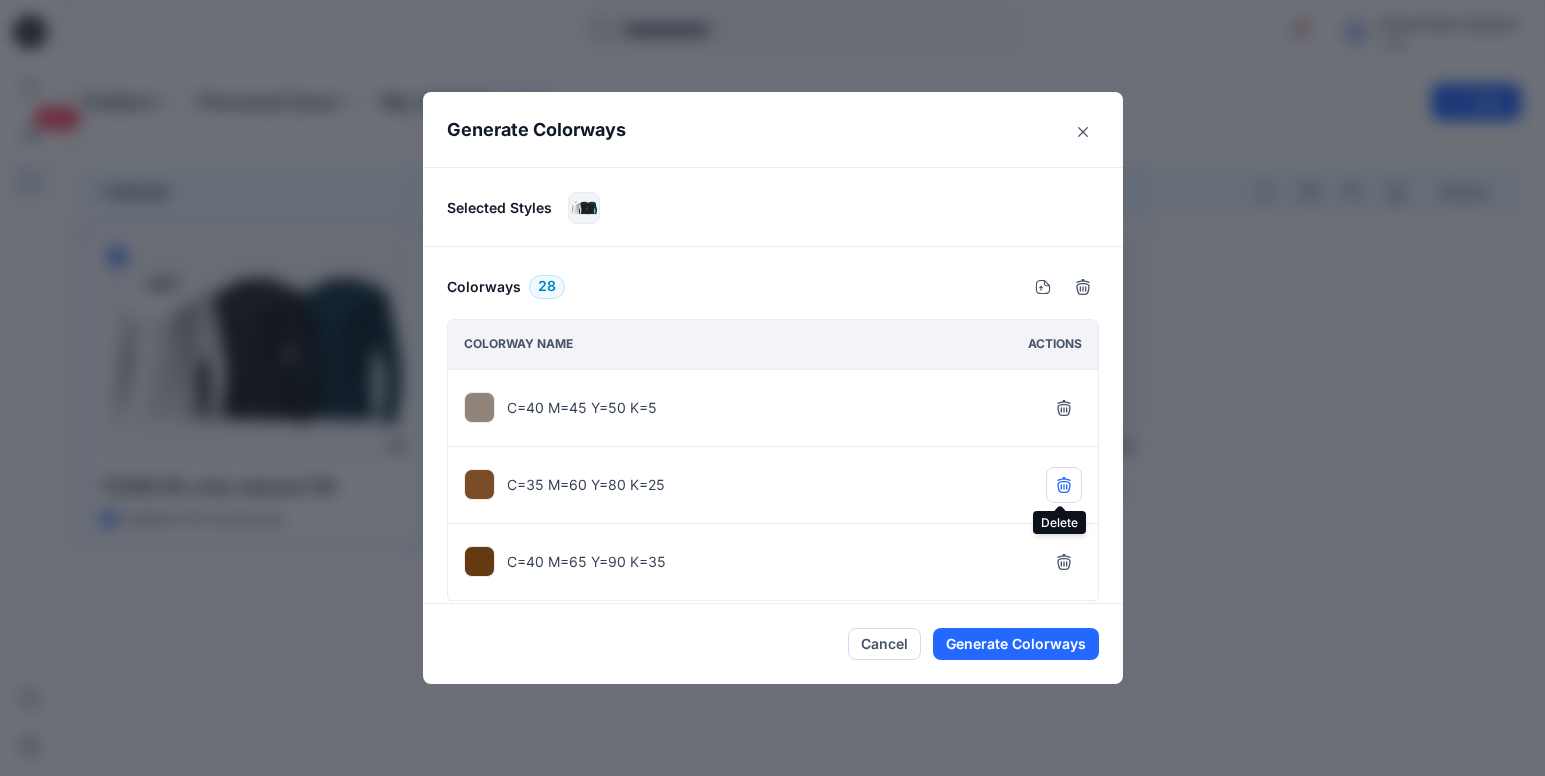 click 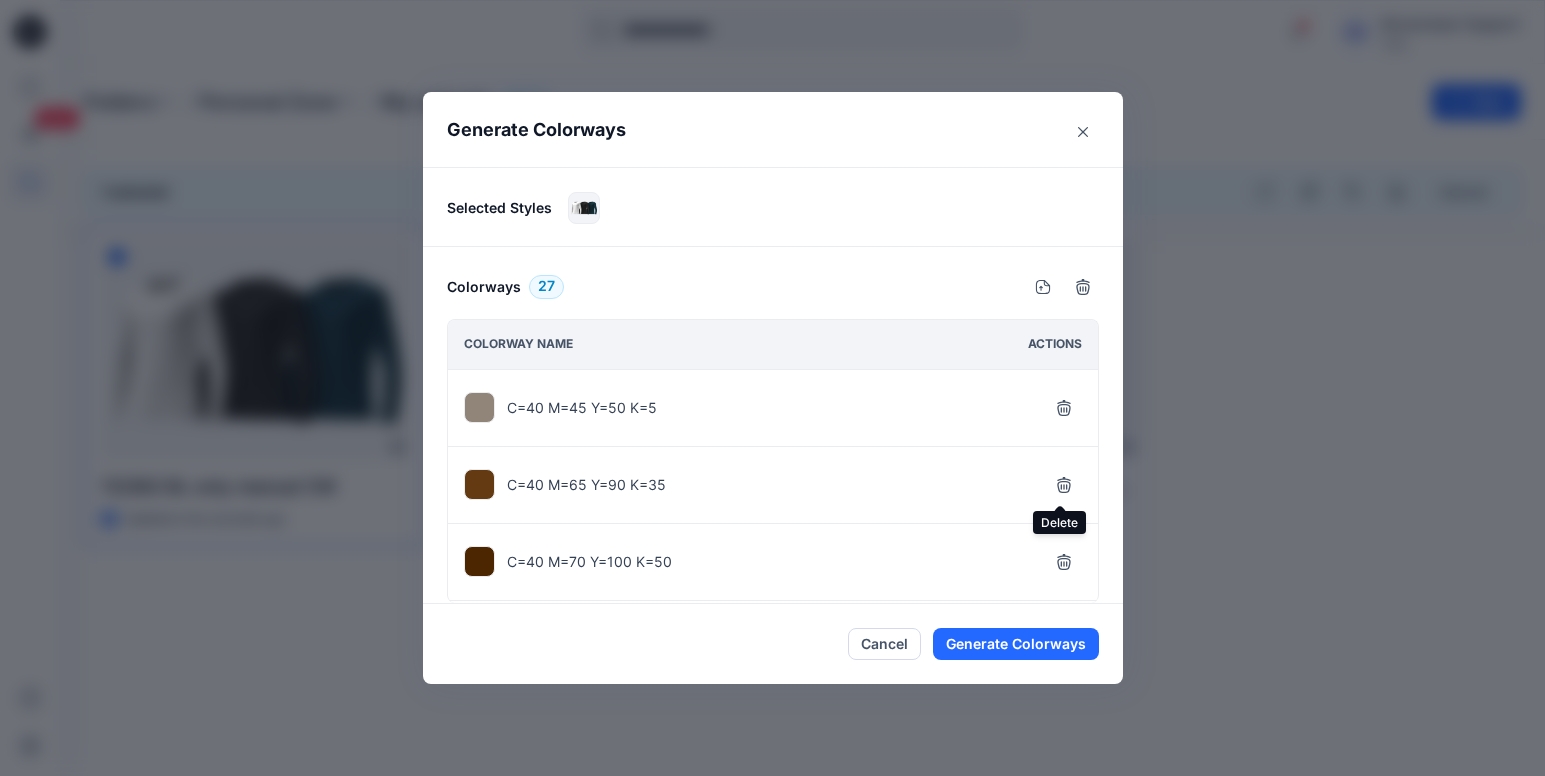 click 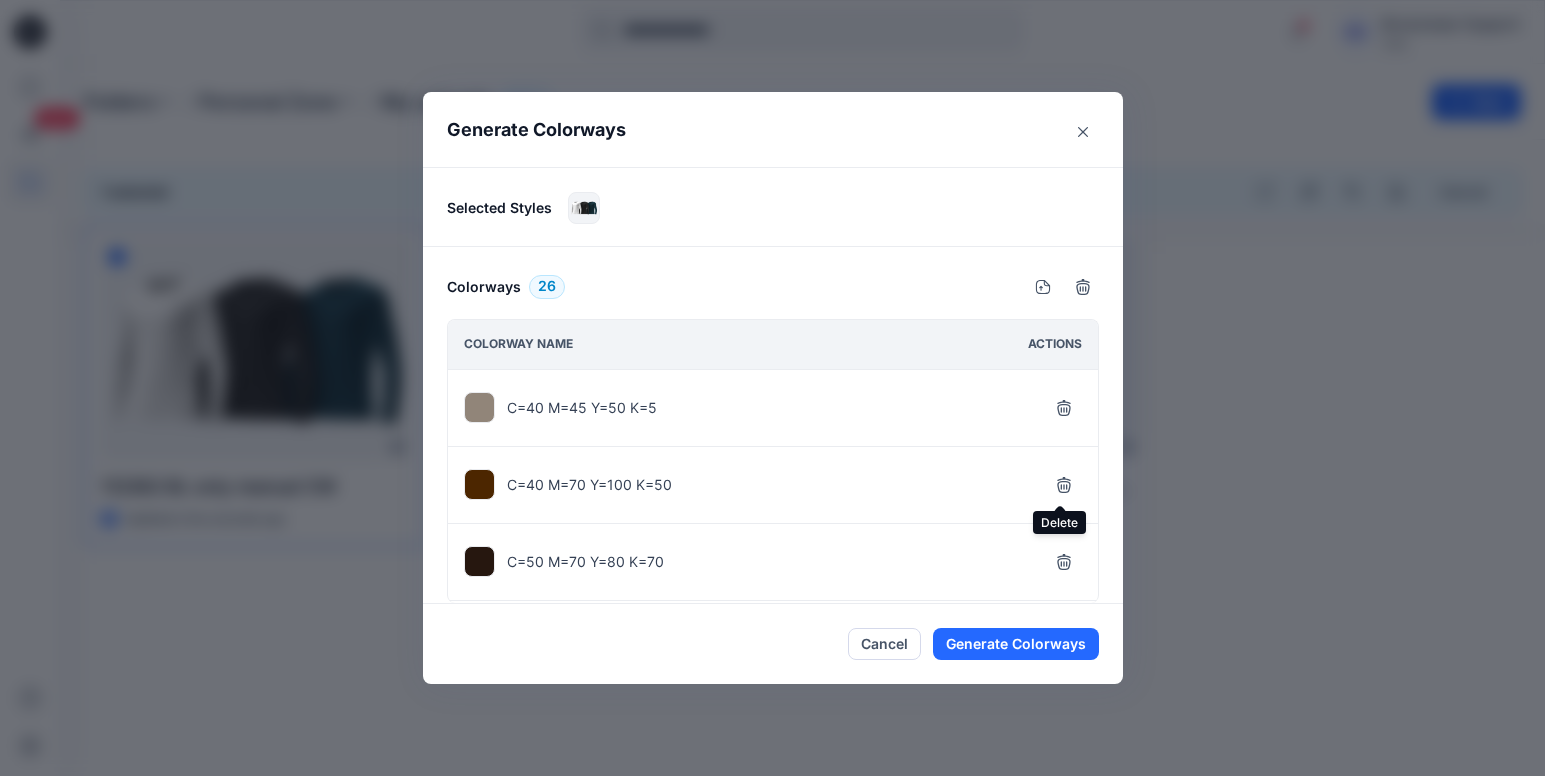 click 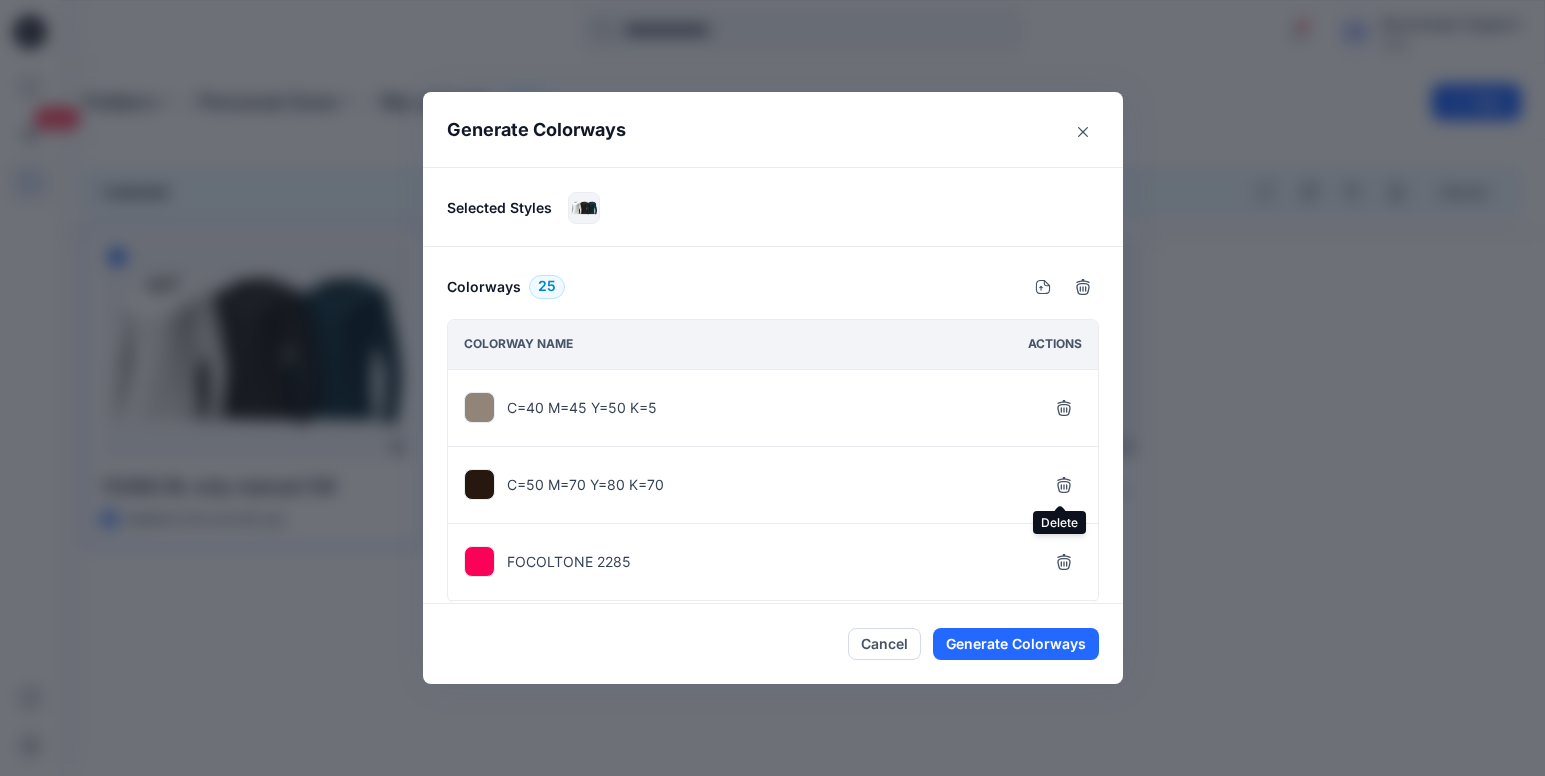 click 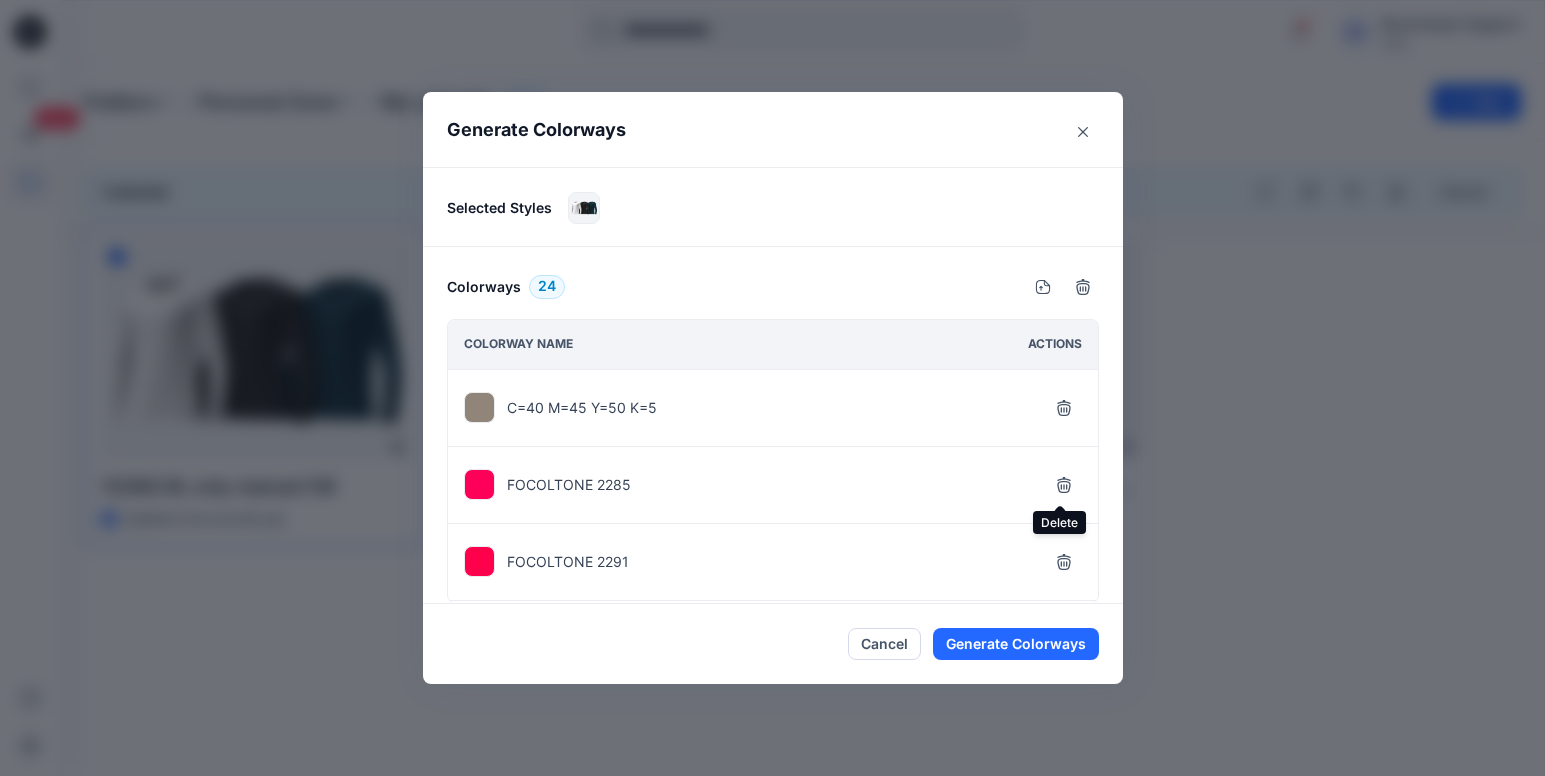 click 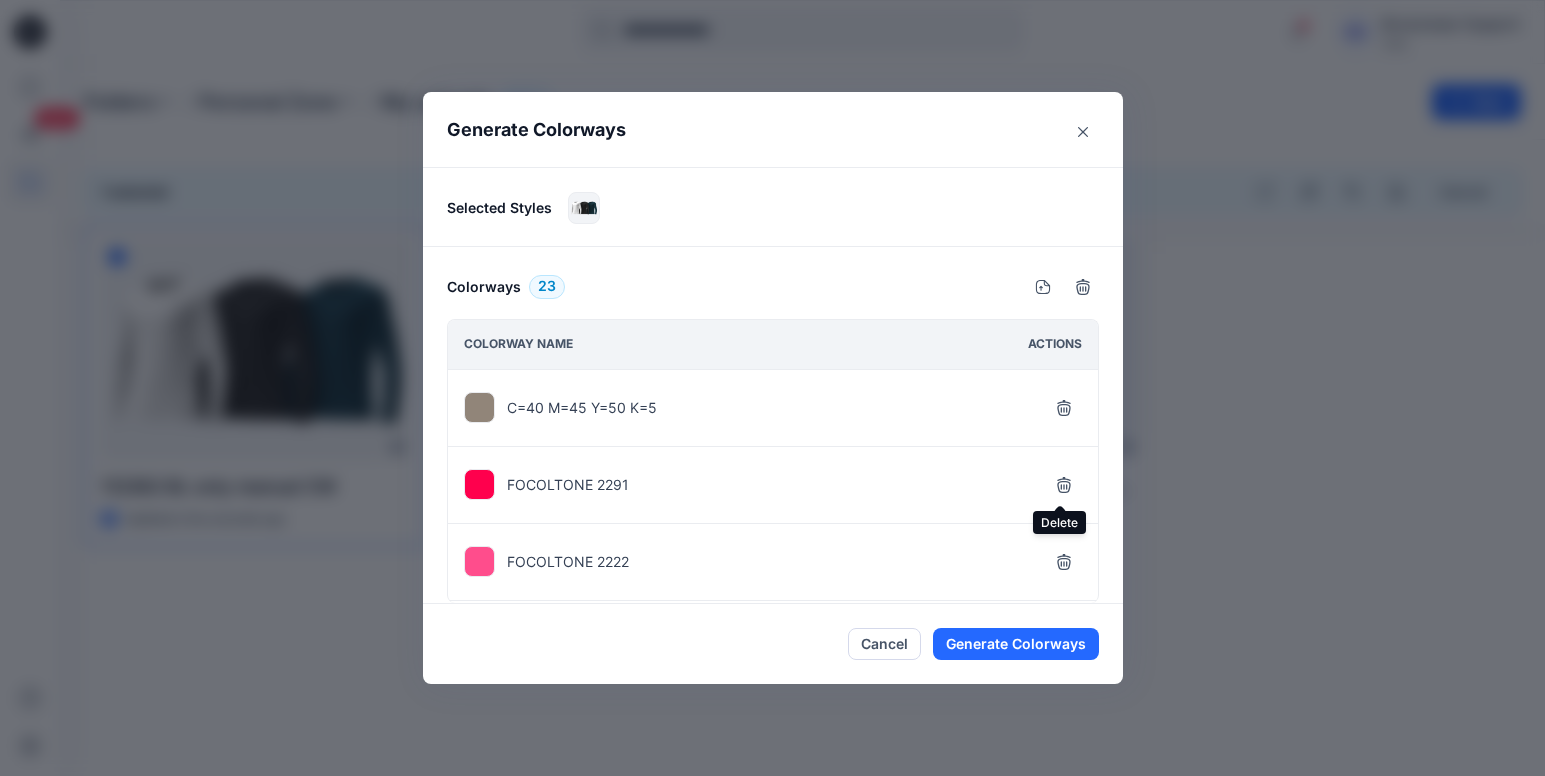 click 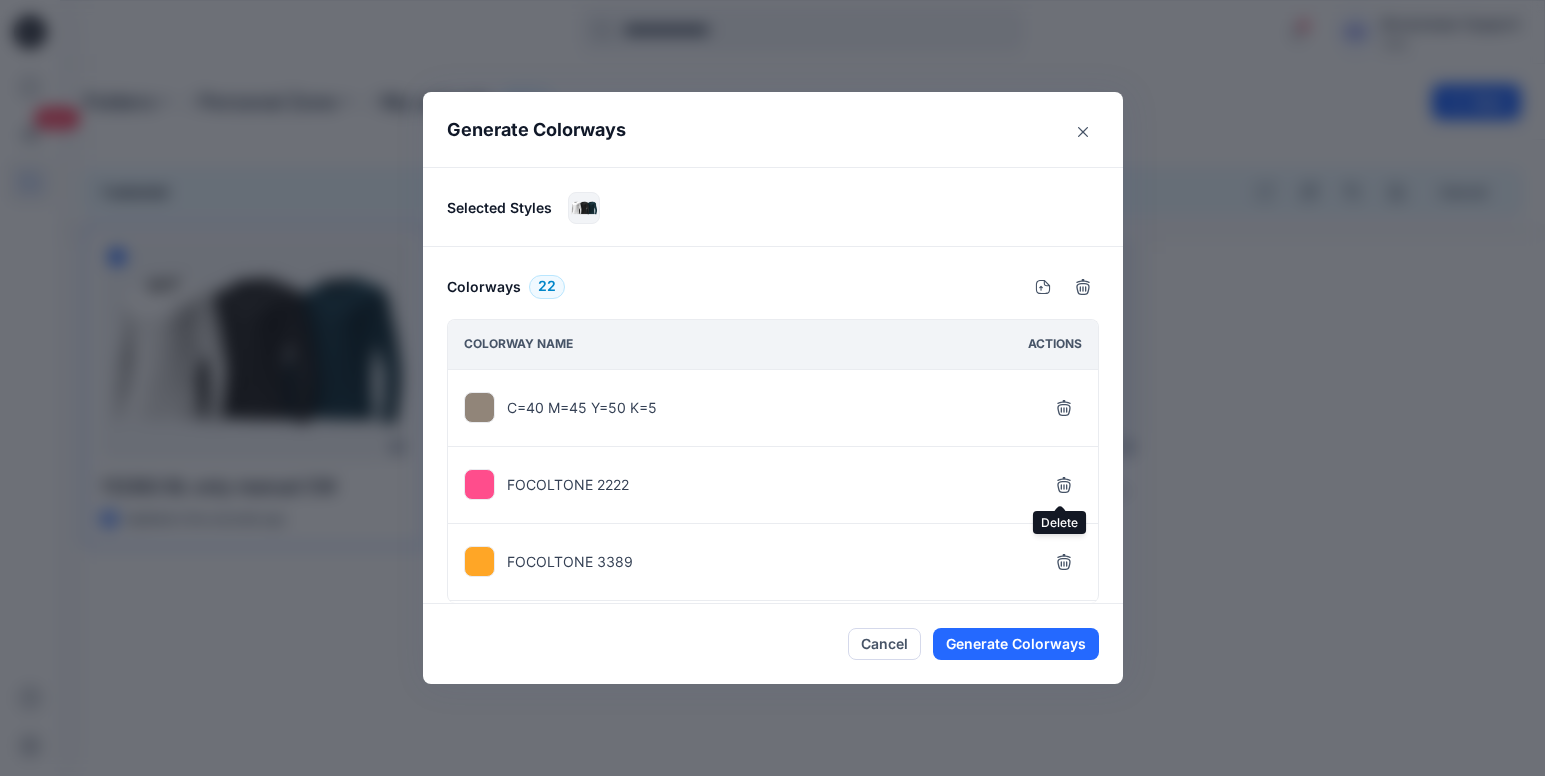 click 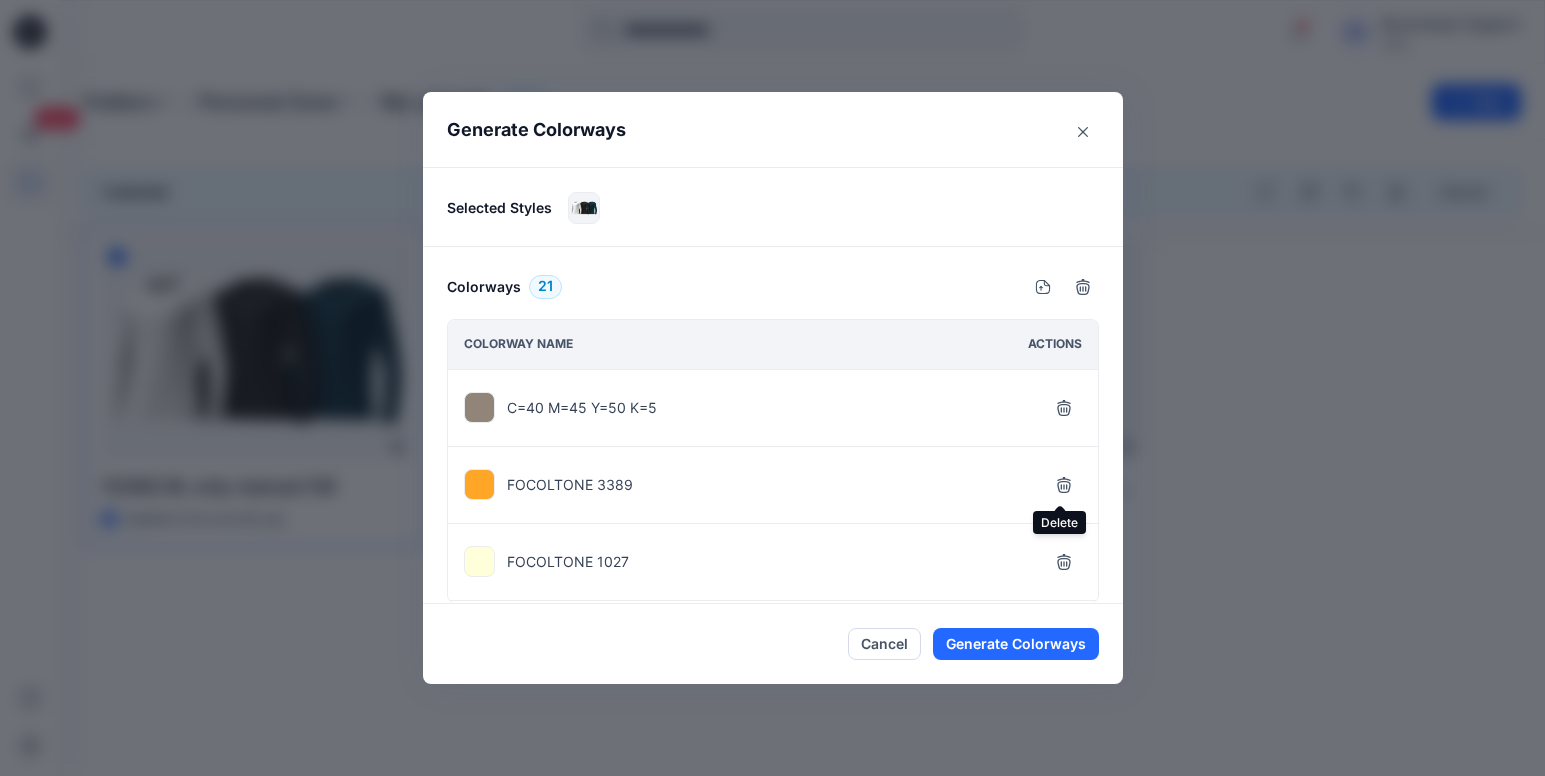 click 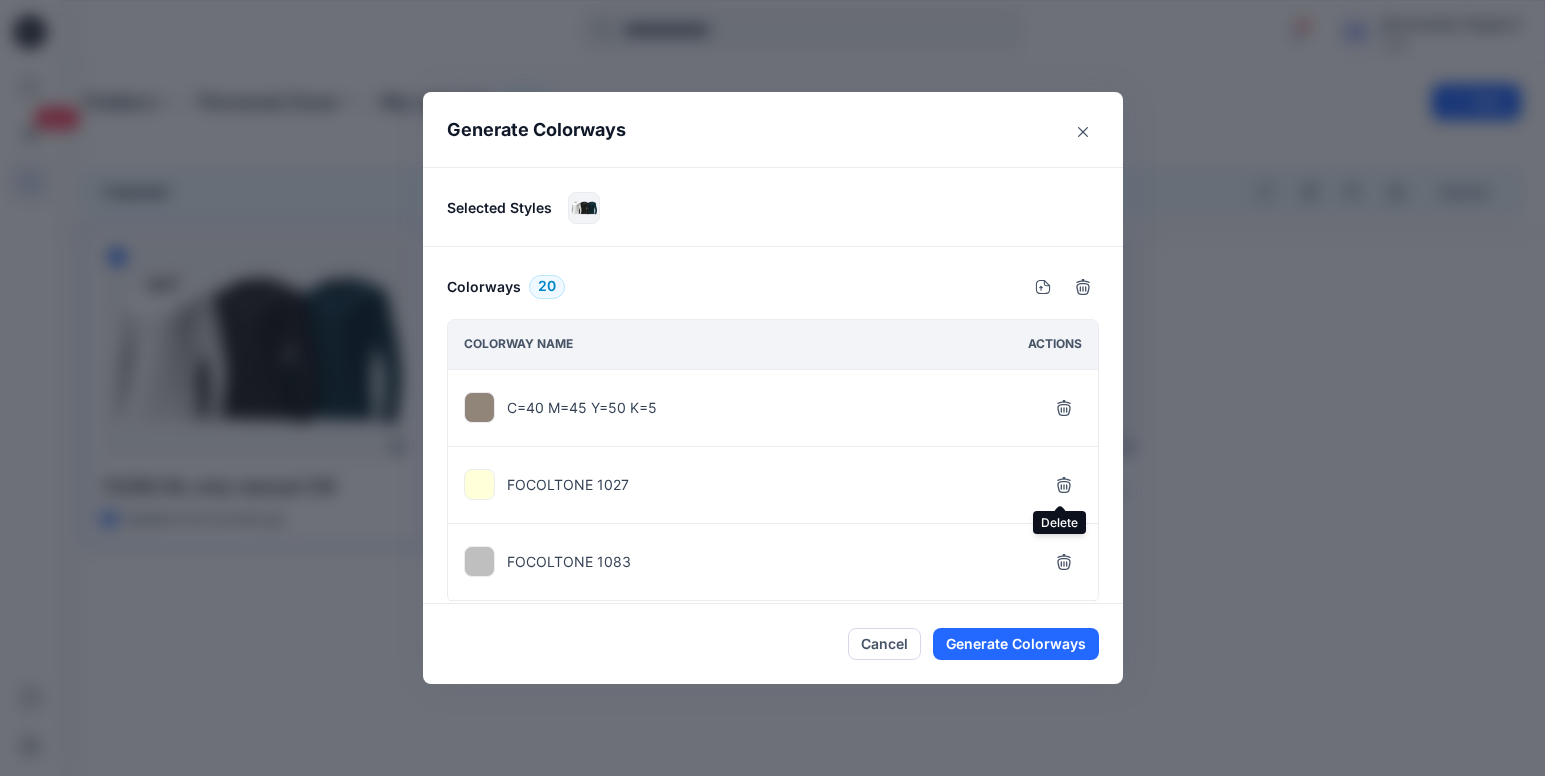 click 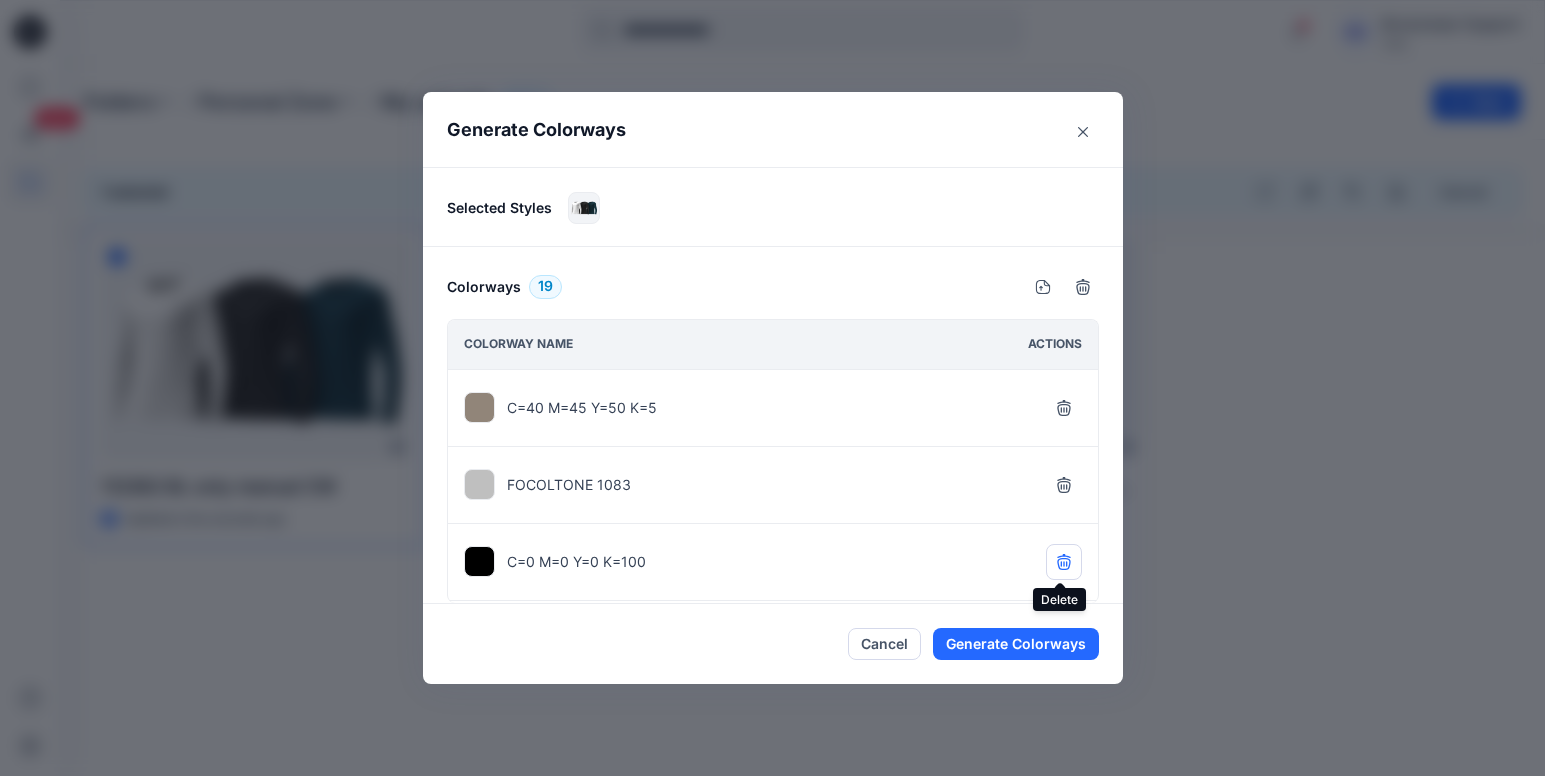 click 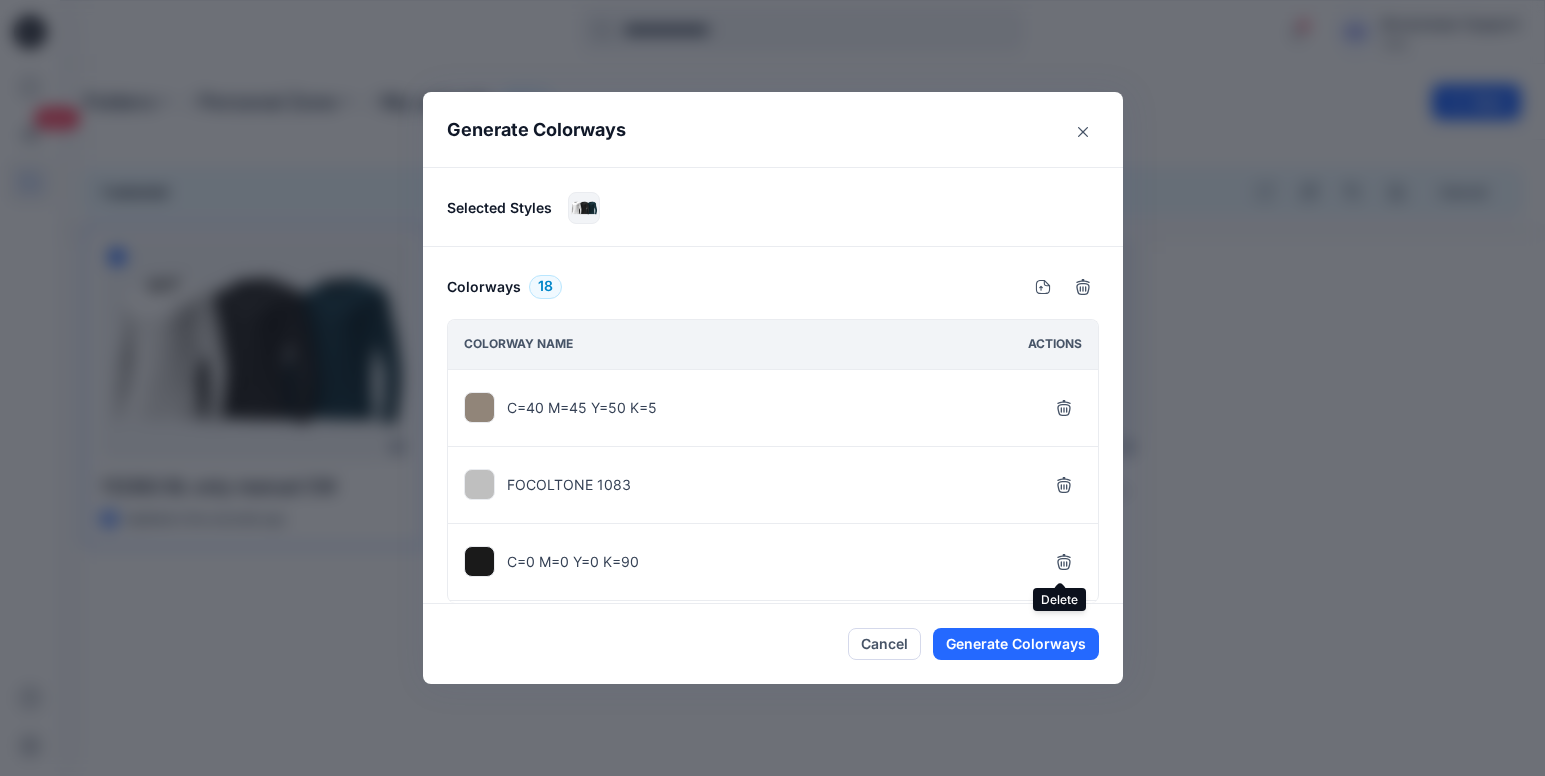 click 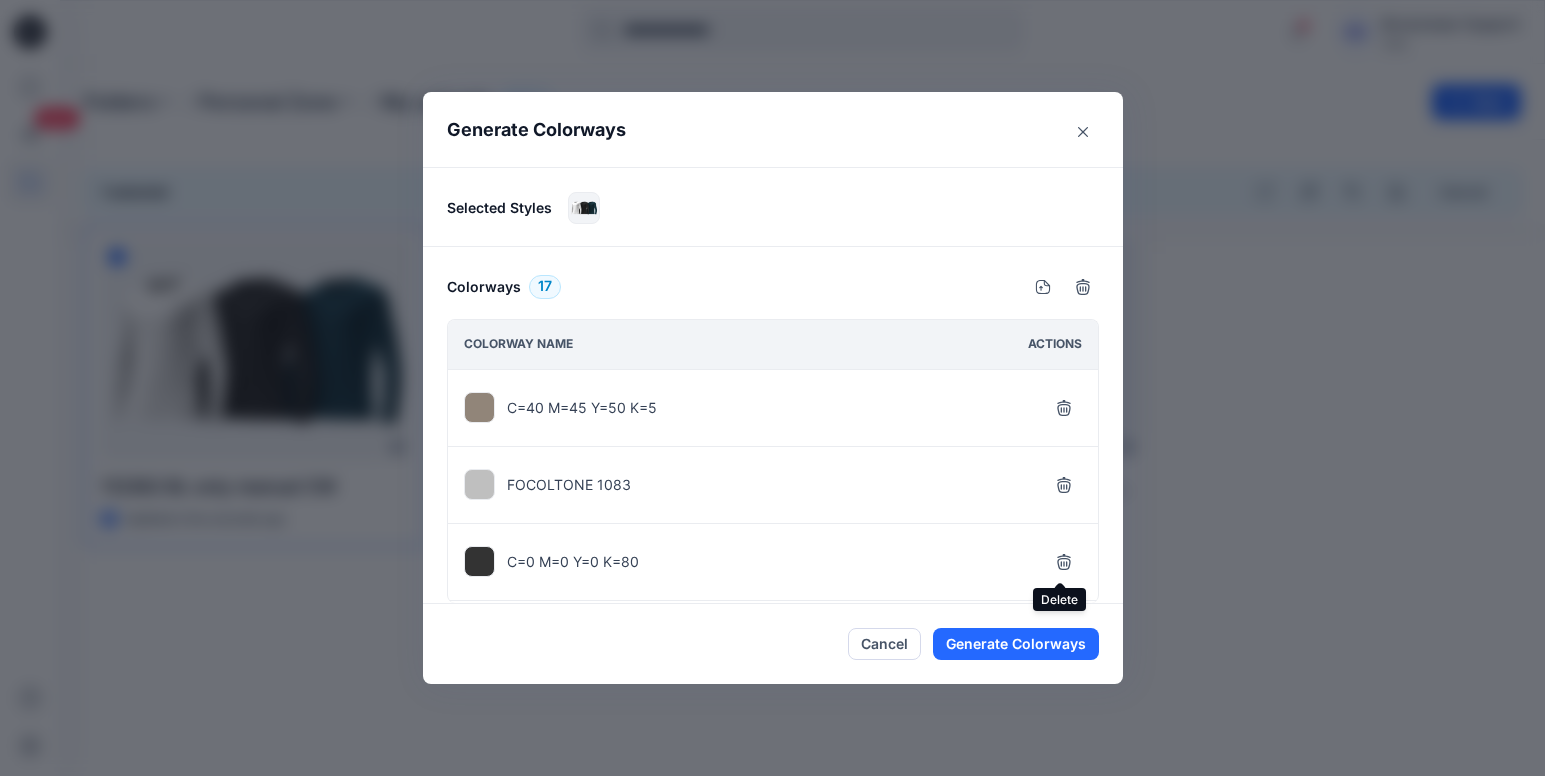 click 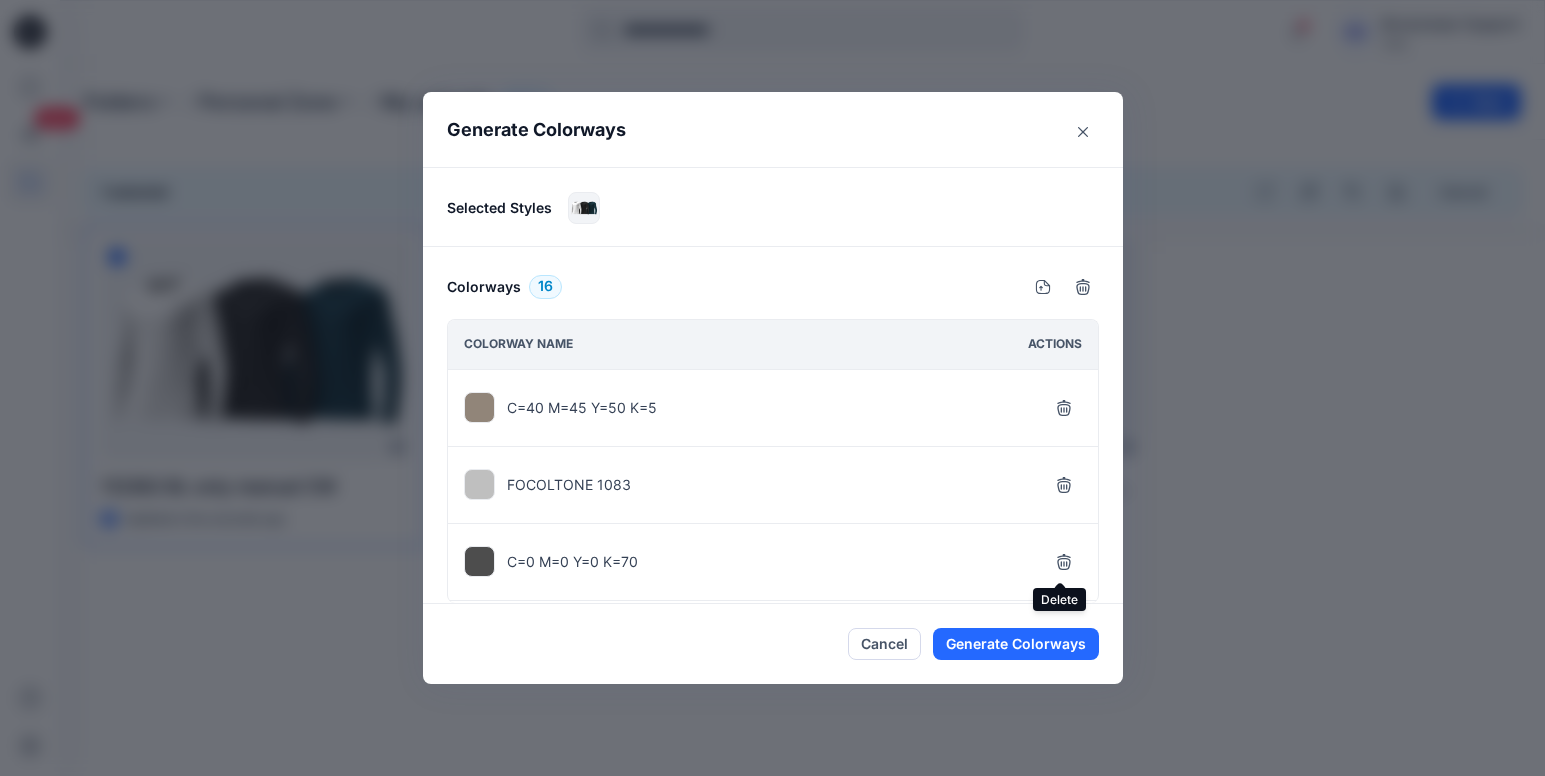 click 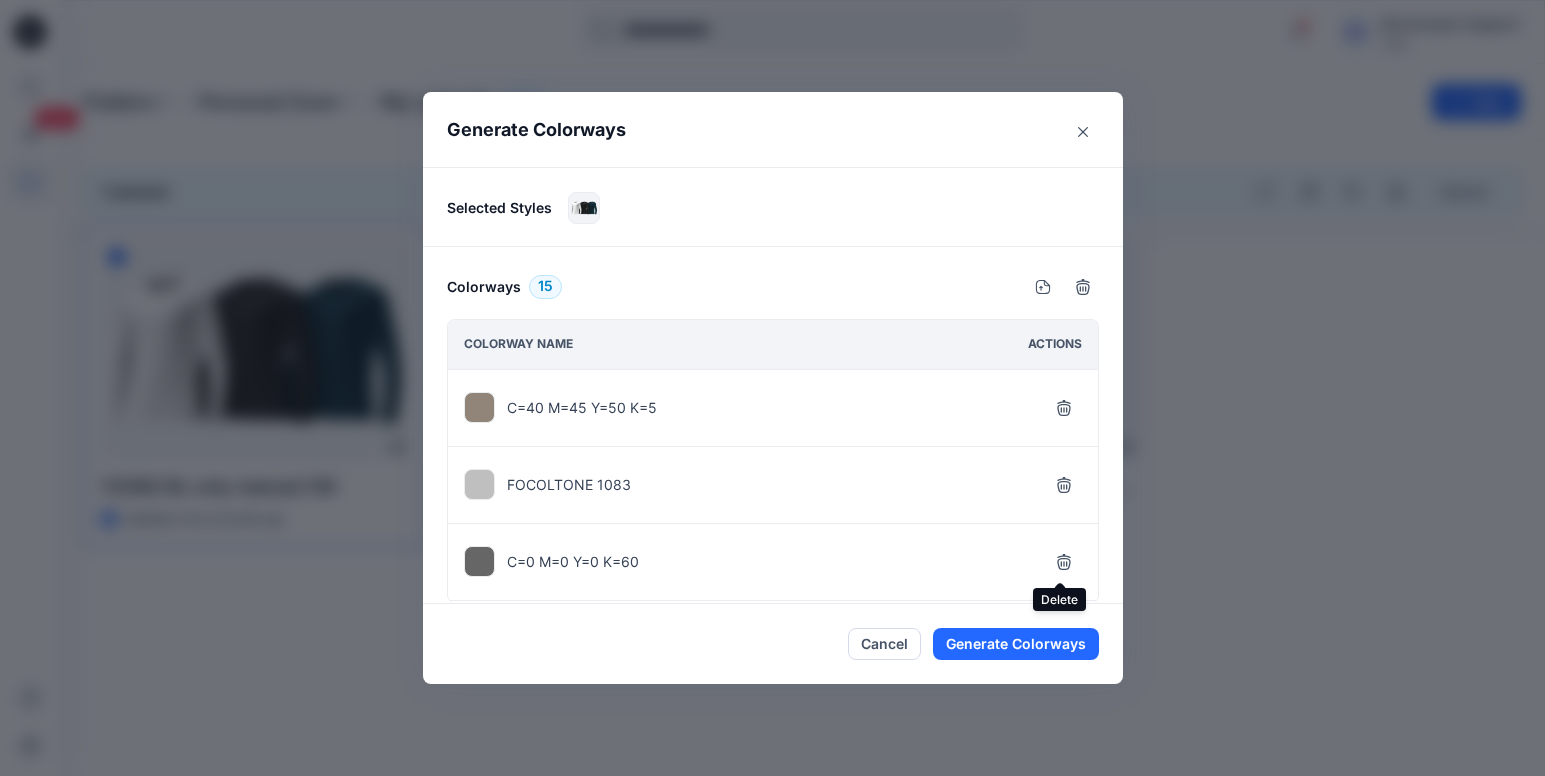 click 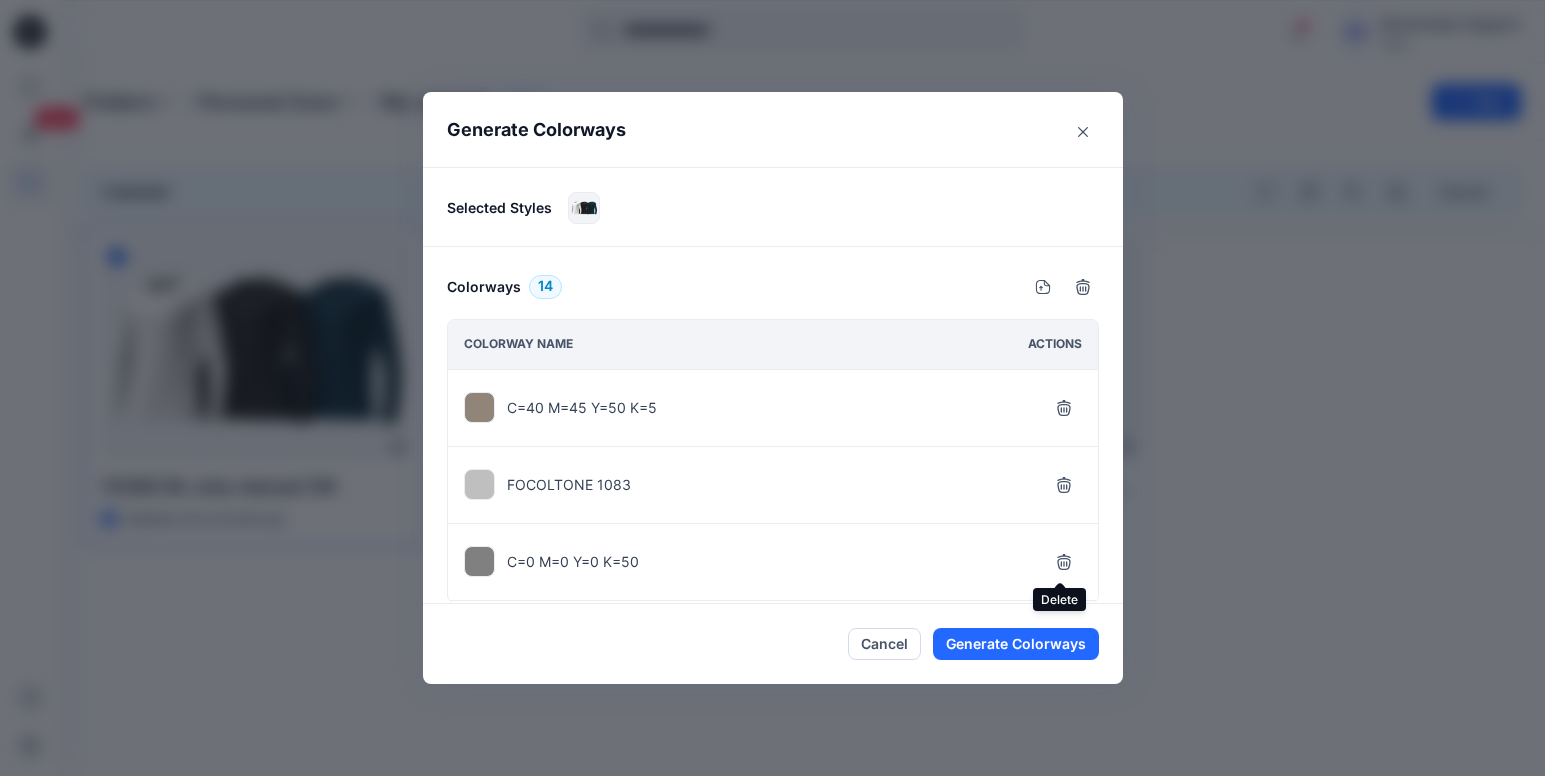 click 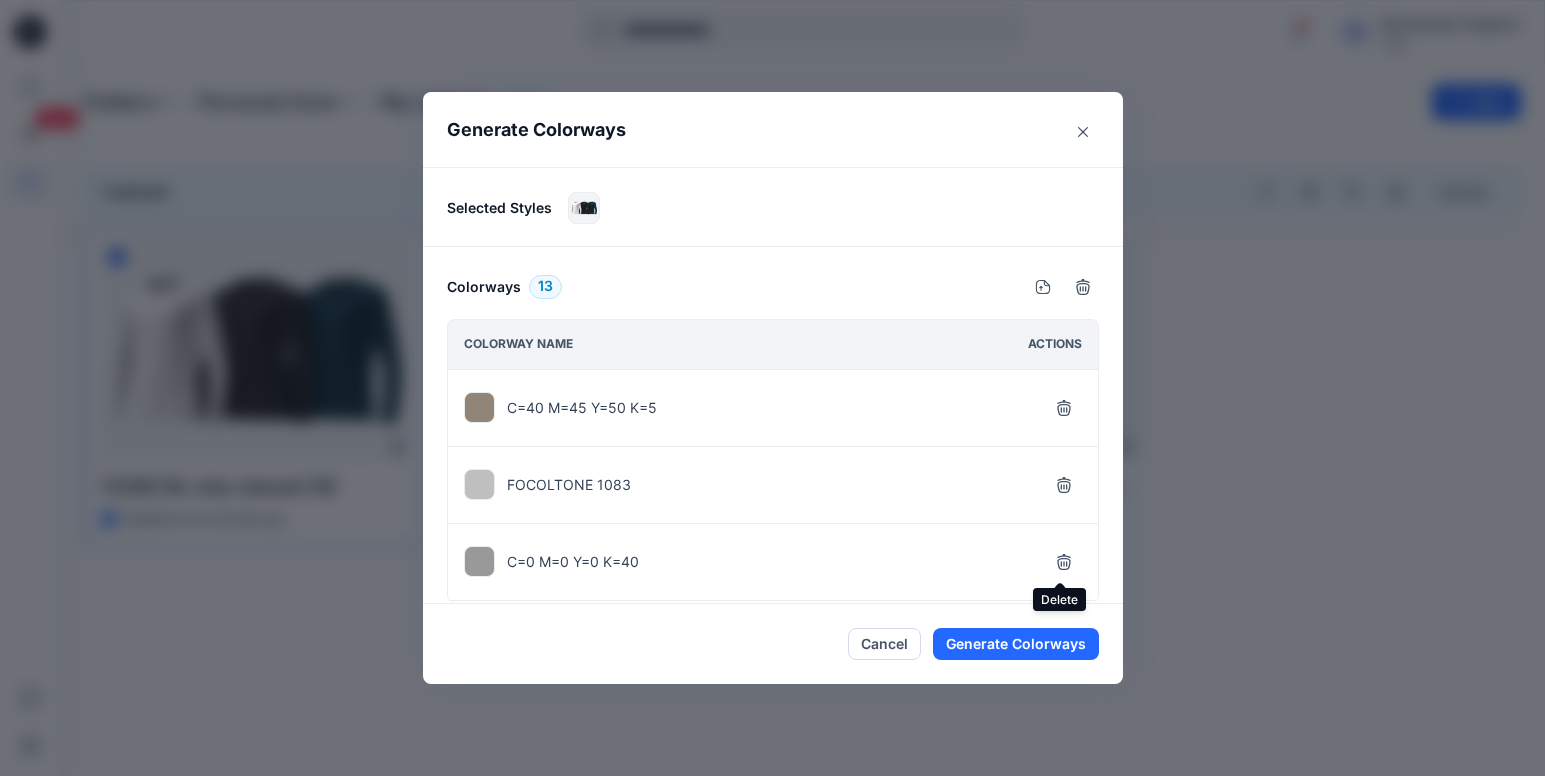 click 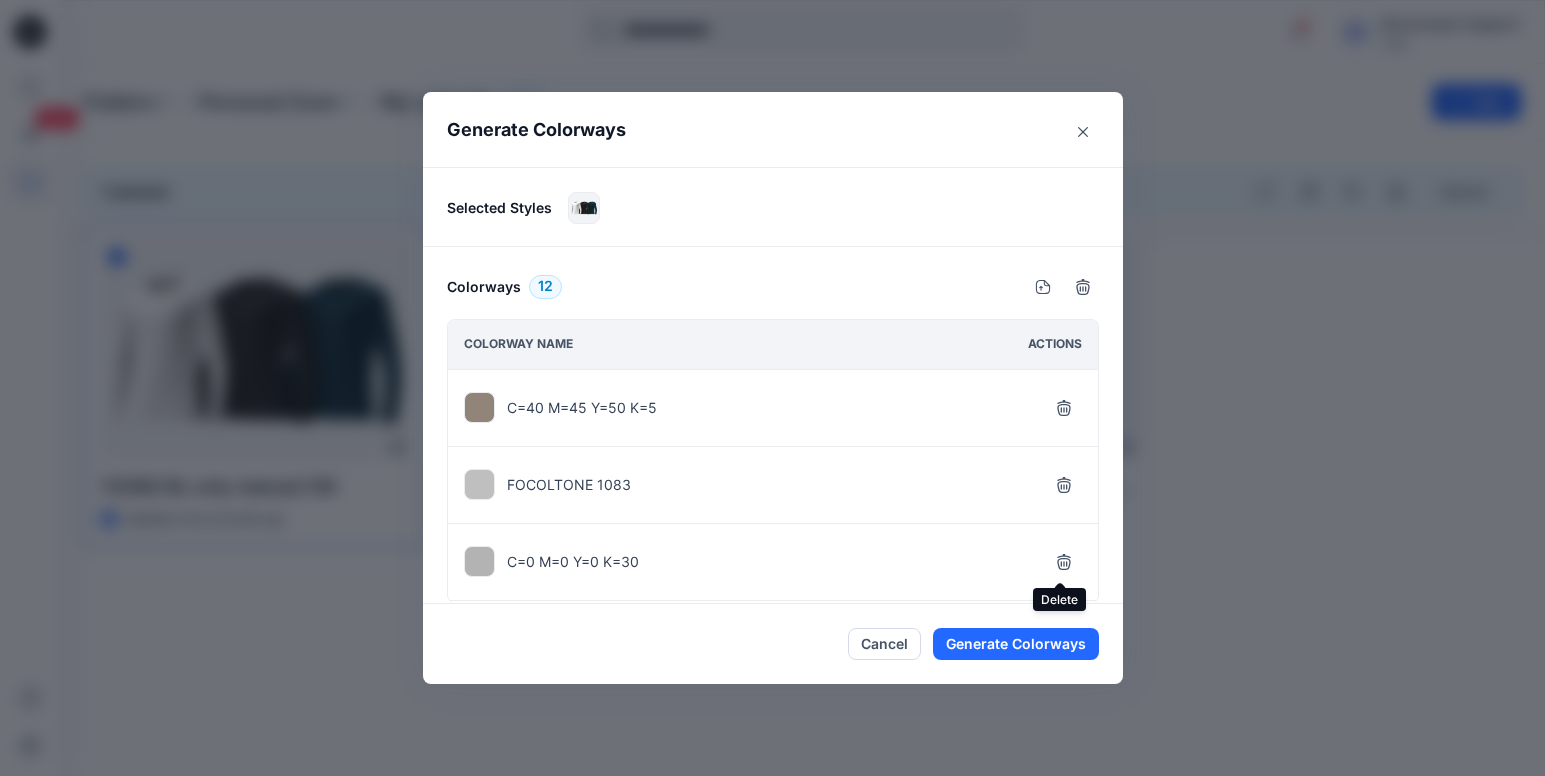 click 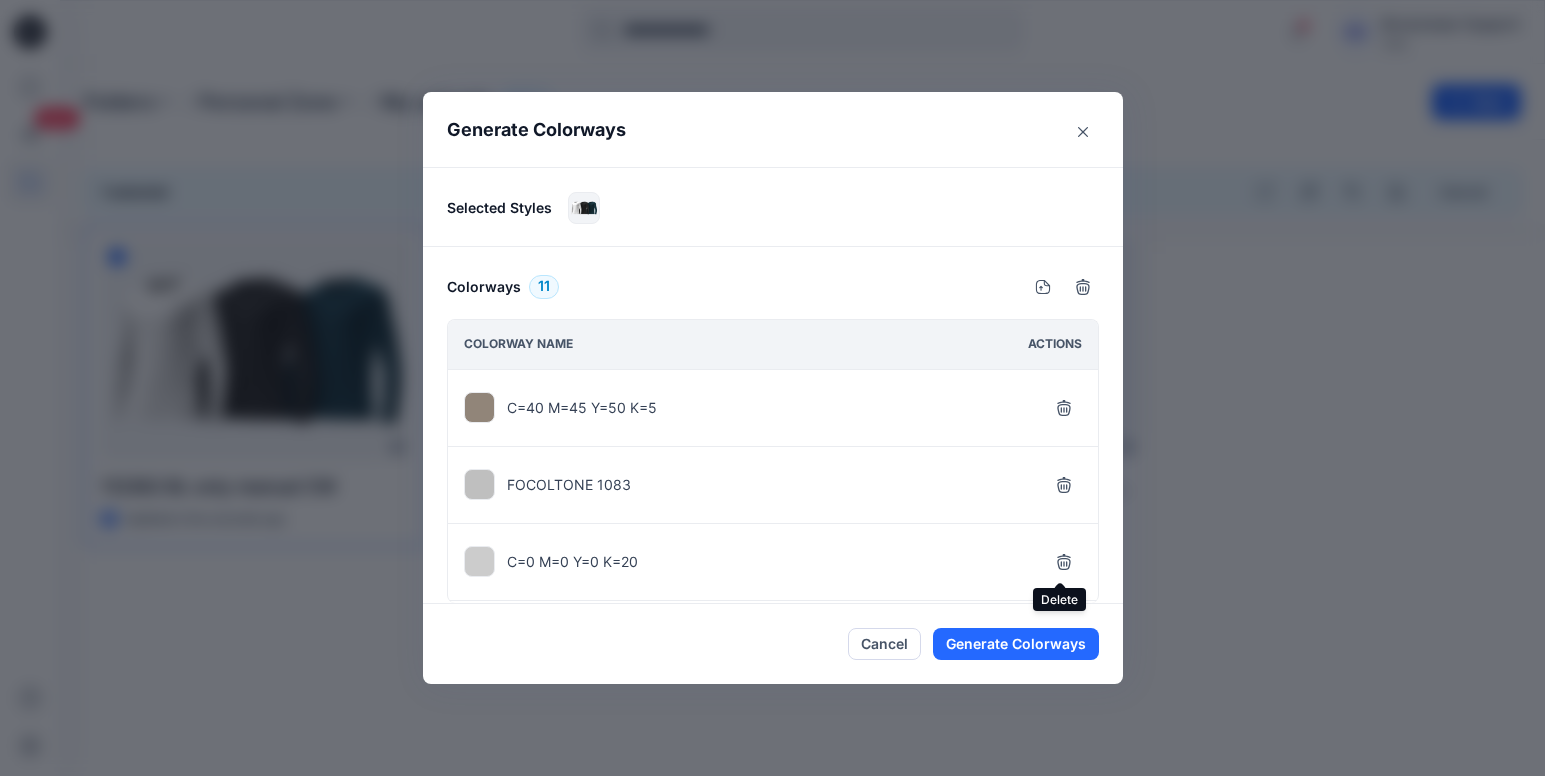 click 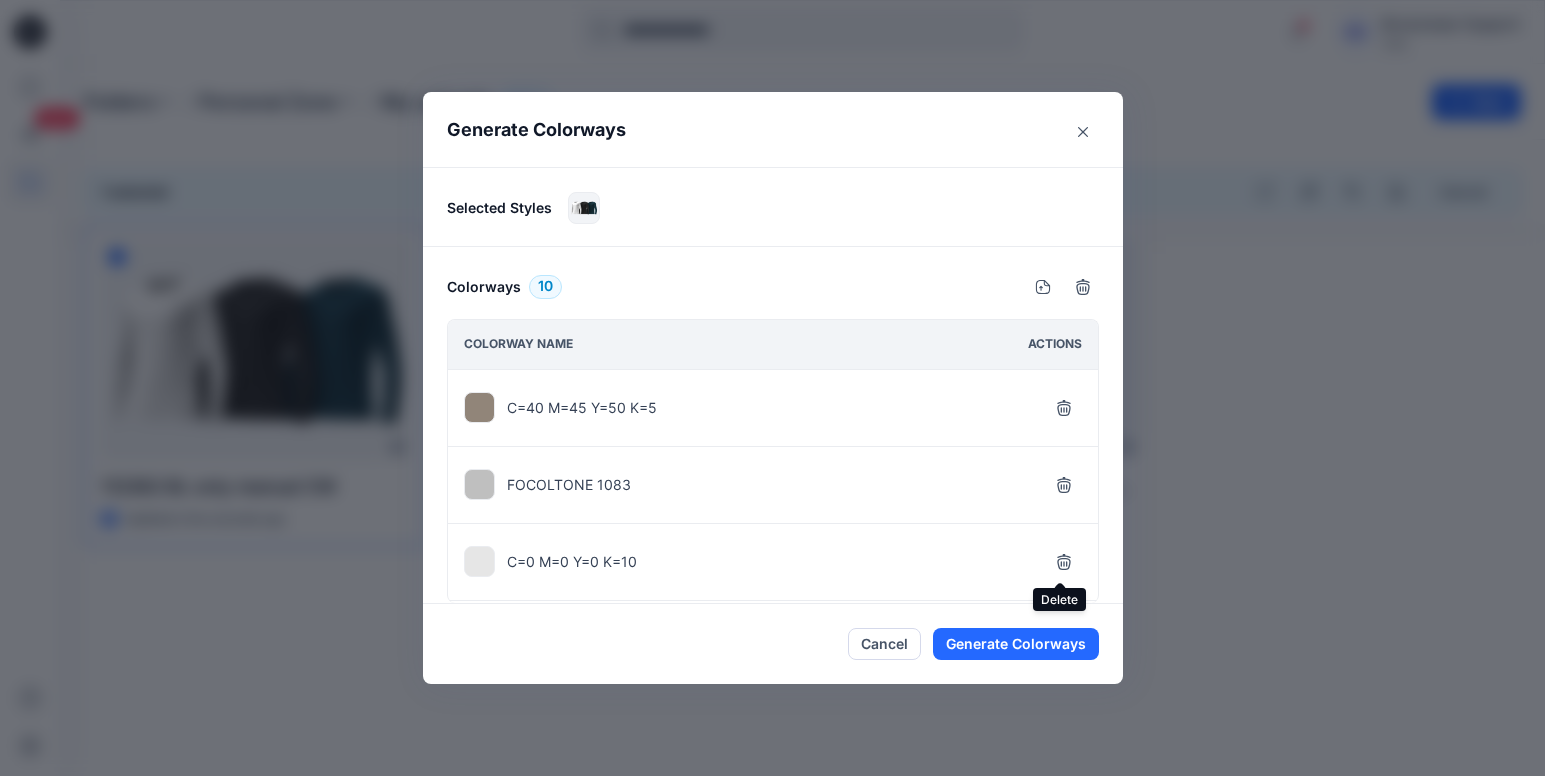 click 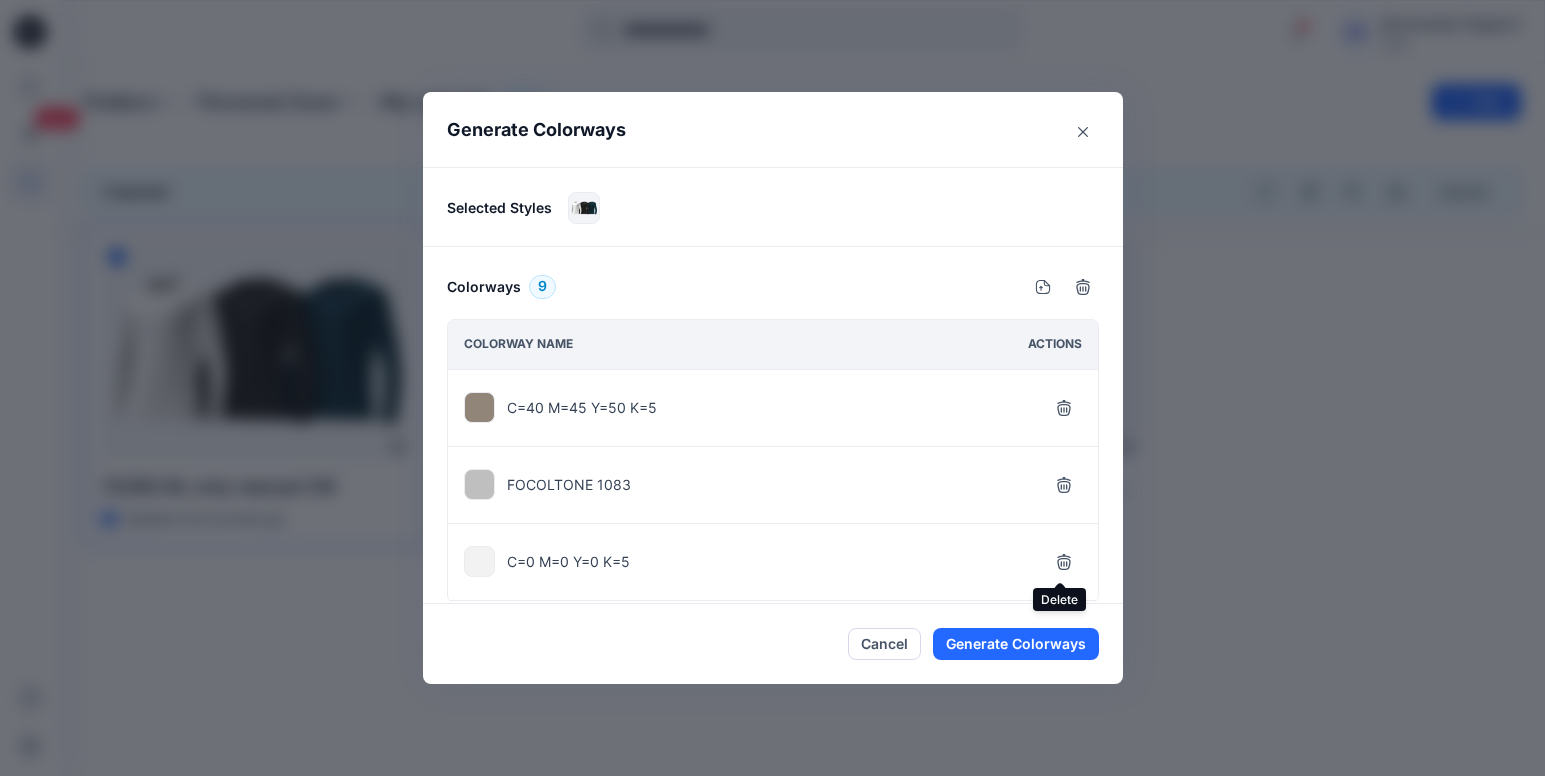 click 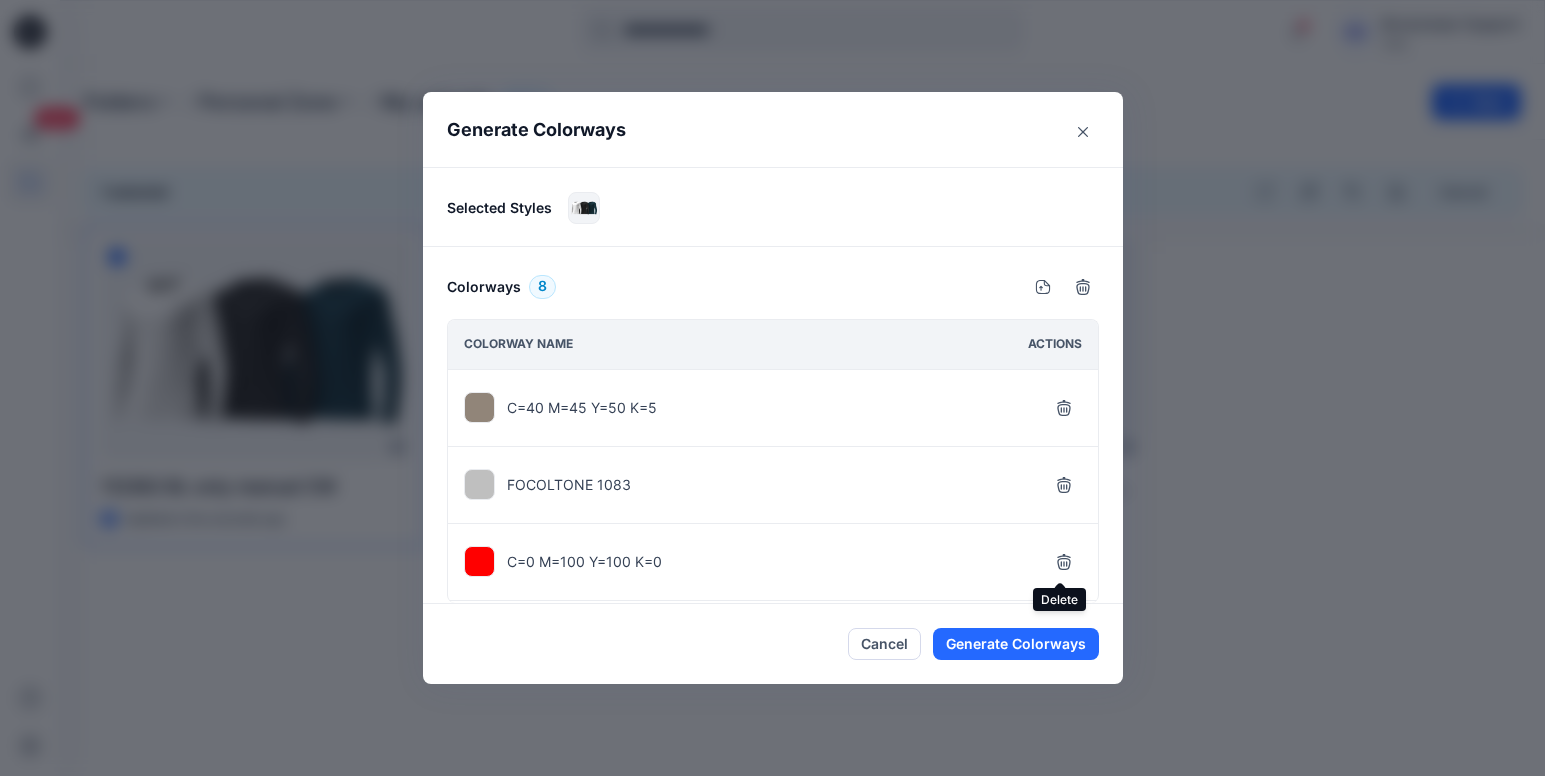 click 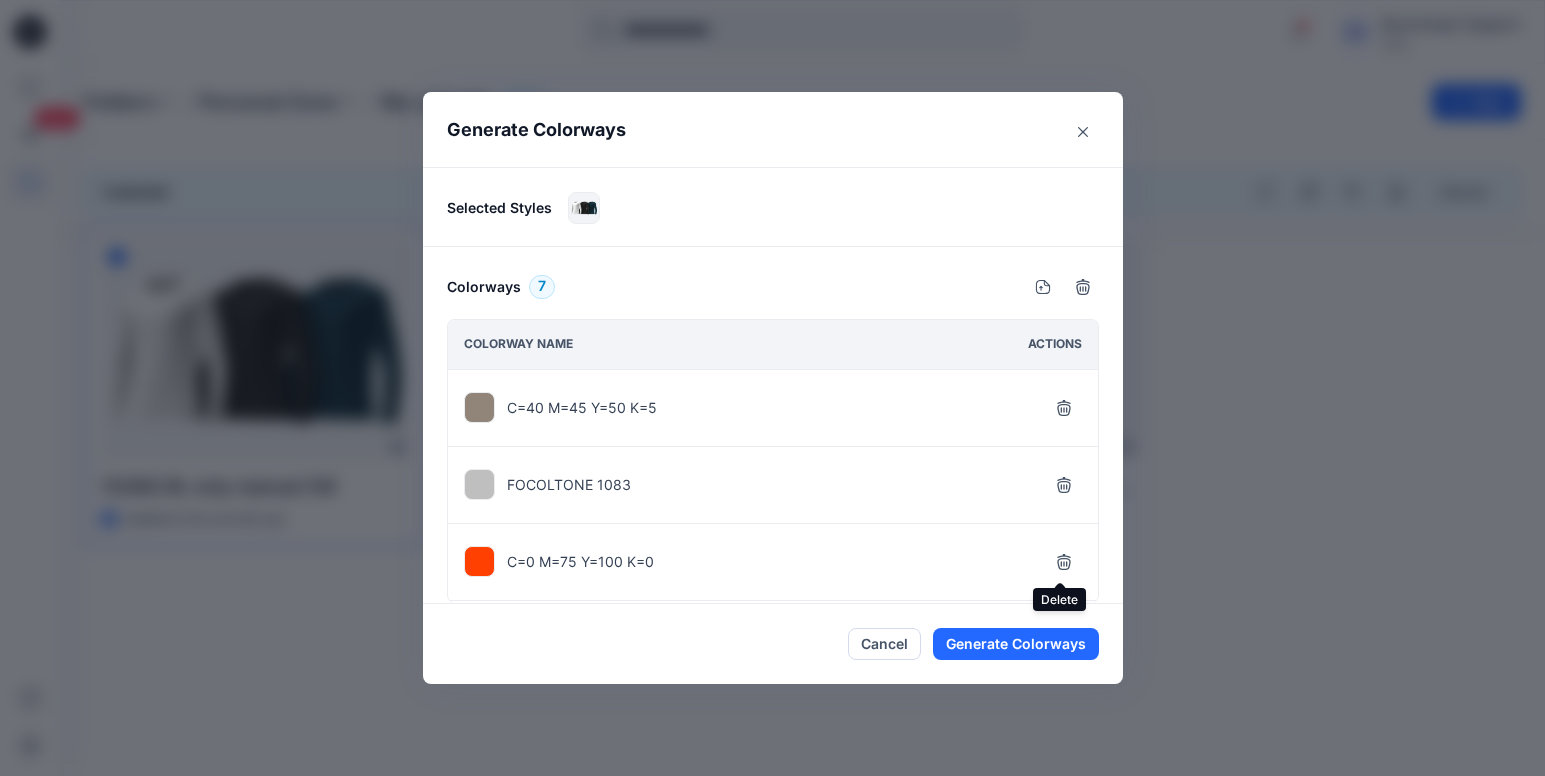 click 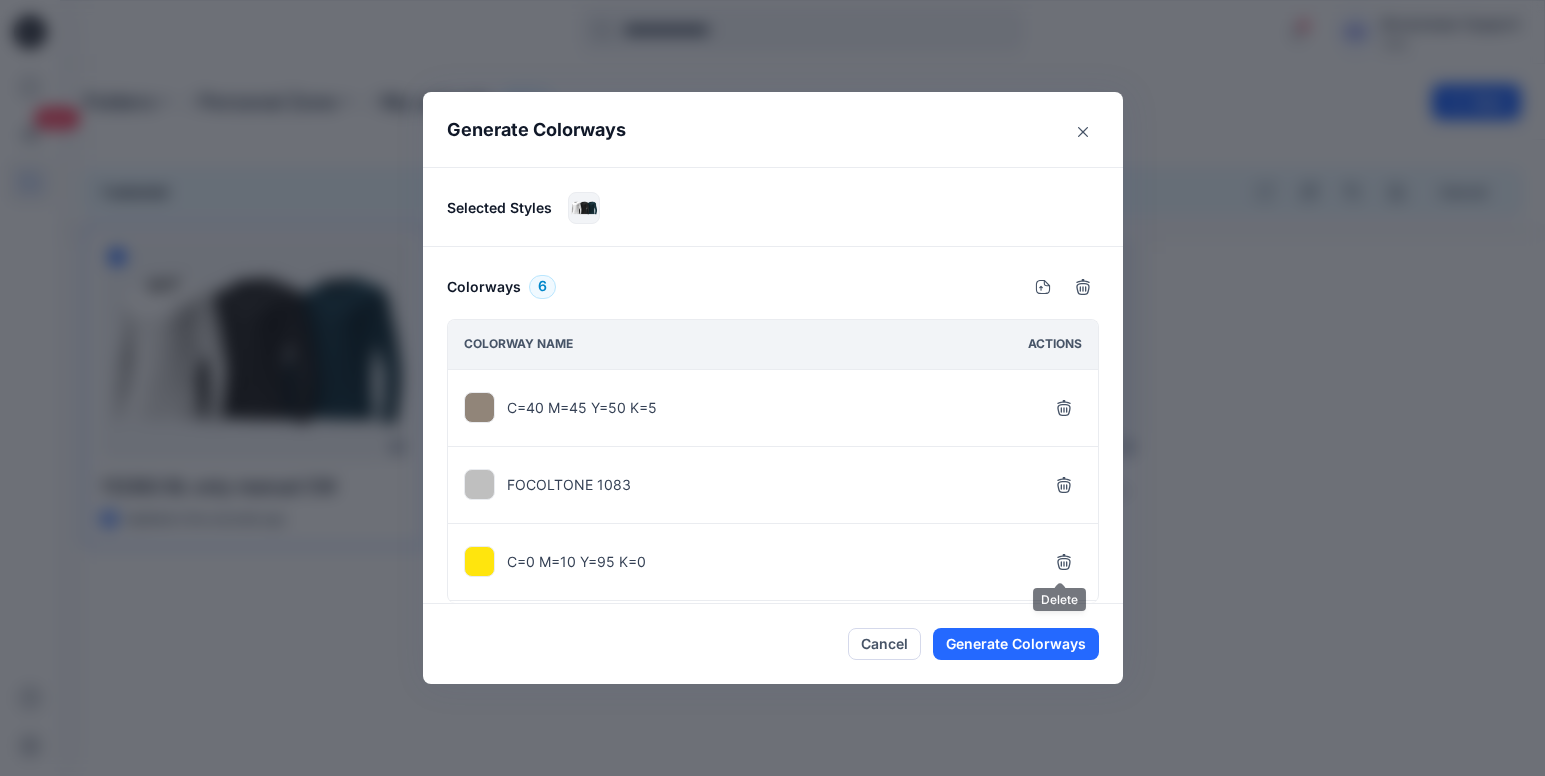 click 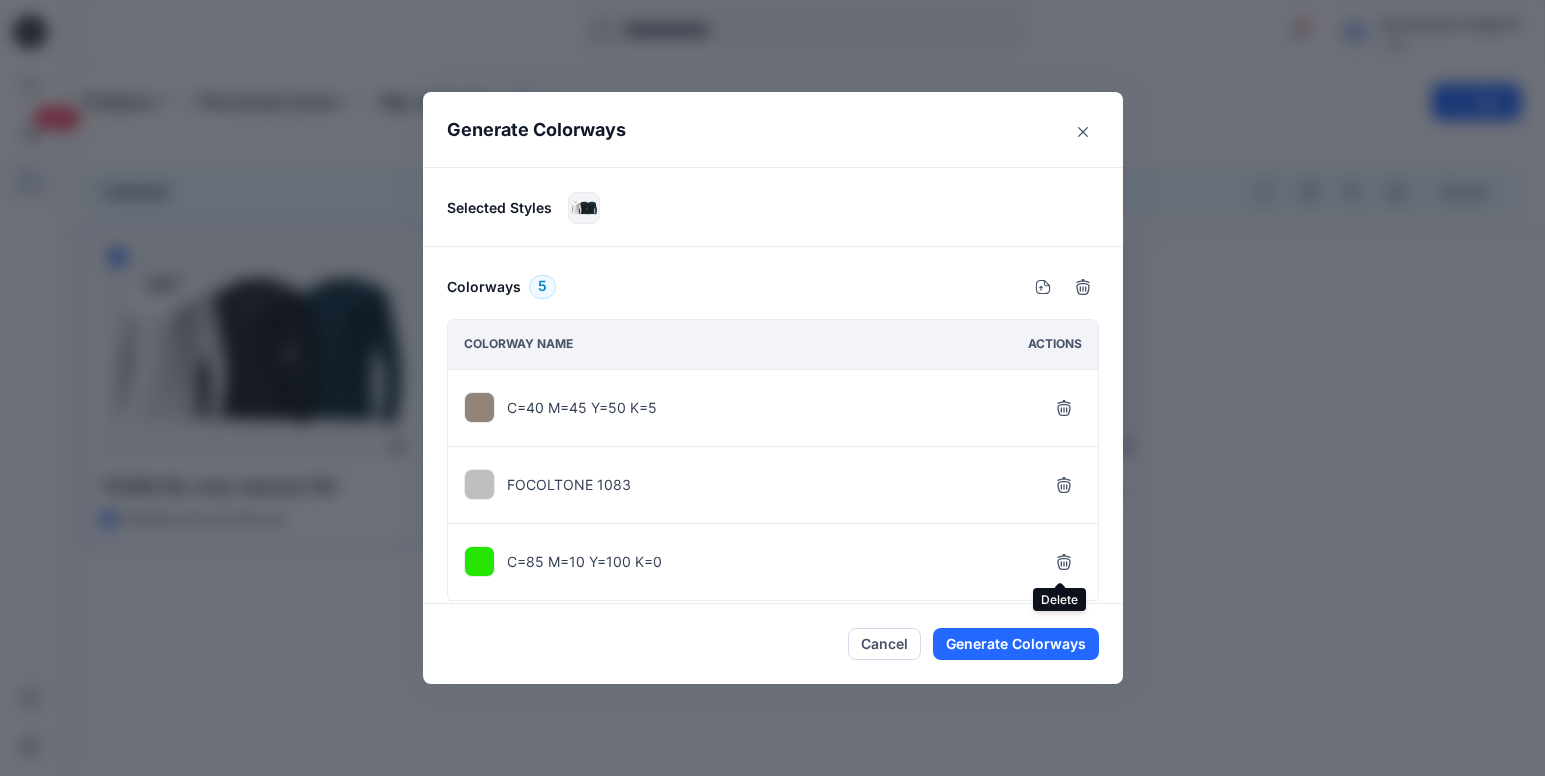 click 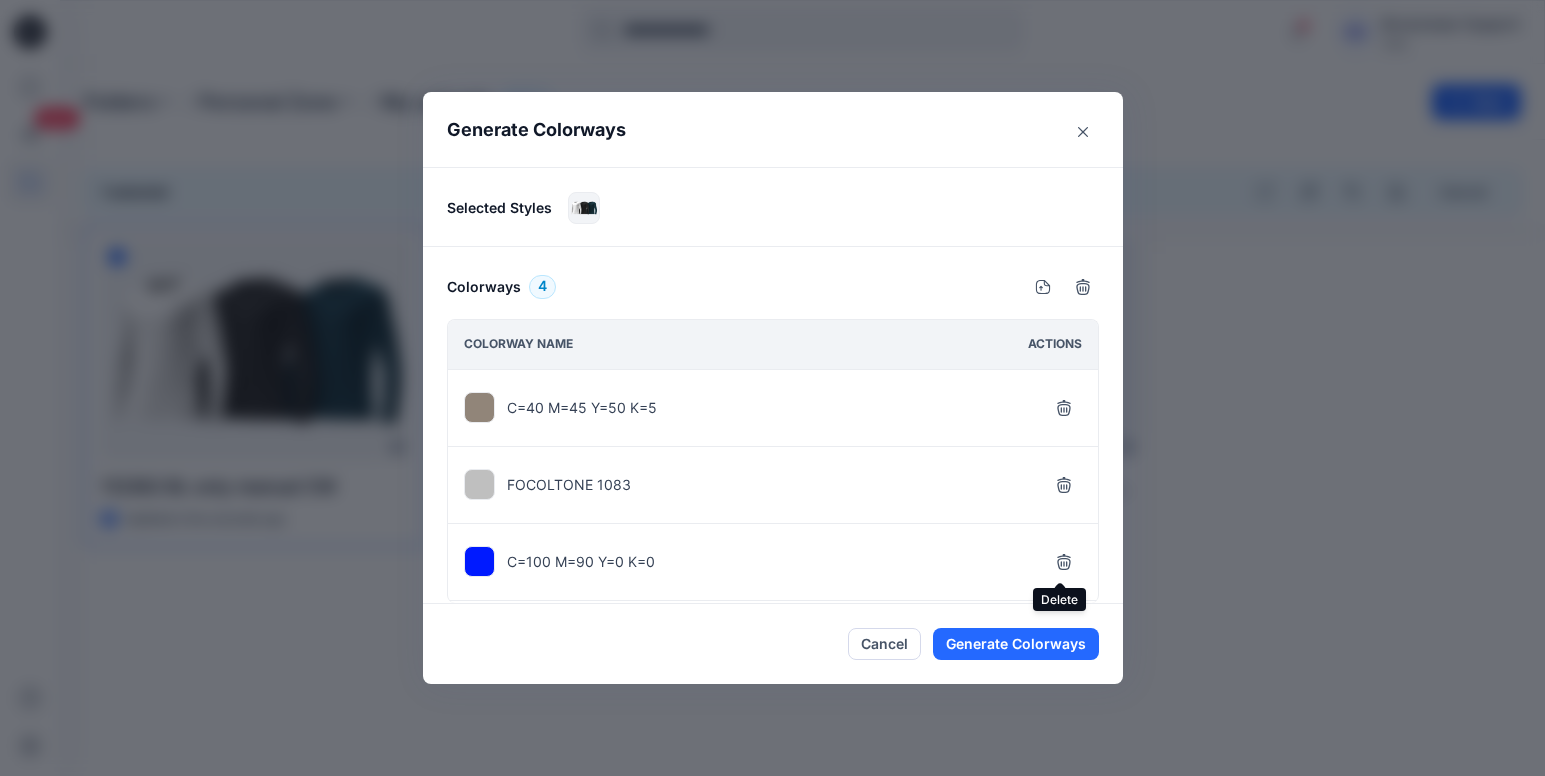 click 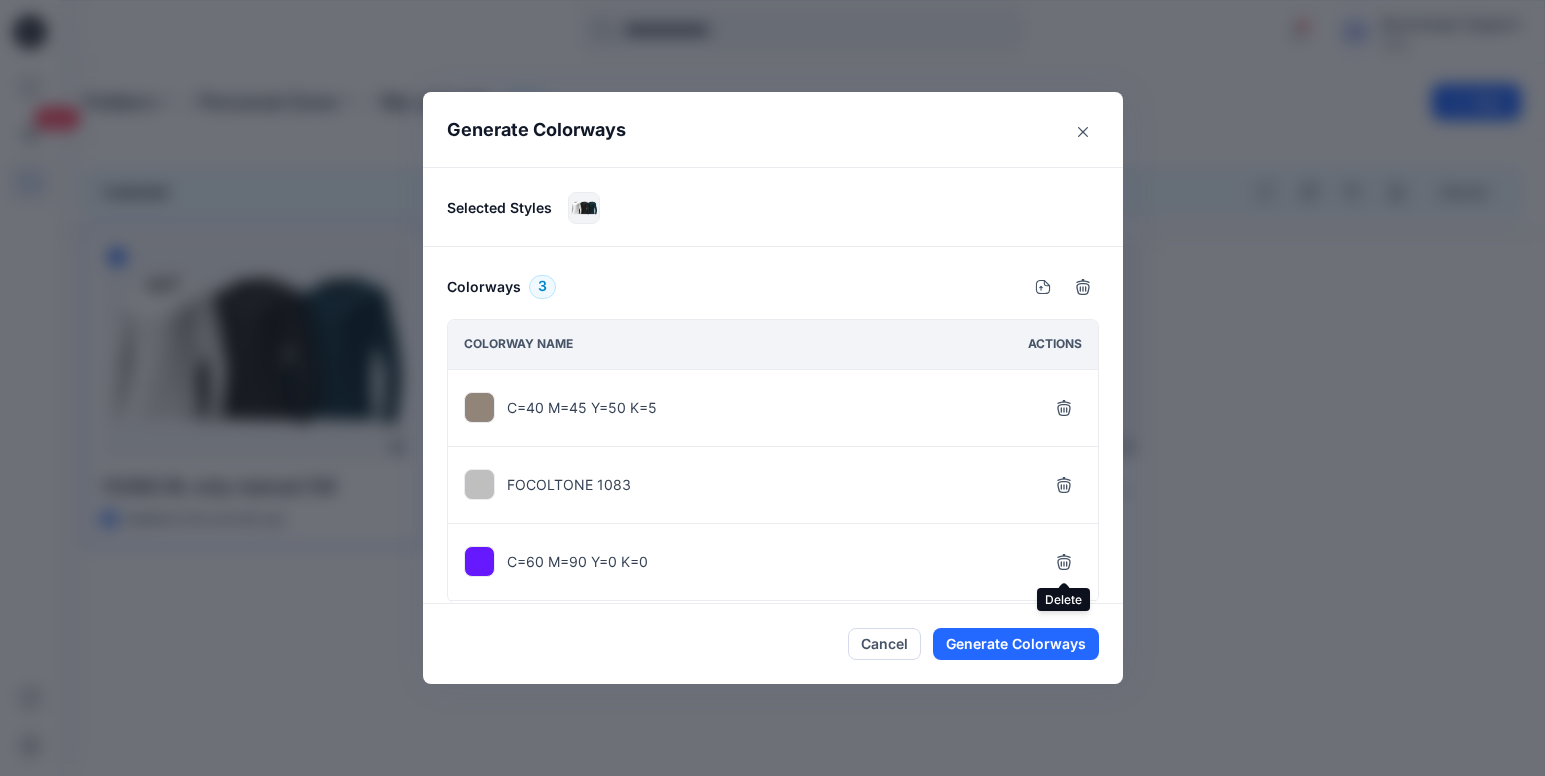 click 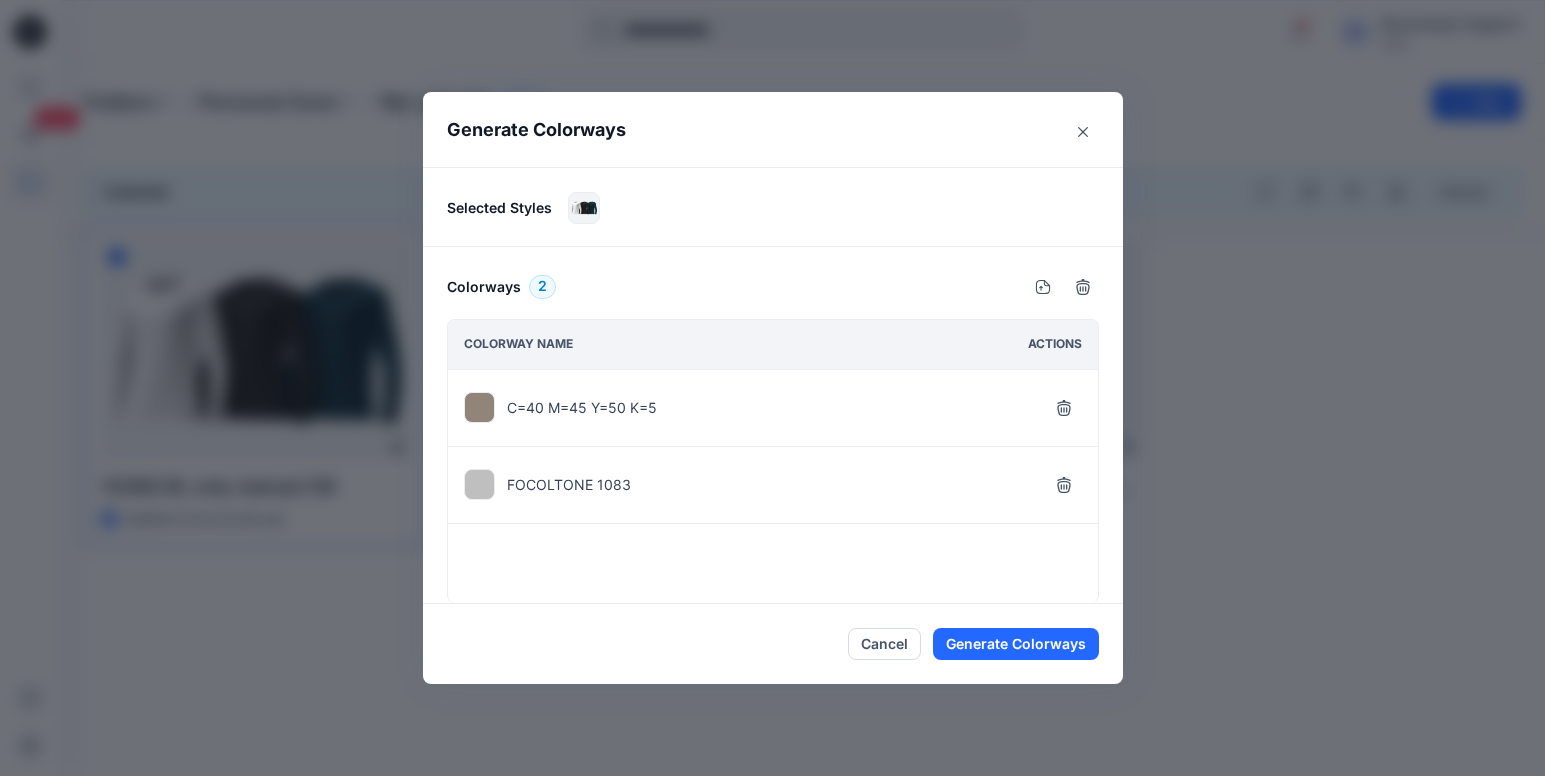 click on "C=40 M=45 Y=50 K=5 FOCOLTONE 1083" at bounding box center [773, 486] 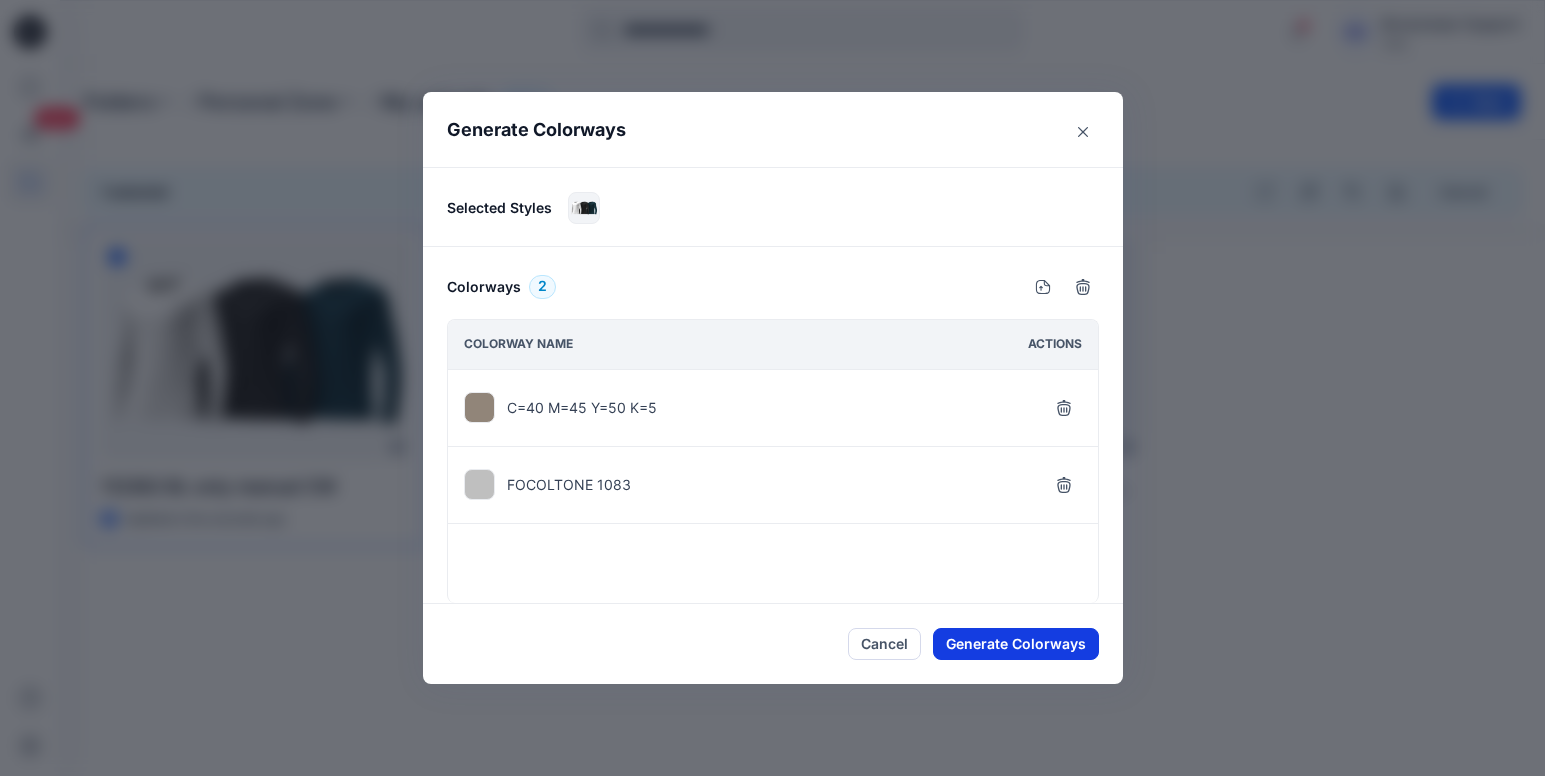 click on "Generate Colorways" at bounding box center (1016, 644) 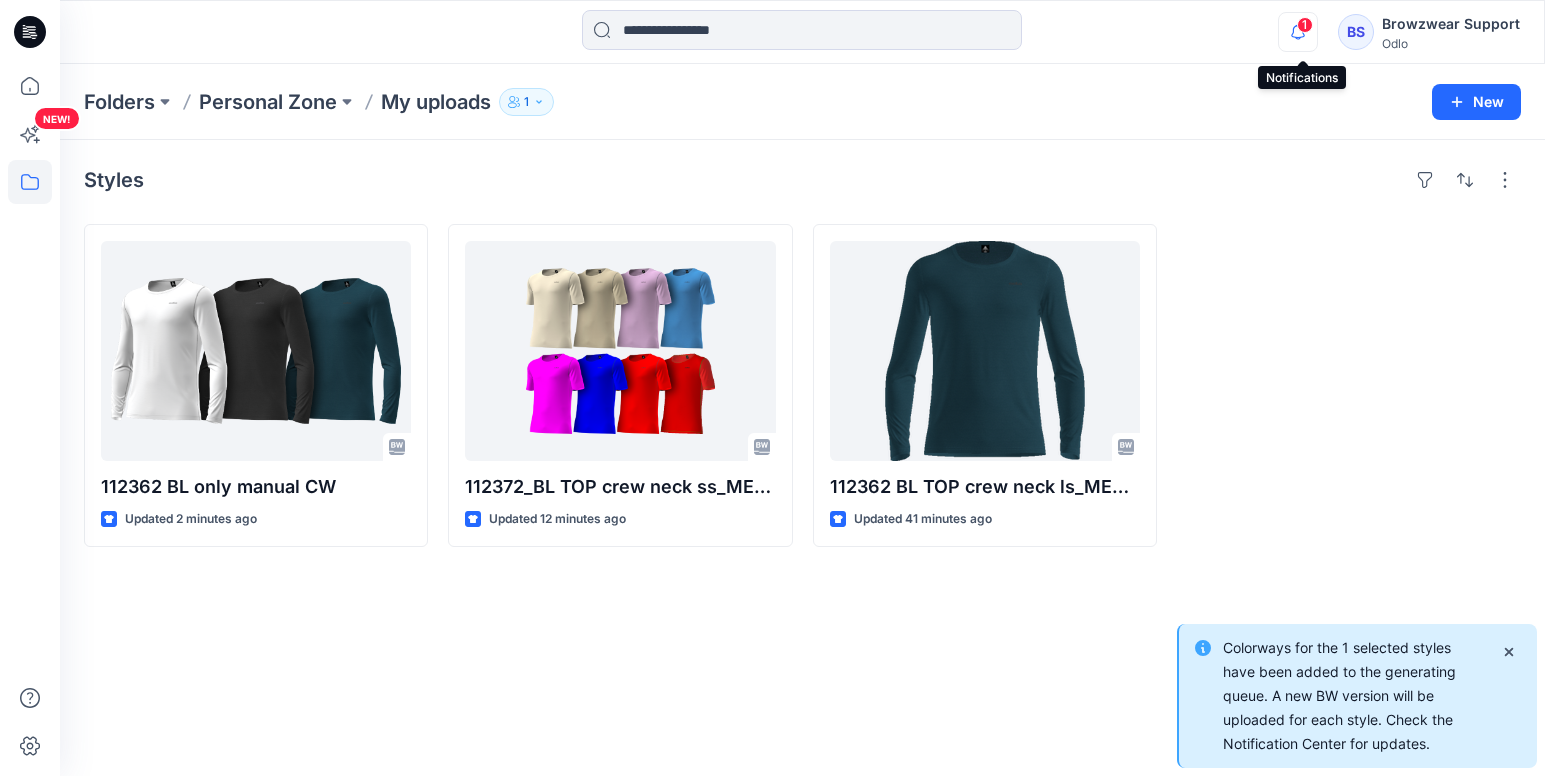 click 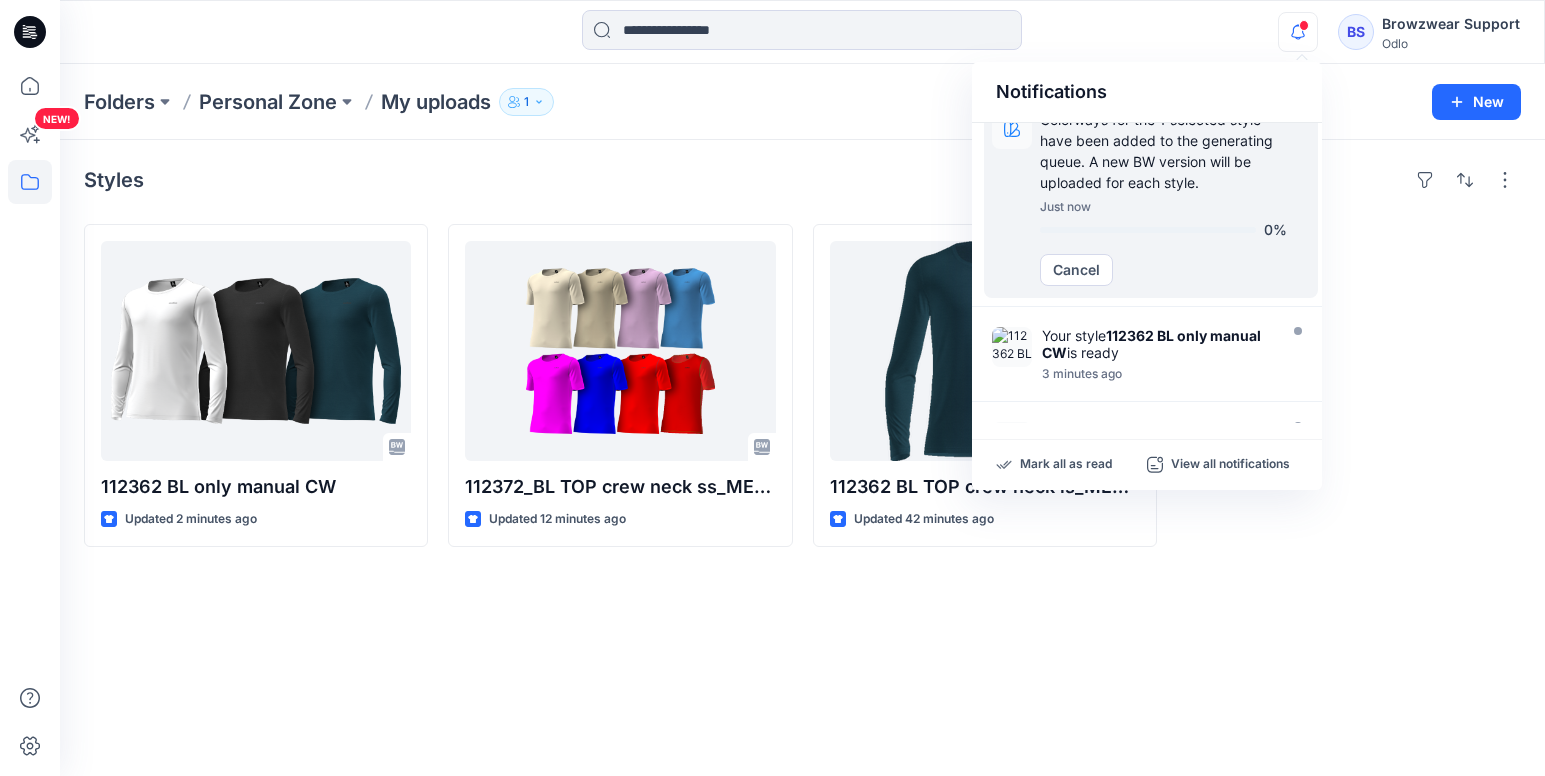 scroll, scrollTop: 0, scrollLeft: 0, axis: both 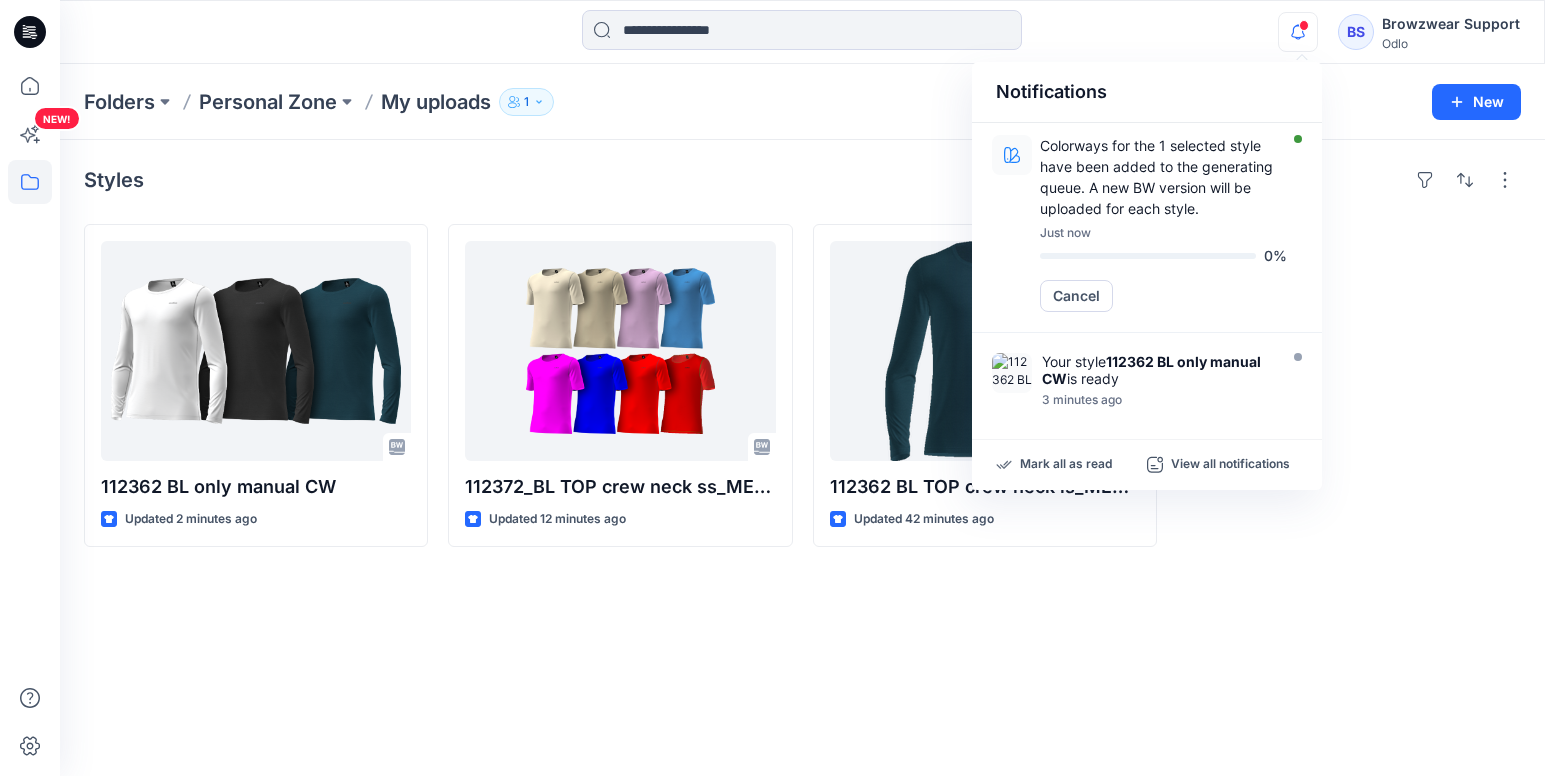 click on "Styles 112362 BL only manual CW Updated 2 minutes ago 112372_BL TOP crew neck ss_MERINO_FUNDAMENTALS_SMS_3D Updated 12 minutes ago 112362 BL TOP crew neck ls_MERINO_FUNDAMENTALS_SMS_3D Updated 42 minutes ago" at bounding box center [802, 458] 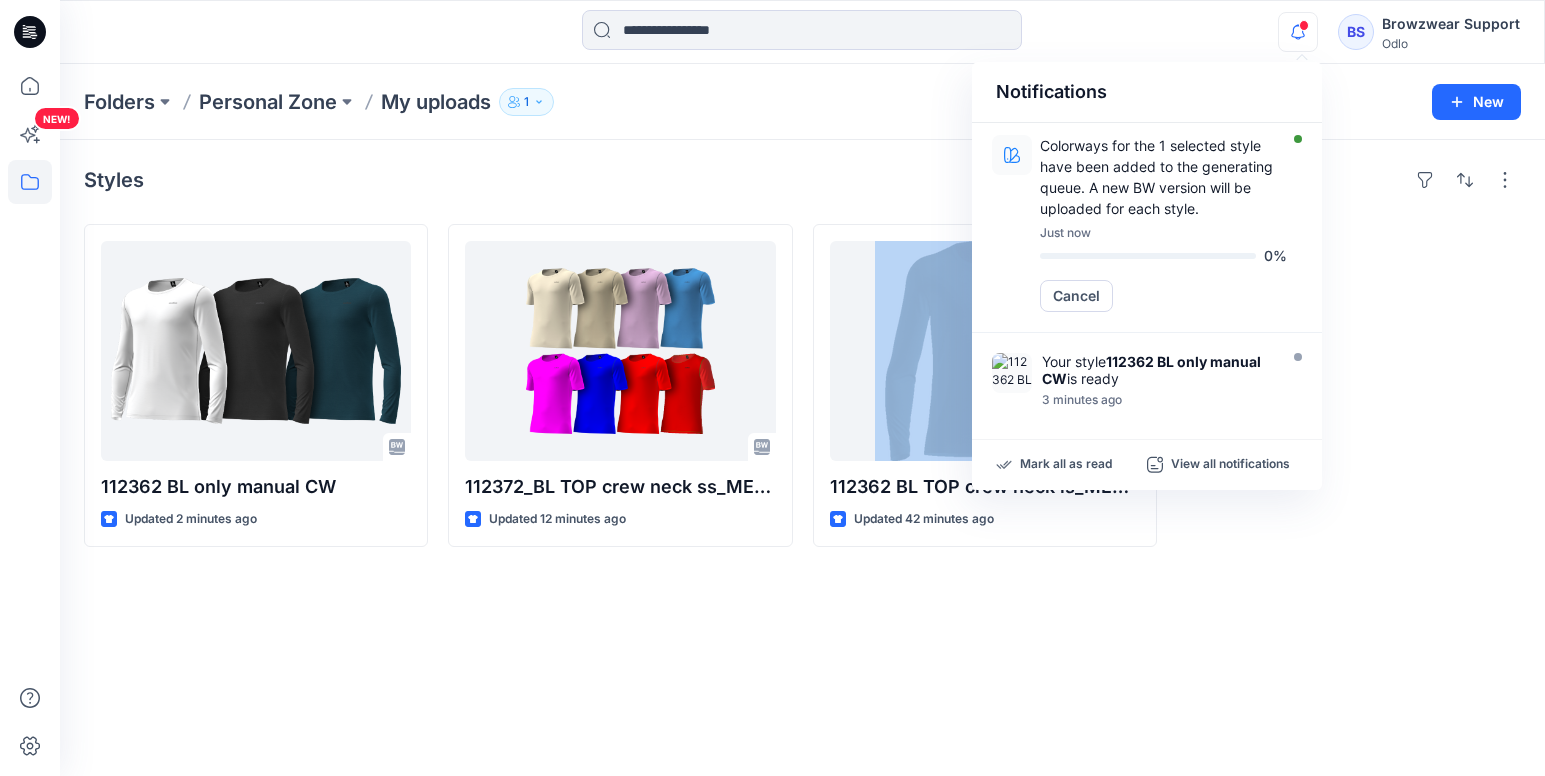 click on "Styles 112362 BL only manual CW Updated 2 minutes ago 112372_BL TOP crew neck ss_MERINO_FUNDAMENTALS_SMS_3D Updated 12 minutes ago 112362 BL TOP crew neck ls_MERINO_FUNDAMENTALS_SMS_3D Updated 42 minutes ago" at bounding box center (802, 458) 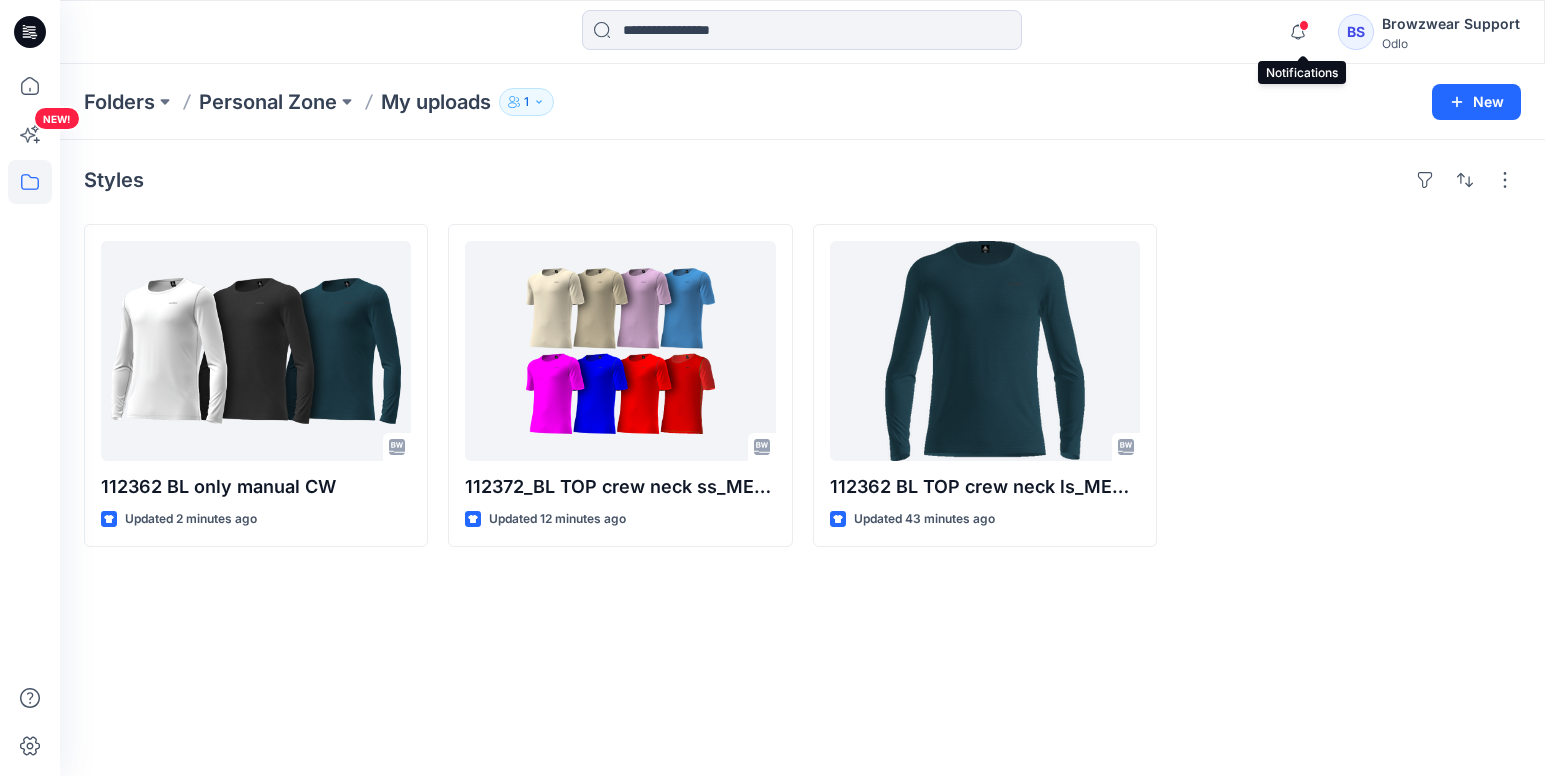 click at bounding box center (1304, 25) 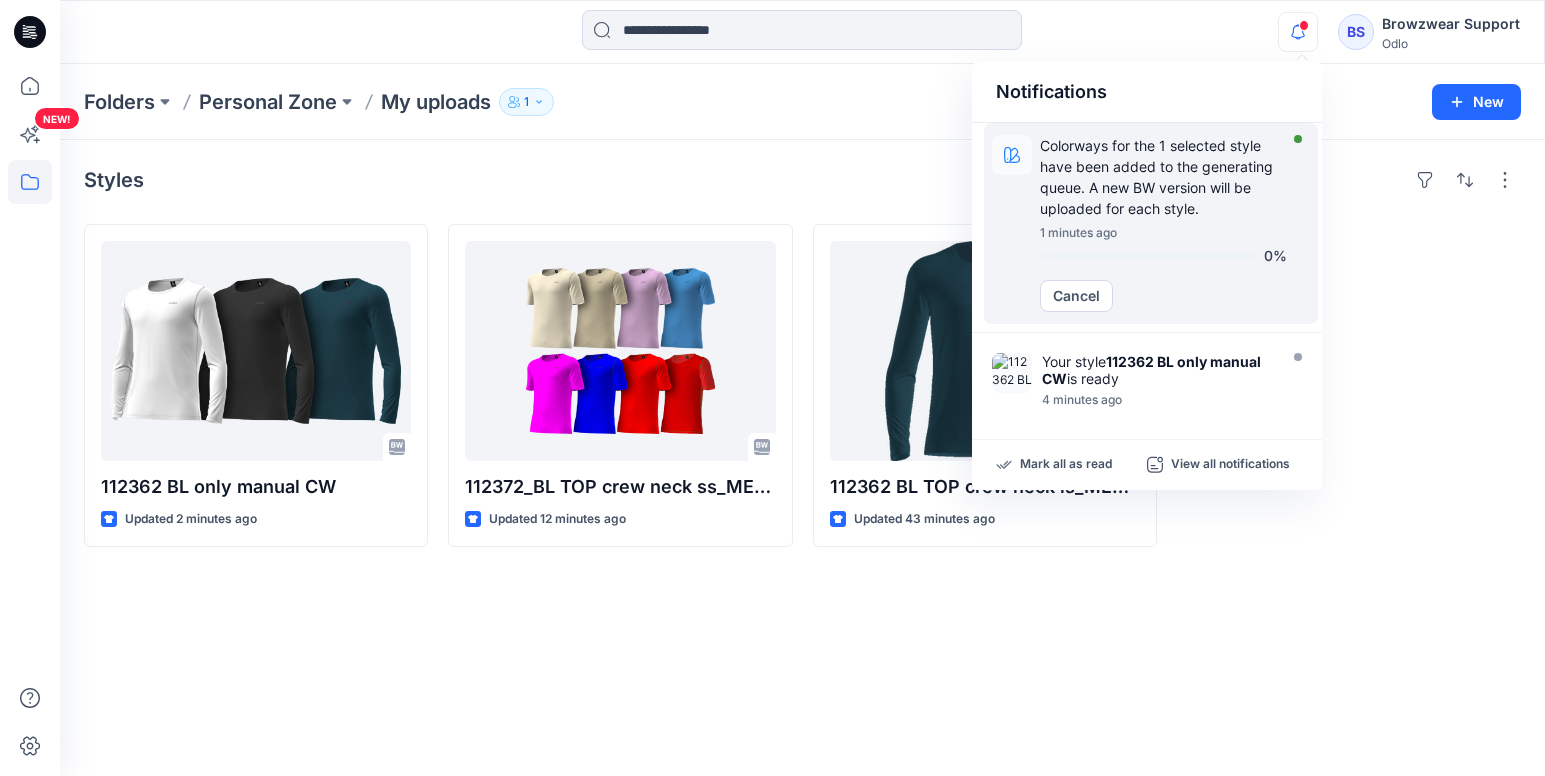 click on "Colorways for the 1 selected style have been added to the generating queue. A new BW version will be uploaded for each style." at bounding box center (1163, 177) 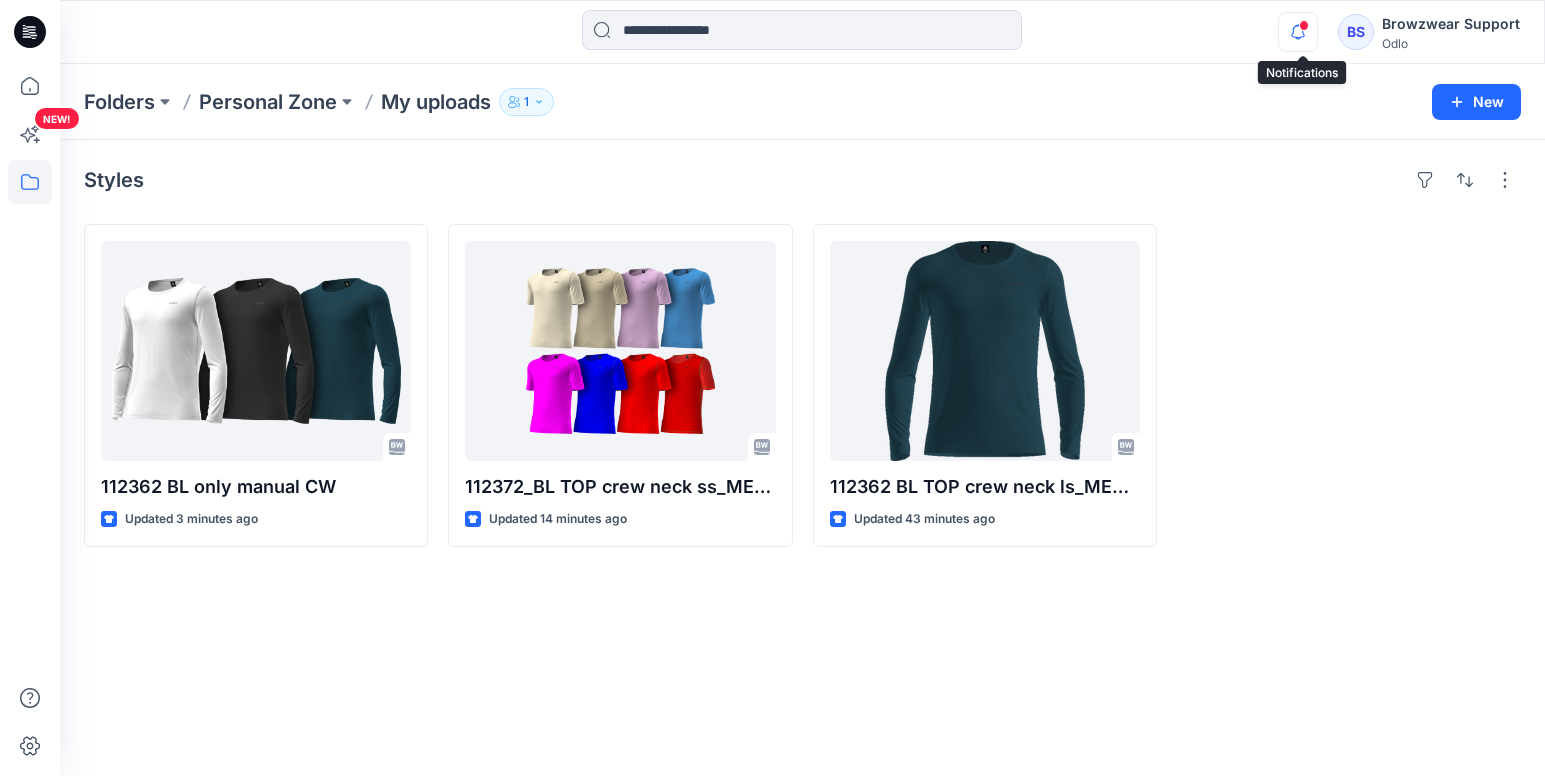 click 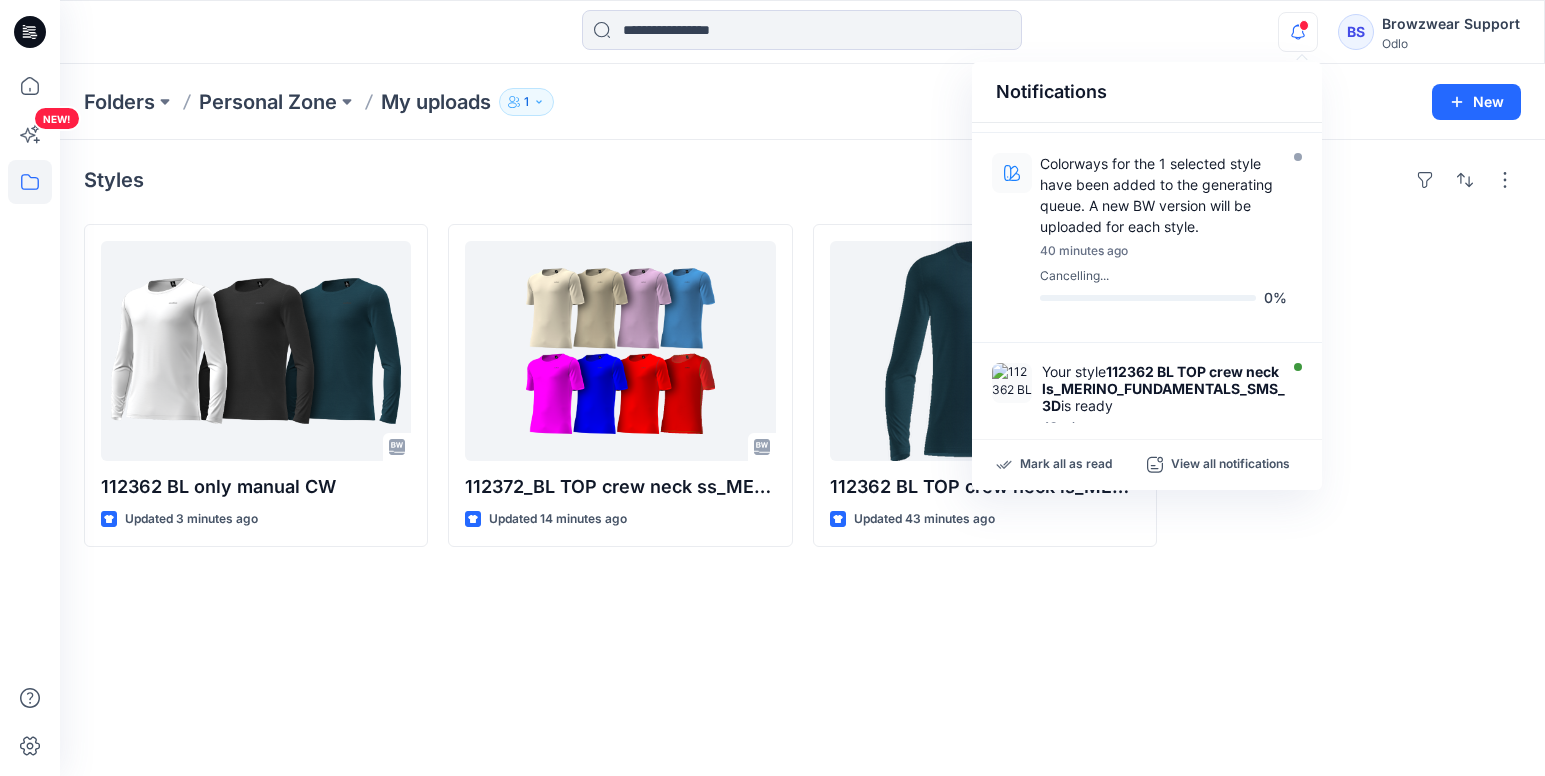 scroll, scrollTop: 600, scrollLeft: 0, axis: vertical 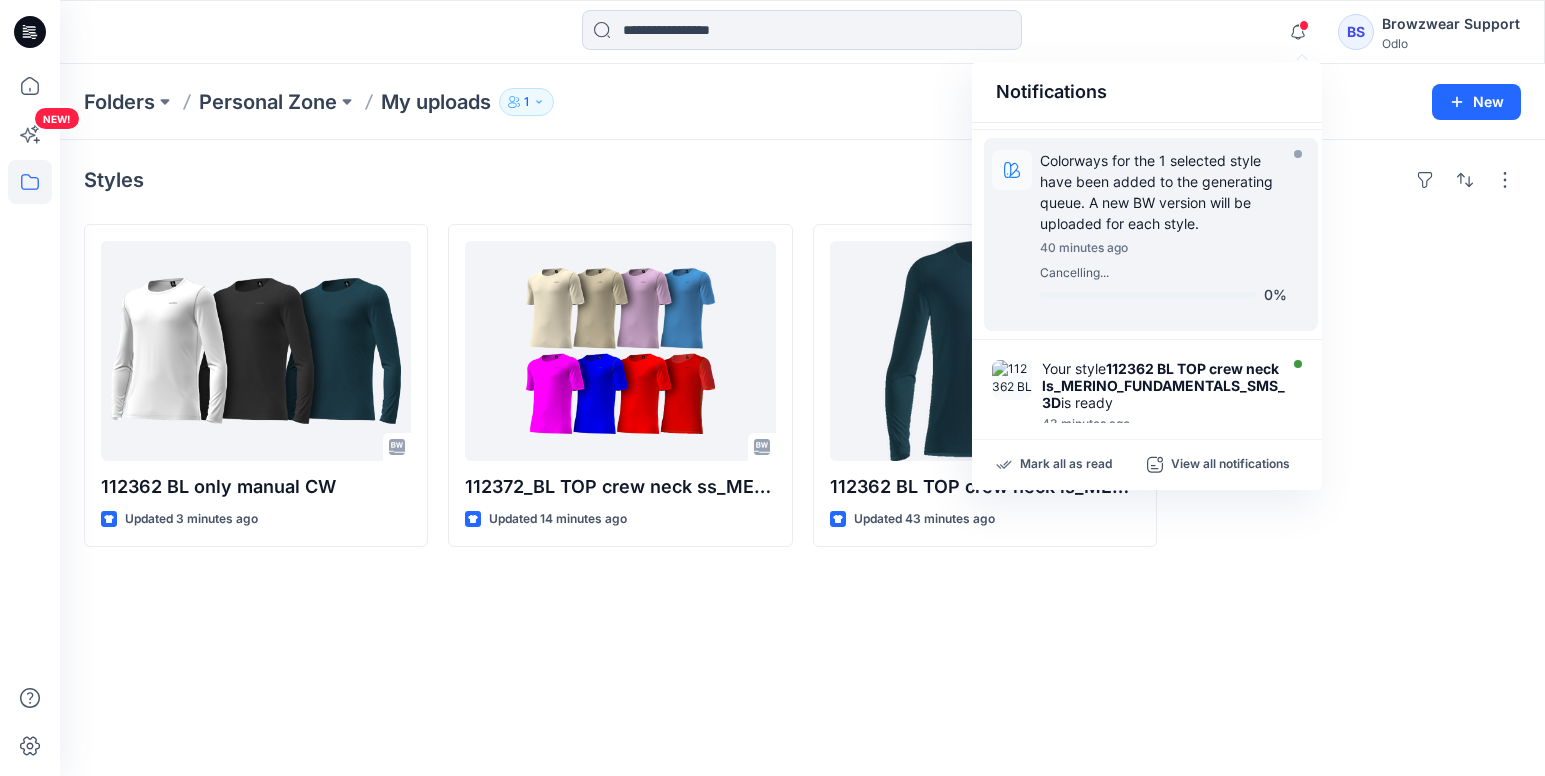 click on "Cancelling..." at bounding box center [1163, 273] 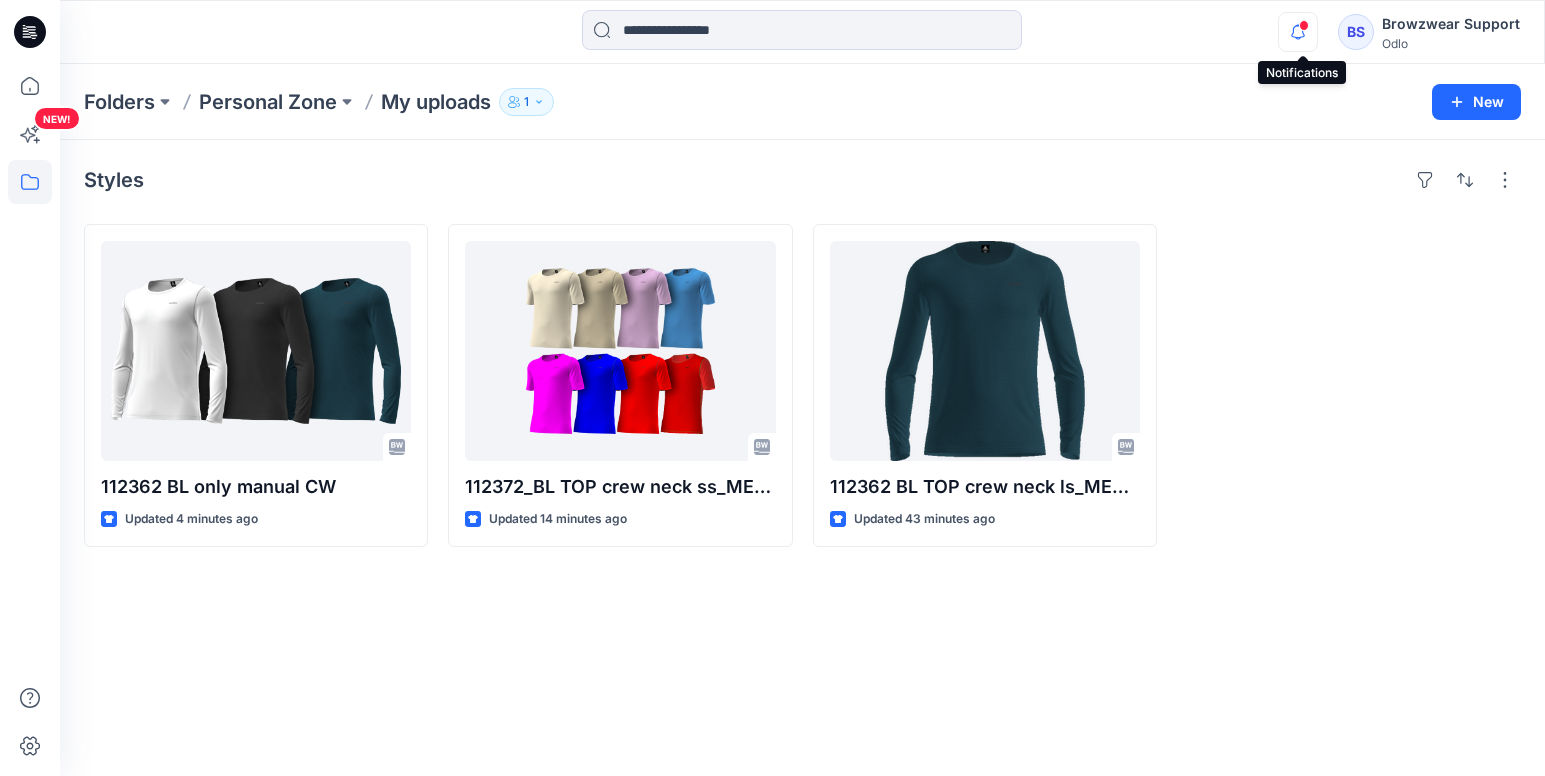 click 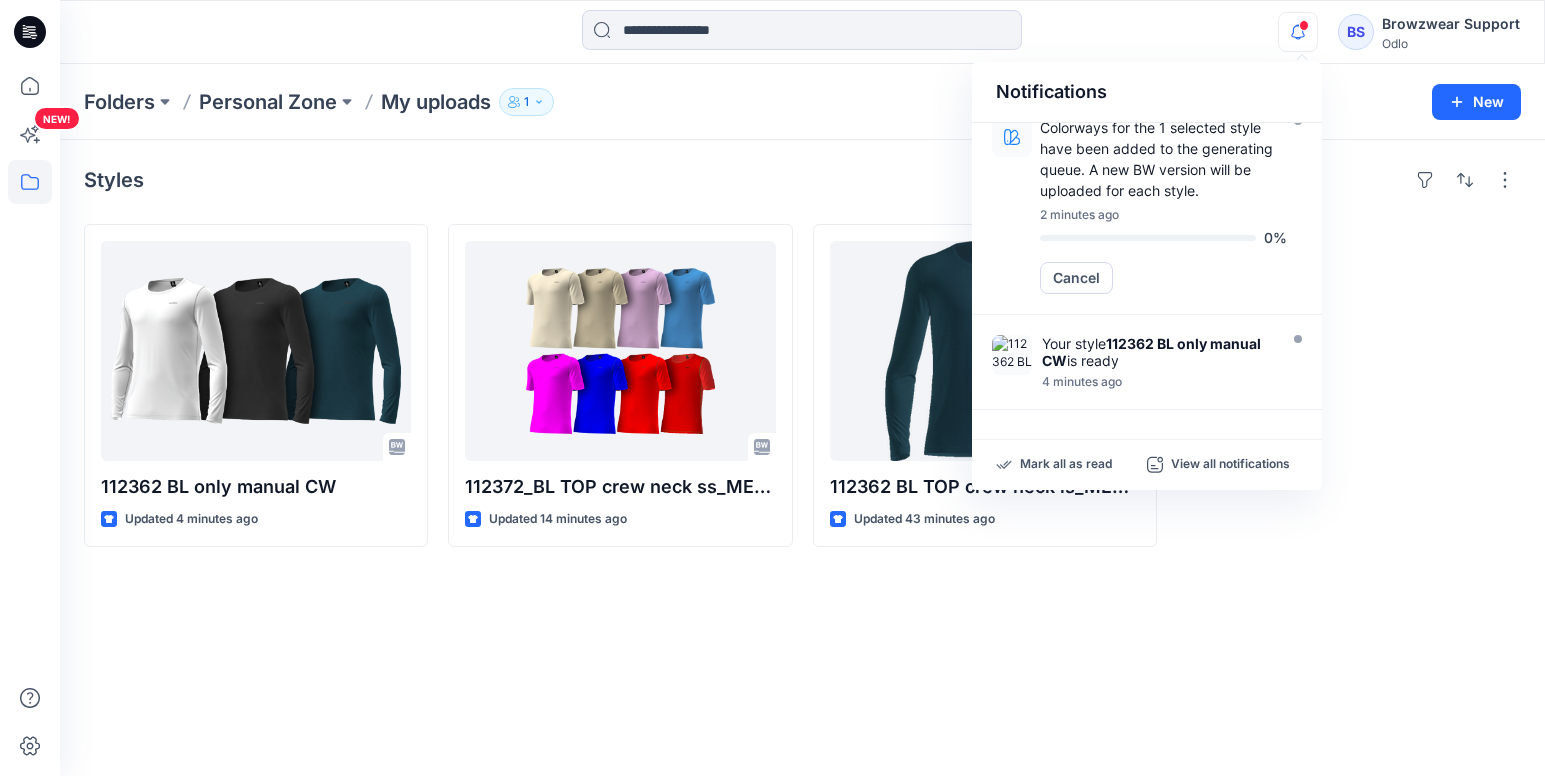 scroll, scrollTop: 0, scrollLeft: 0, axis: both 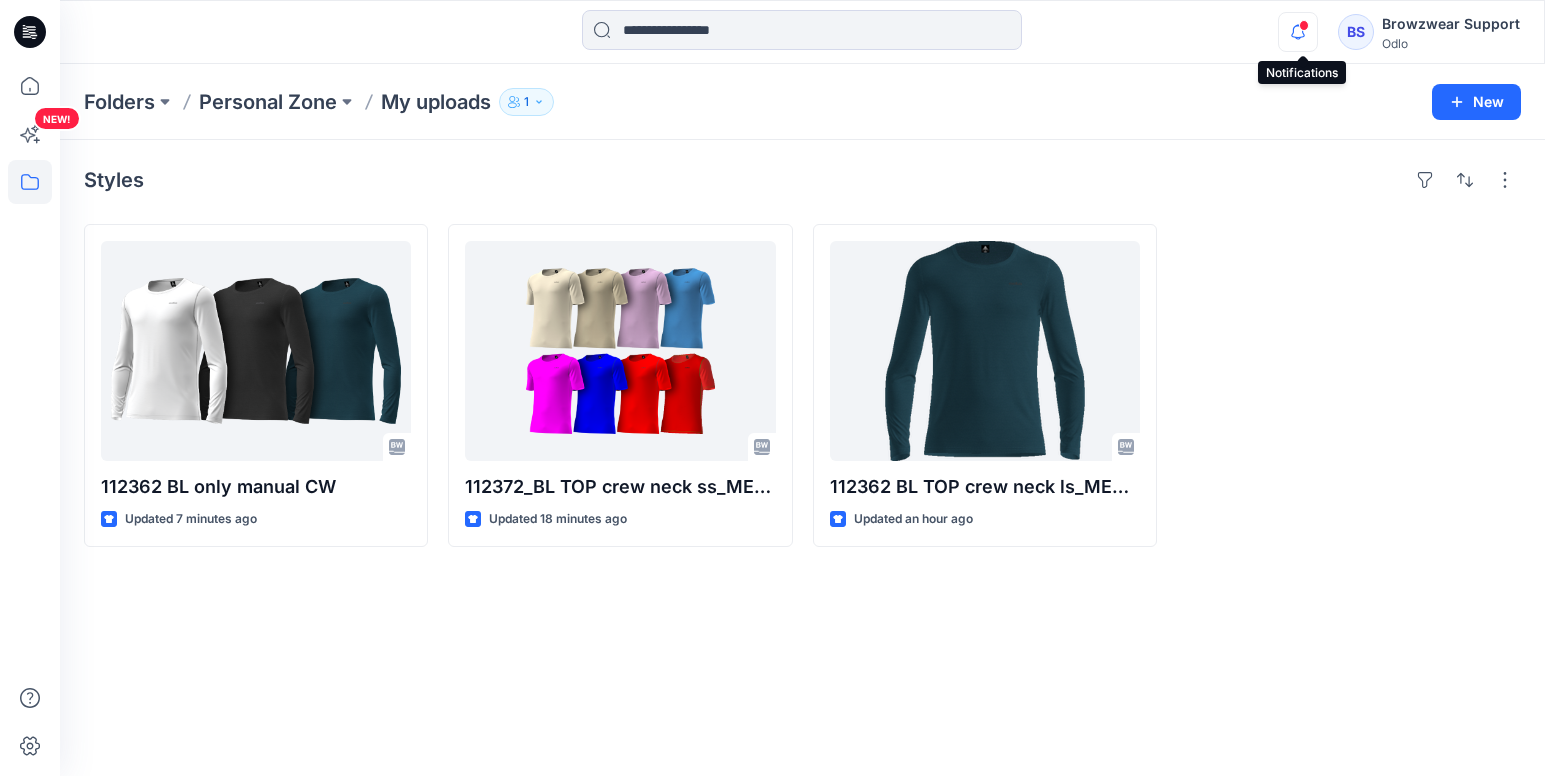 click 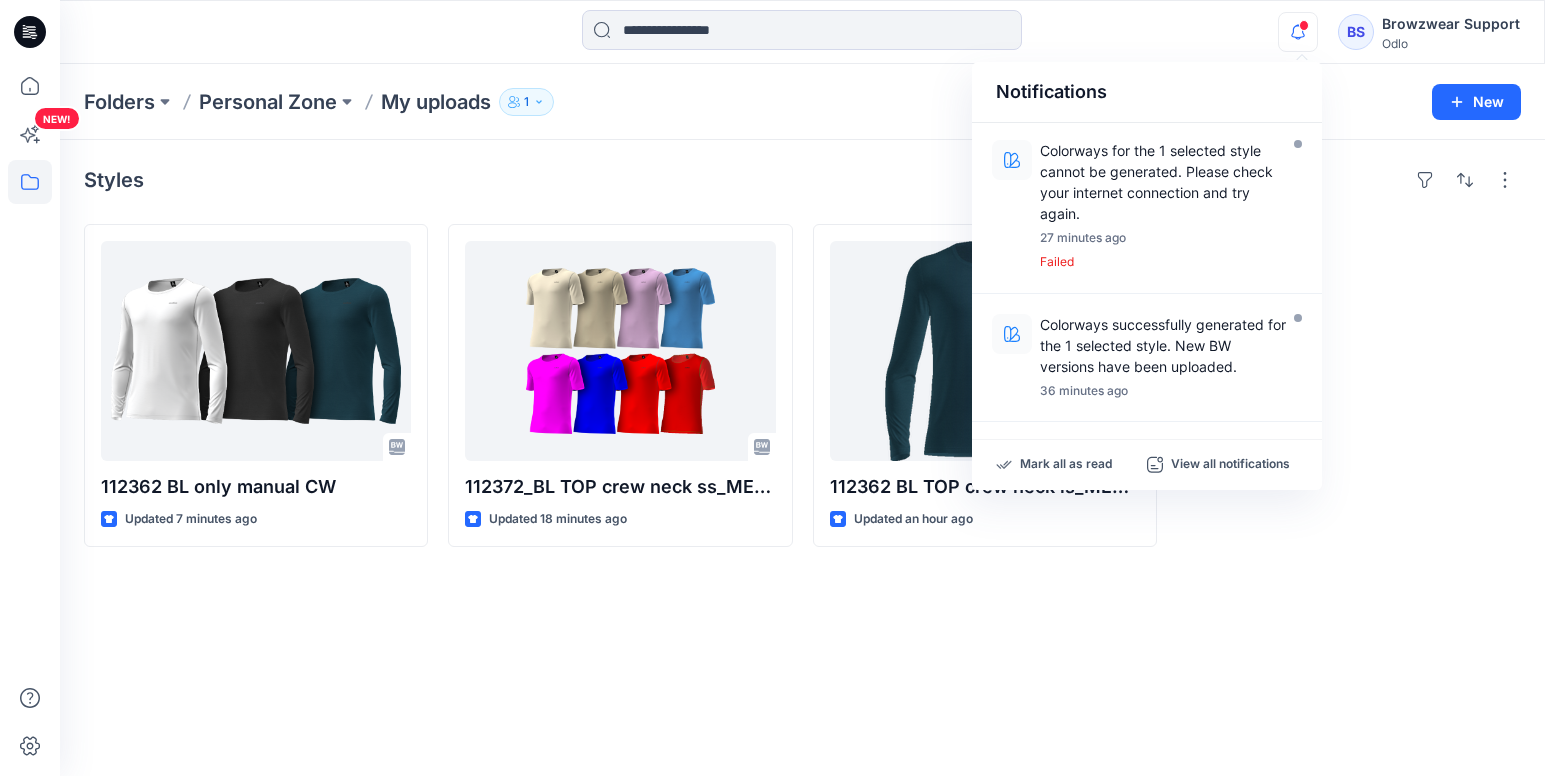 scroll, scrollTop: 300, scrollLeft: 0, axis: vertical 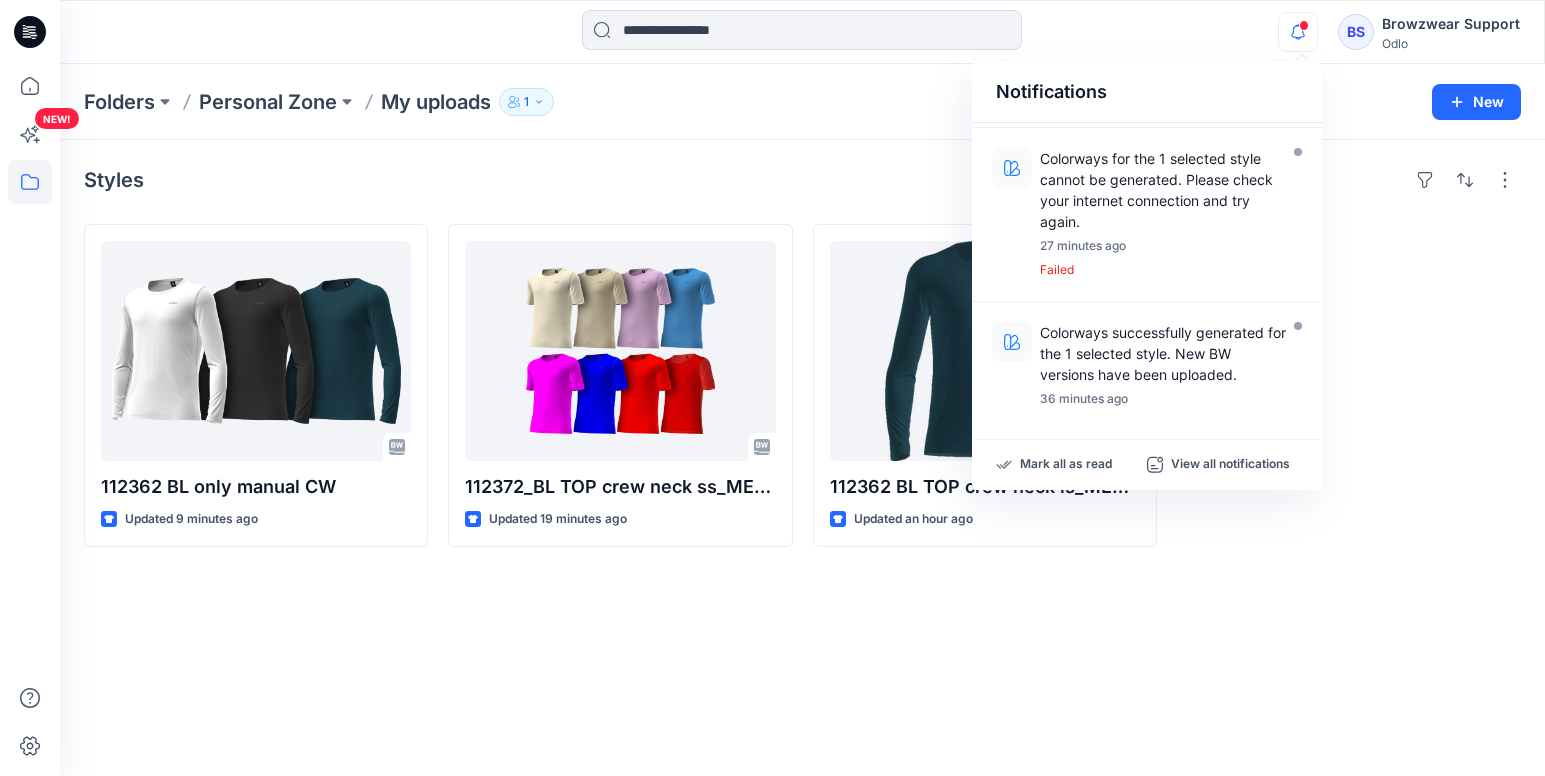 click on "Styles 112362 BL only manual CW Updated 9 minutes ago 112372_BL TOP crew neck ss_MERINO_FUNDAMENTALS_SMS_3D Updated 19 minutes ago 112362 BL TOP crew neck ls_MERINO_FUNDAMENTALS_SMS_3D Updated an hour ago" at bounding box center (802, 458) 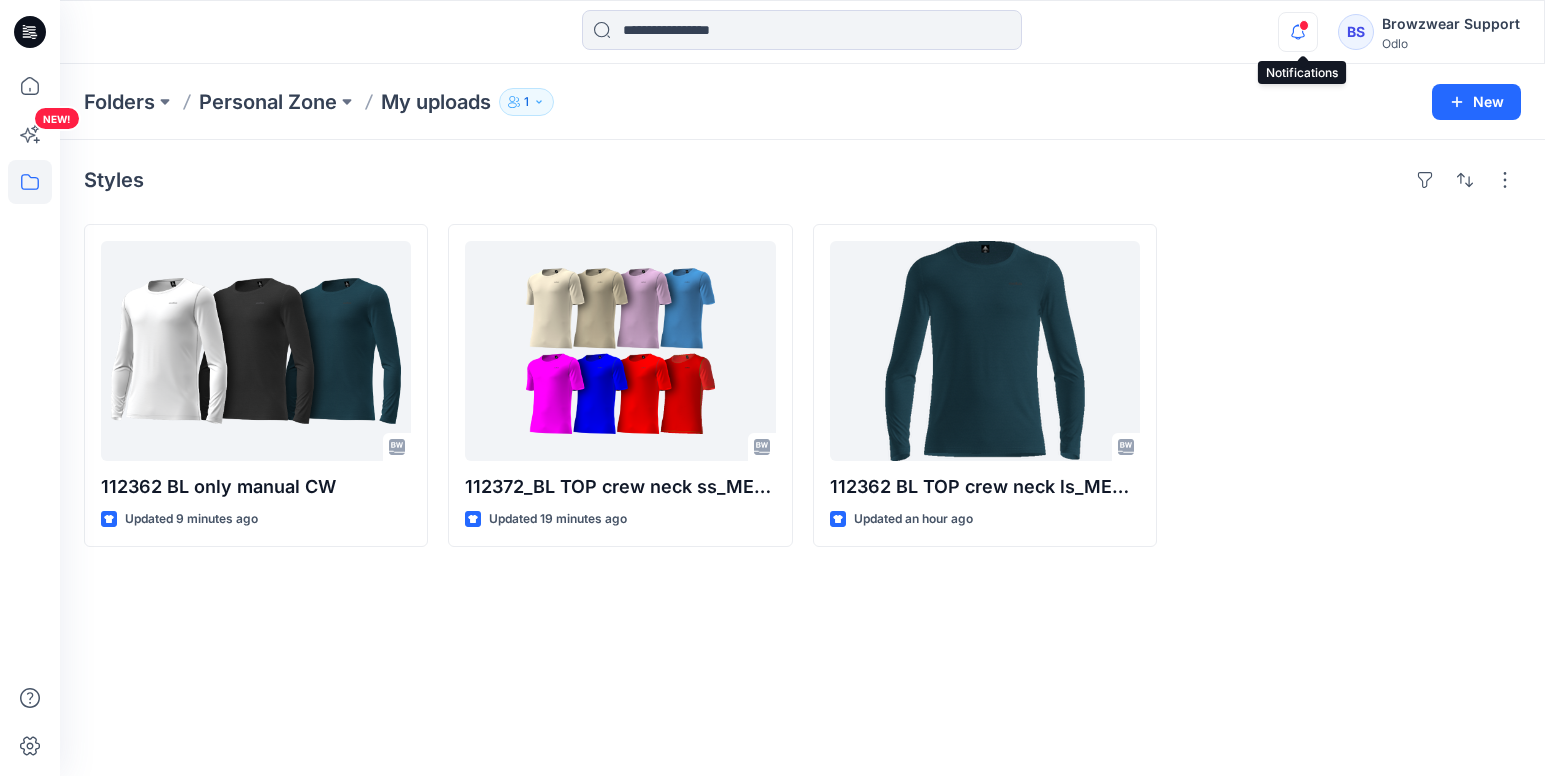 click 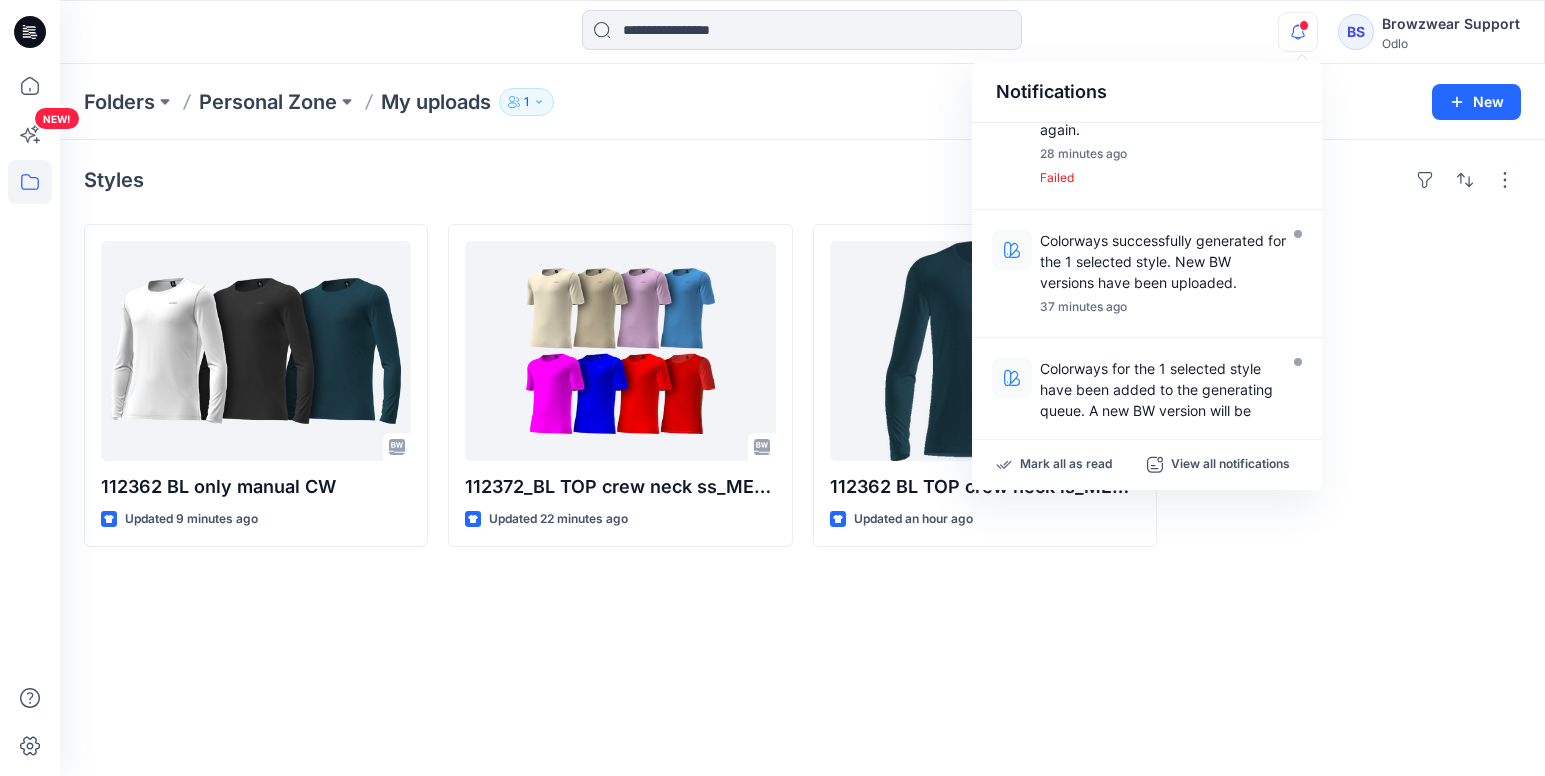 scroll, scrollTop: 400, scrollLeft: 0, axis: vertical 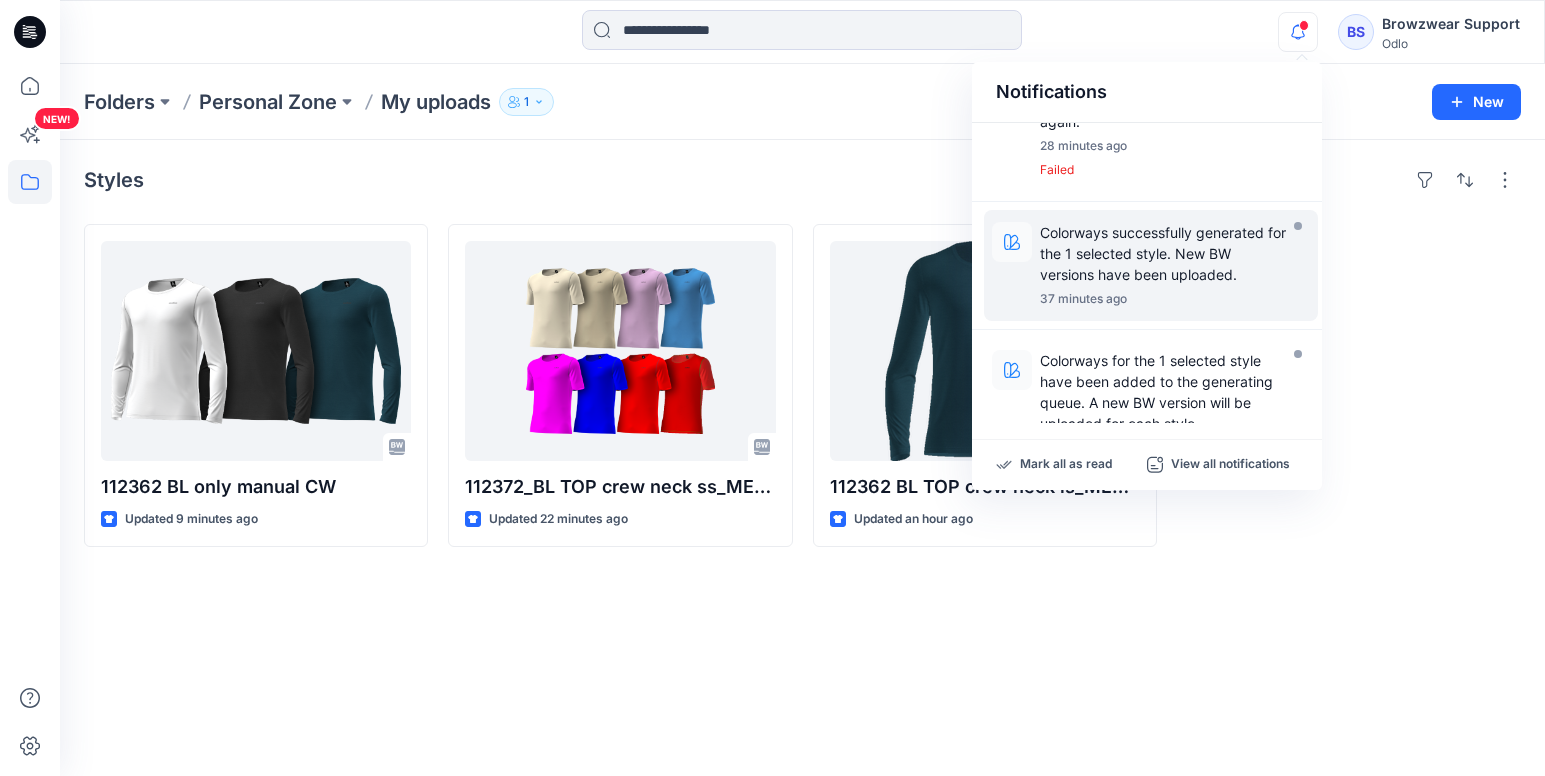 click on "Colorways successfully generated for the 1 selected style. New BW versions have been uploaded." at bounding box center (1163, 253) 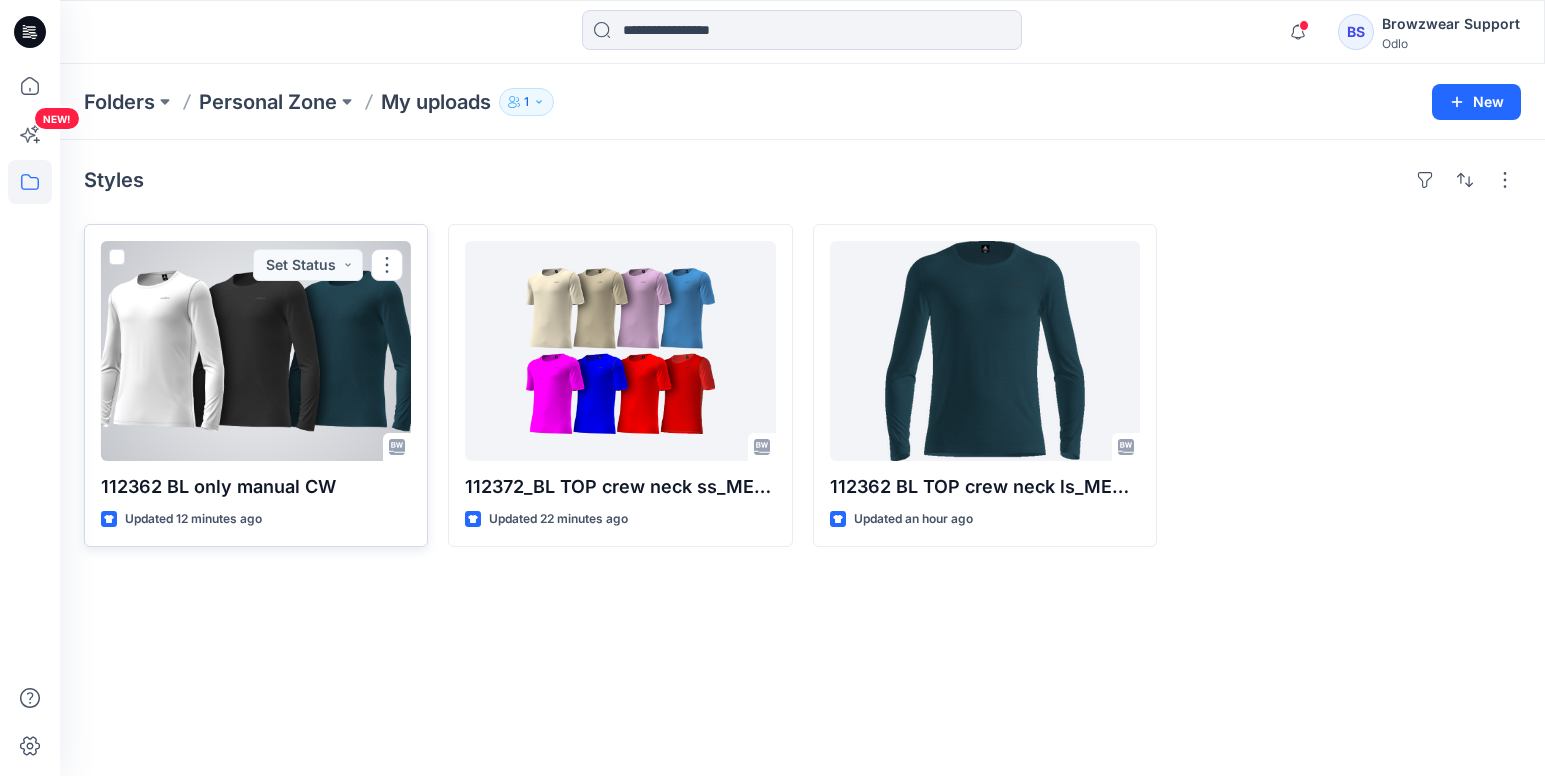 click at bounding box center [256, 351] 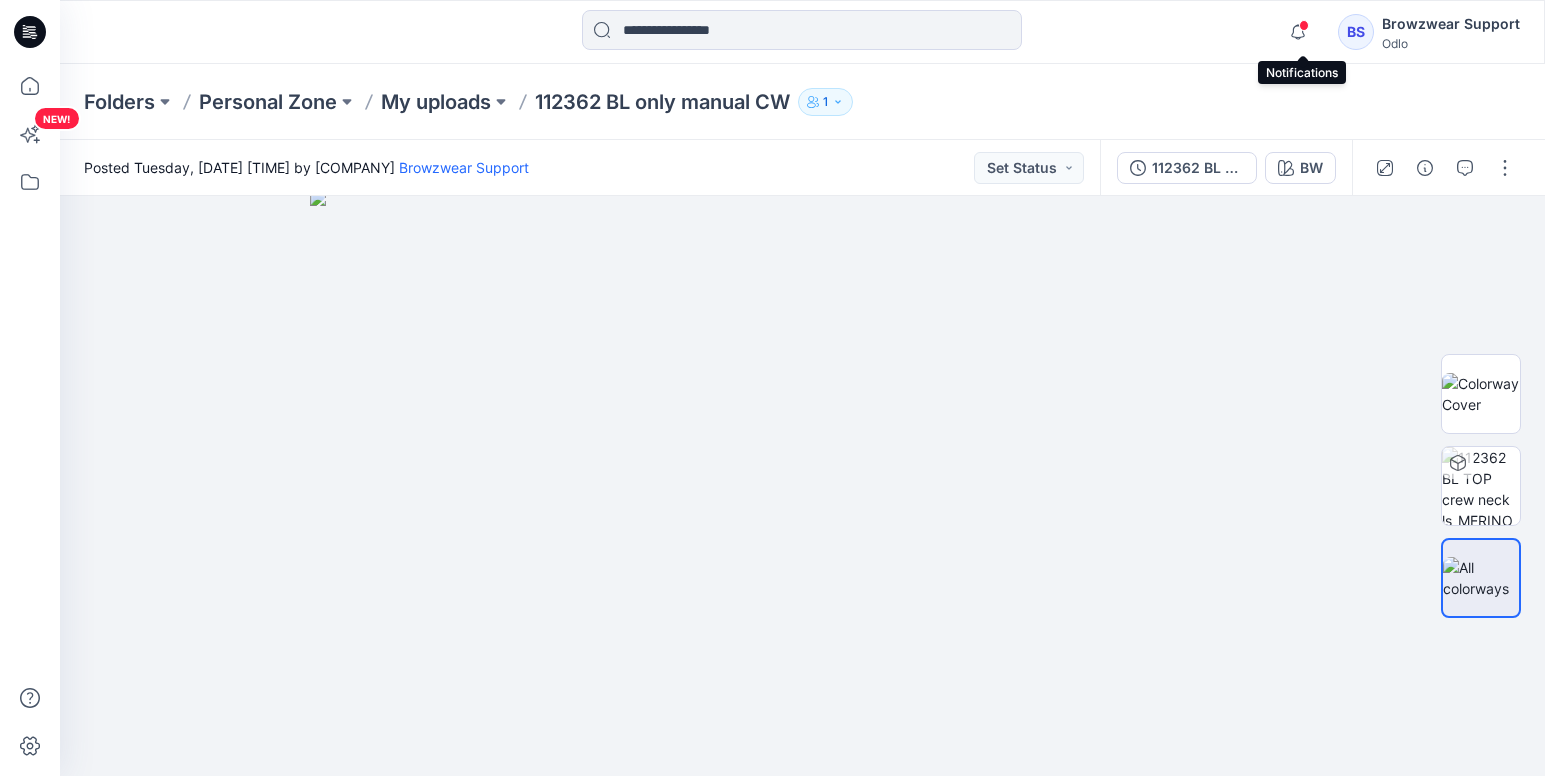 click at bounding box center [1304, 25] 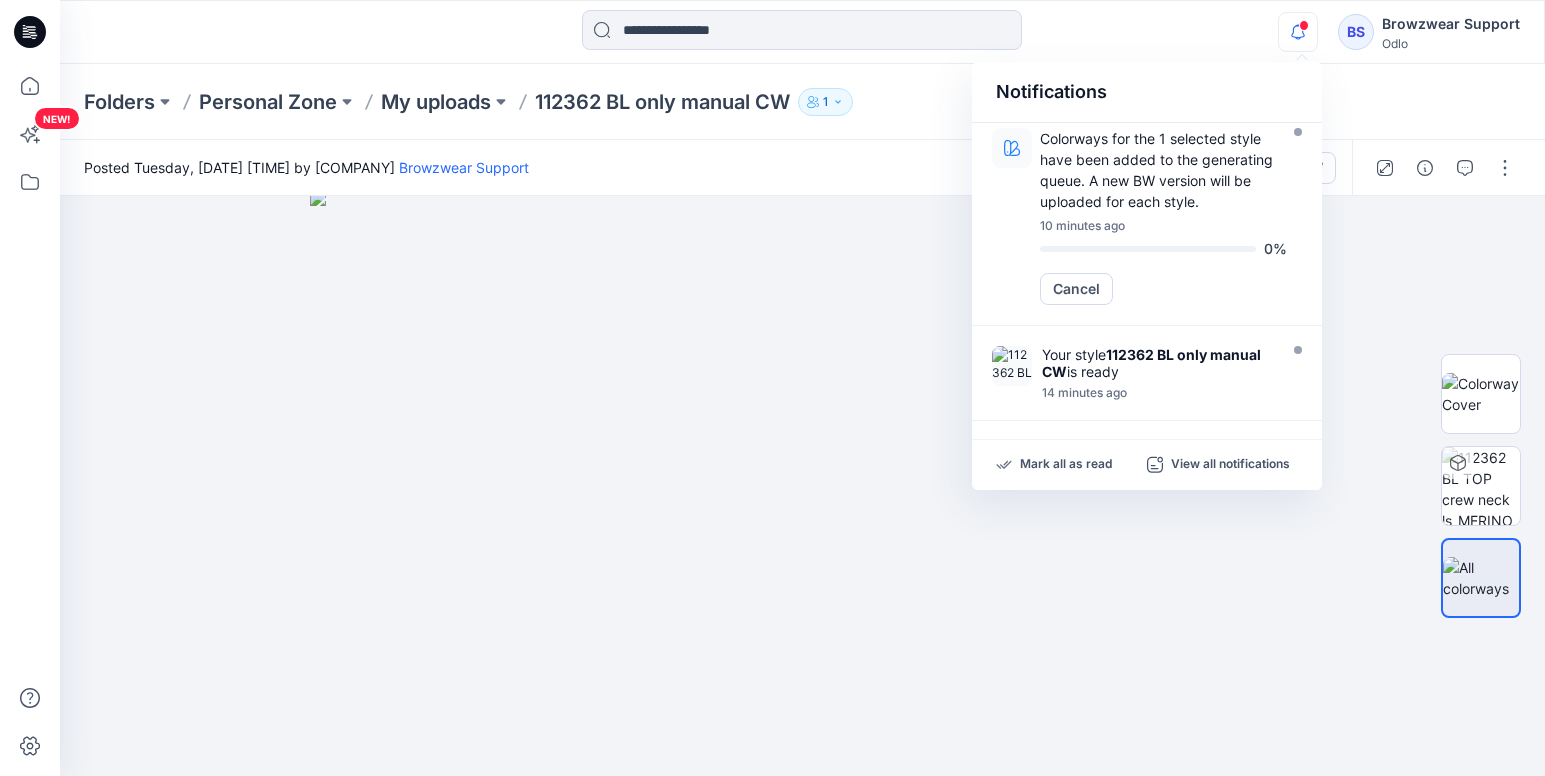 scroll, scrollTop: 0, scrollLeft: 0, axis: both 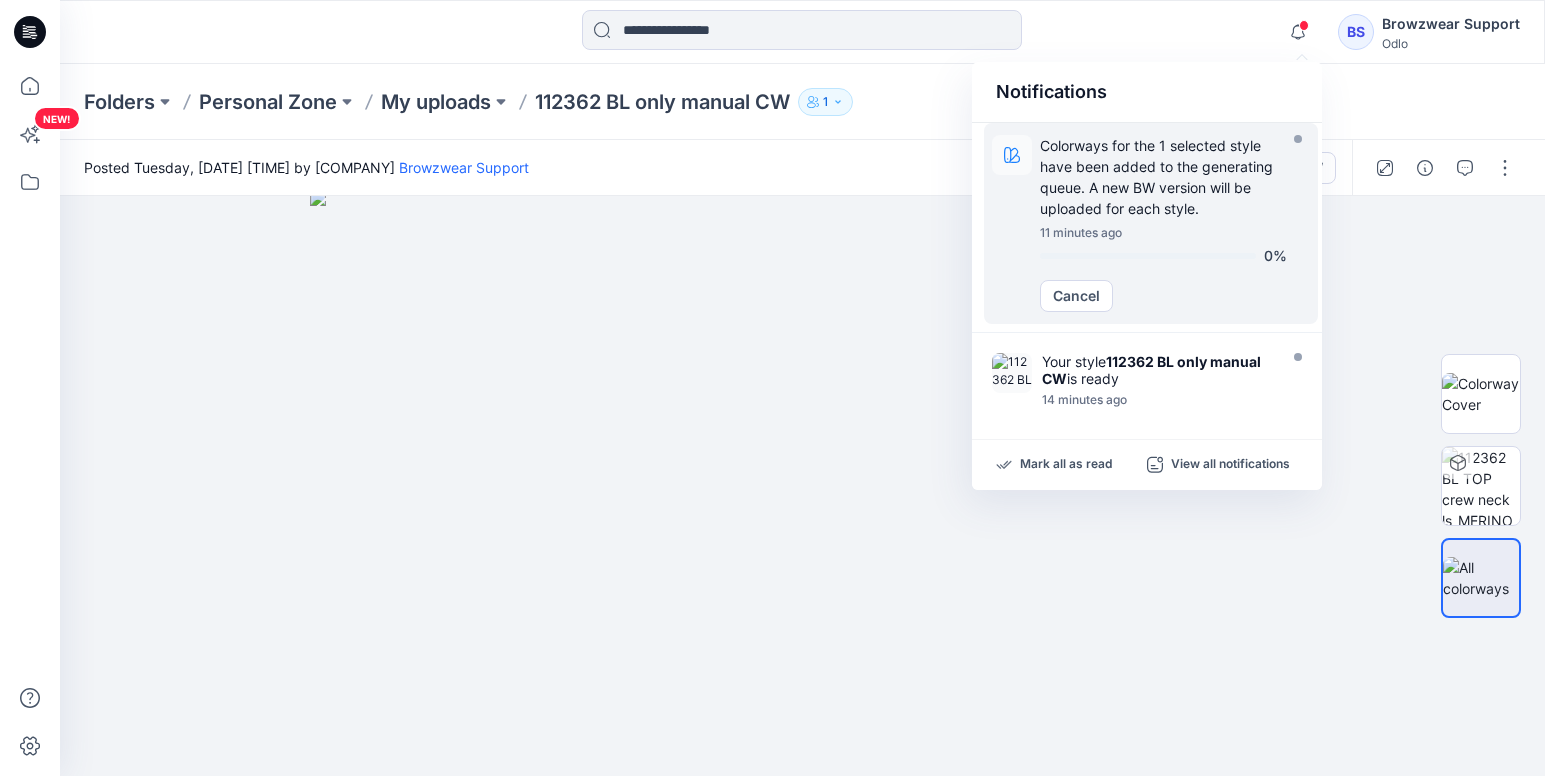click on "Colorways for the 1 selected style have been added to the generating queue. A new BW version will be uploaded for each style." at bounding box center (1163, 177) 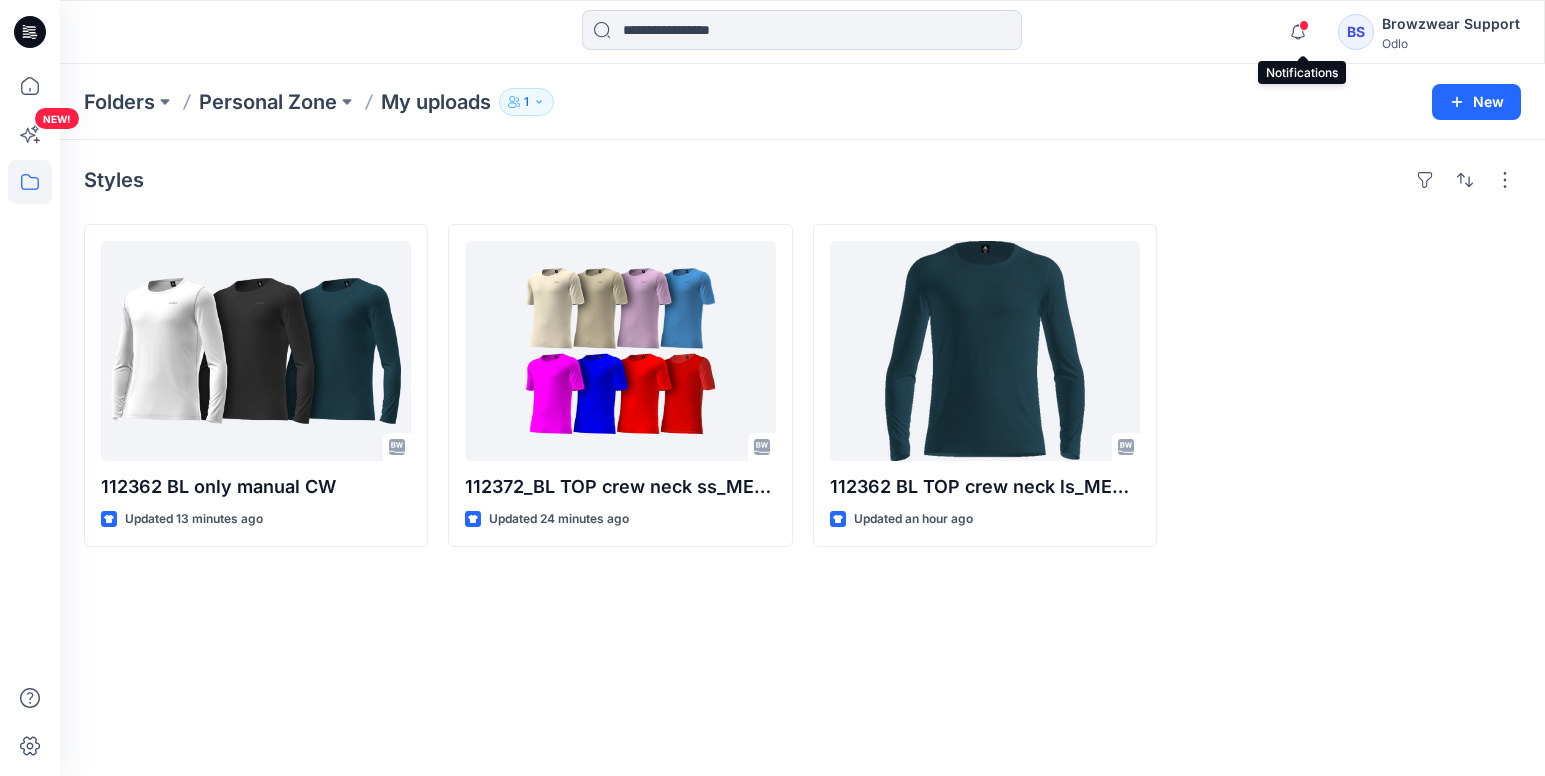 click at bounding box center (1304, 25) 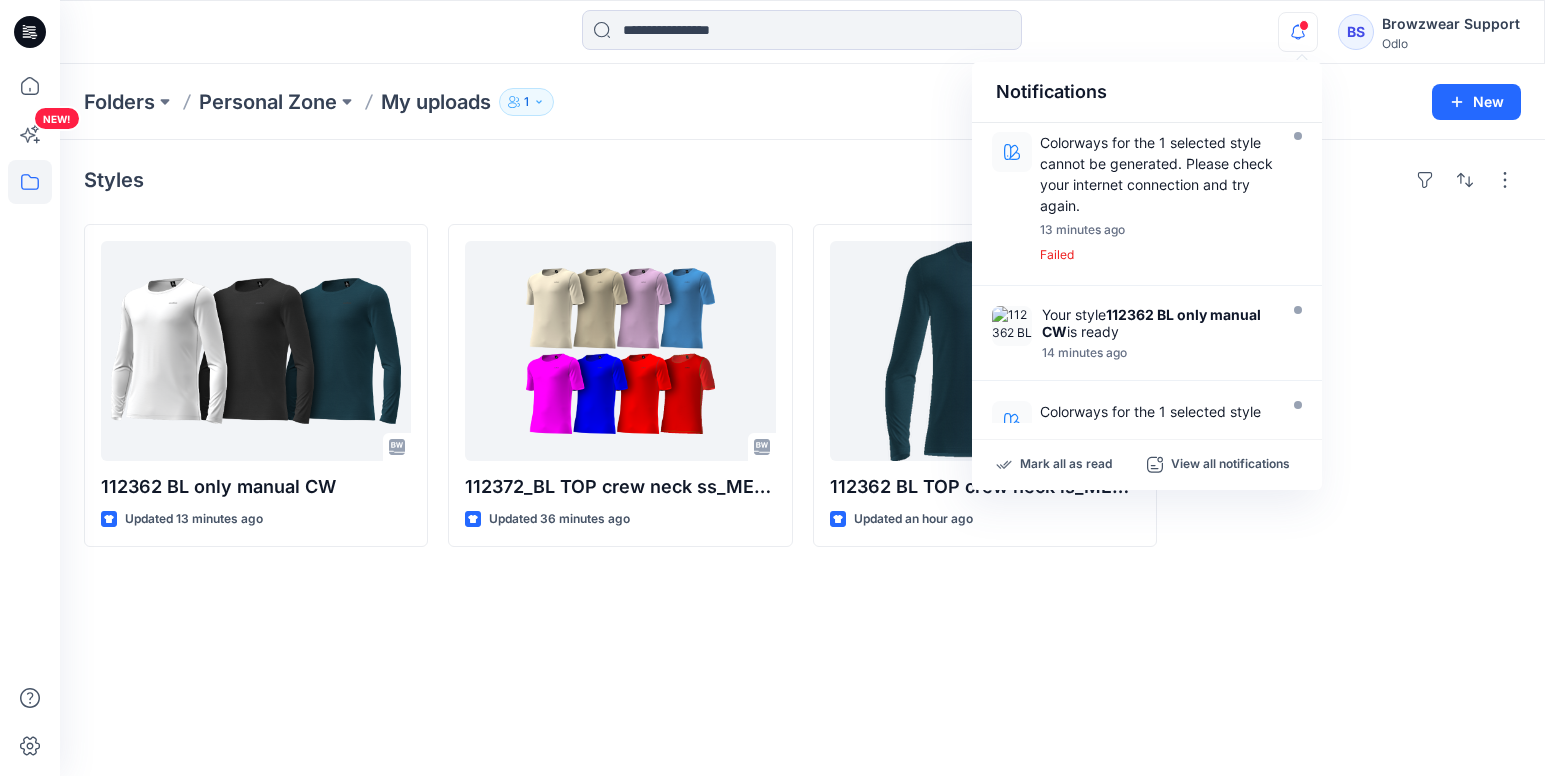 scroll, scrollTop: 0, scrollLeft: 0, axis: both 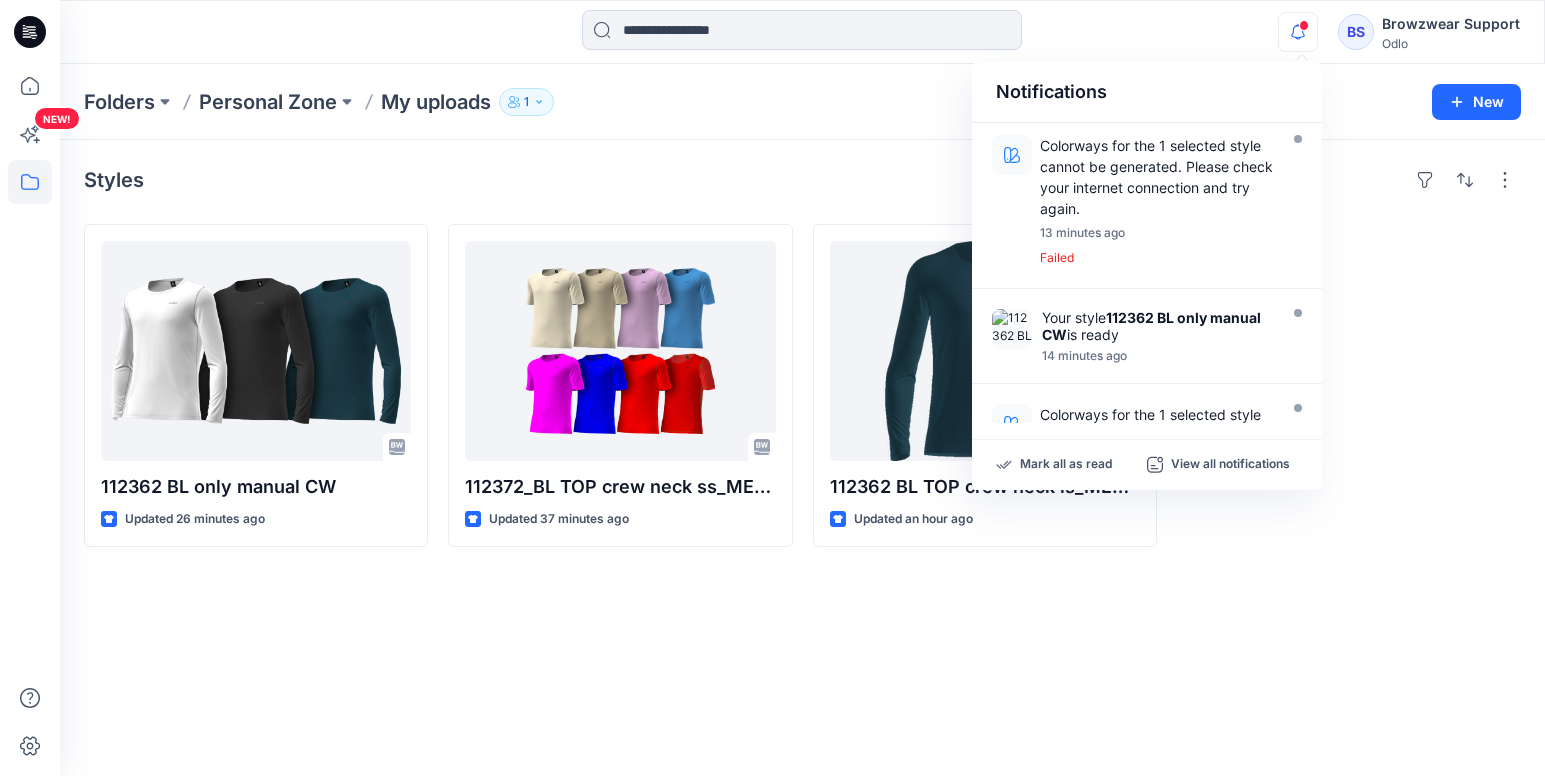 click on "Styles 112362 BL only manual CW Updated 26 minutes ago 112372_BL TOP crew neck ss_MERINO_FUNDAMENTALS_SMS_3D Updated 37 minutes ago 112362 BL TOP crew neck ls_MERINO_FUNDAMENTALS_SMS_3D Updated an hour ago" at bounding box center [802, 458] 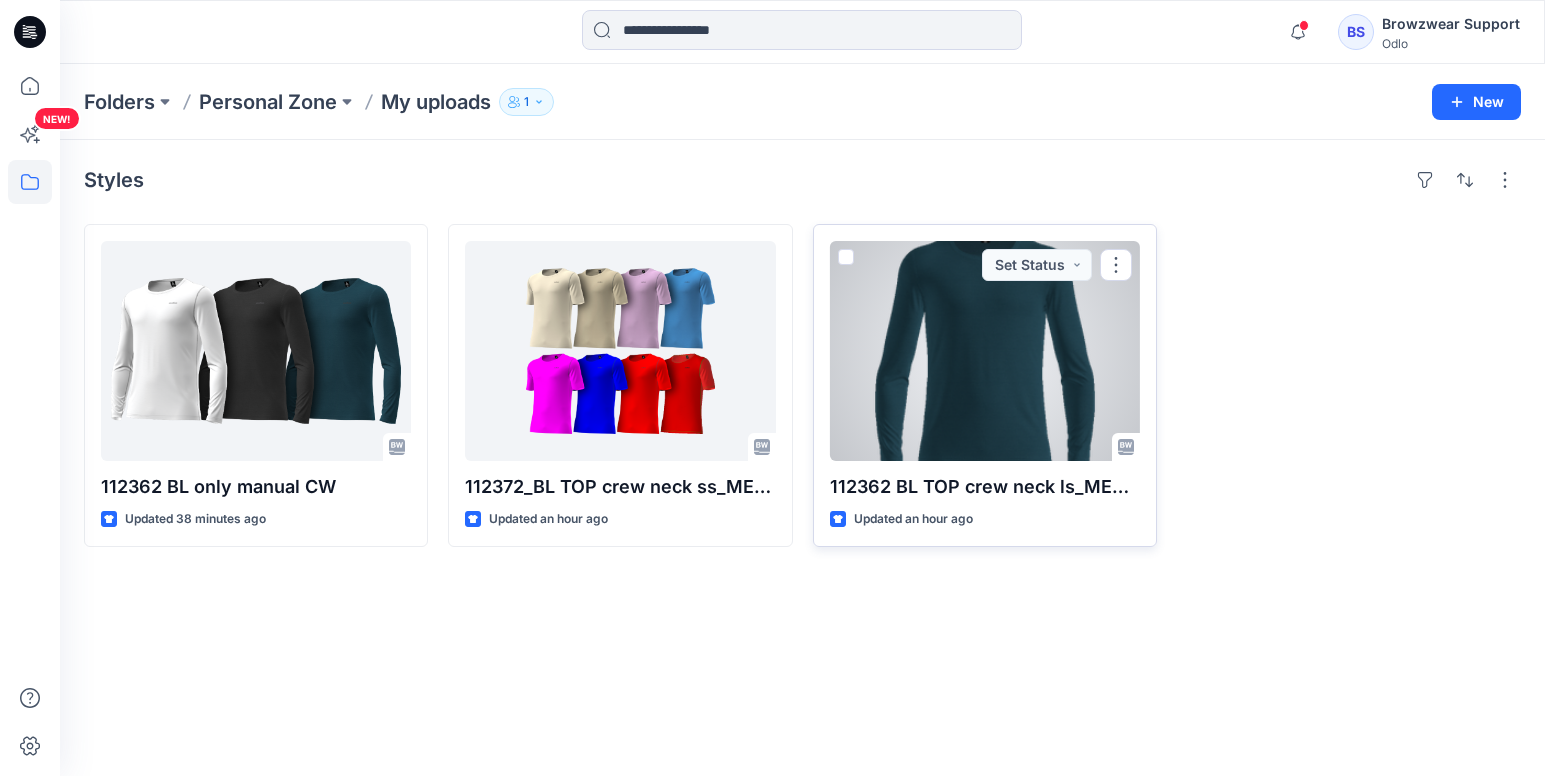 click at bounding box center (846, 257) 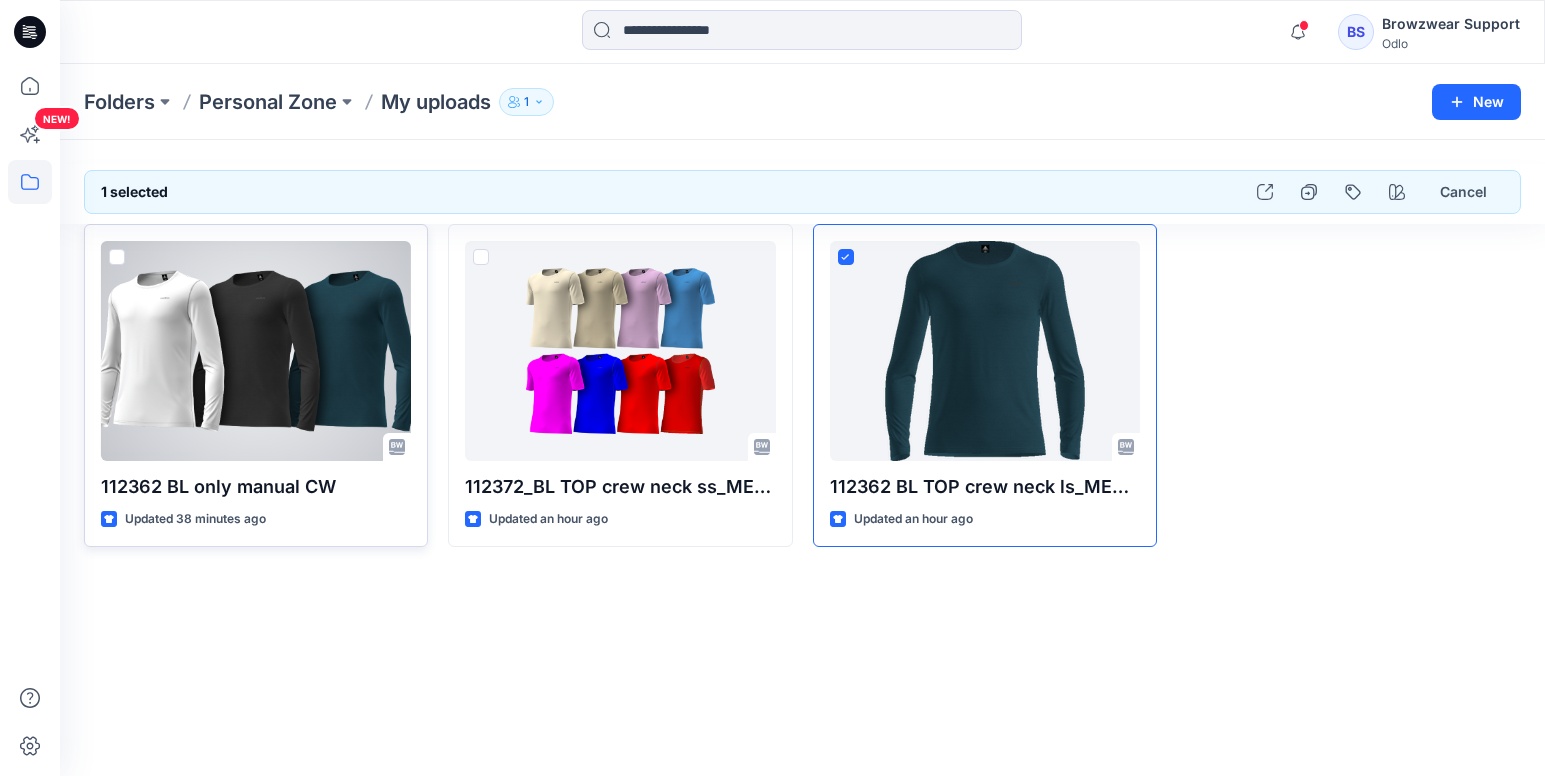 click at bounding box center (117, 257) 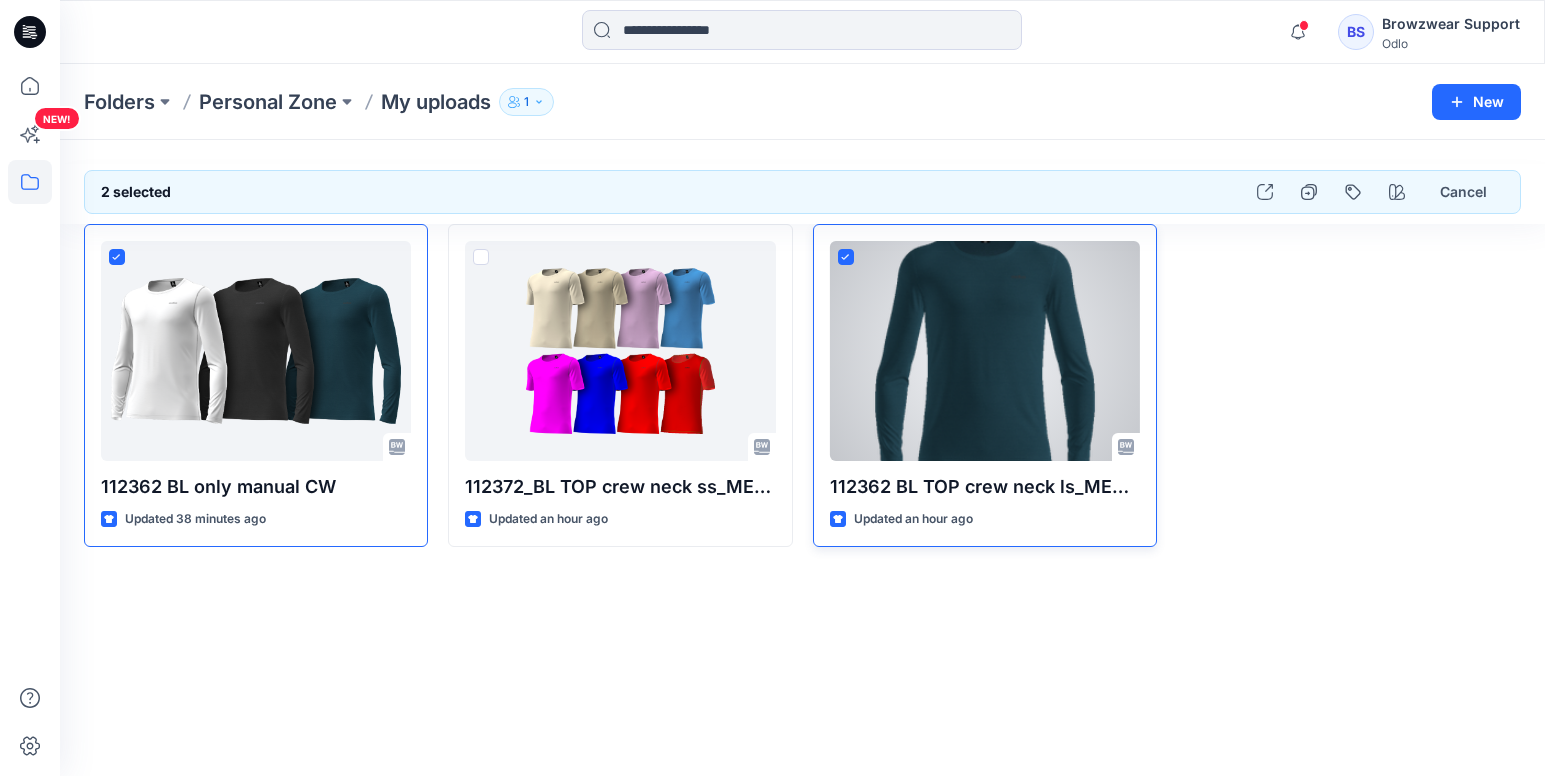 click 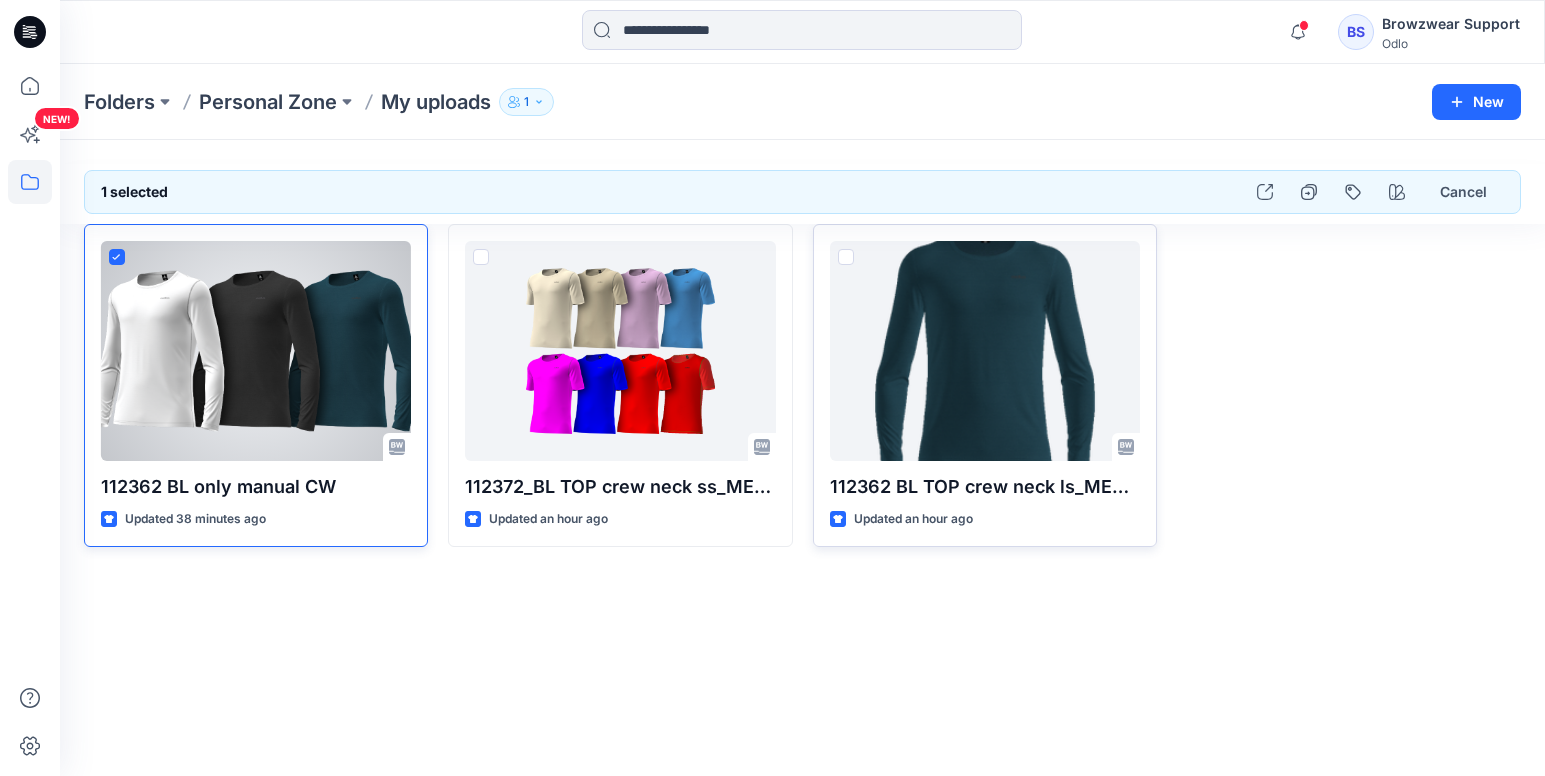 click 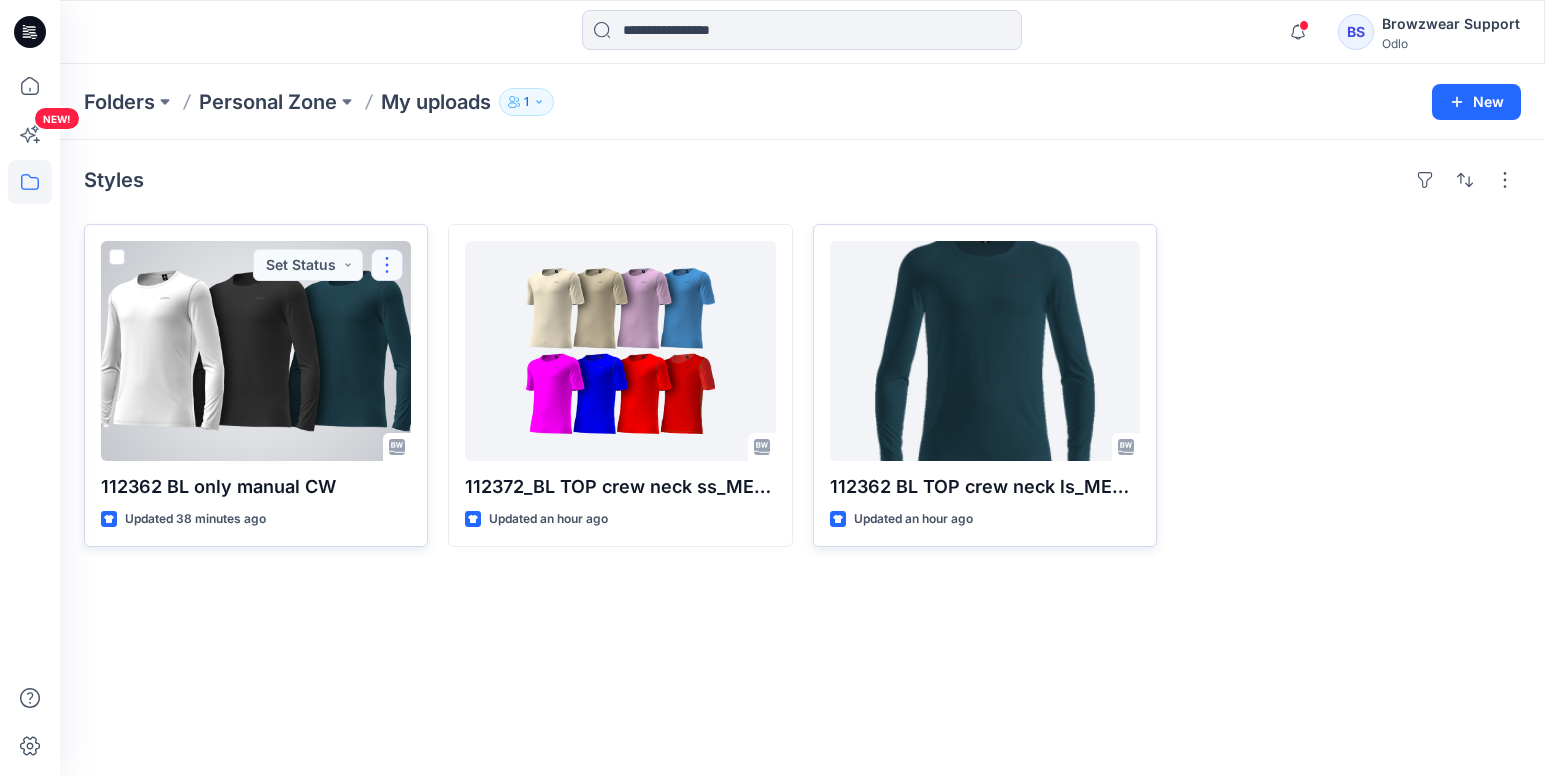 click at bounding box center [387, 265] 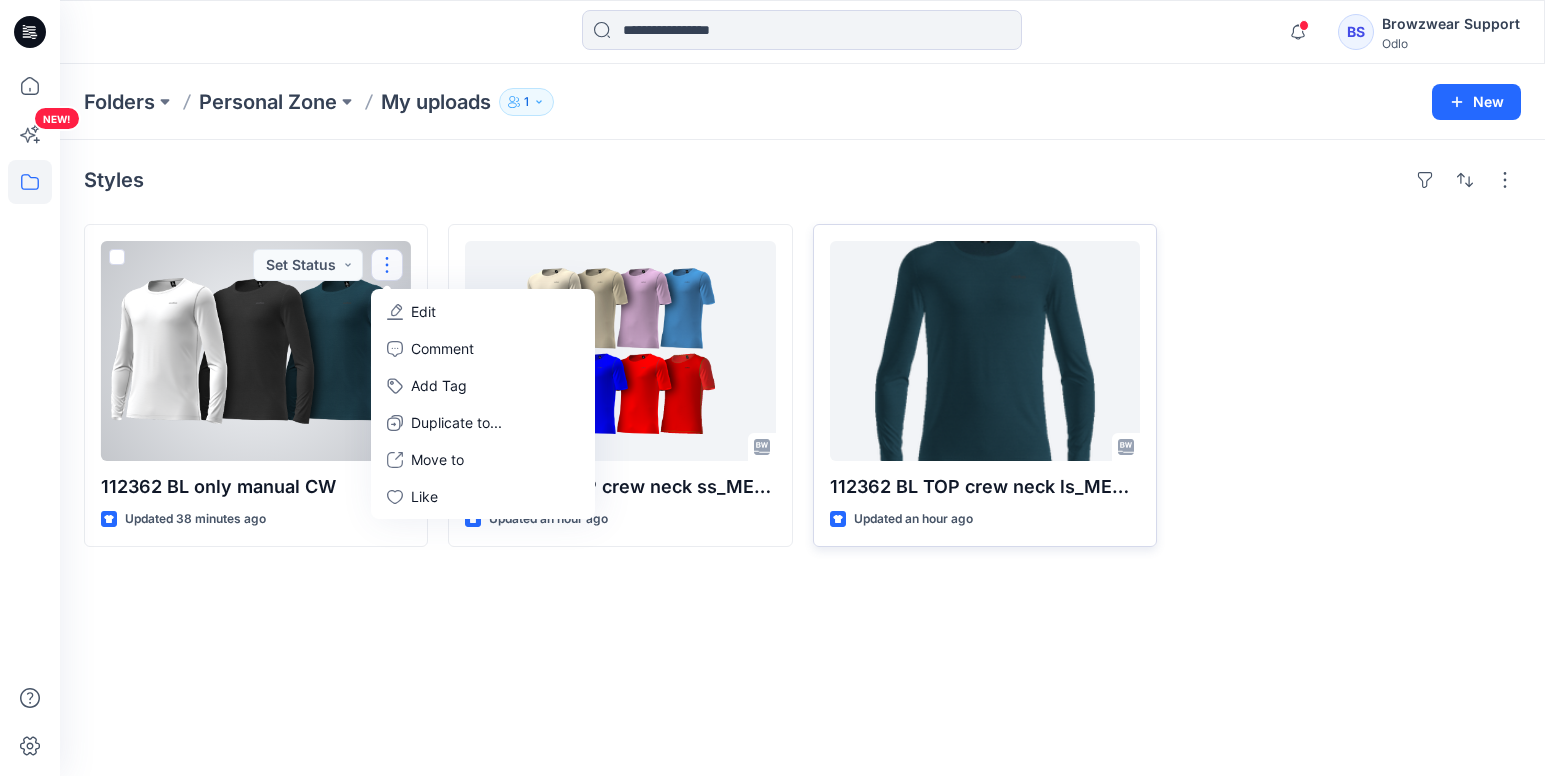 click at bounding box center (117, 257) 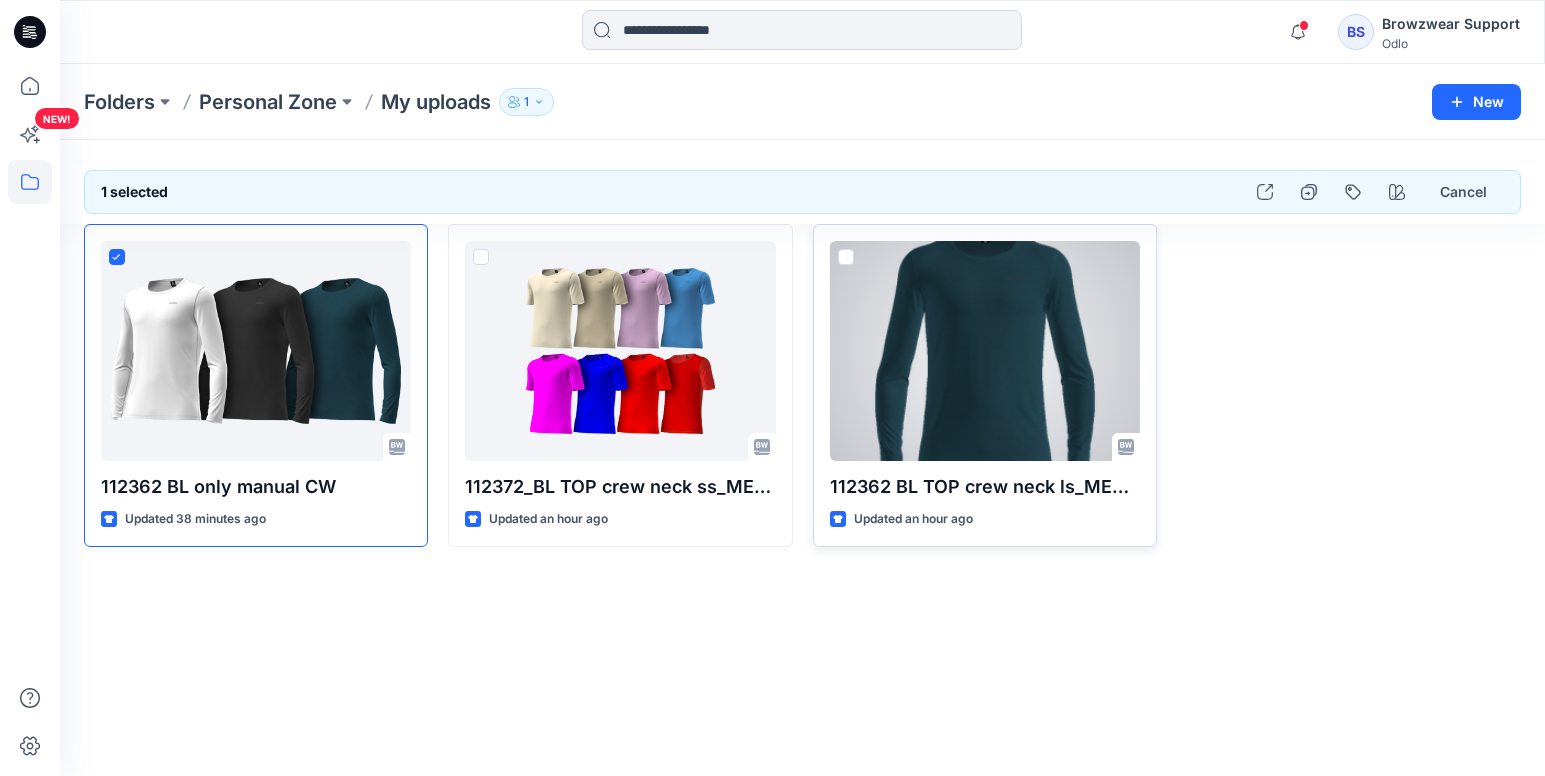 click at bounding box center (846, 257) 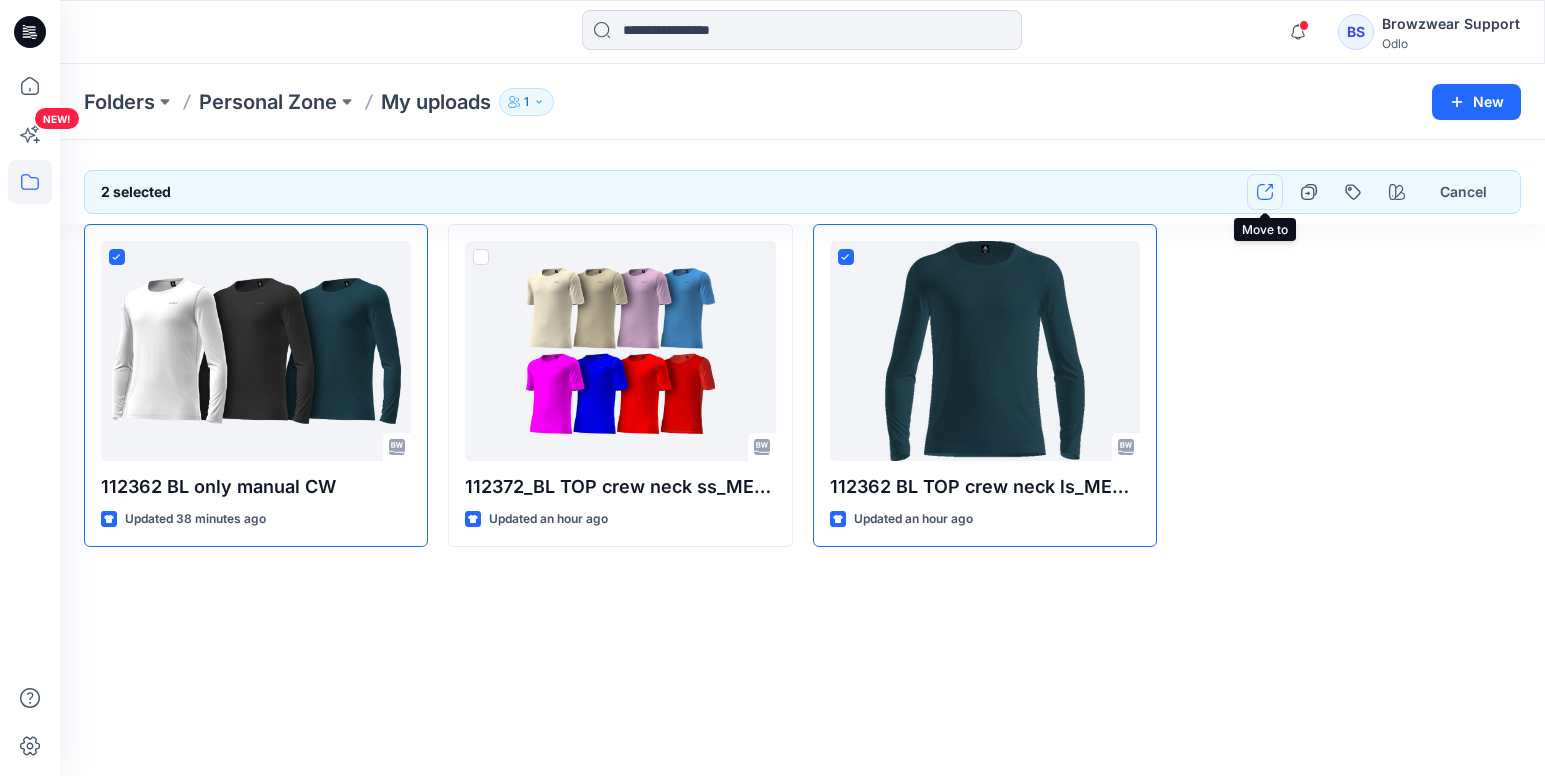 click 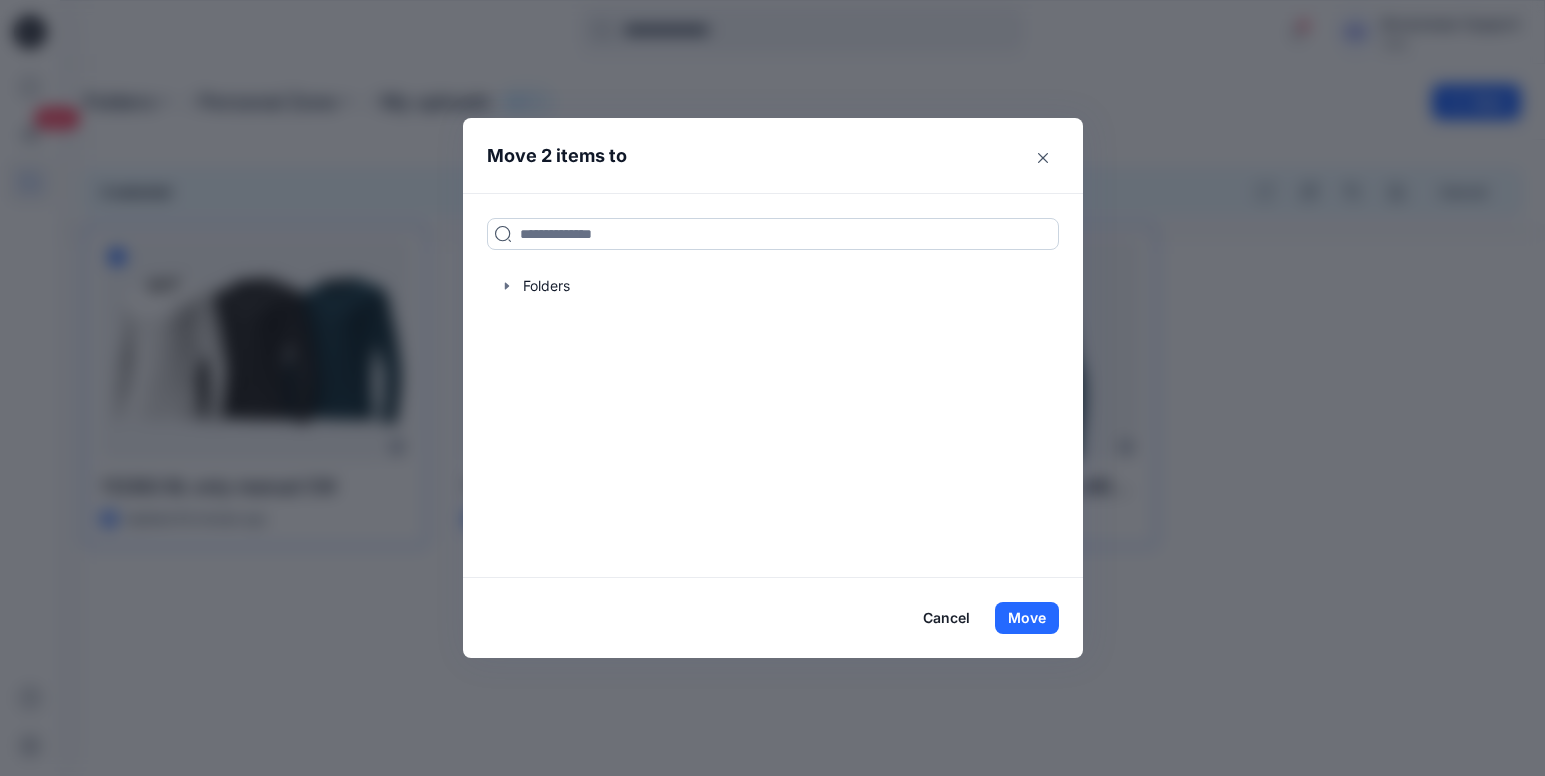 click at bounding box center (773, 234) 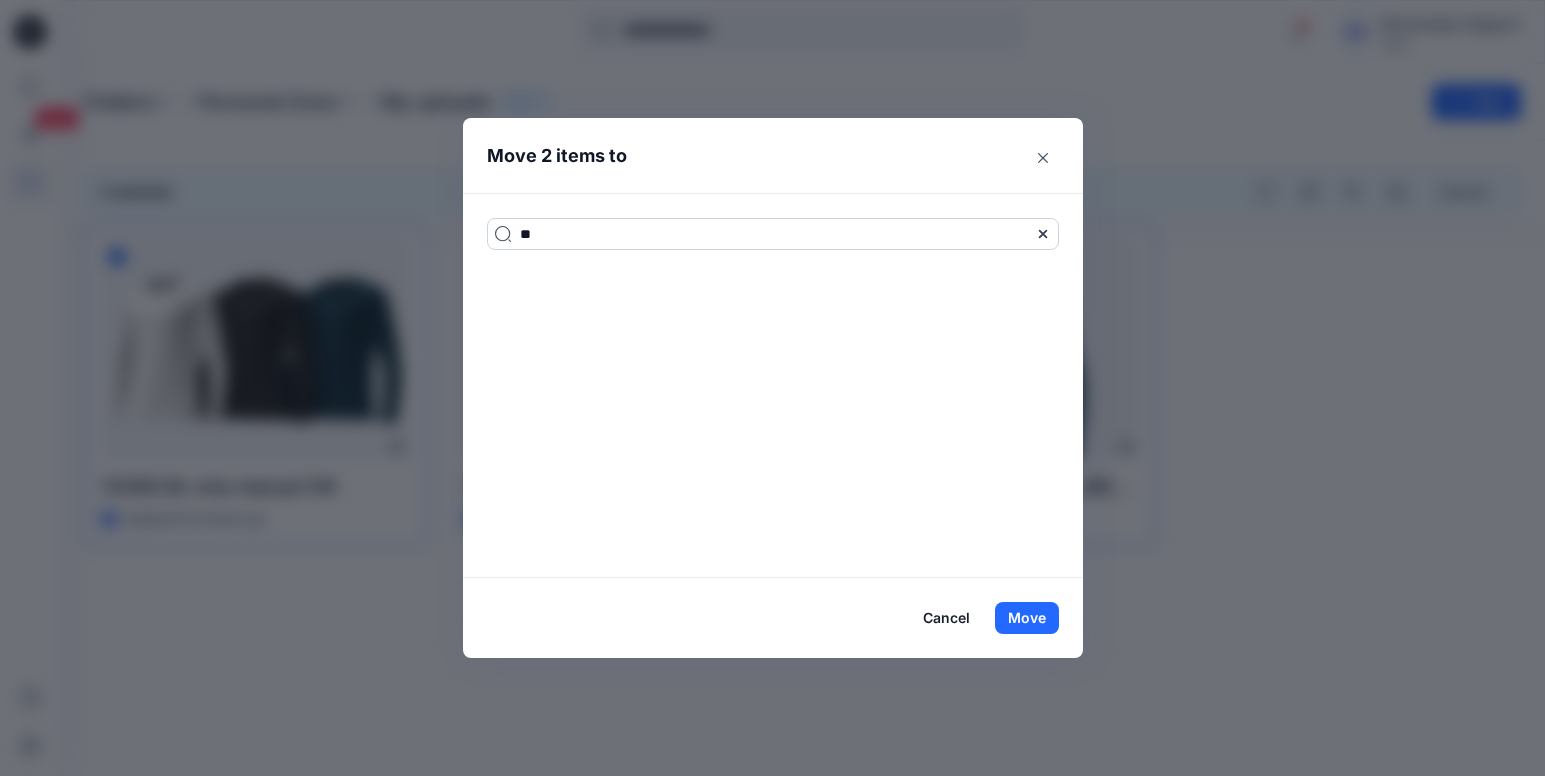 type on "*" 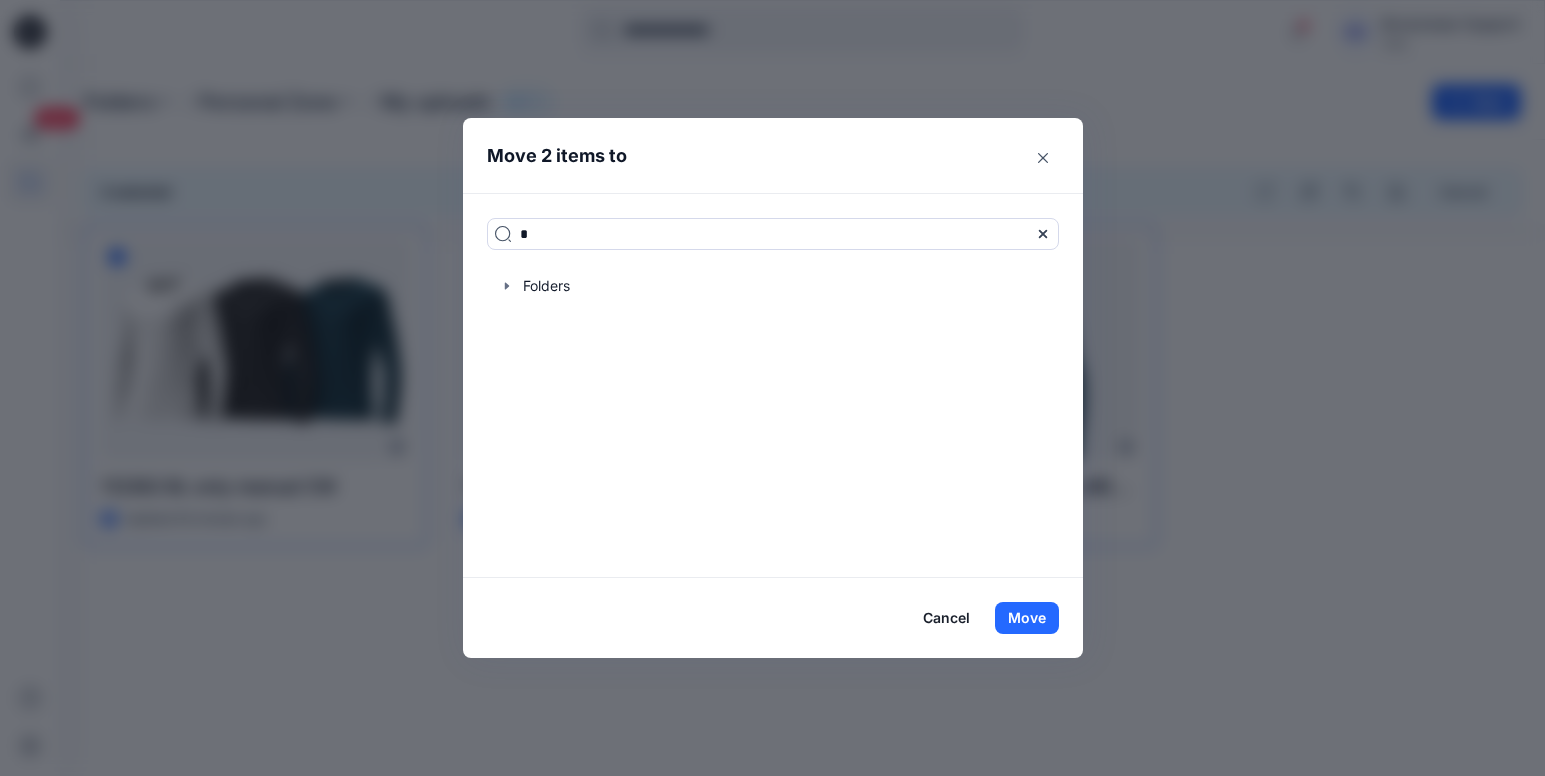 type 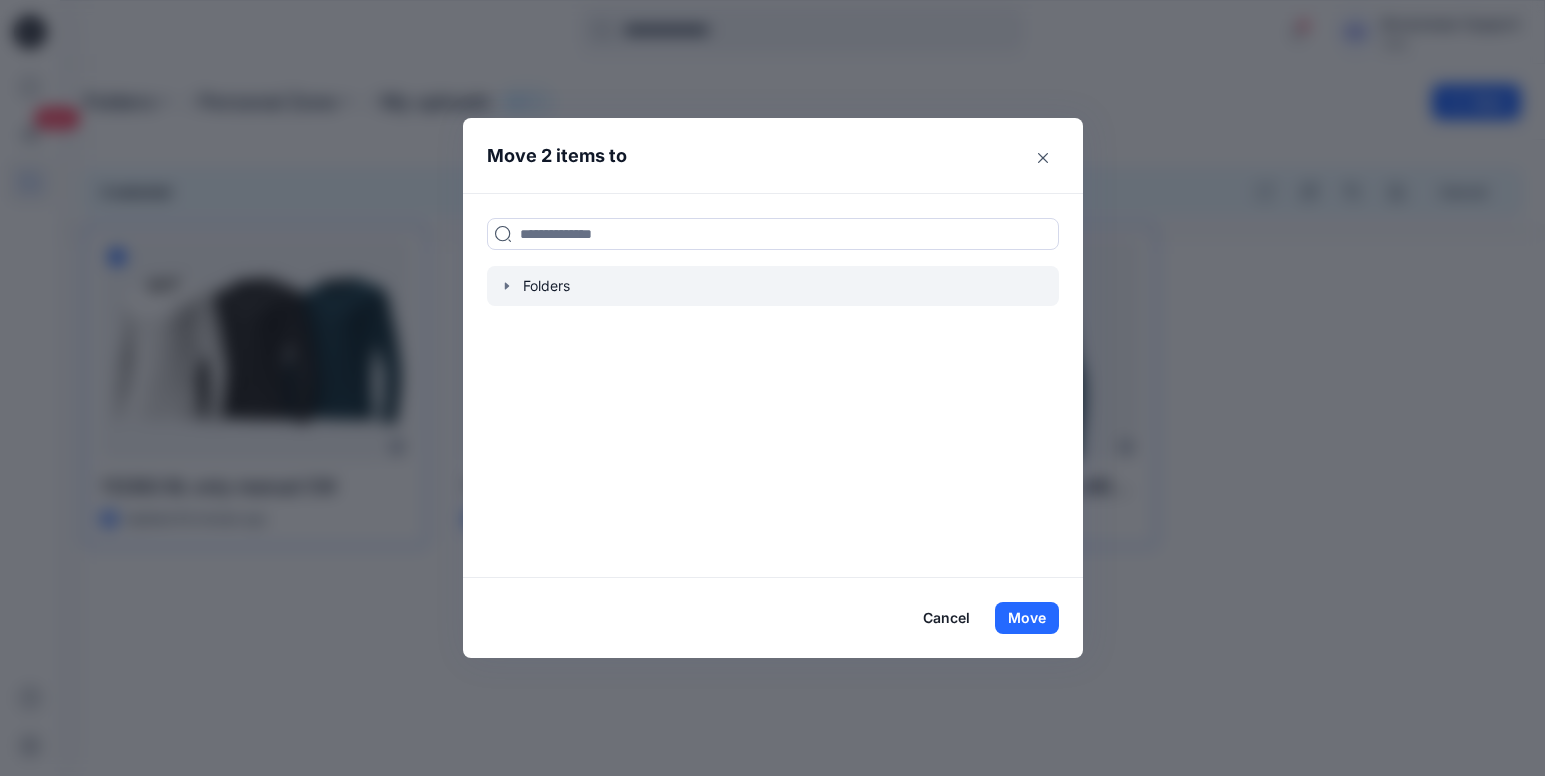click at bounding box center (773, 286) 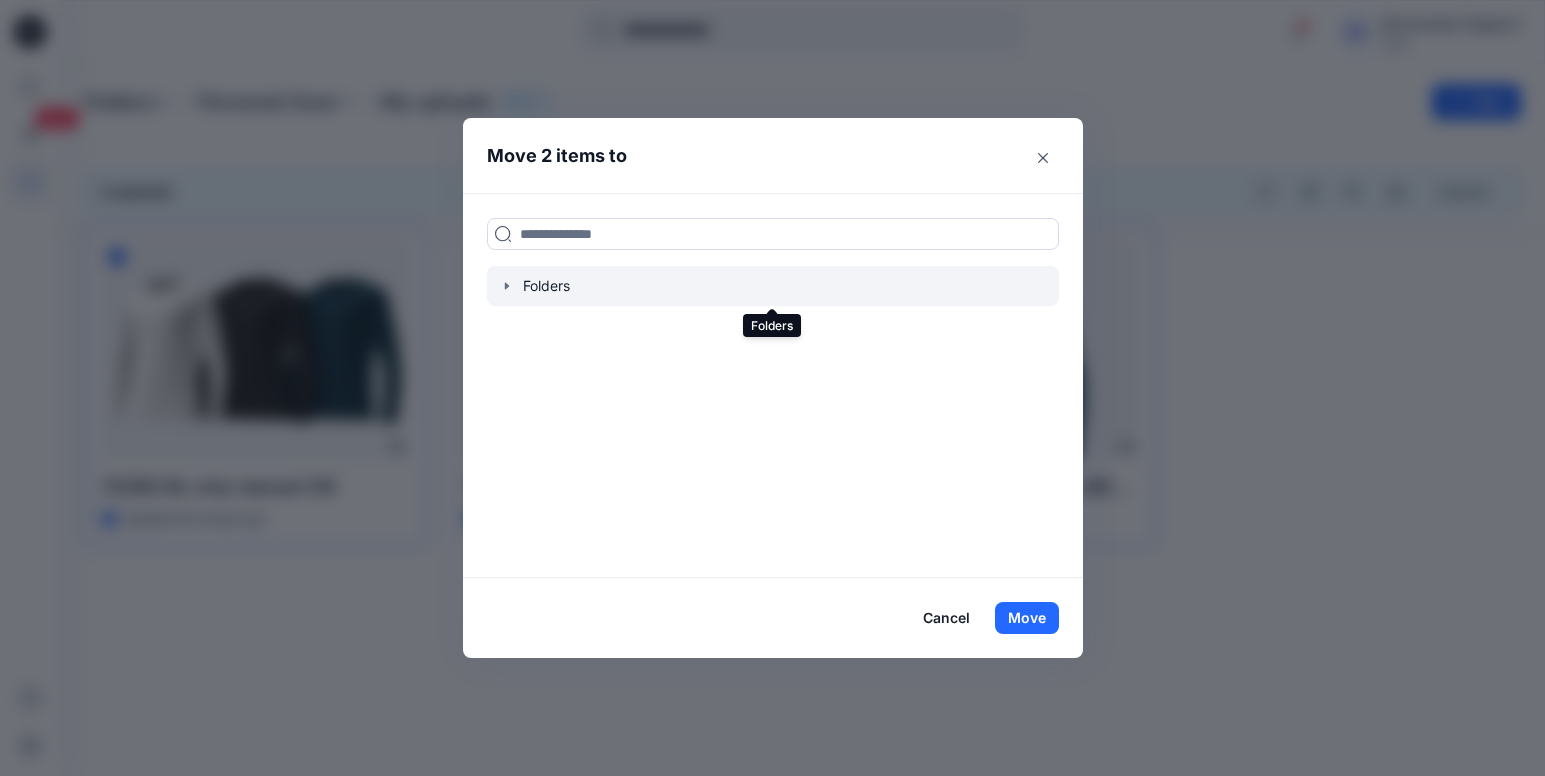 click at bounding box center [773, 286] 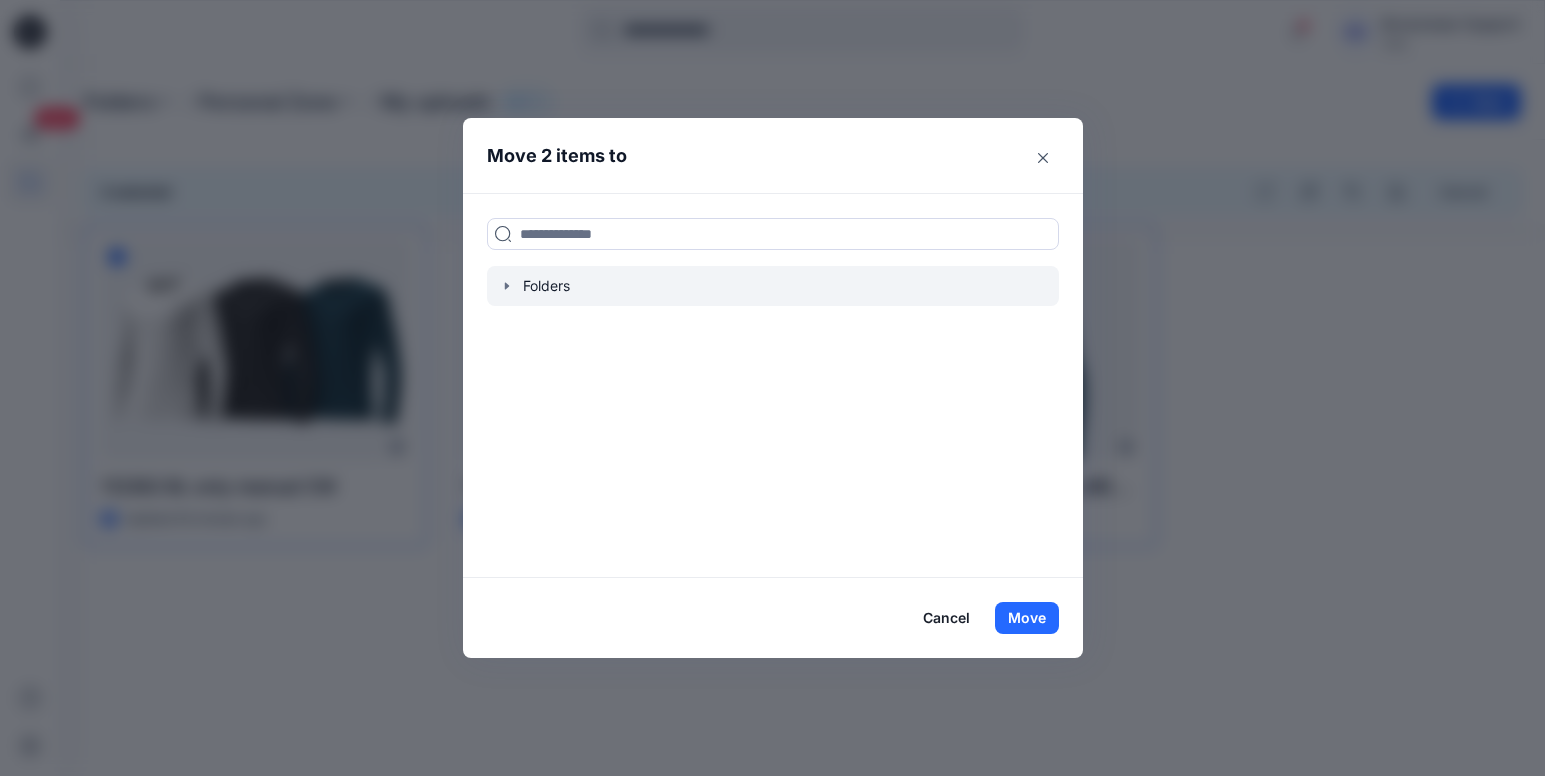 click 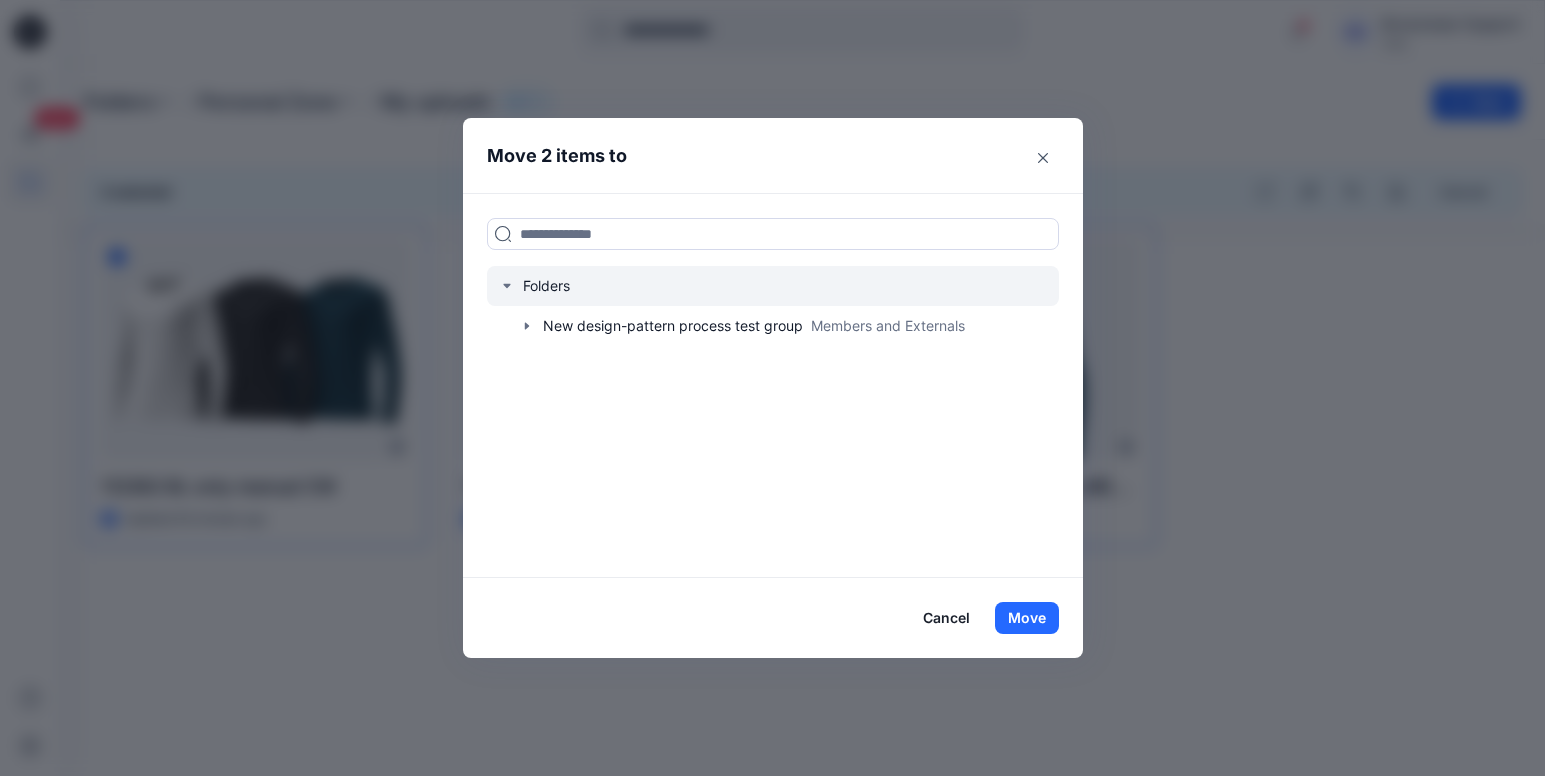 click 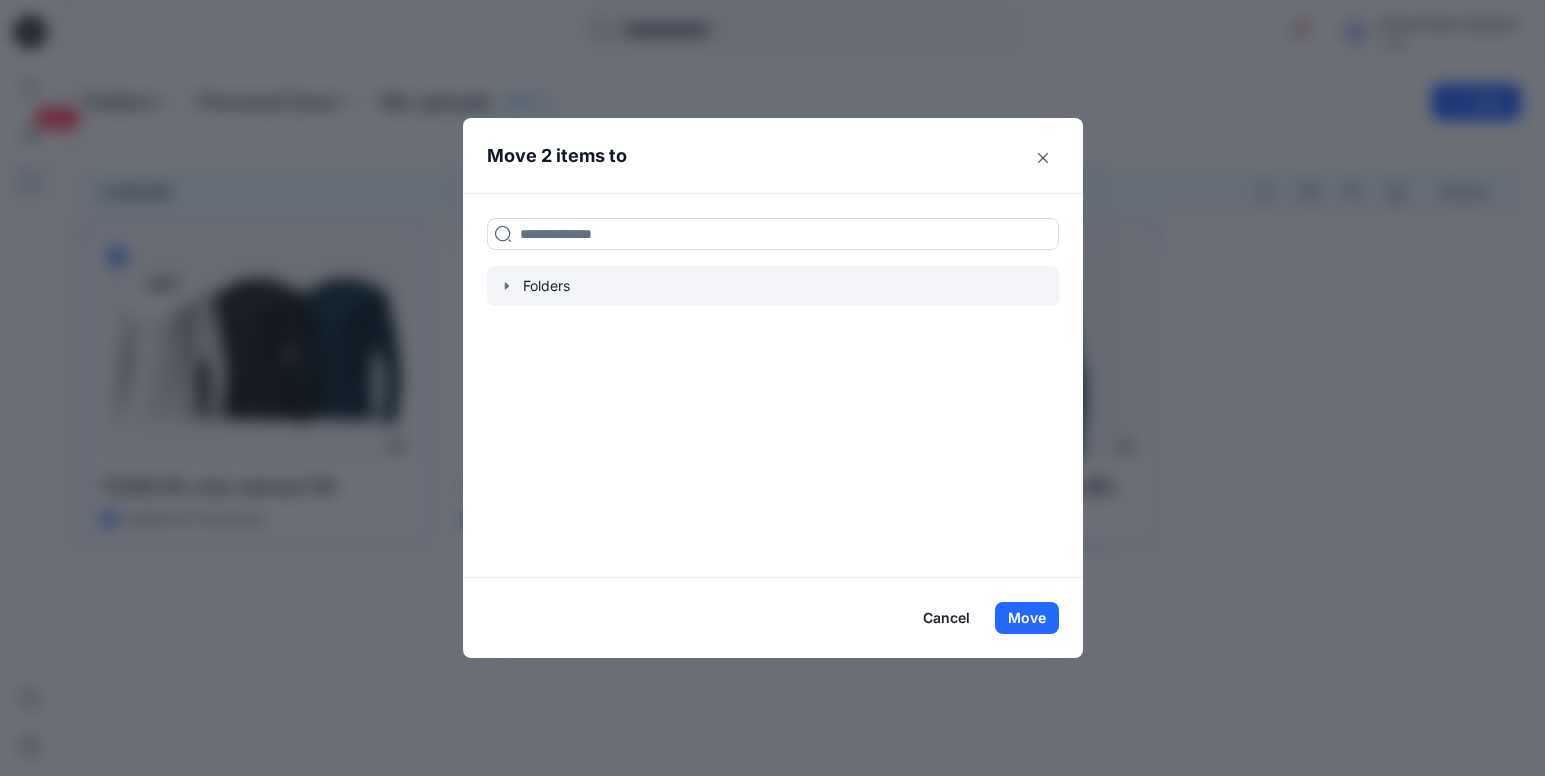 click 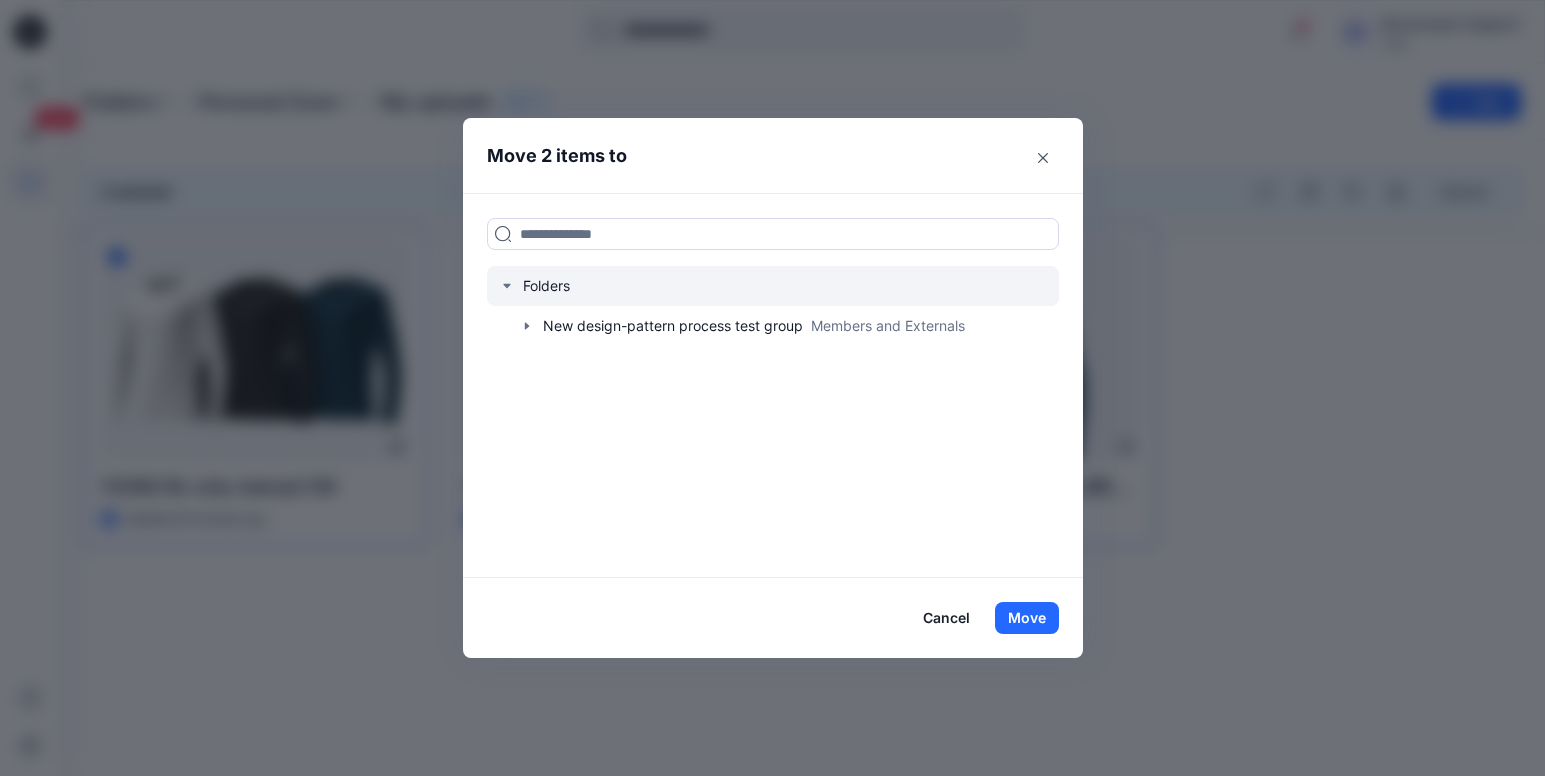 click 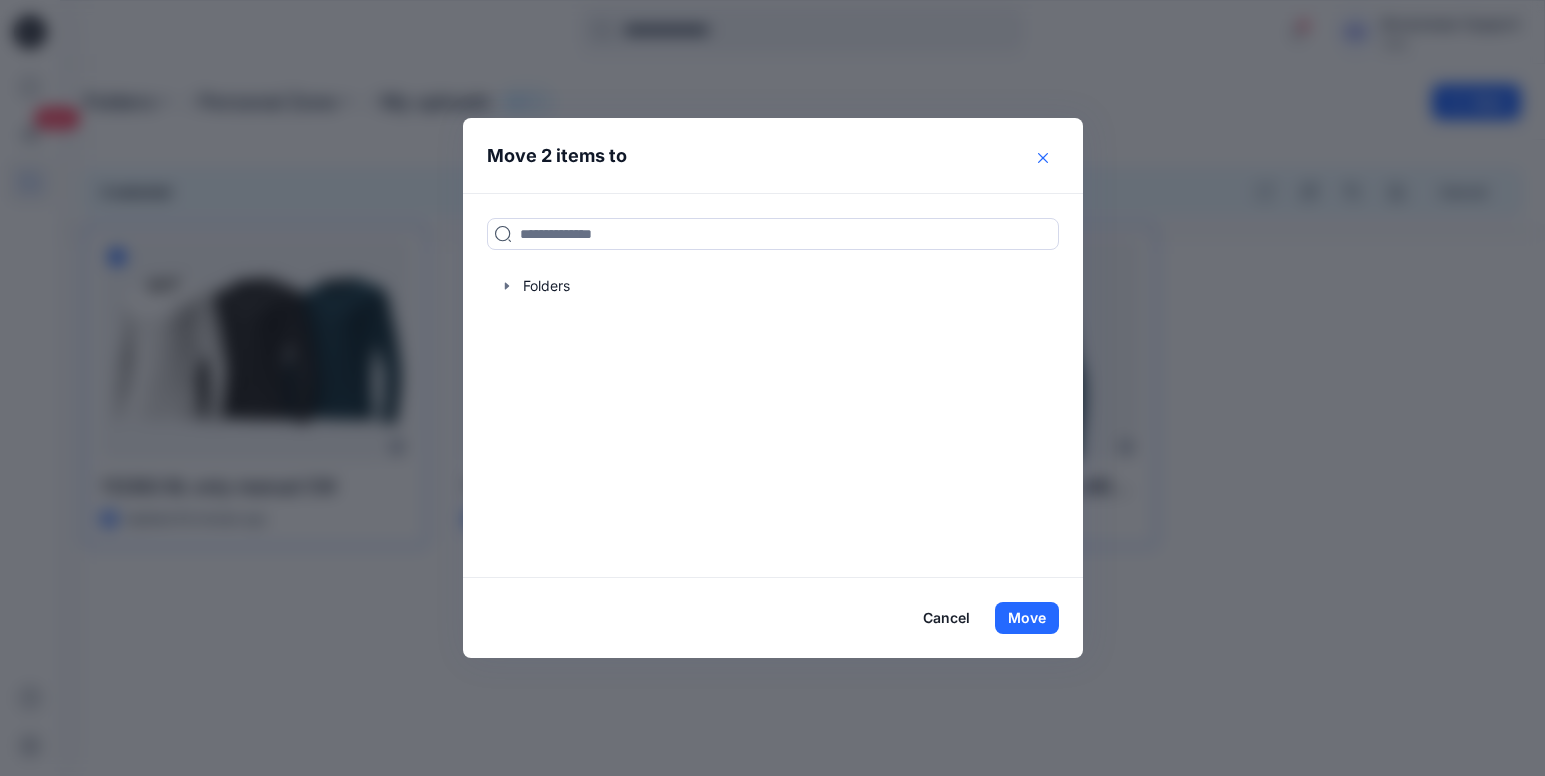 click at bounding box center (1043, 158) 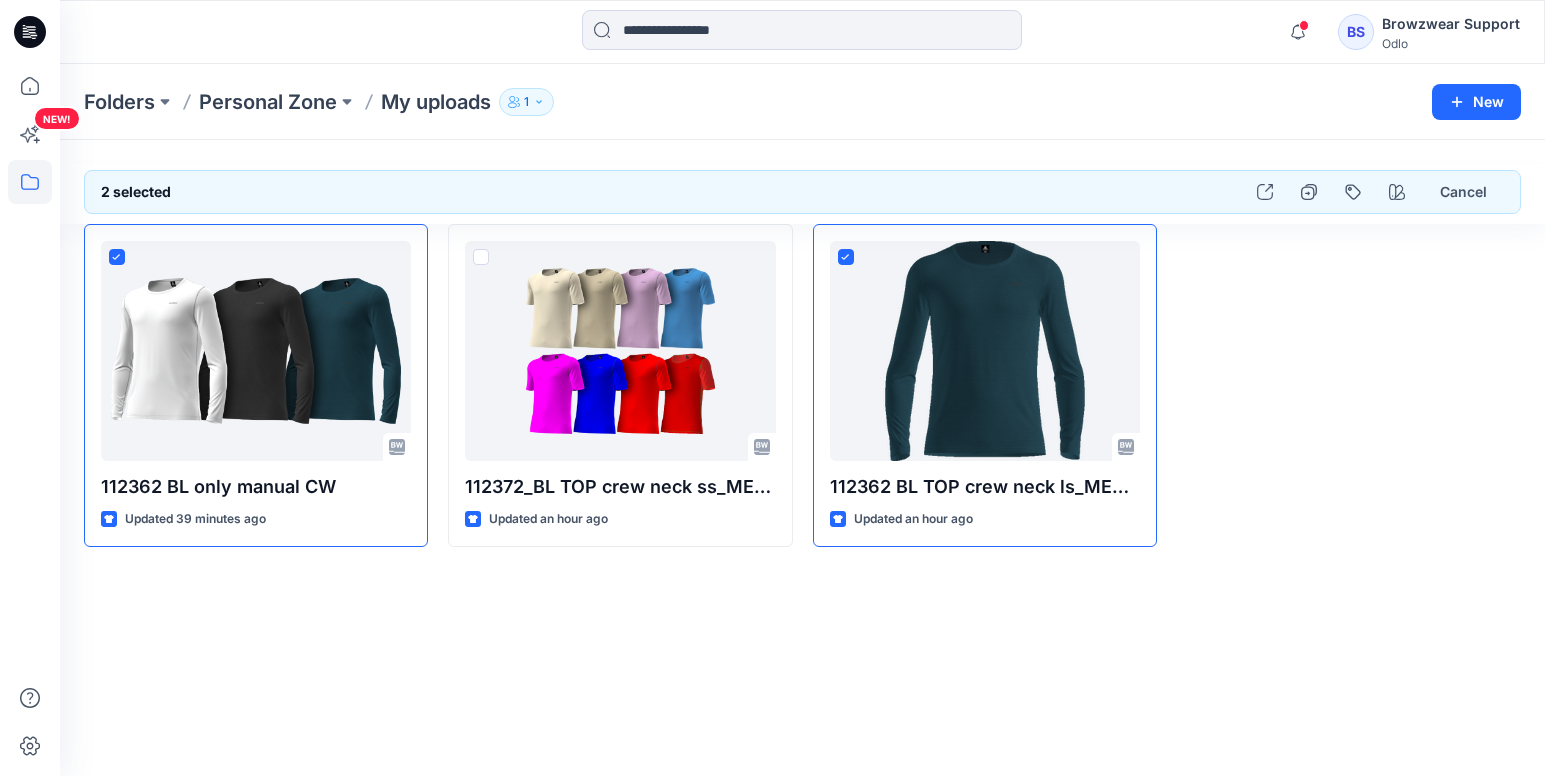 type 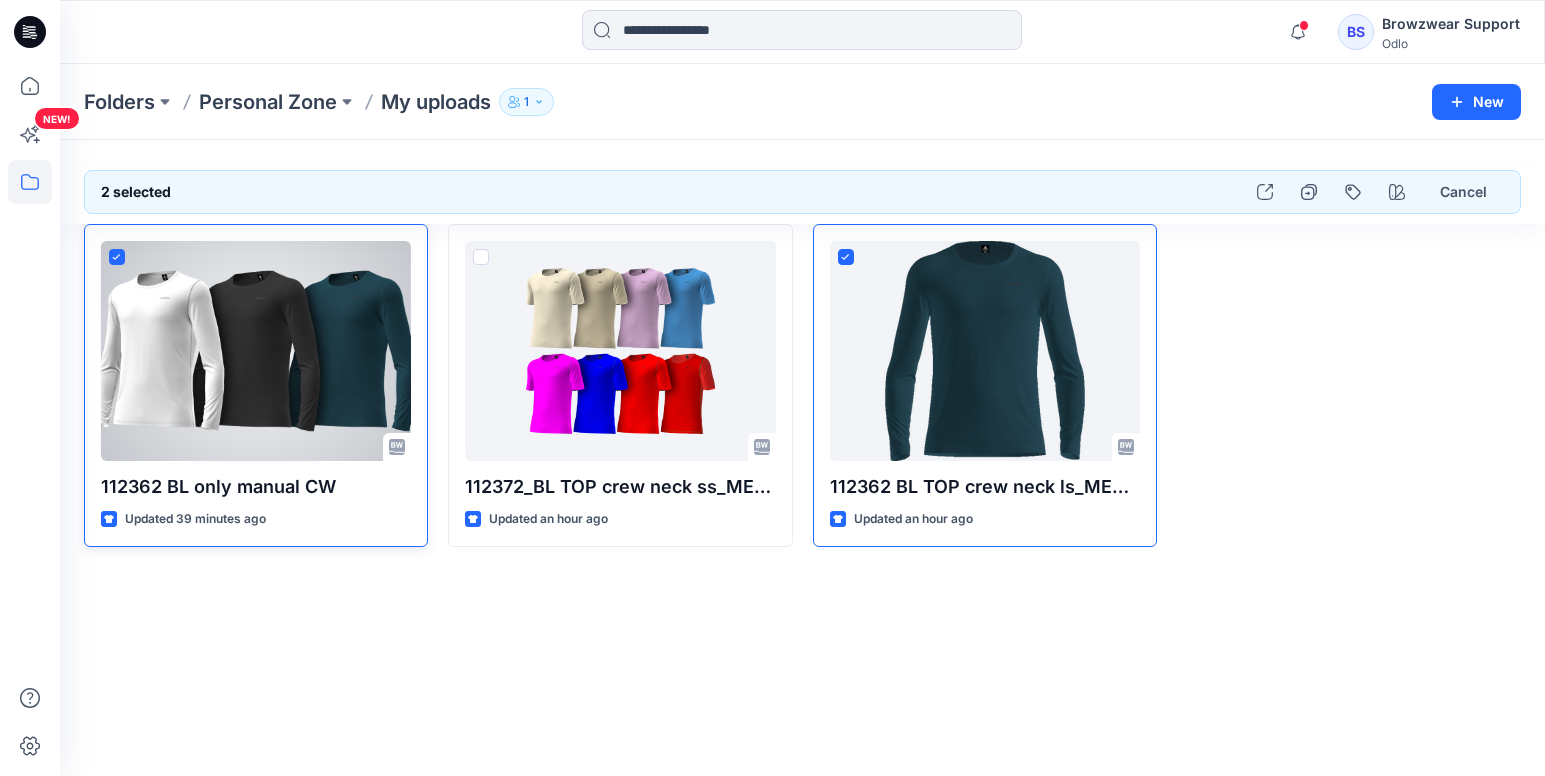 click 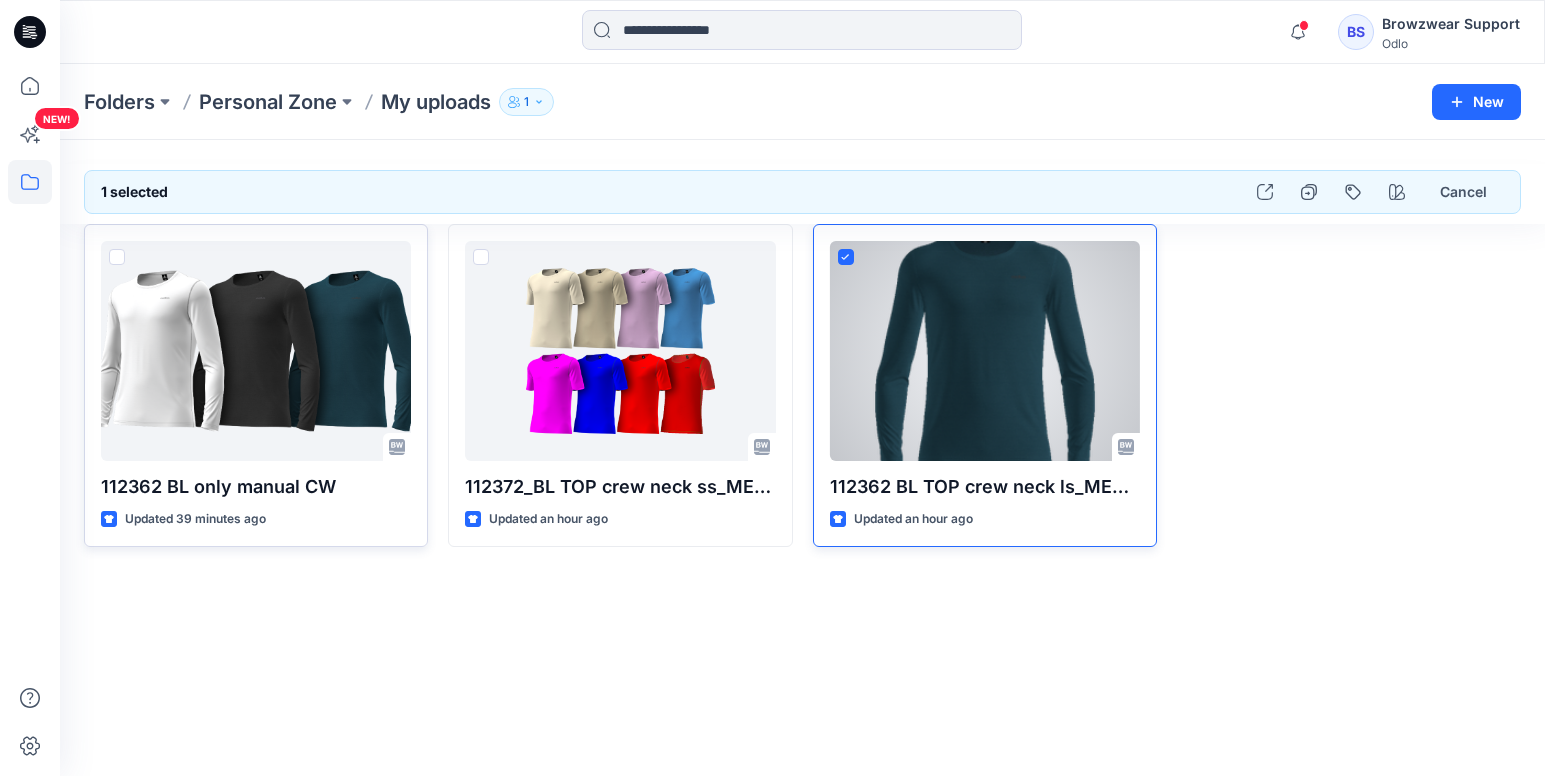 click 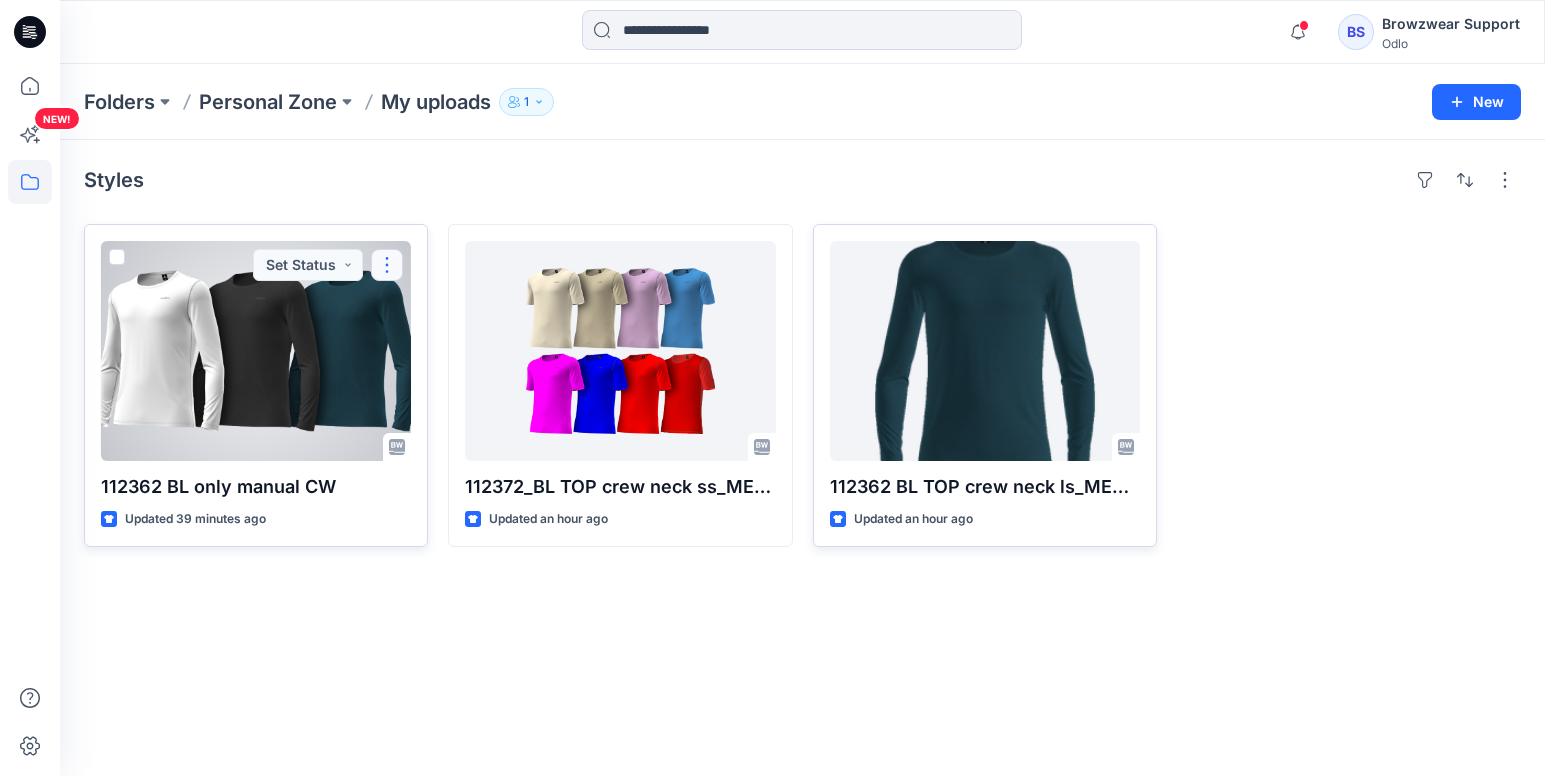 click at bounding box center (387, 265) 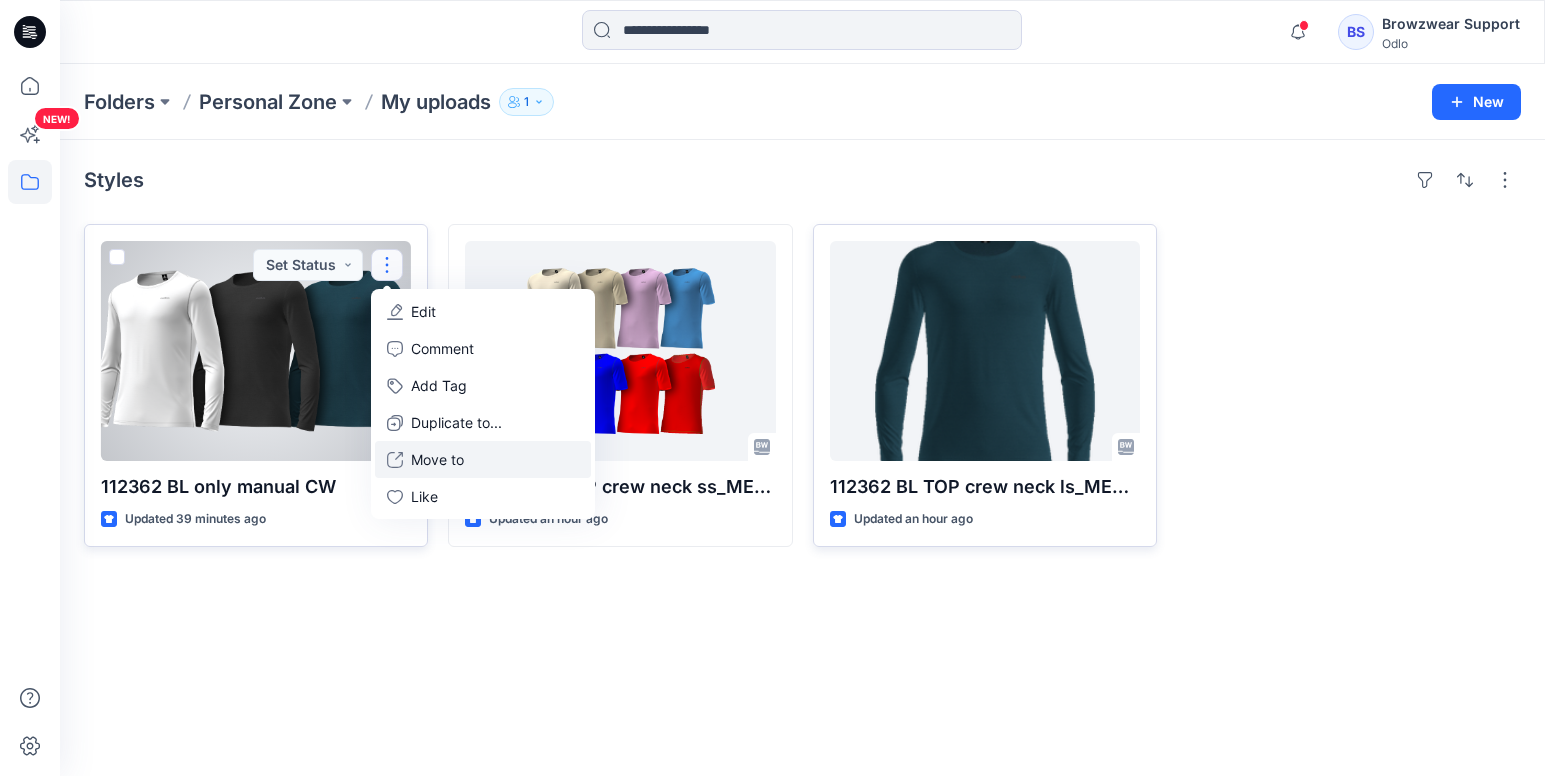 click on "Move to" at bounding box center (483, 459) 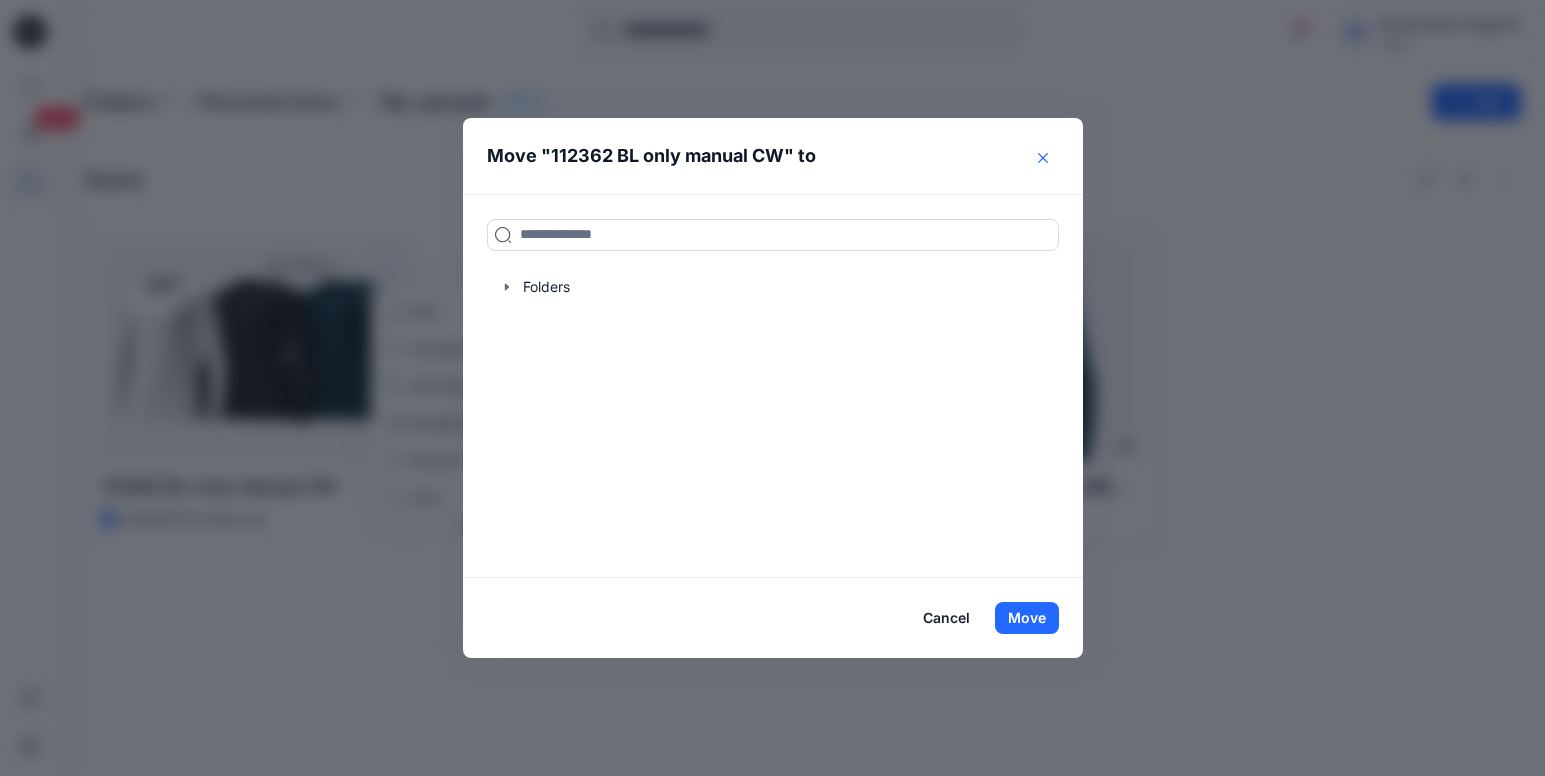 click at bounding box center (1043, 158) 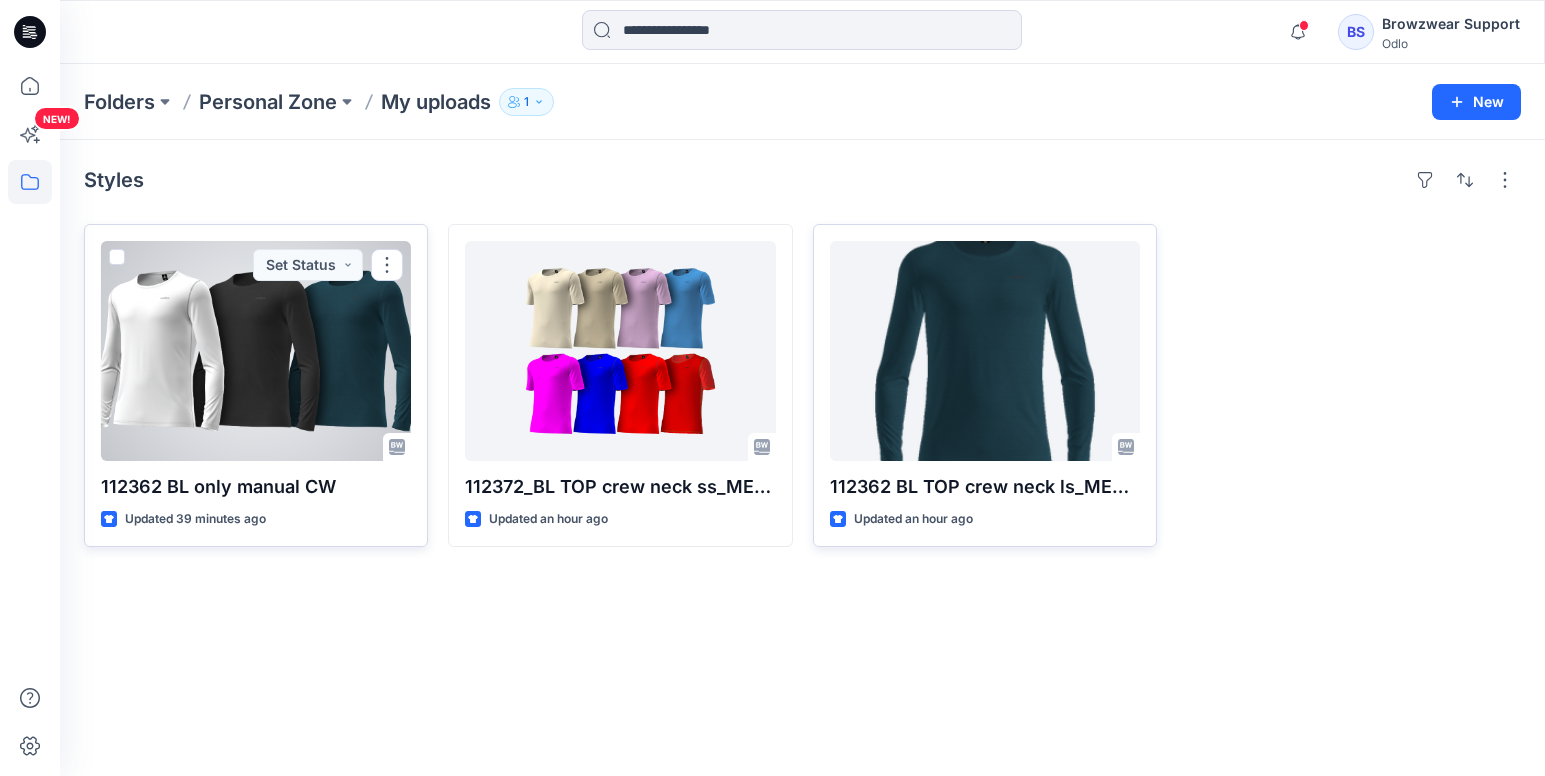 click at bounding box center [256, 351] 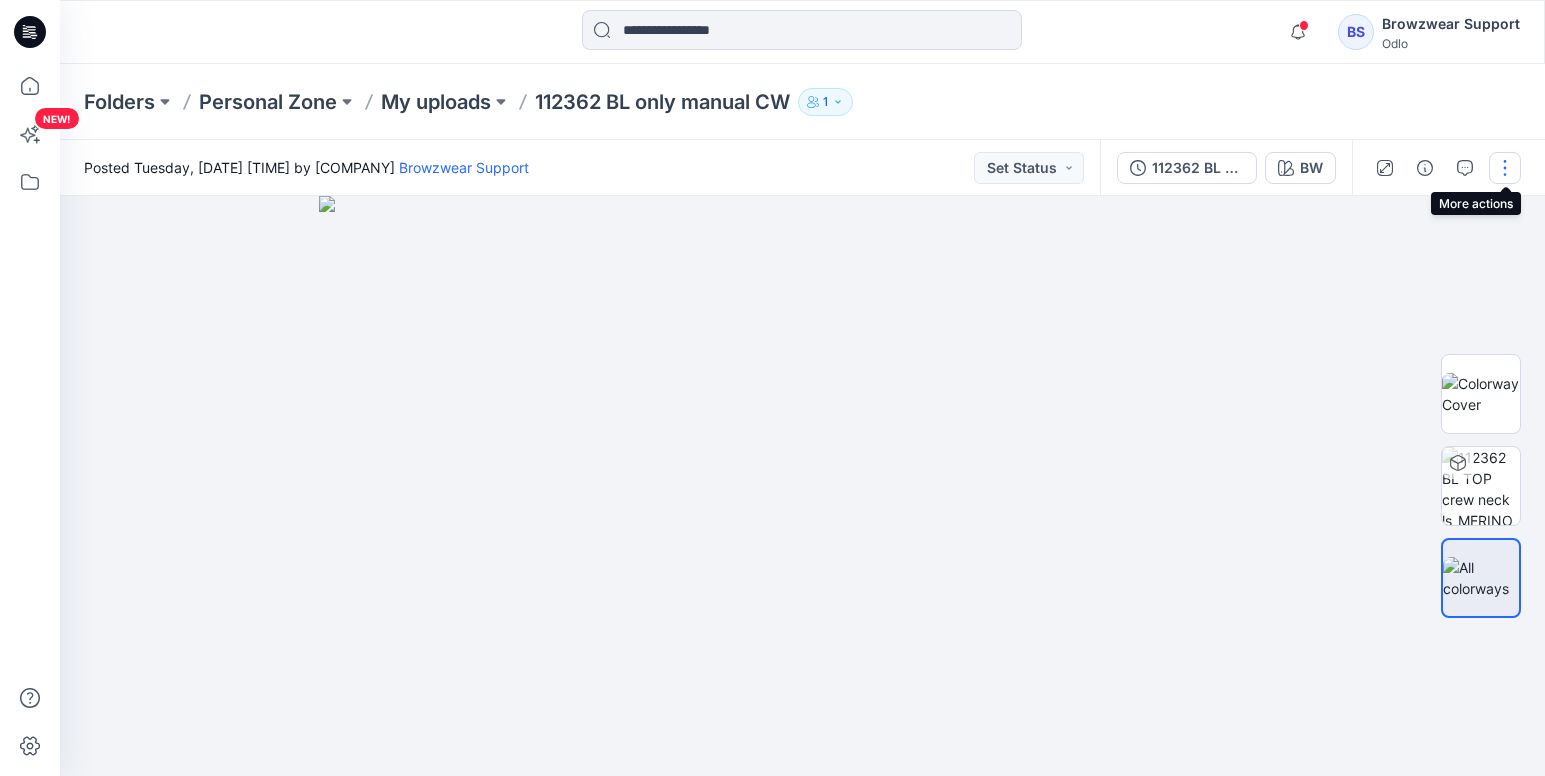 click at bounding box center [1505, 168] 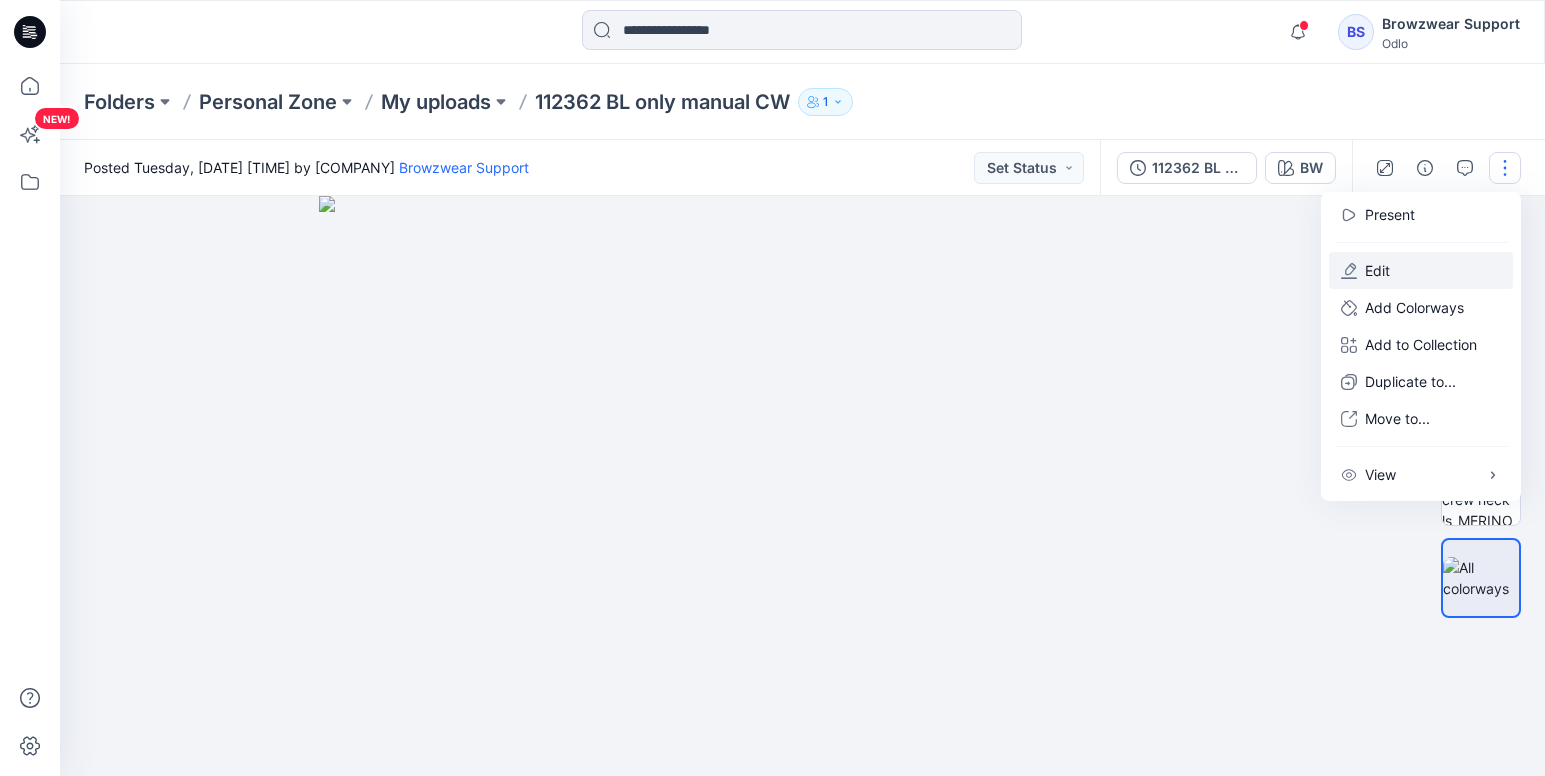 click on "Edit" at bounding box center (1377, 270) 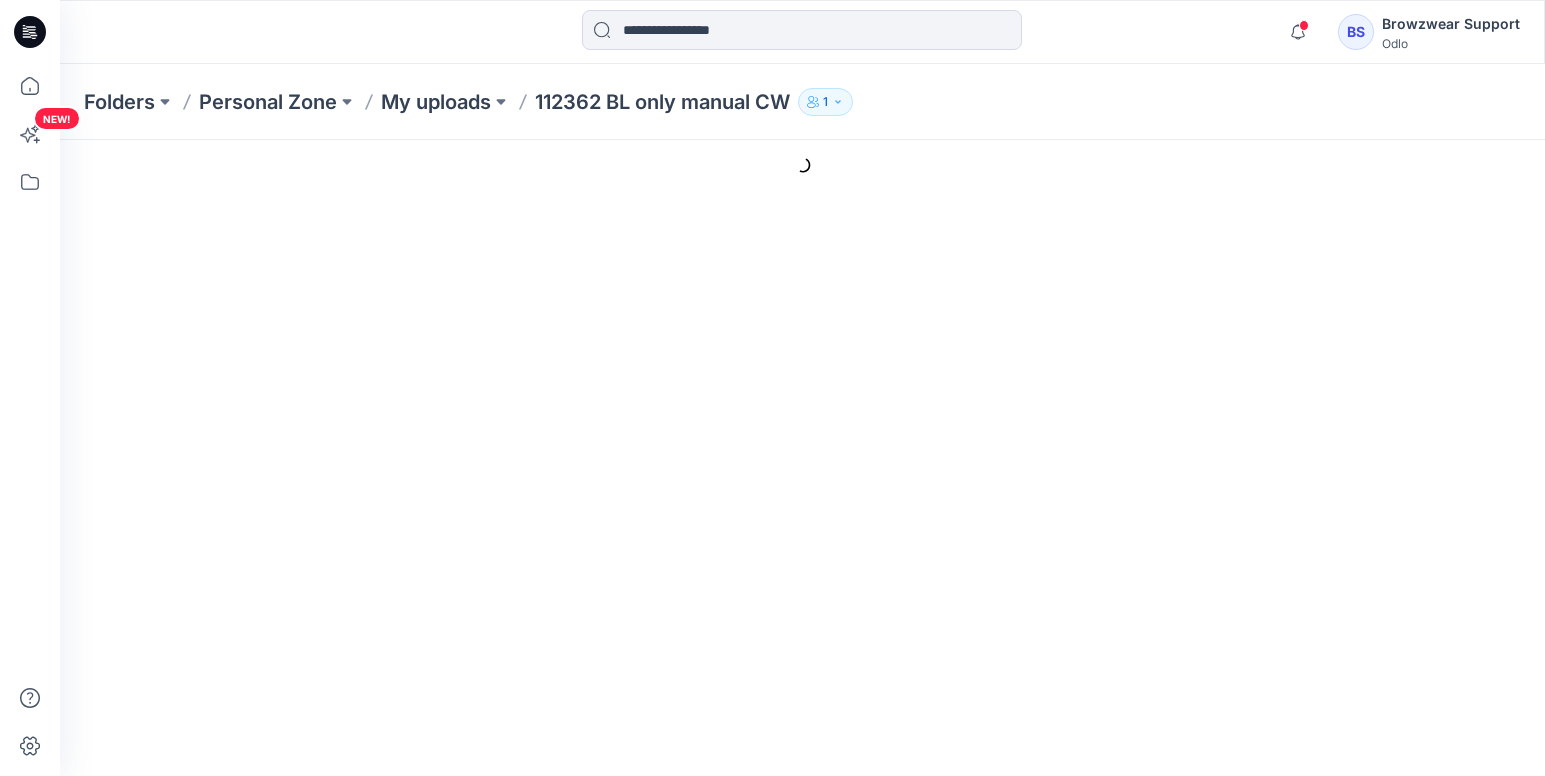 scroll, scrollTop: 0, scrollLeft: 0, axis: both 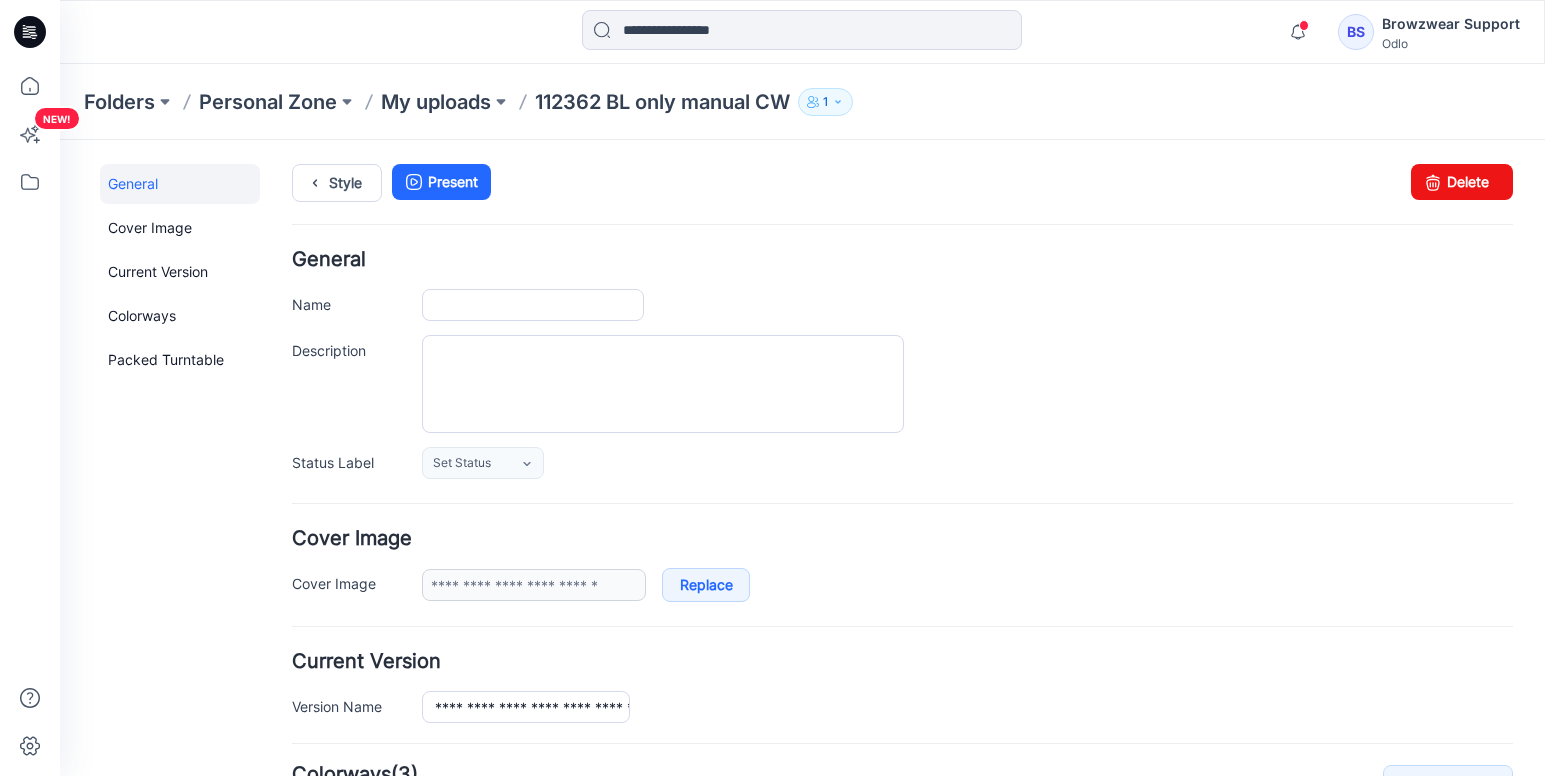 type on "**********" 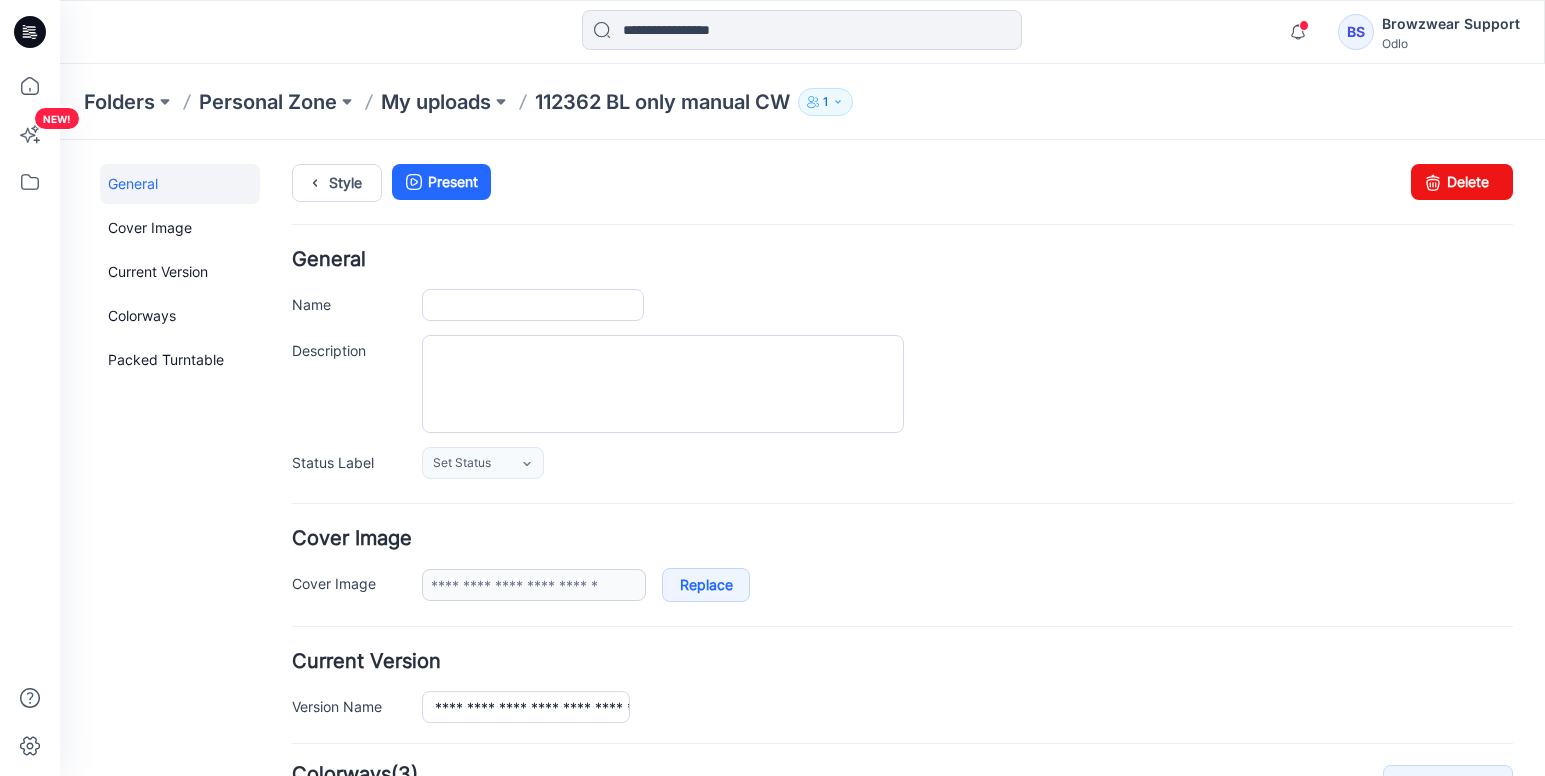 type on "**" 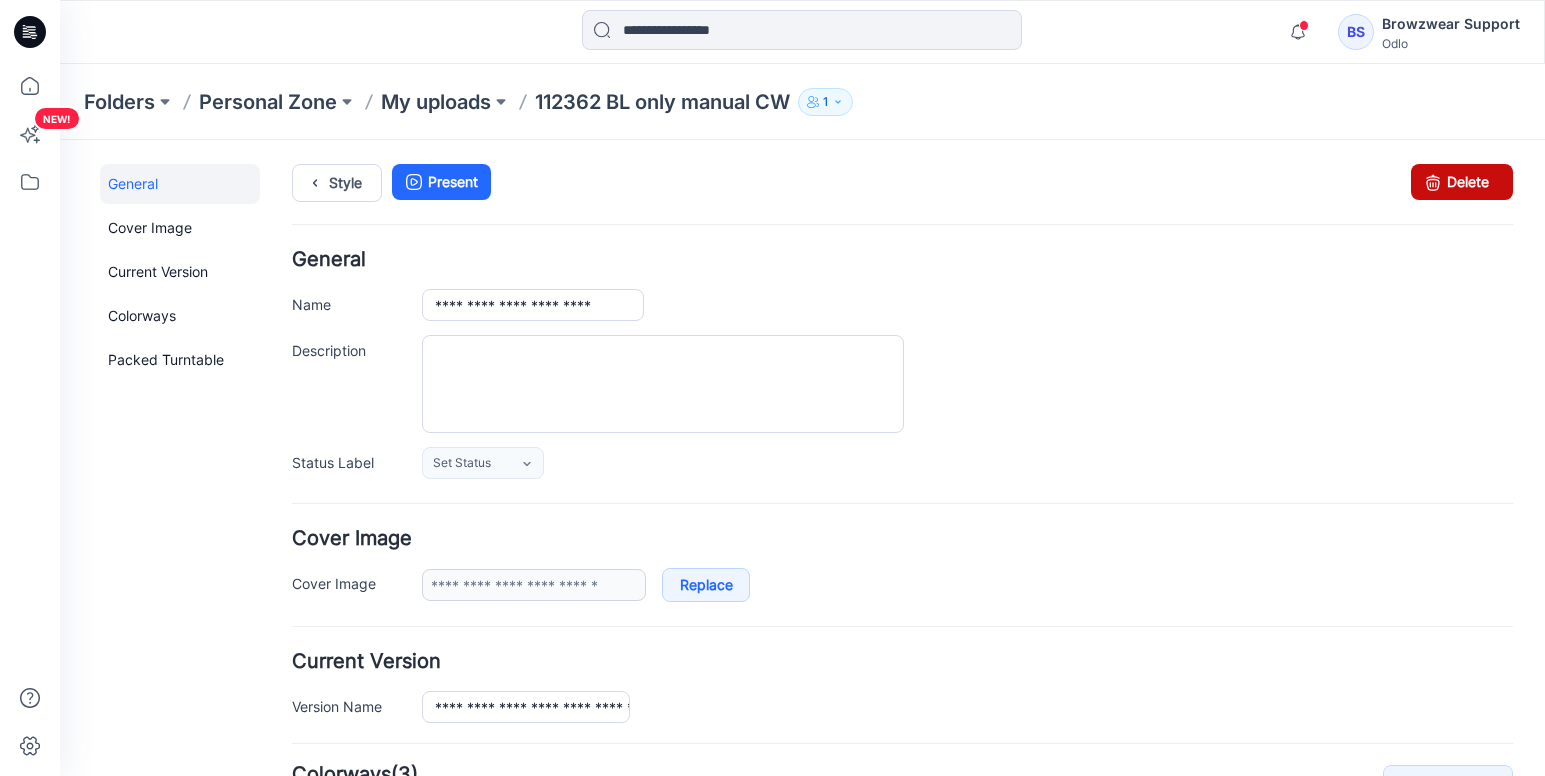 drag, startPoint x: 1460, startPoint y: 172, endPoint x: 916, endPoint y: 232, distance: 547.2988 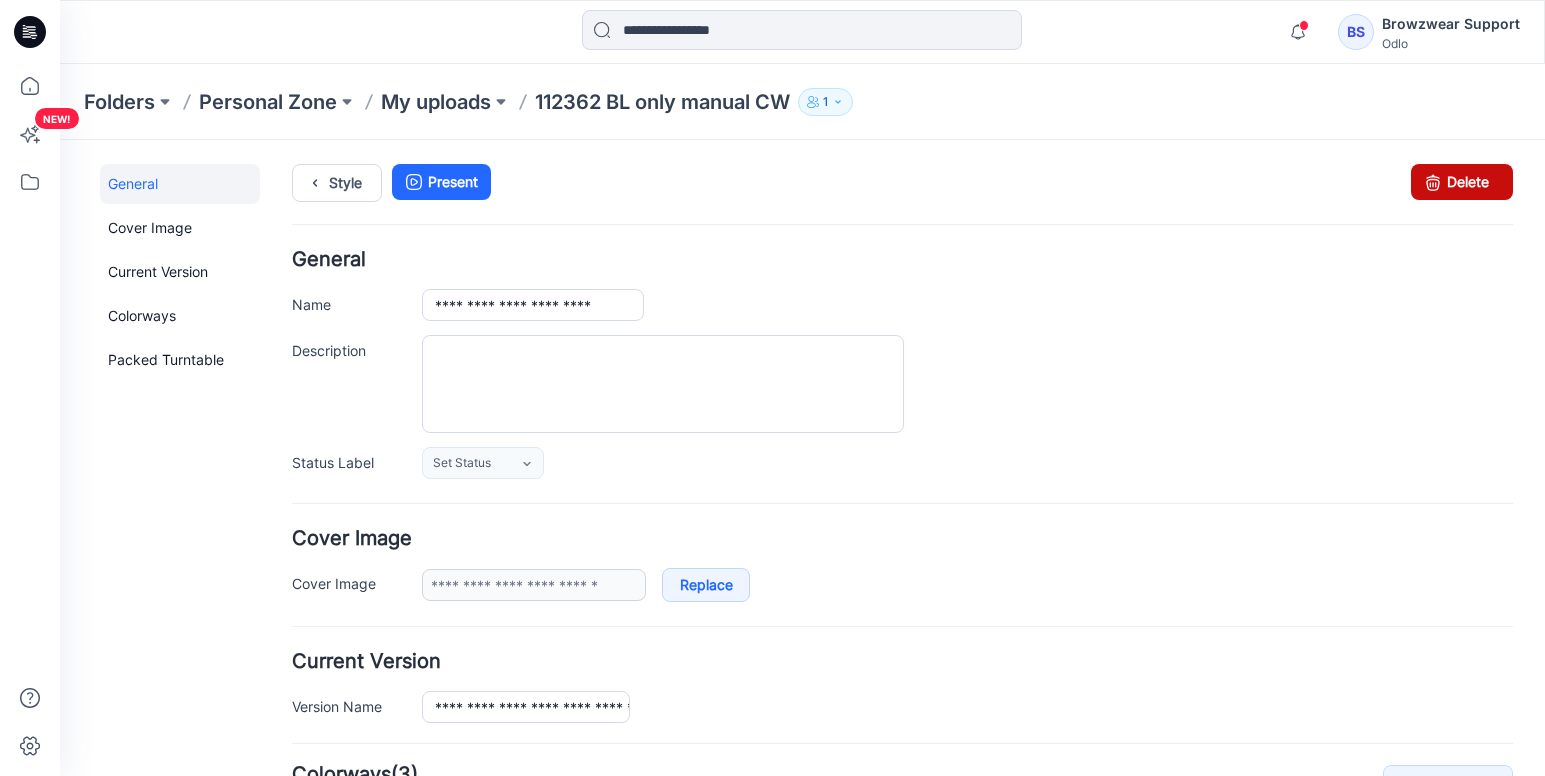 click on "Delete" at bounding box center (1462, 182) 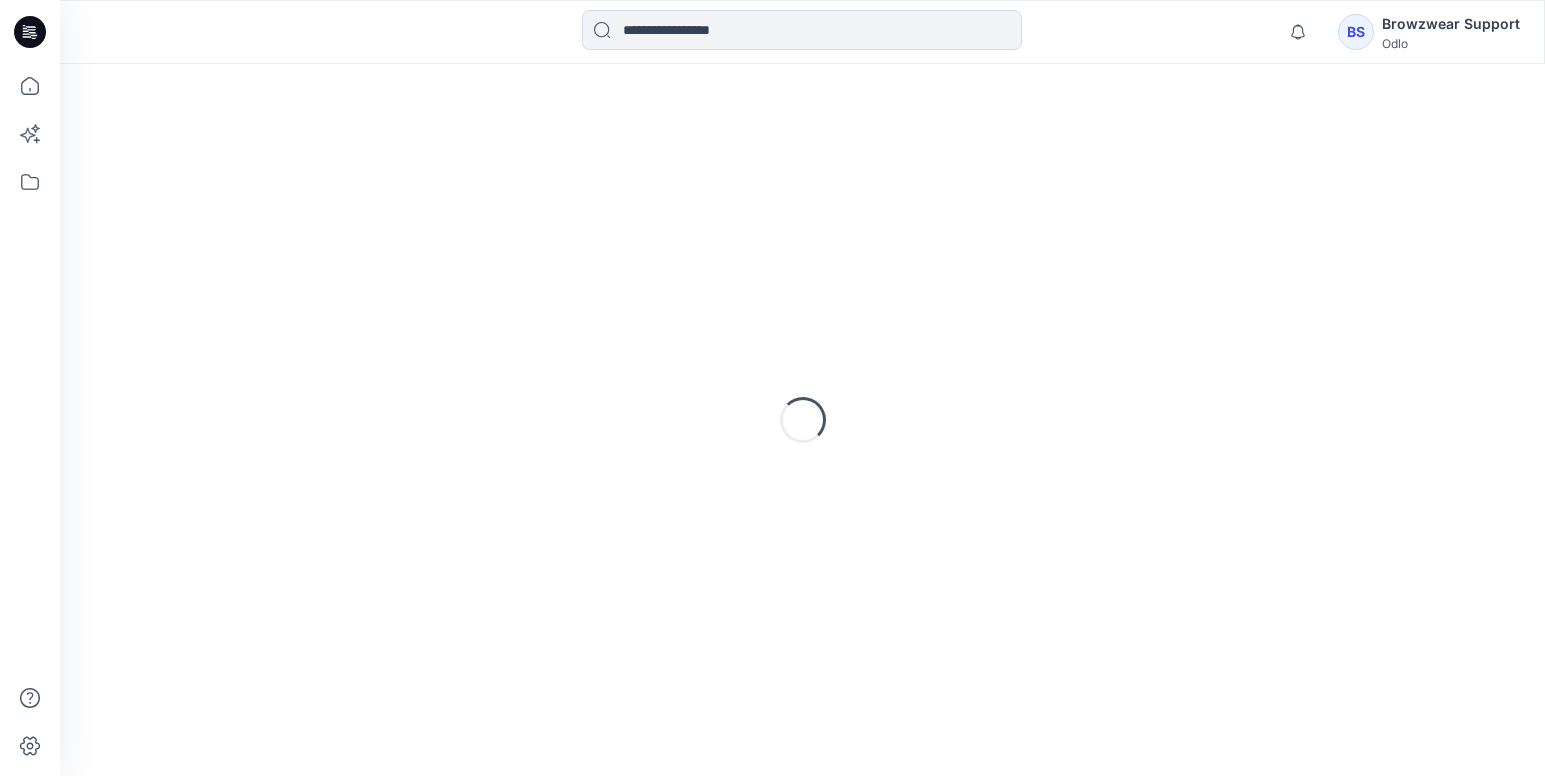 scroll, scrollTop: 0, scrollLeft: 0, axis: both 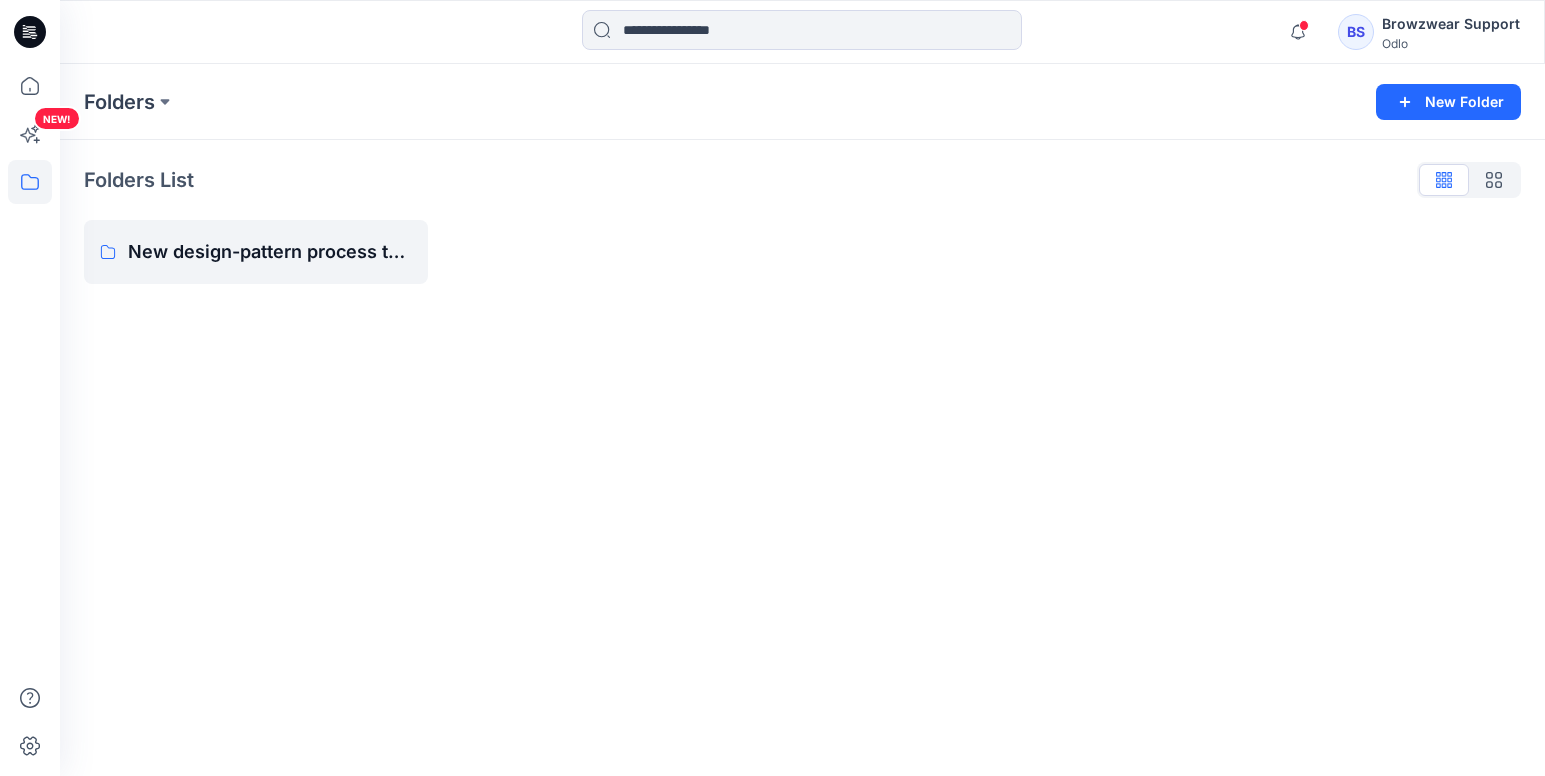 click on "Browzwear Support" at bounding box center (1451, 24) 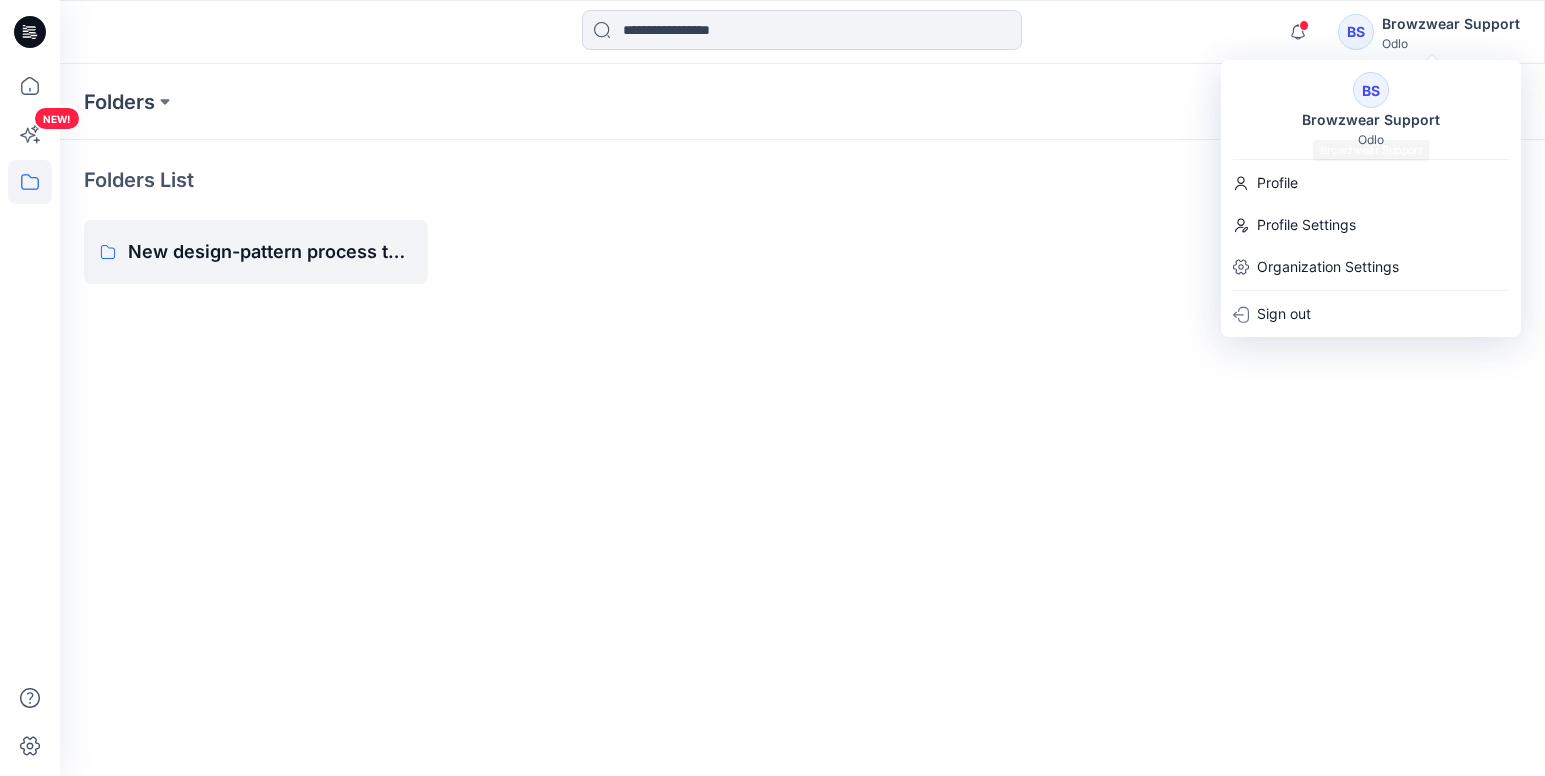 click on "BS" at bounding box center (1371, 90) 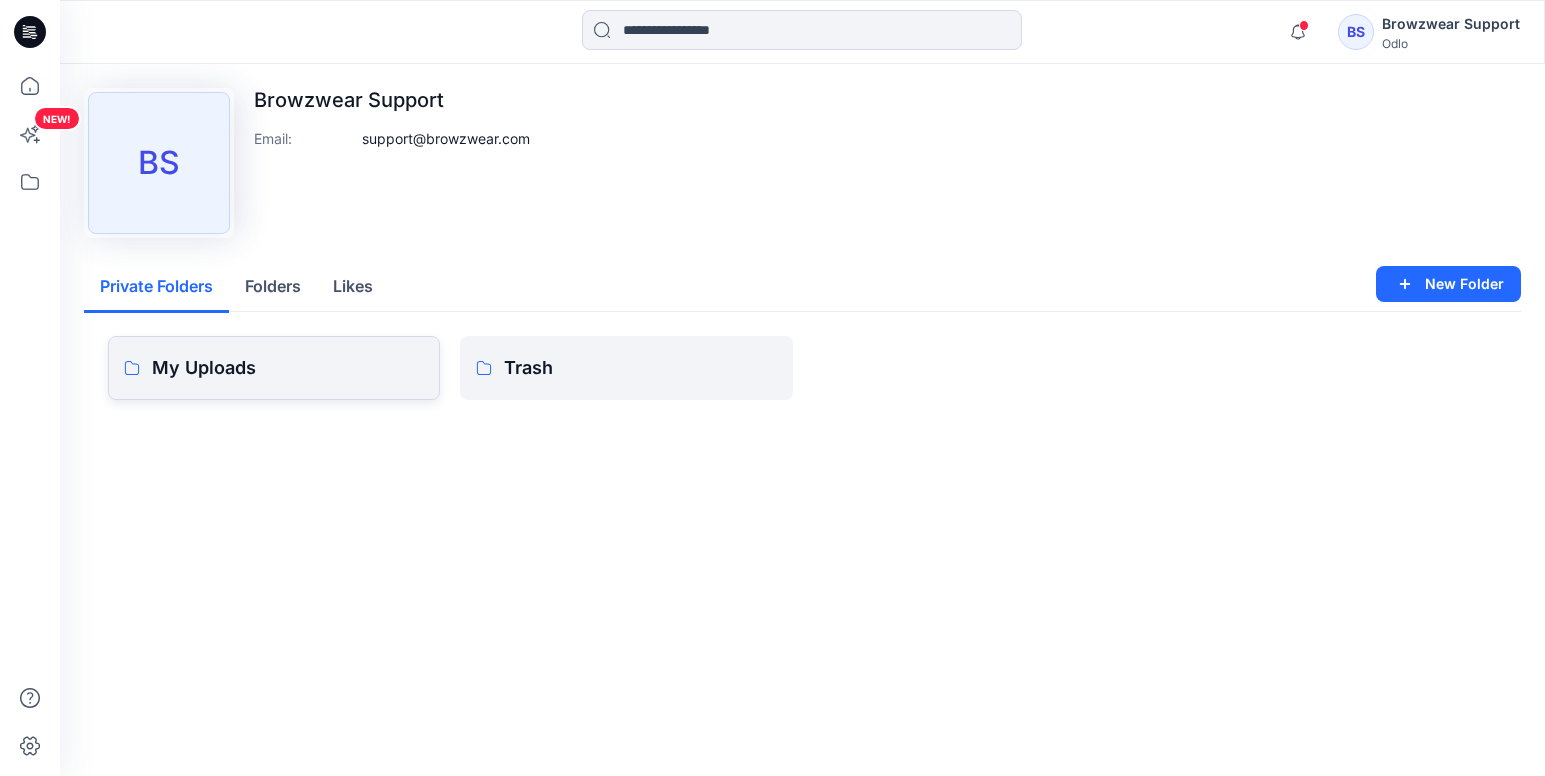 click on "My Uploads" at bounding box center (288, 368) 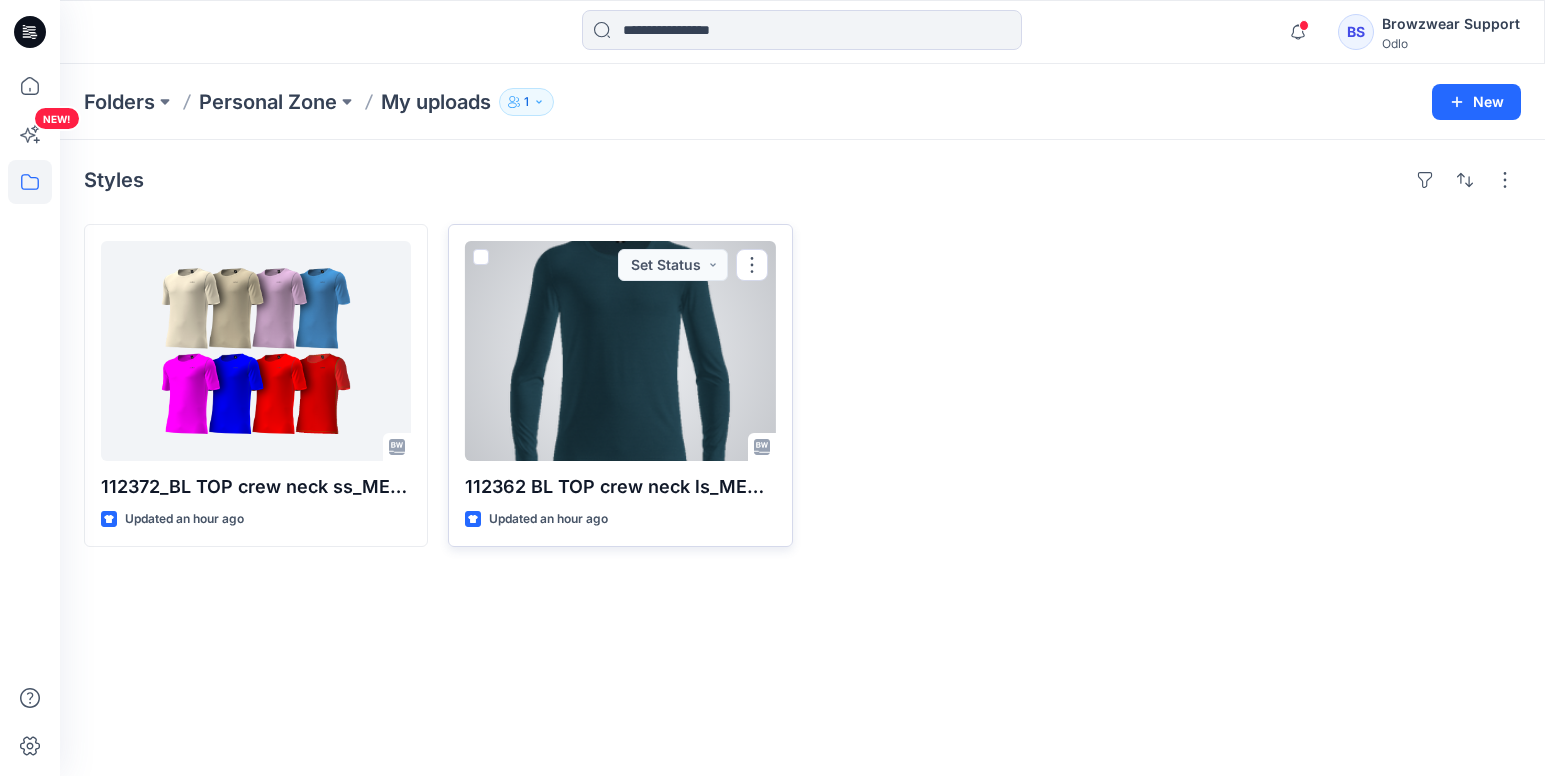 click at bounding box center [620, 351] 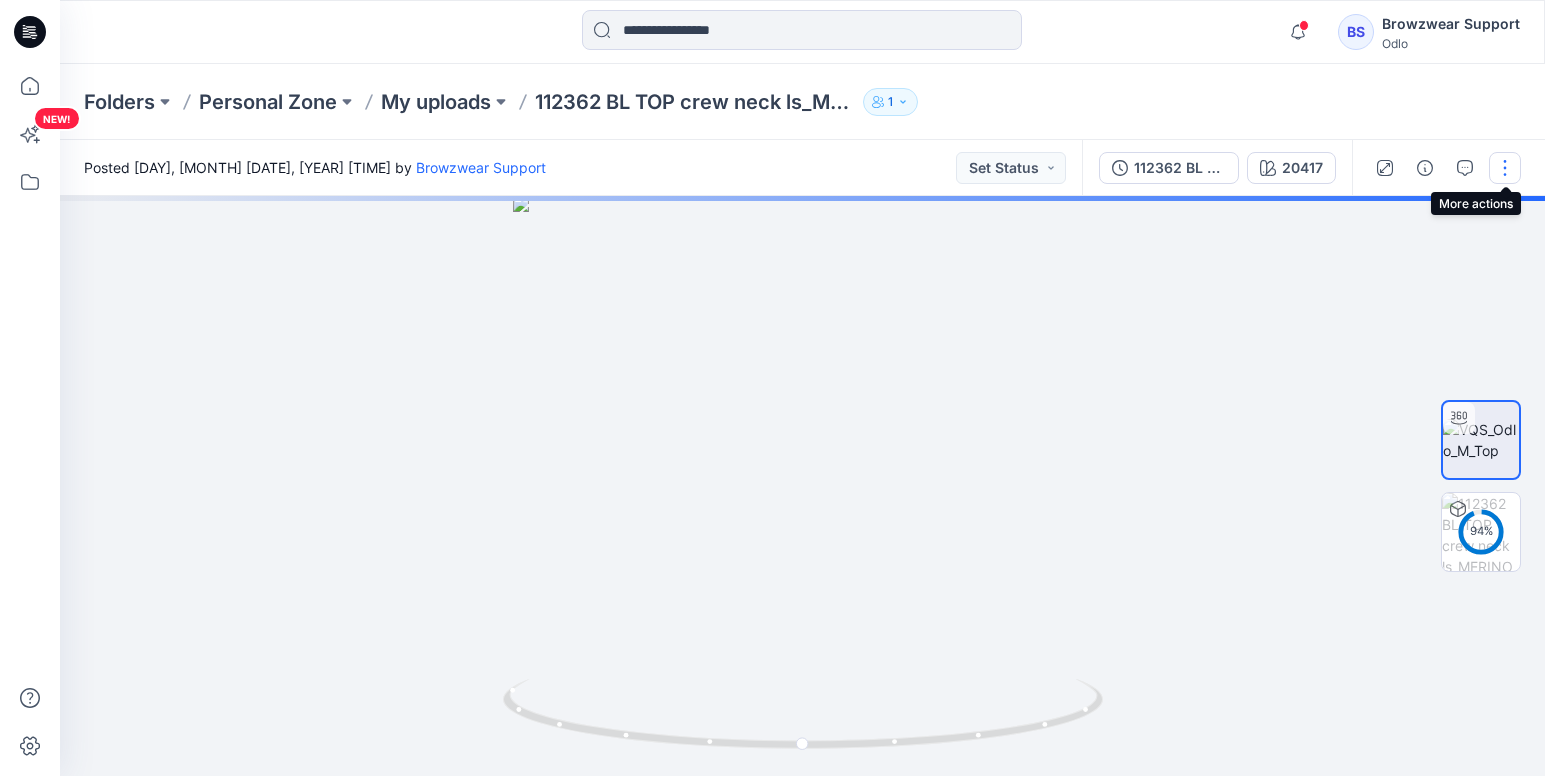 click at bounding box center [1505, 168] 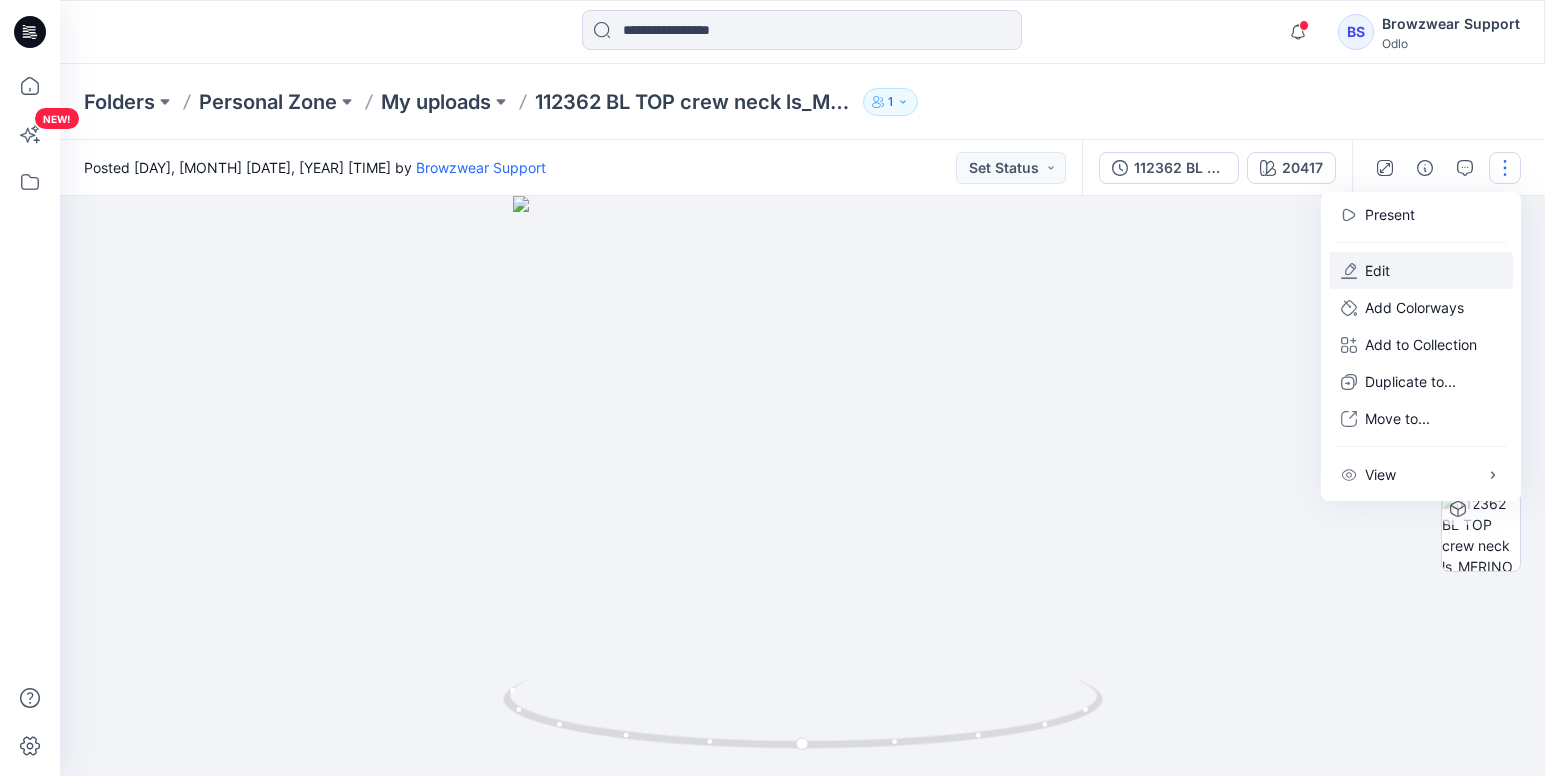click on "Edit" at bounding box center (1421, 270) 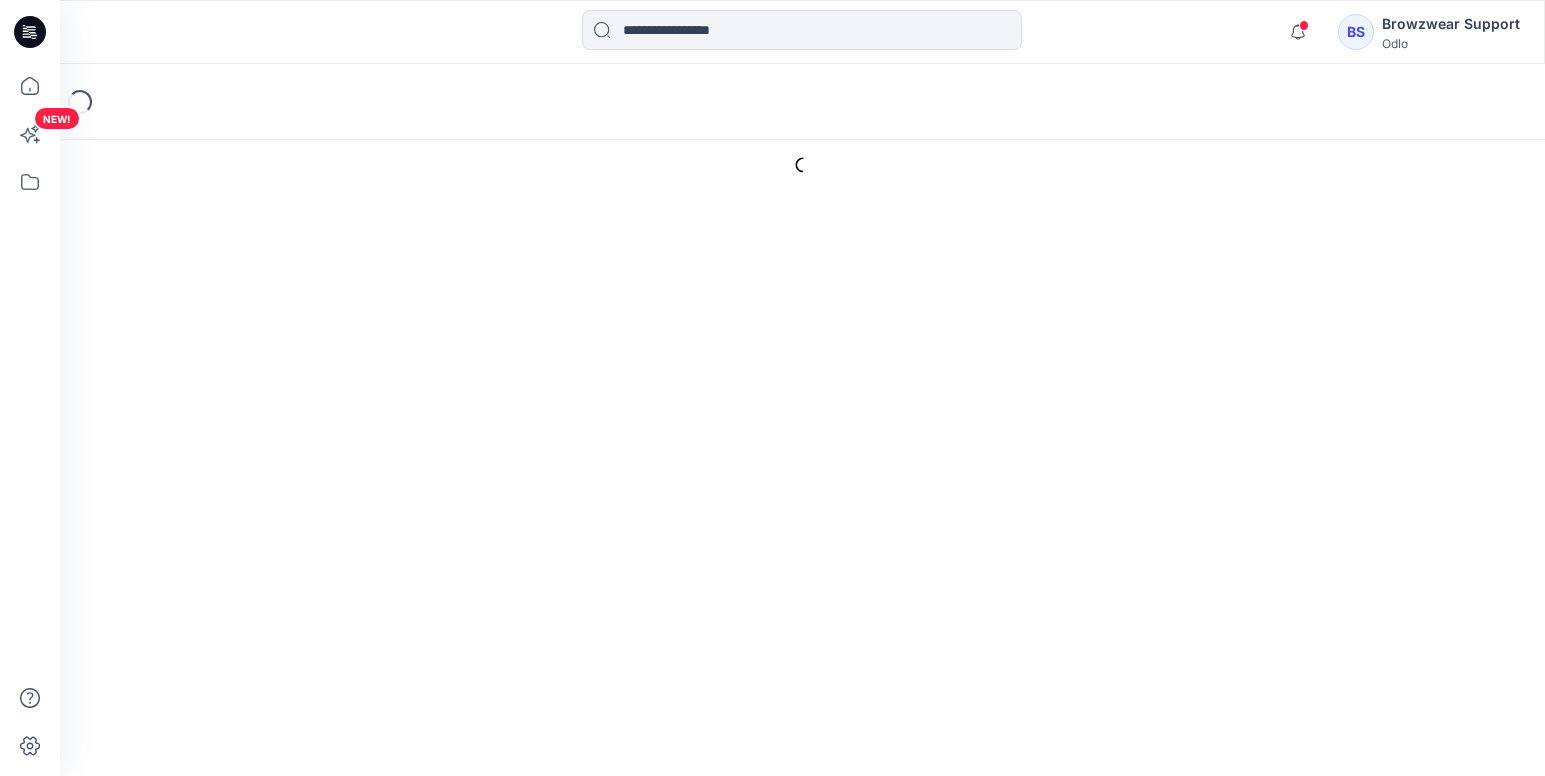 scroll, scrollTop: 0, scrollLeft: 0, axis: both 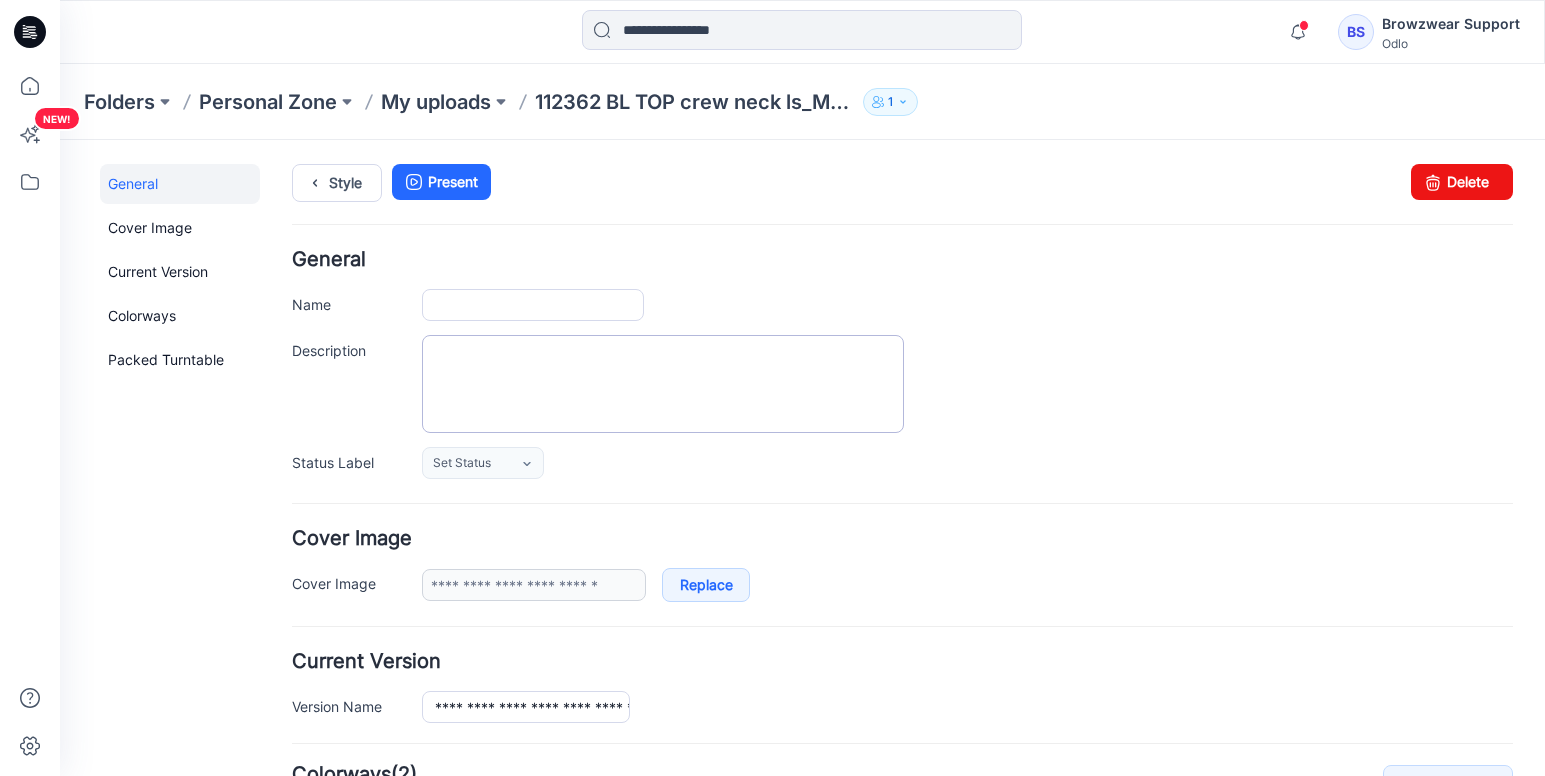 type on "**********" 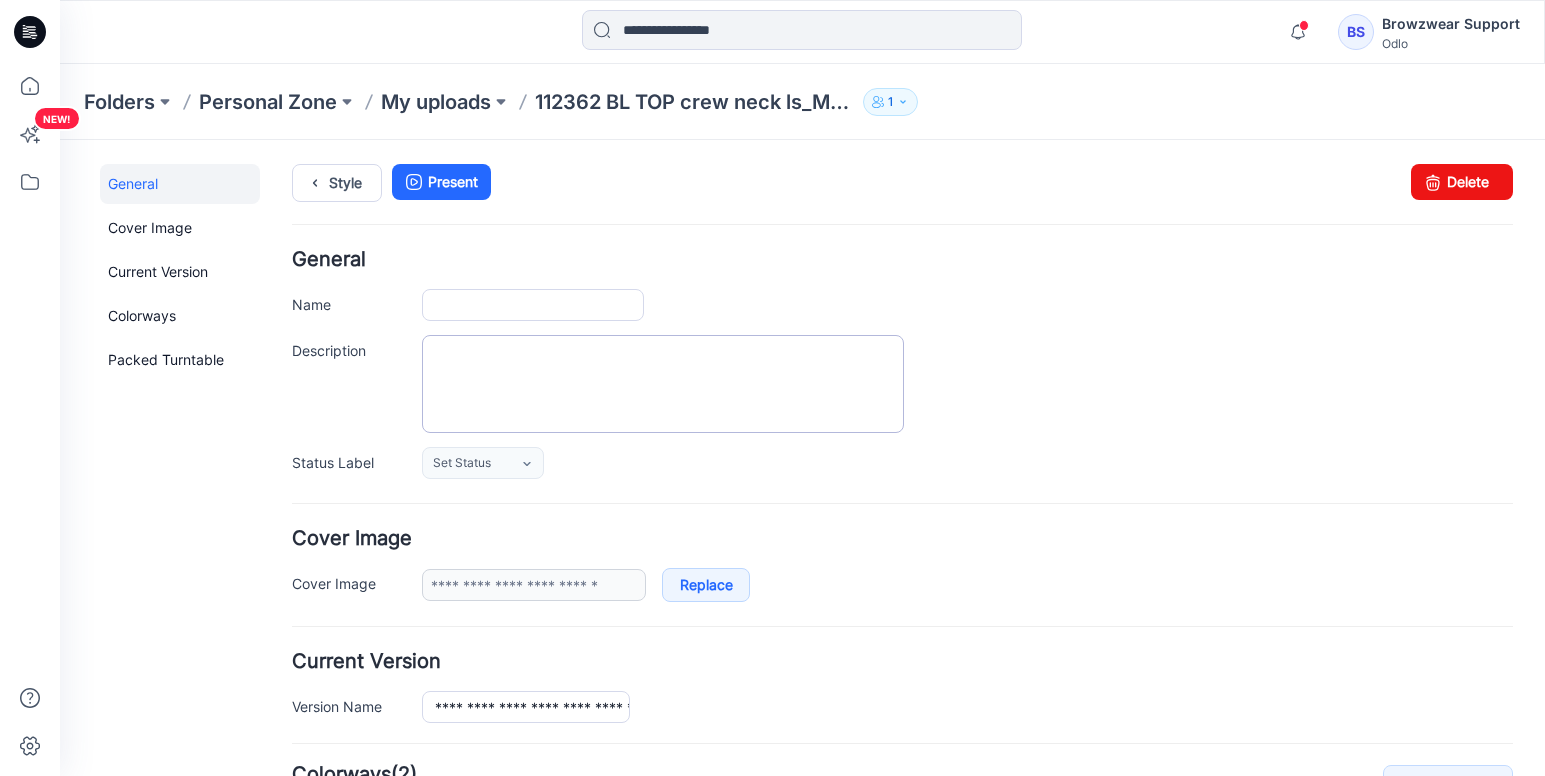 type on "*****" 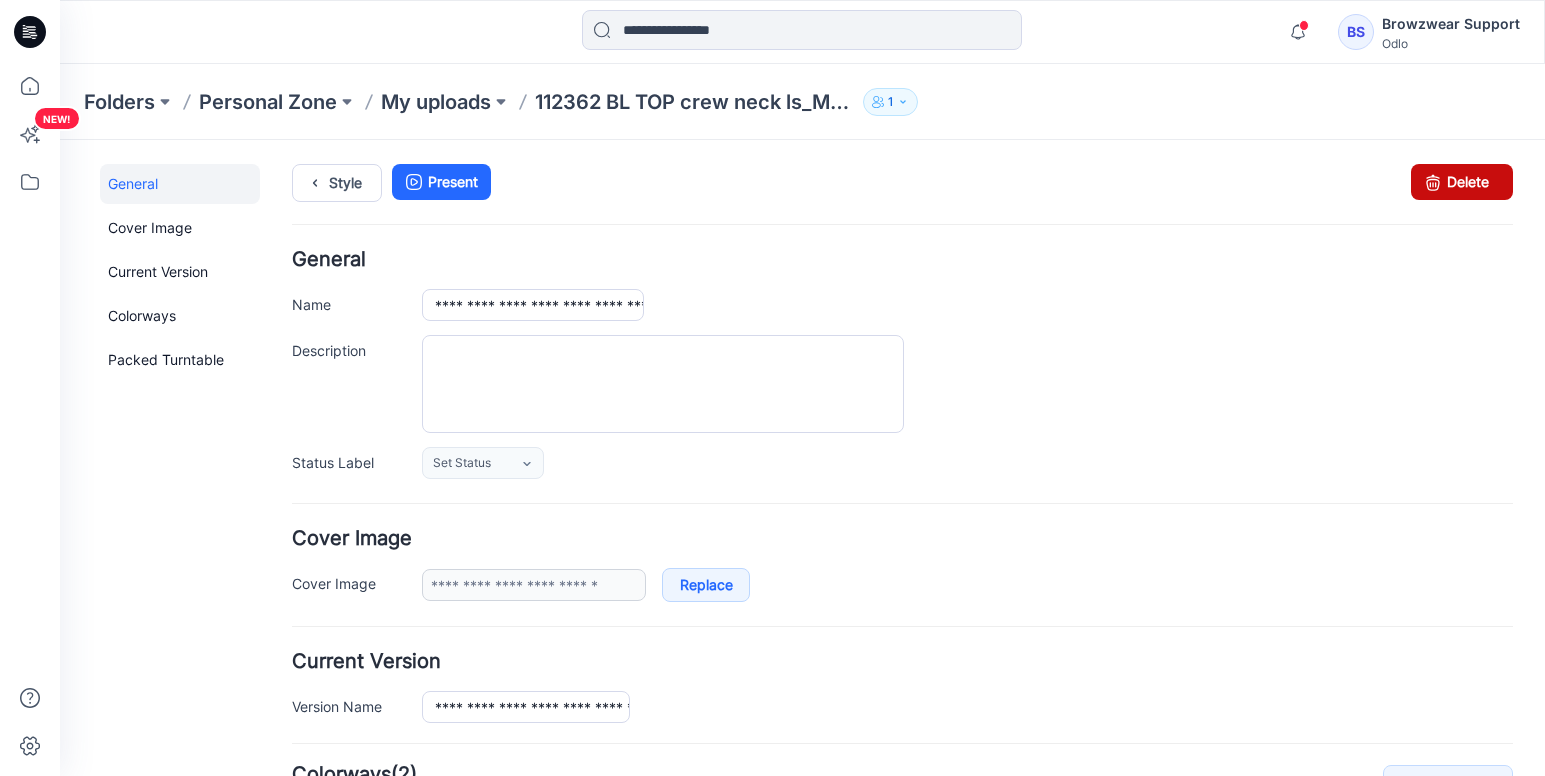 click on "Delete" at bounding box center [1462, 182] 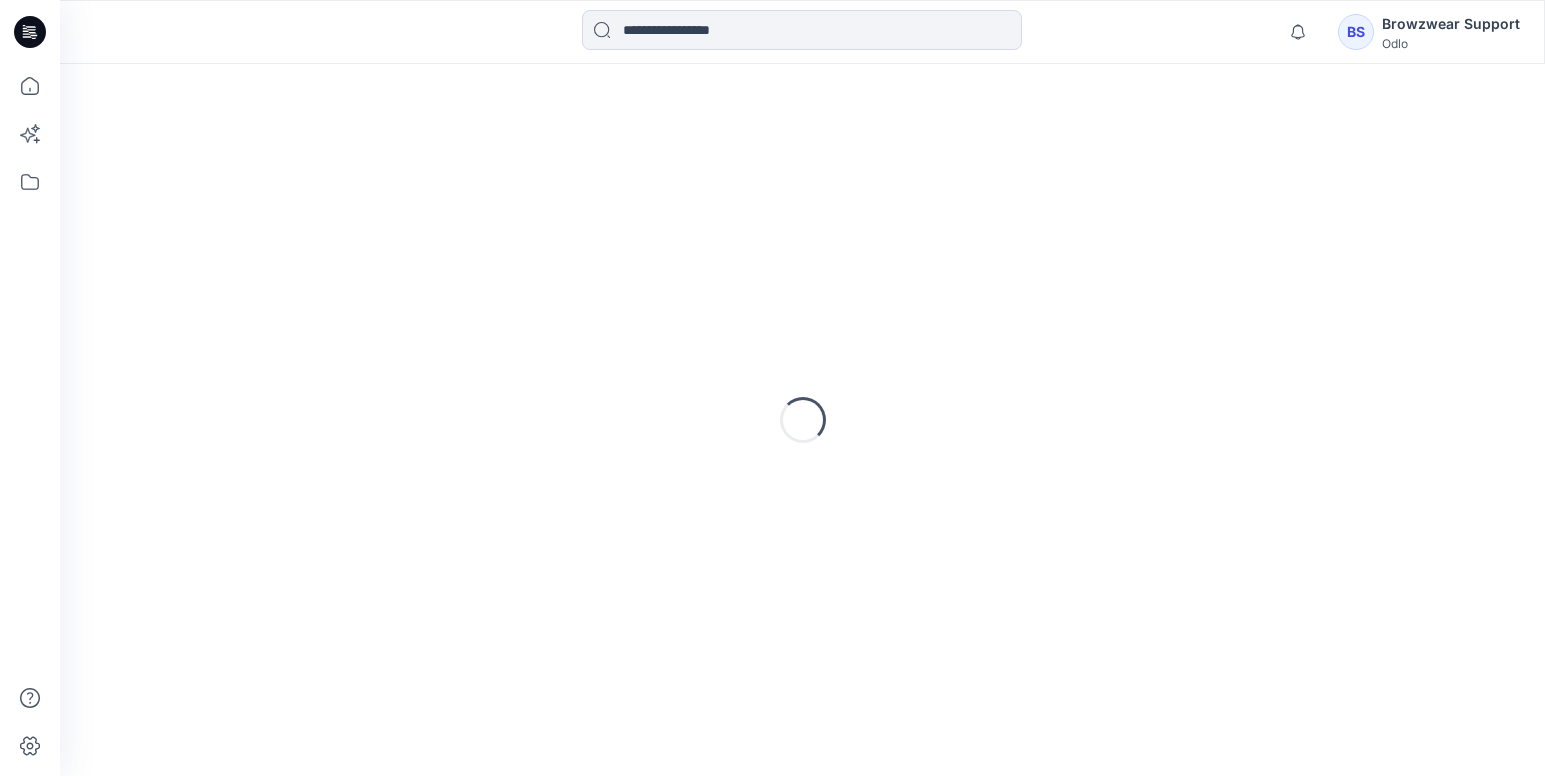 scroll, scrollTop: 0, scrollLeft: 0, axis: both 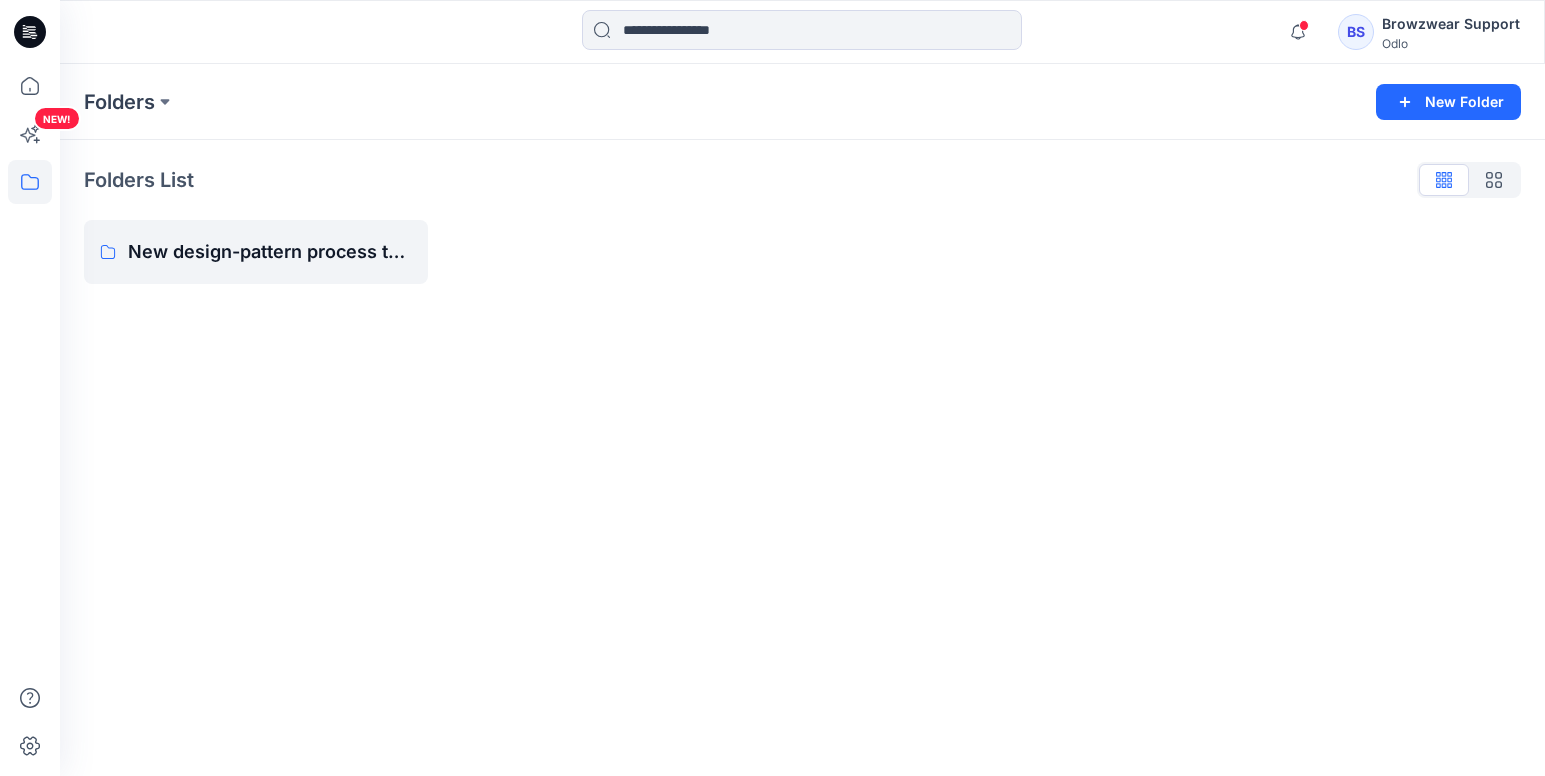 click on "Browzwear Support" at bounding box center (1451, 24) 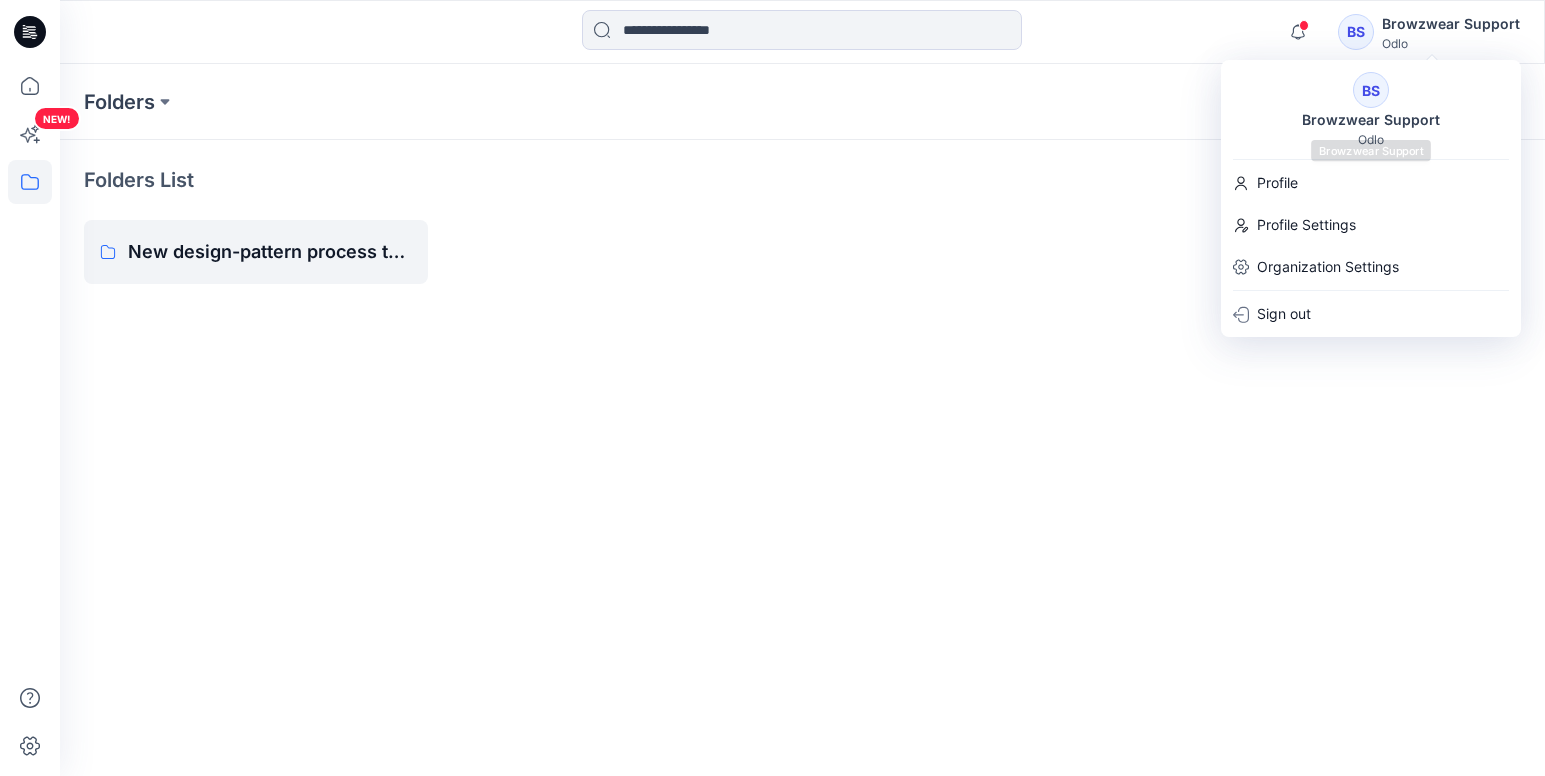 click on "BS Browzwear Support Odlo" at bounding box center [1371, 109] 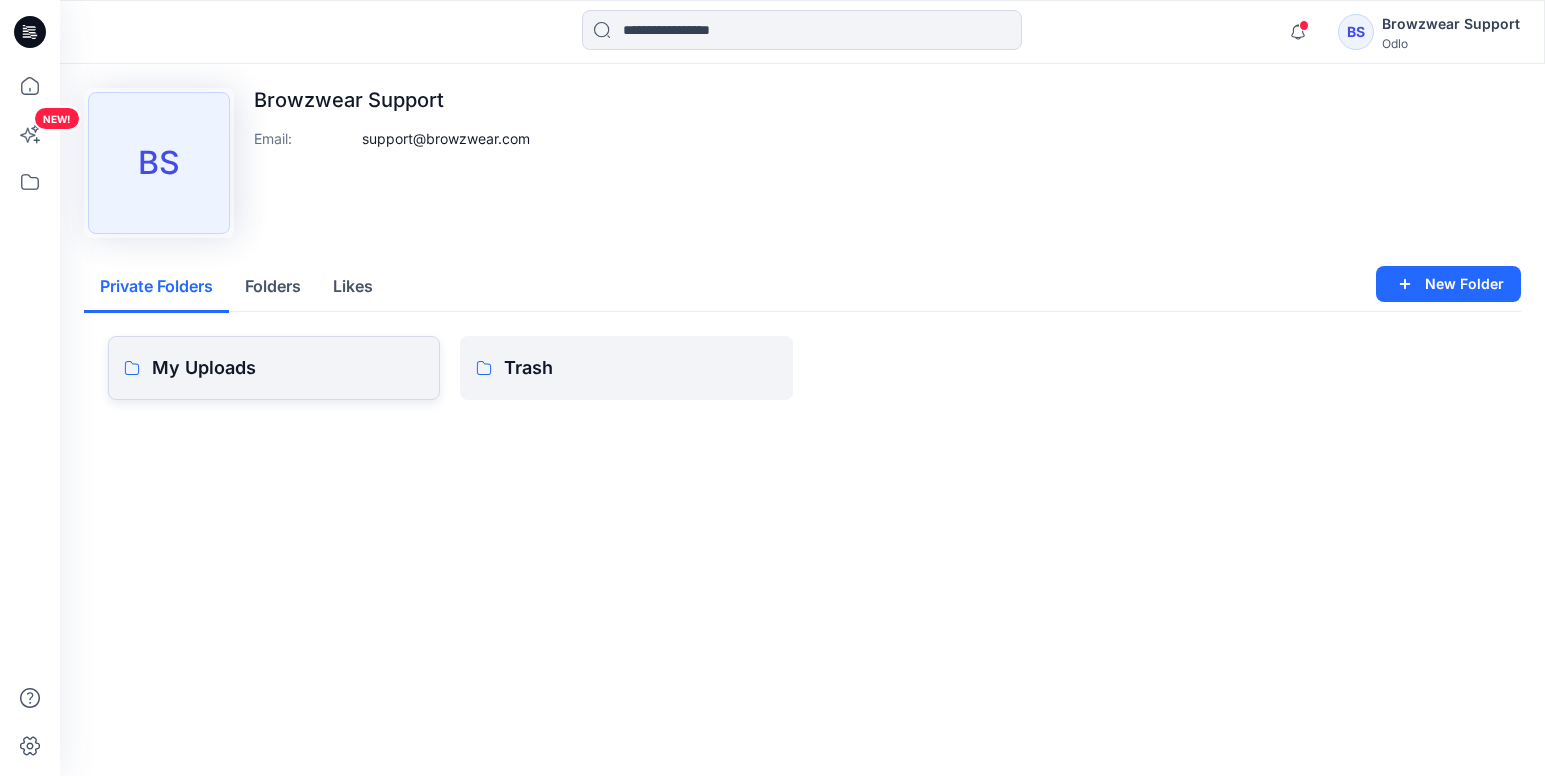 click on "My Uploads" at bounding box center (288, 368) 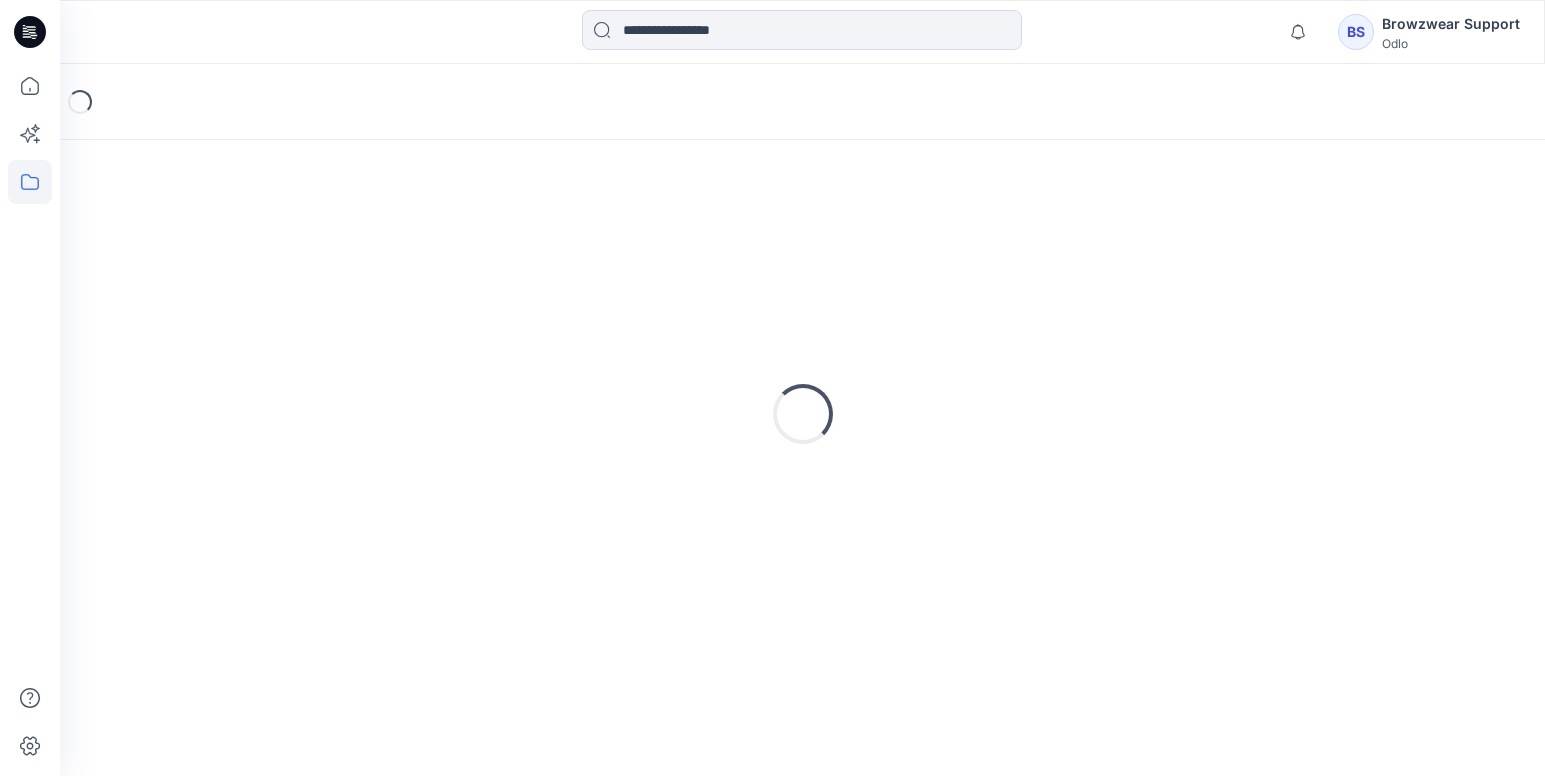 scroll, scrollTop: 0, scrollLeft: 0, axis: both 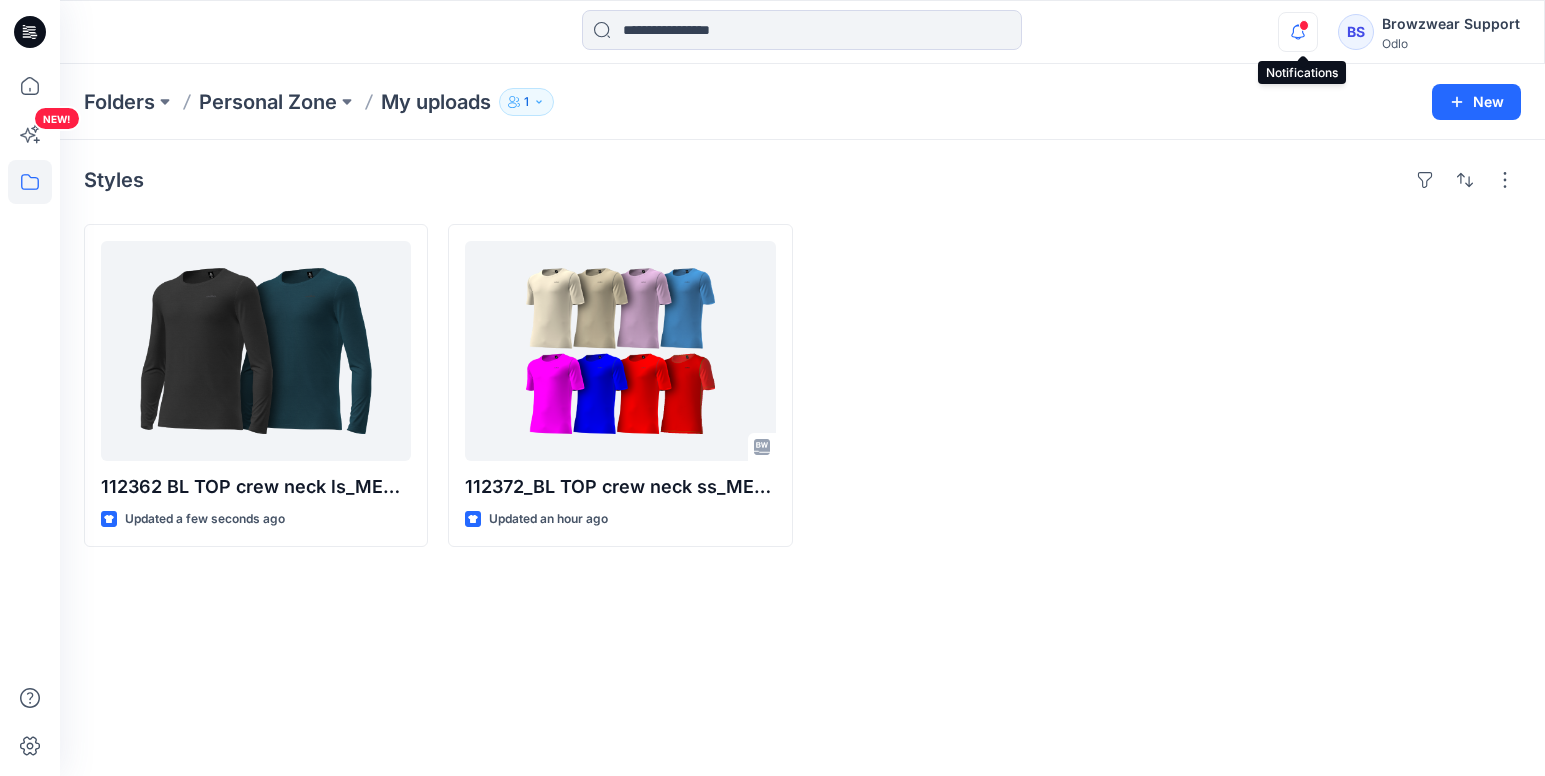 click 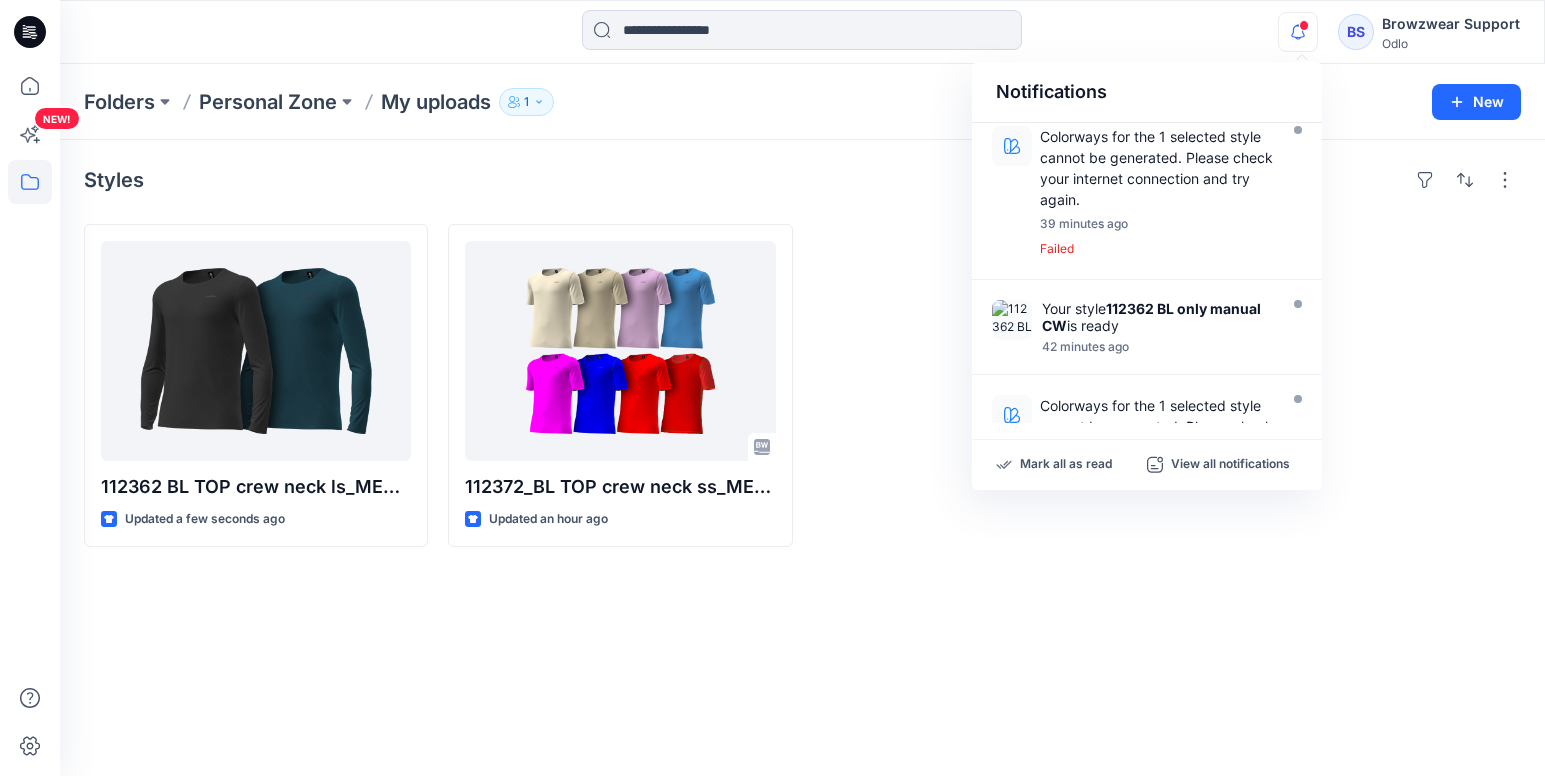 scroll, scrollTop: 0, scrollLeft: 0, axis: both 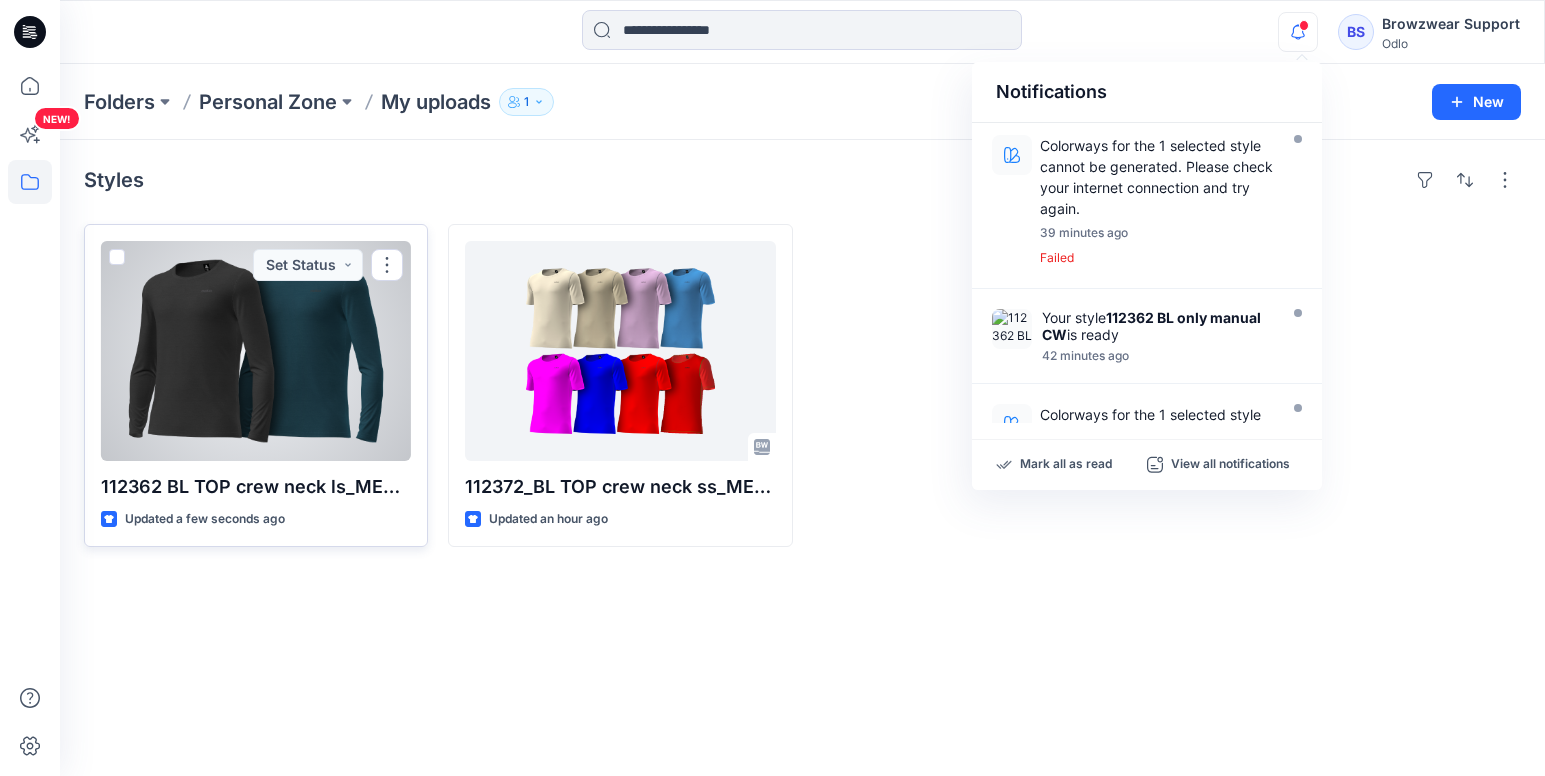 click at bounding box center [256, 351] 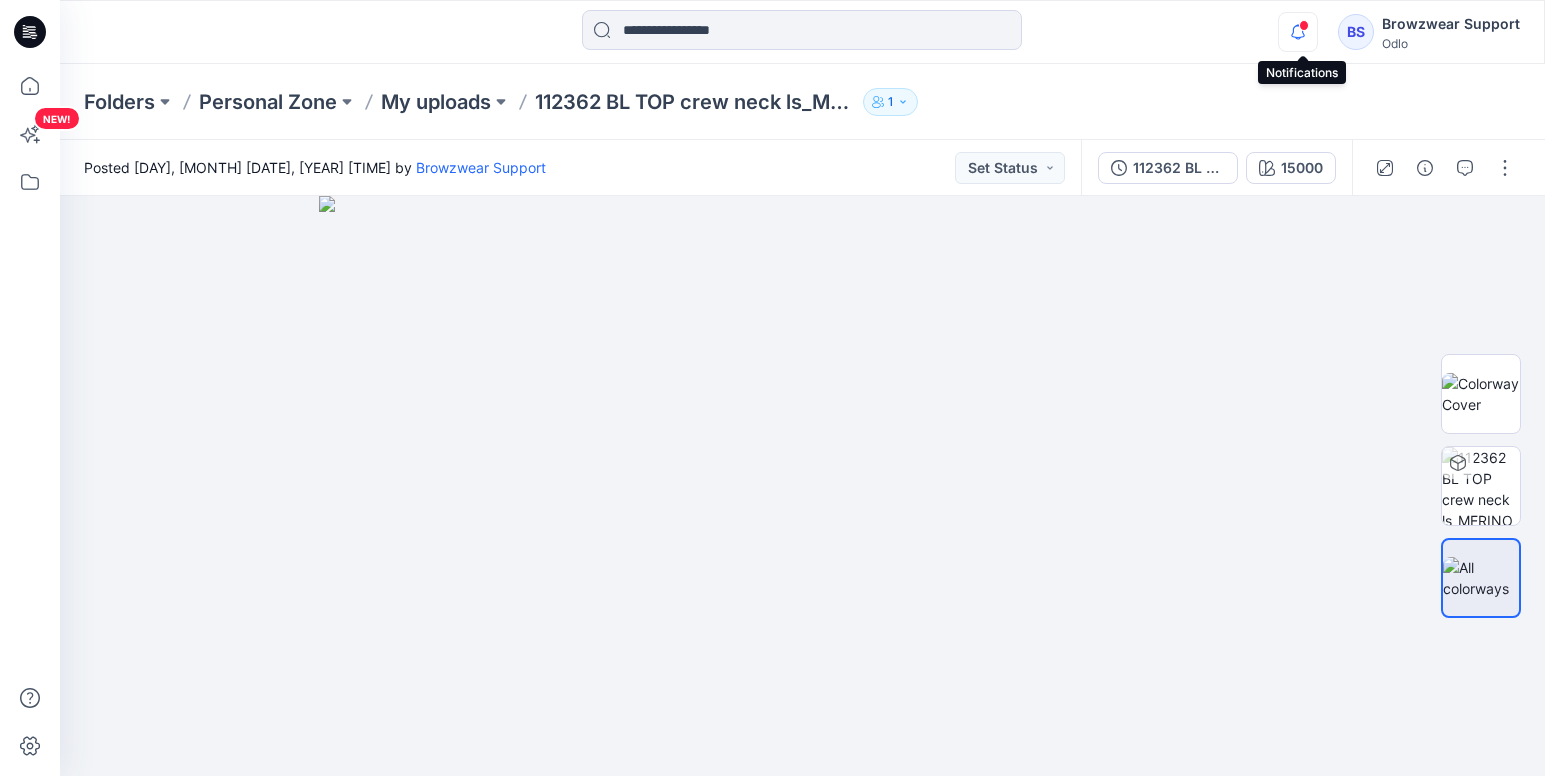 click 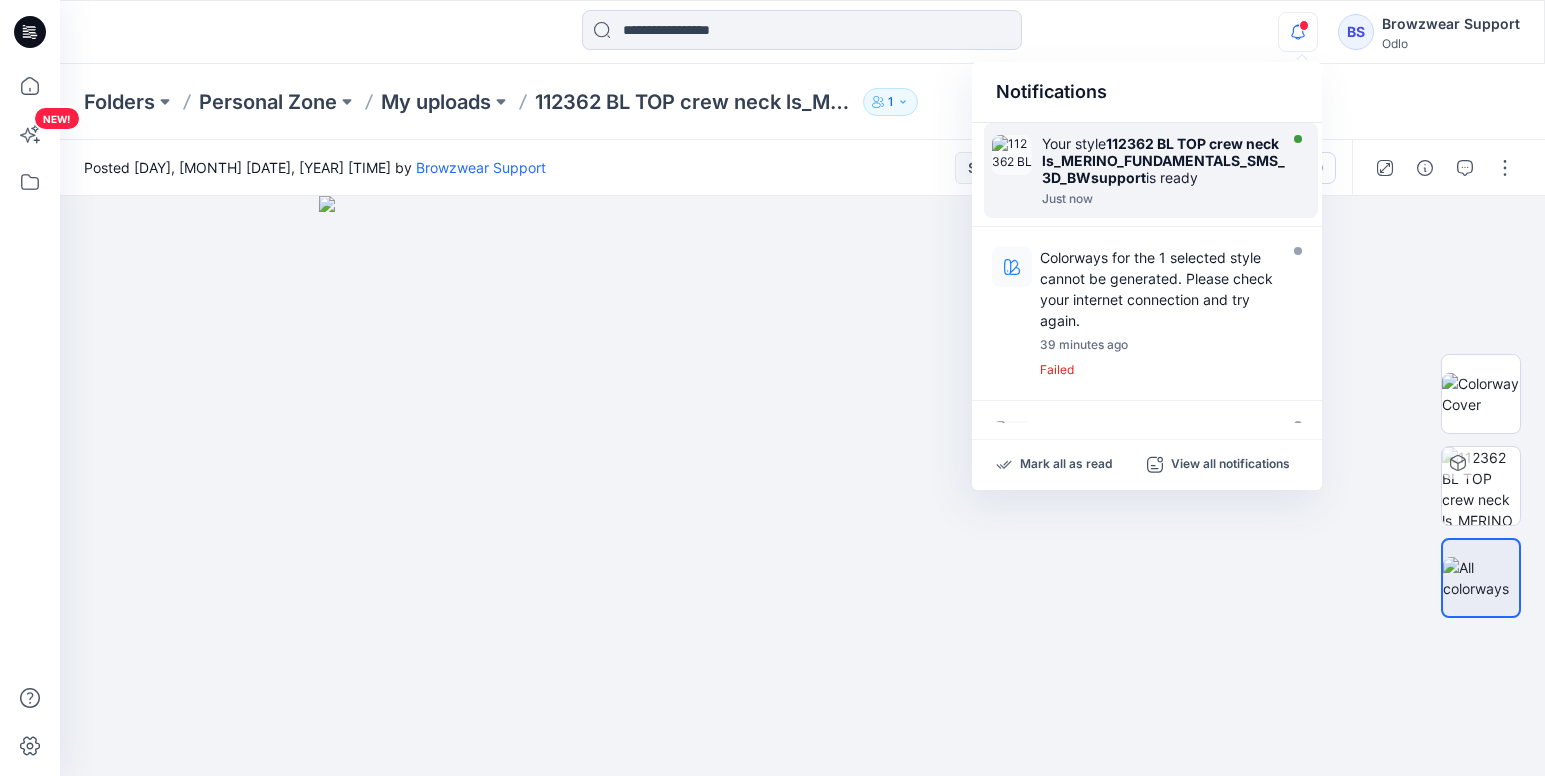 click on "112362 BL TOP crew neck ls_MERINO_FUNDAMENTALS_SMS_3D_BWsupport" at bounding box center (1163, 160) 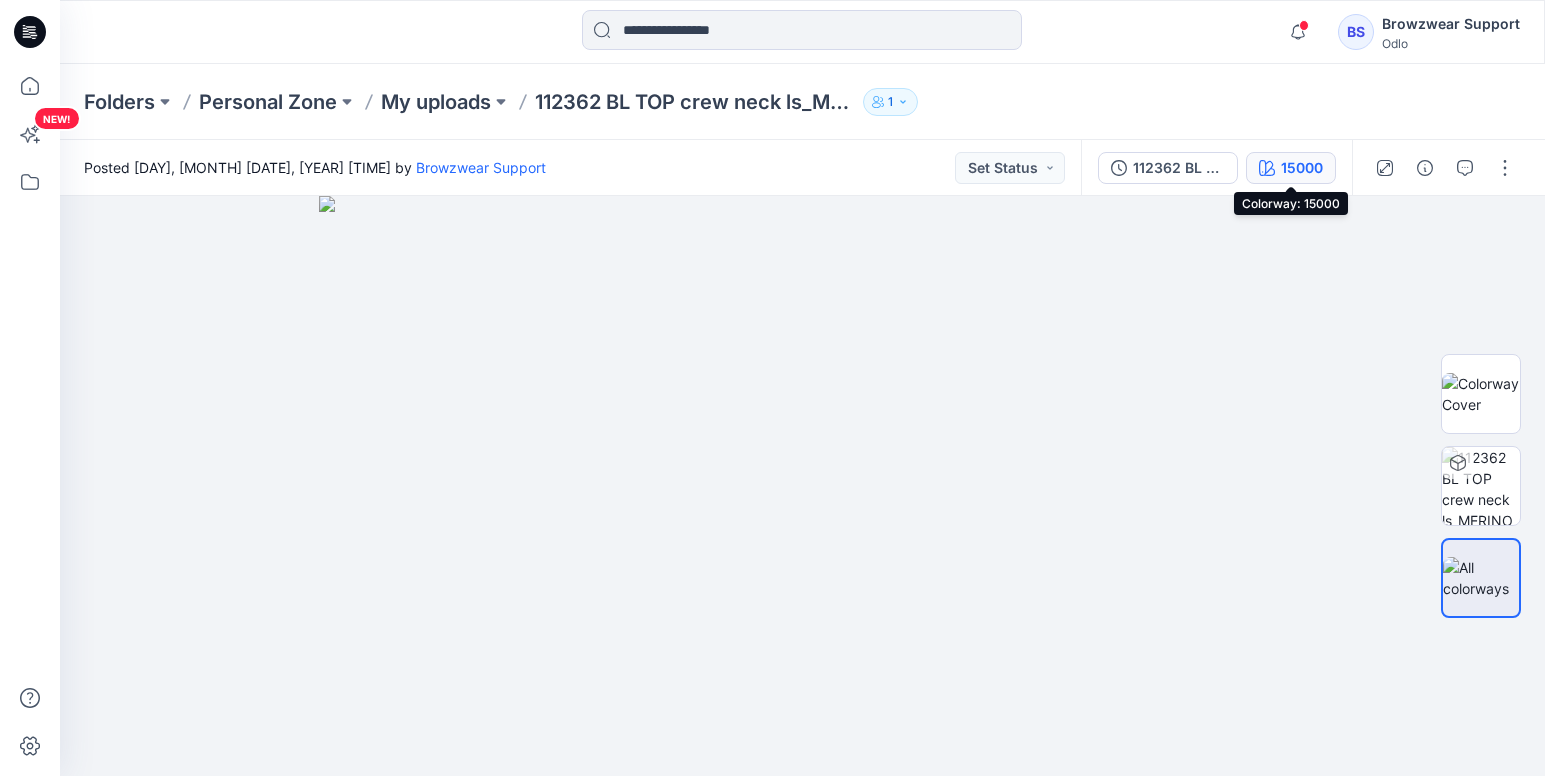 click on "15000" at bounding box center [1291, 168] 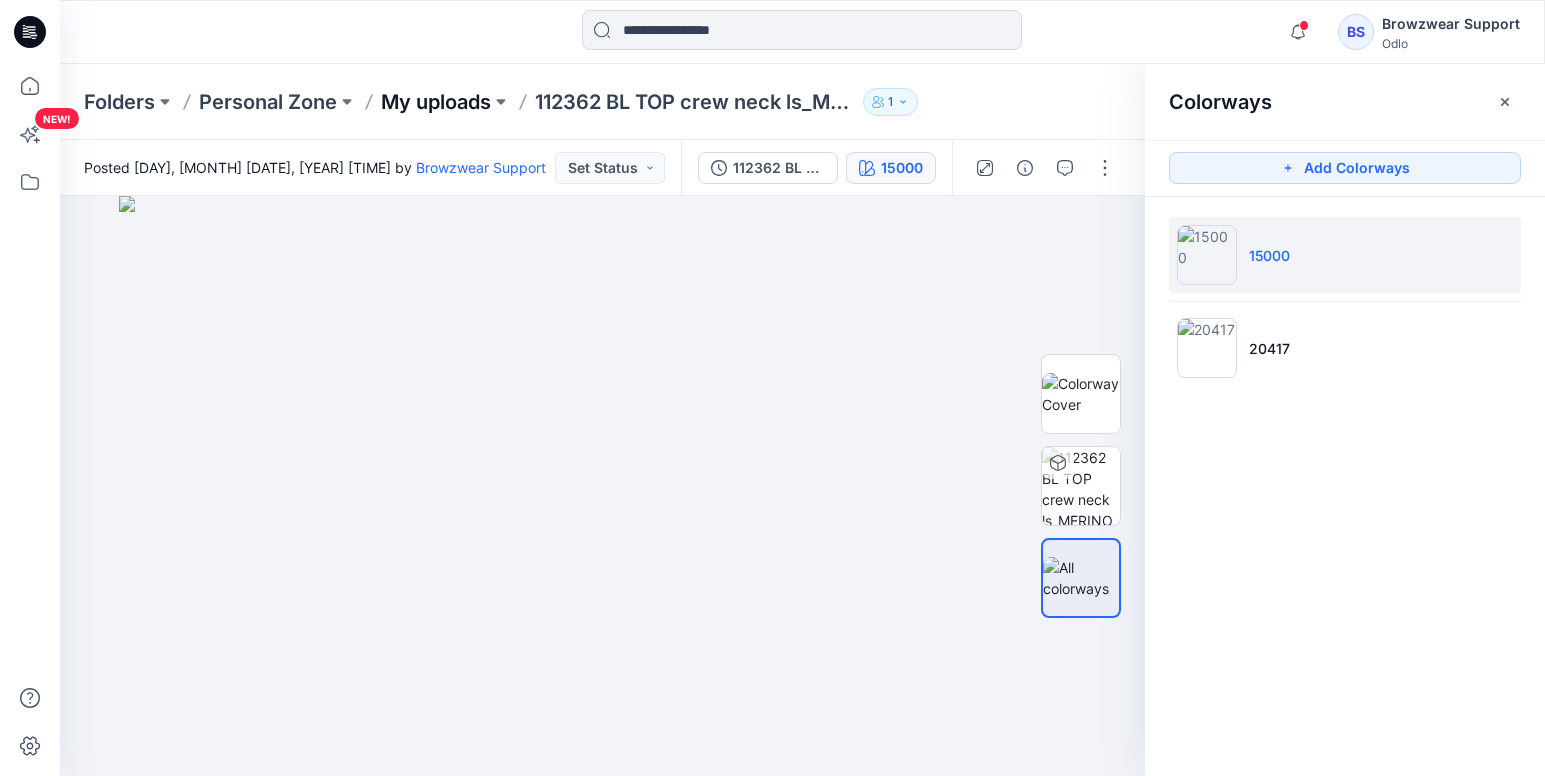 click on "My uploads" at bounding box center [436, 102] 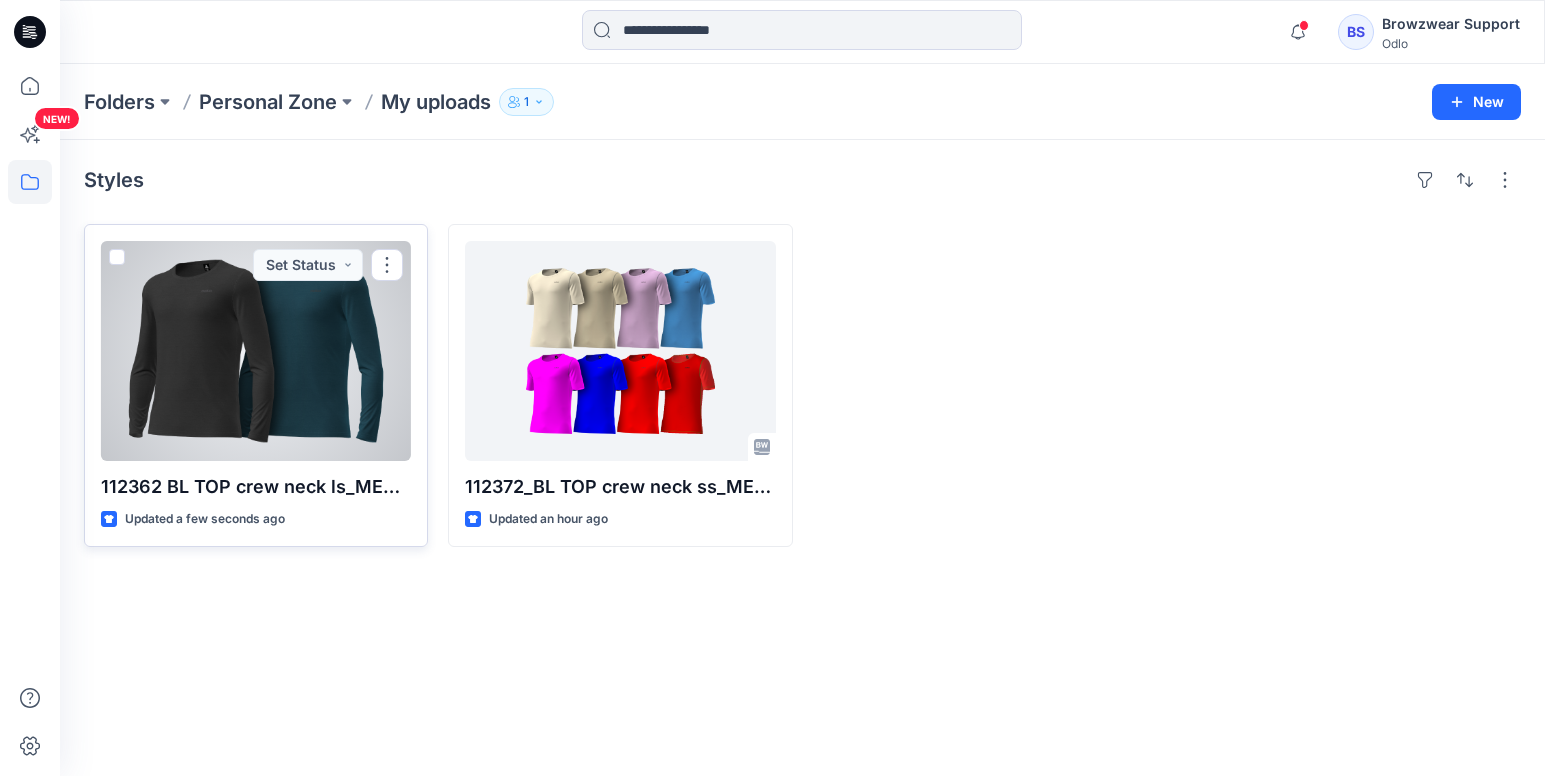 click at bounding box center (117, 257) 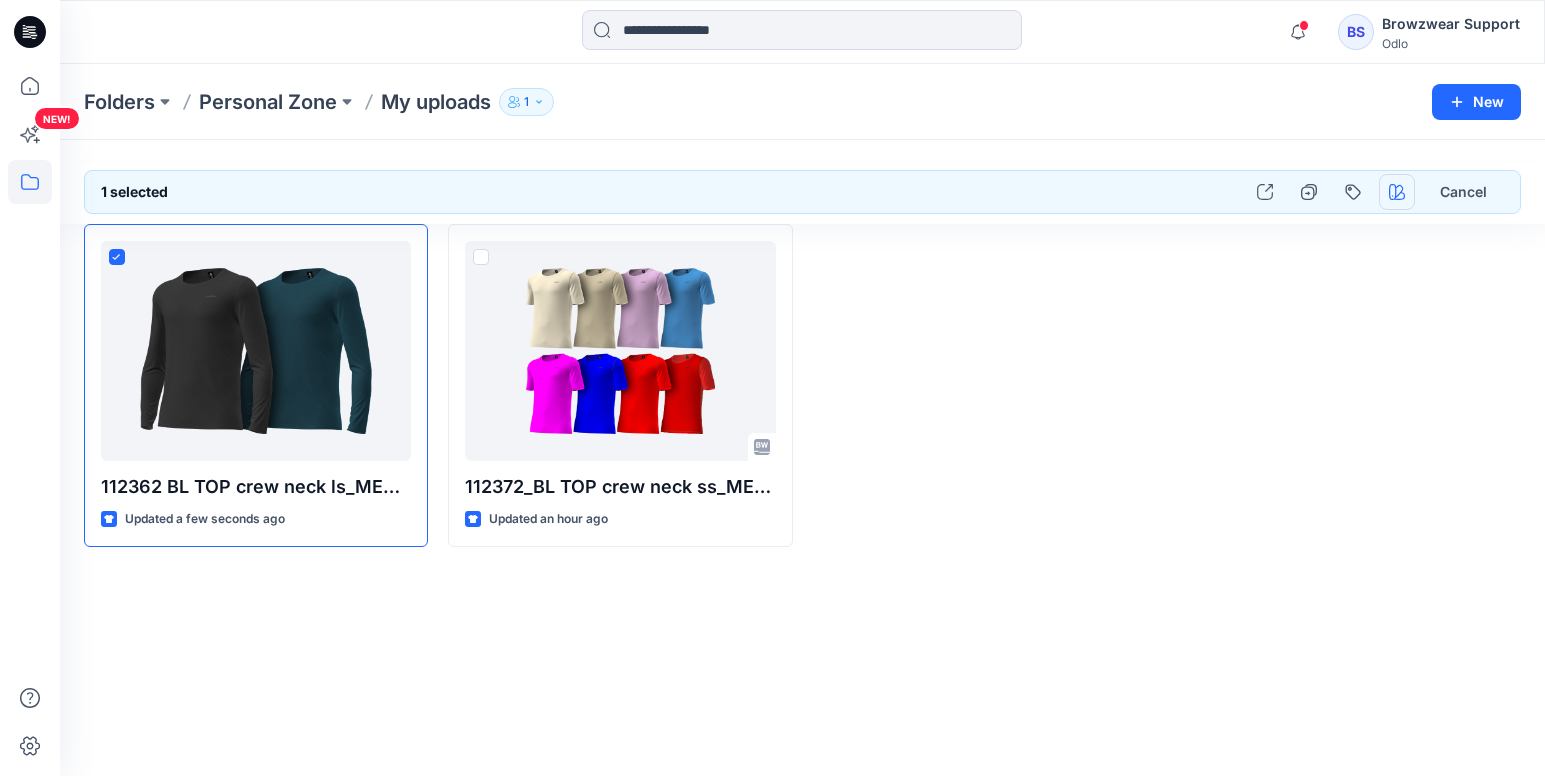 click at bounding box center [1397, 192] 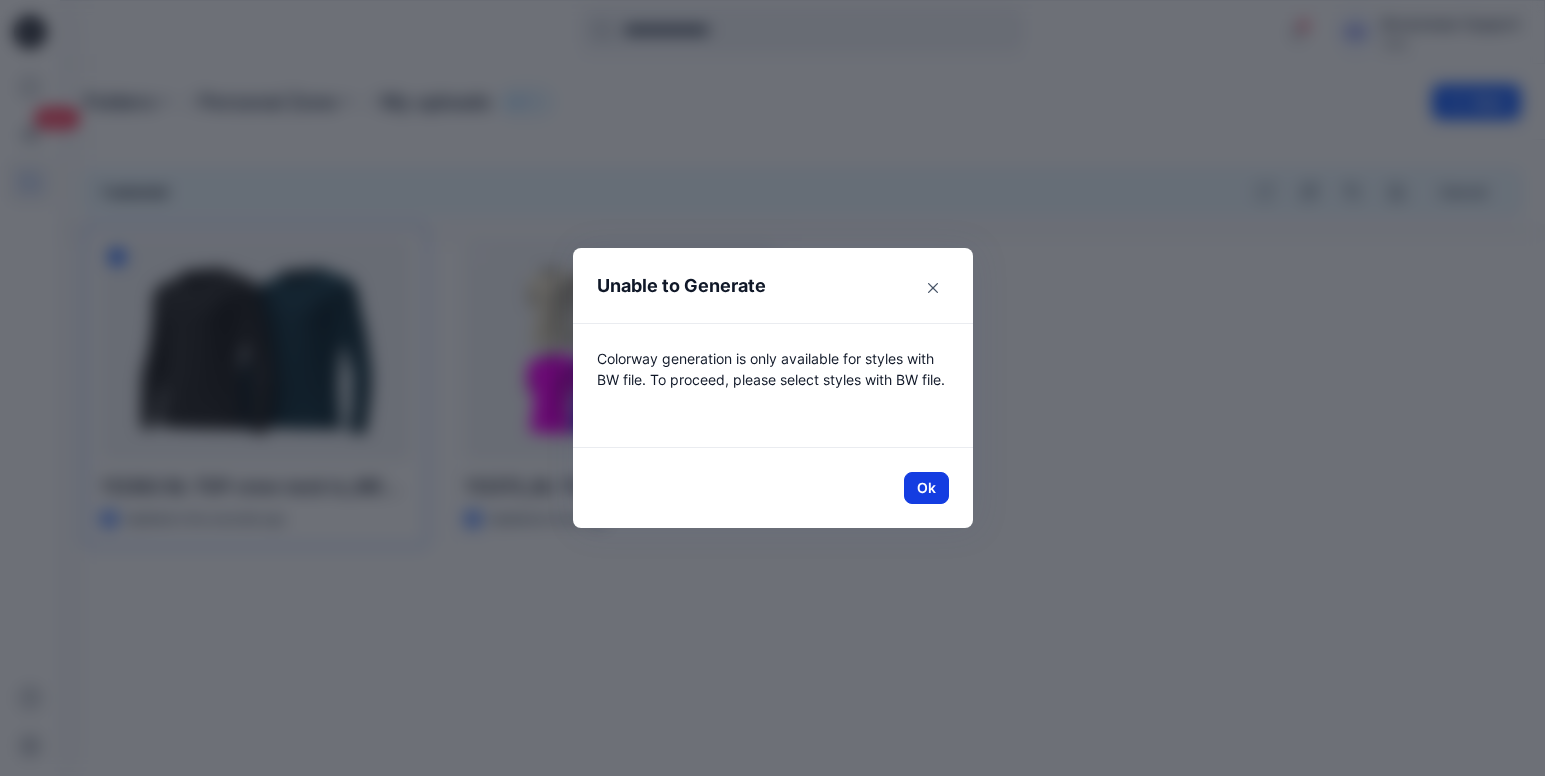 click on "Ok" at bounding box center (926, 488) 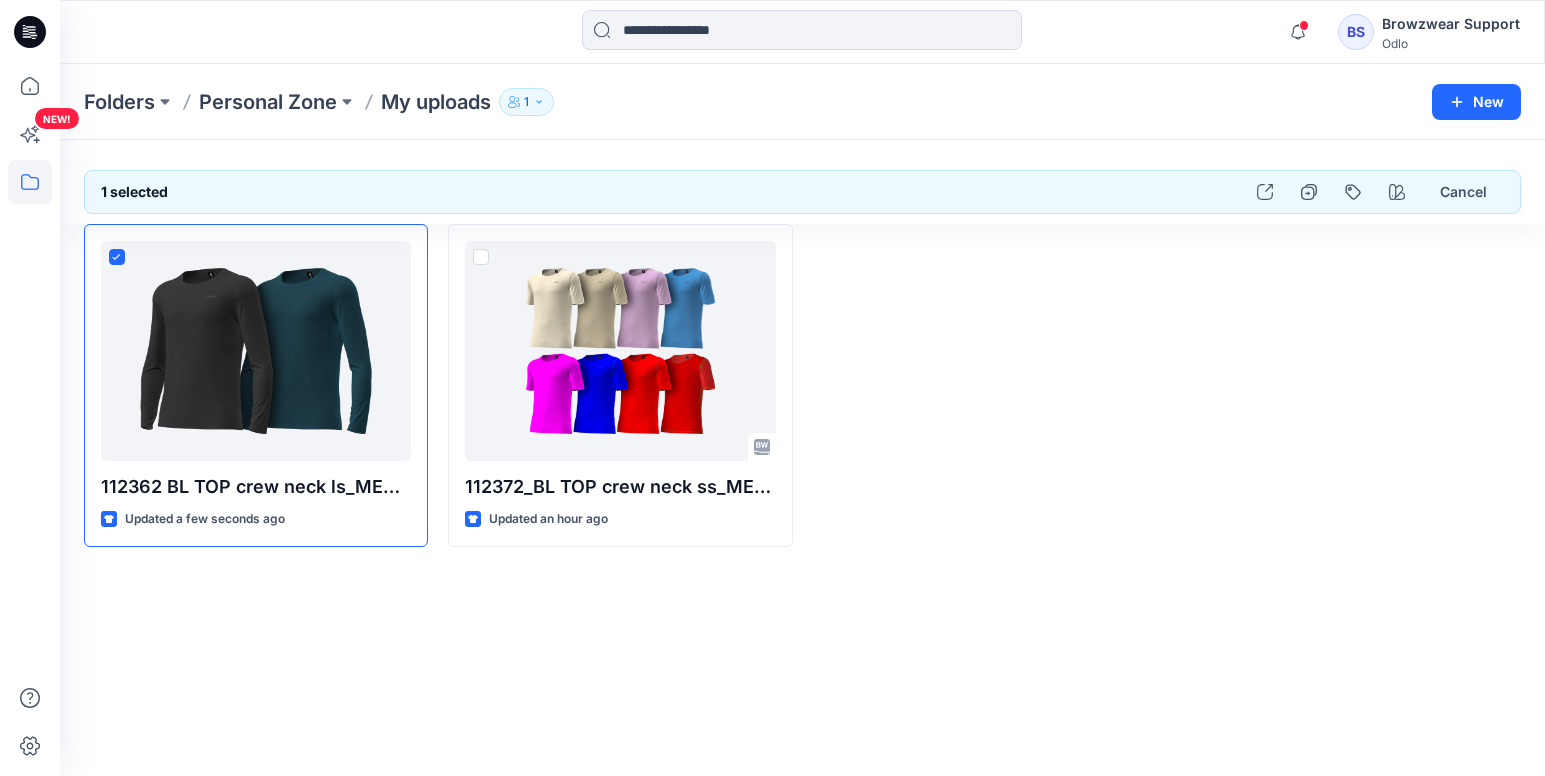 click on "1 selected     Cancel 112362 BL TOP crew neck ls_MERINO_FUNDAMENTALS_SMS_3D_BWsupport Updated a few seconds ago 112372_BL TOP crew neck ss_MERINO_FUNDAMENTALS_SMS_3D Updated an hour ago" at bounding box center (802, 458) 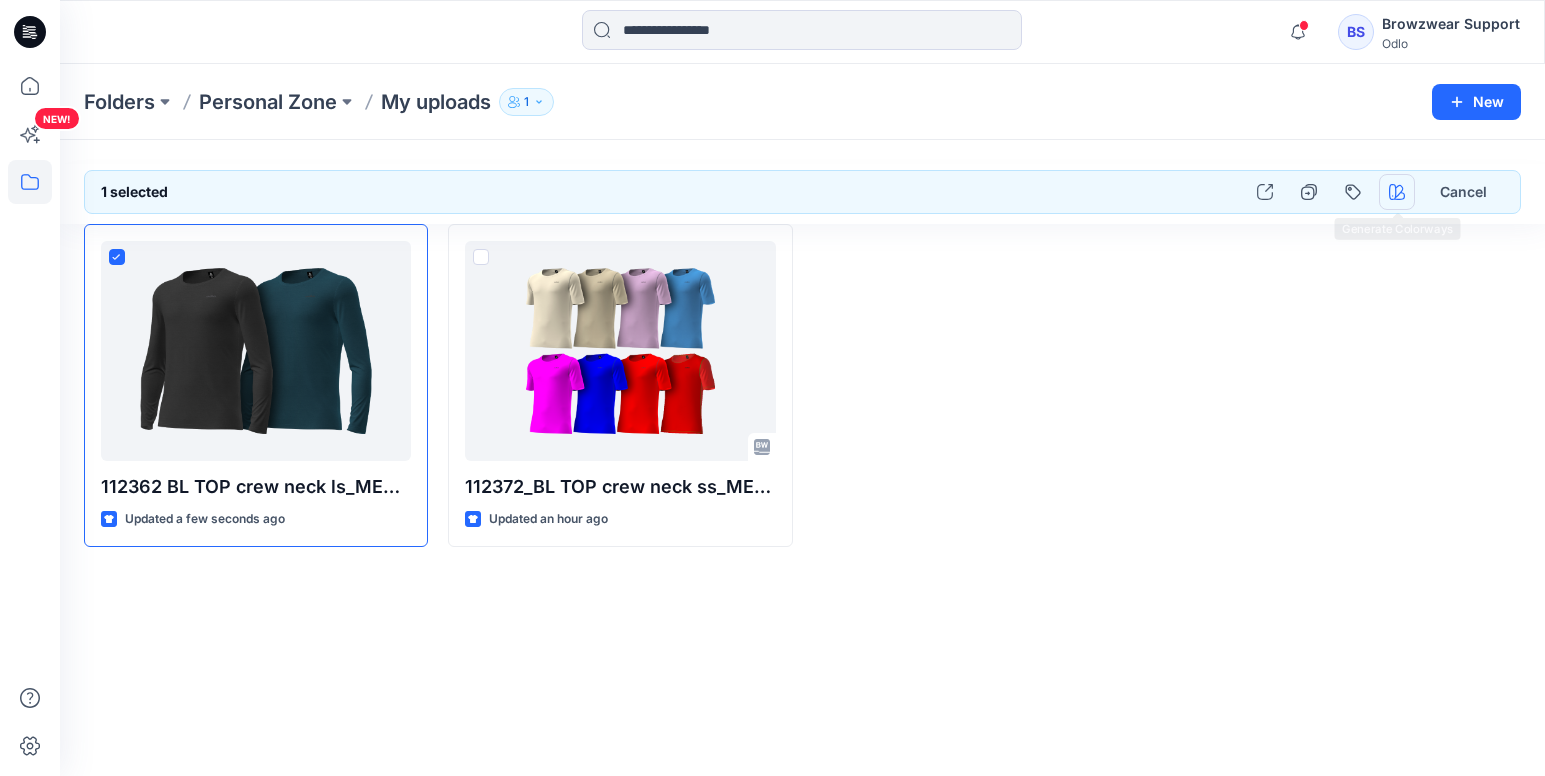 click 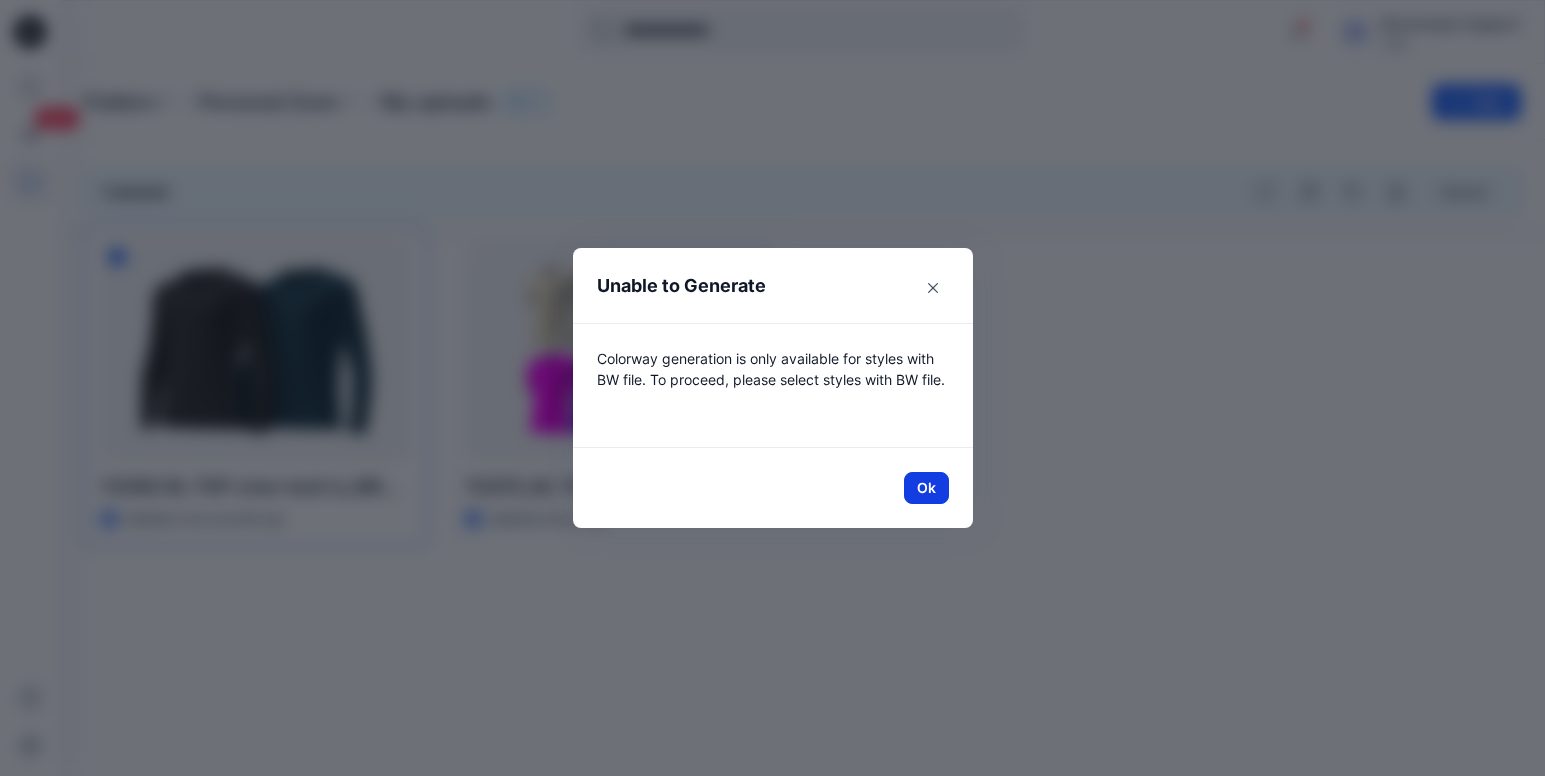 click on "Ok" at bounding box center [926, 488] 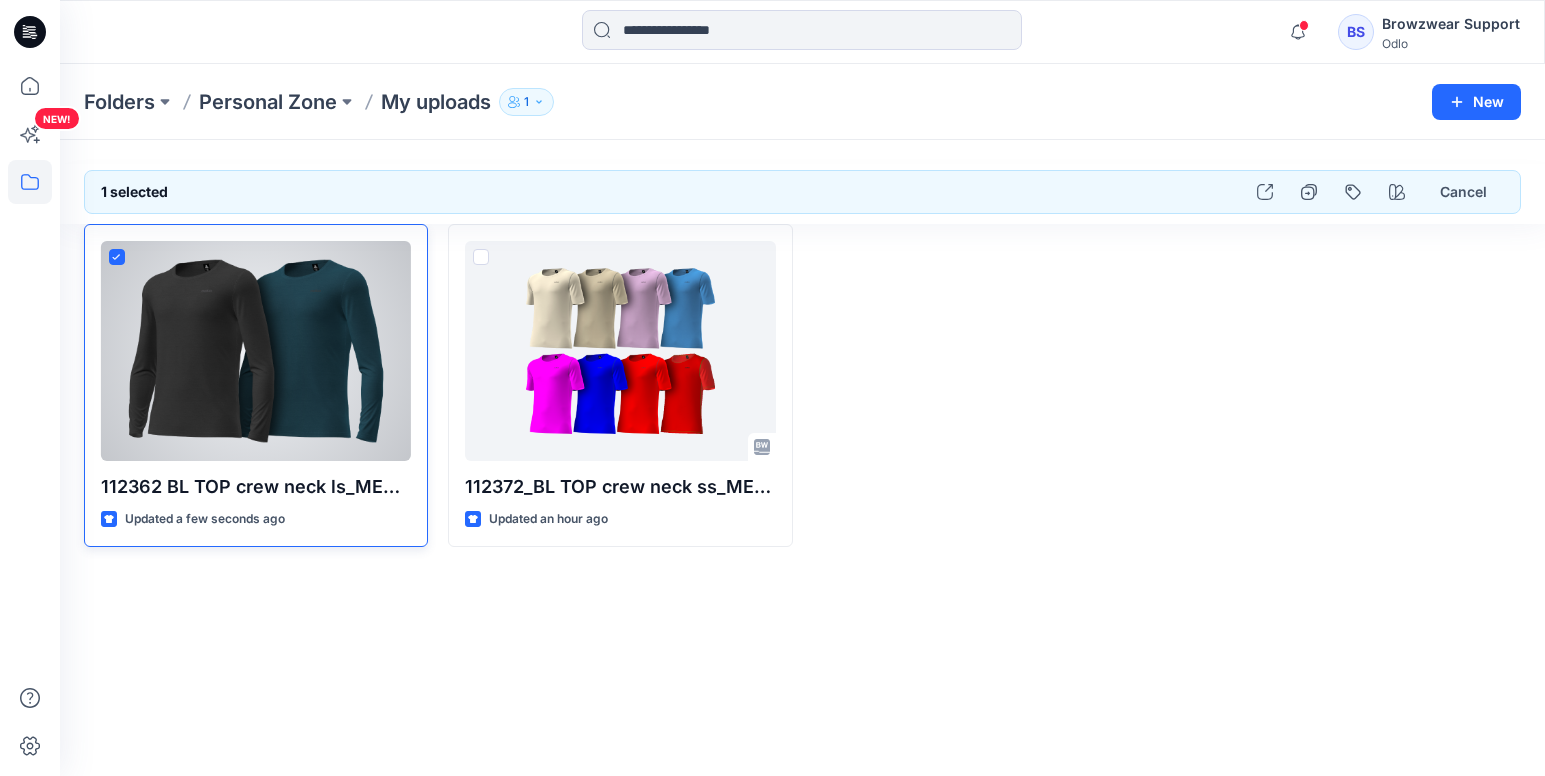click at bounding box center [117, 257] 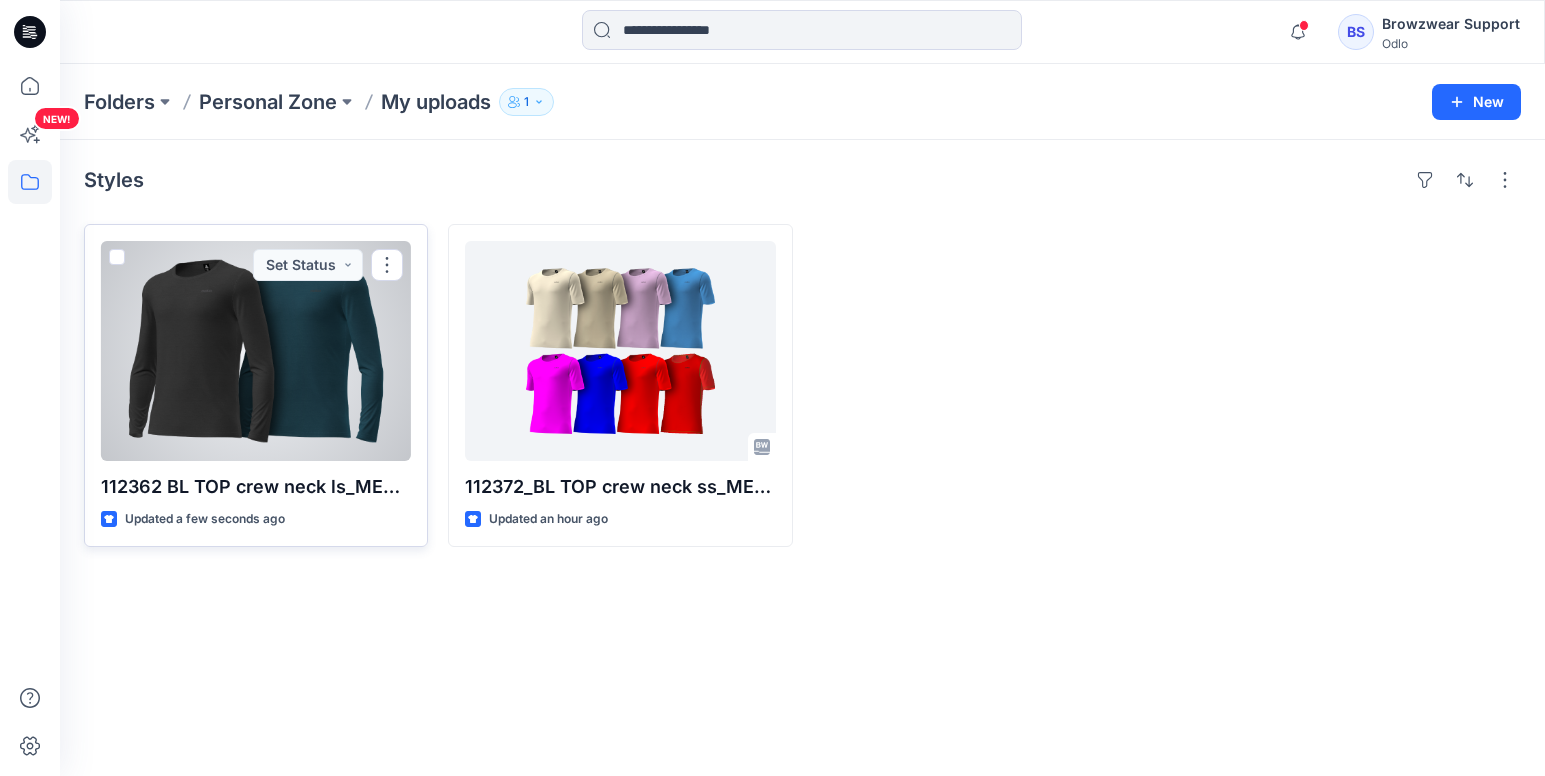 click at bounding box center (256, 351) 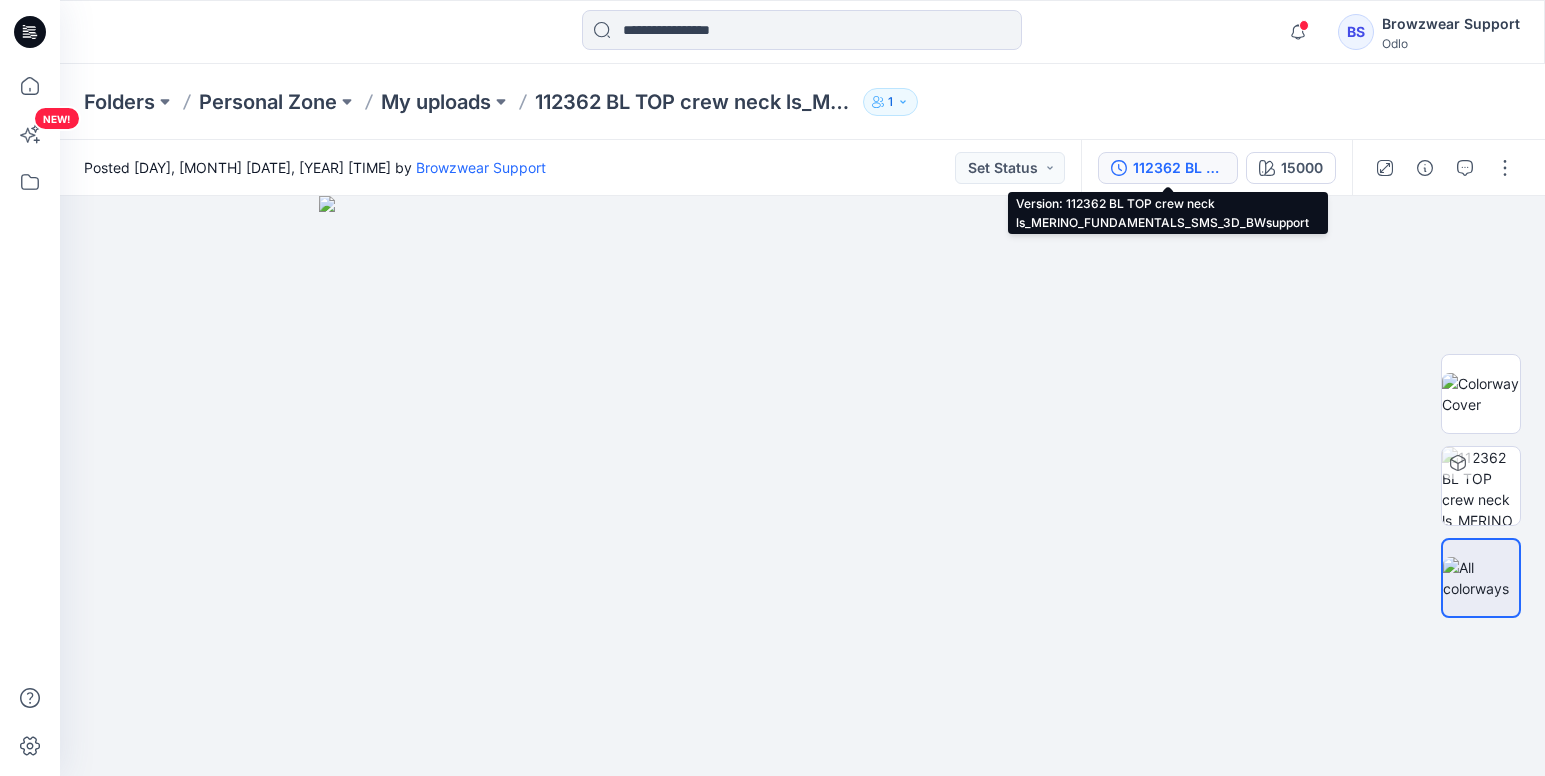 click on "112362 BL TOP crew neck ls_MERINO_FUNDAMENTALS_SMS_3D_BWsupport" at bounding box center (1179, 168) 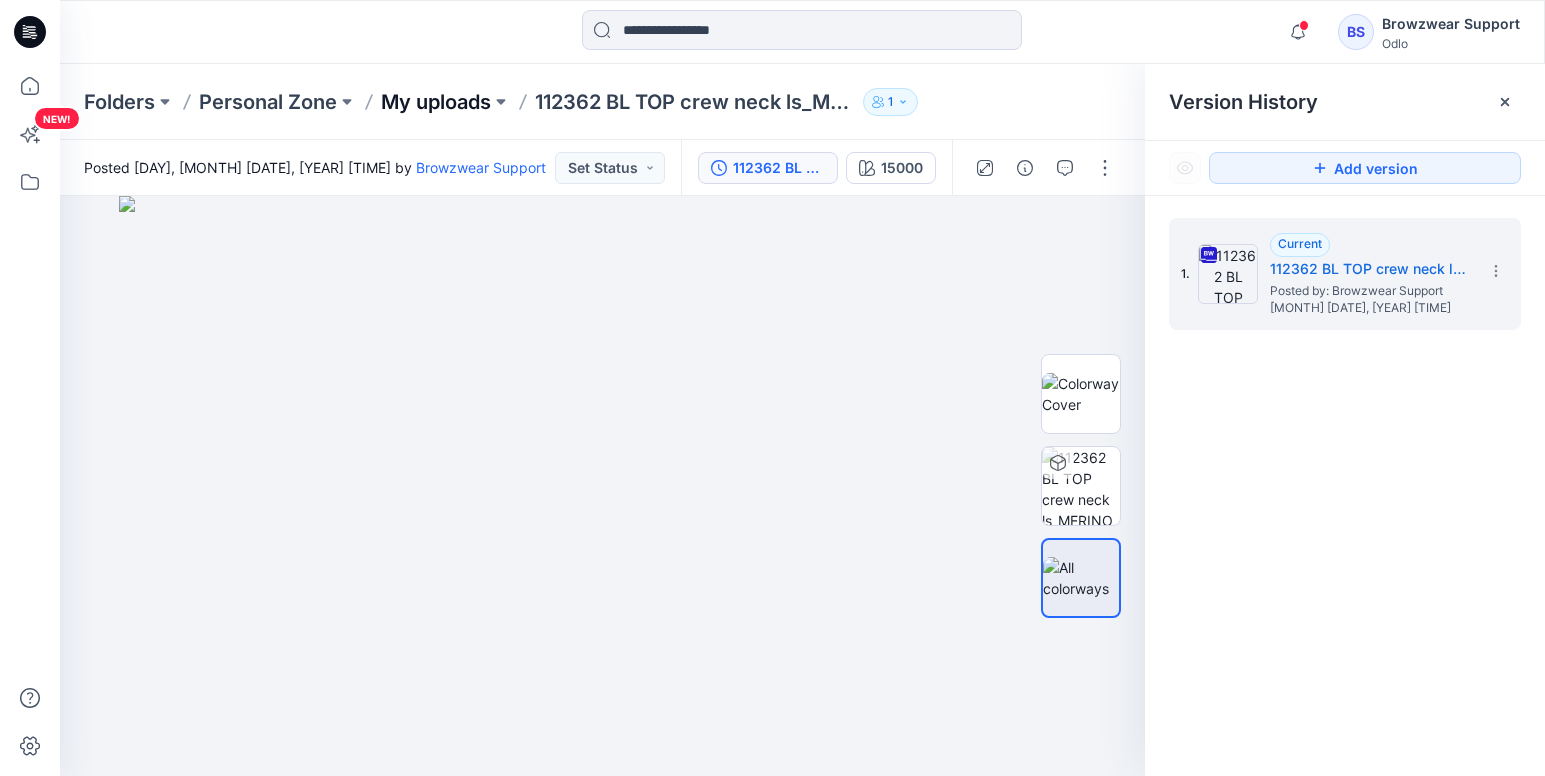 click on "My uploads" at bounding box center [436, 102] 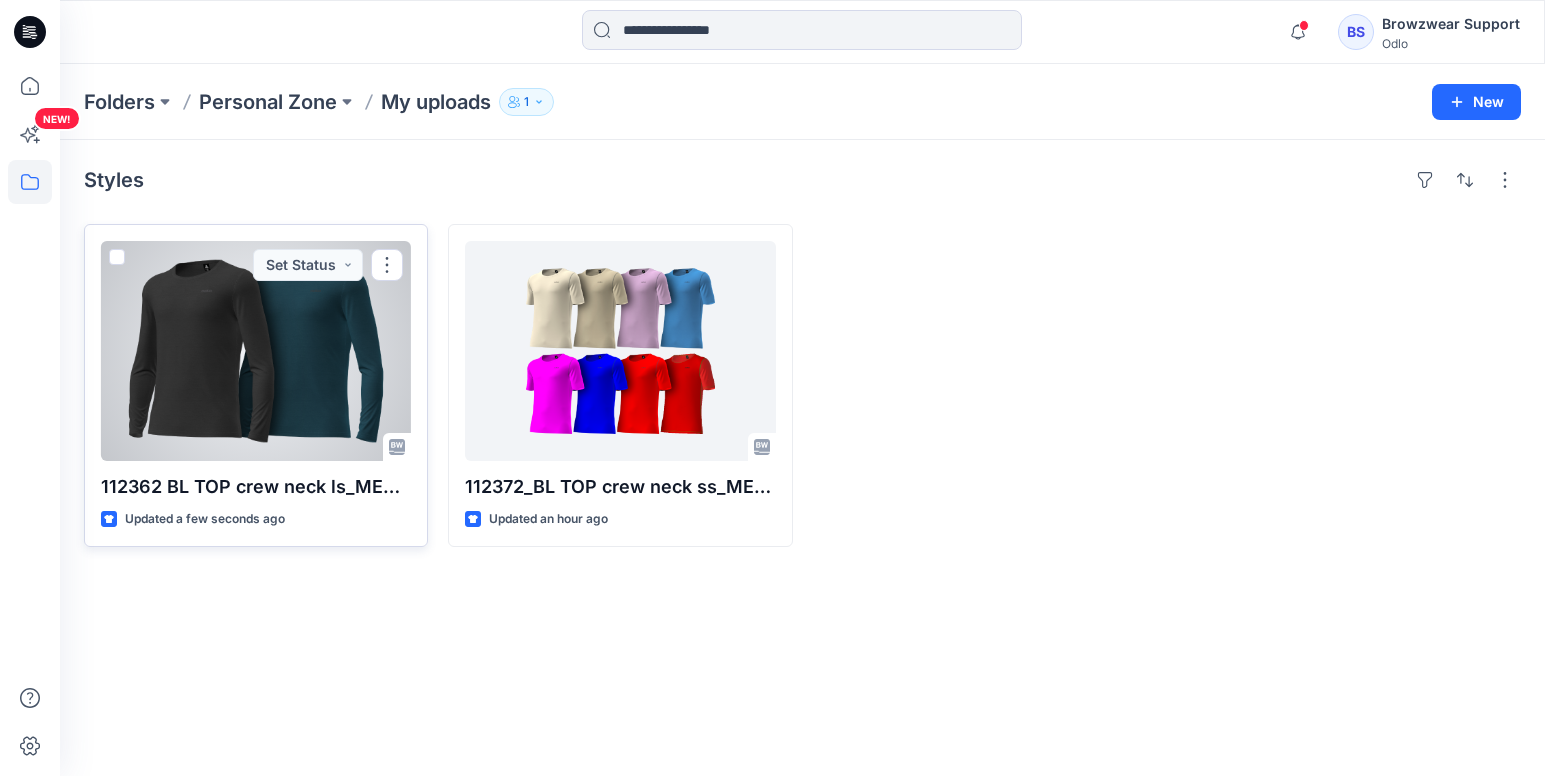 click at bounding box center (117, 257) 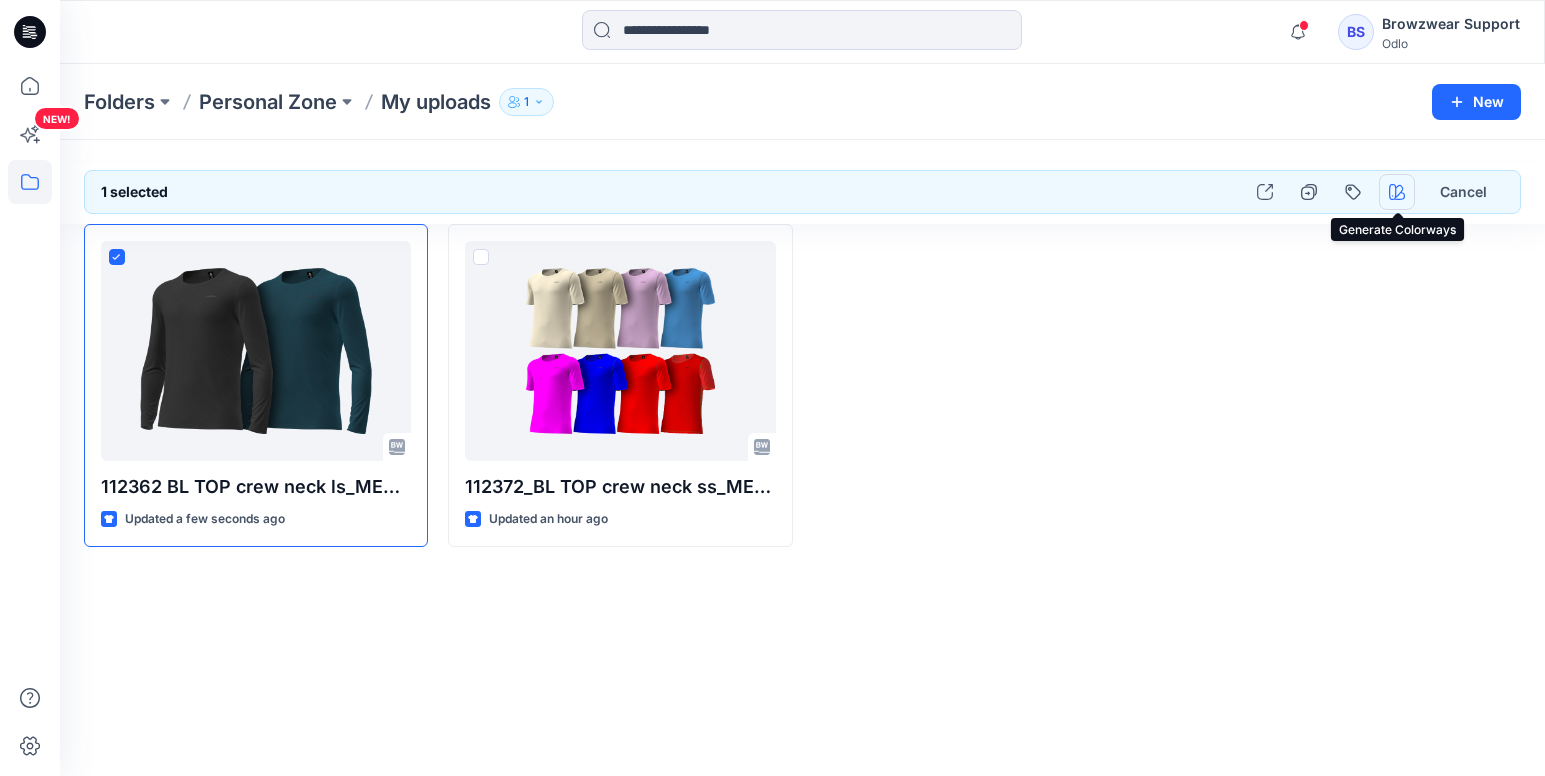 click 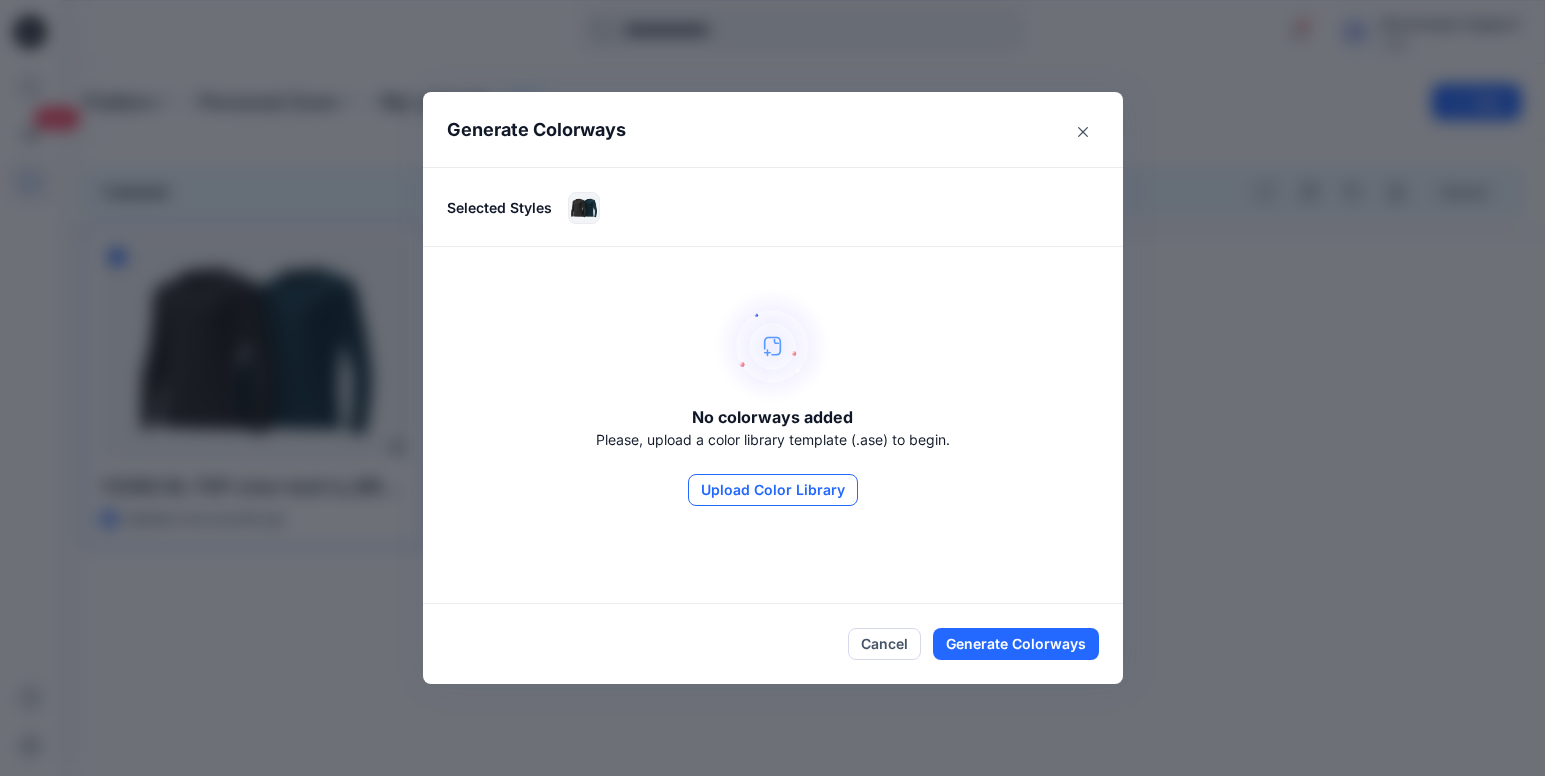 click on "Upload Color Library" at bounding box center (773, 490) 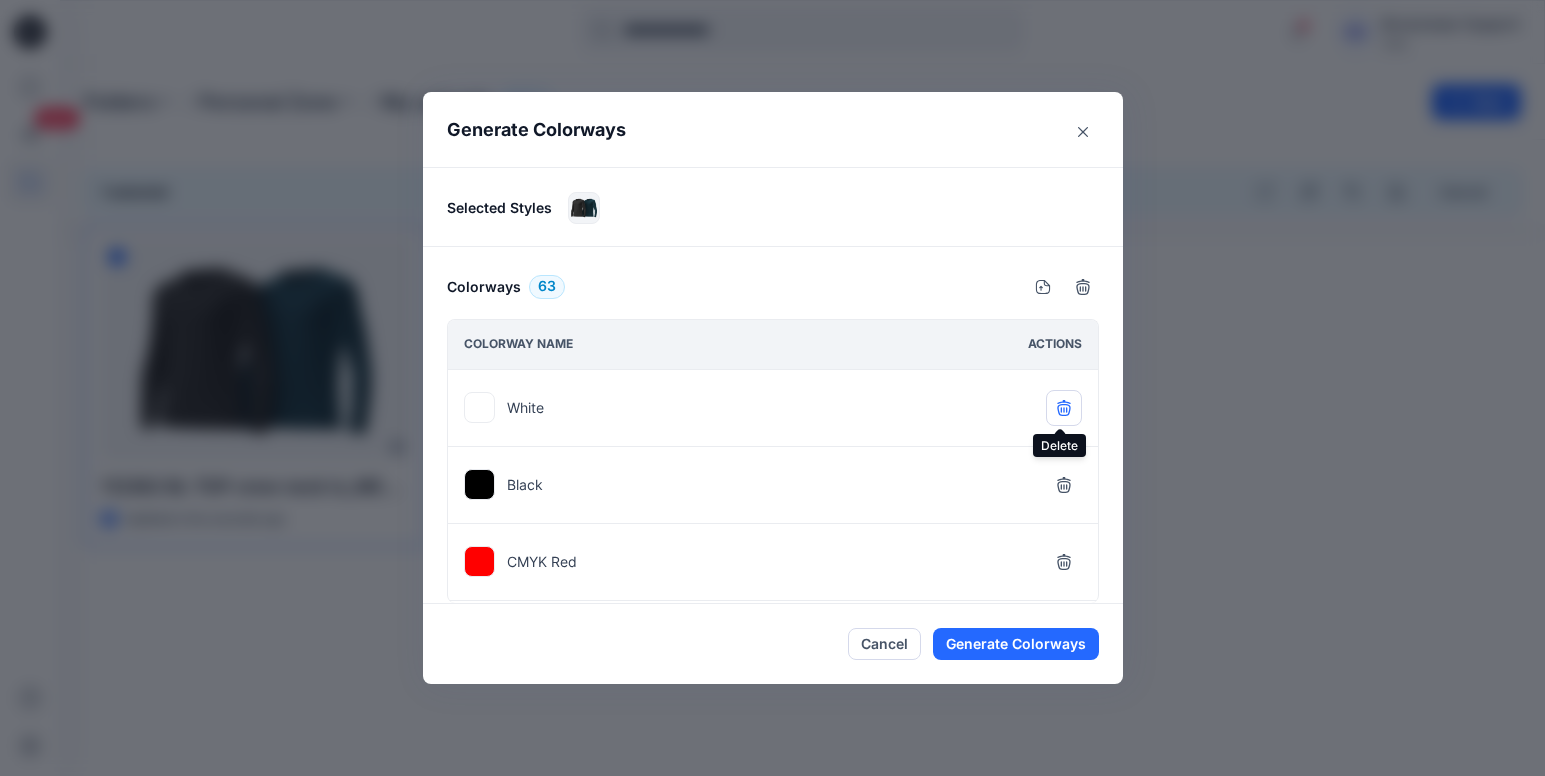 click 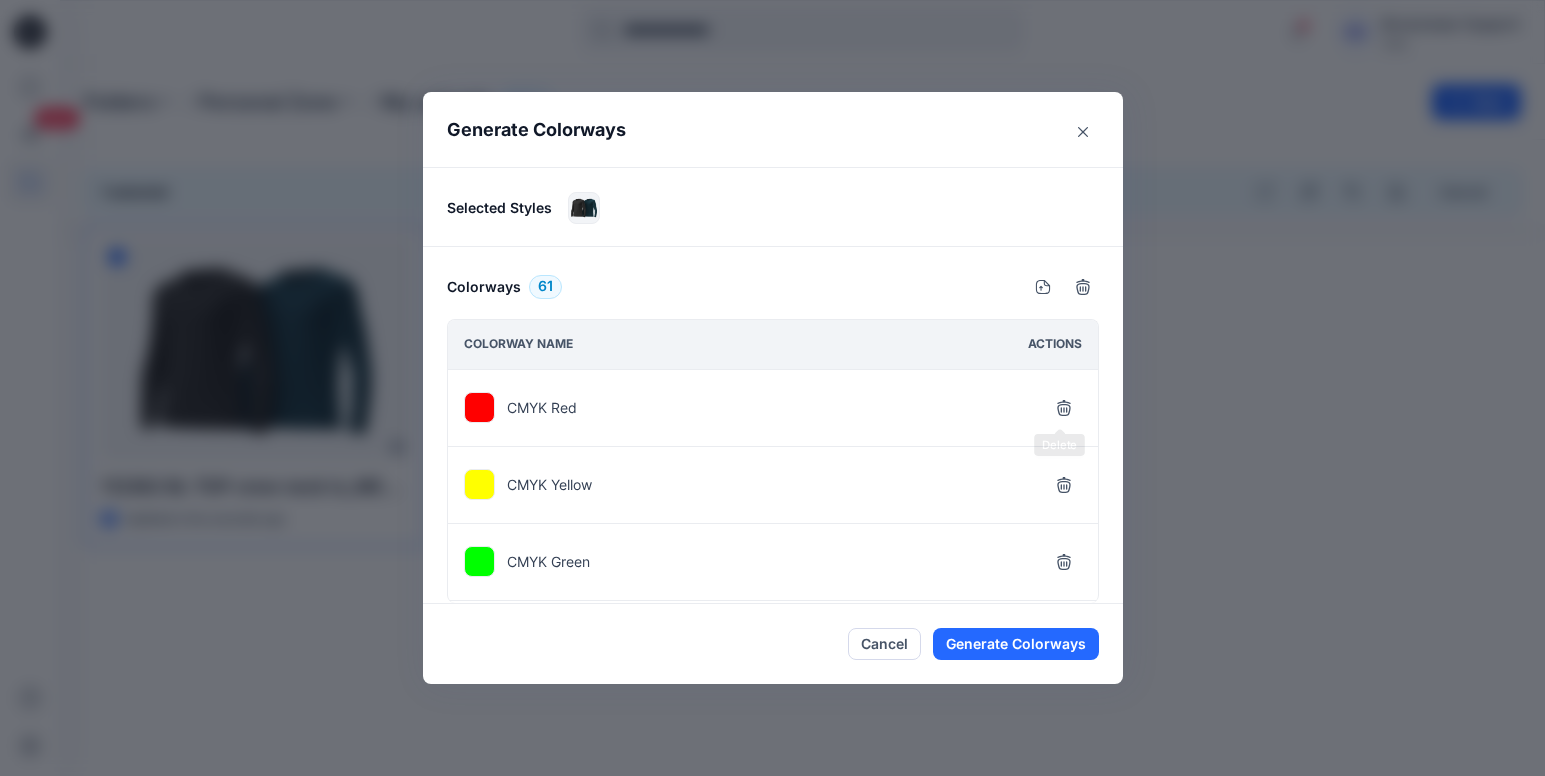 click 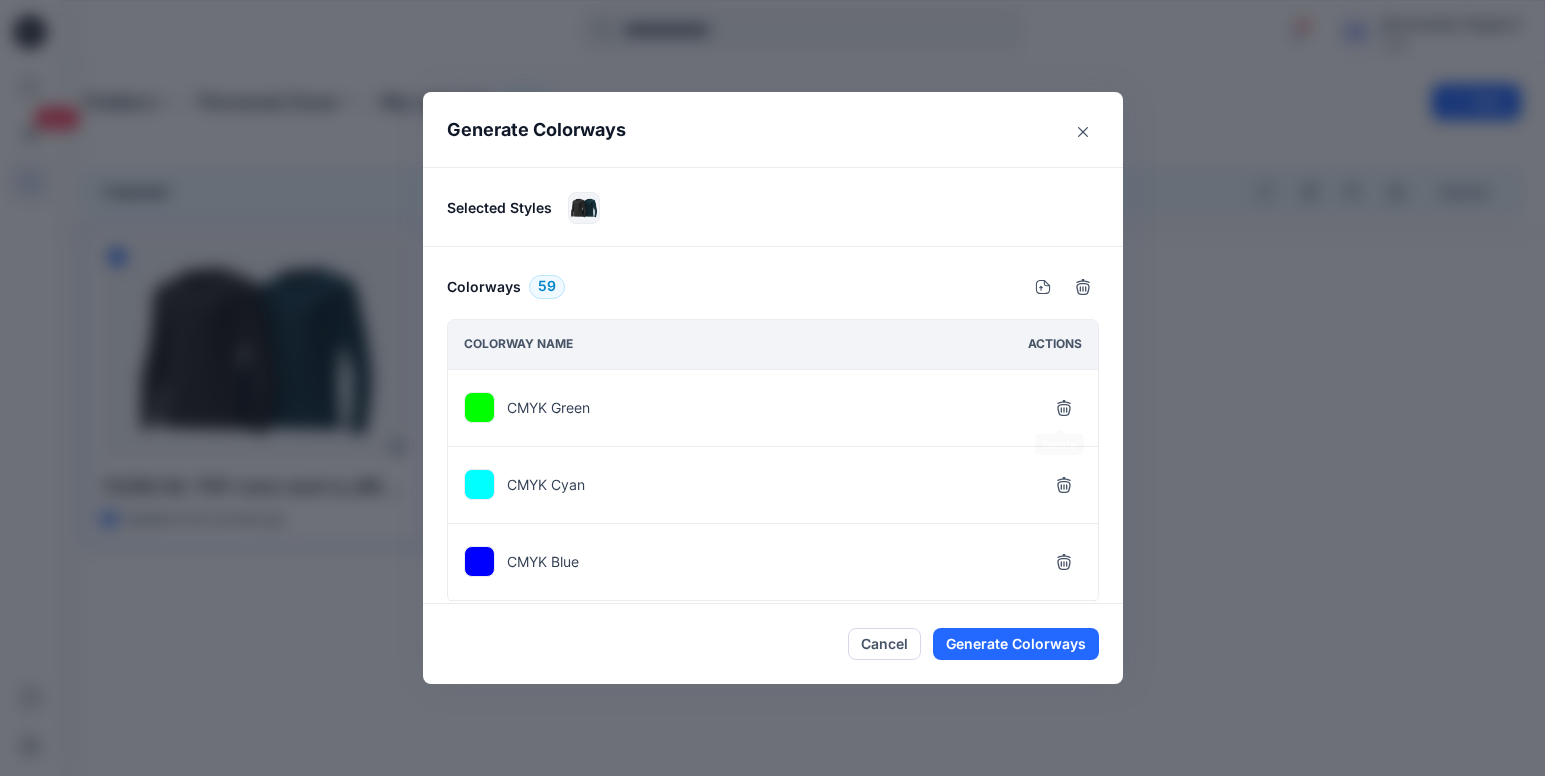 click 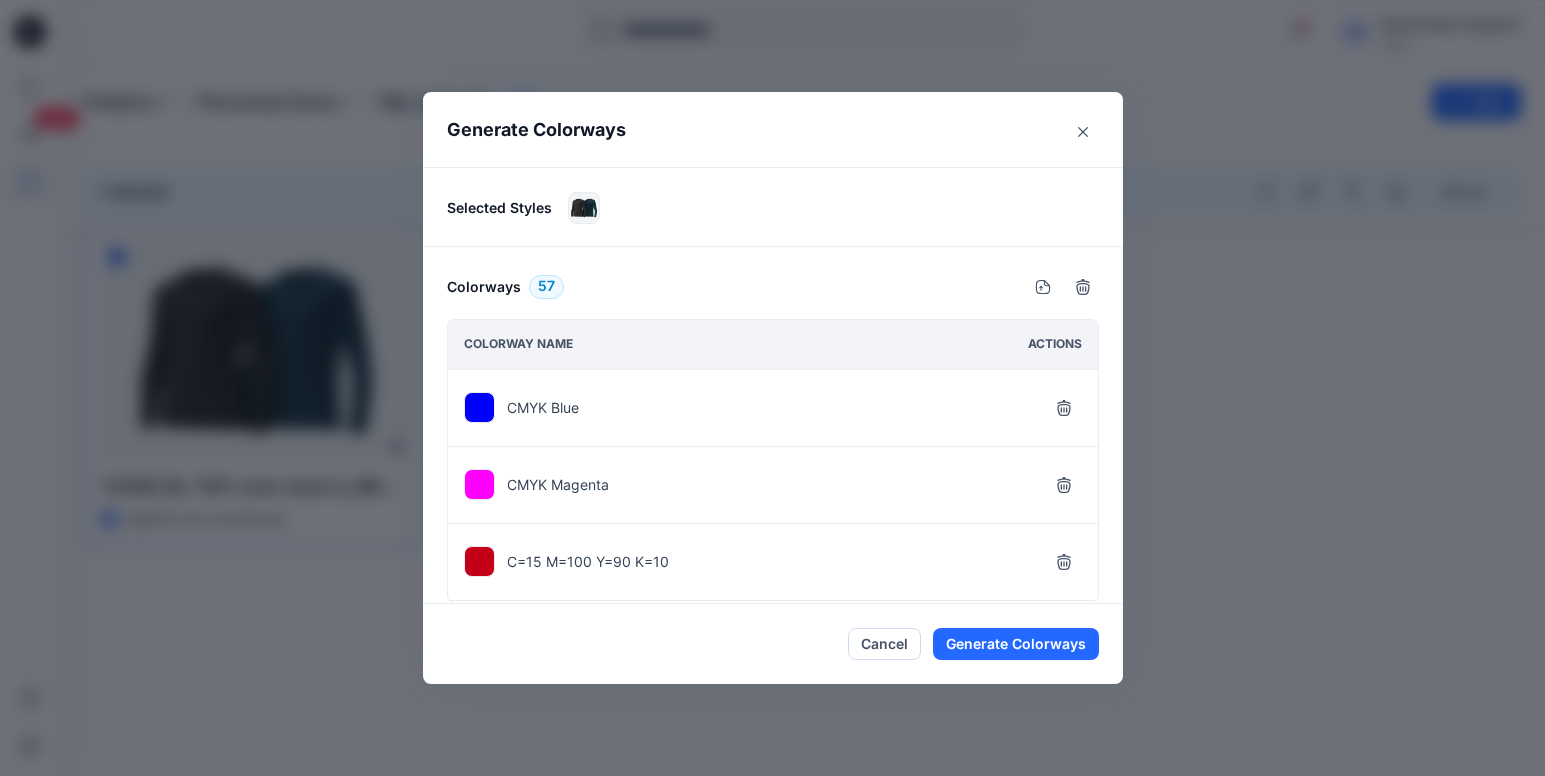 click 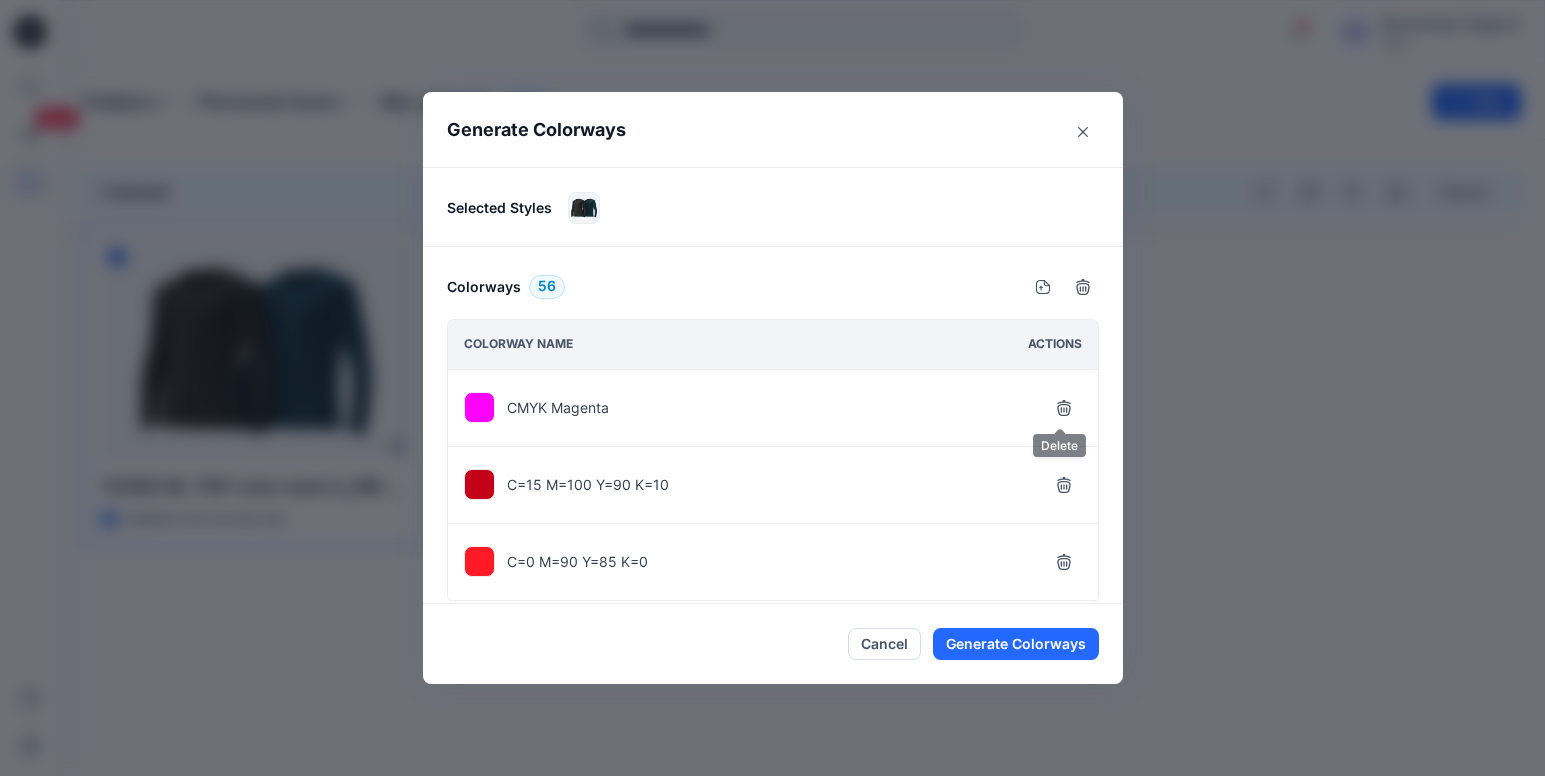 click 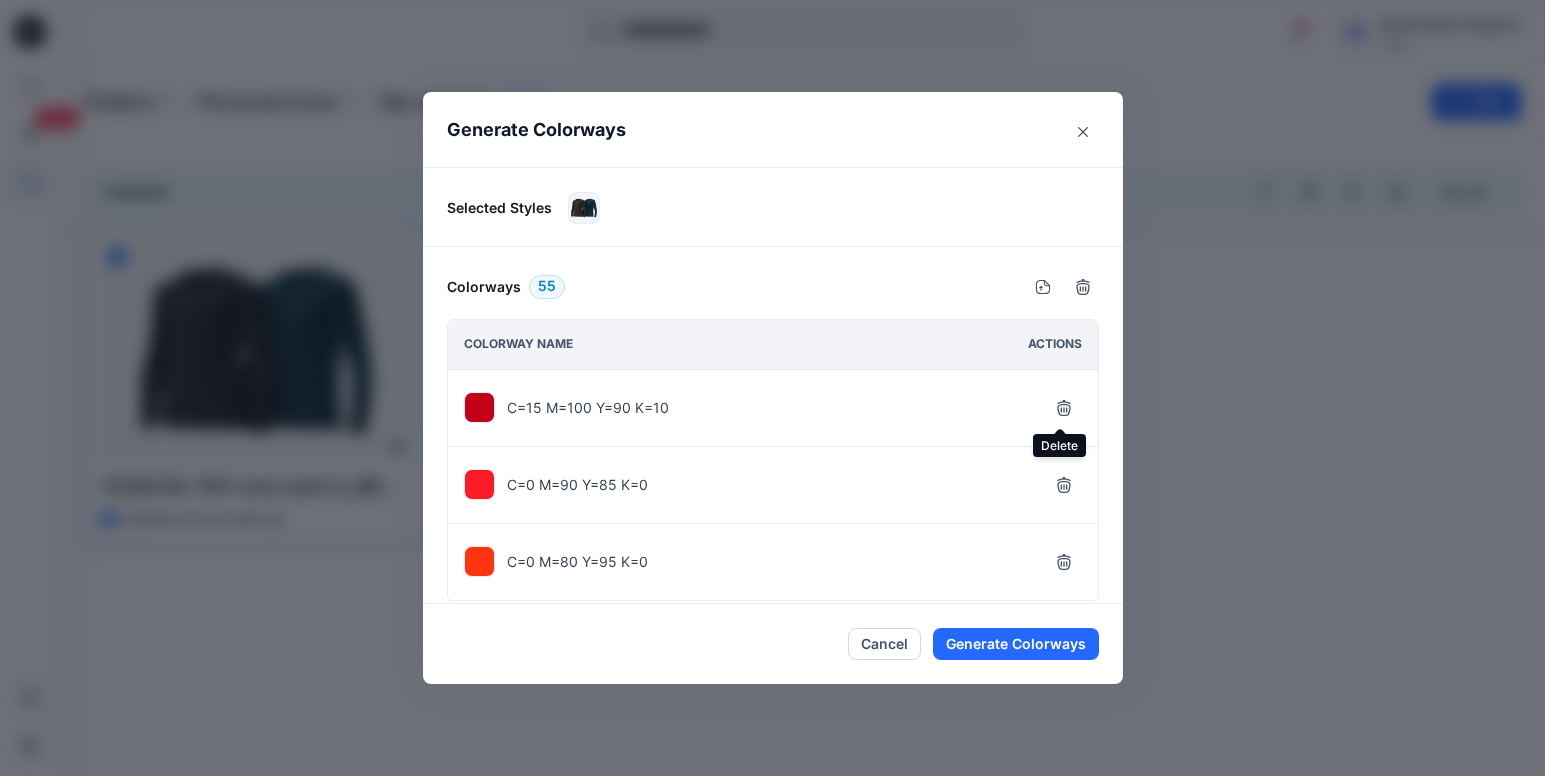 click 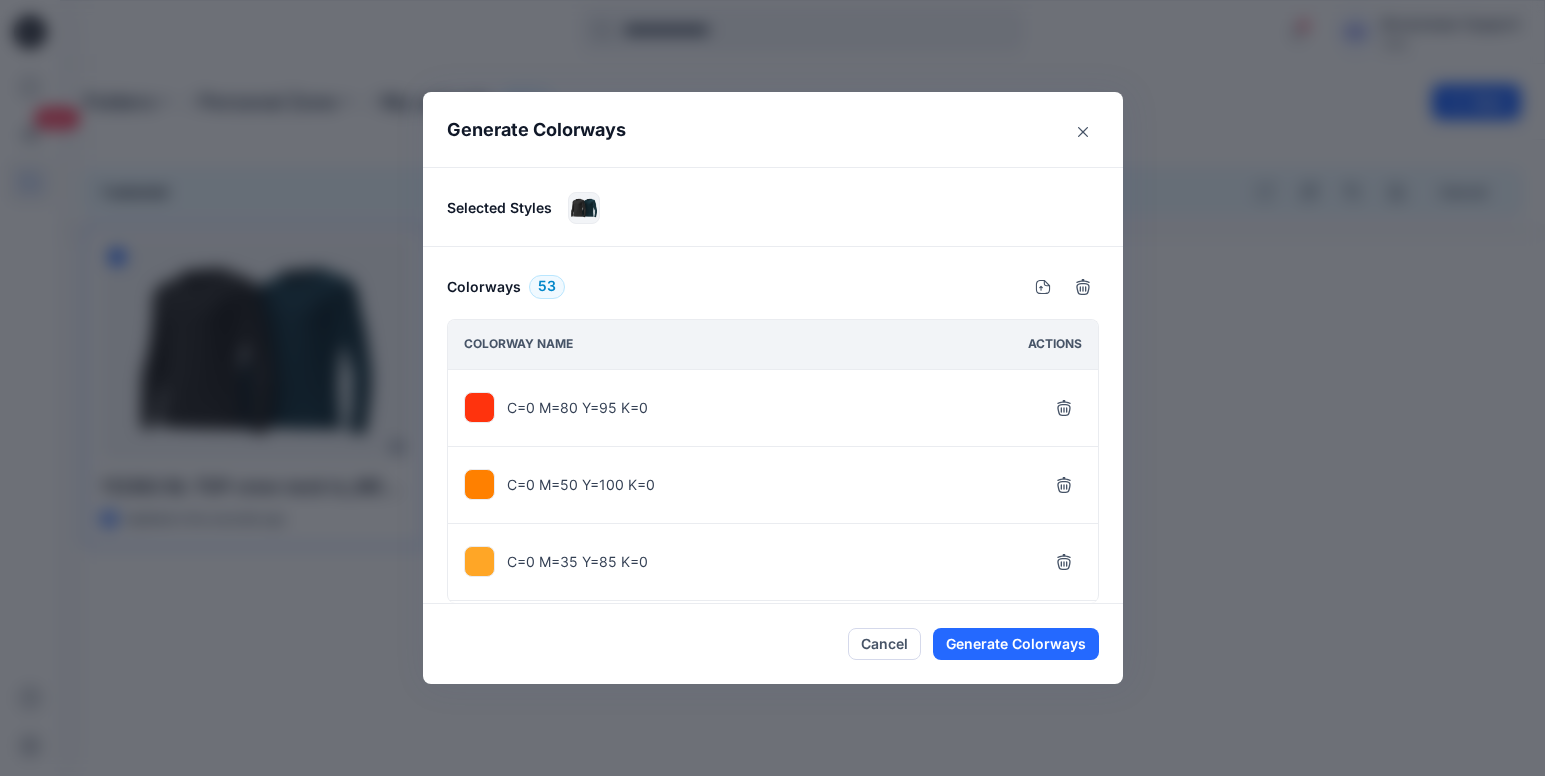 click 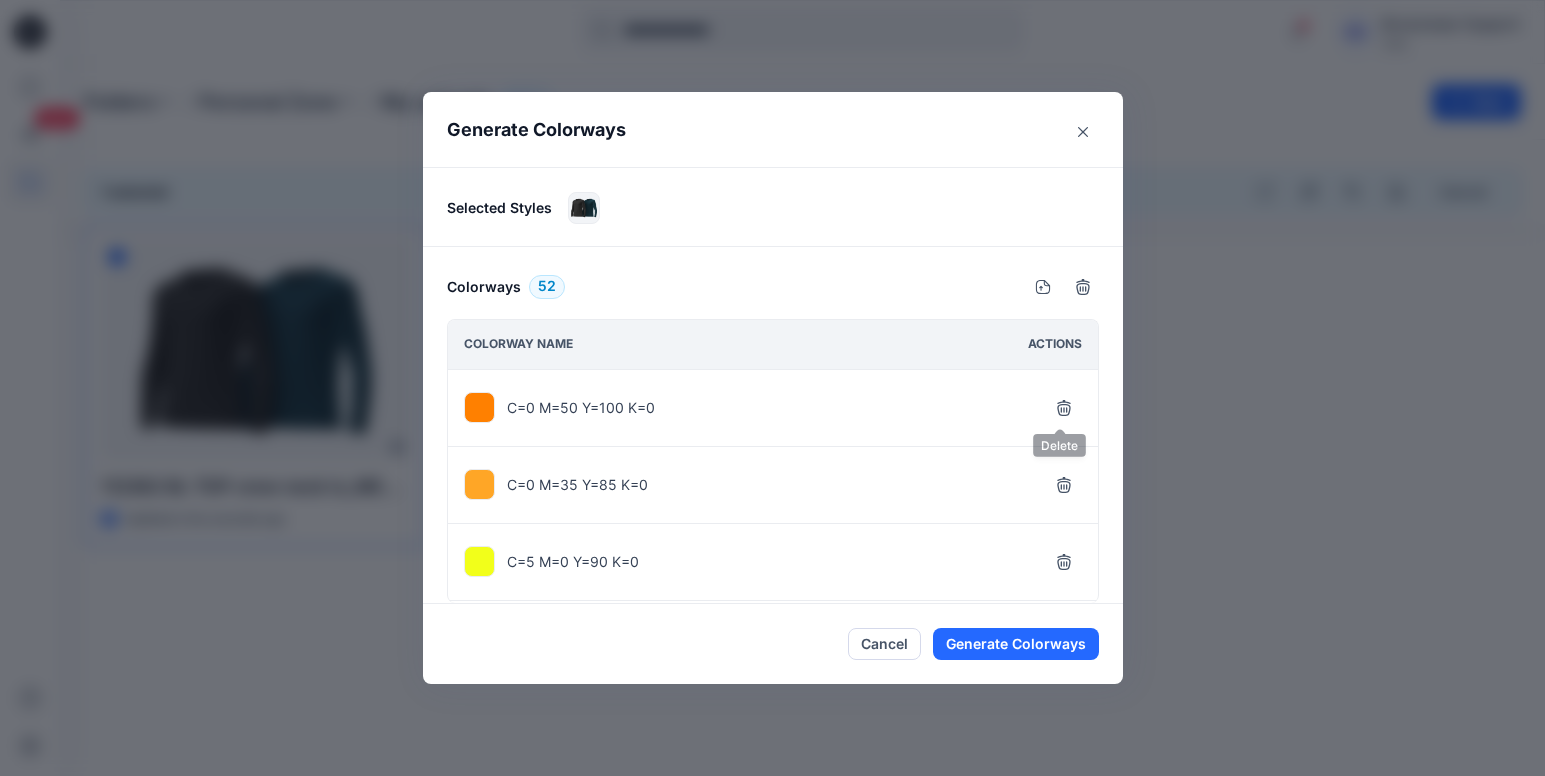 click 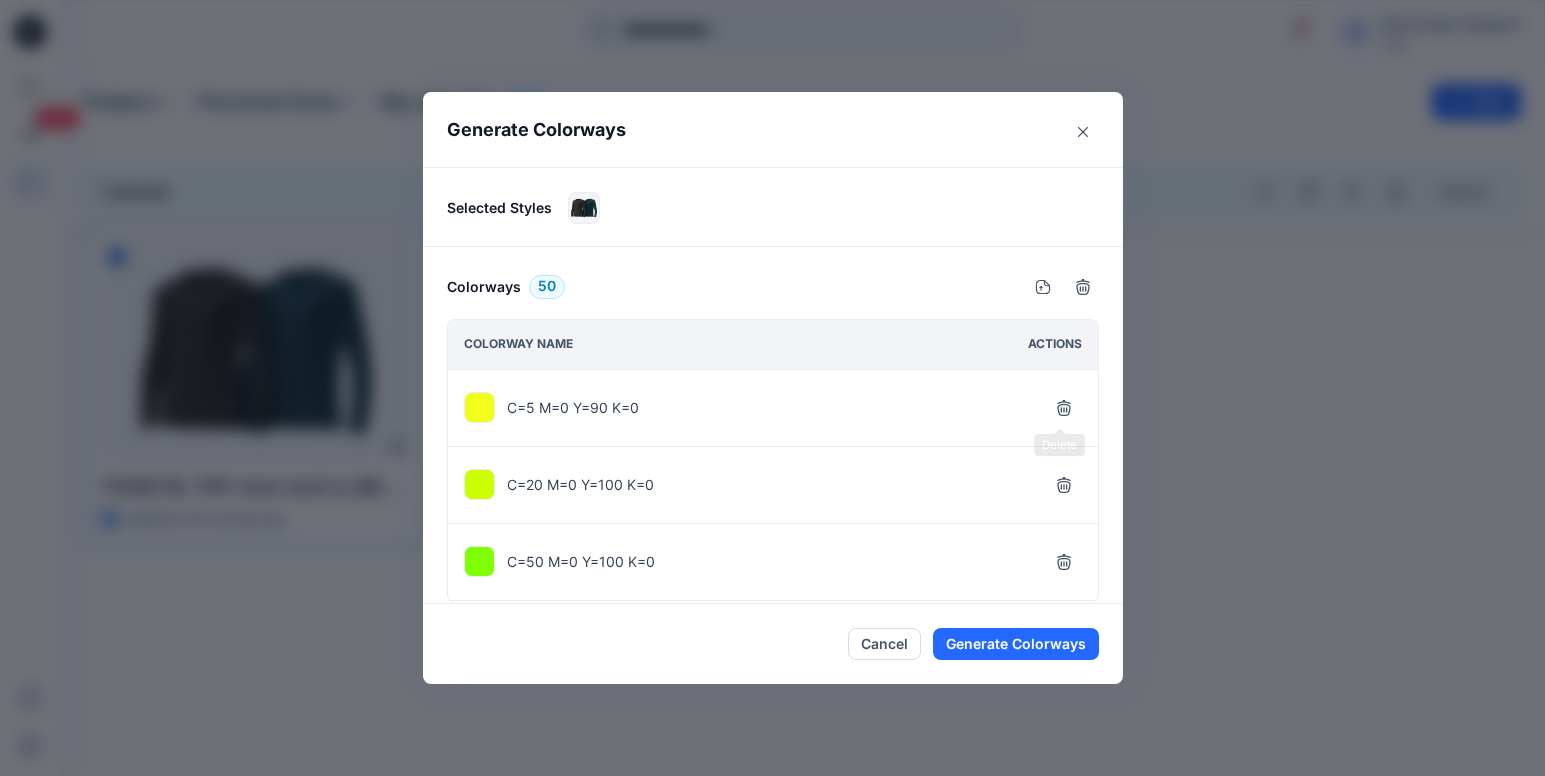 click 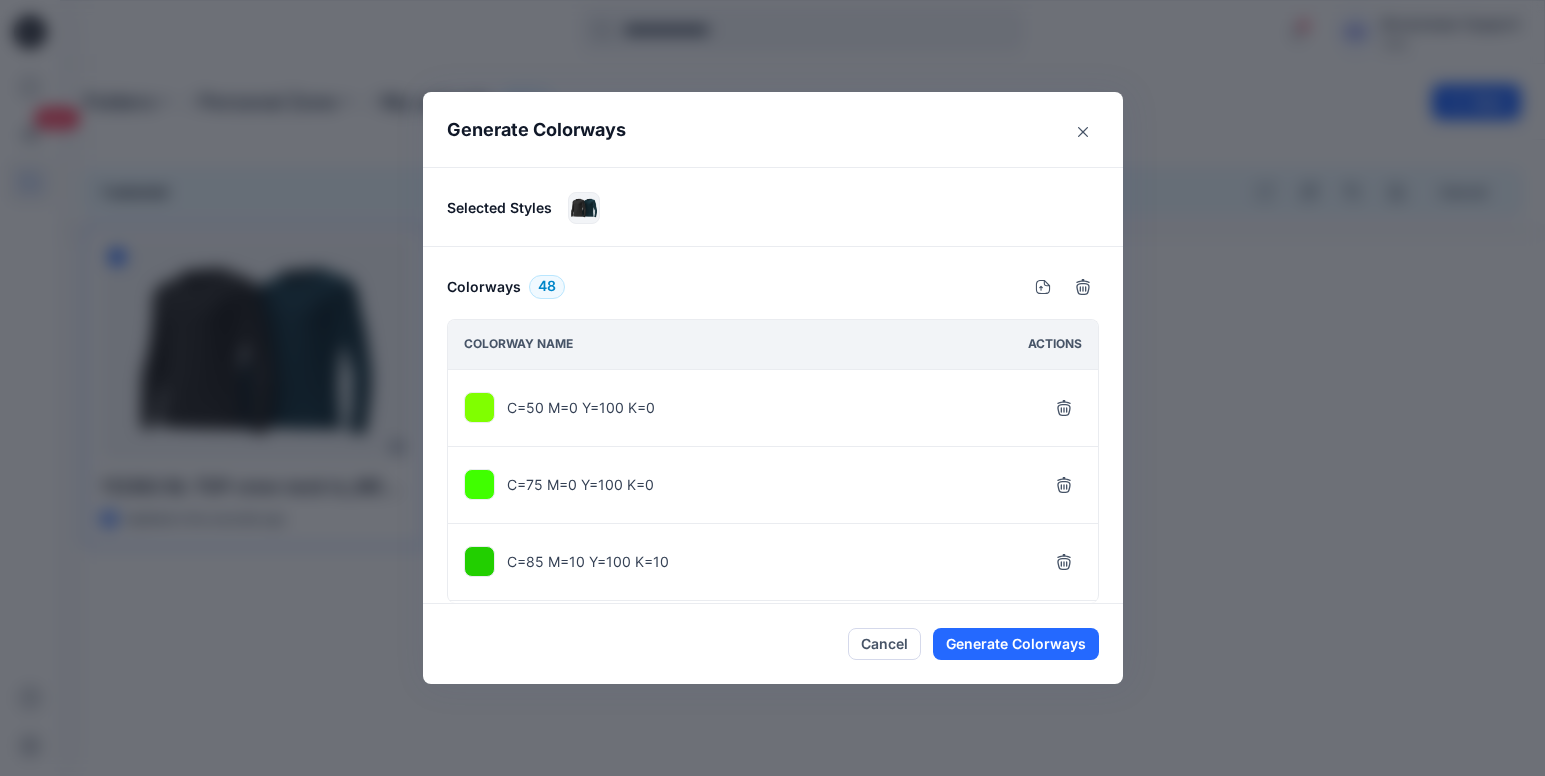 click 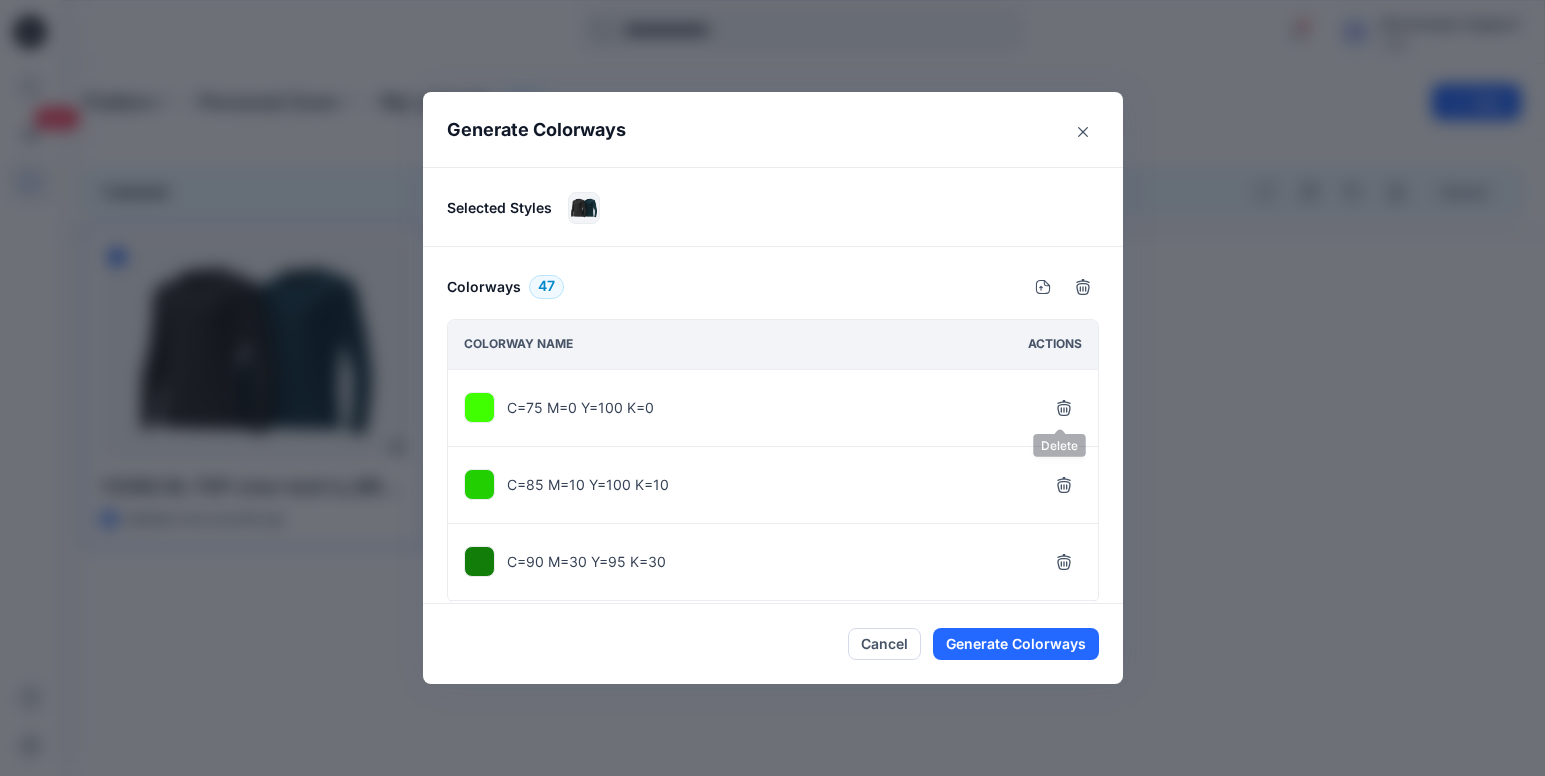 click 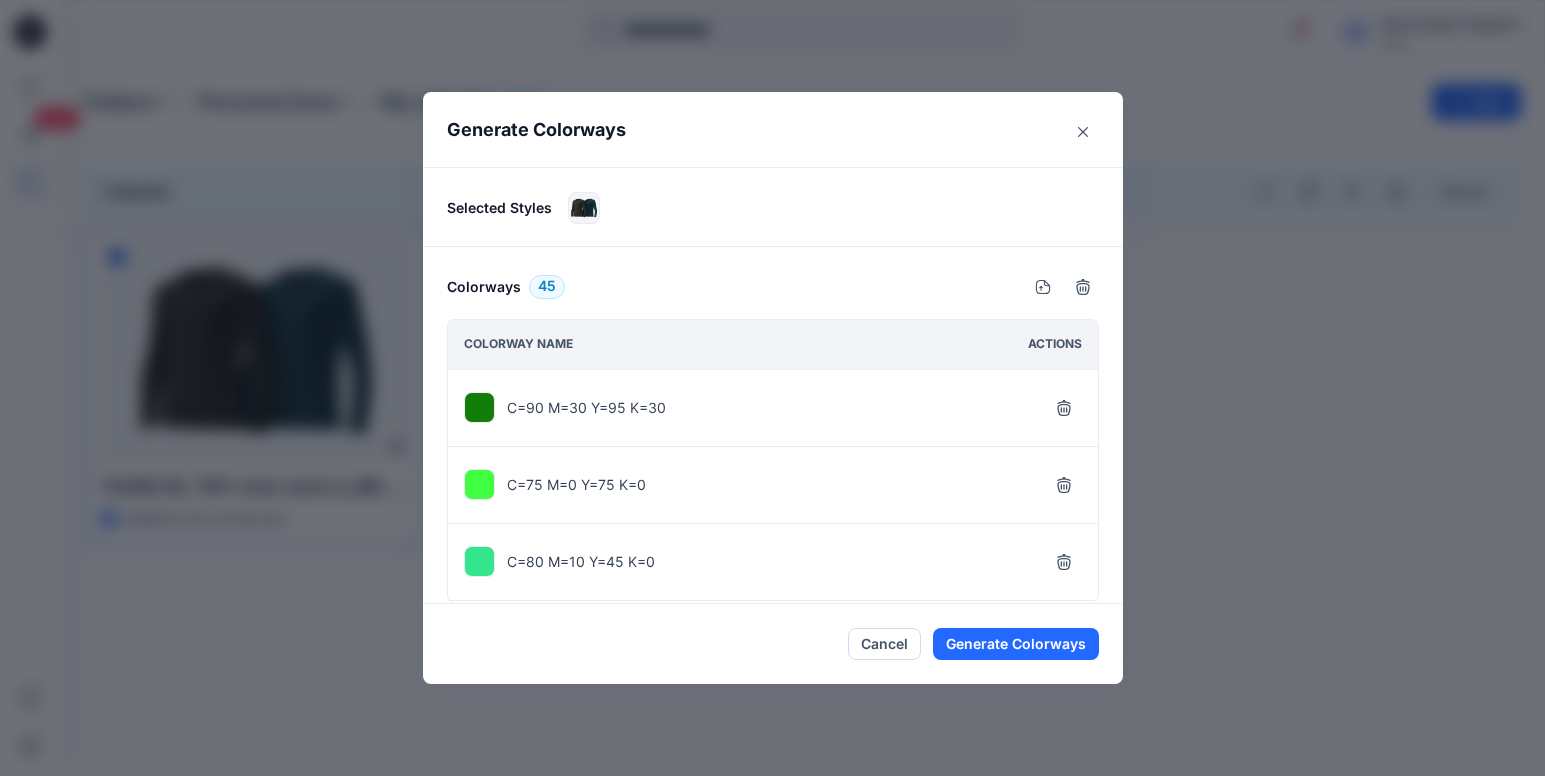 click 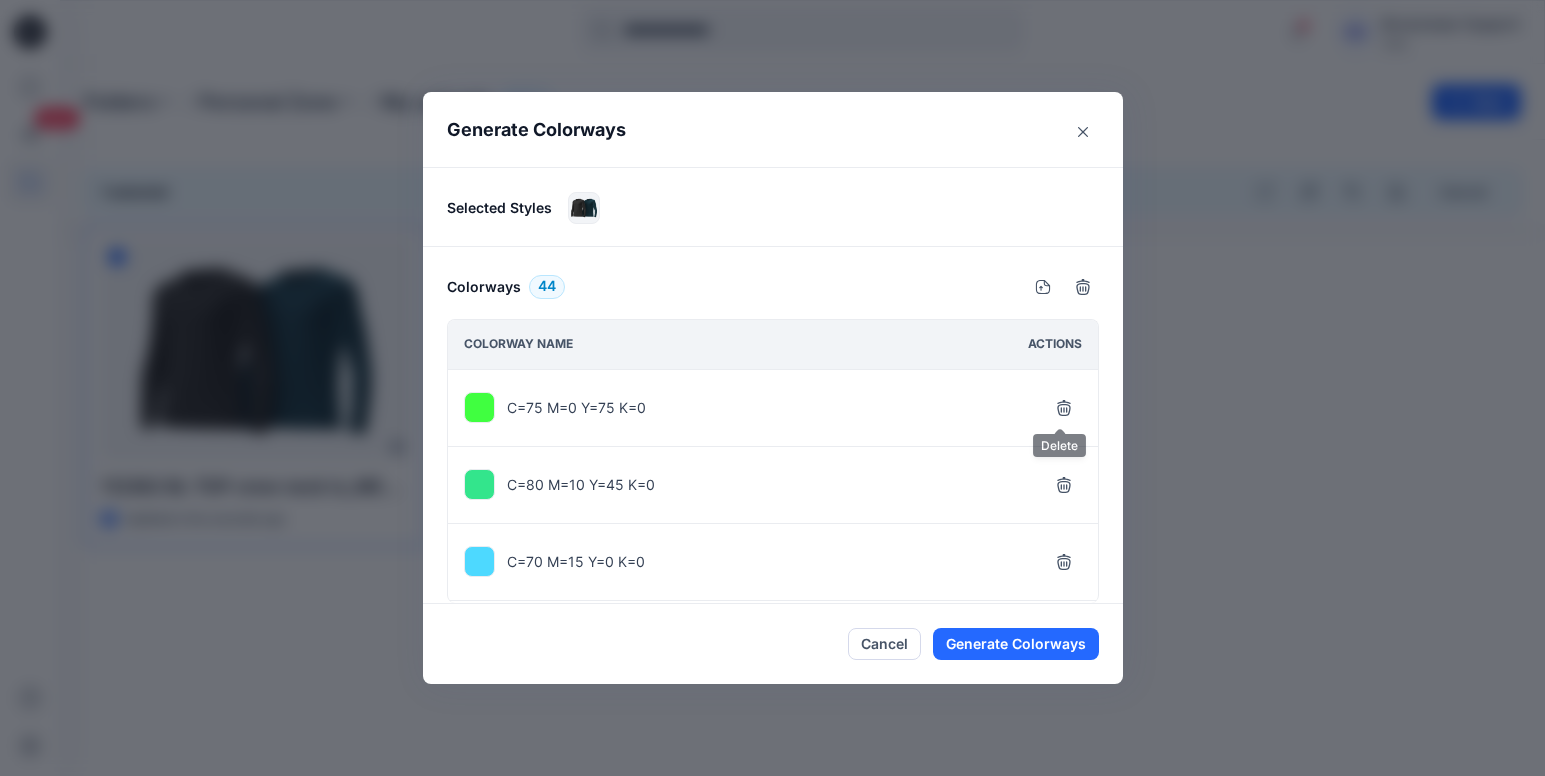 click 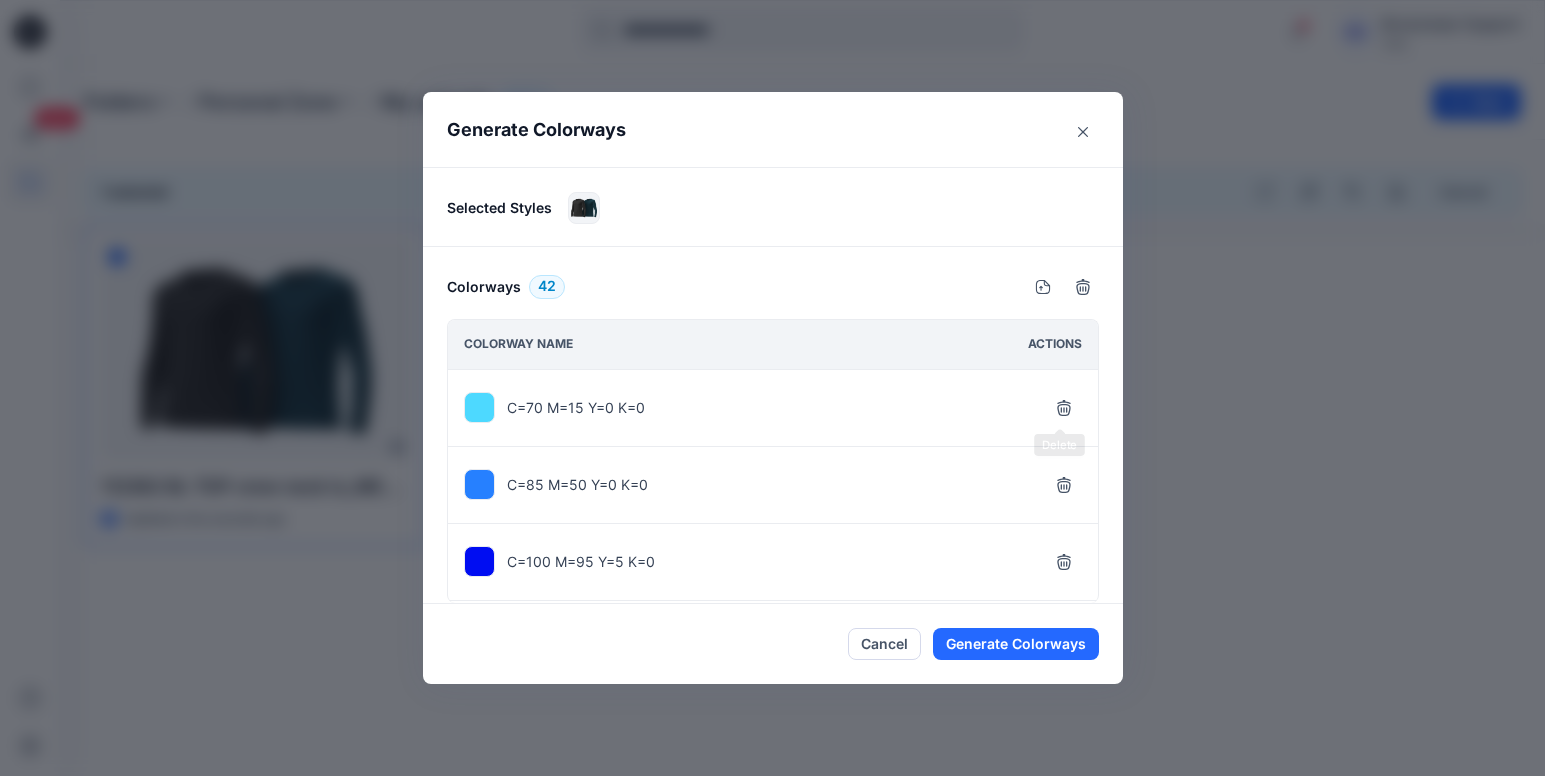 click 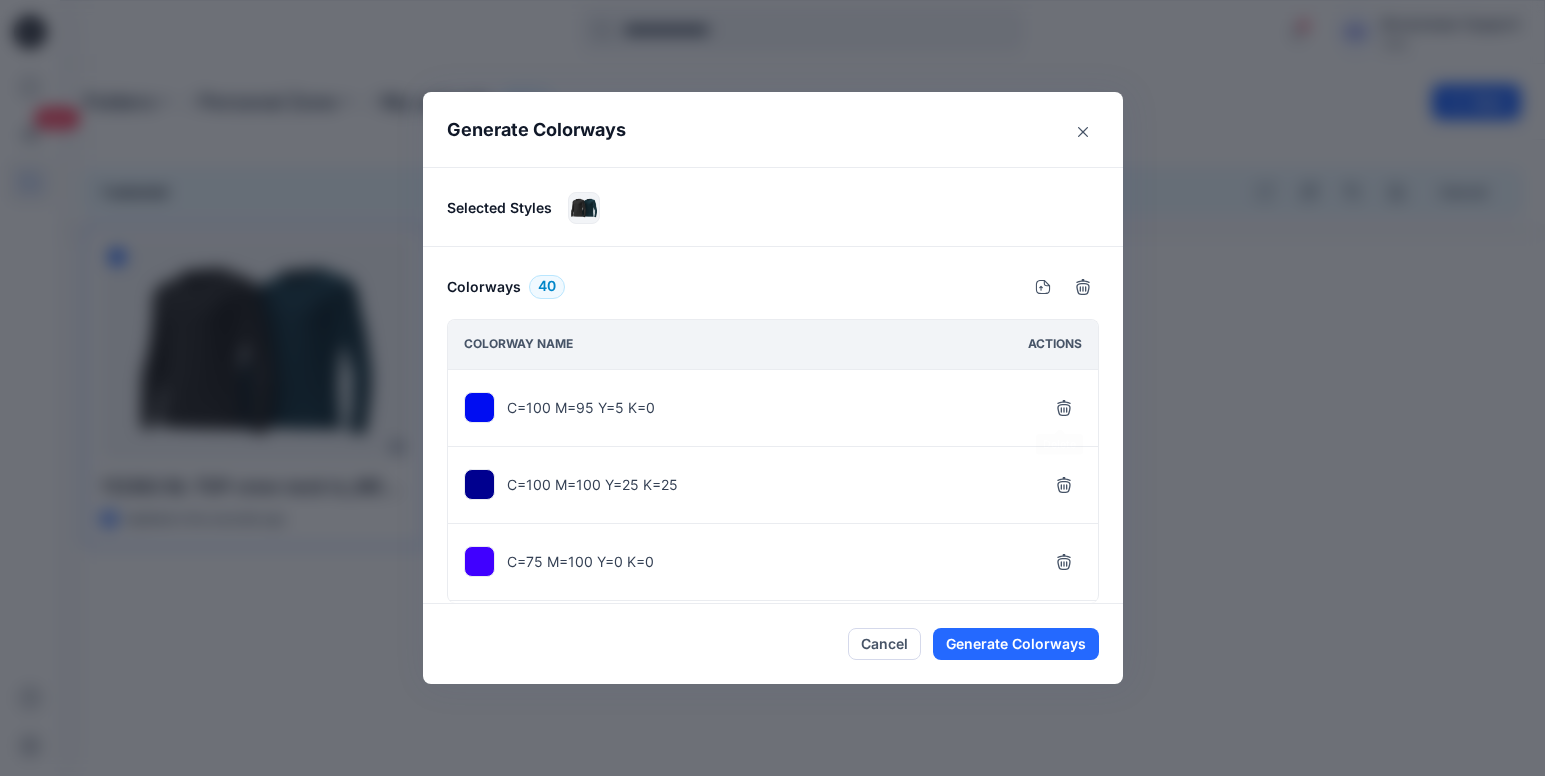 click 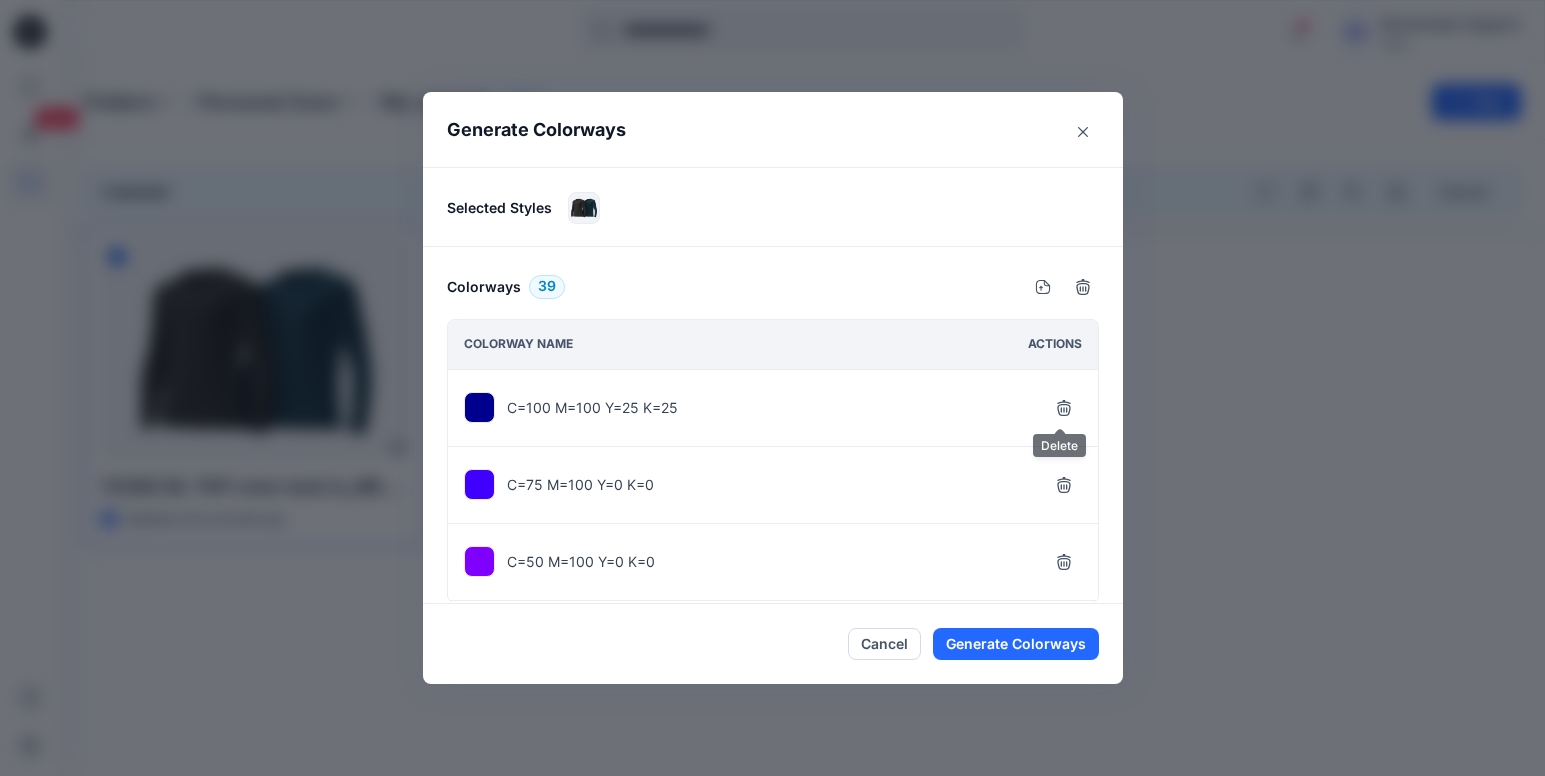 click 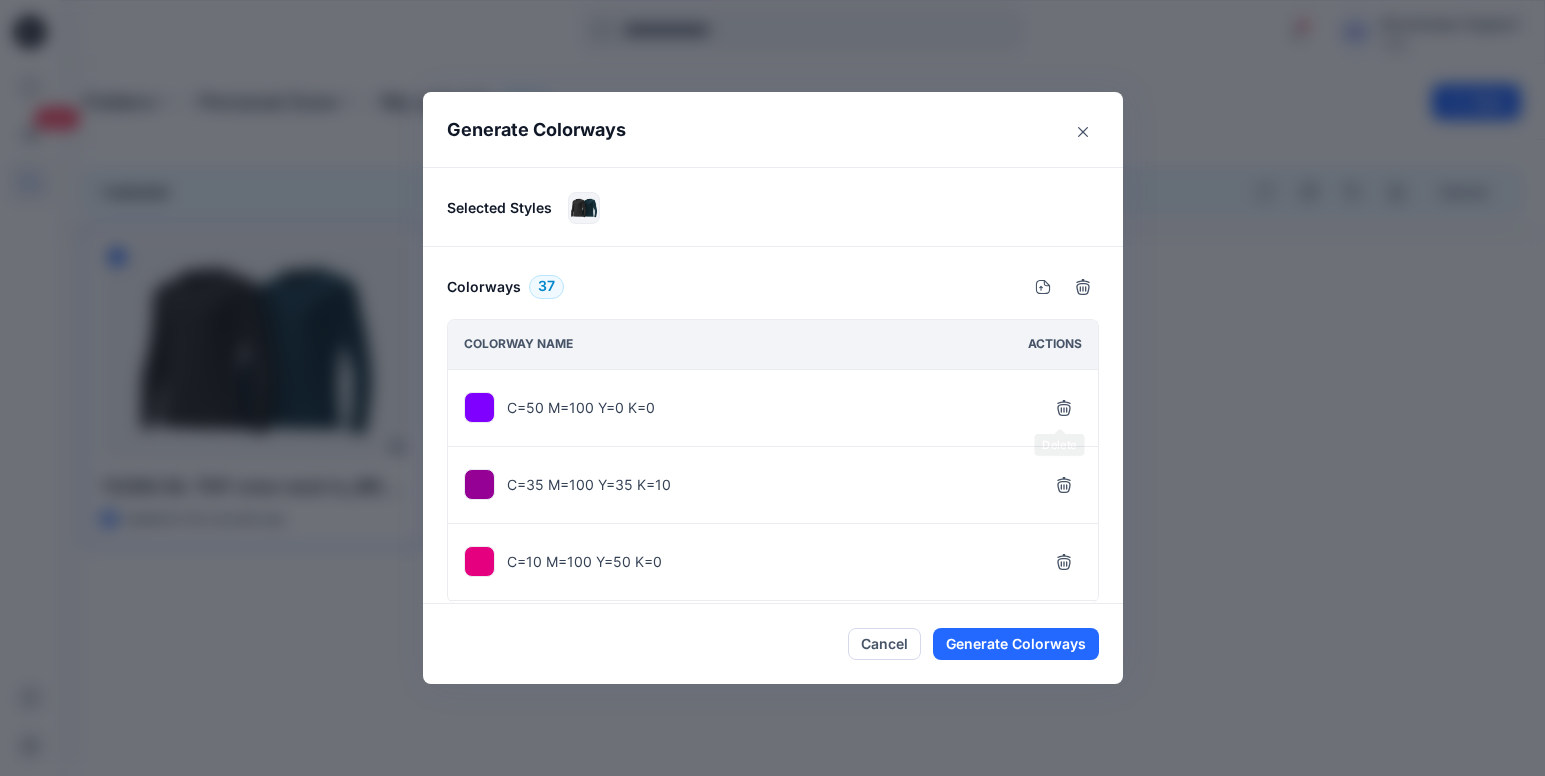 click 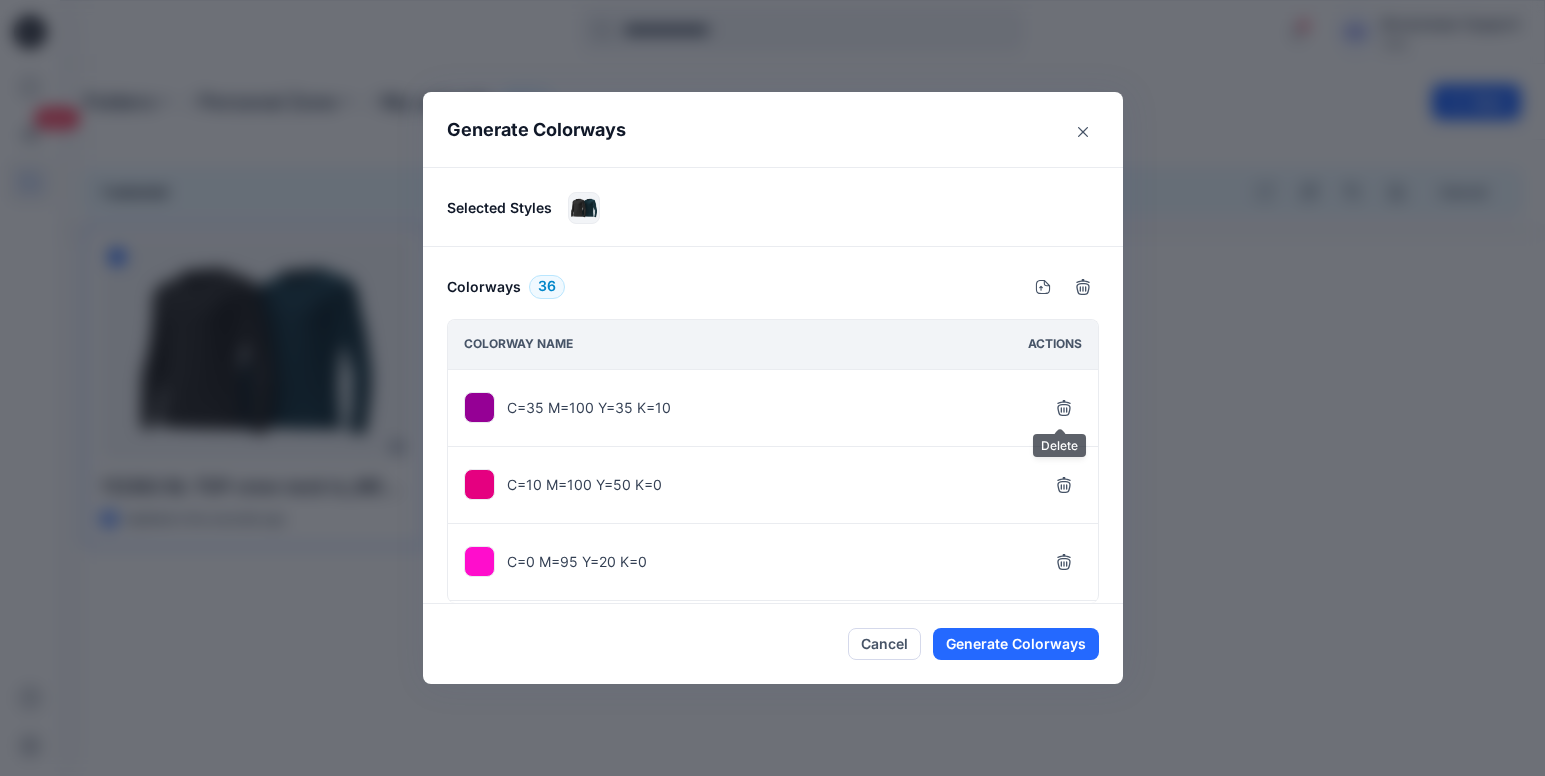 click 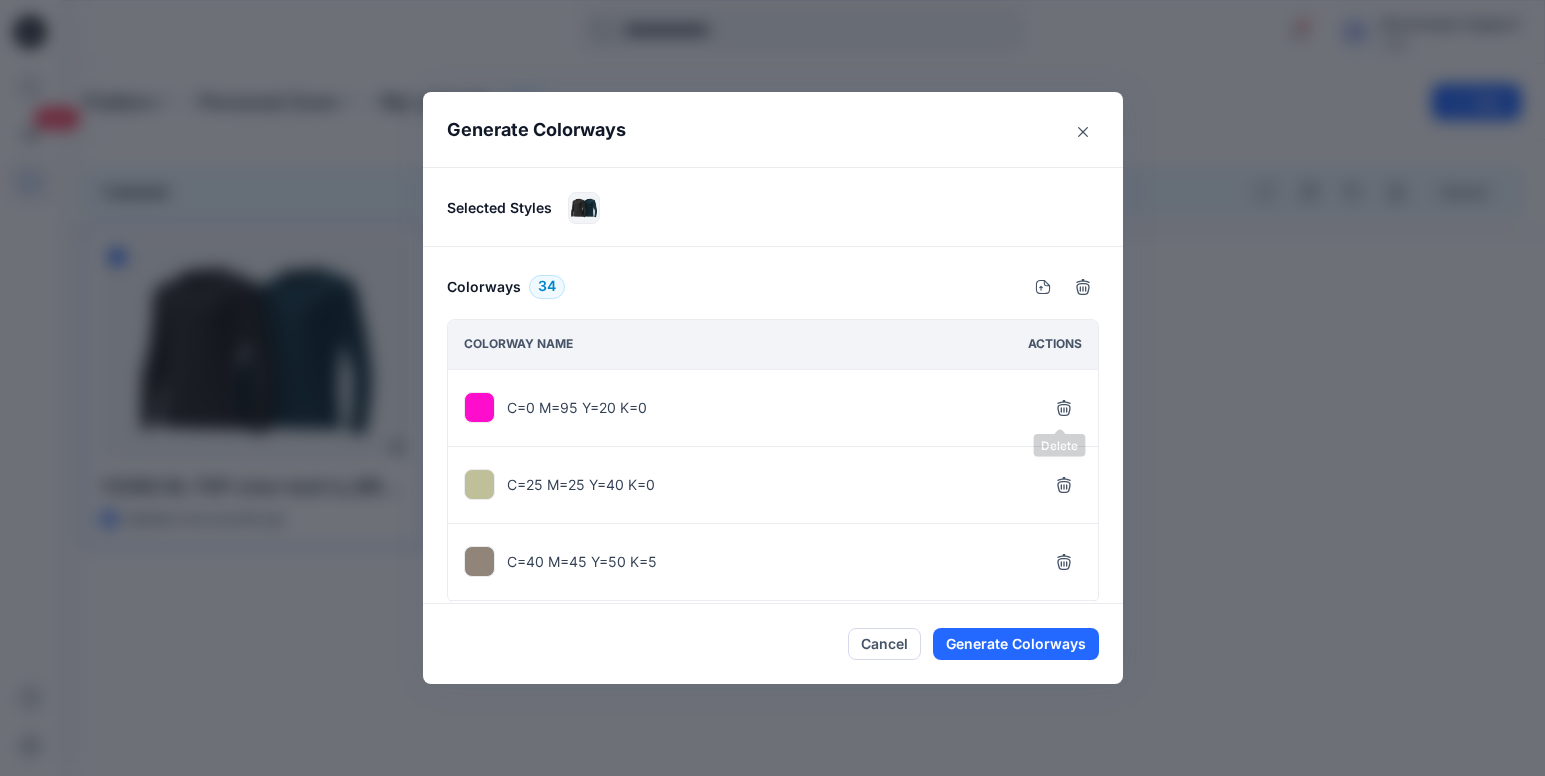 click 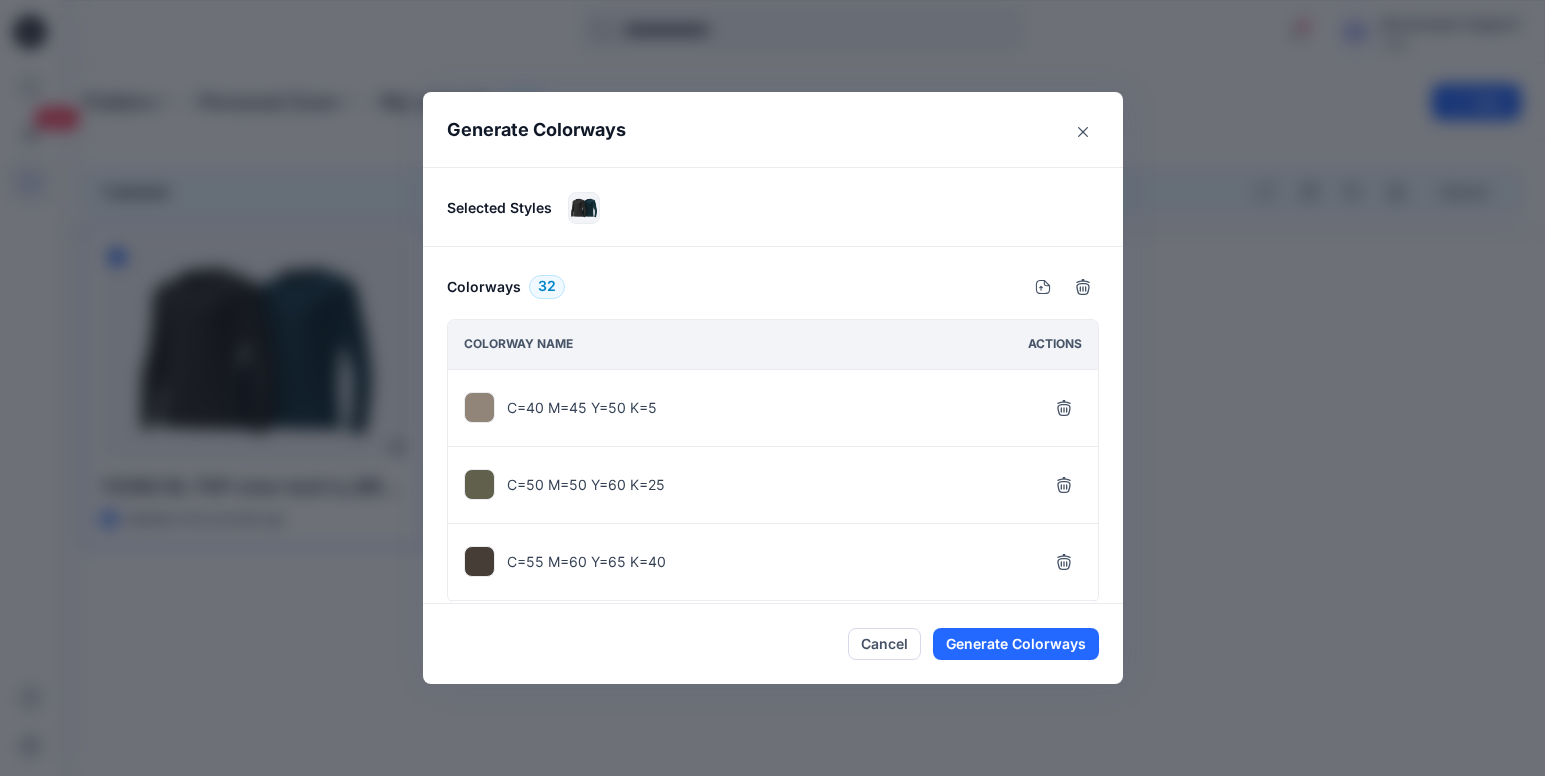 click 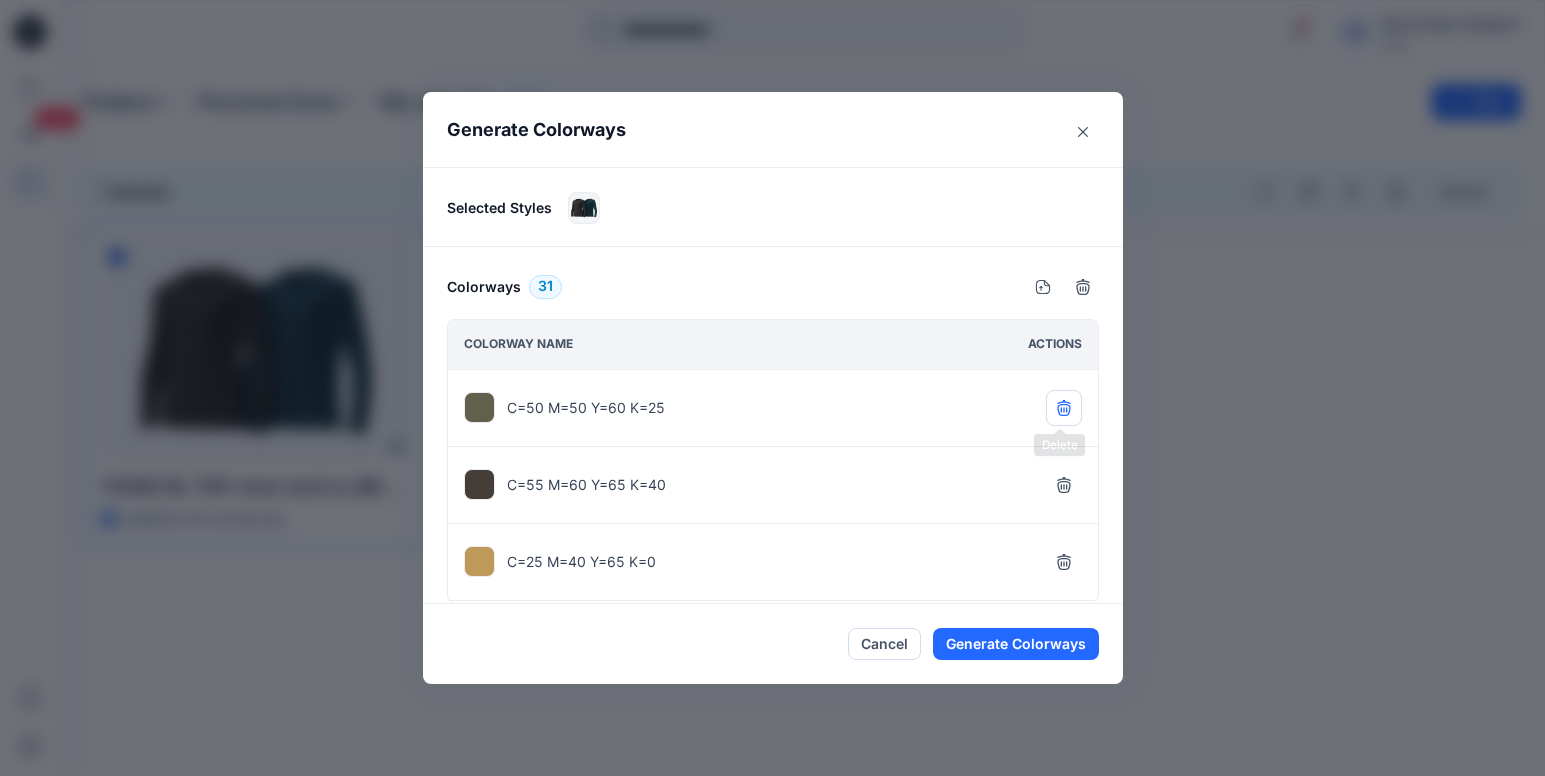 click 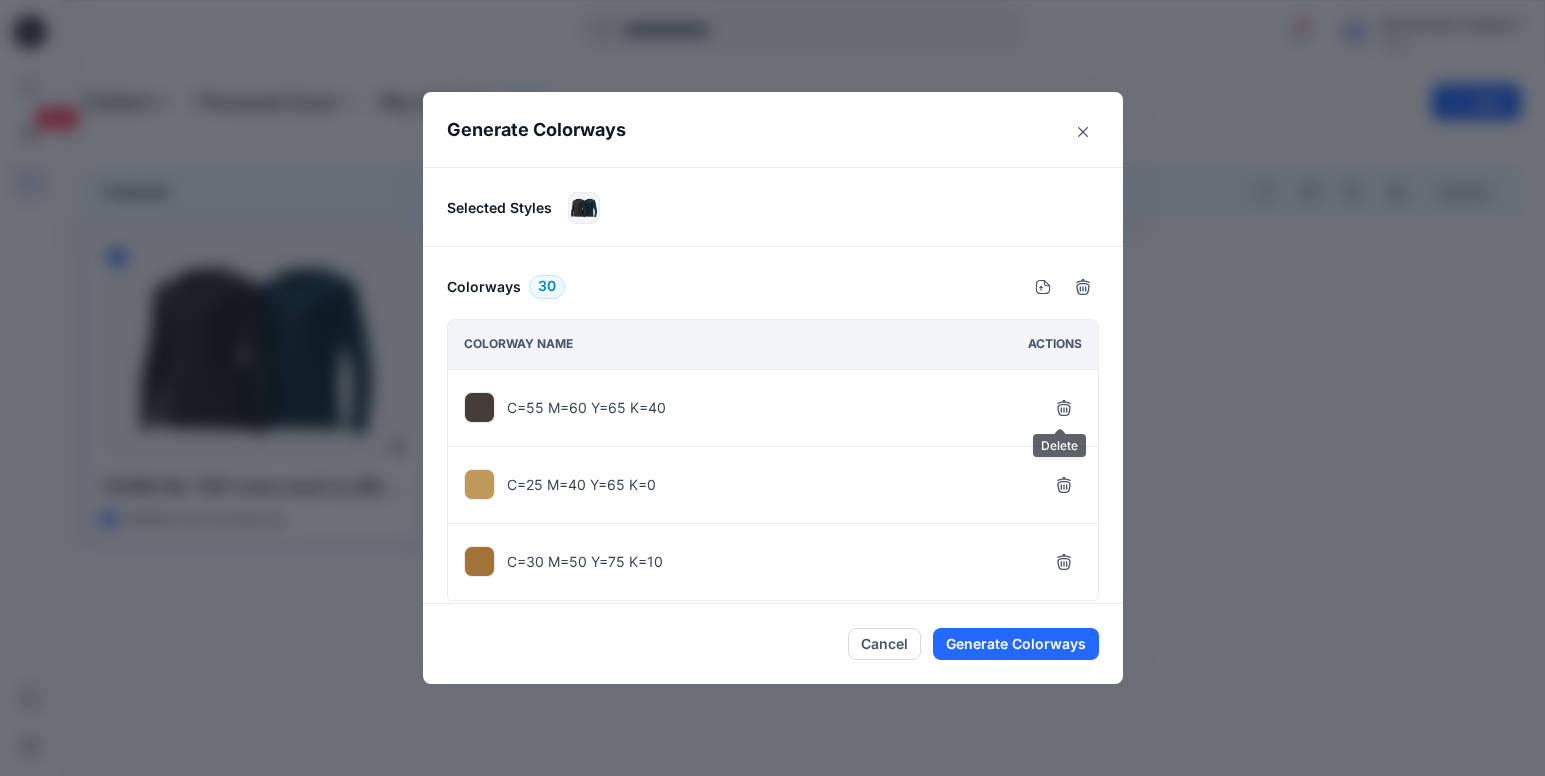 click 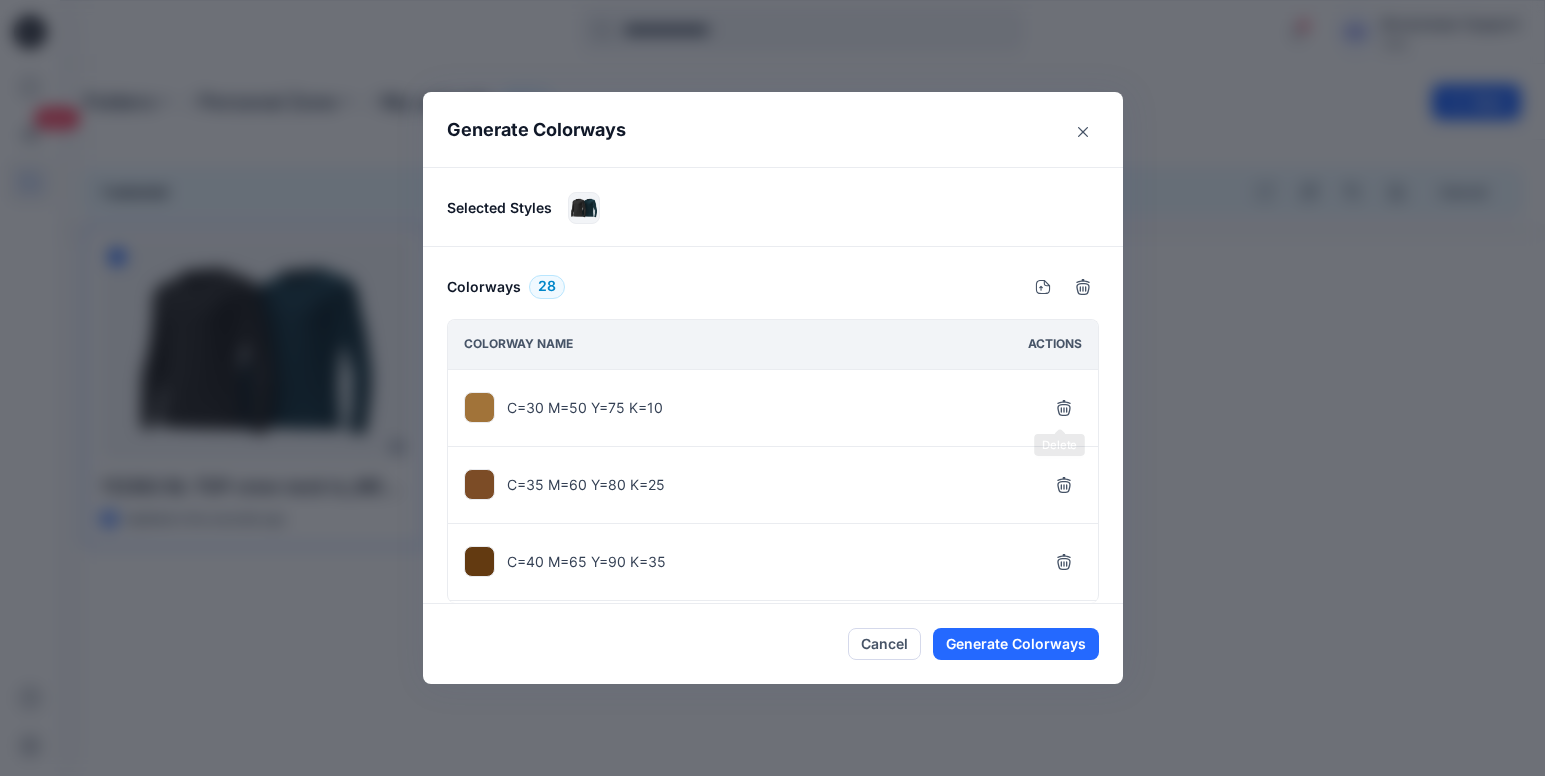 click 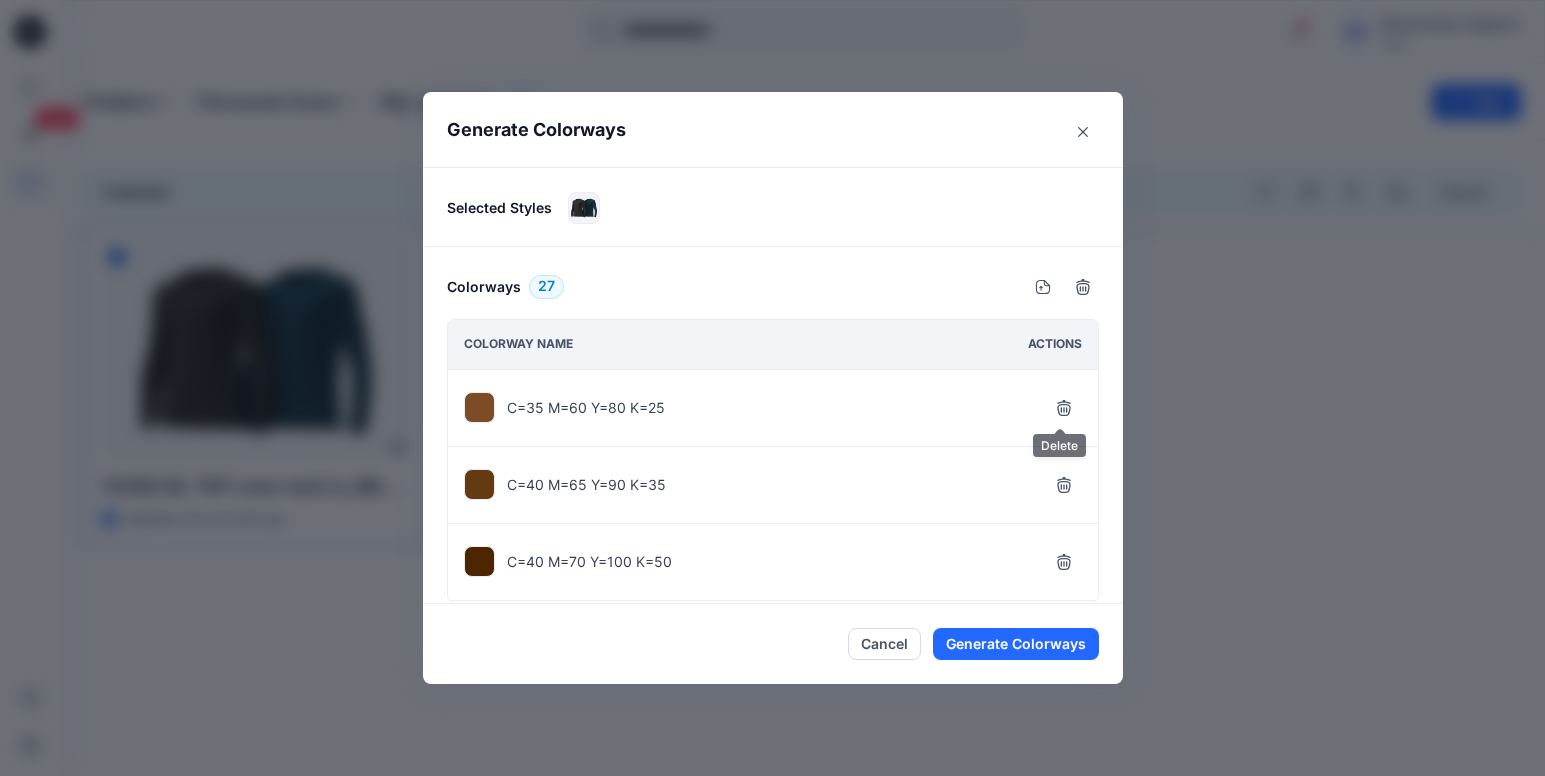 click 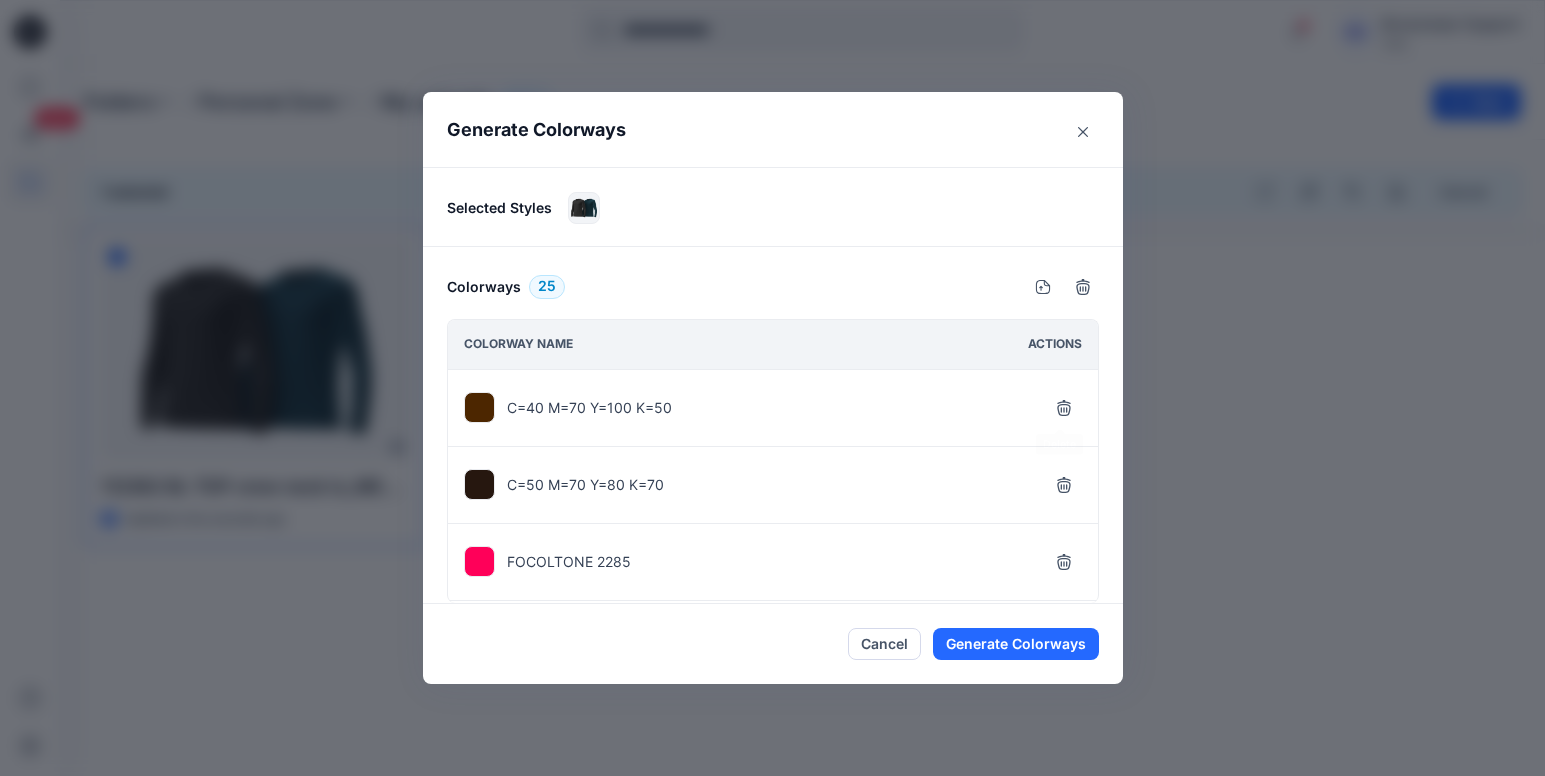 click 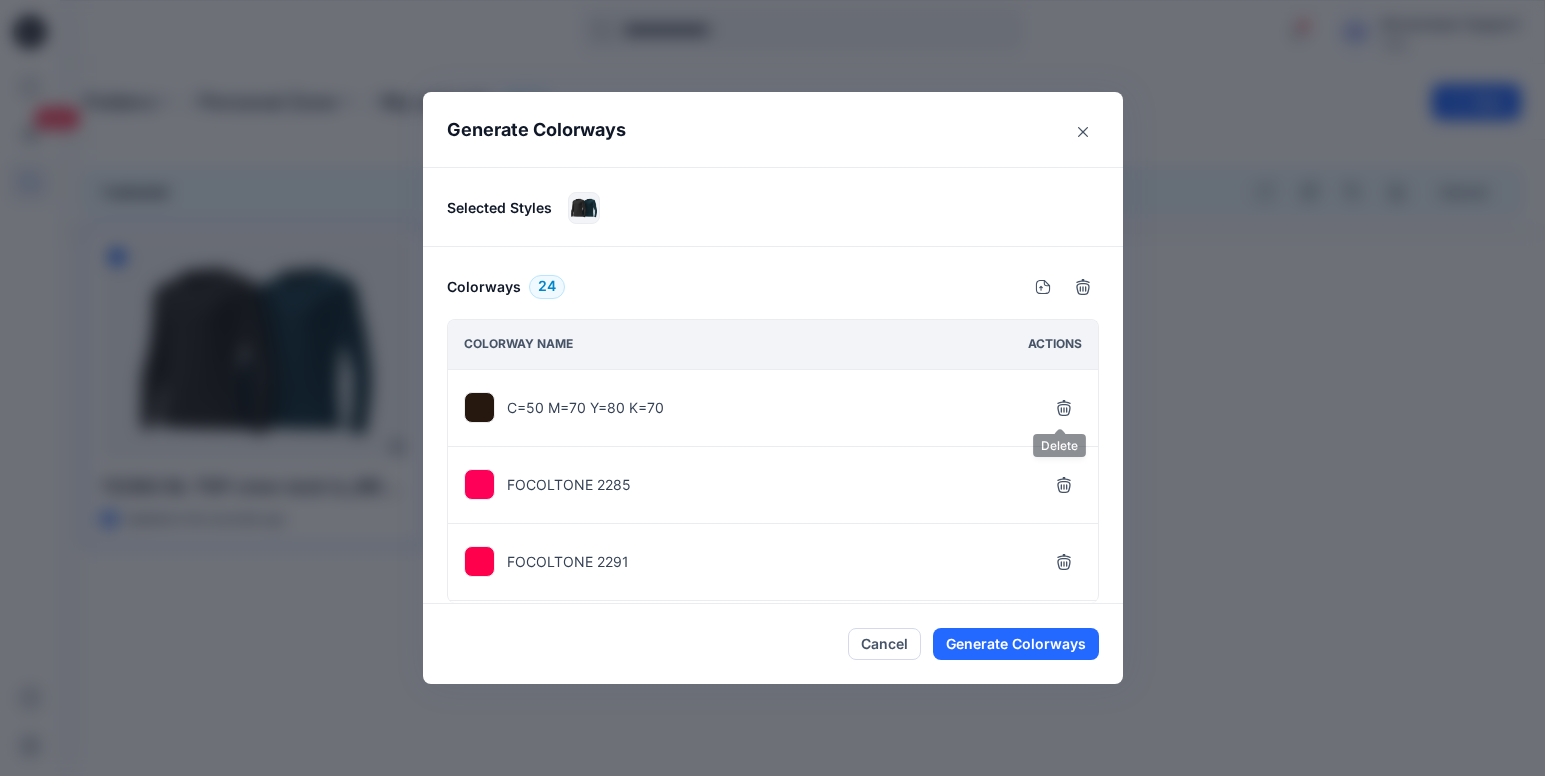 click 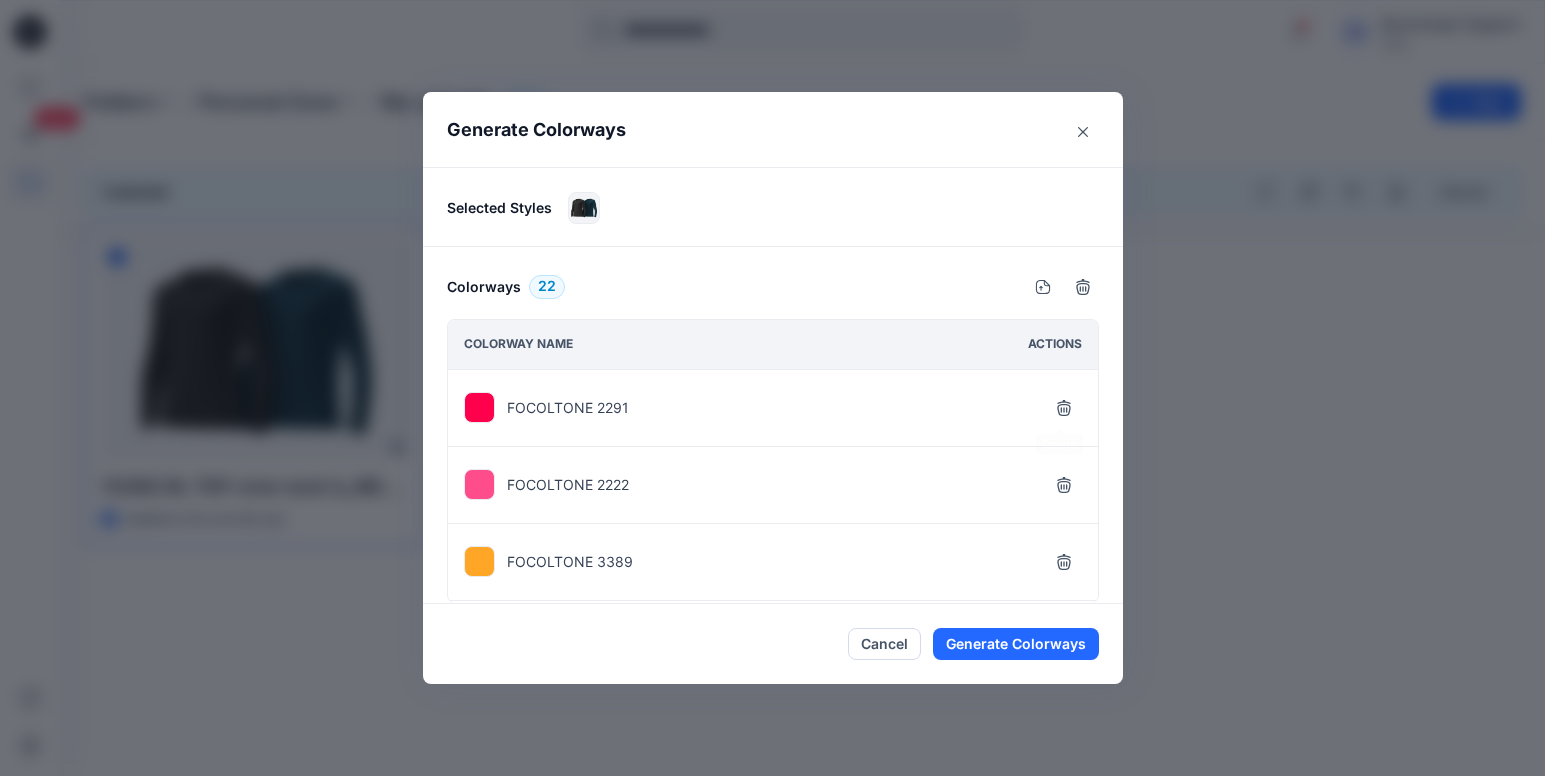 click 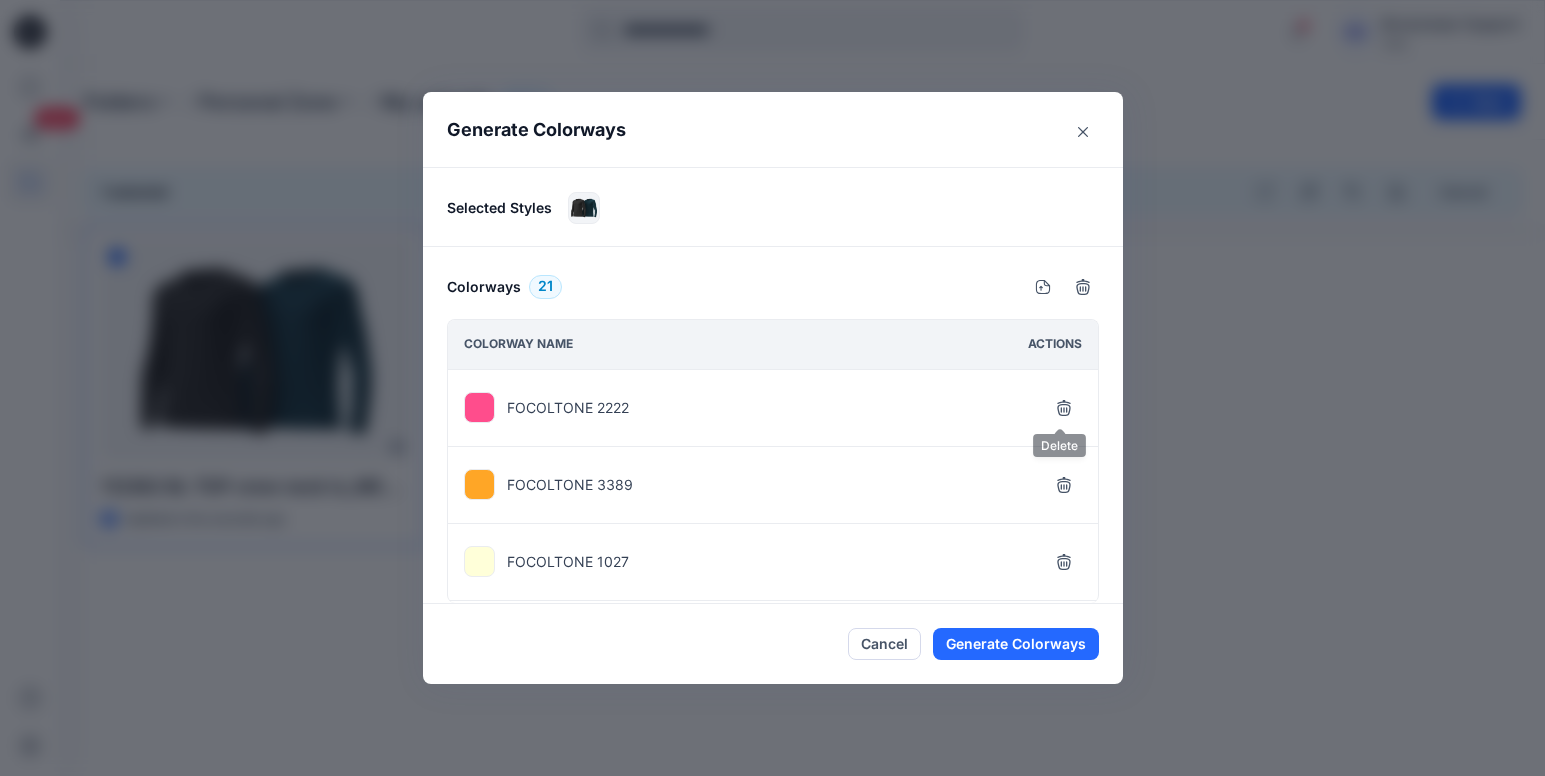 click 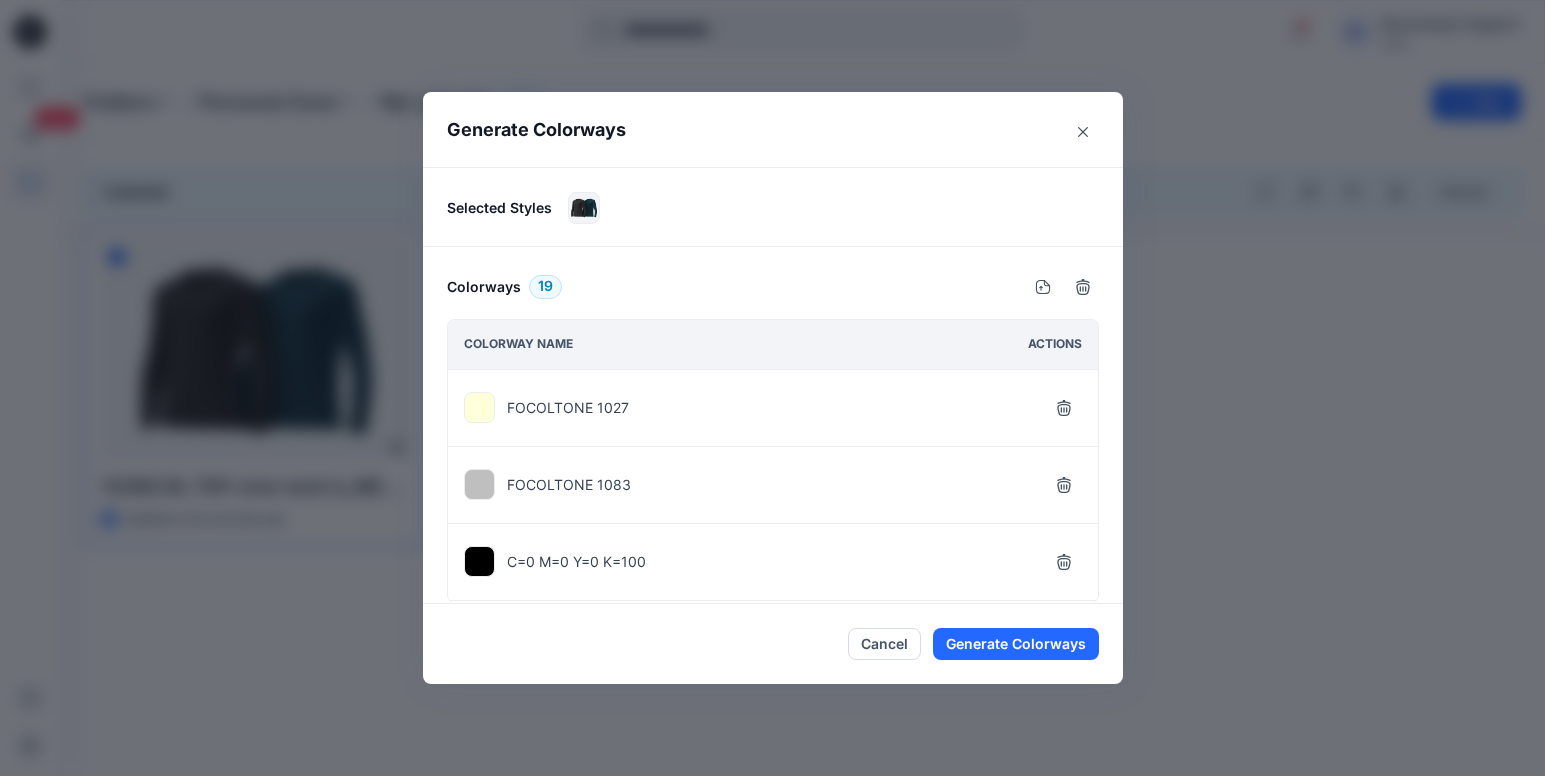 click 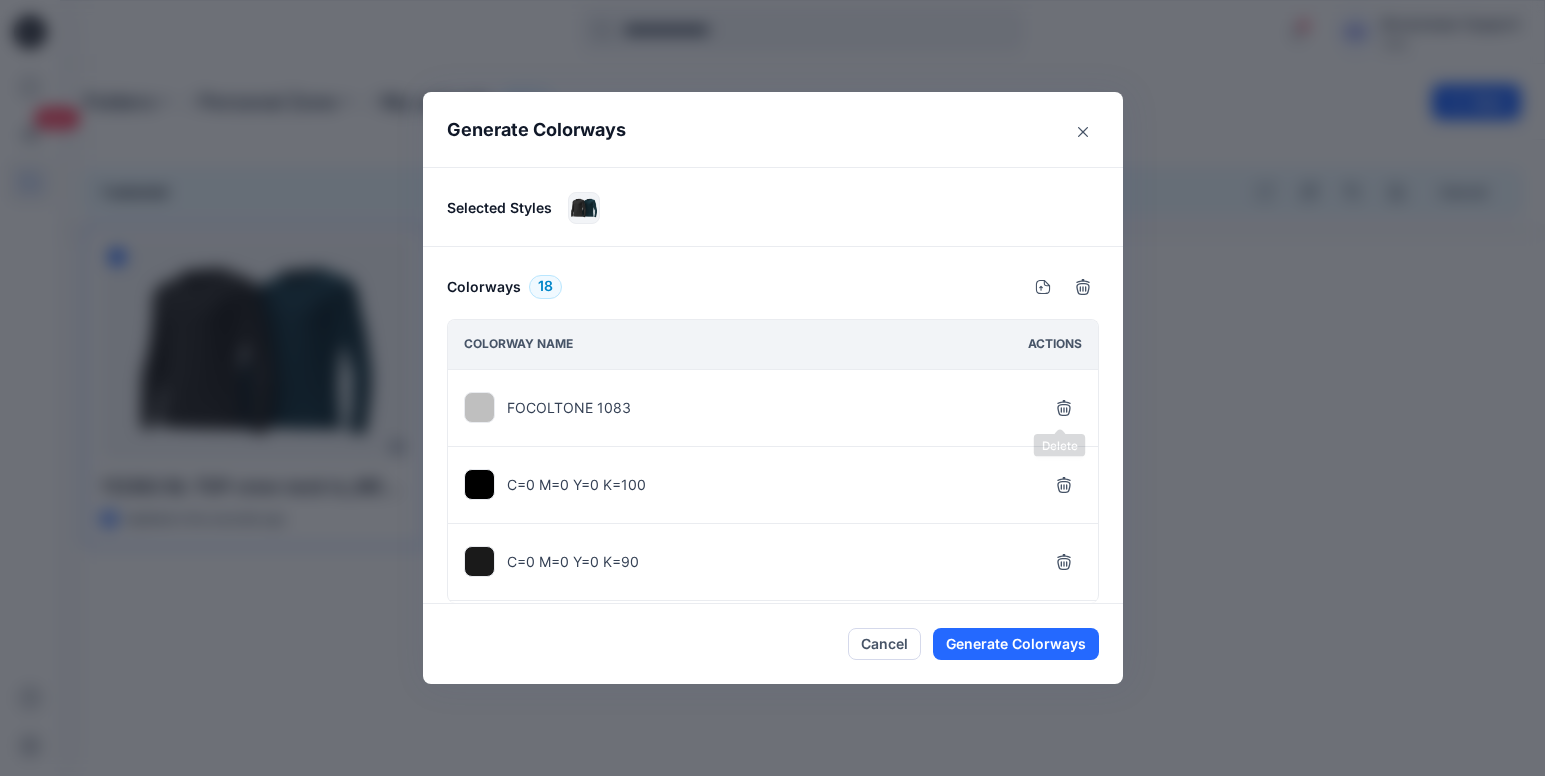 click 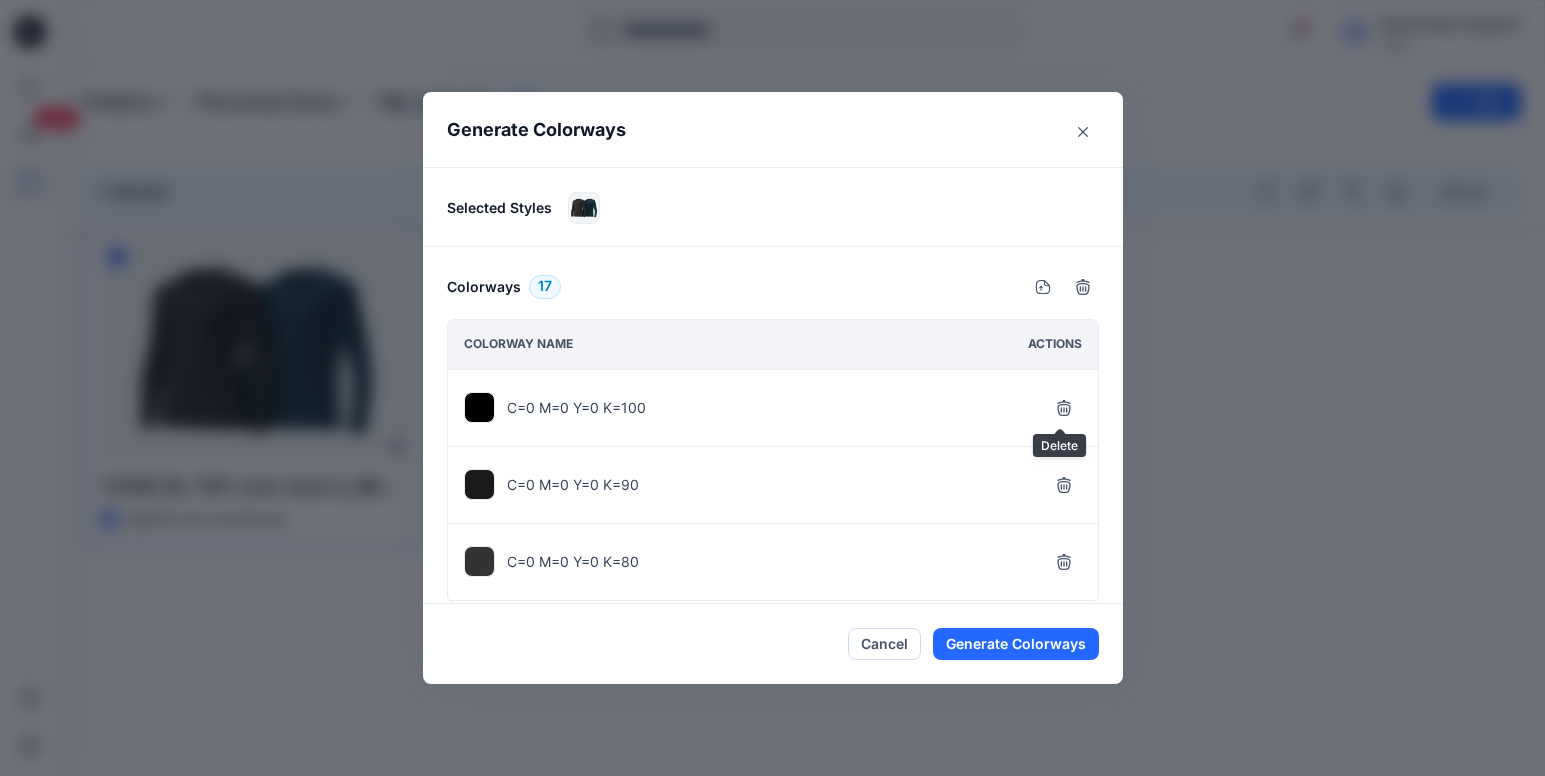 click 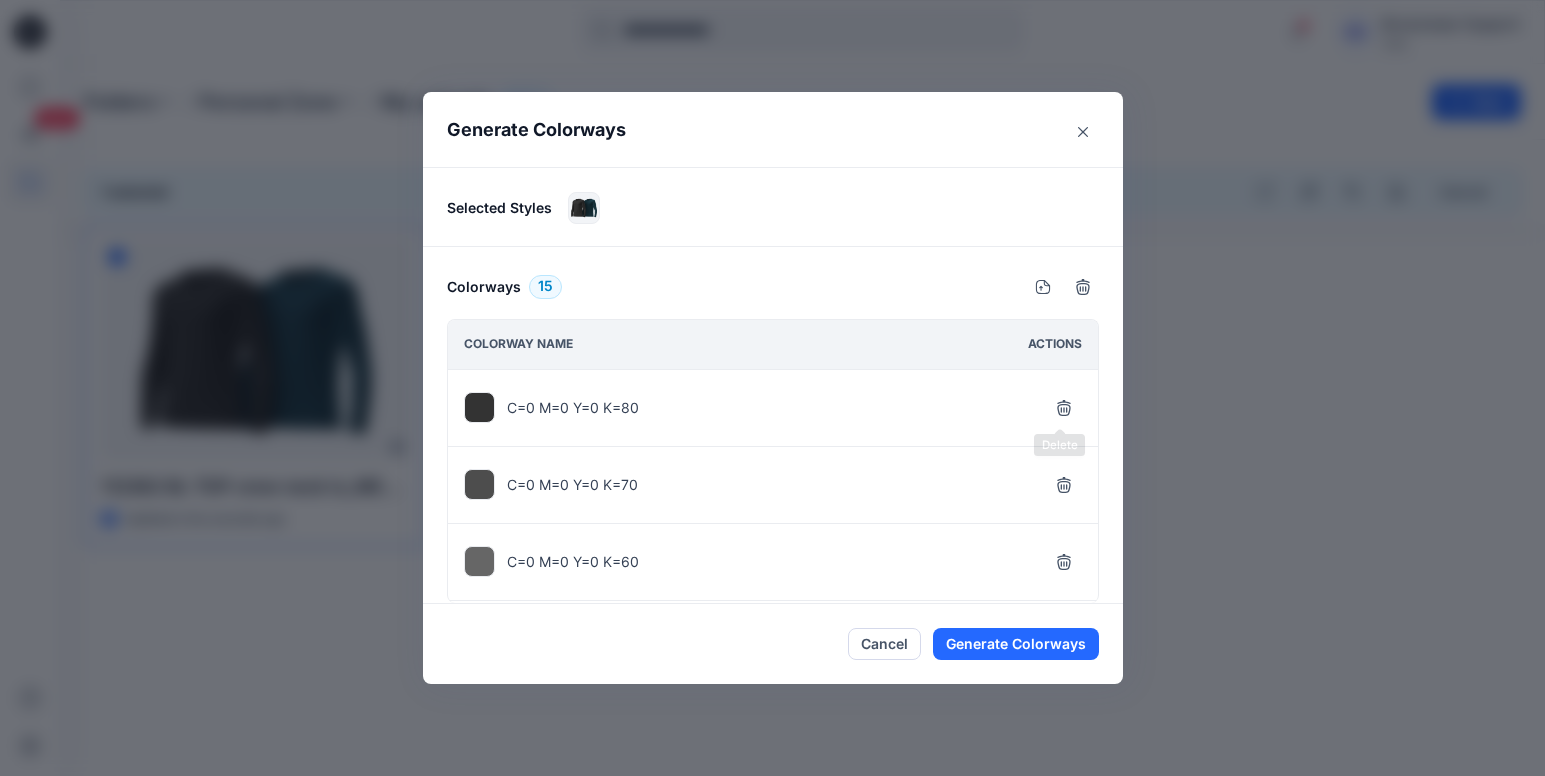 click 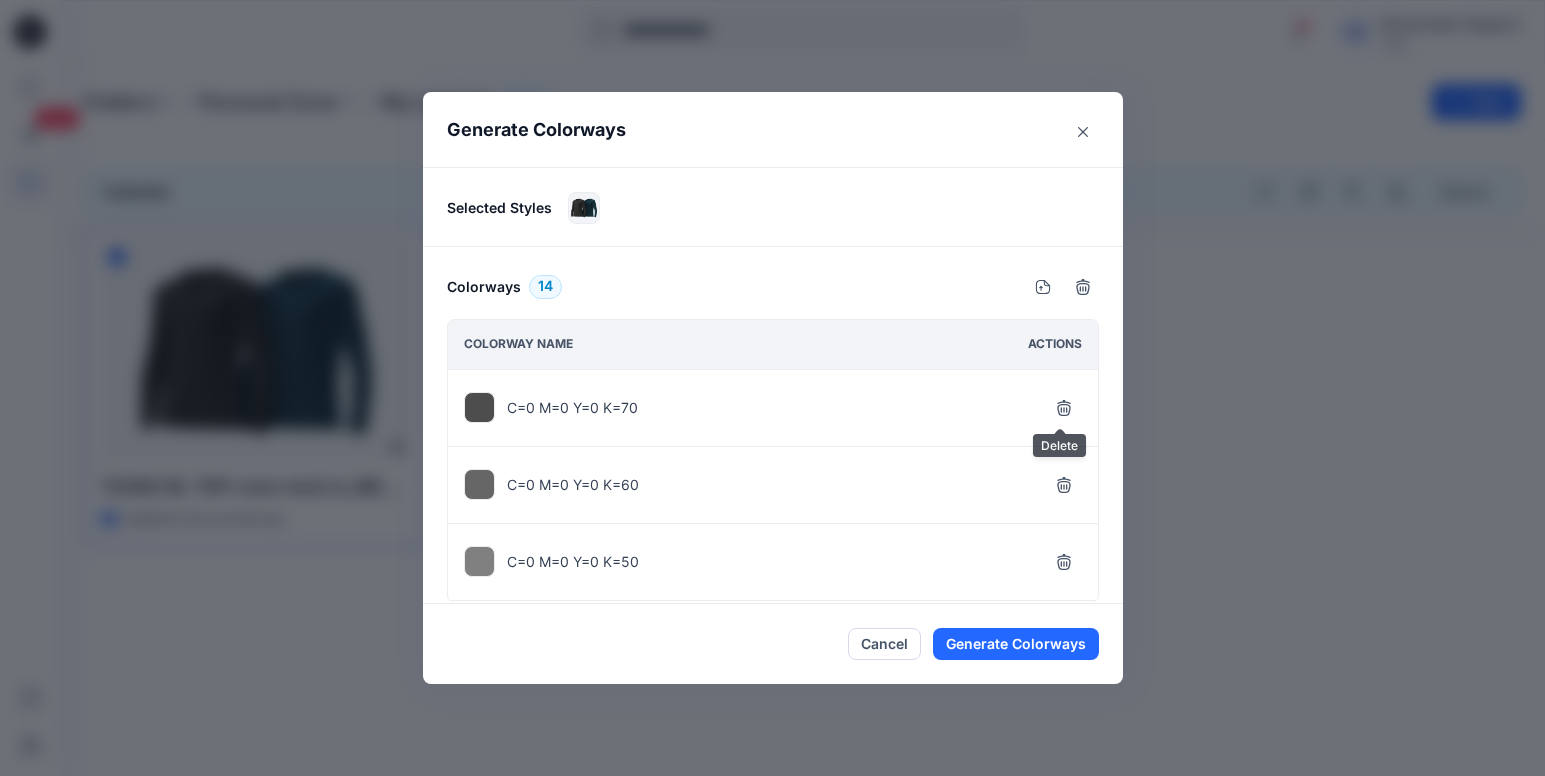 click 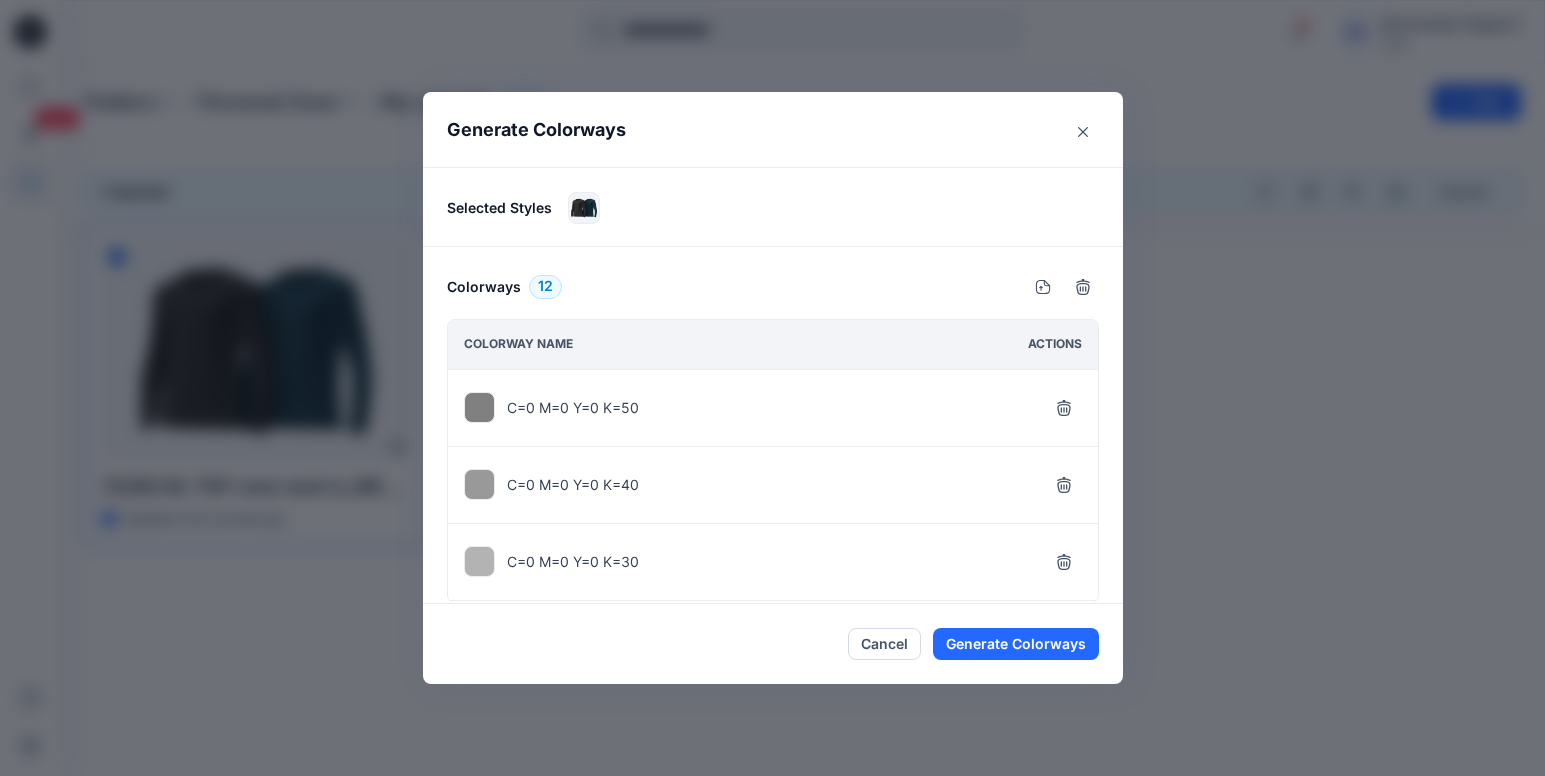 click 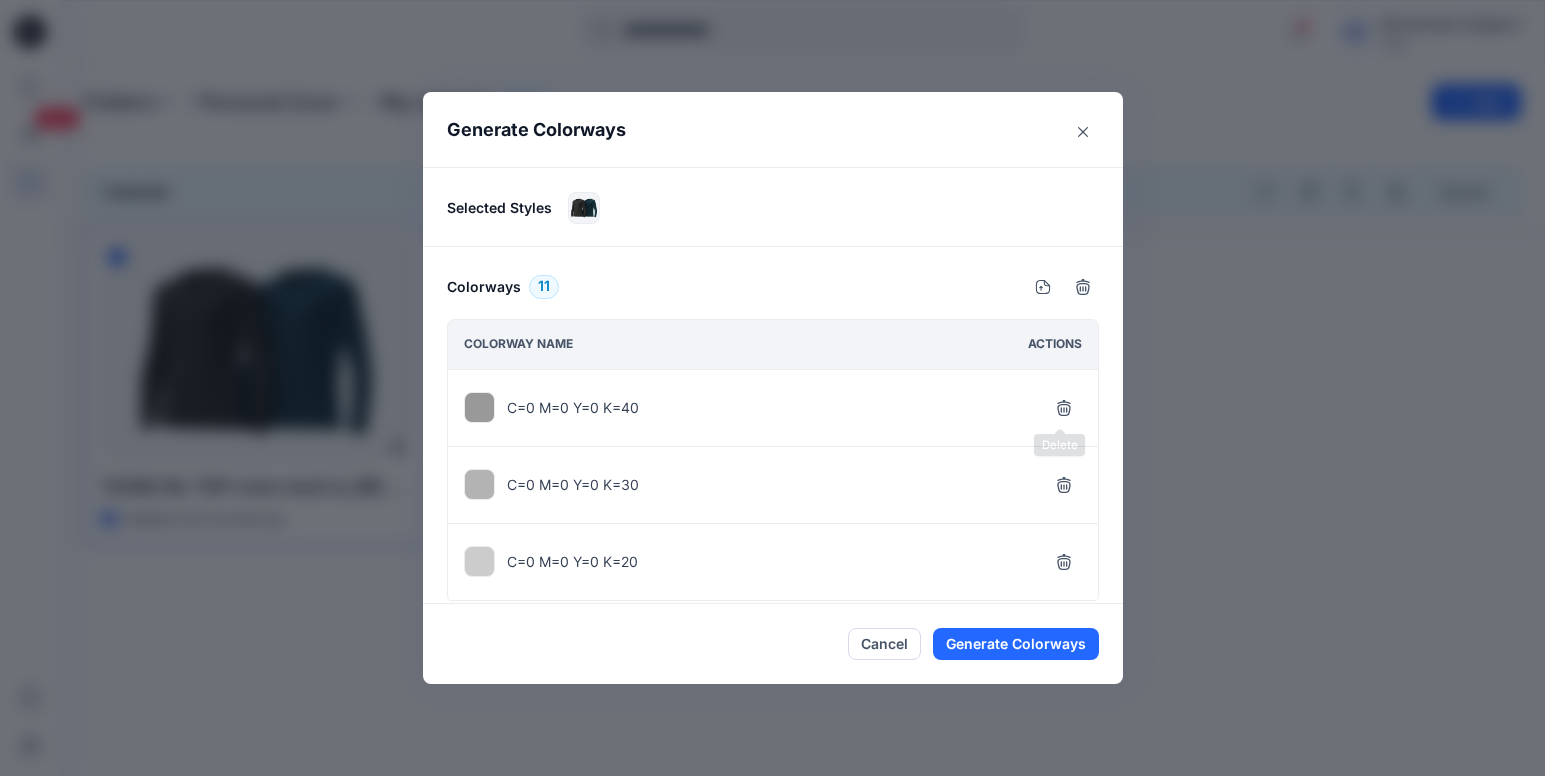 click 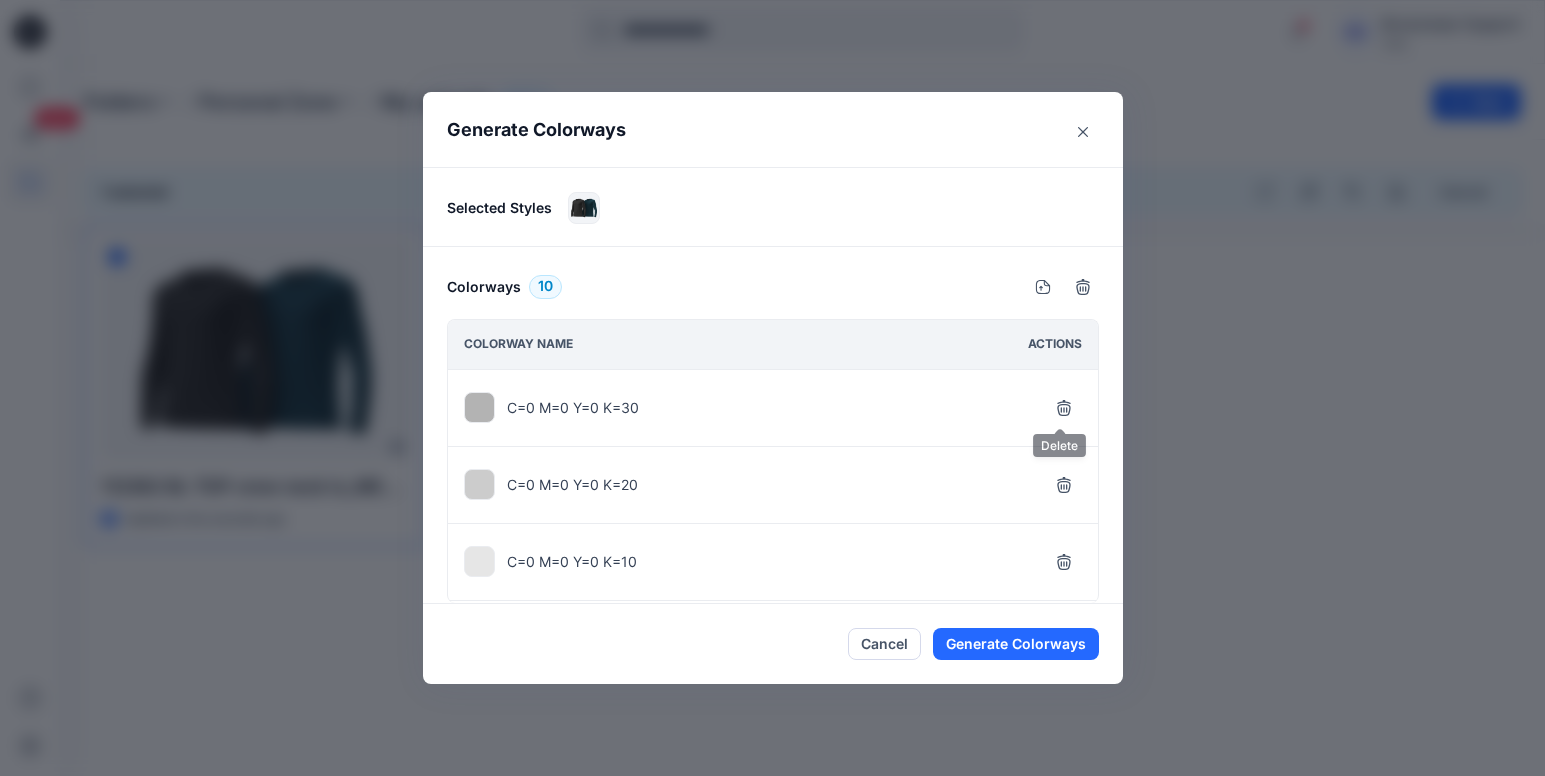 click 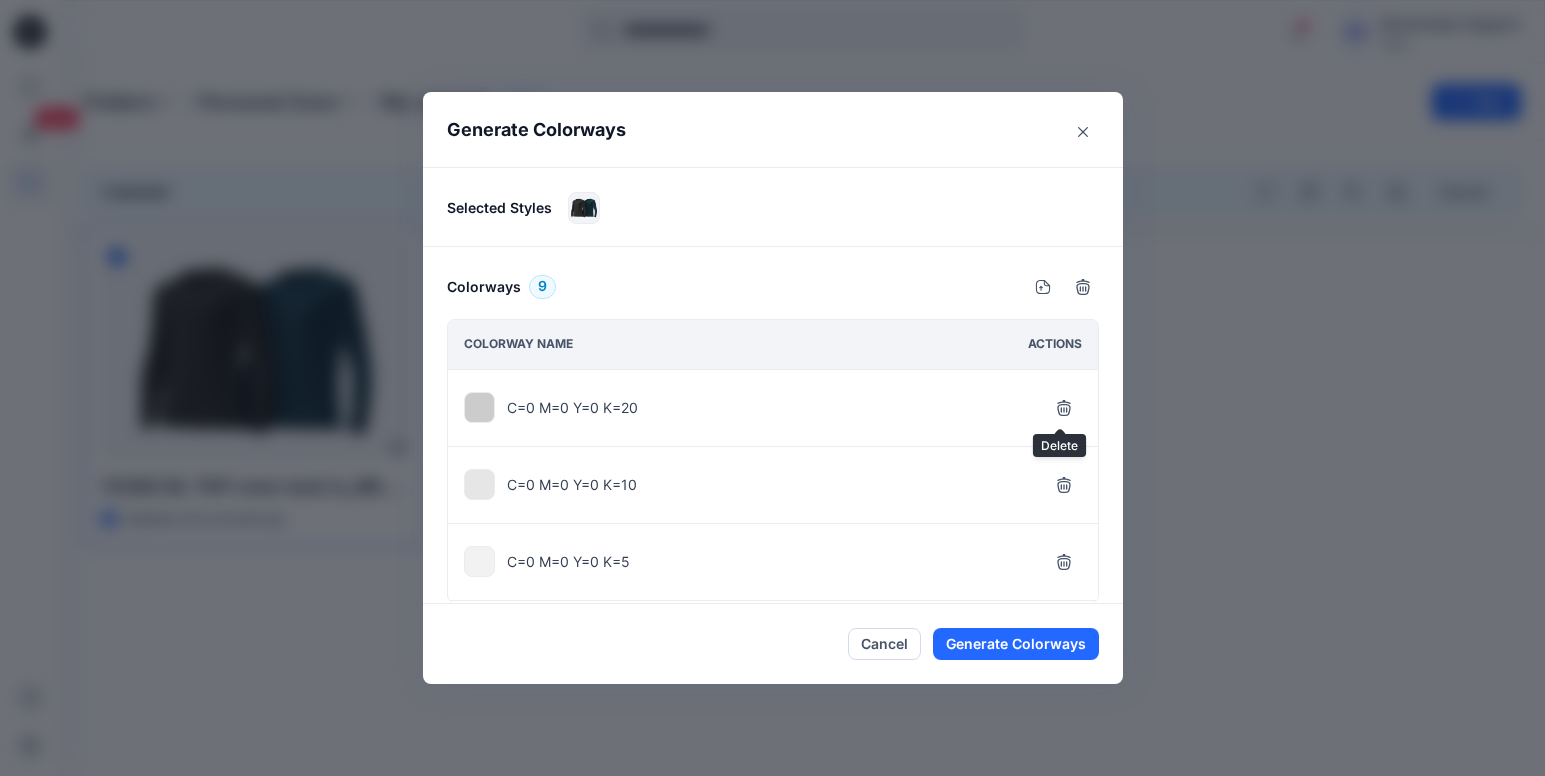 click 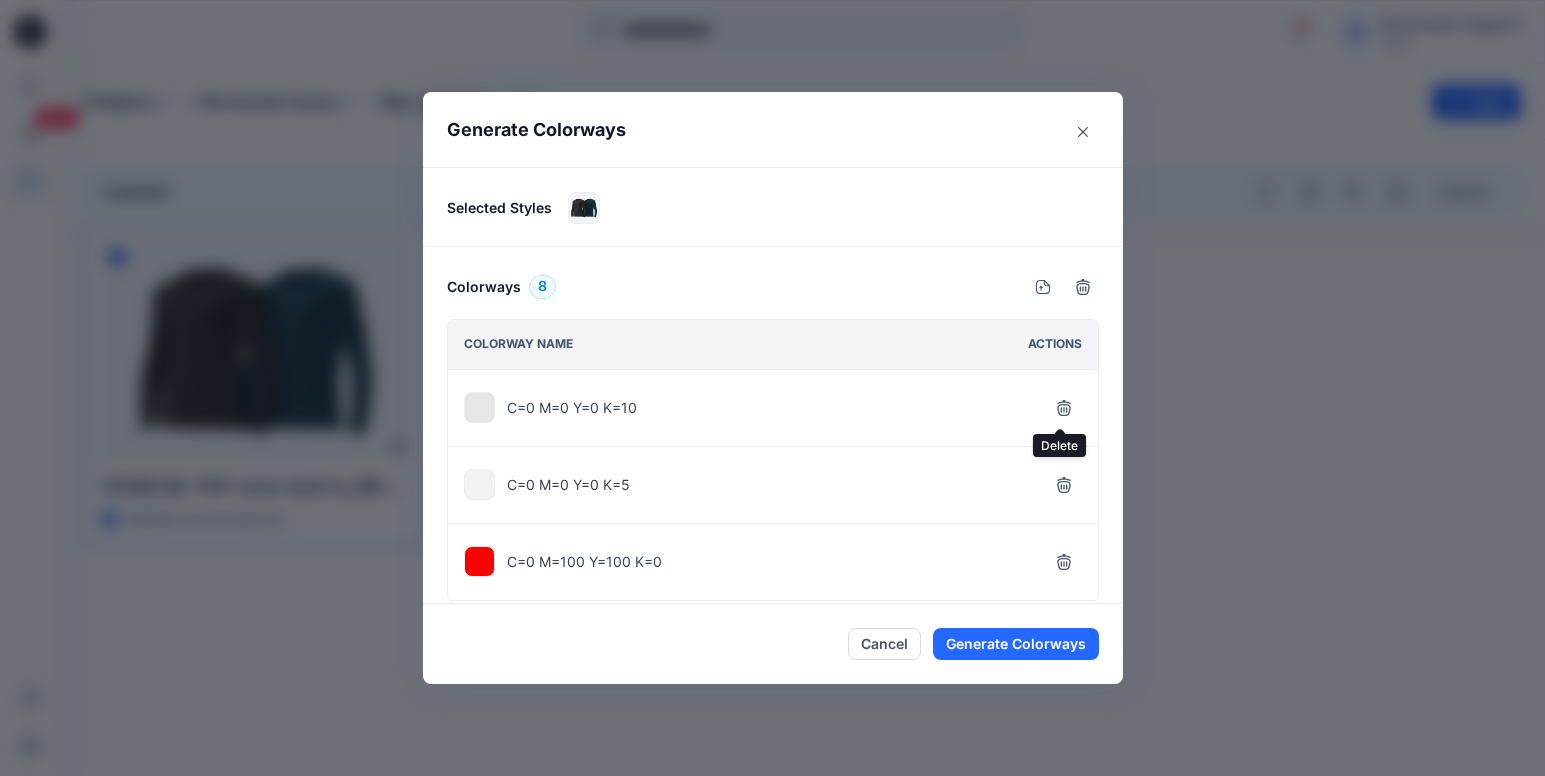 click 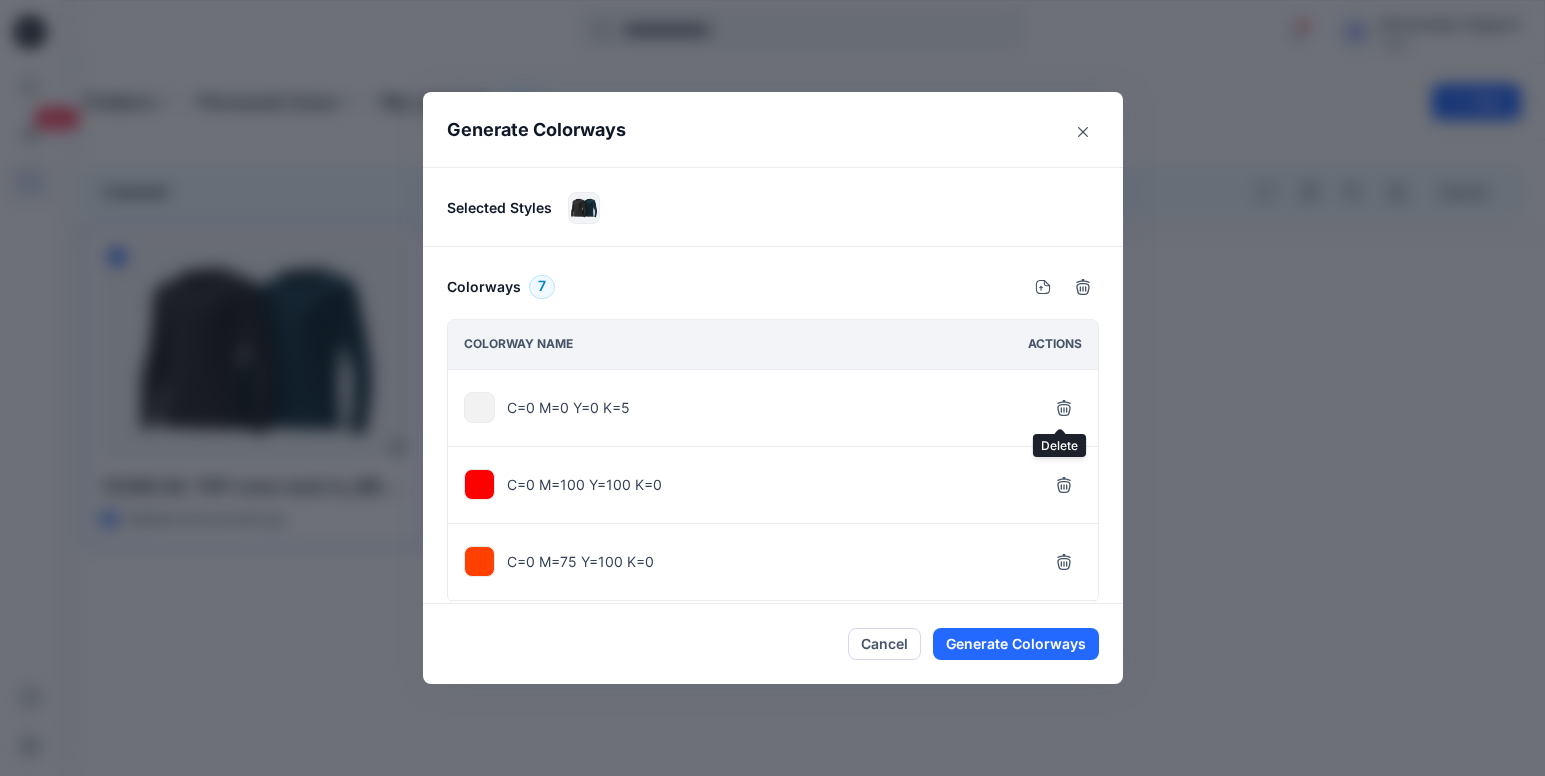 click 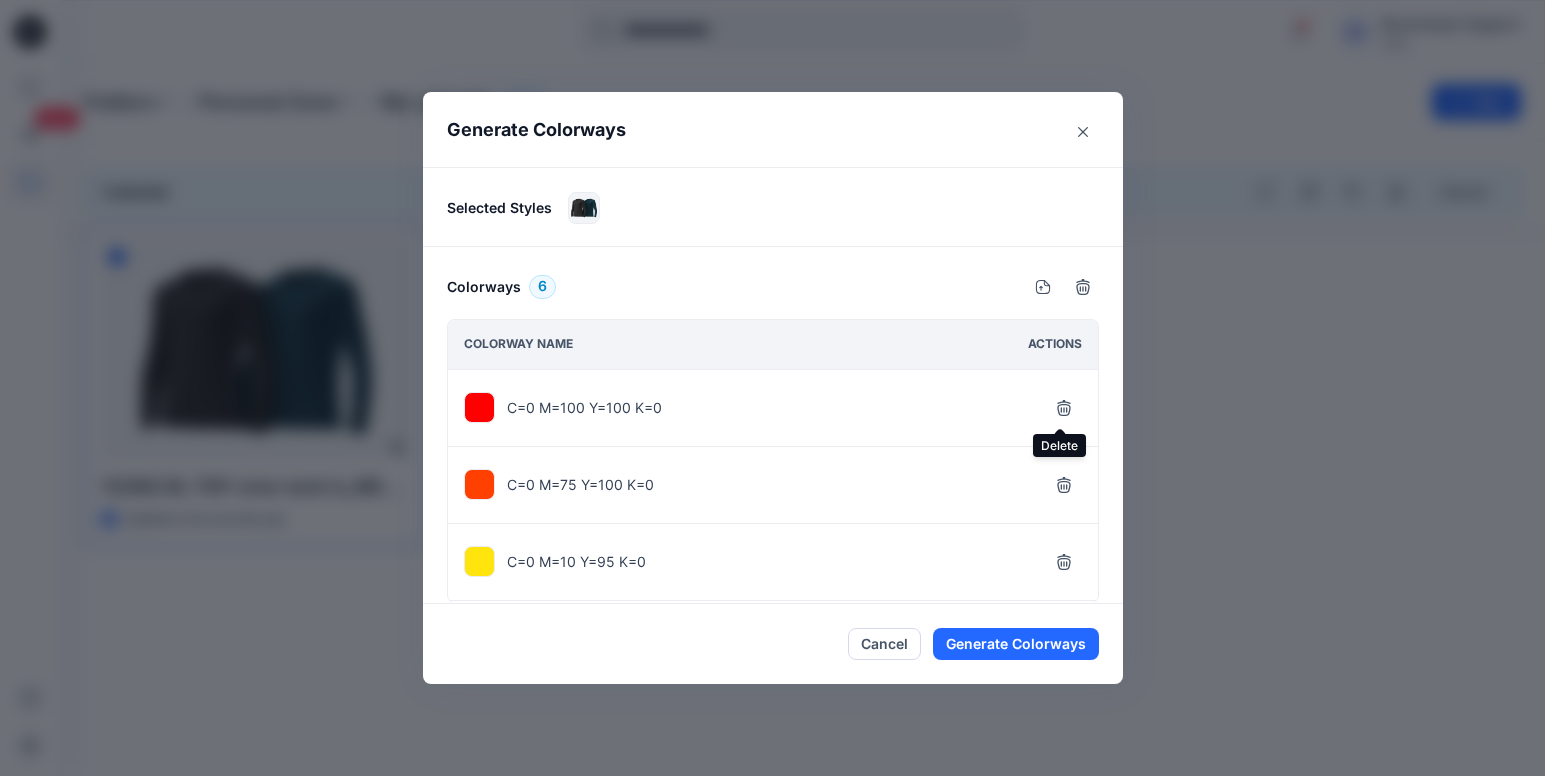 click 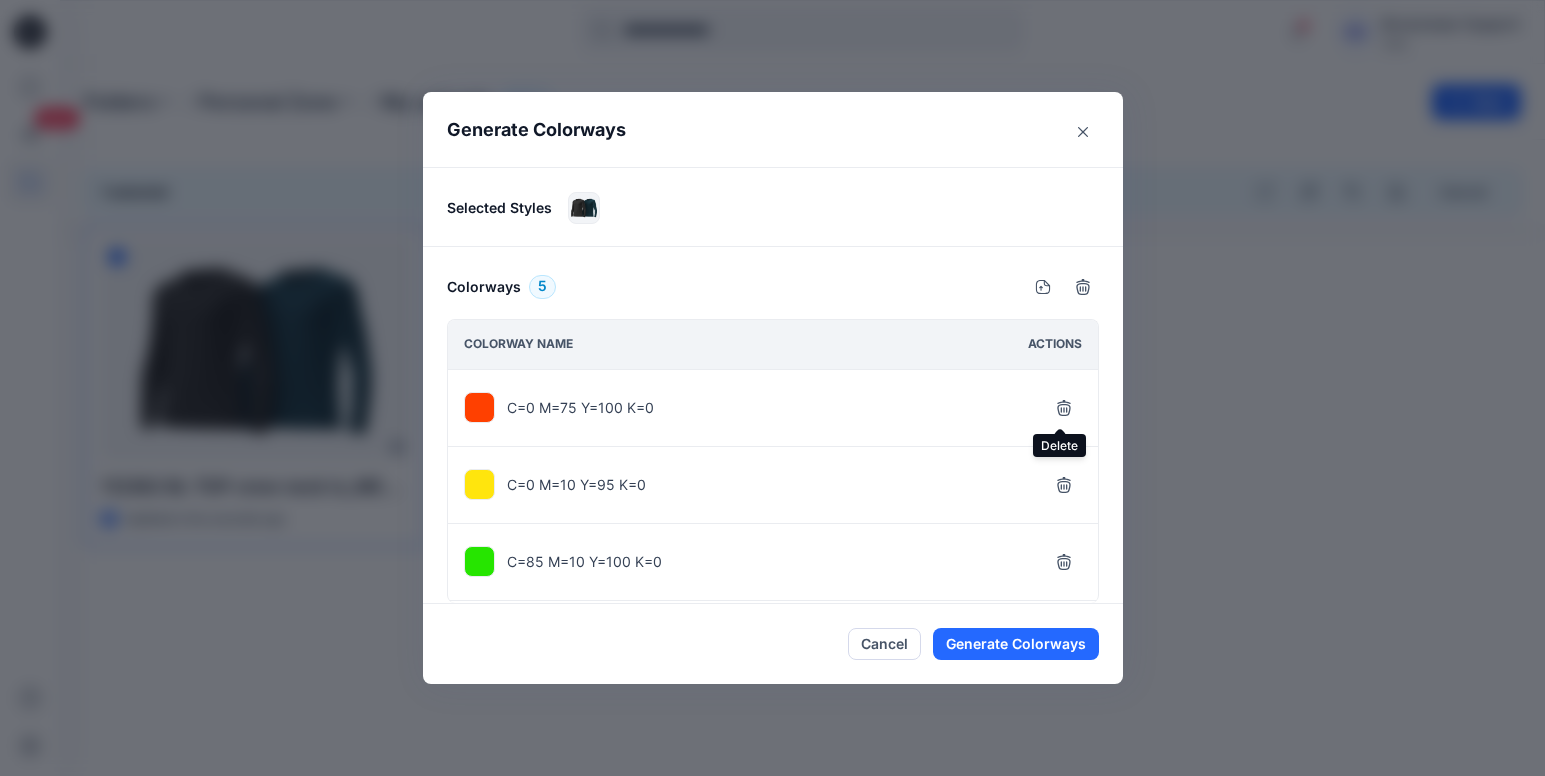 click 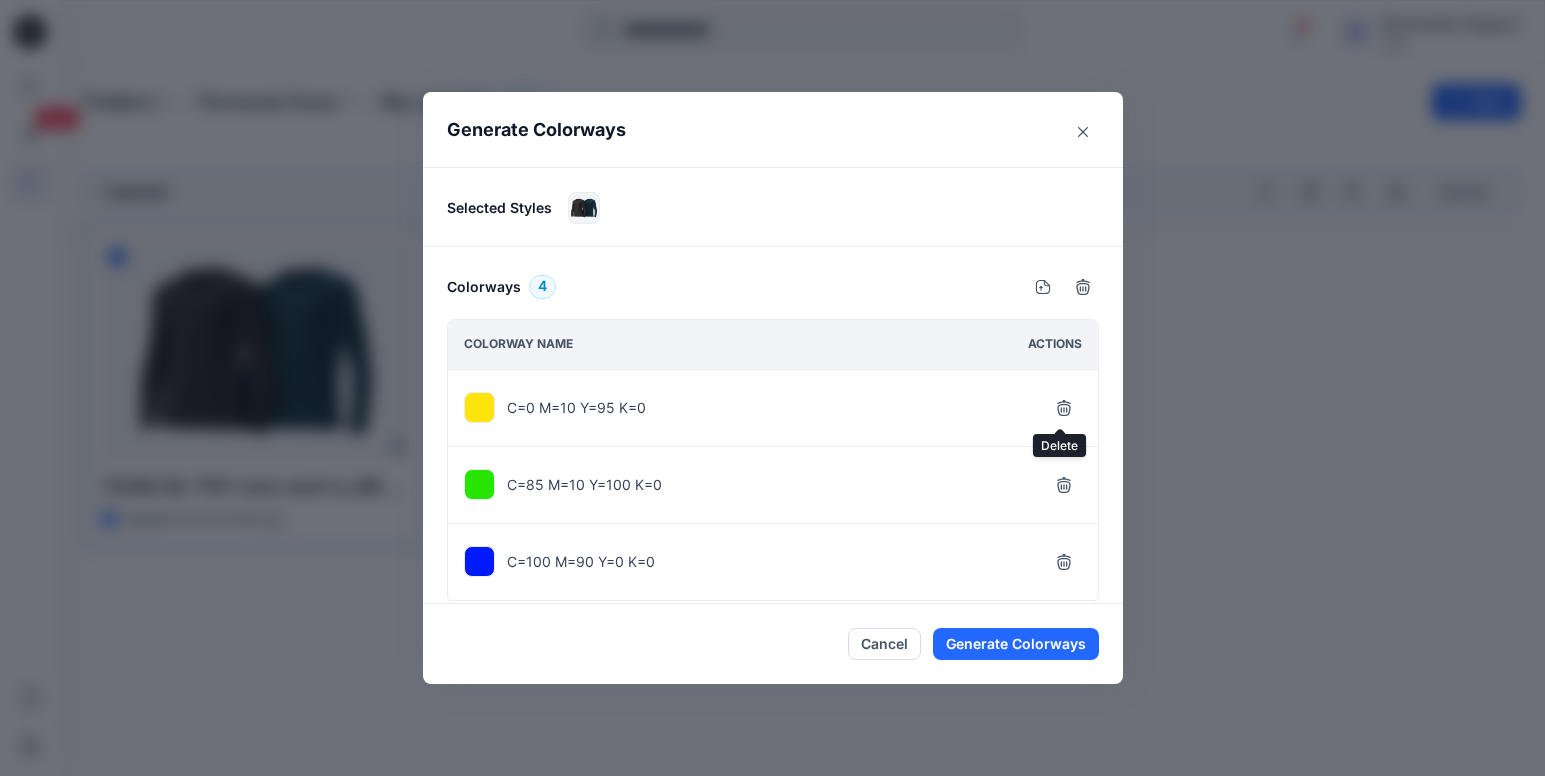 click 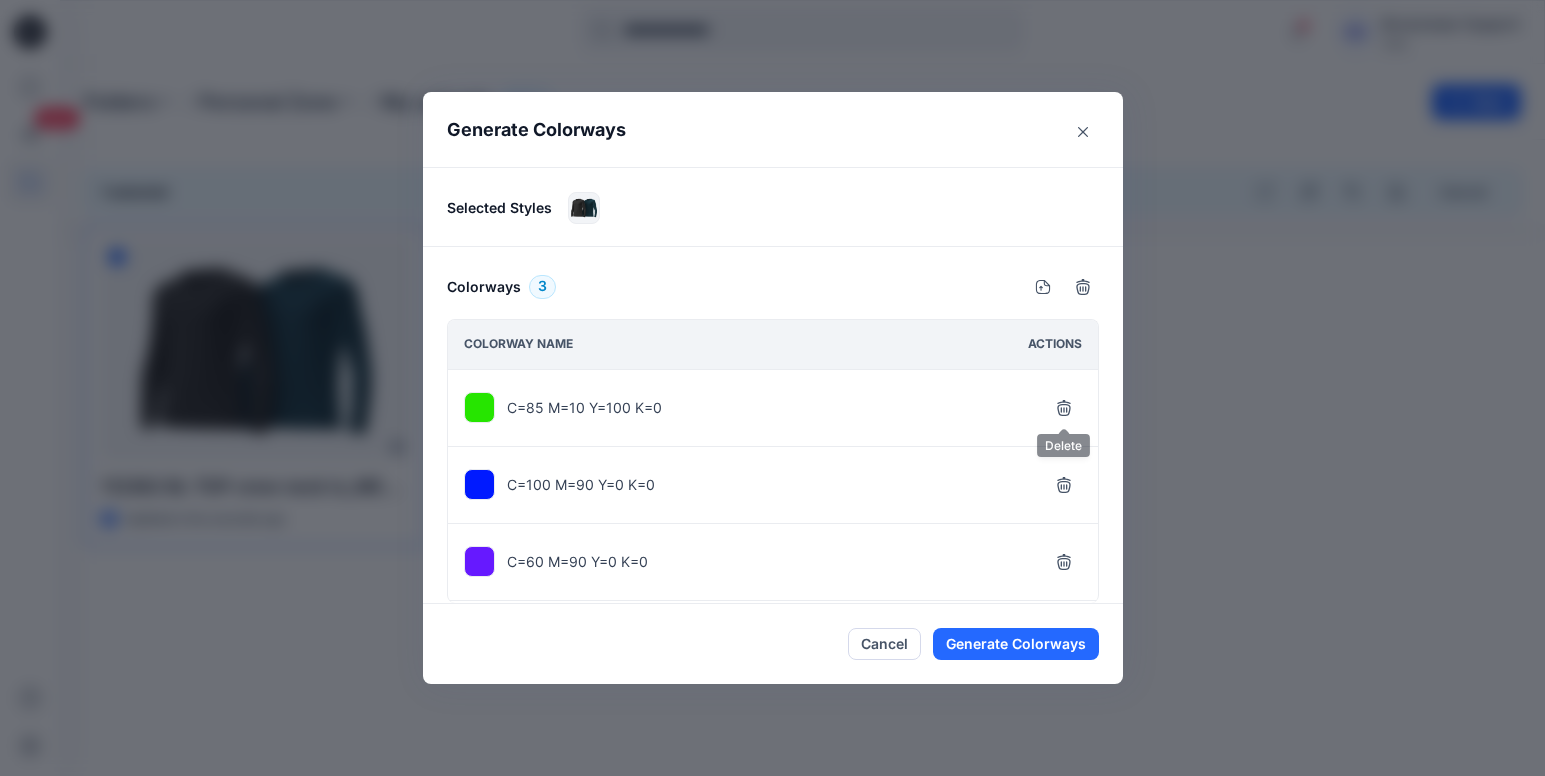 click 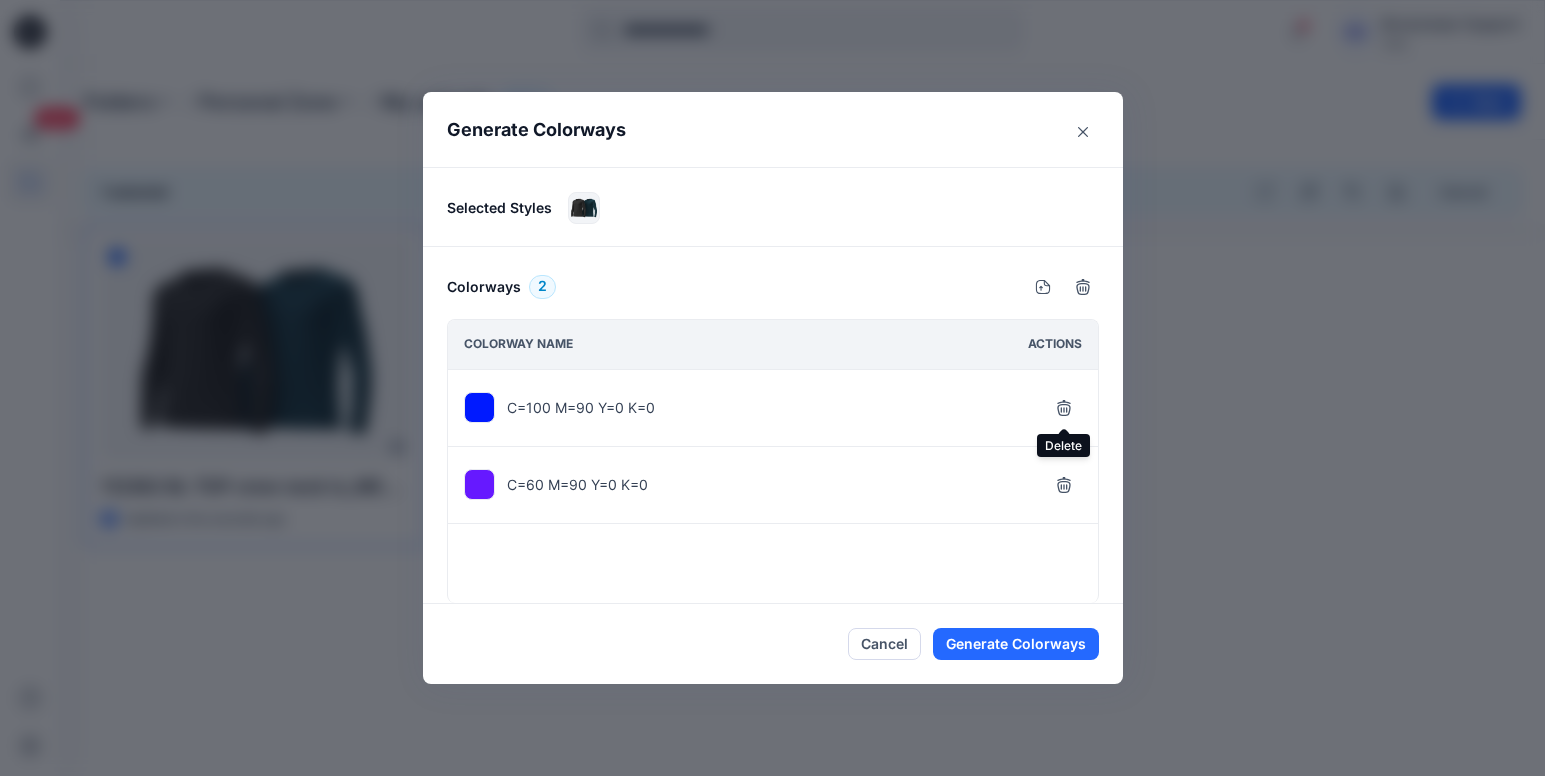 click 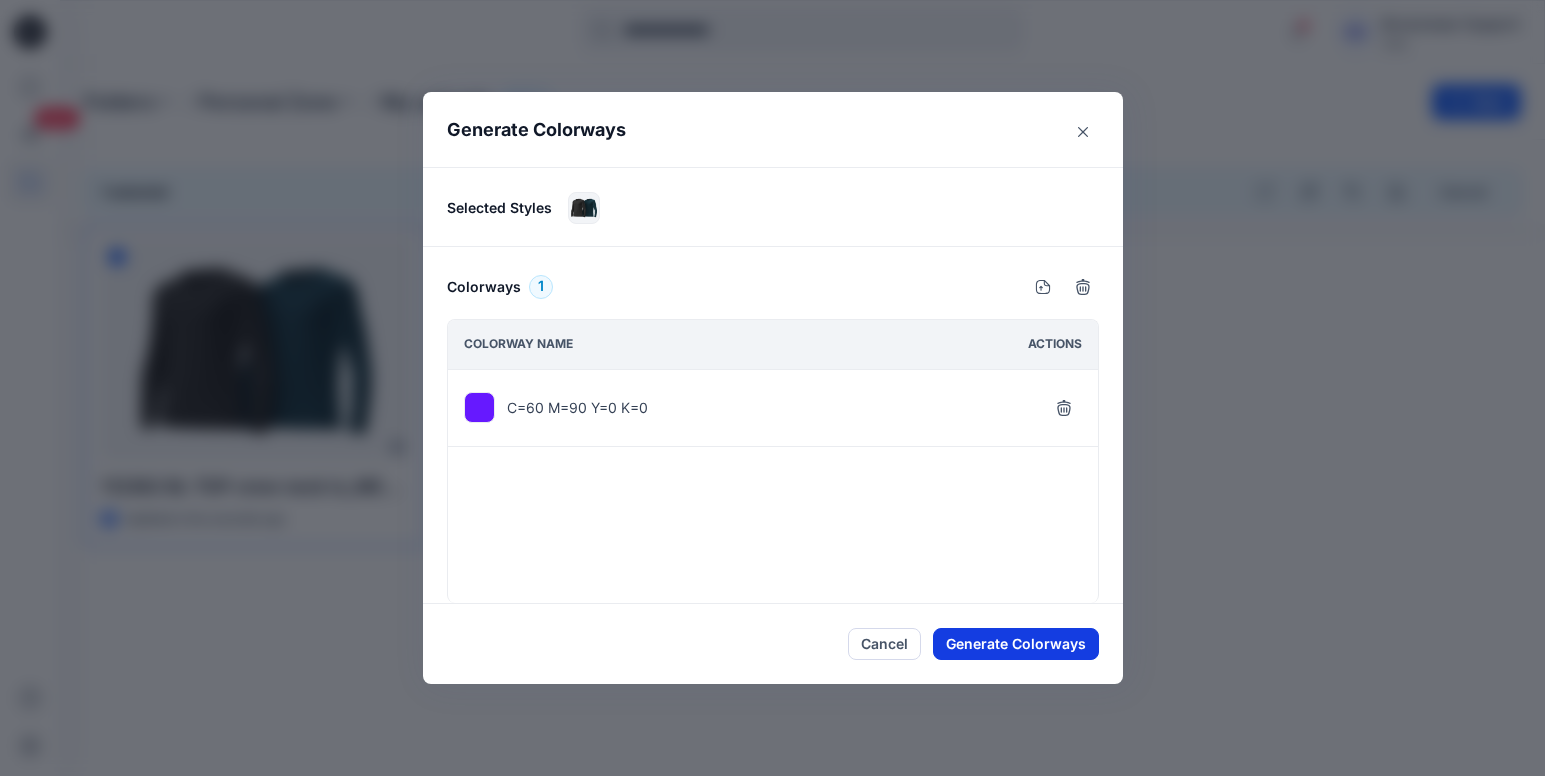 click on "Generate Colorways" at bounding box center (1016, 644) 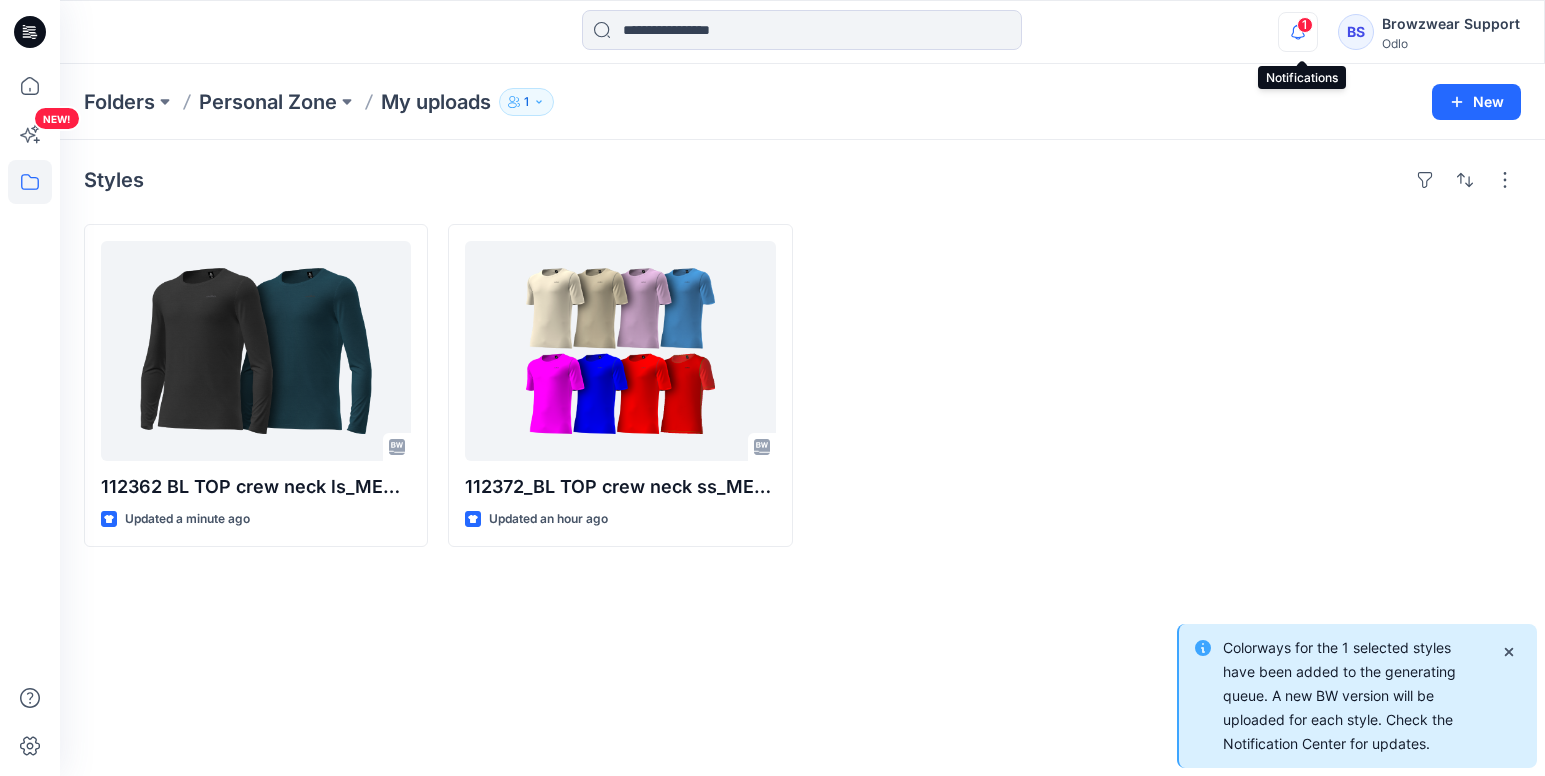 click 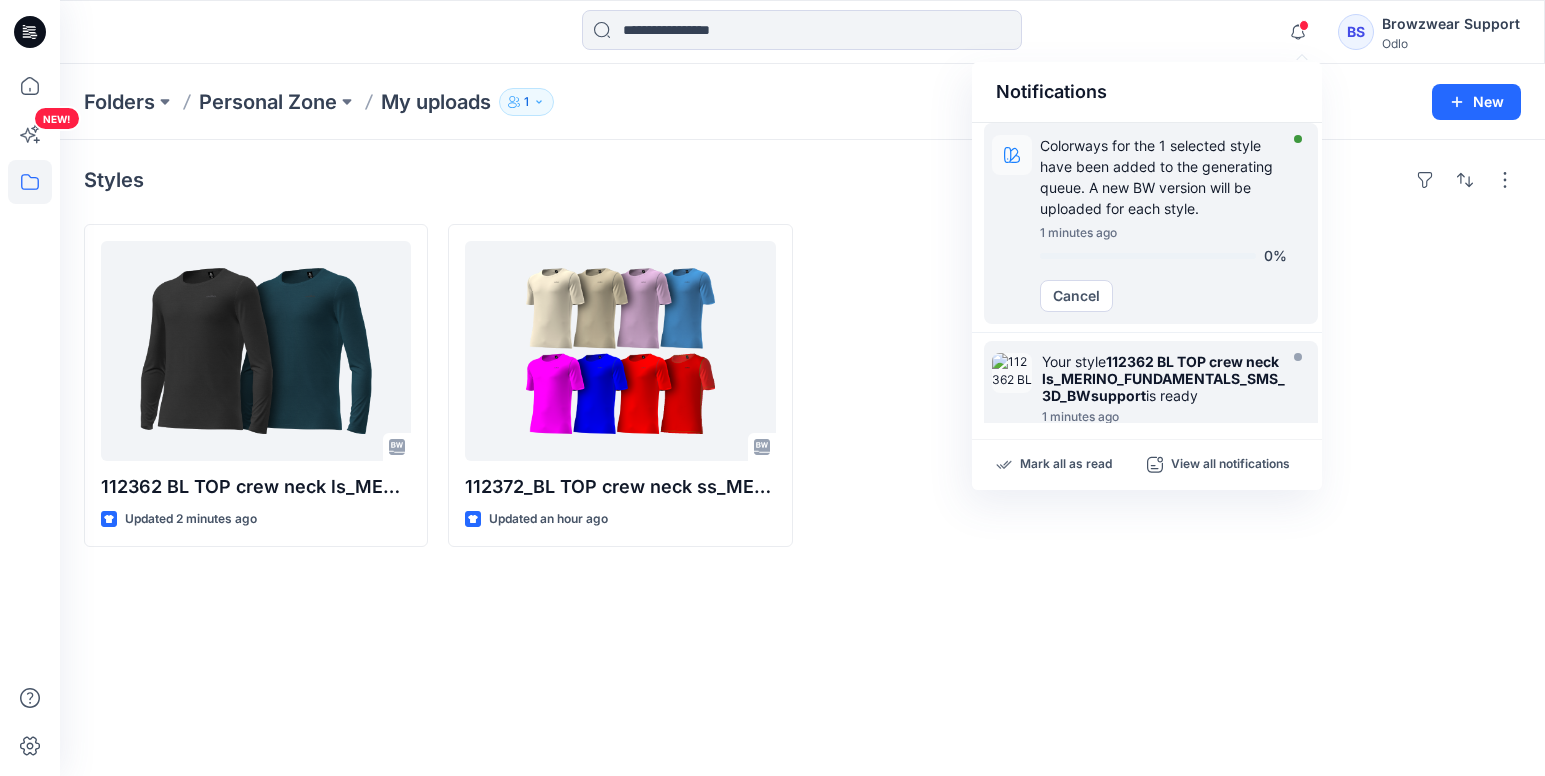 click on "Colorways for the 1 selected style have been added to the generating queue. A new BW version will be uploaded for each style." at bounding box center [1163, 177] 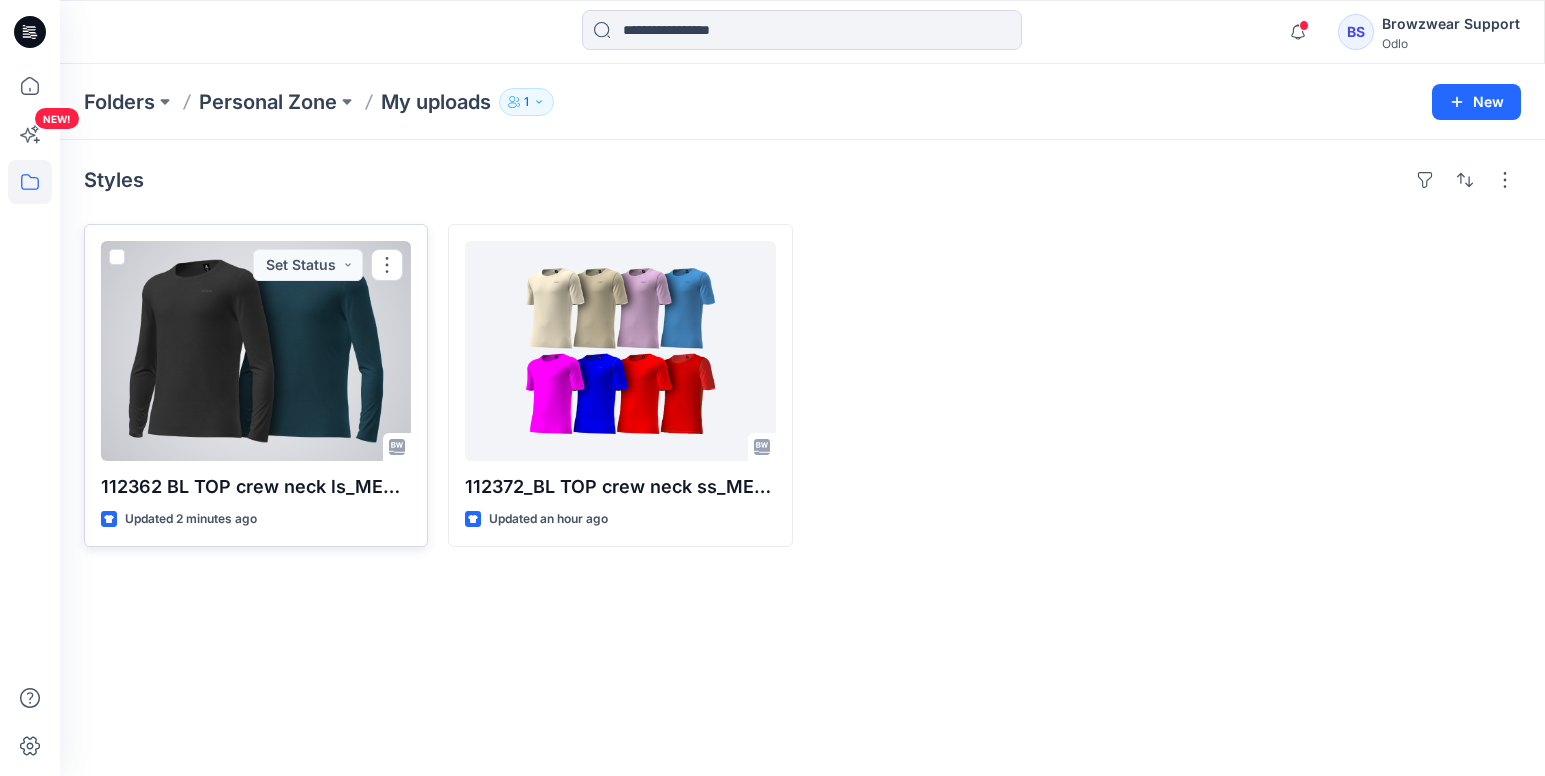 click at bounding box center [256, 351] 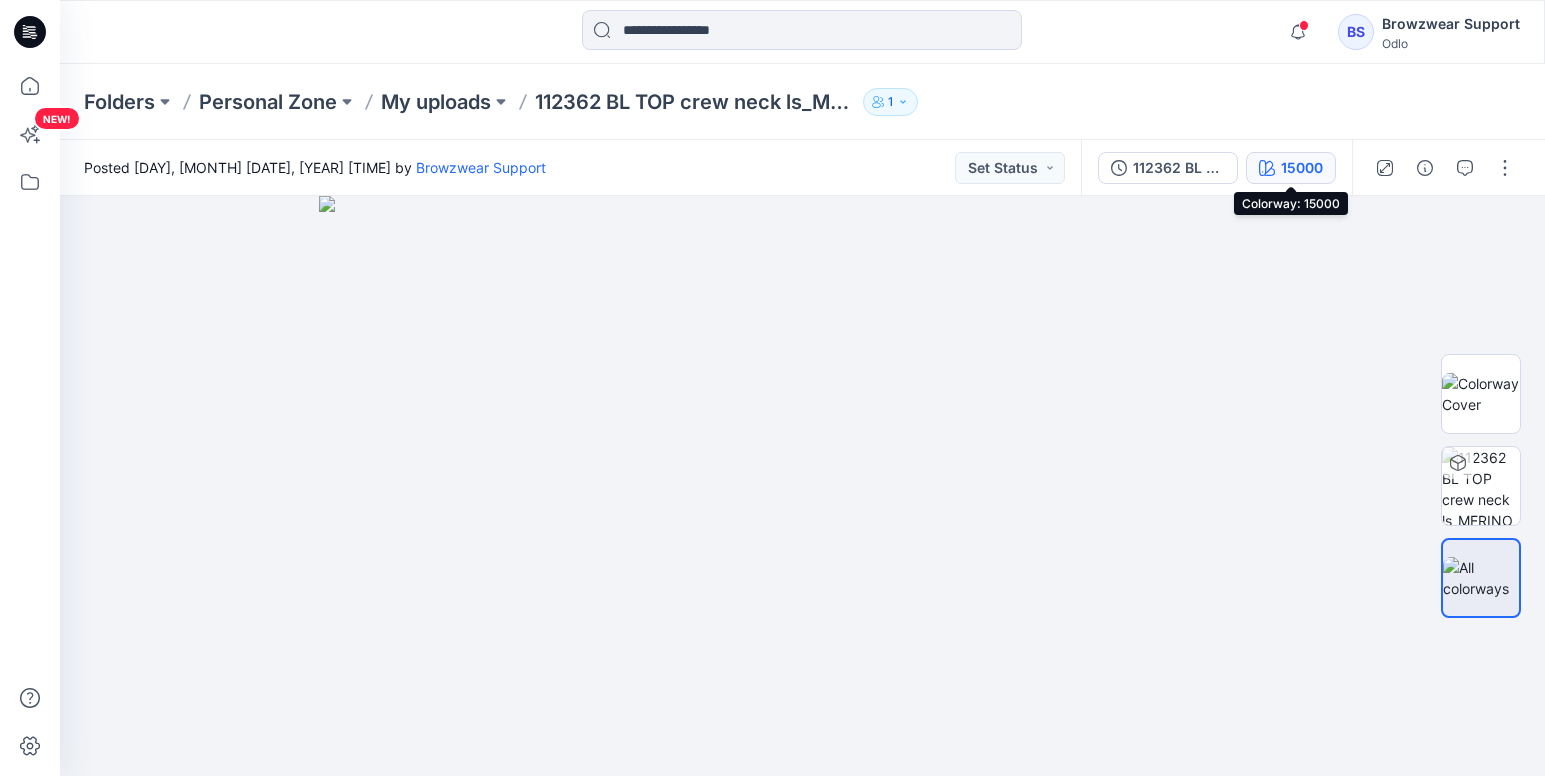 click on "15000" at bounding box center (1302, 168) 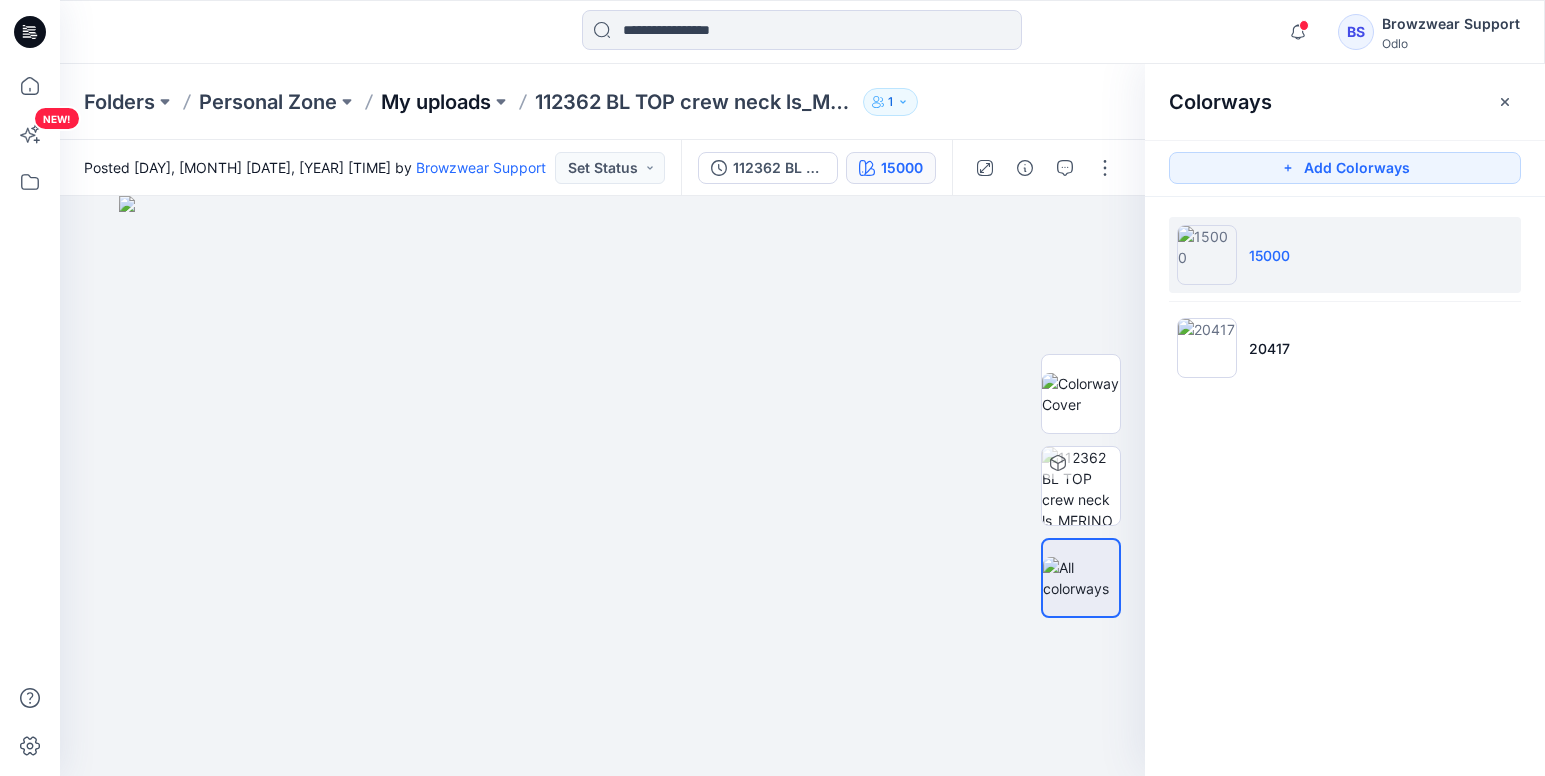 click on "My uploads" at bounding box center [436, 102] 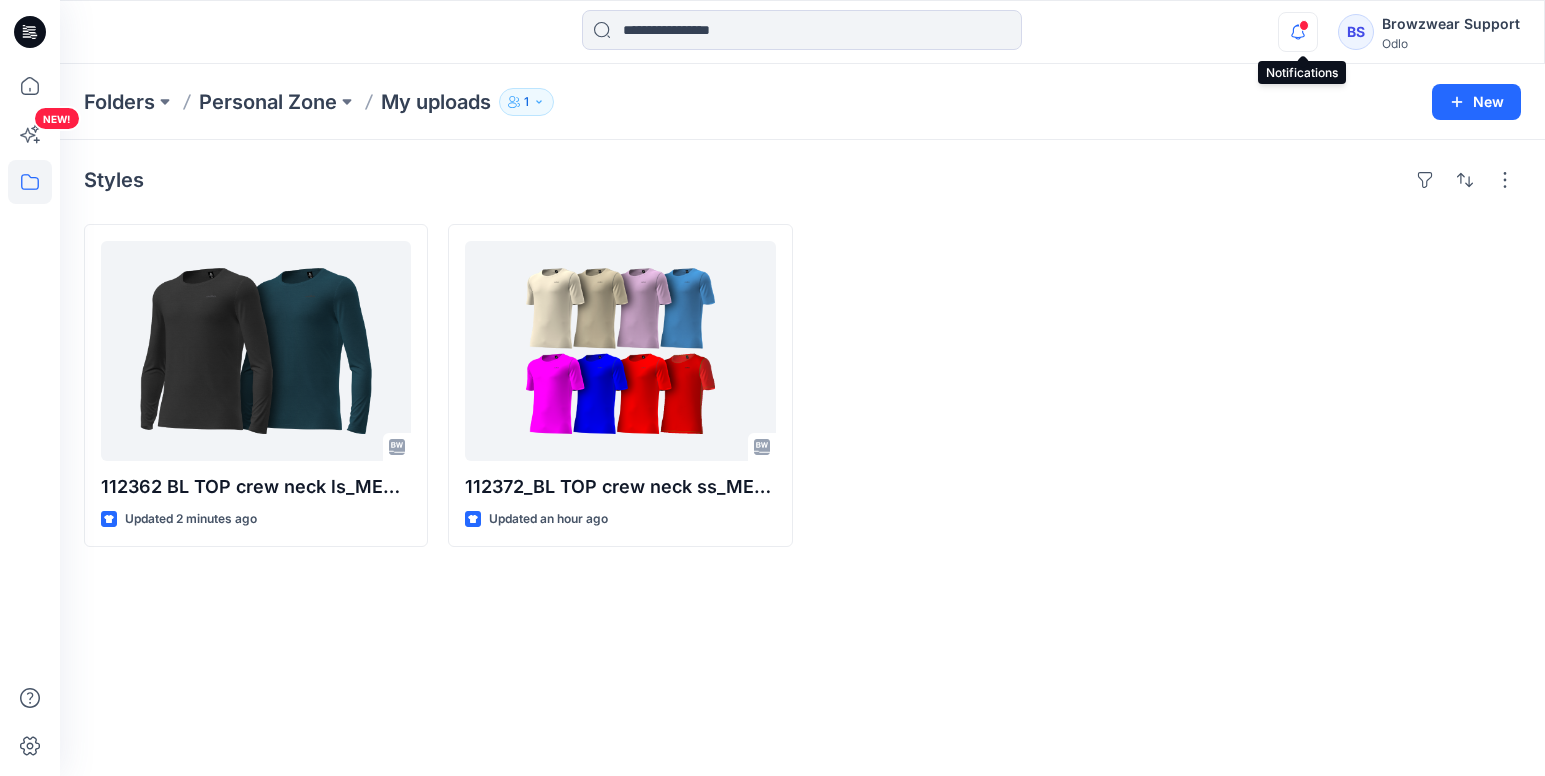 click 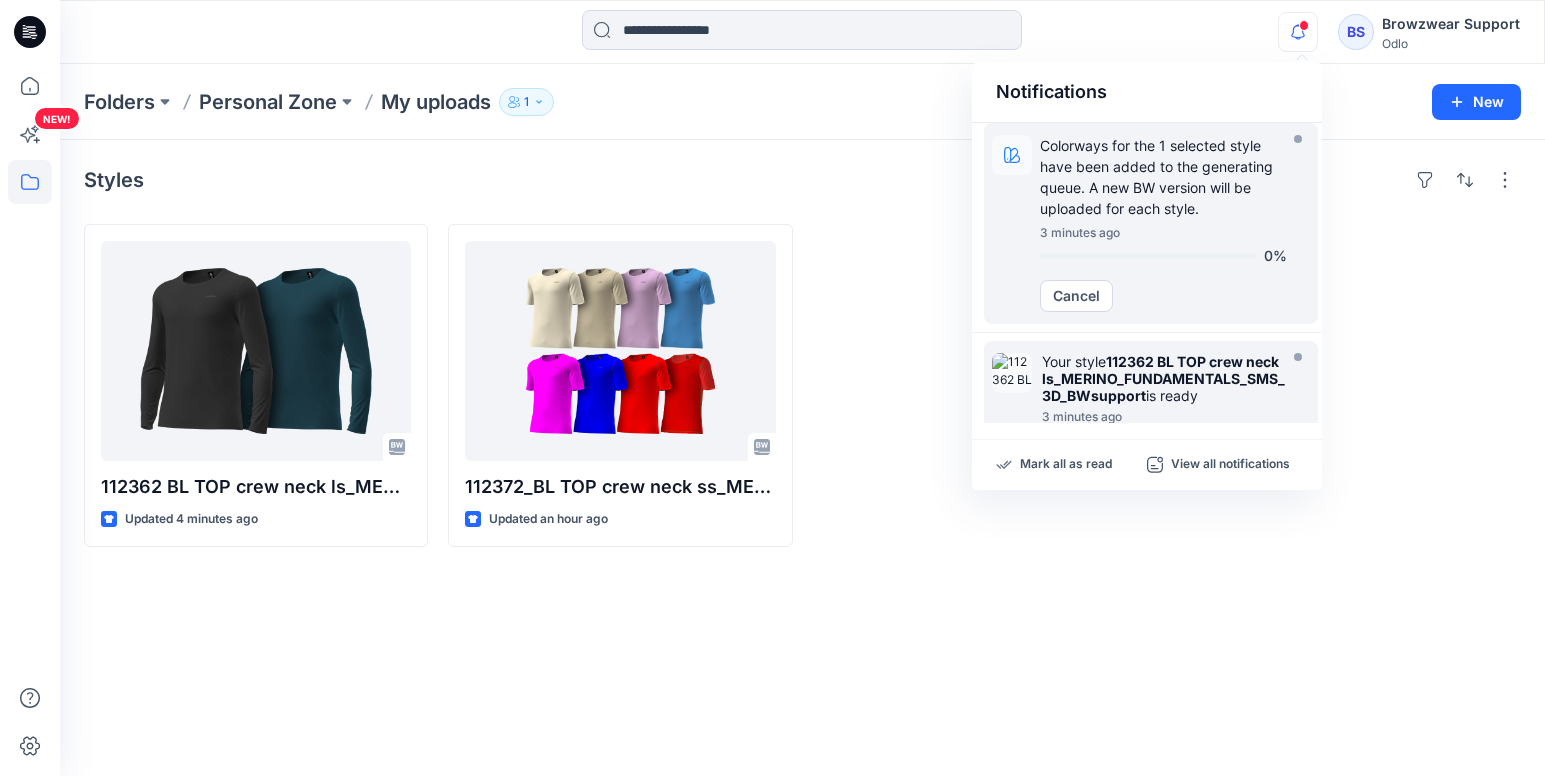 click on "Colorways for the 1 selected style have been added to the generating queue. A new BW version will be uploaded for each style." at bounding box center [1163, 177] 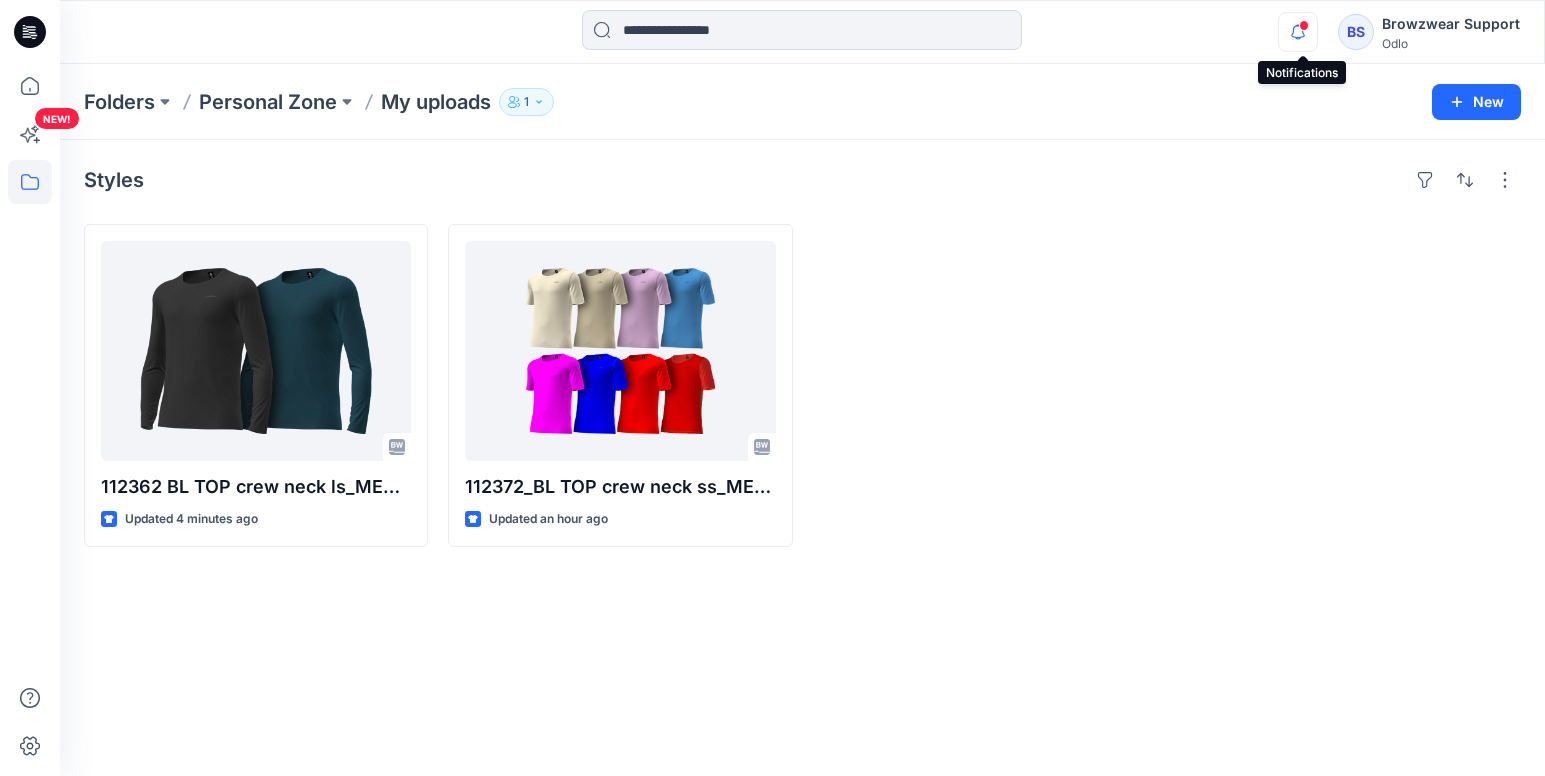 click 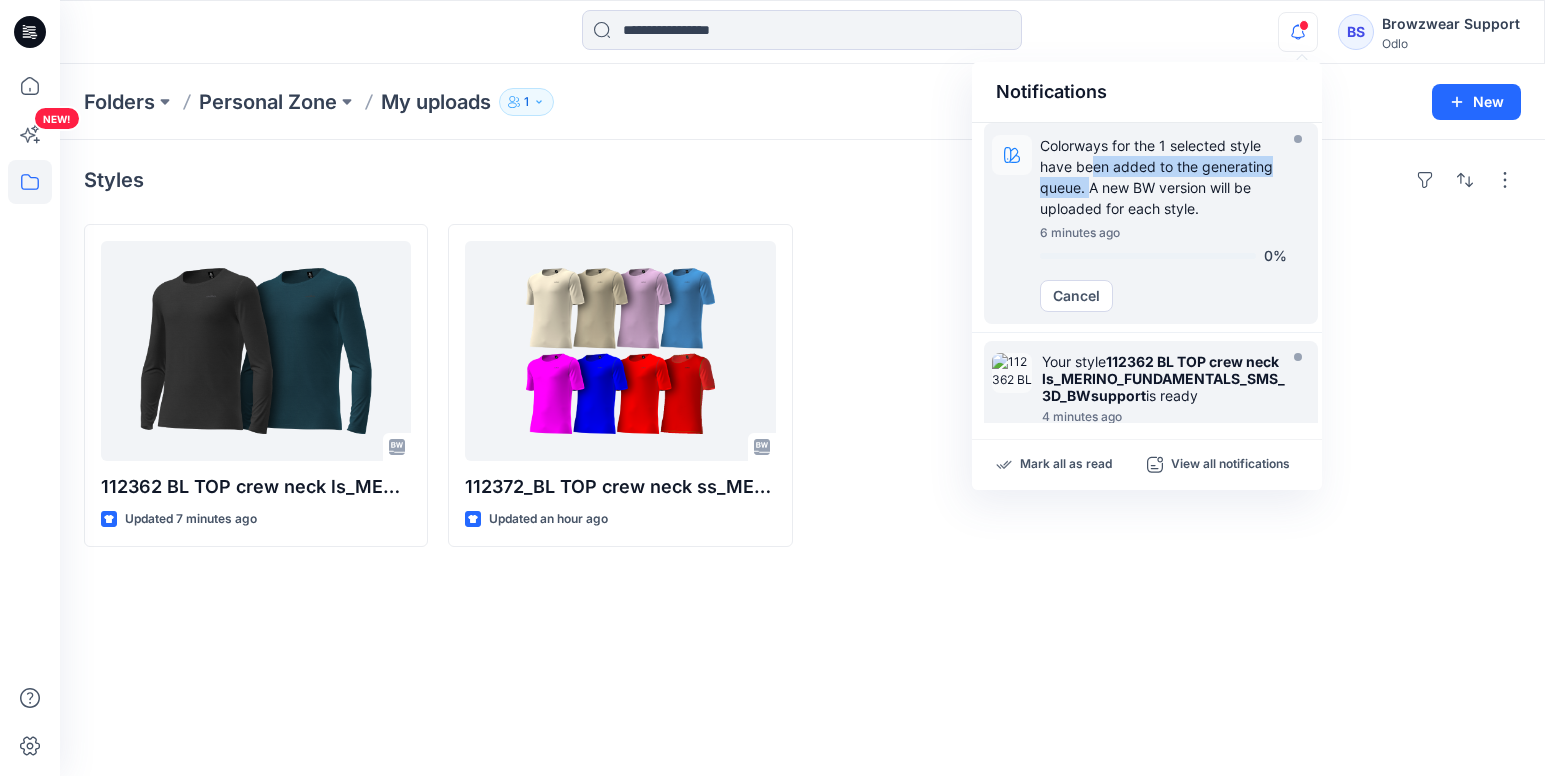click on "Colorways for the 1 selected style have been added to the generating queue. A new BW version will be uploaded for each style." at bounding box center [1163, 177] 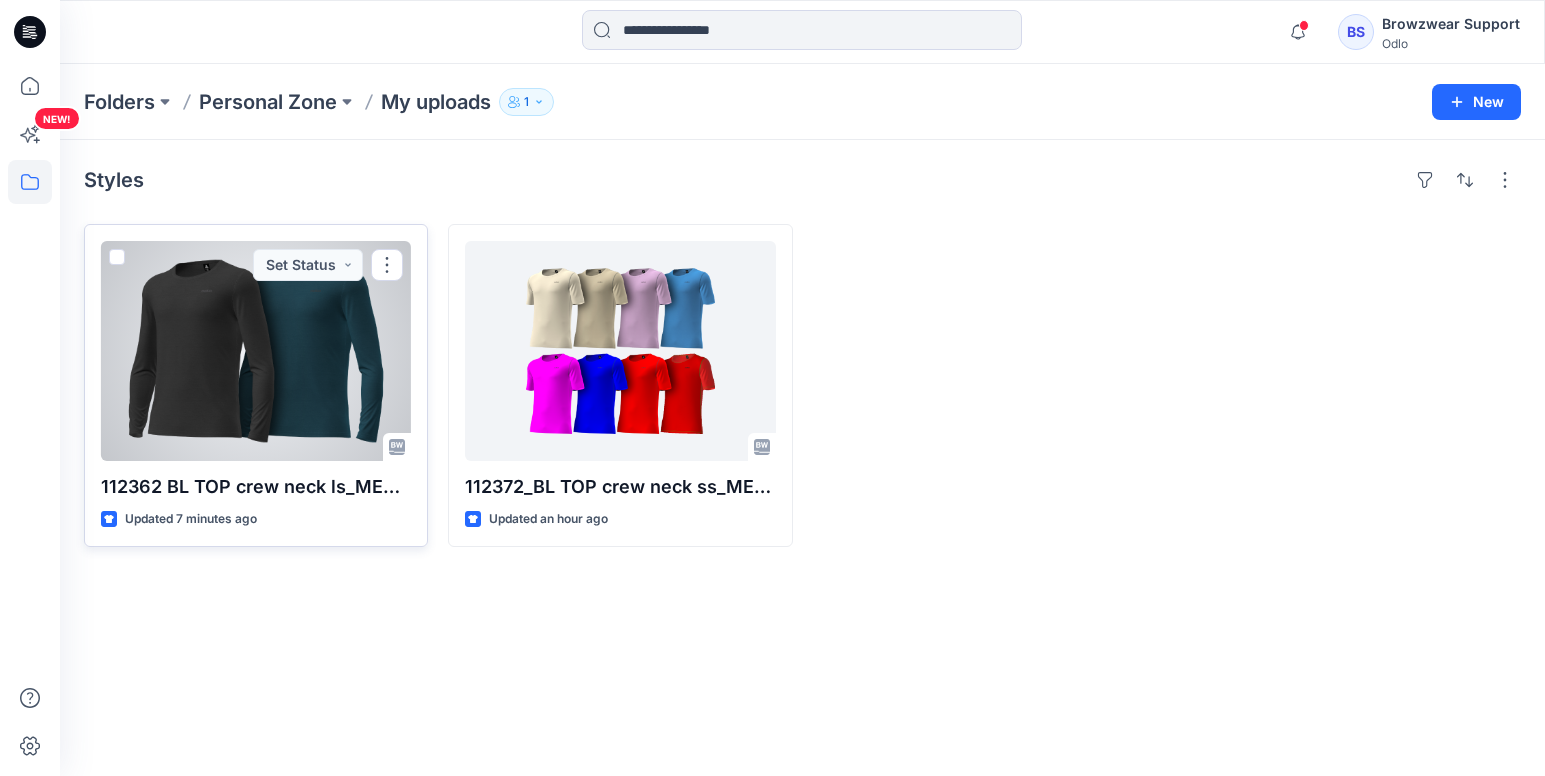 click at bounding box center [256, 351] 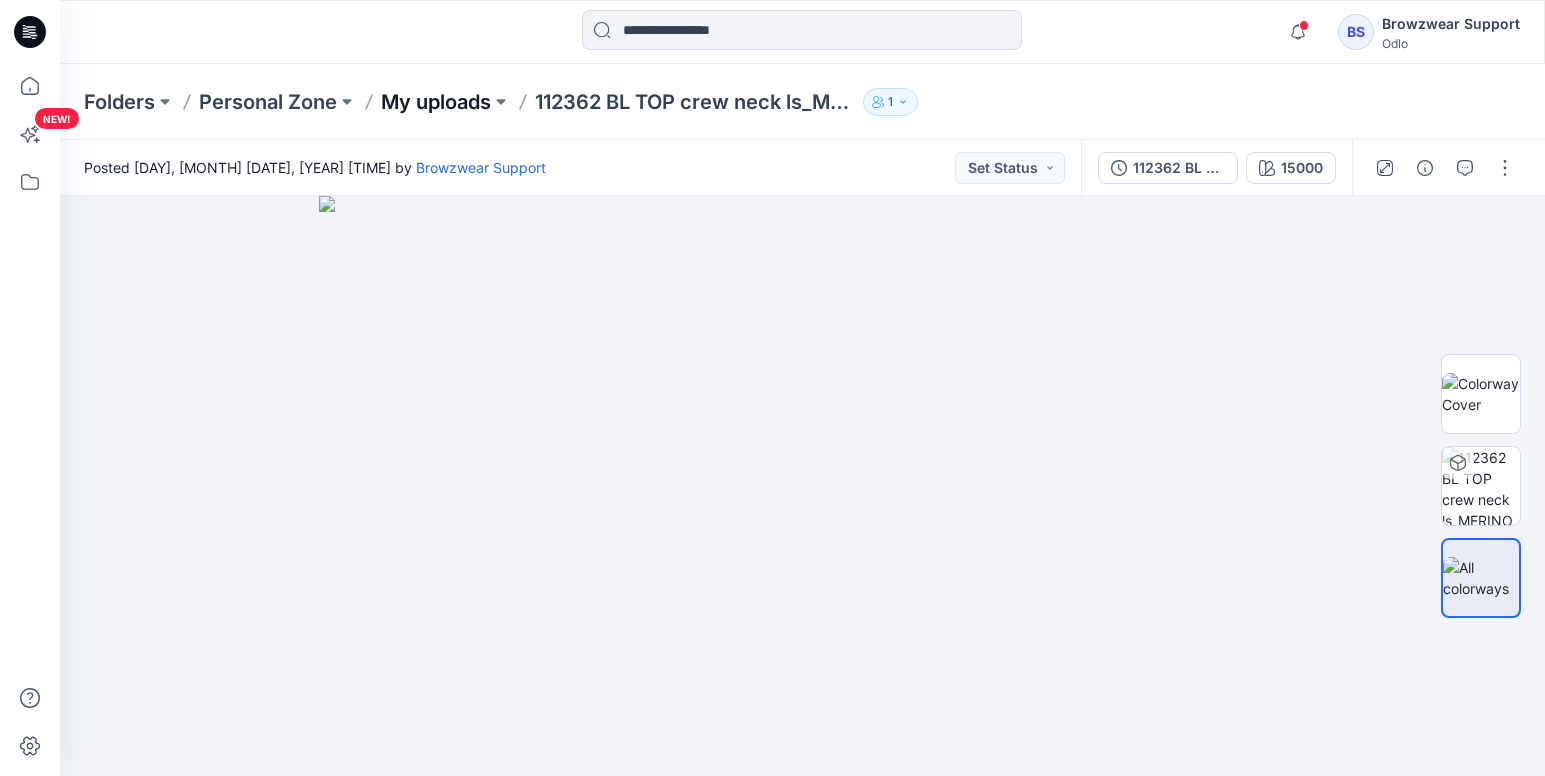 click on "My uploads" at bounding box center (436, 102) 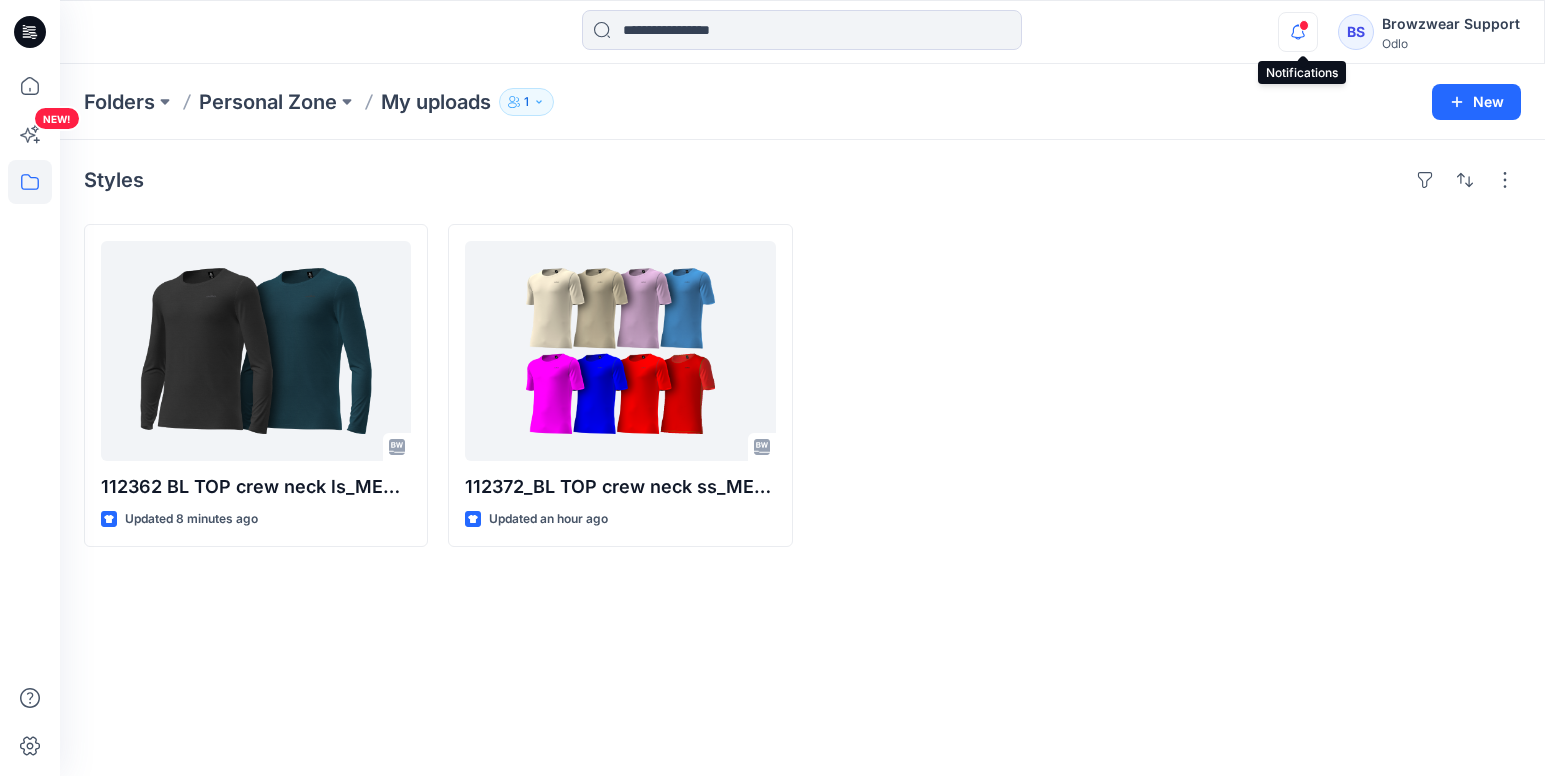 click 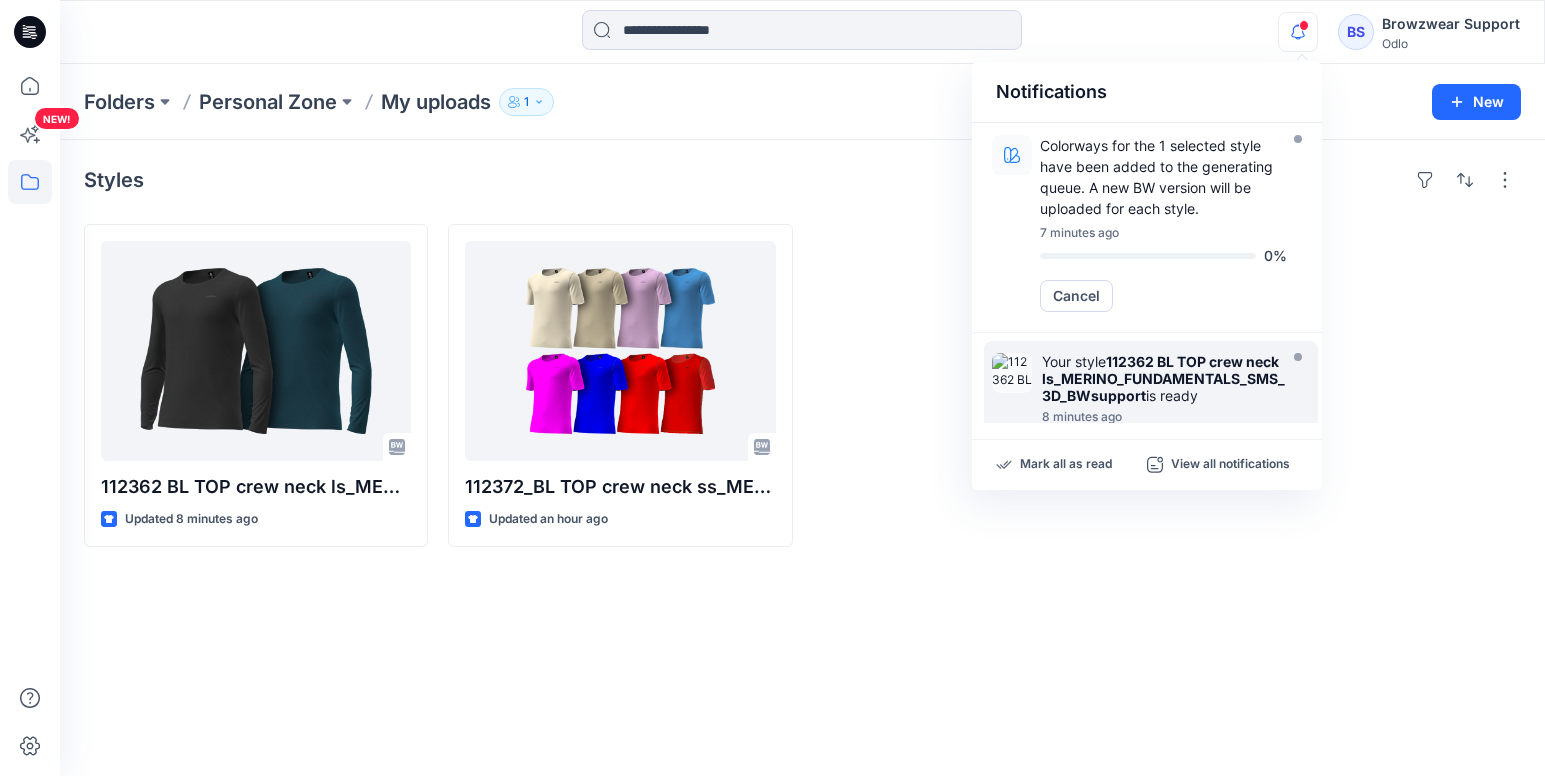 click at bounding box center [985, 385] 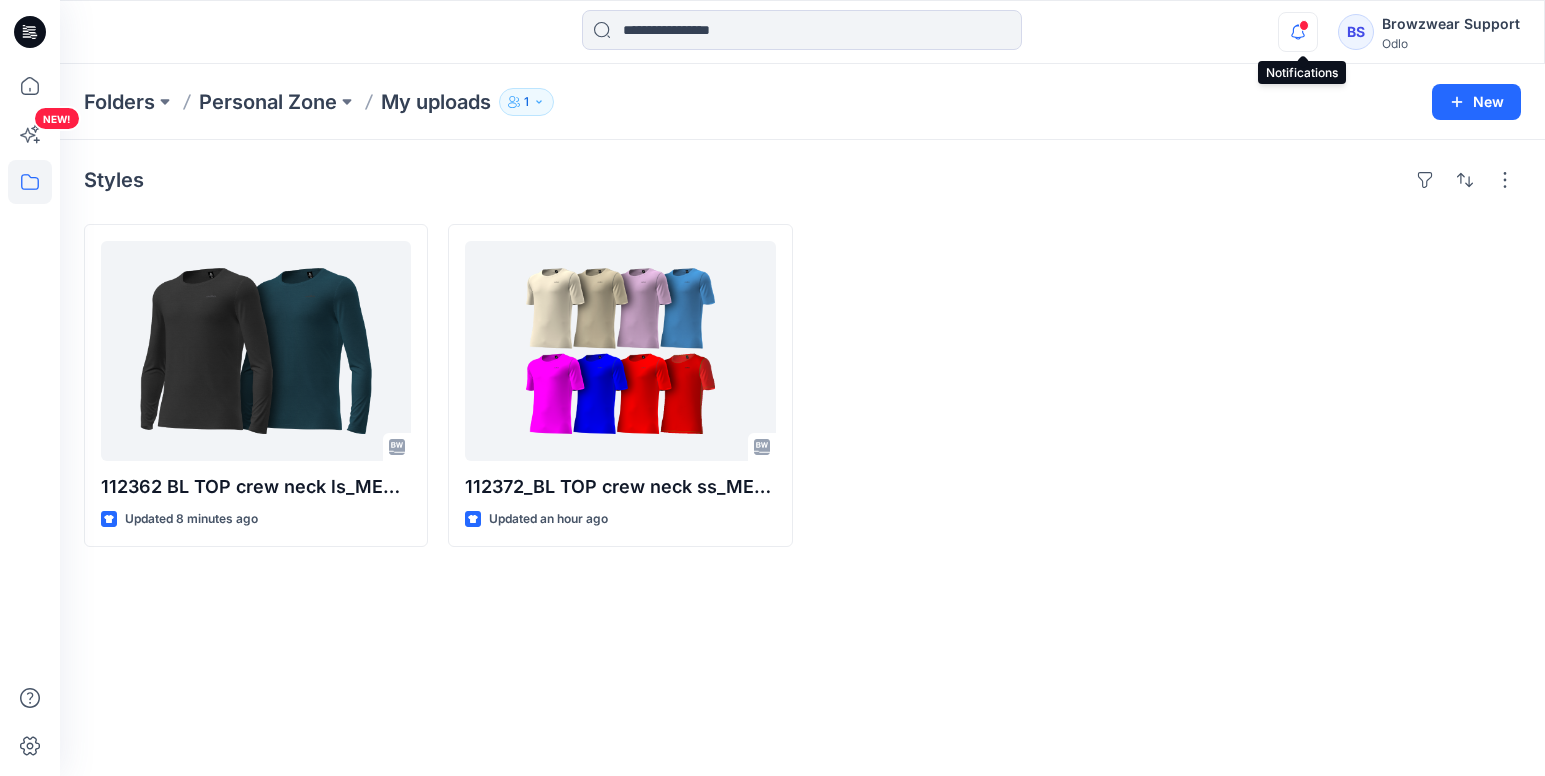 click 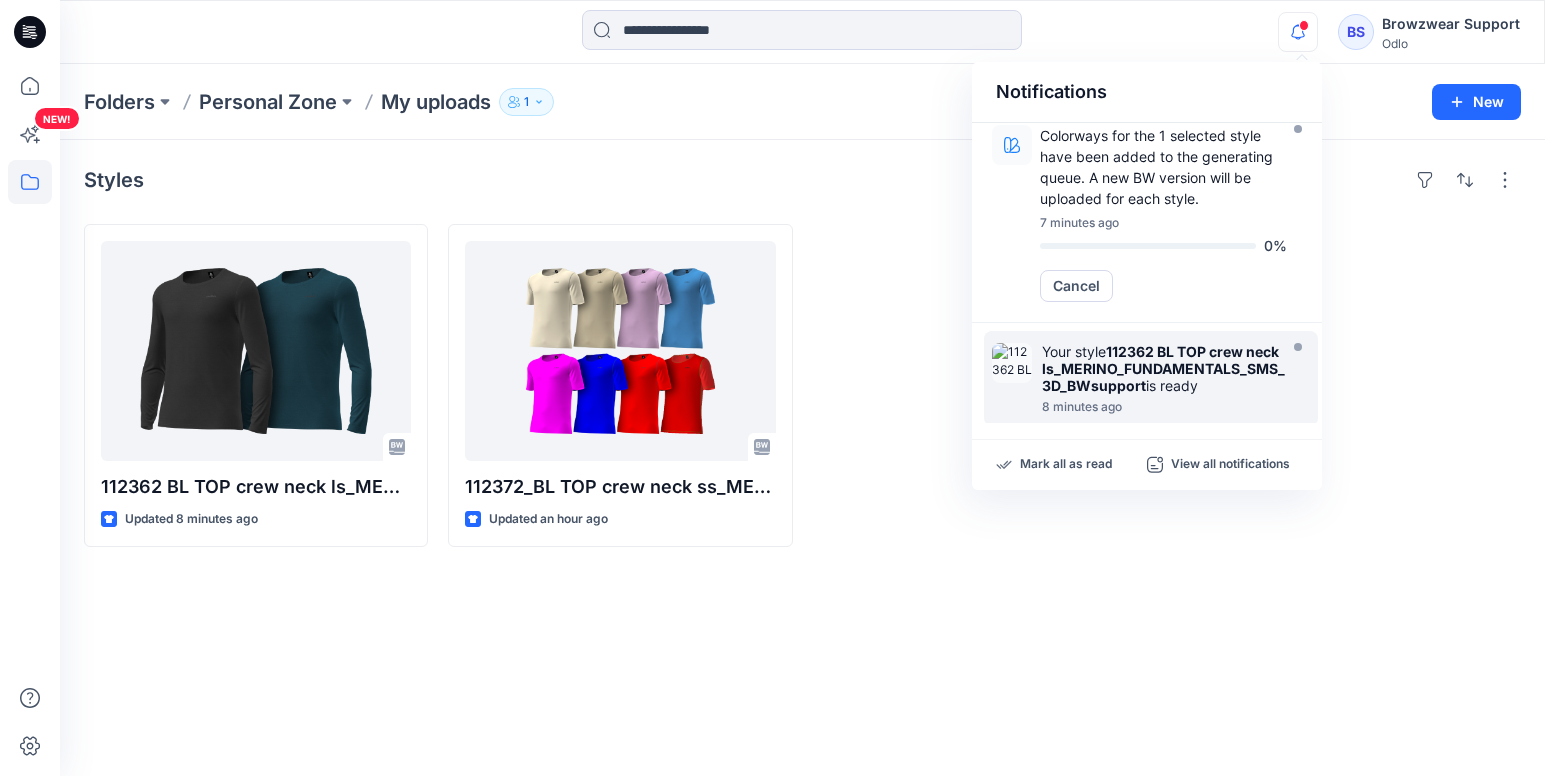 scroll, scrollTop: 0, scrollLeft: 0, axis: both 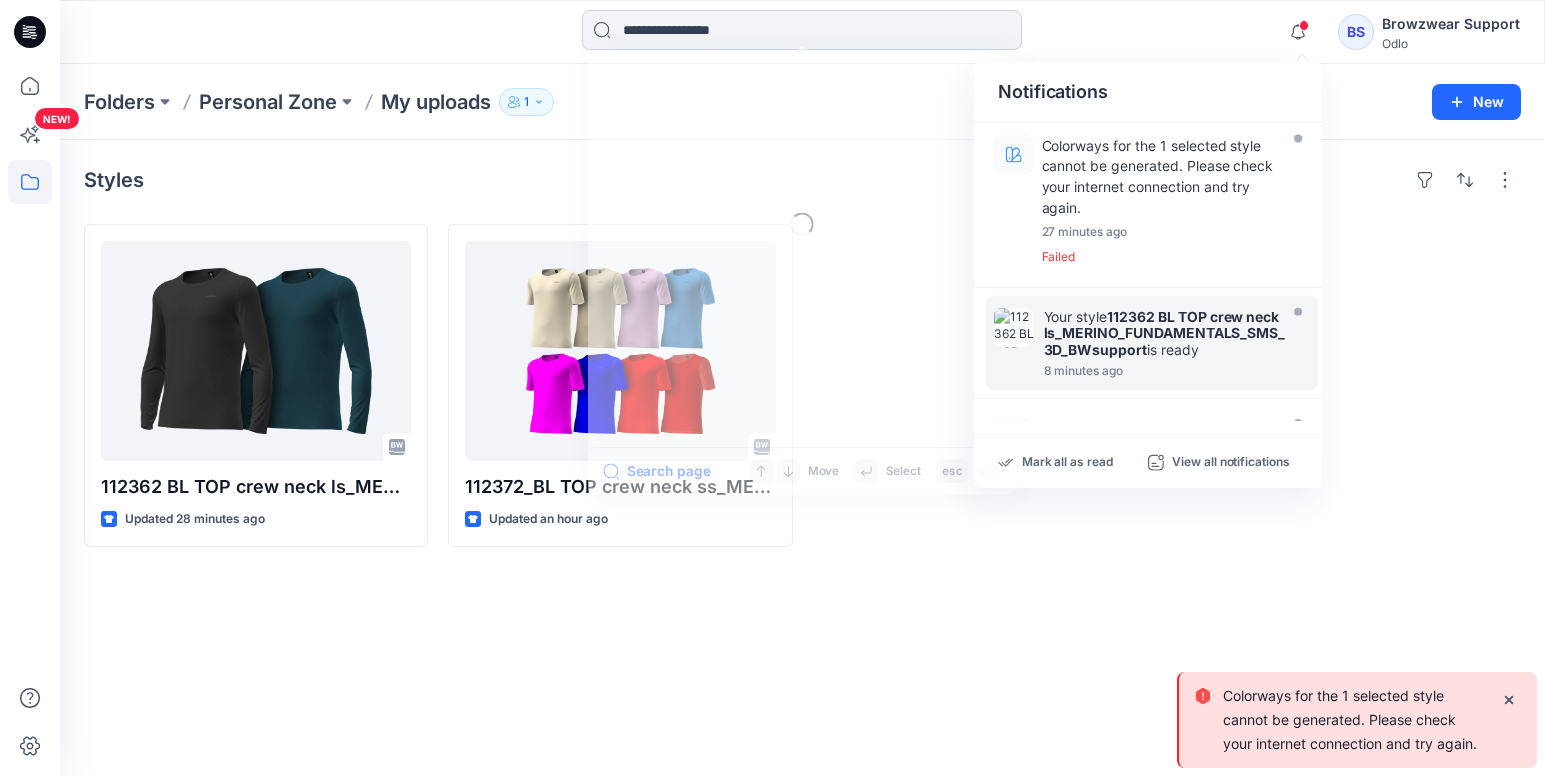click at bounding box center (802, 30) 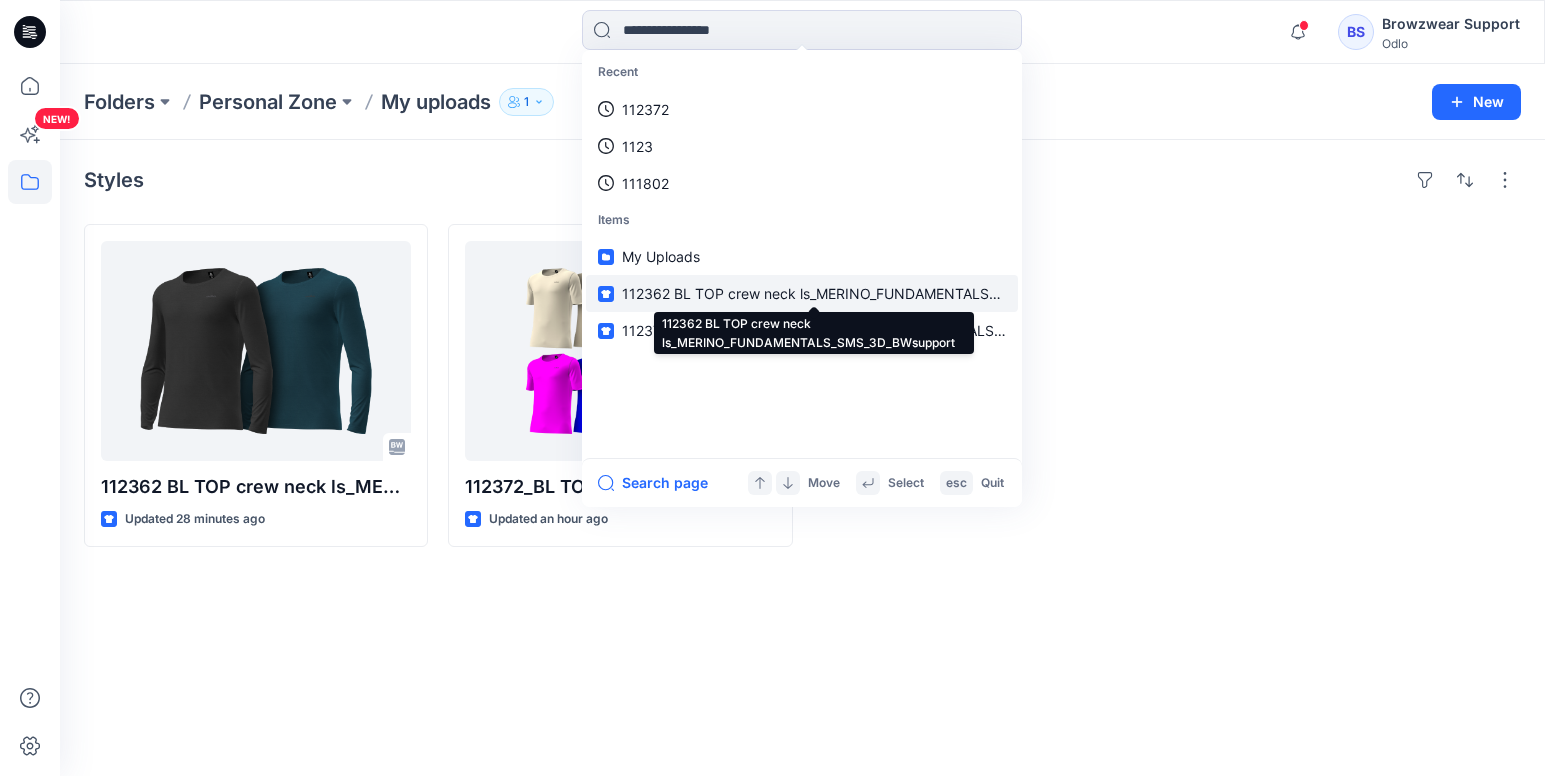 click on "112362 BL TOP crew neck ls_MERINO_FUNDAMENTALS_SMS_3D_BWsupport" at bounding box center [874, 293] 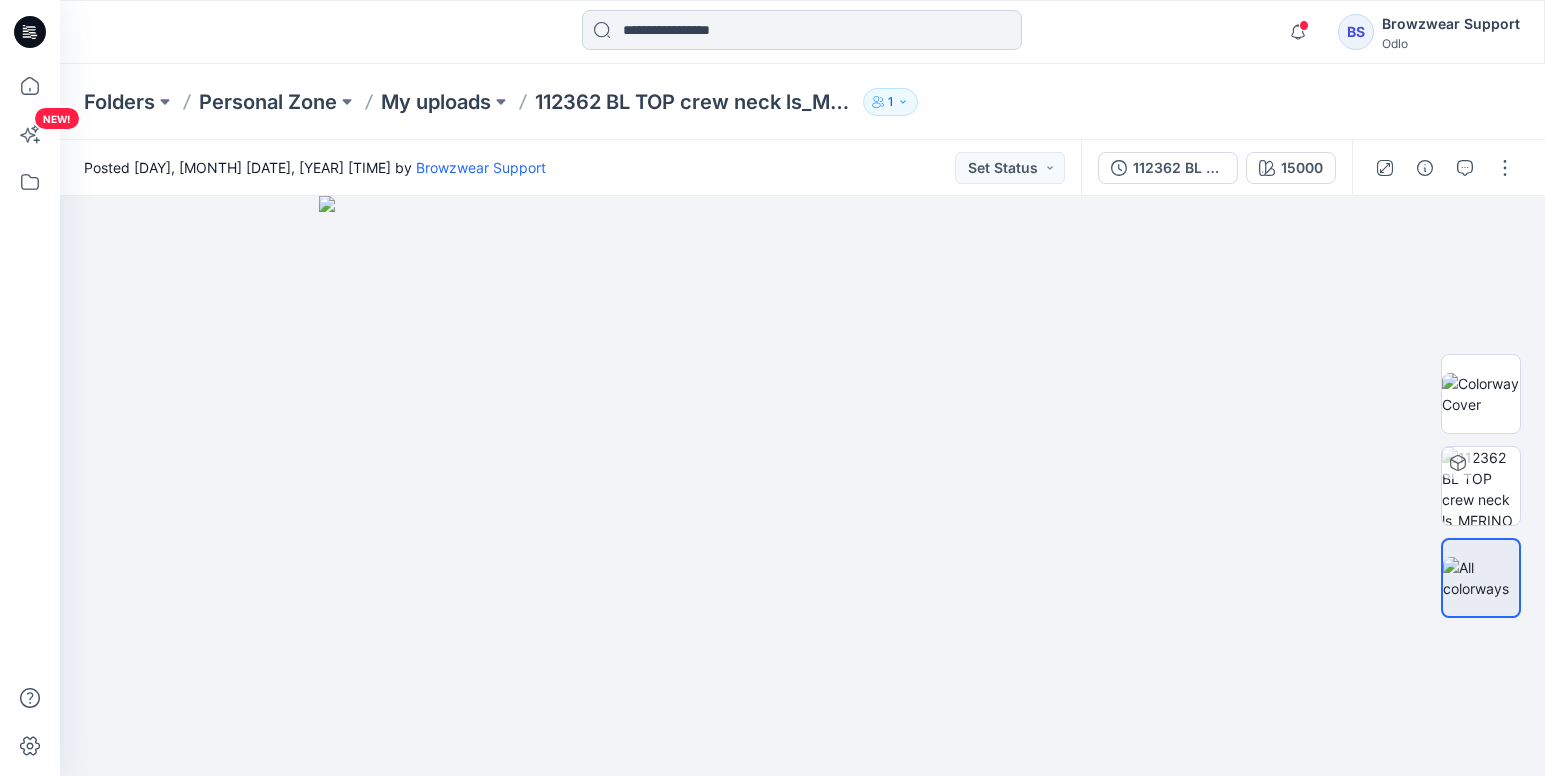 click at bounding box center [802, 30] 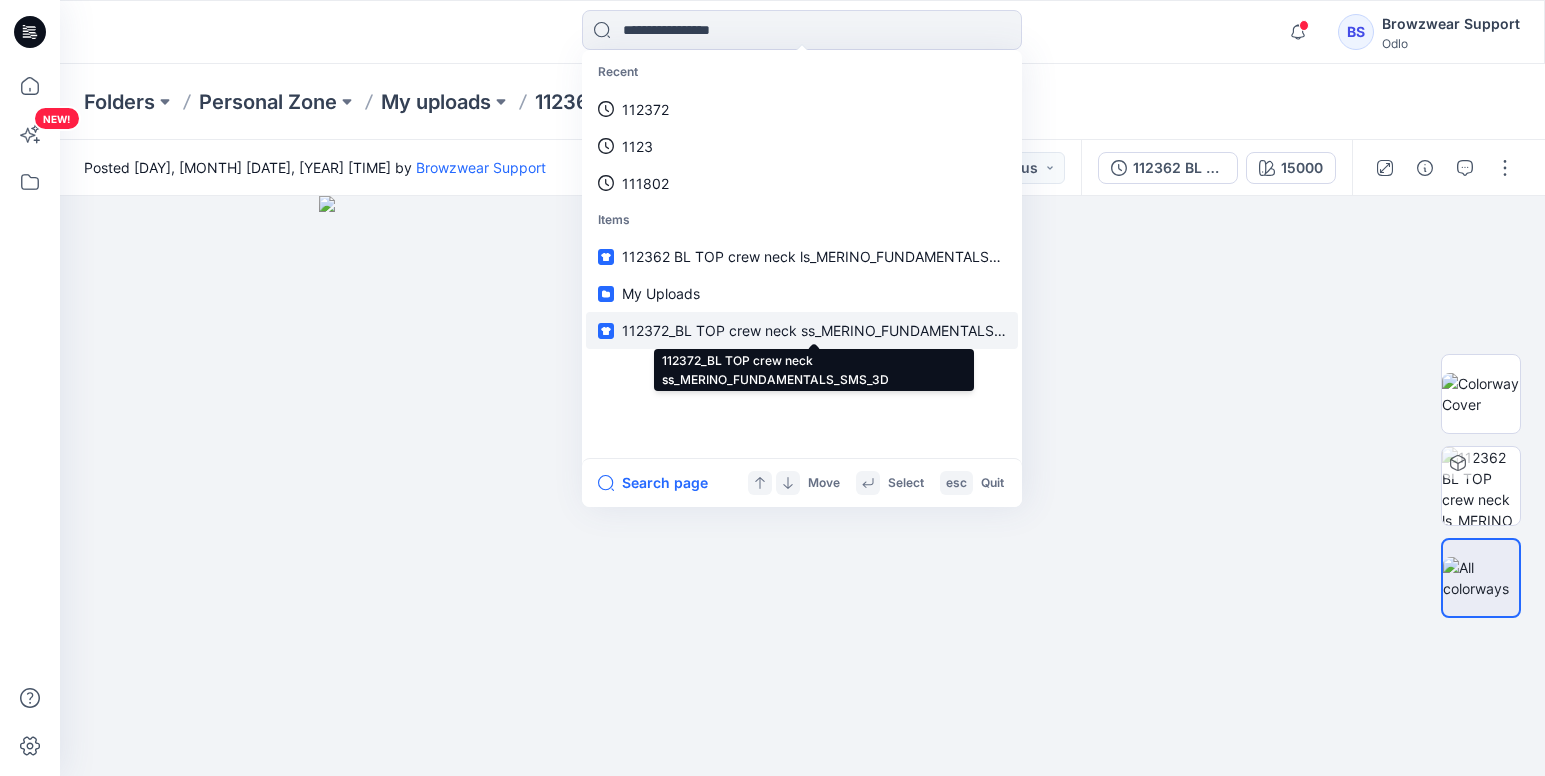 click on "112372_BL TOP crew neck ss_MERINO_FUNDAMENTALS_SMS_3D" at bounding box center [838, 330] 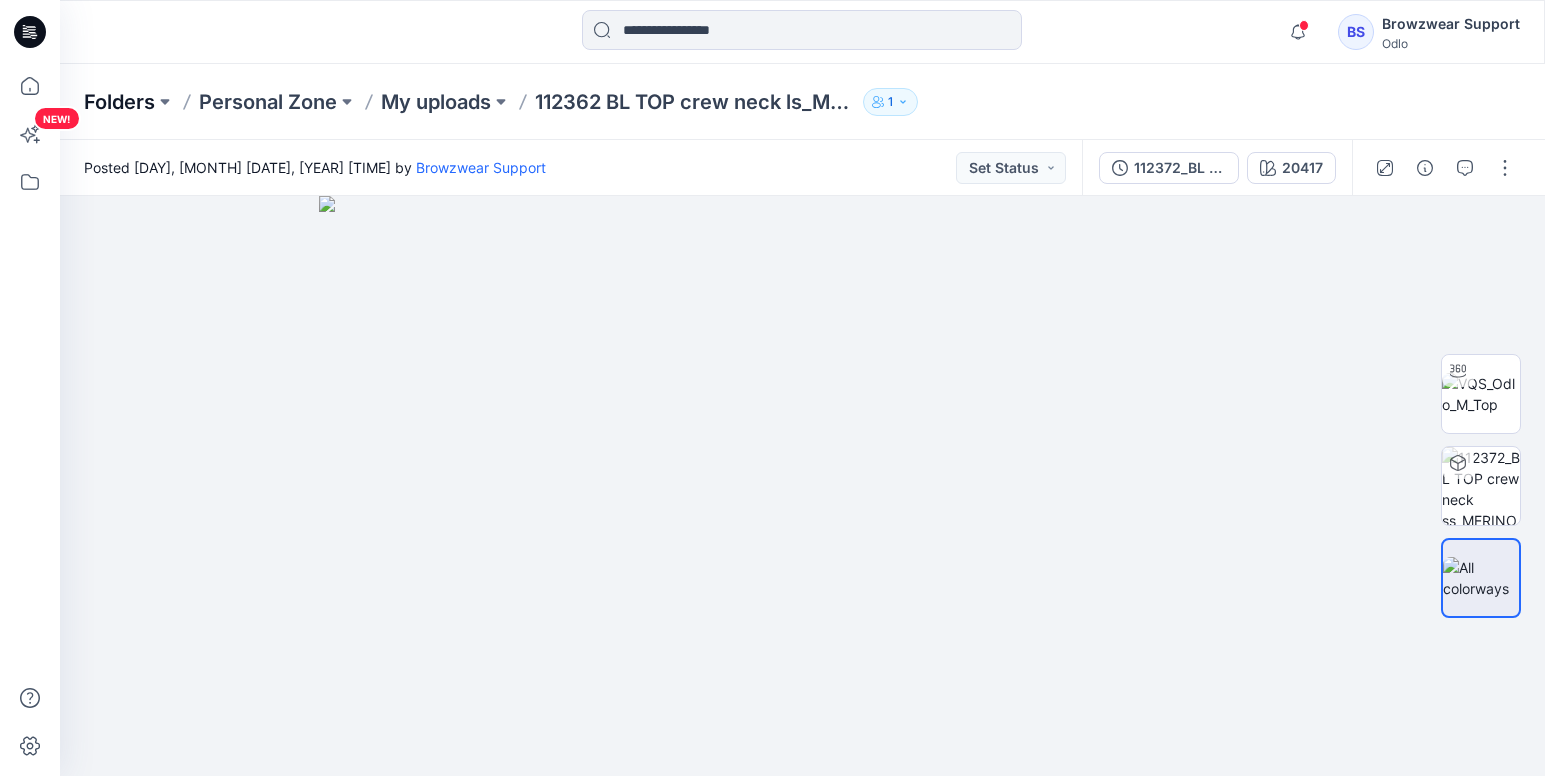 click on "Folders" at bounding box center (119, 102) 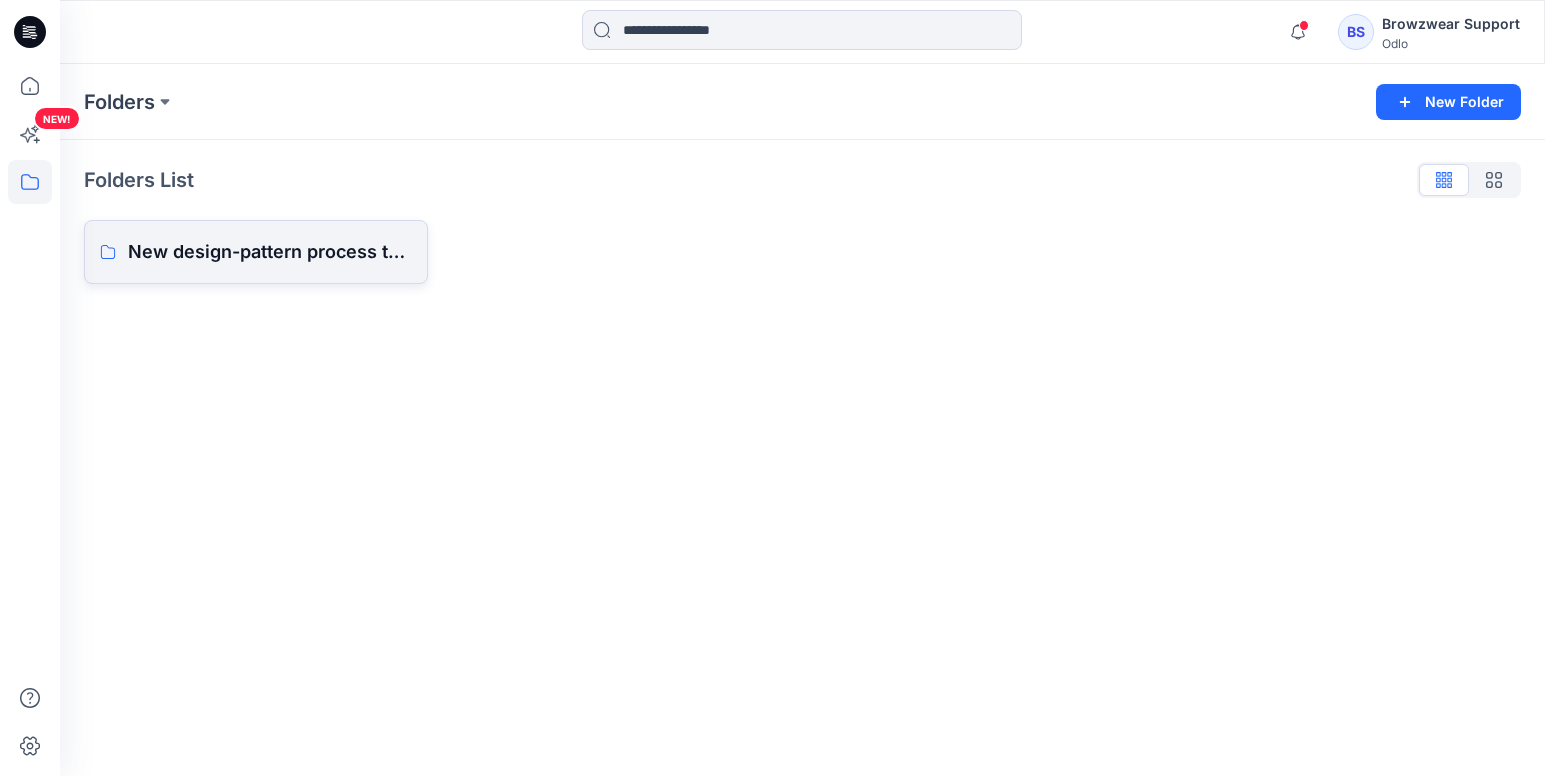 click on "New design-pattern process test group" at bounding box center (270, 252) 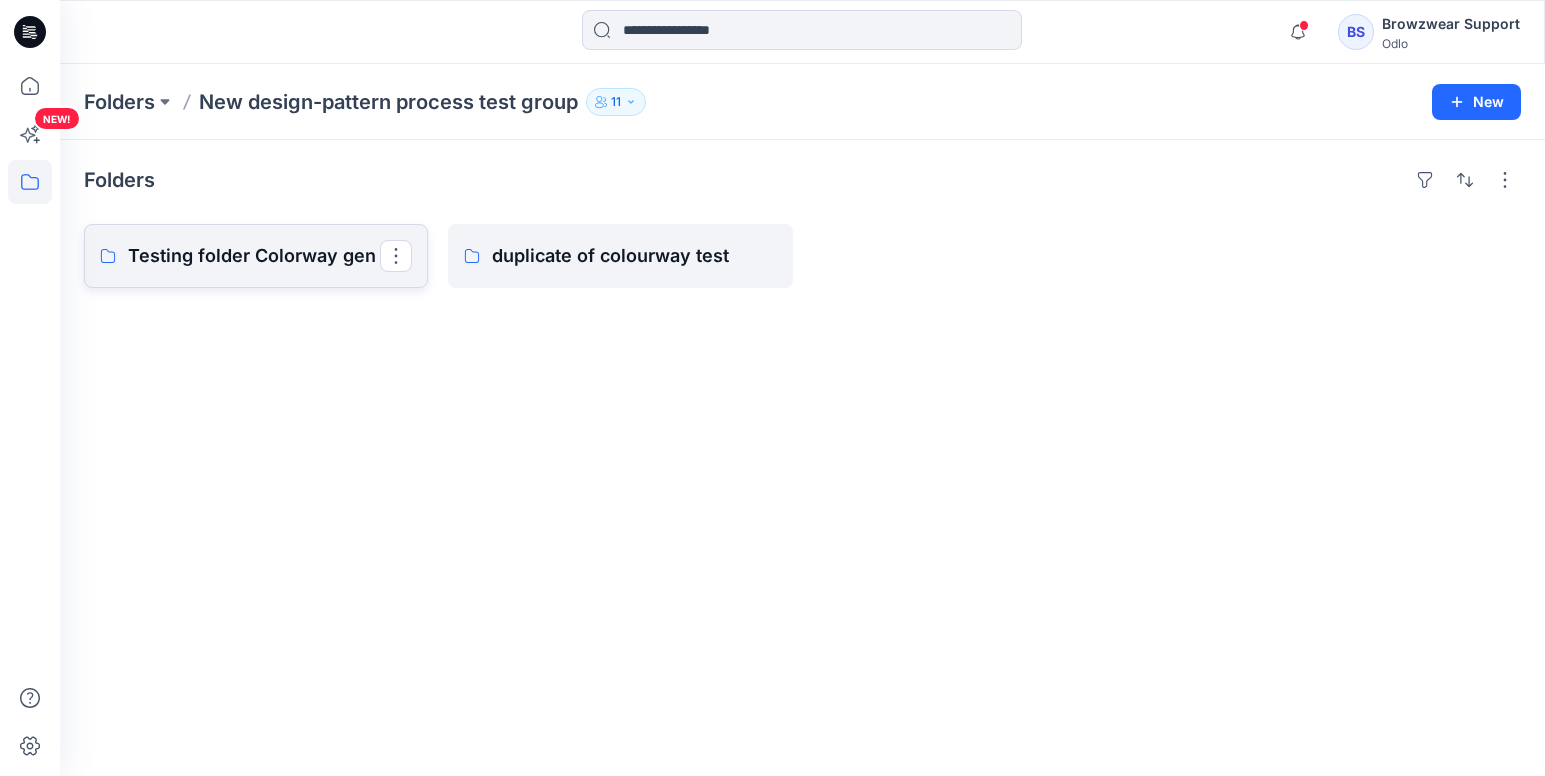 click on "Testing folder Colorway gen" at bounding box center (254, 256) 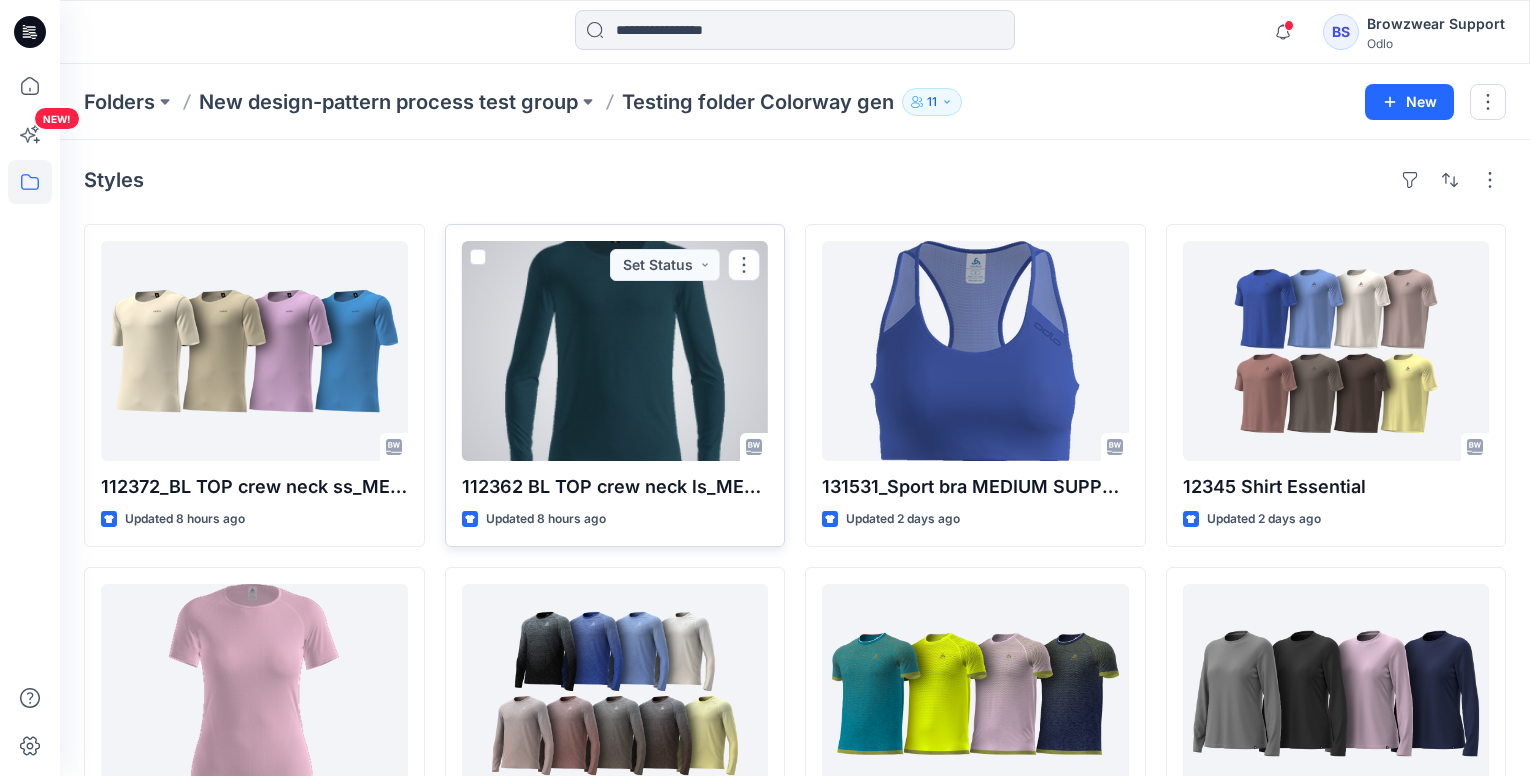 click at bounding box center (615, 351) 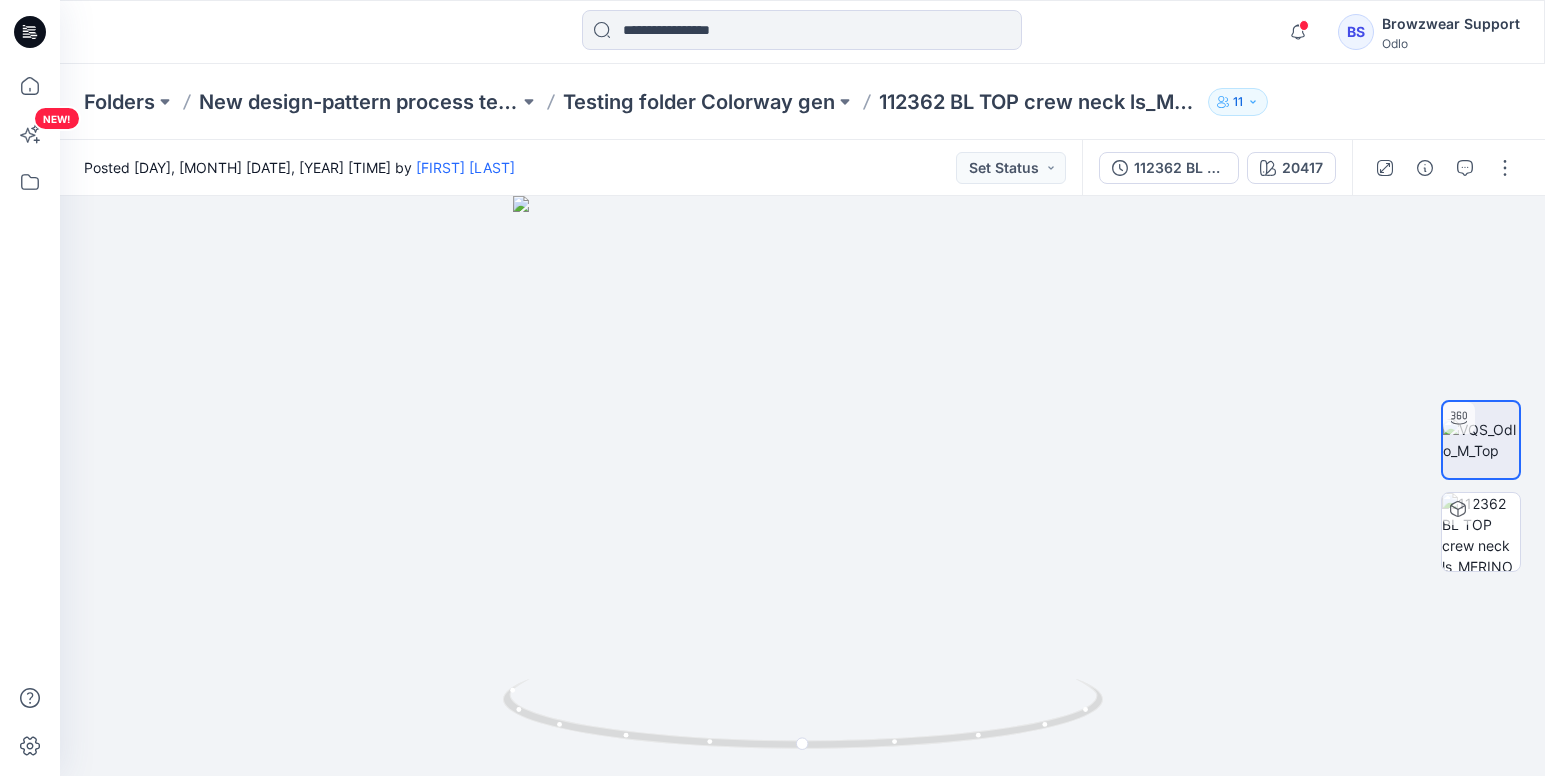 click on "Browzwear Support" at bounding box center (1451, 24) 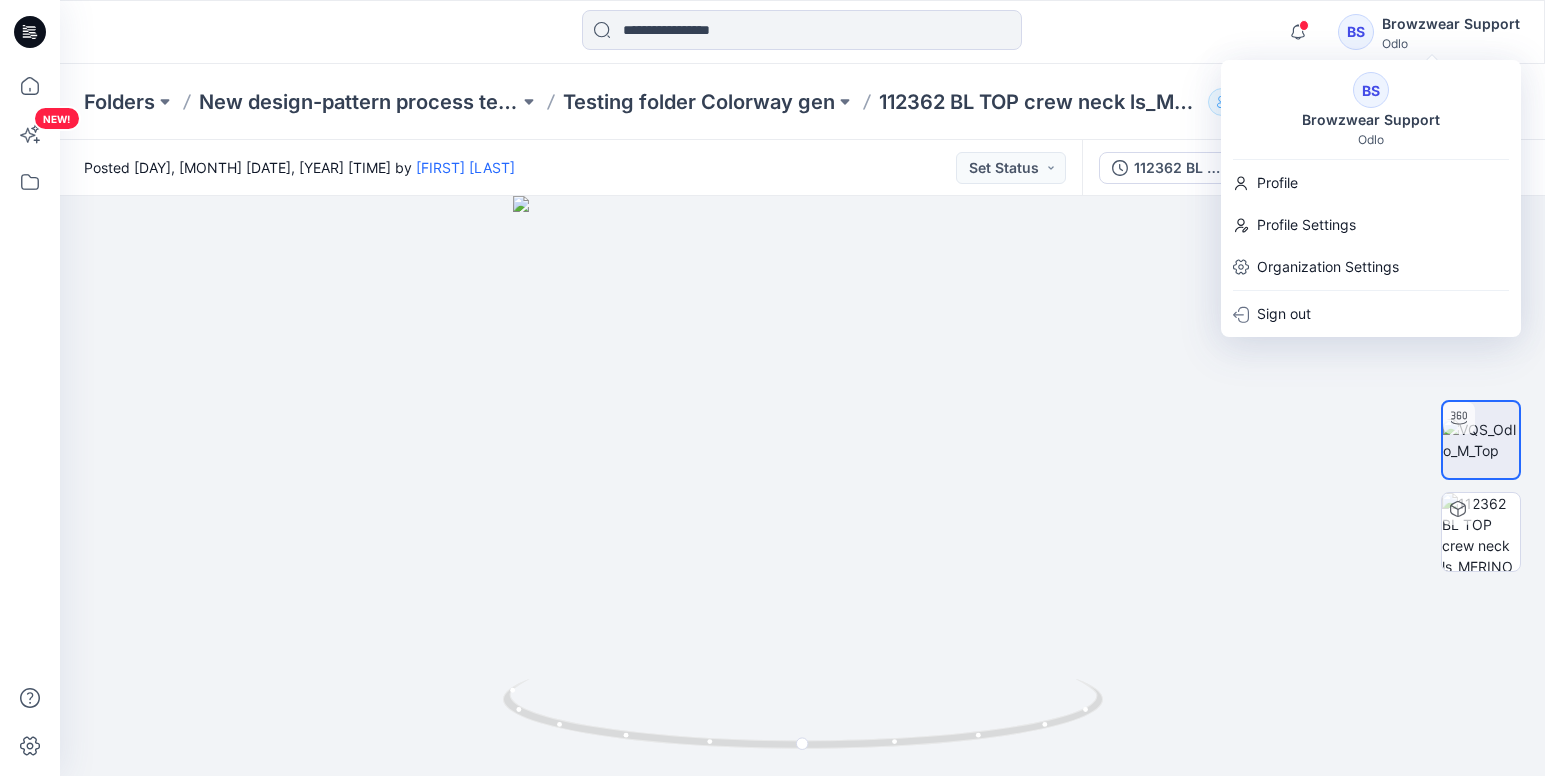 click on "BS" at bounding box center (1371, 90) 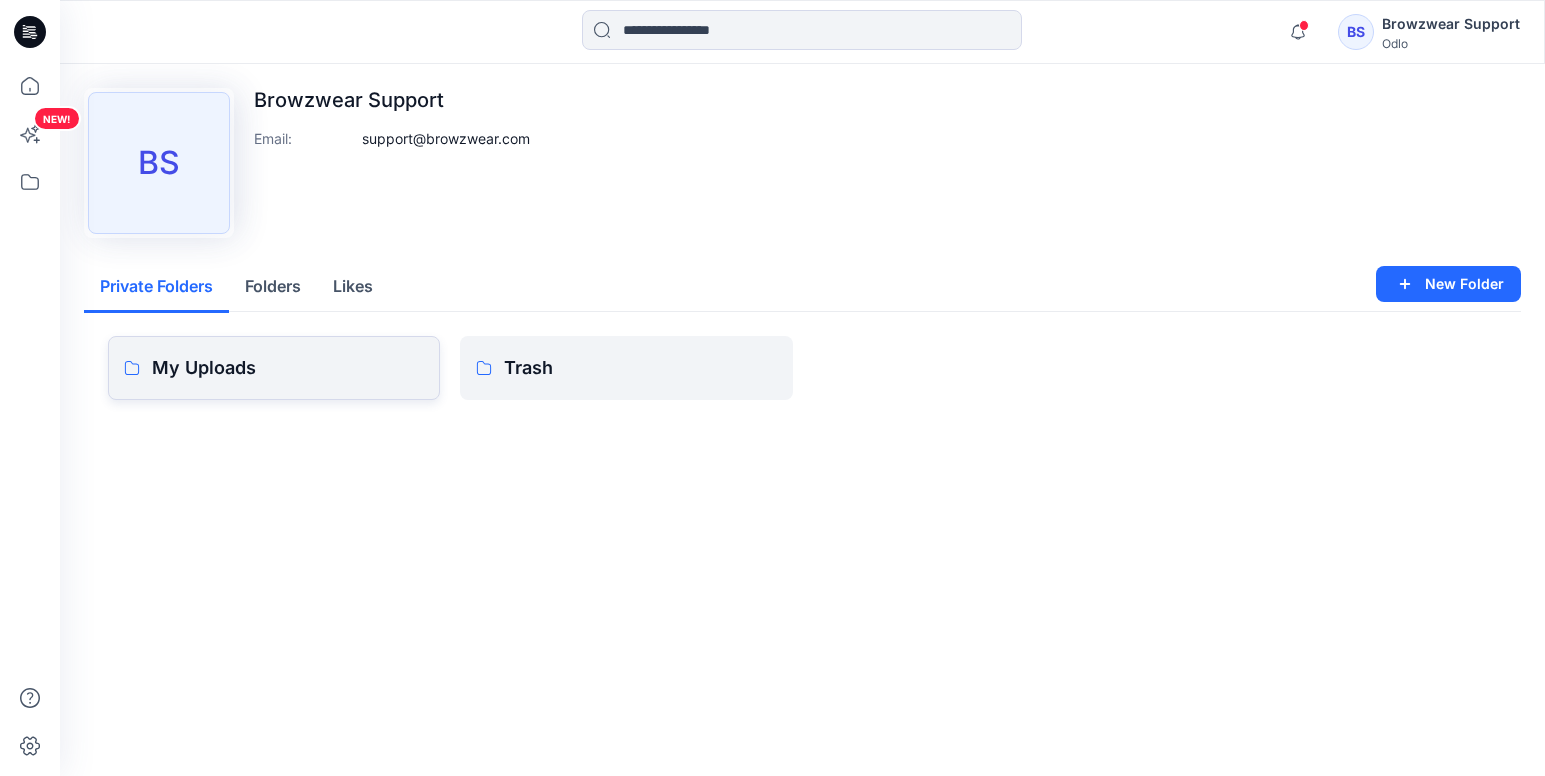 click on "My Uploads" at bounding box center [288, 368] 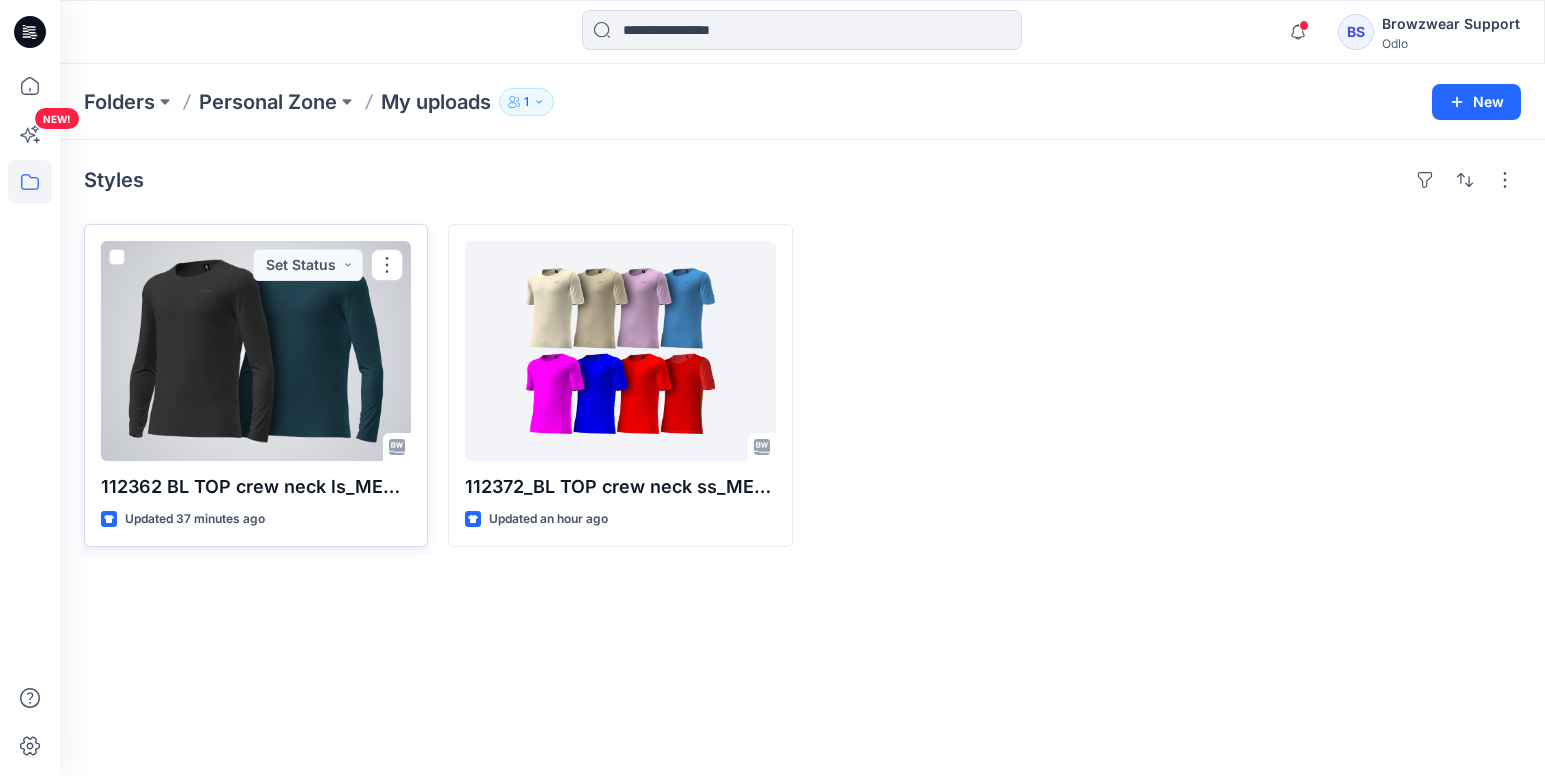 click at bounding box center [256, 351] 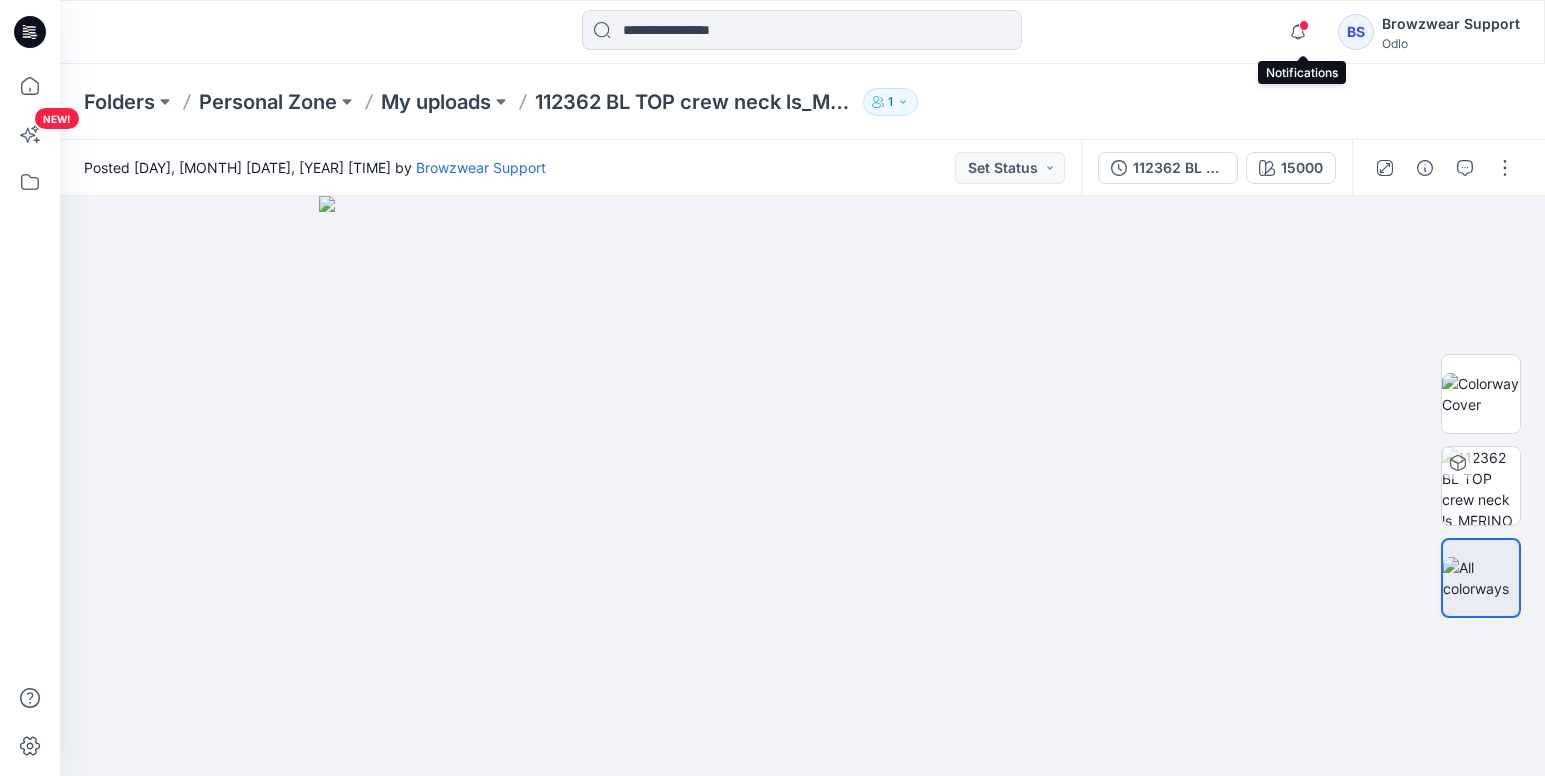 click at bounding box center [1304, 25] 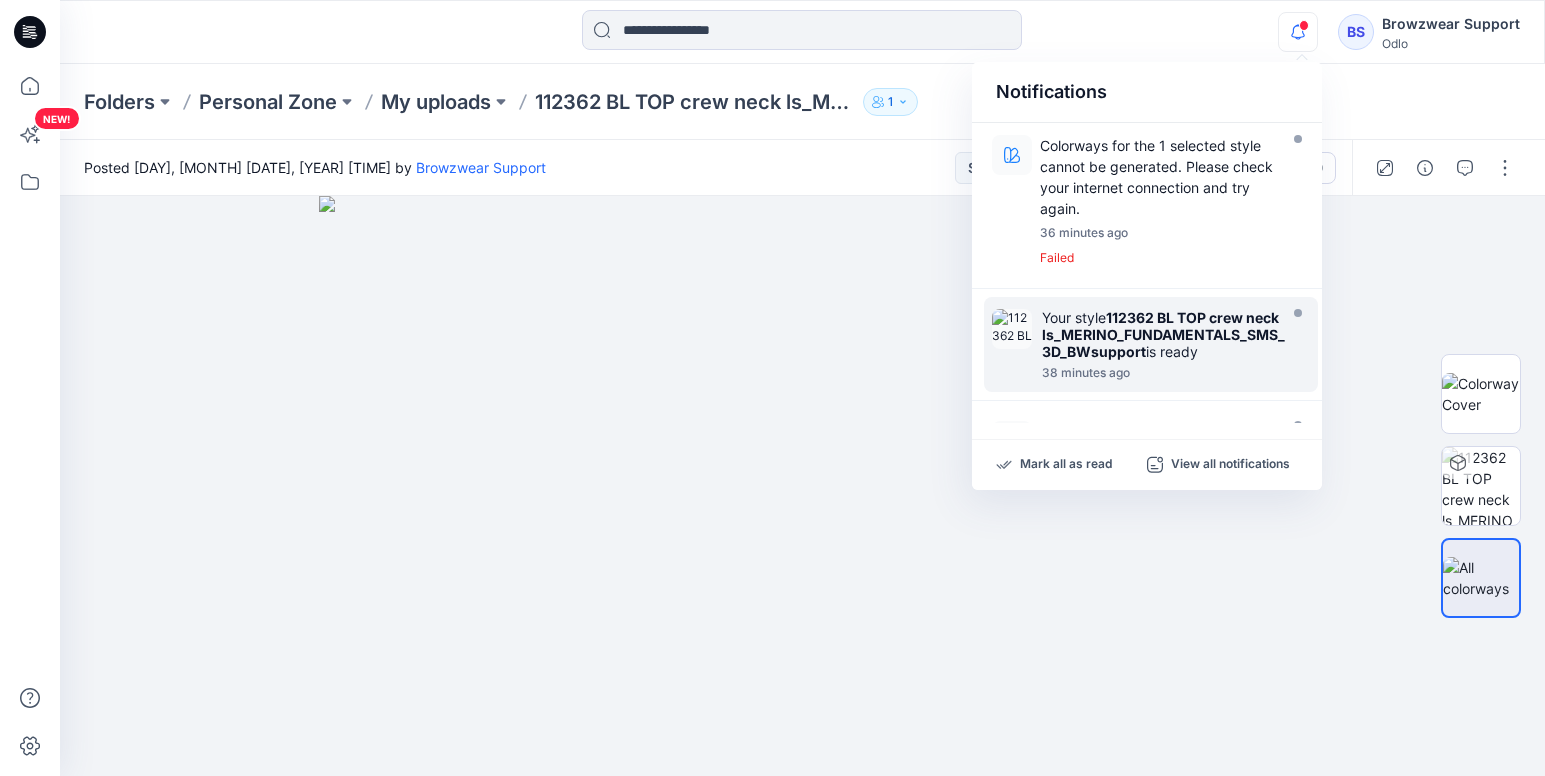 click on "NEW!" at bounding box center [30, 420] 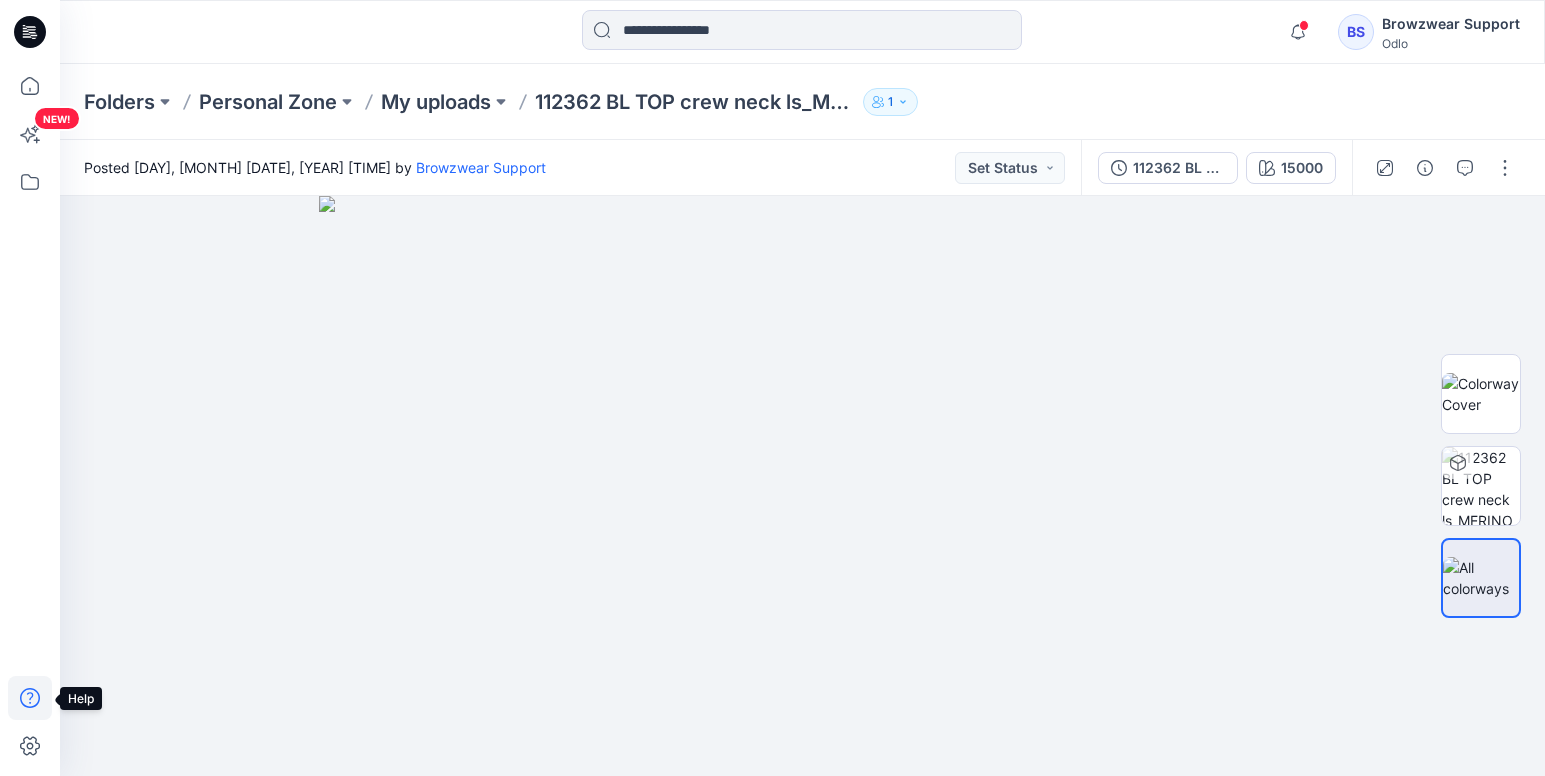 click 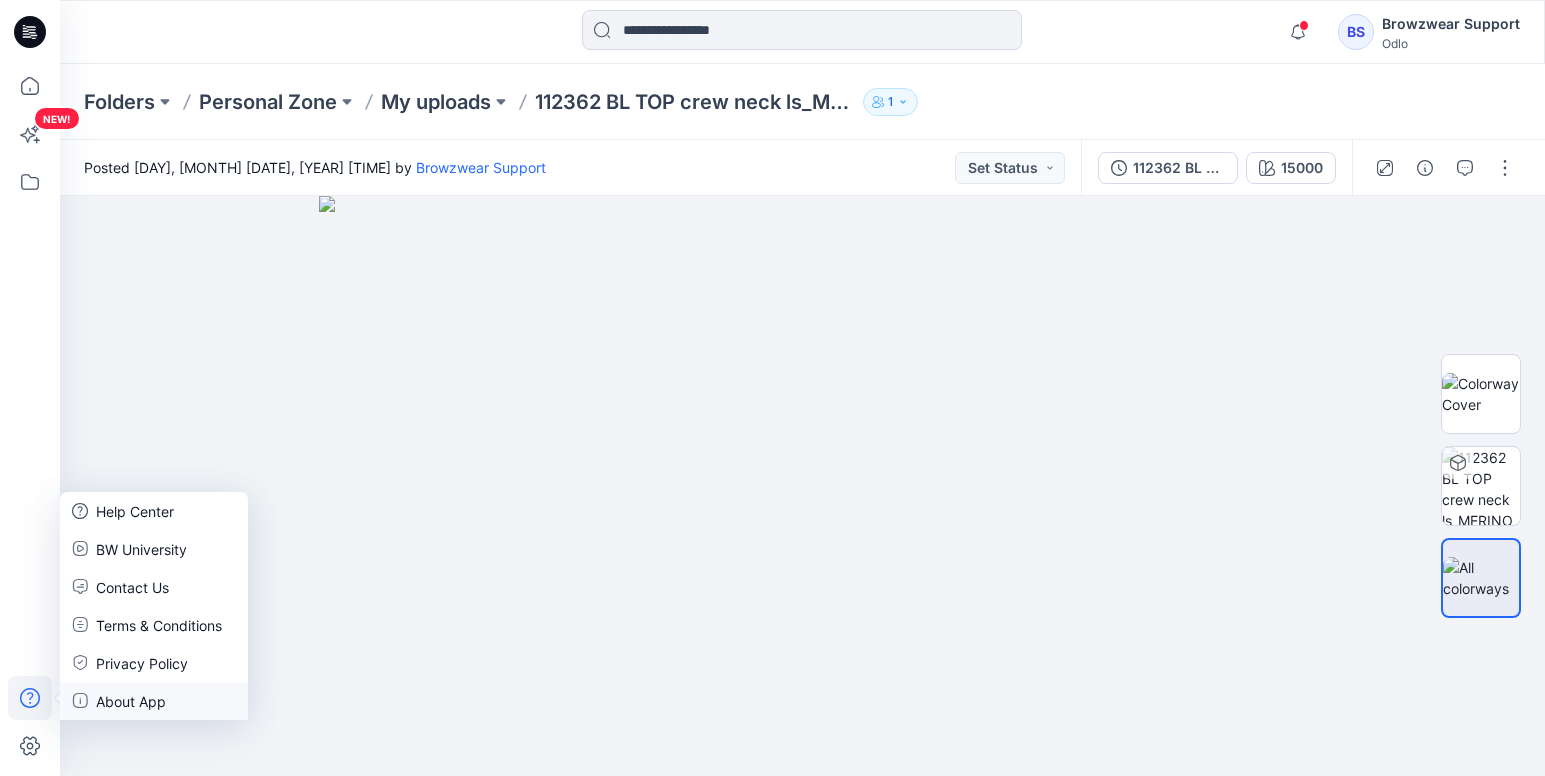 click on "About App" at bounding box center (131, 701) 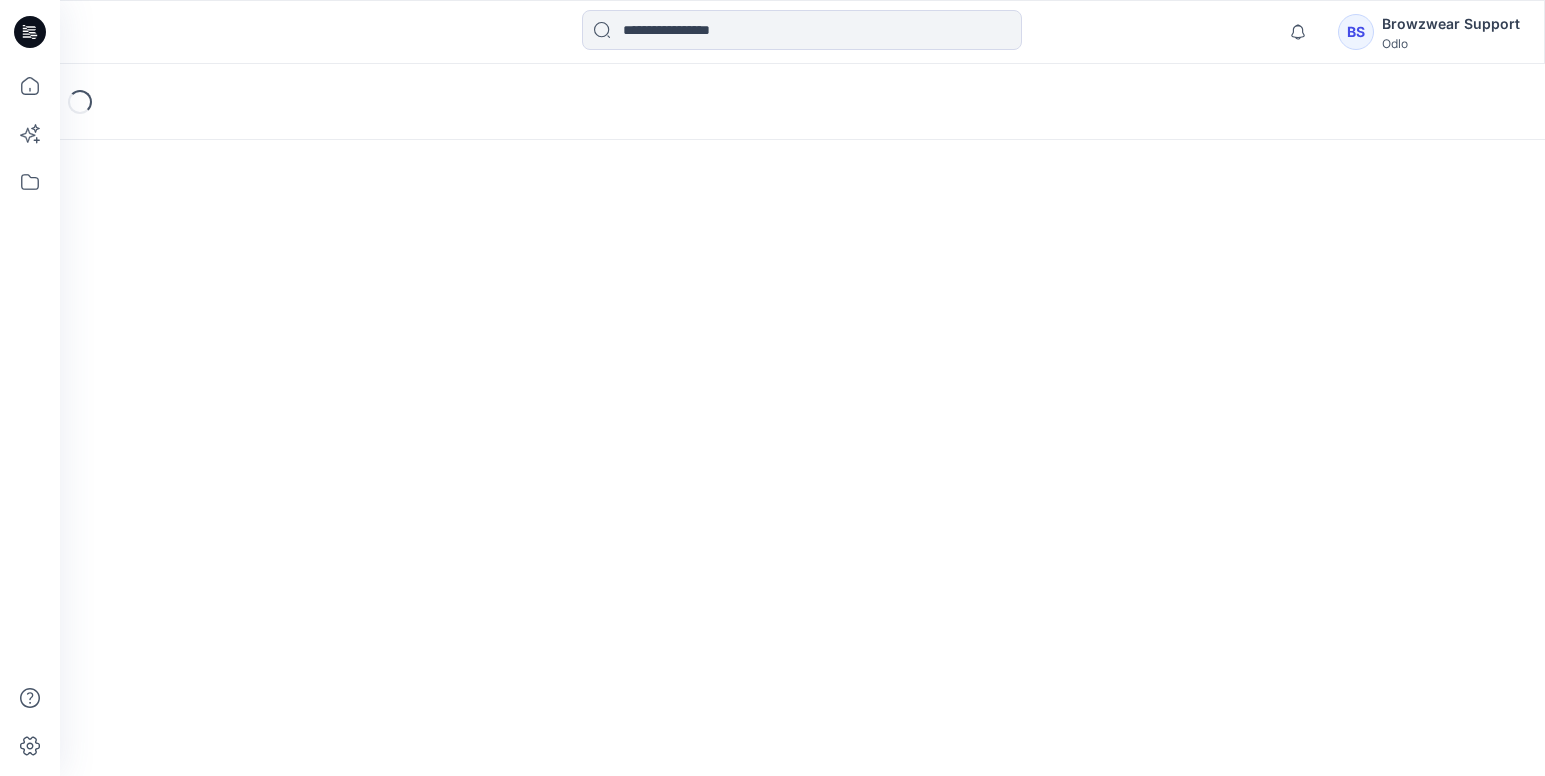 scroll, scrollTop: 0, scrollLeft: 0, axis: both 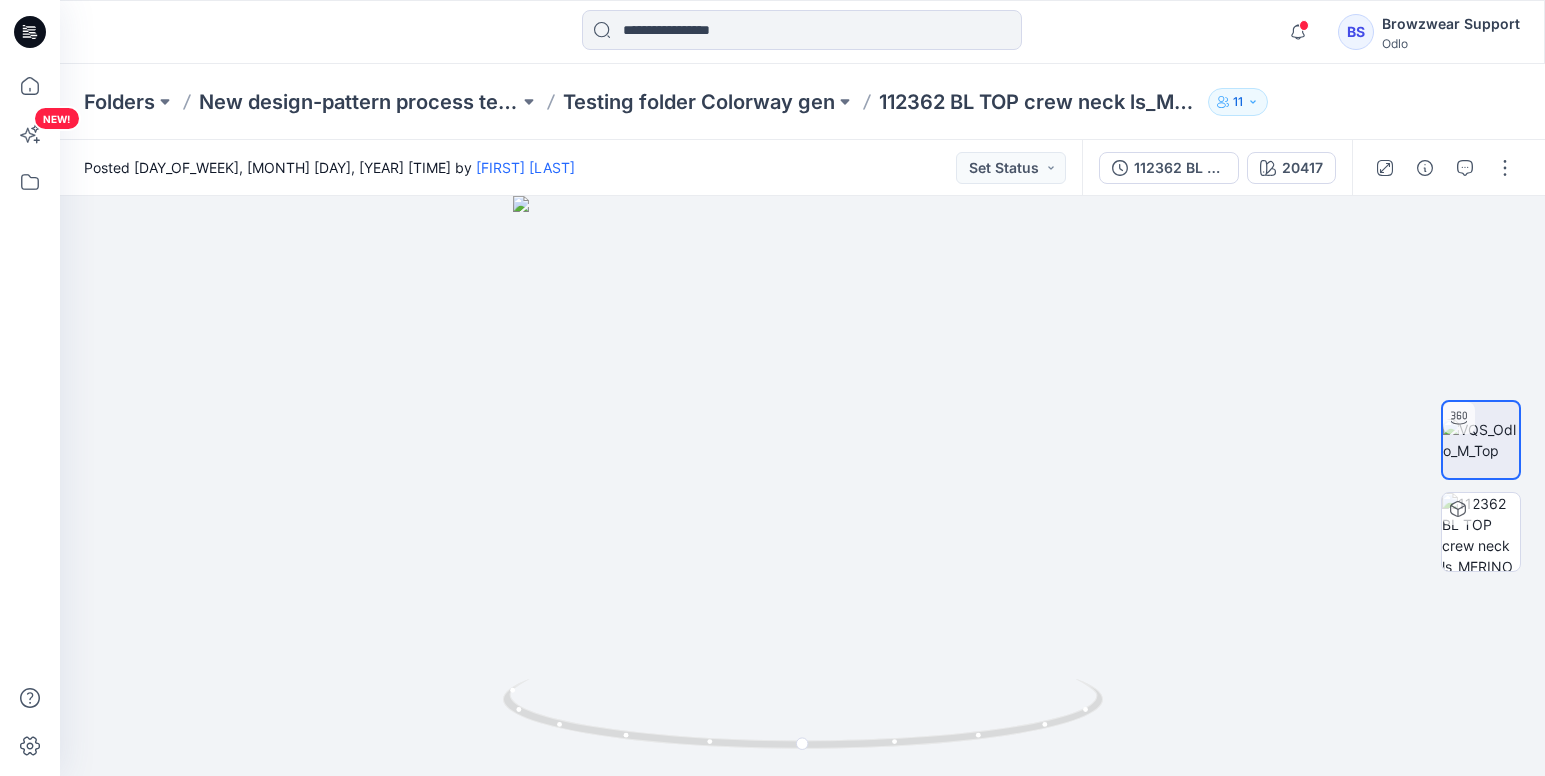 click on "Odlo" at bounding box center (1451, 43) 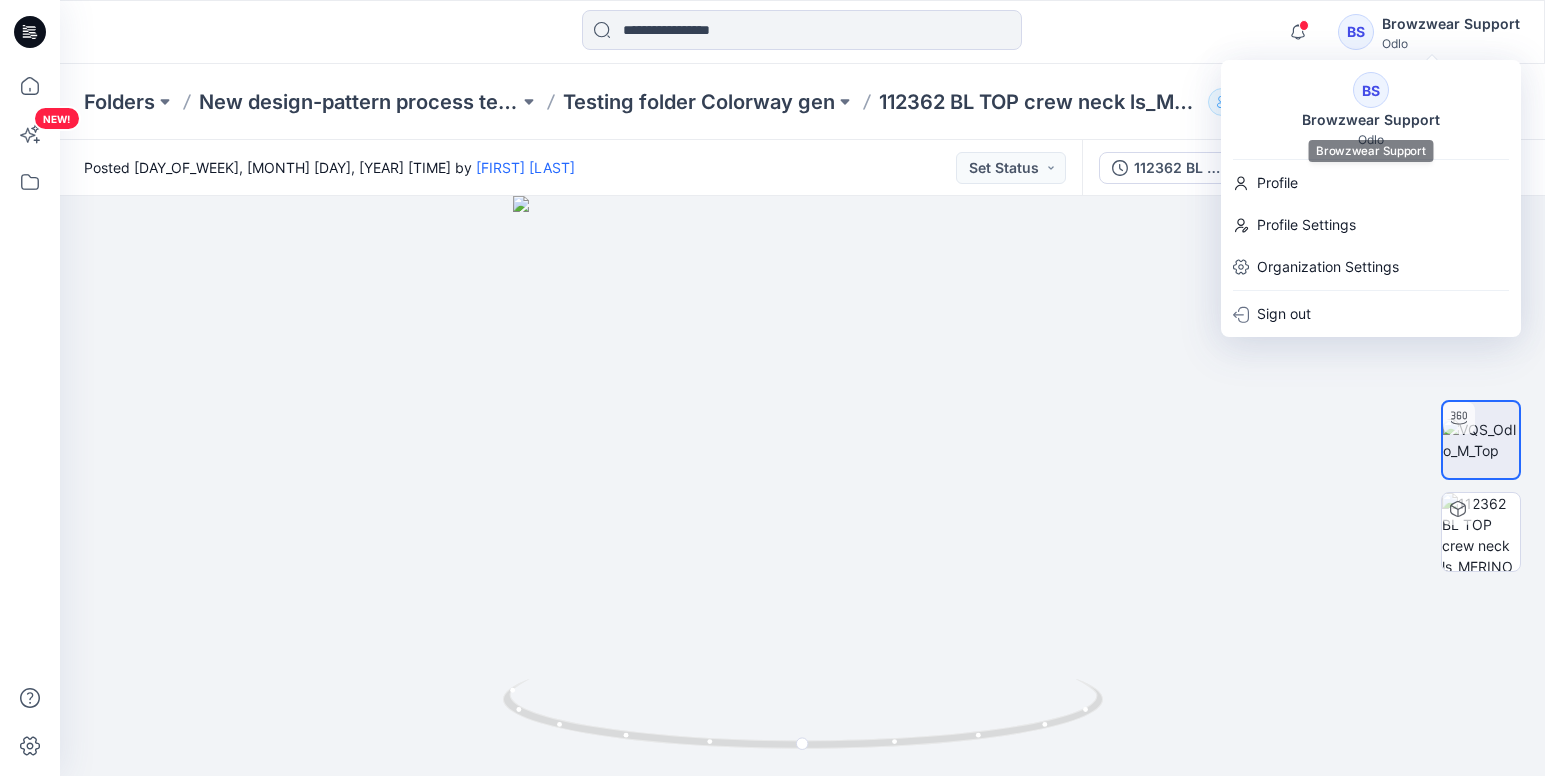 click on "BS Browzwear Support Odlo" at bounding box center (1371, 109) 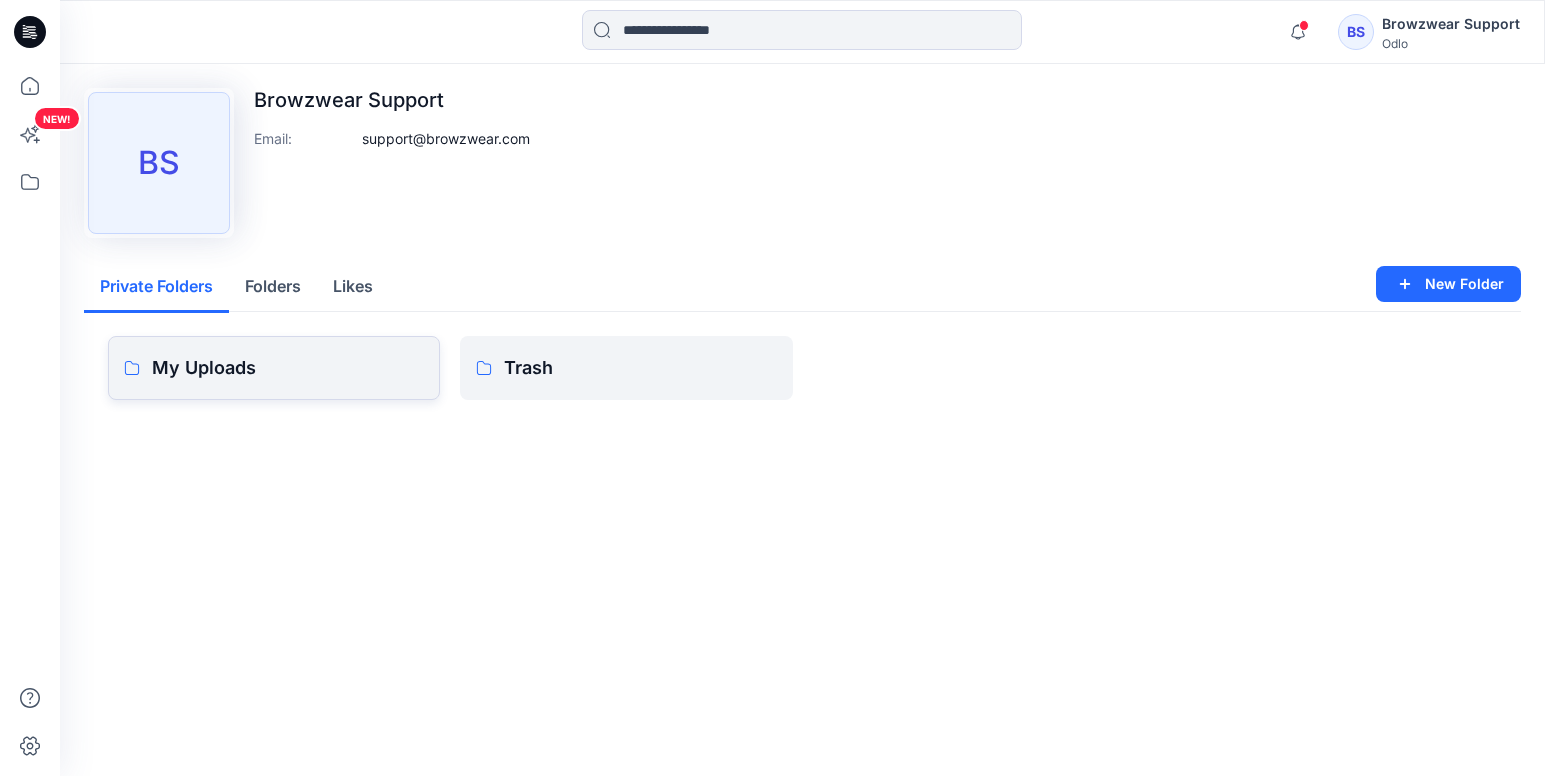 click on "My Uploads" at bounding box center (288, 368) 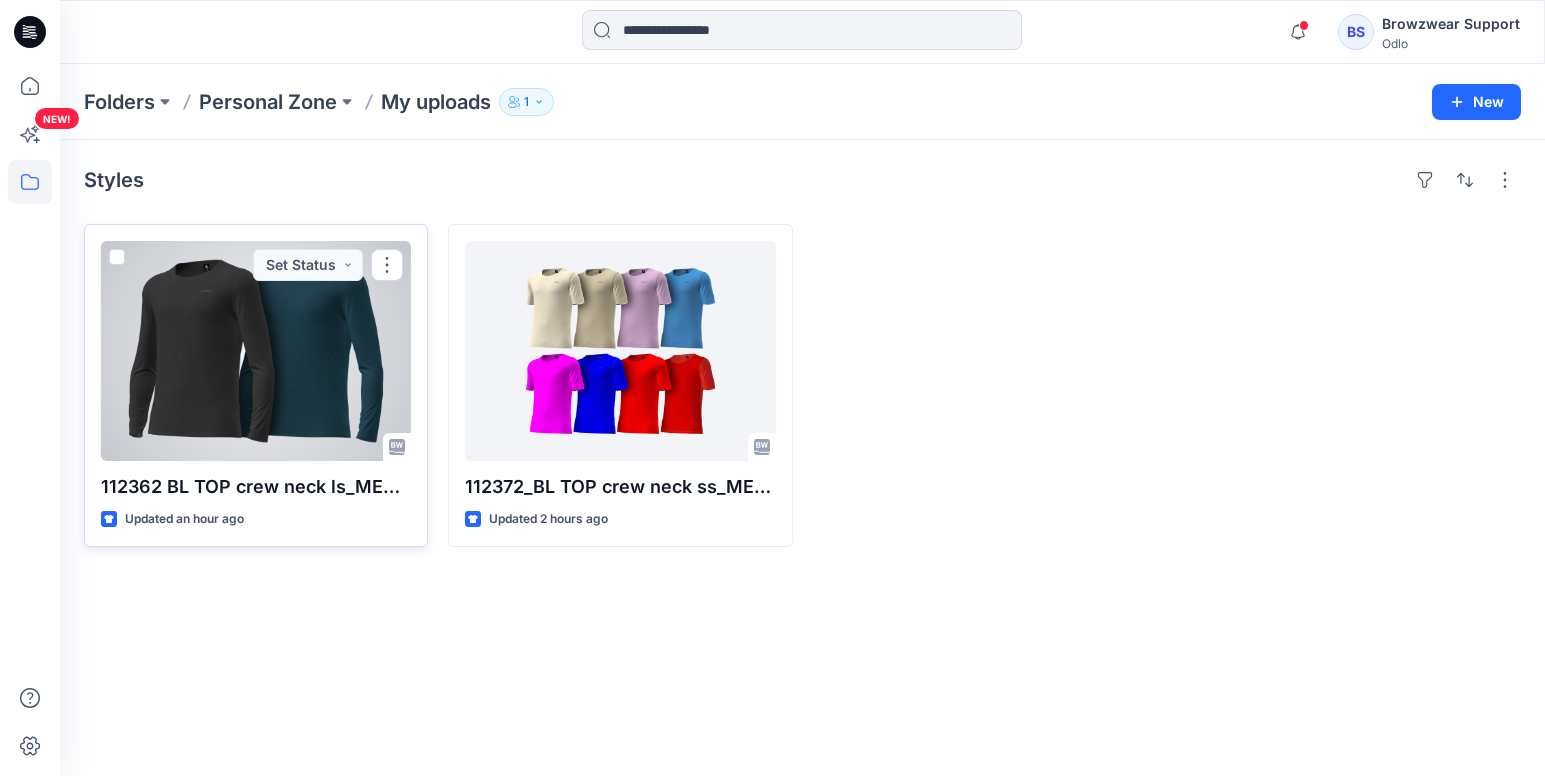 click at bounding box center [256, 351] 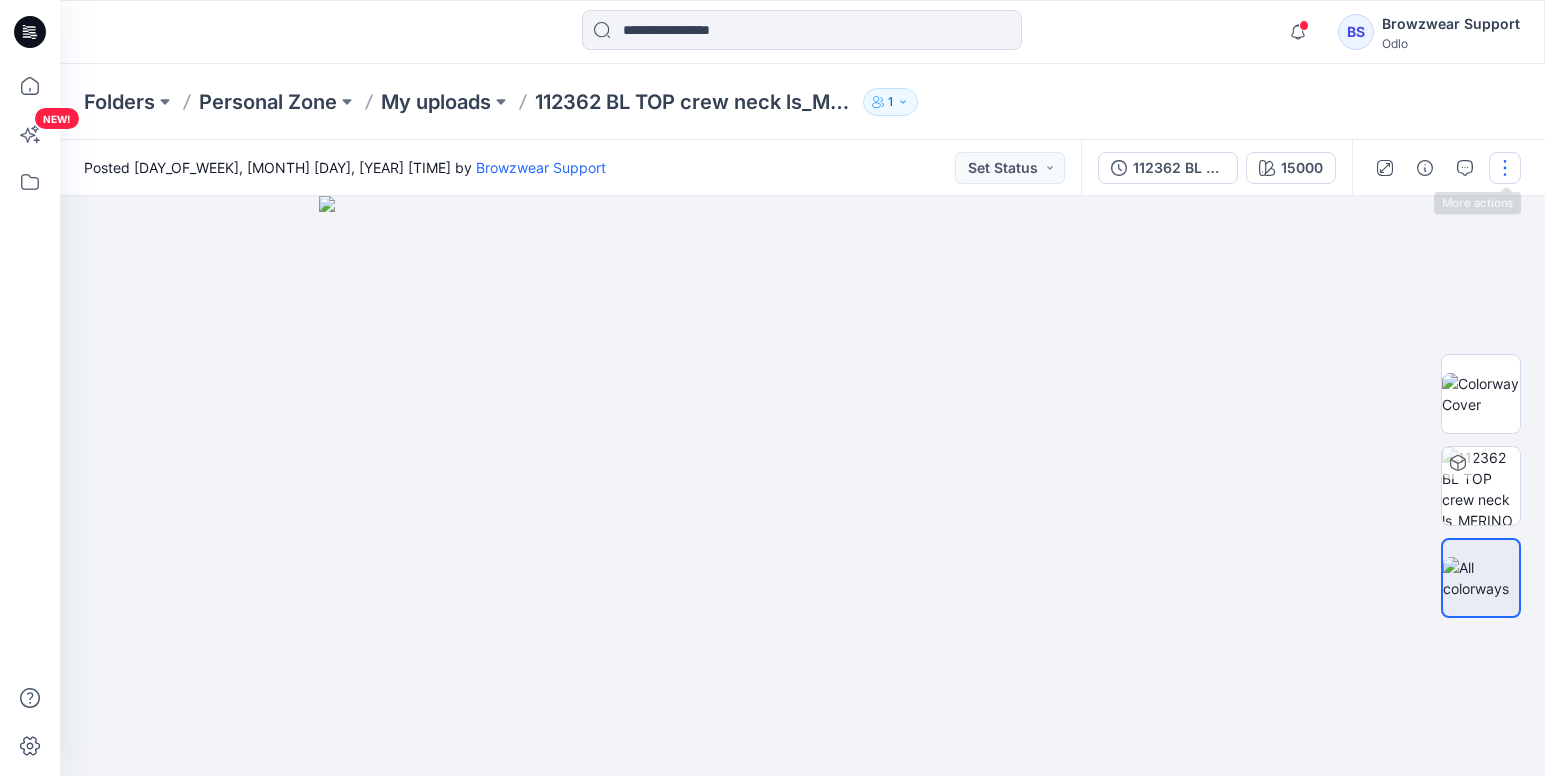 click at bounding box center (1505, 168) 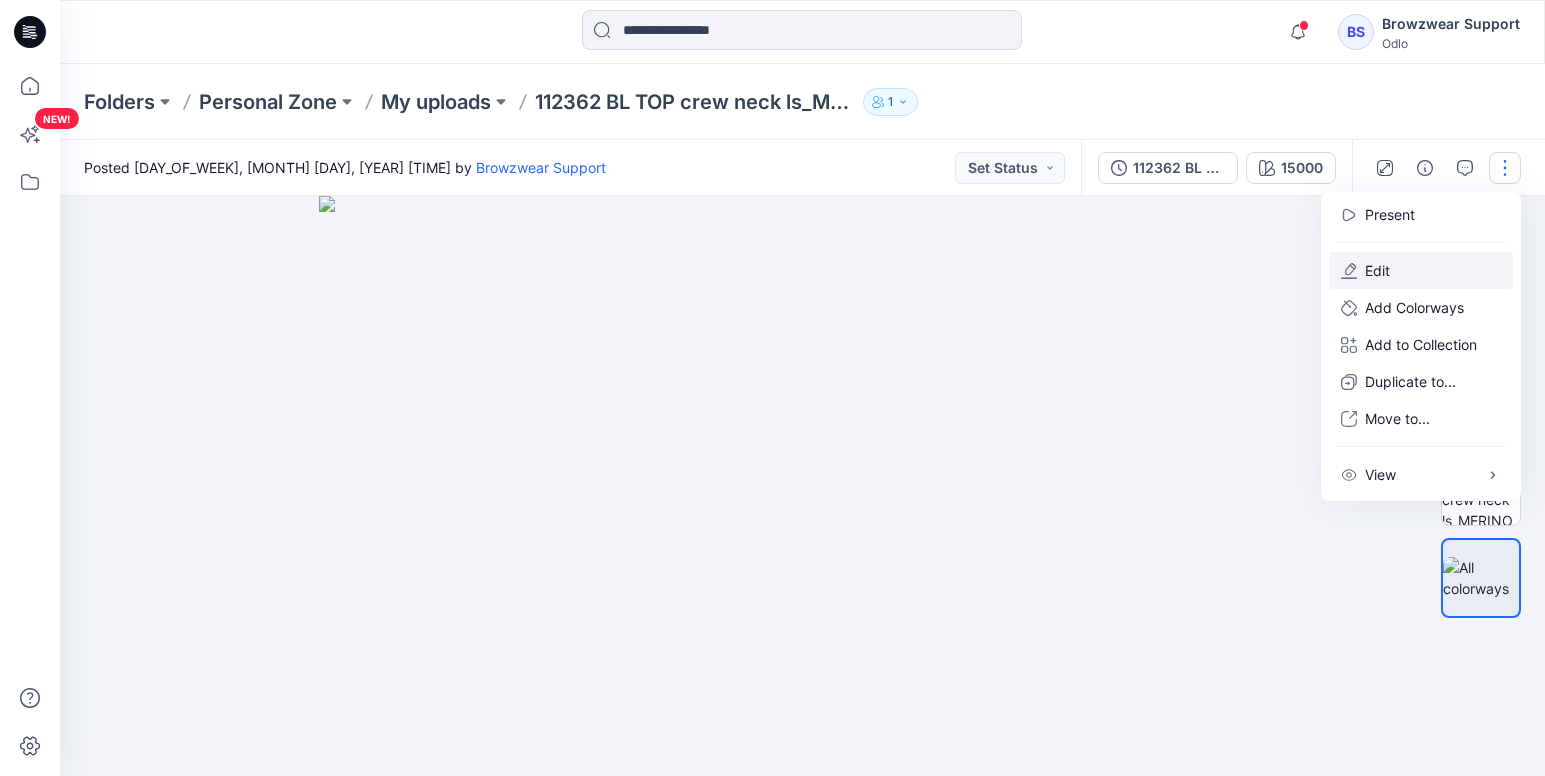 click on "Edit" at bounding box center (1421, 270) 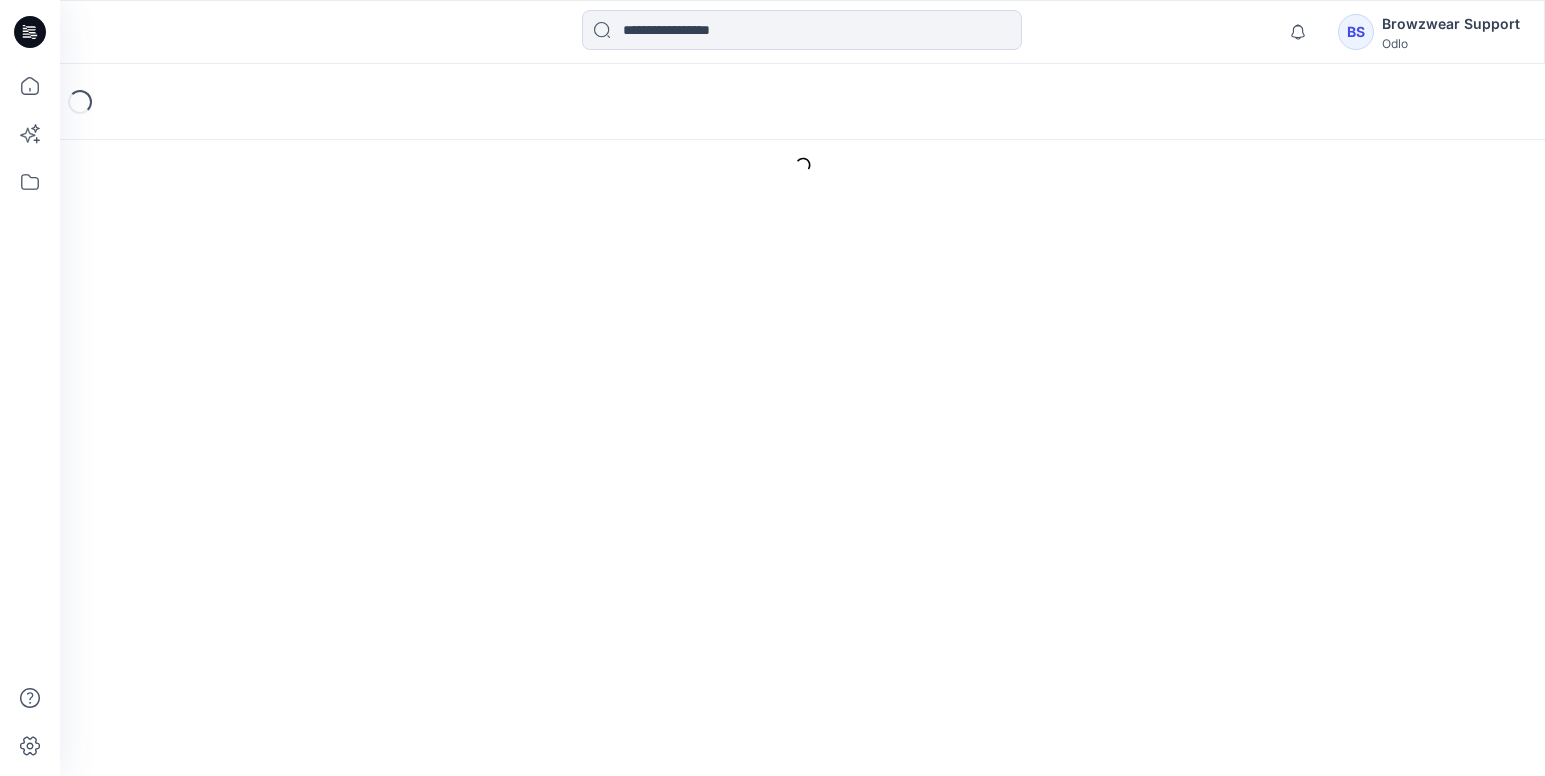 scroll, scrollTop: 0, scrollLeft: 0, axis: both 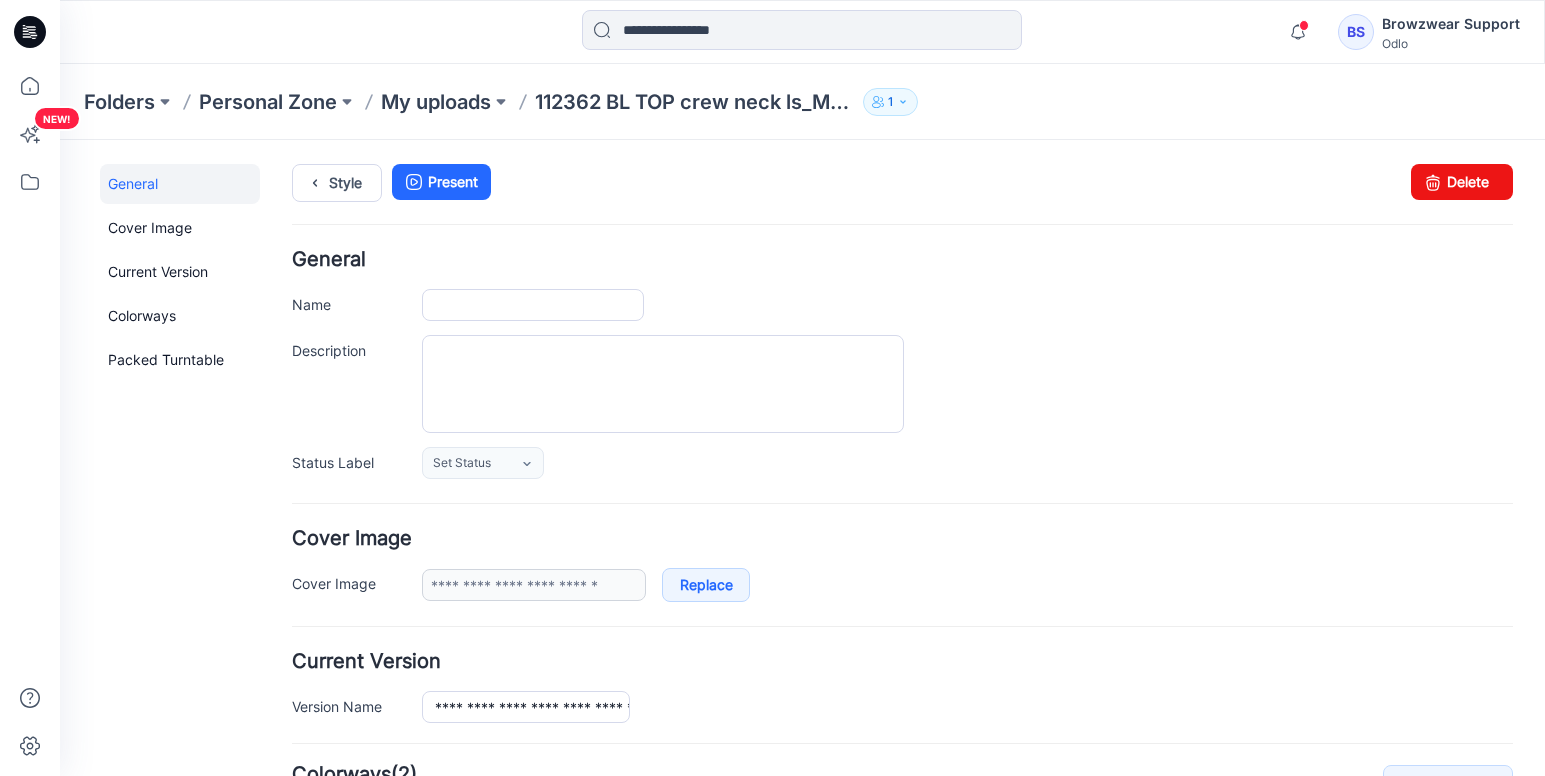 type on "**********" 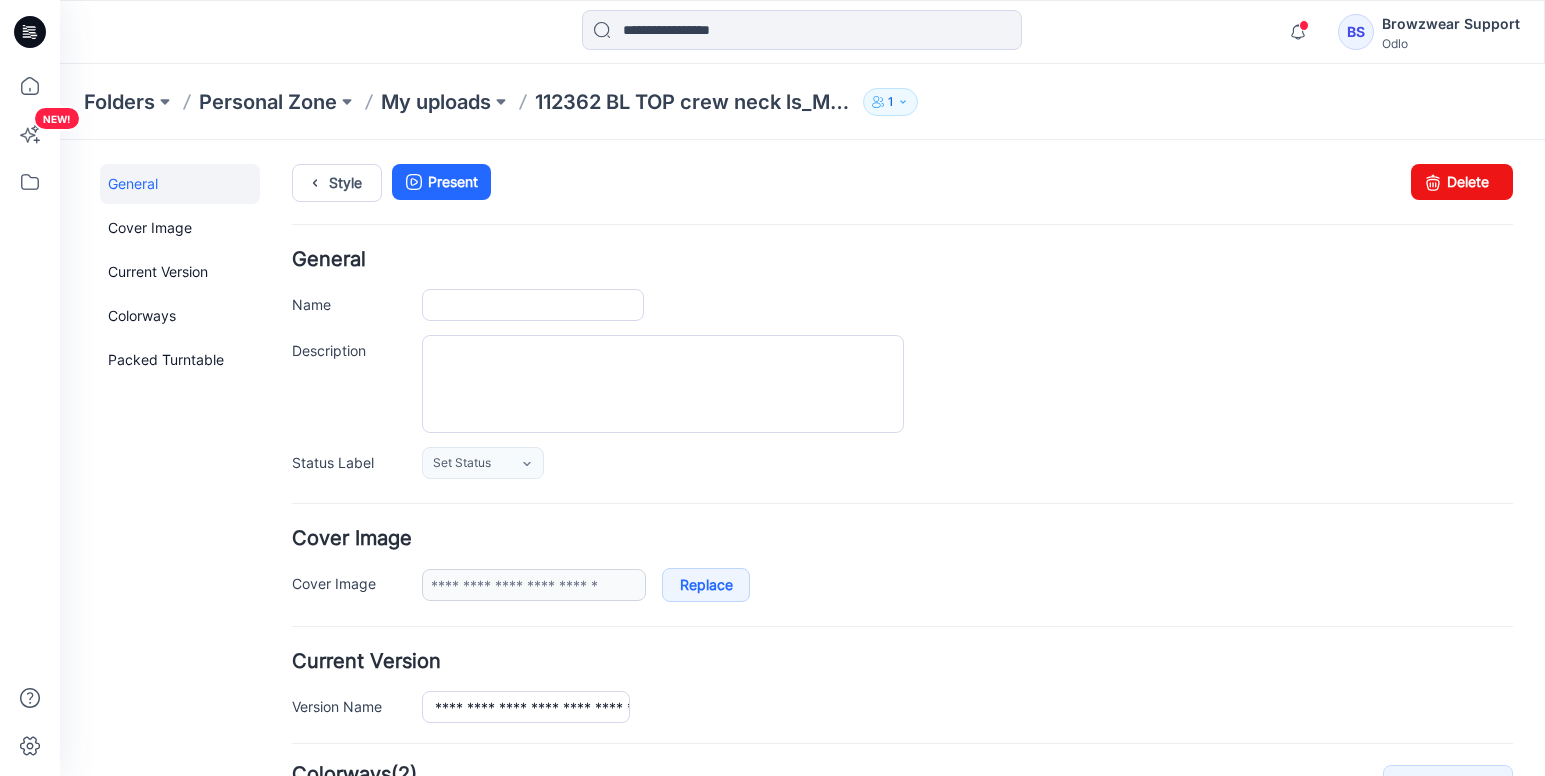 type on "*****" 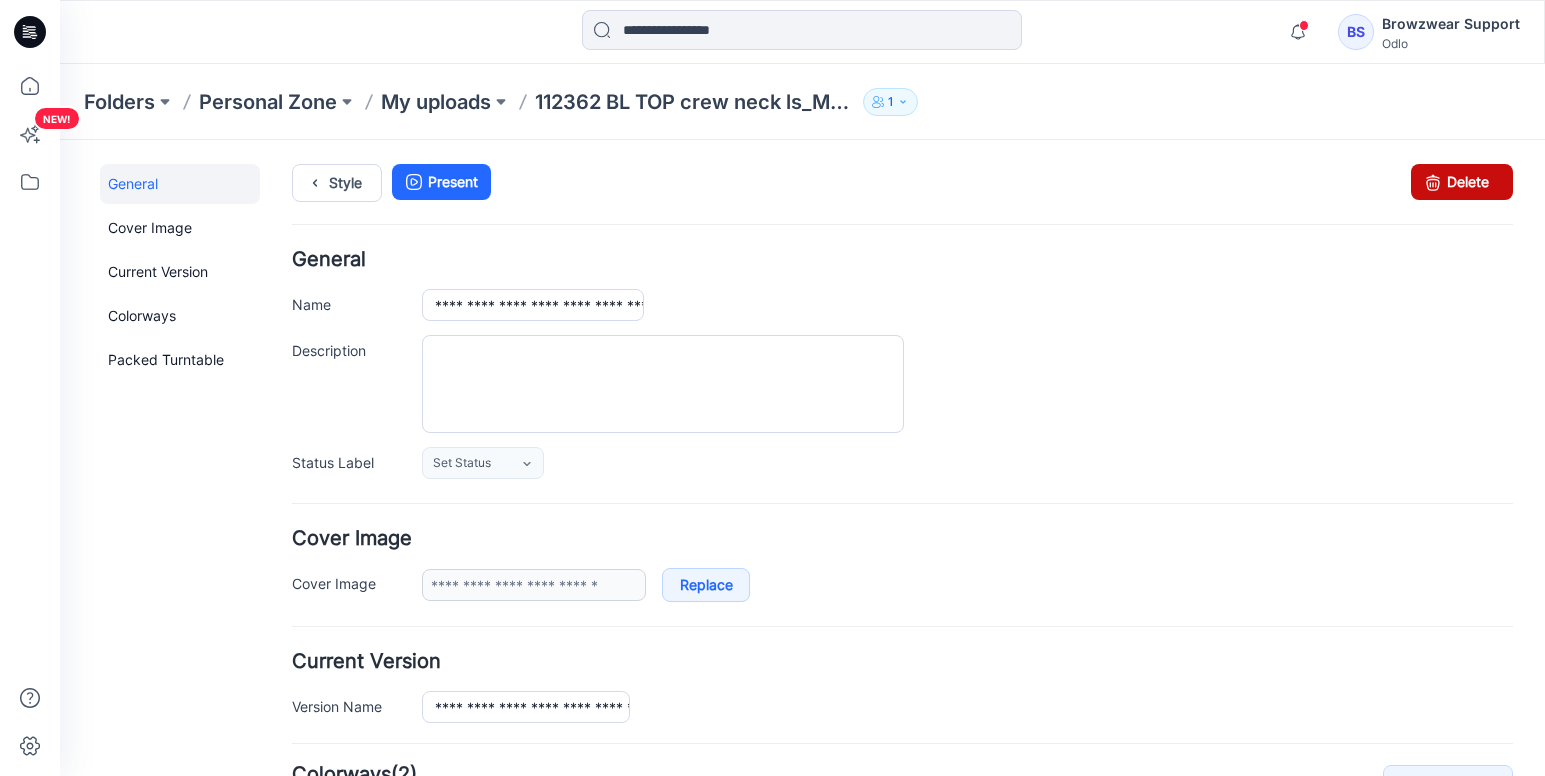 click on "Delete" at bounding box center [1462, 182] 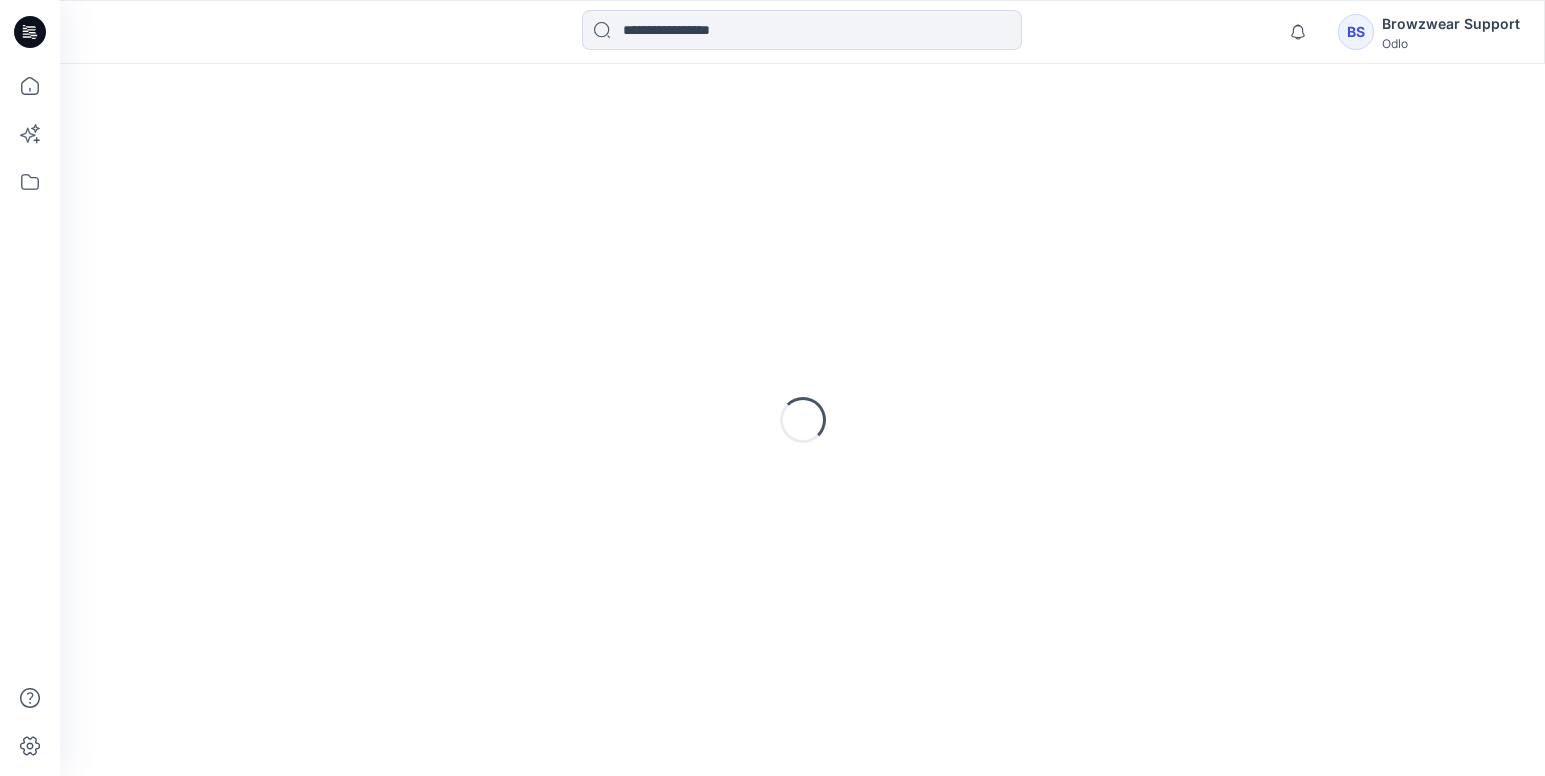 scroll, scrollTop: 0, scrollLeft: 0, axis: both 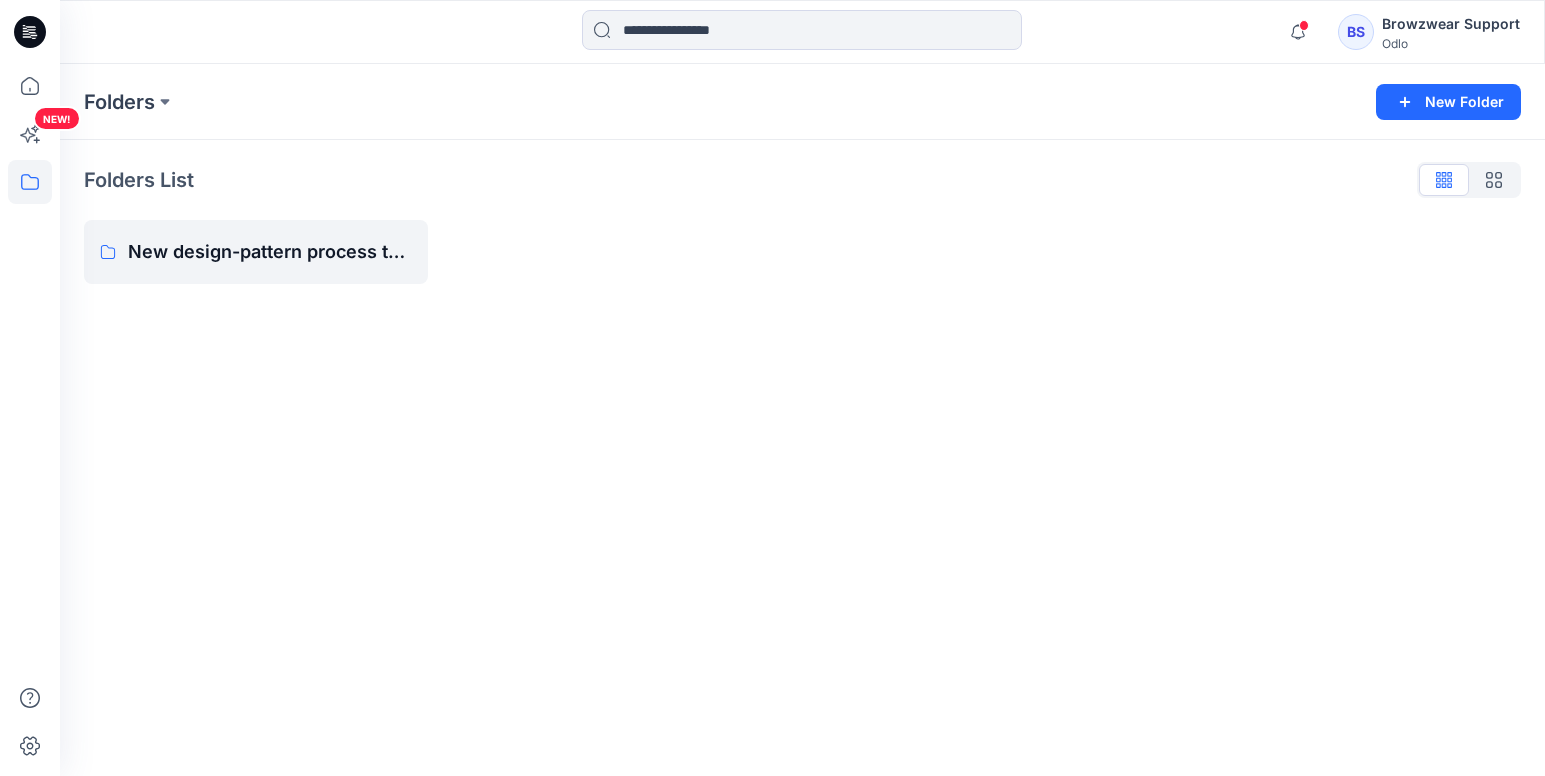 click on "Browzwear Support" at bounding box center [1451, 24] 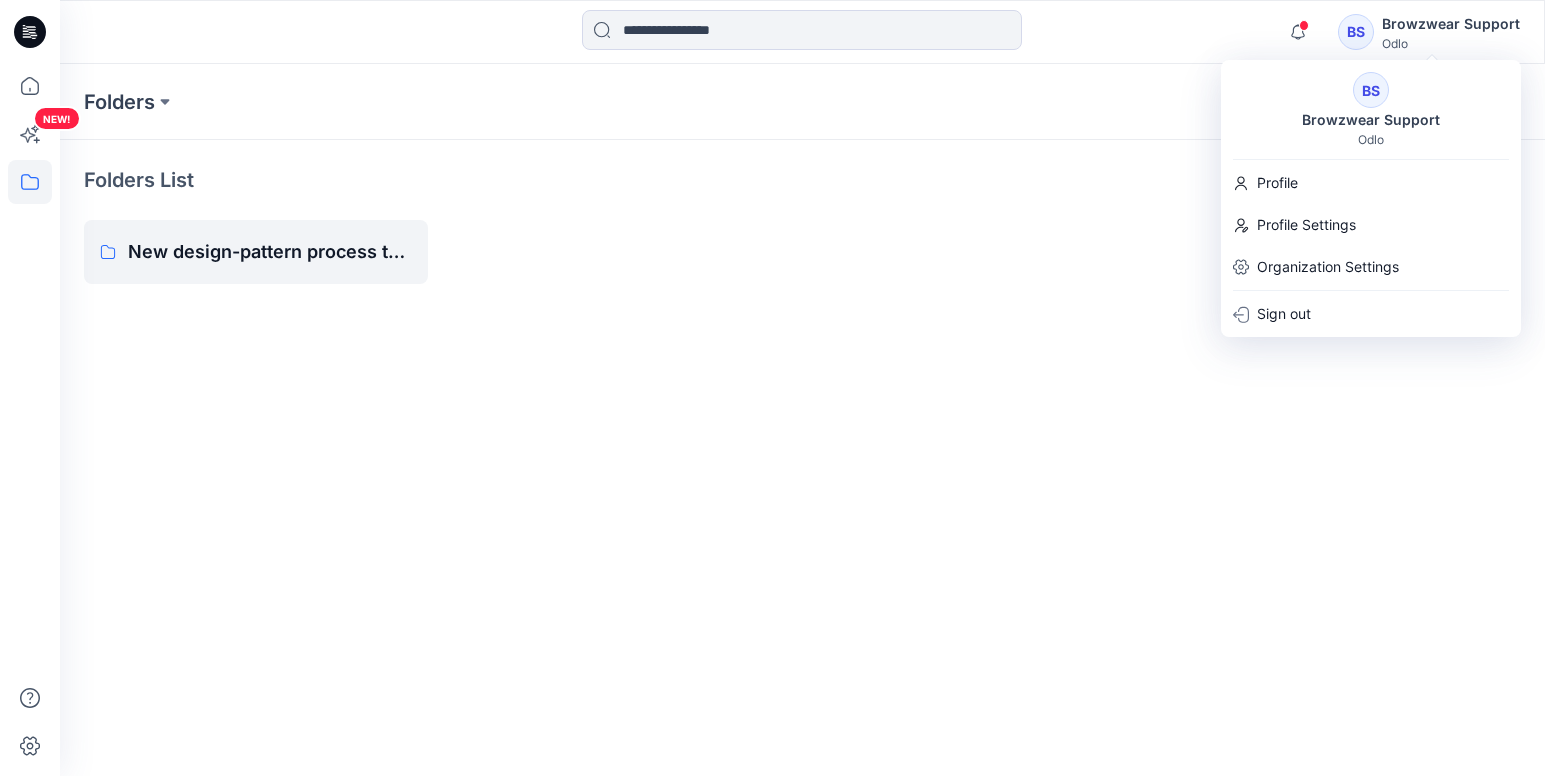 click on "BS Browzwear Support Odlo" at bounding box center (1371, 109) 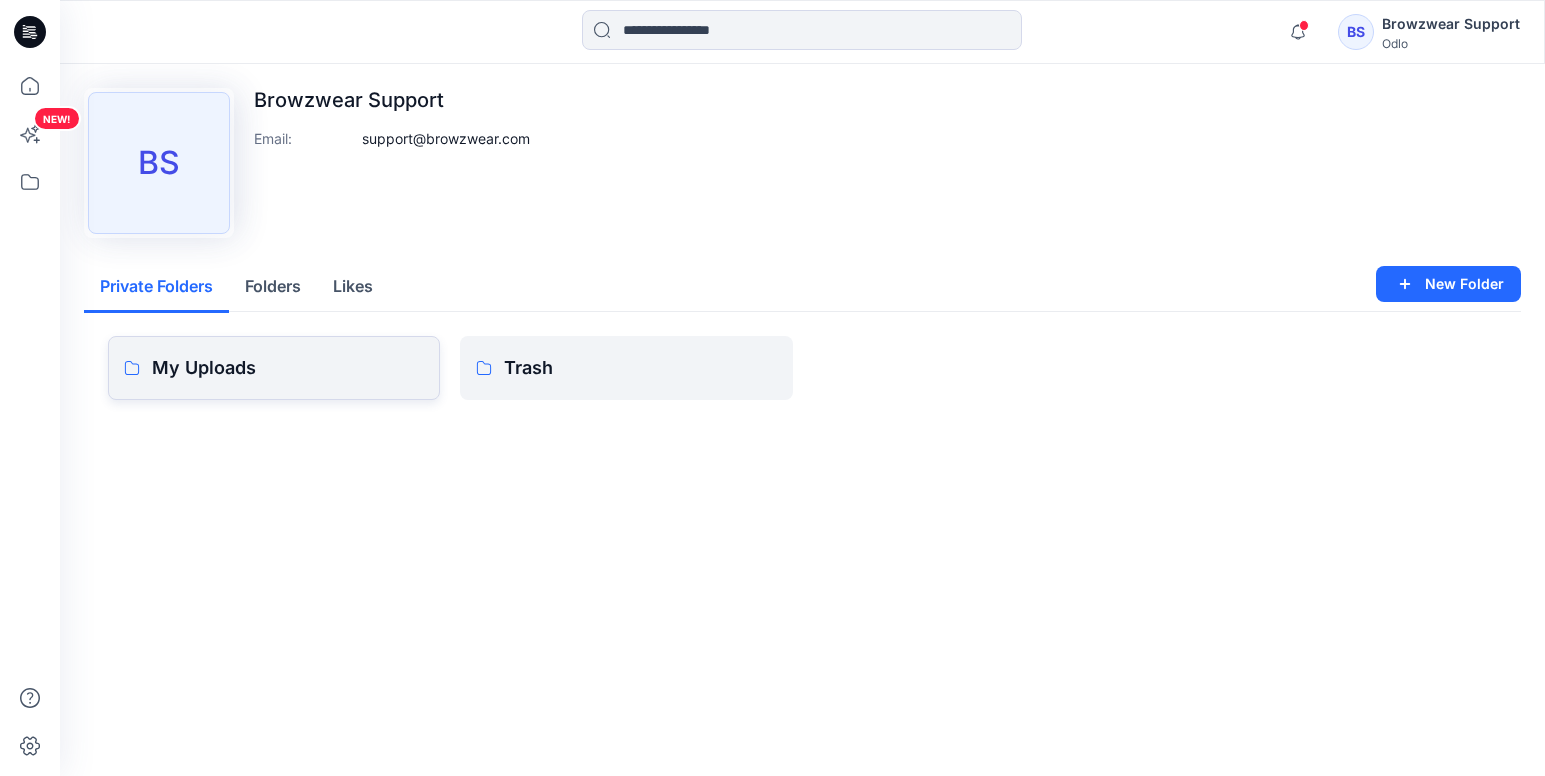 click on "My Uploads" at bounding box center [288, 368] 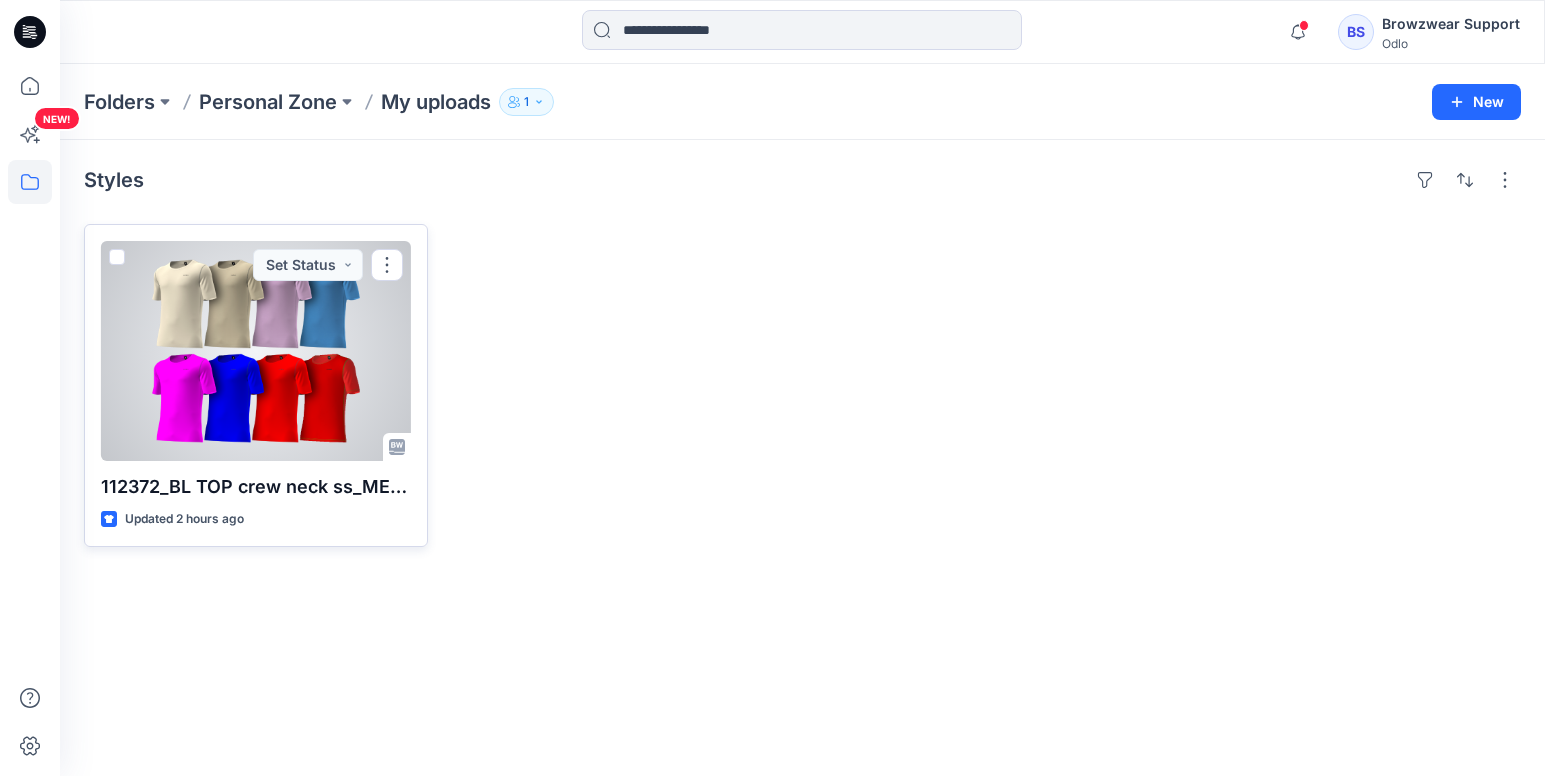 click at bounding box center (256, 351) 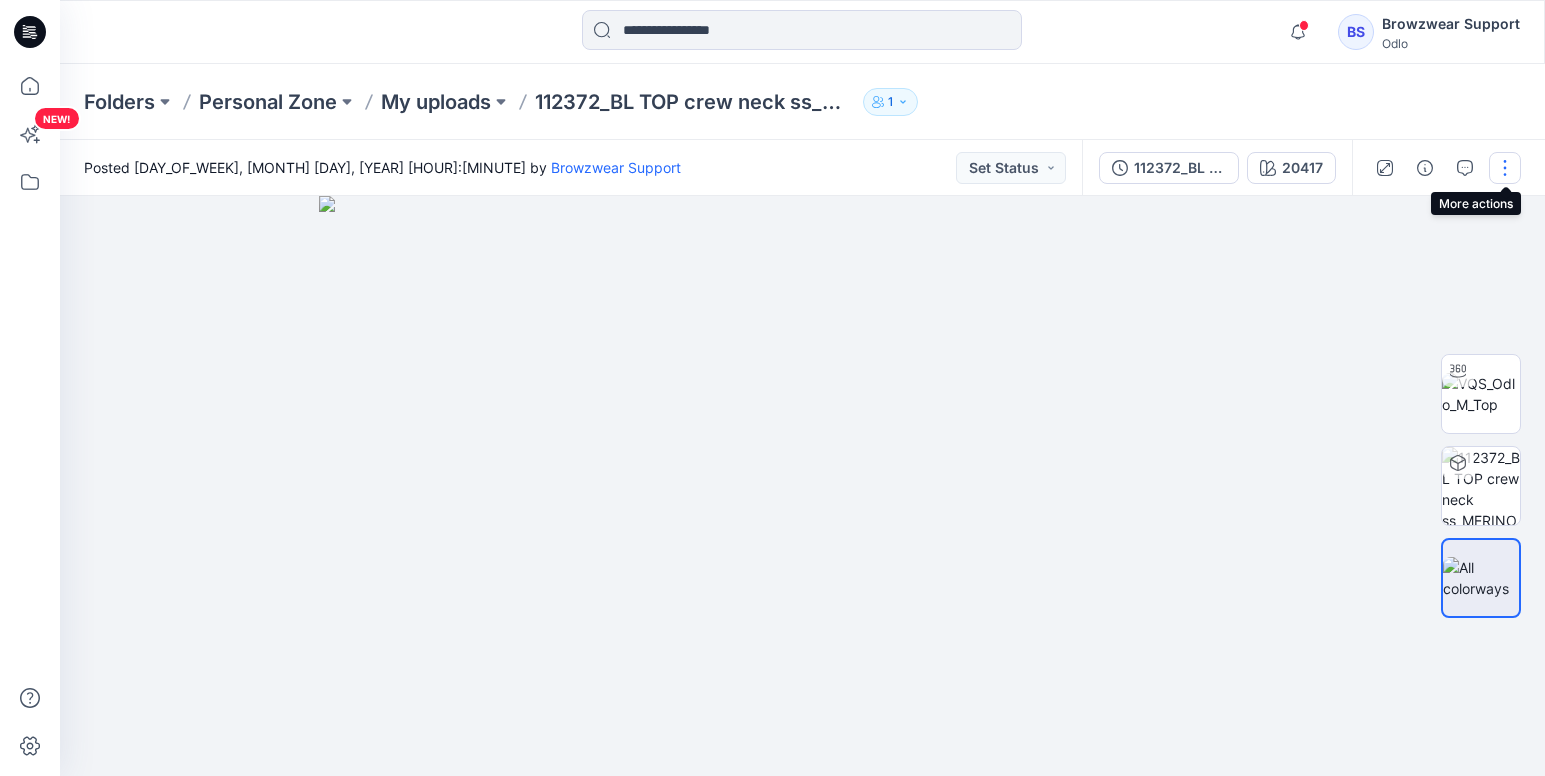 click at bounding box center [1505, 168] 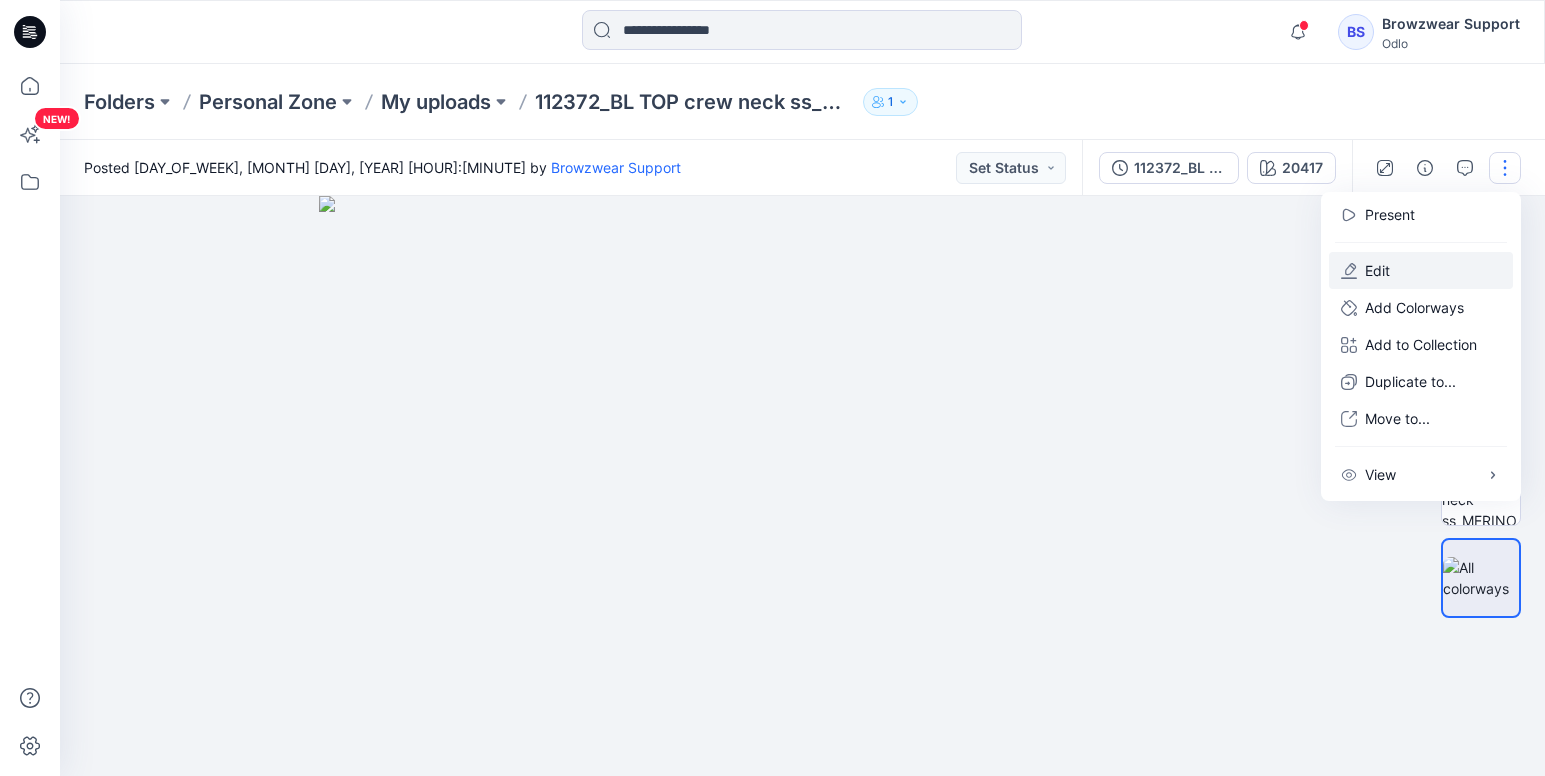 click on "Edit" at bounding box center (1421, 270) 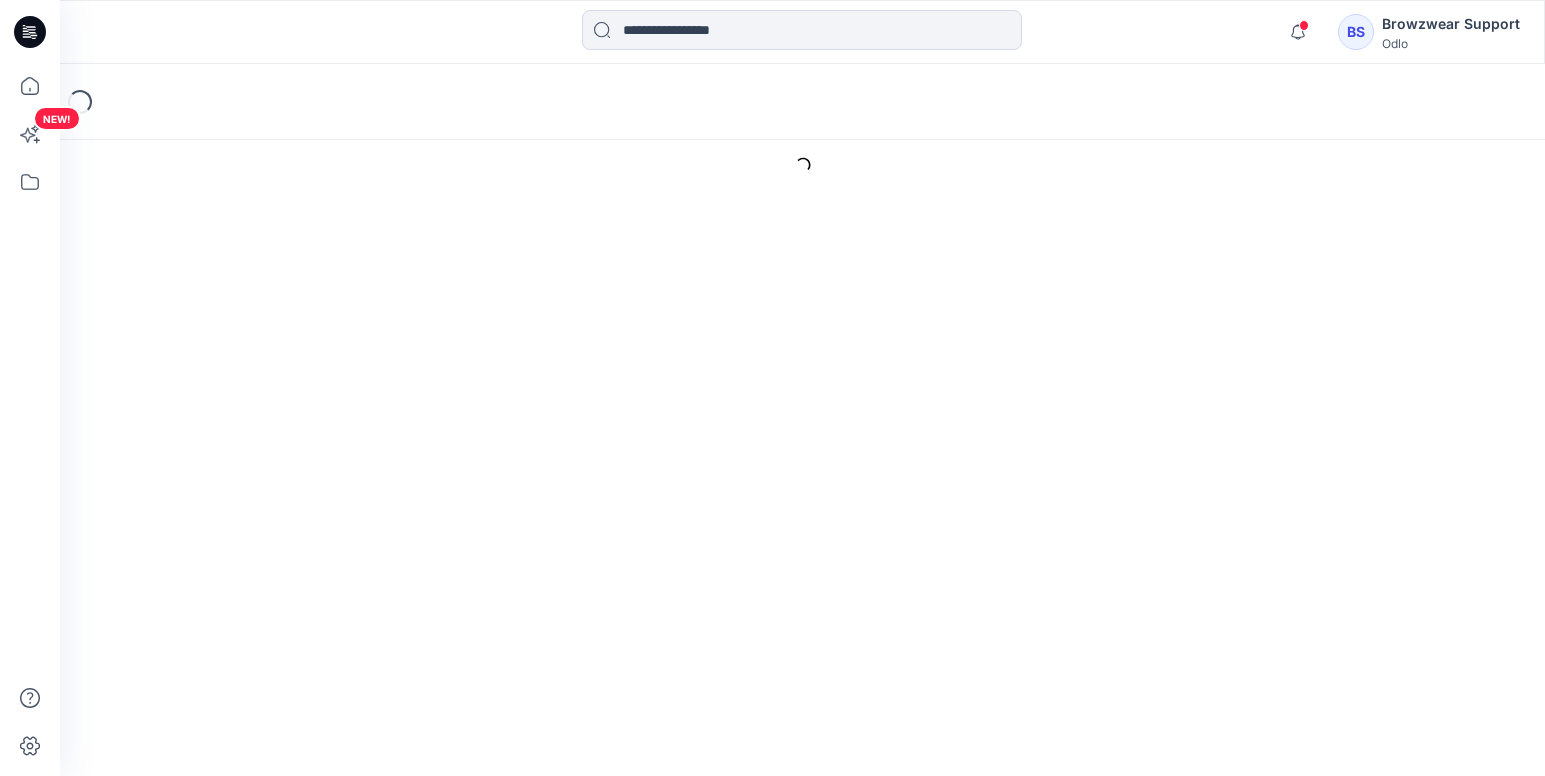 scroll, scrollTop: 0, scrollLeft: 0, axis: both 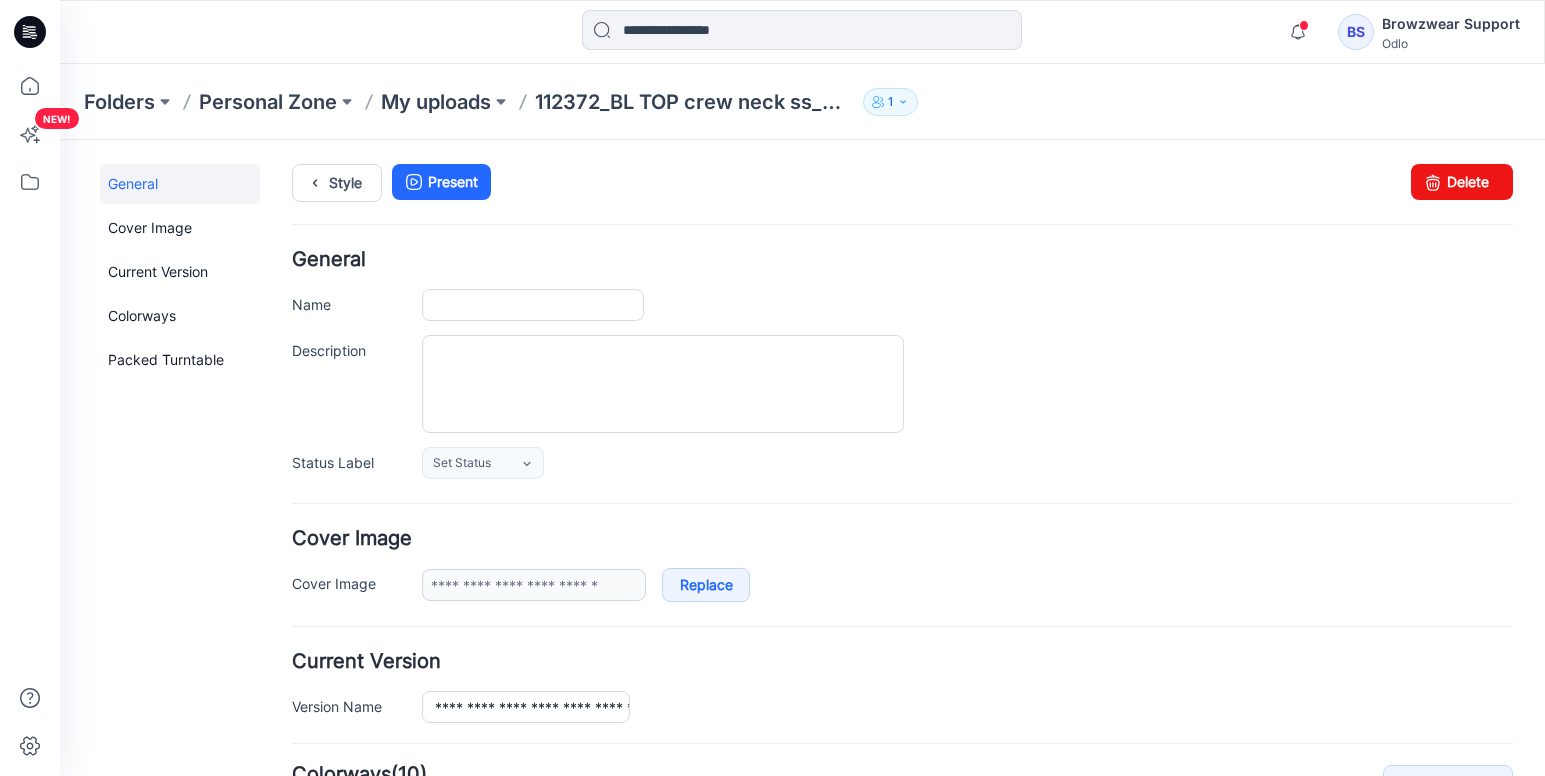 type on "**********" 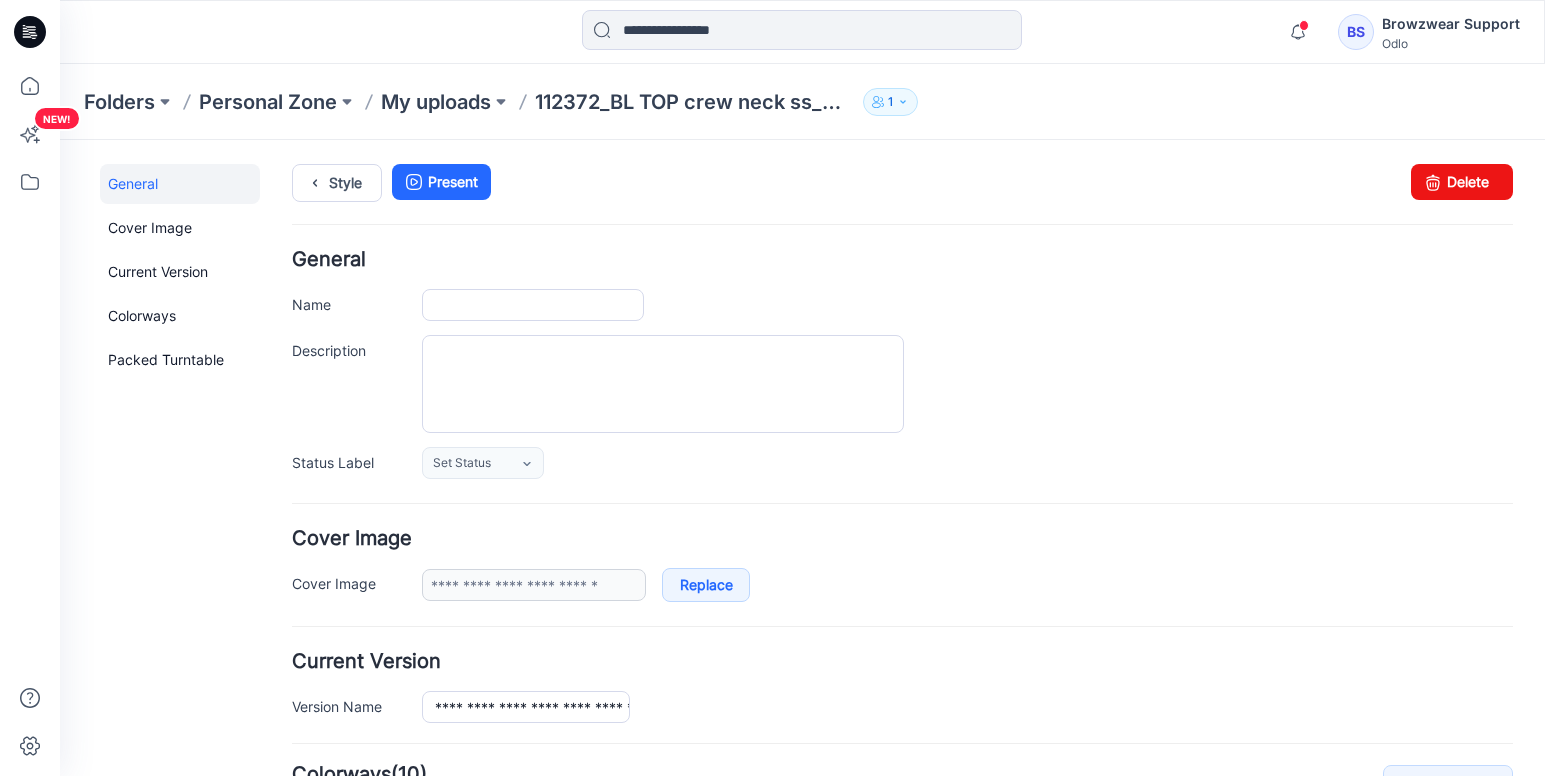 type on "*****" 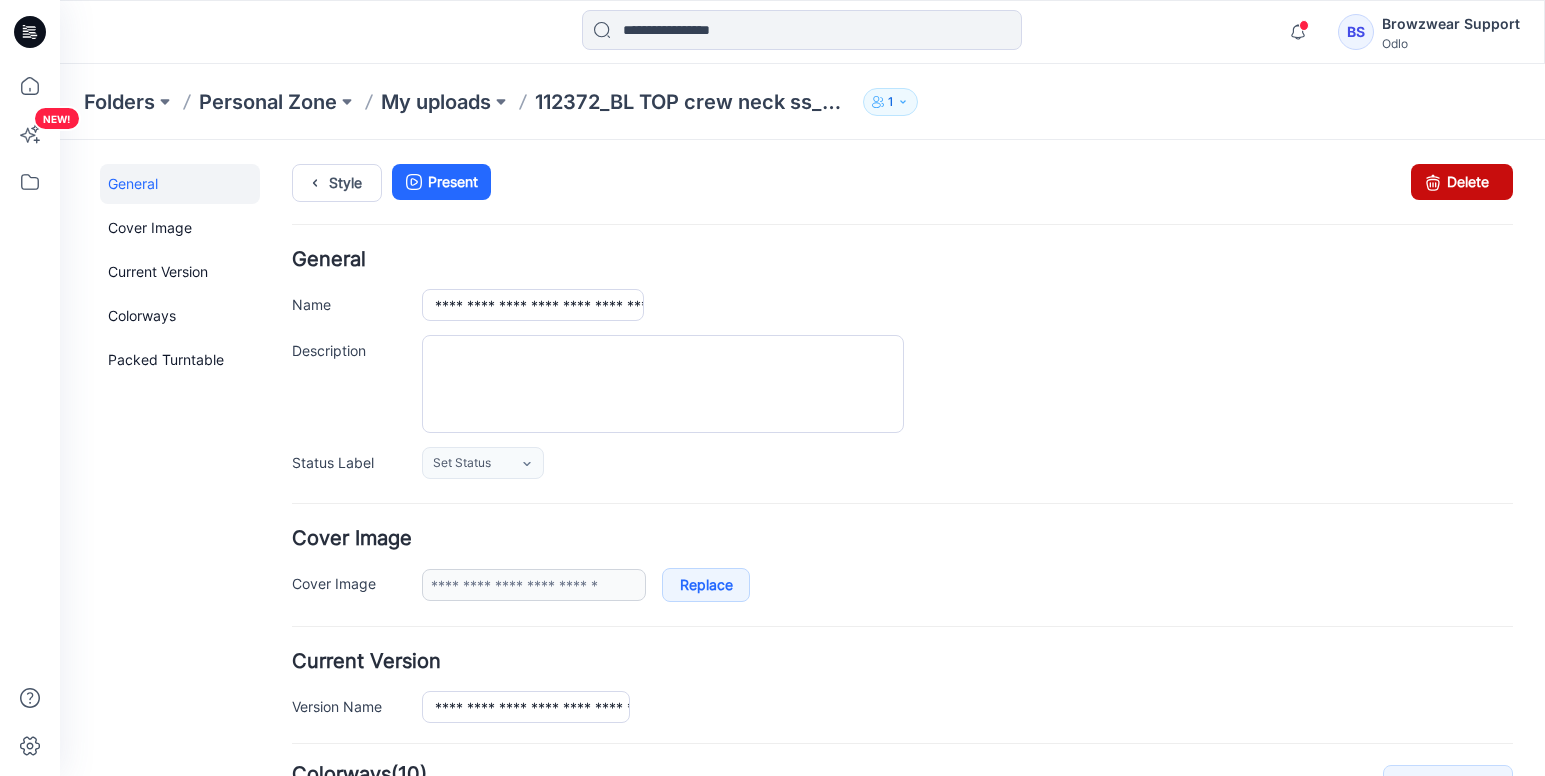 click on "Delete" at bounding box center [1462, 182] 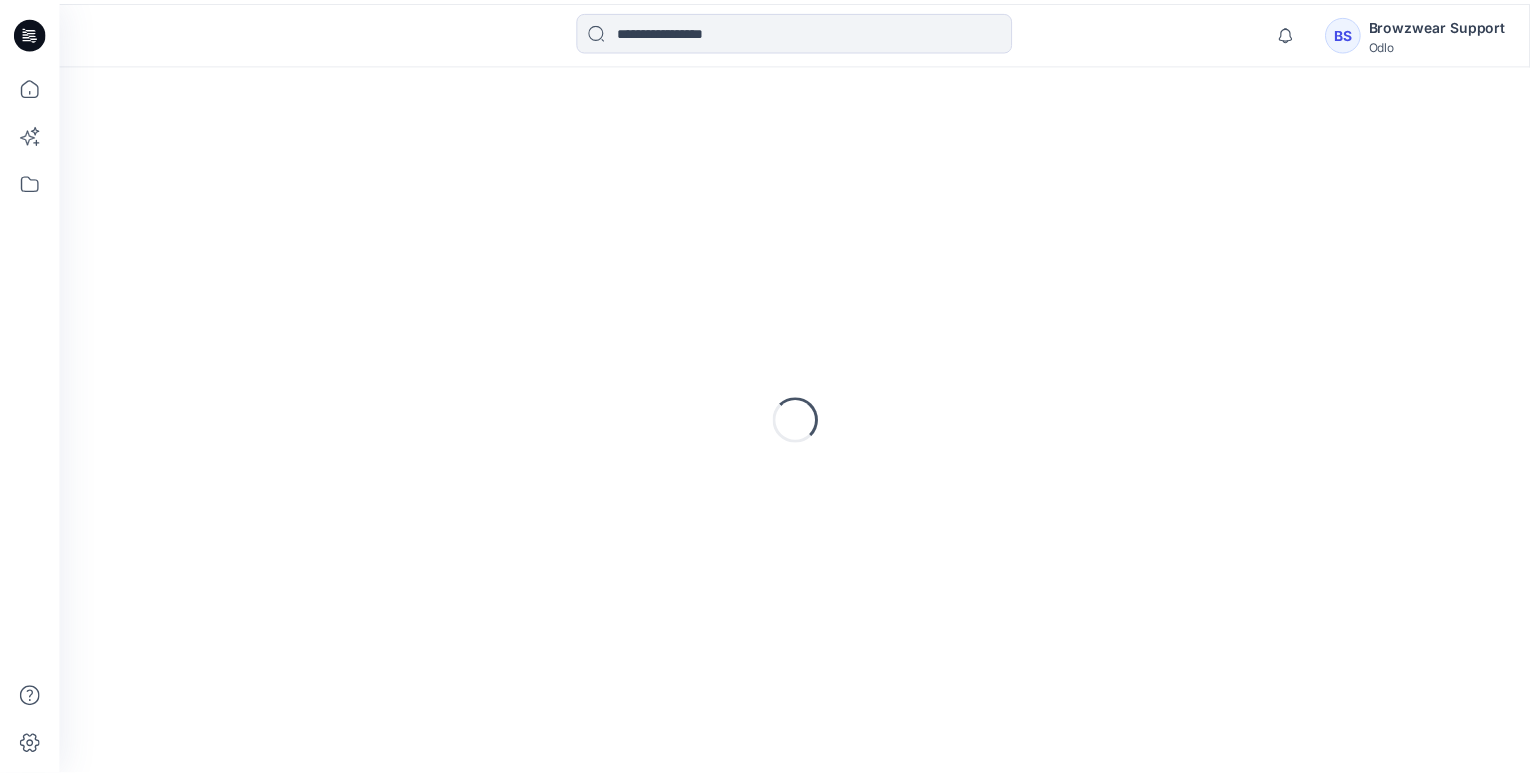 scroll, scrollTop: 0, scrollLeft: 0, axis: both 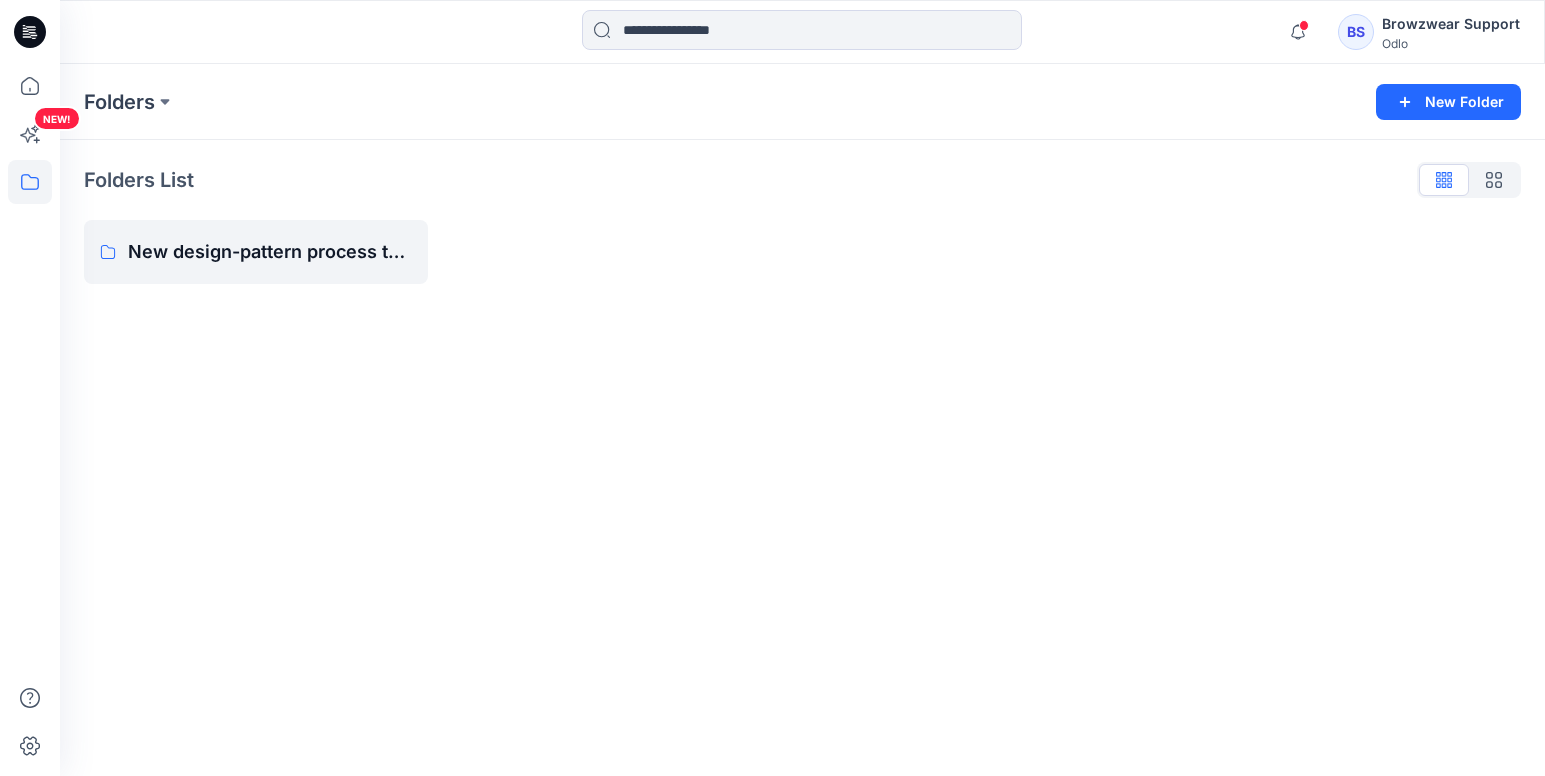 click on "Browzwear Support" at bounding box center (1451, 24) 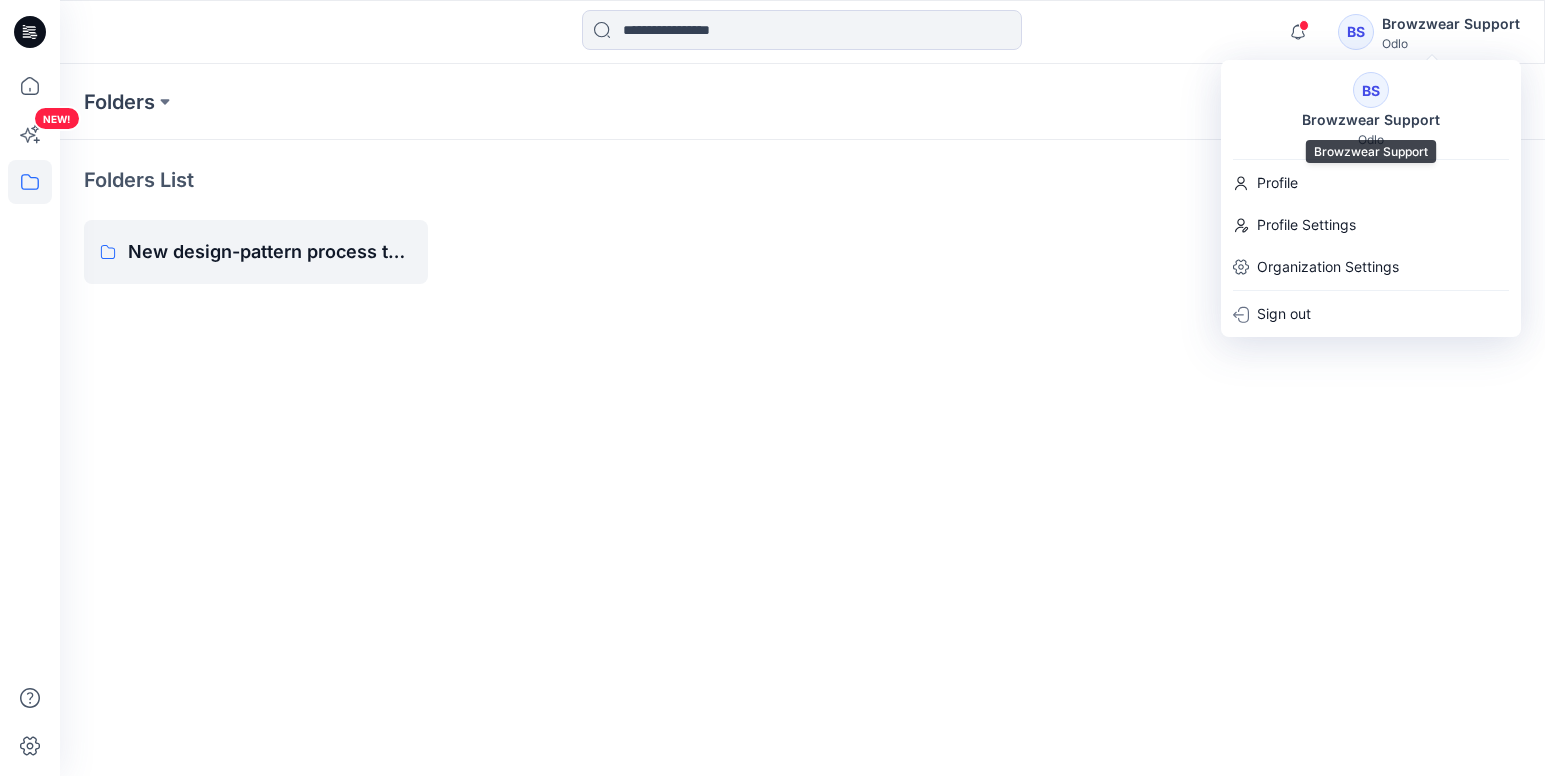 click on "Browzwear Support" at bounding box center (1371, 120) 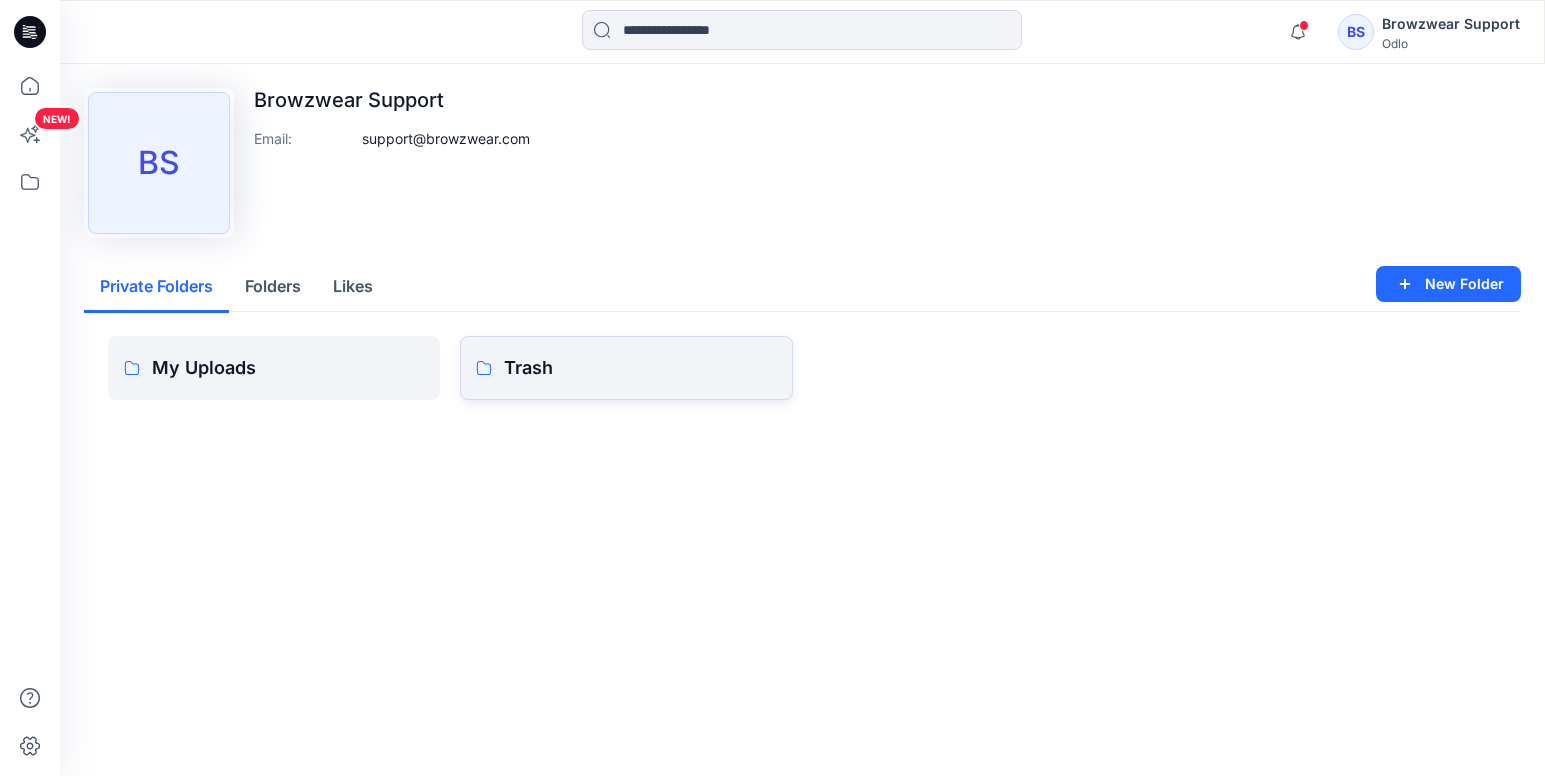 click on "Trash" at bounding box center (640, 368) 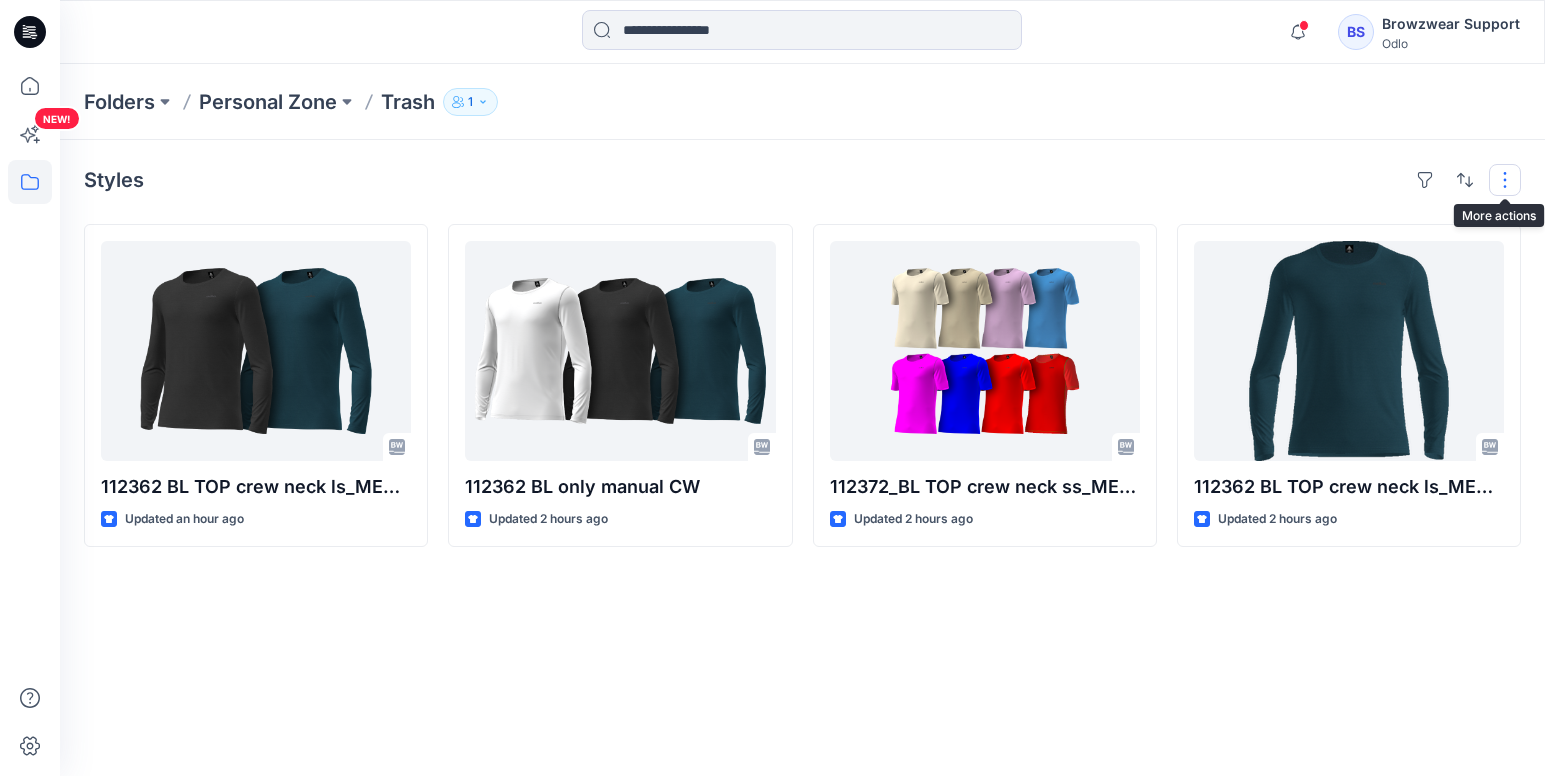 click at bounding box center (1505, 180) 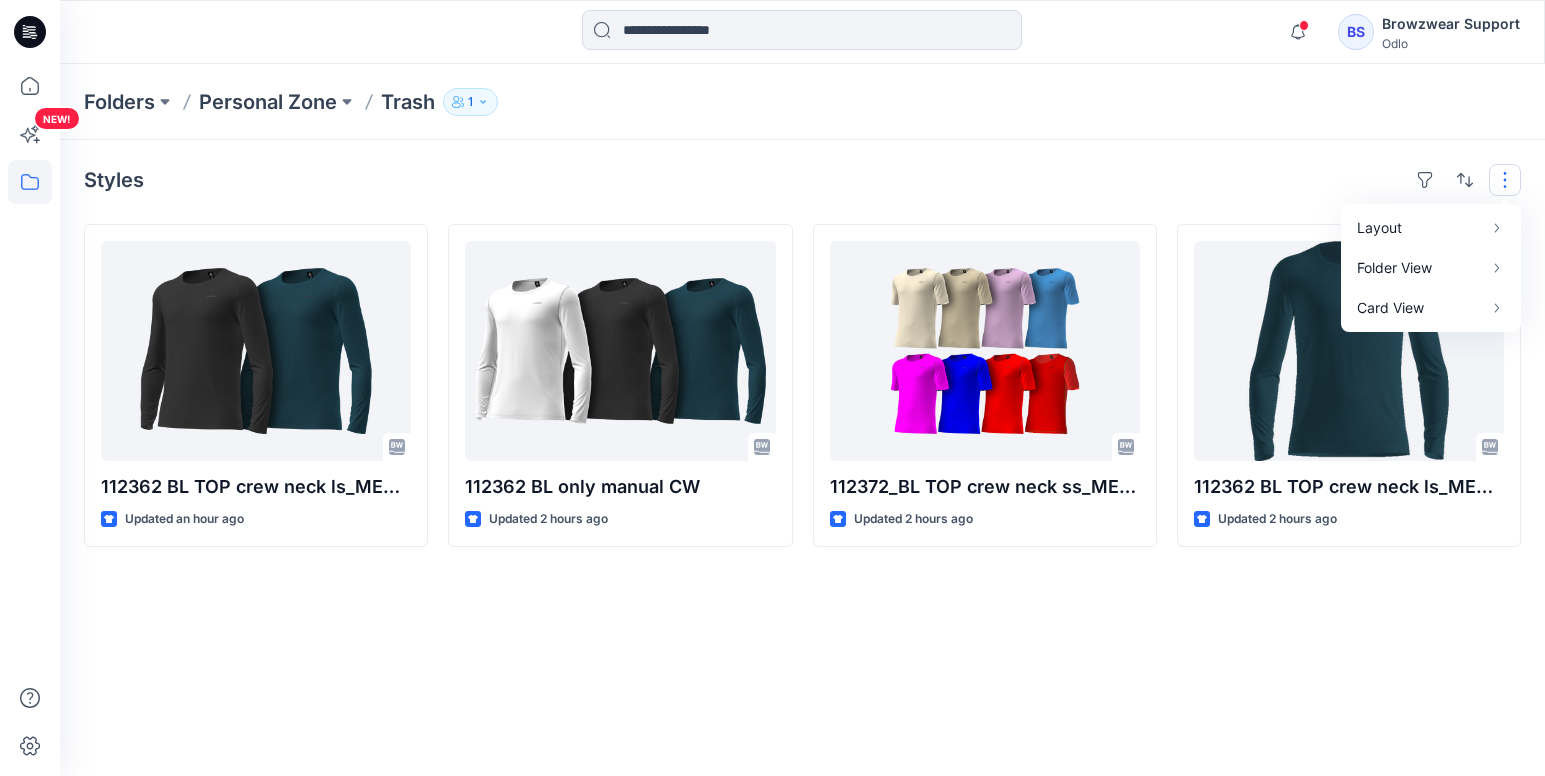 click on "Styles Layout Grid Large Grid Folder View Compact Card Card View Card Info Tags 112362 BL TOP crew neck ls_MERINO_FUNDAMENTALS_SMS_3D_BWsupport Updated an hour ago 112362 BL only manual CW Updated 2 hours ago 112372_BL TOP crew neck ss_MERINO_FUNDAMENTALS_SMS_3D Updated 2 hours ago 112362 BL TOP crew neck ls_MERINO_FUNDAMENTALS_SMS_3D Updated 2 hours ago" at bounding box center (802, 458) 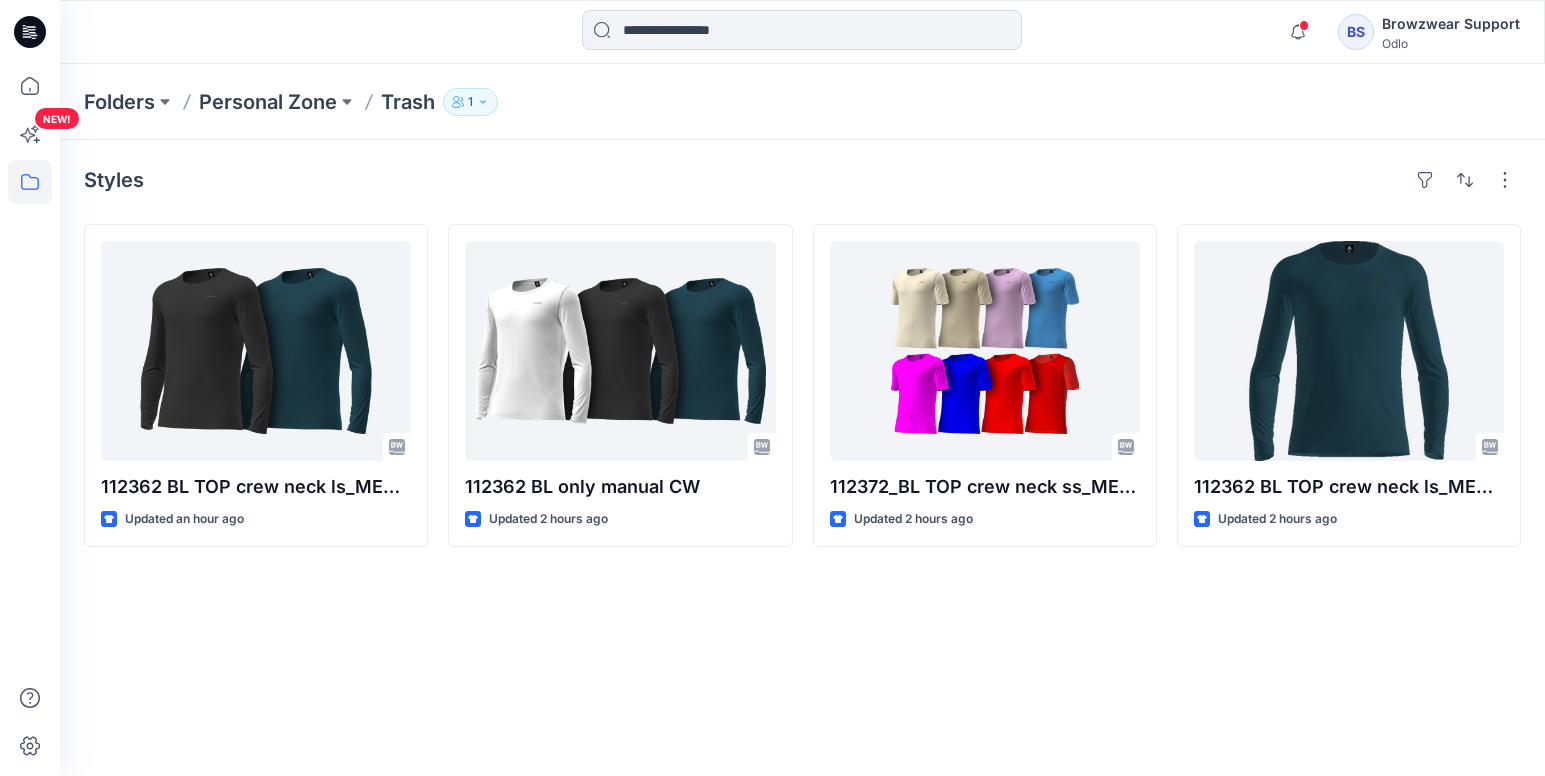 click on "Styles 112362 BL TOP crew neck ls_MERINO_FUNDAMENTALS_SMS_3D_BWsupport Updated an hour ago 112362 BL only manual CW Updated 2 hours ago 112372_BL TOP crew neck ss_MERINO_FUNDAMENTALS_SMS_3D Updated 2 hours ago 112362 BL TOP crew neck ls_MERINO_FUNDAMENTALS_SMS_3D Updated 2 hours ago" at bounding box center [802, 458] 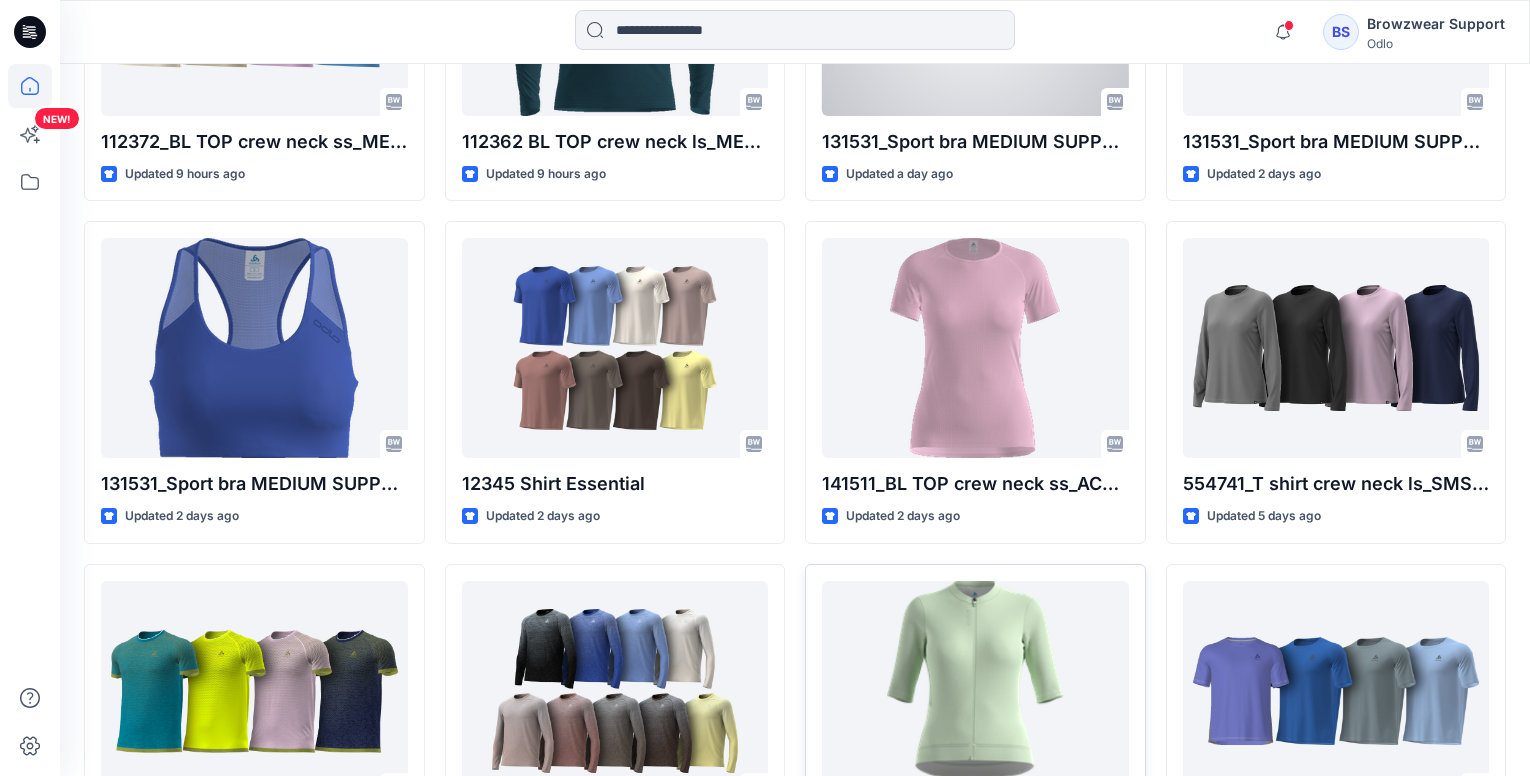 scroll, scrollTop: 790, scrollLeft: 0, axis: vertical 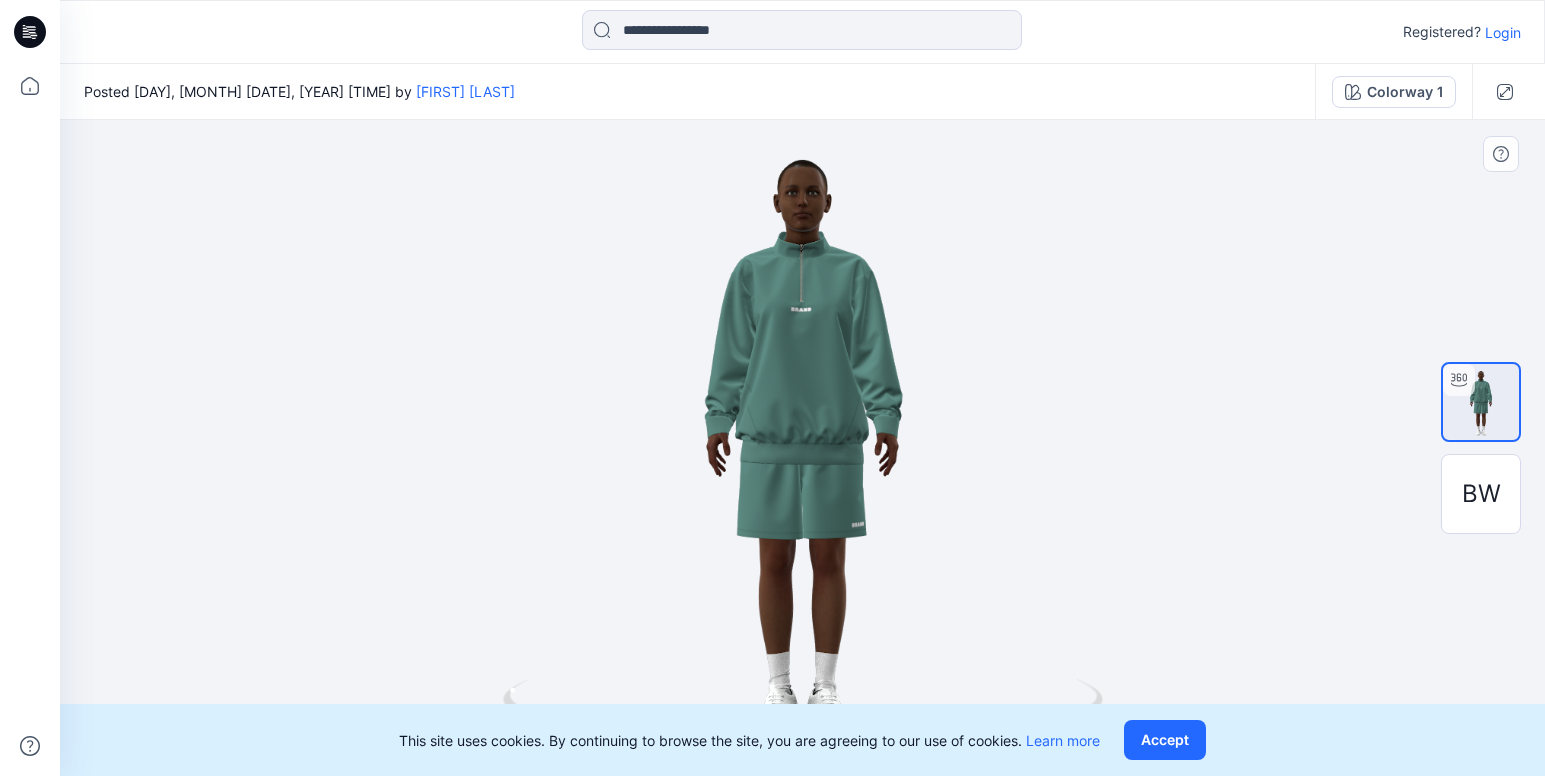 drag, startPoint x: 896, startPoint y: 470, endPoint x: 872, endPoint y: 340, distance: 132.19682 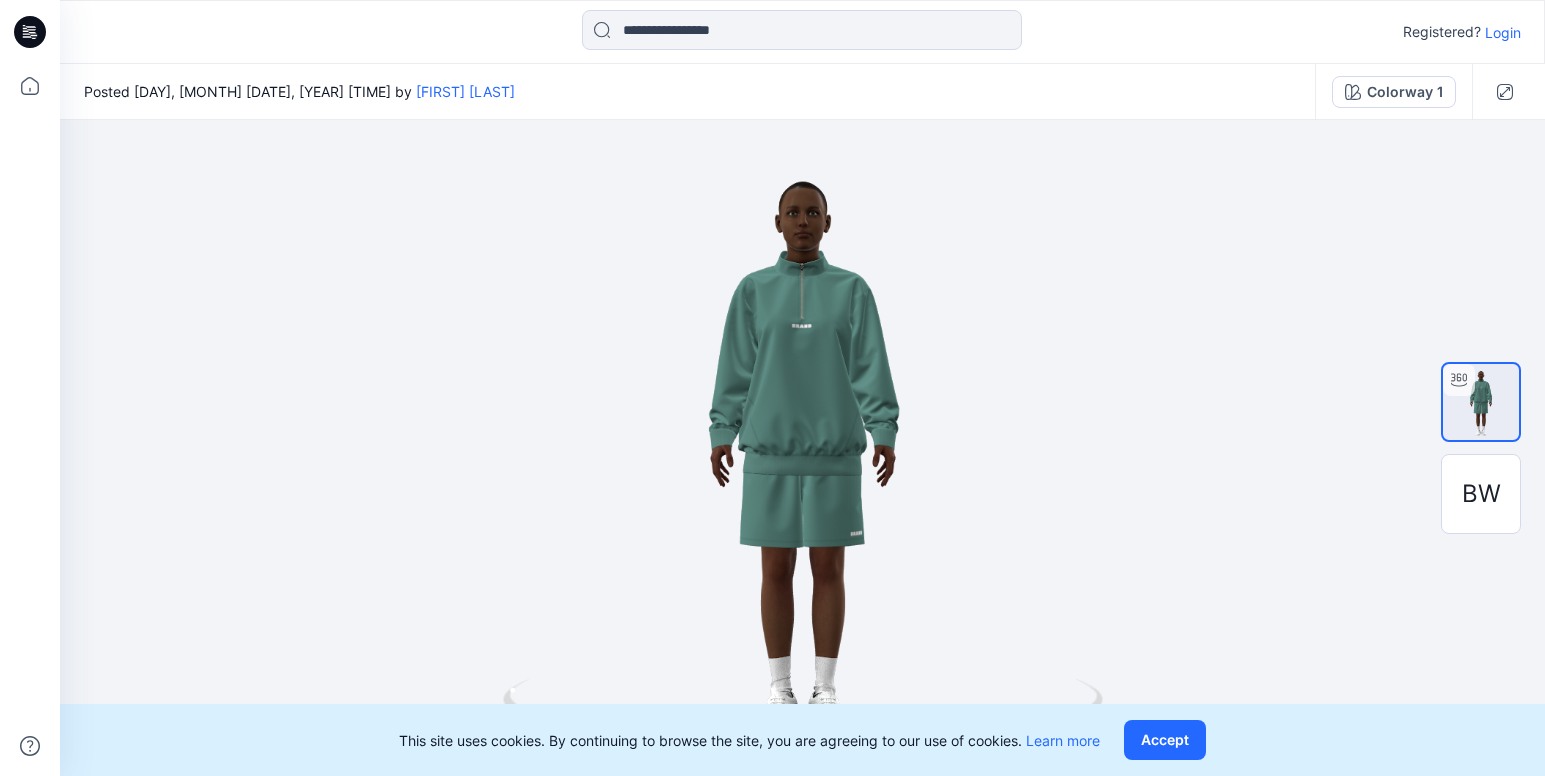 click on "Login" at bounding box center [1503, 32] 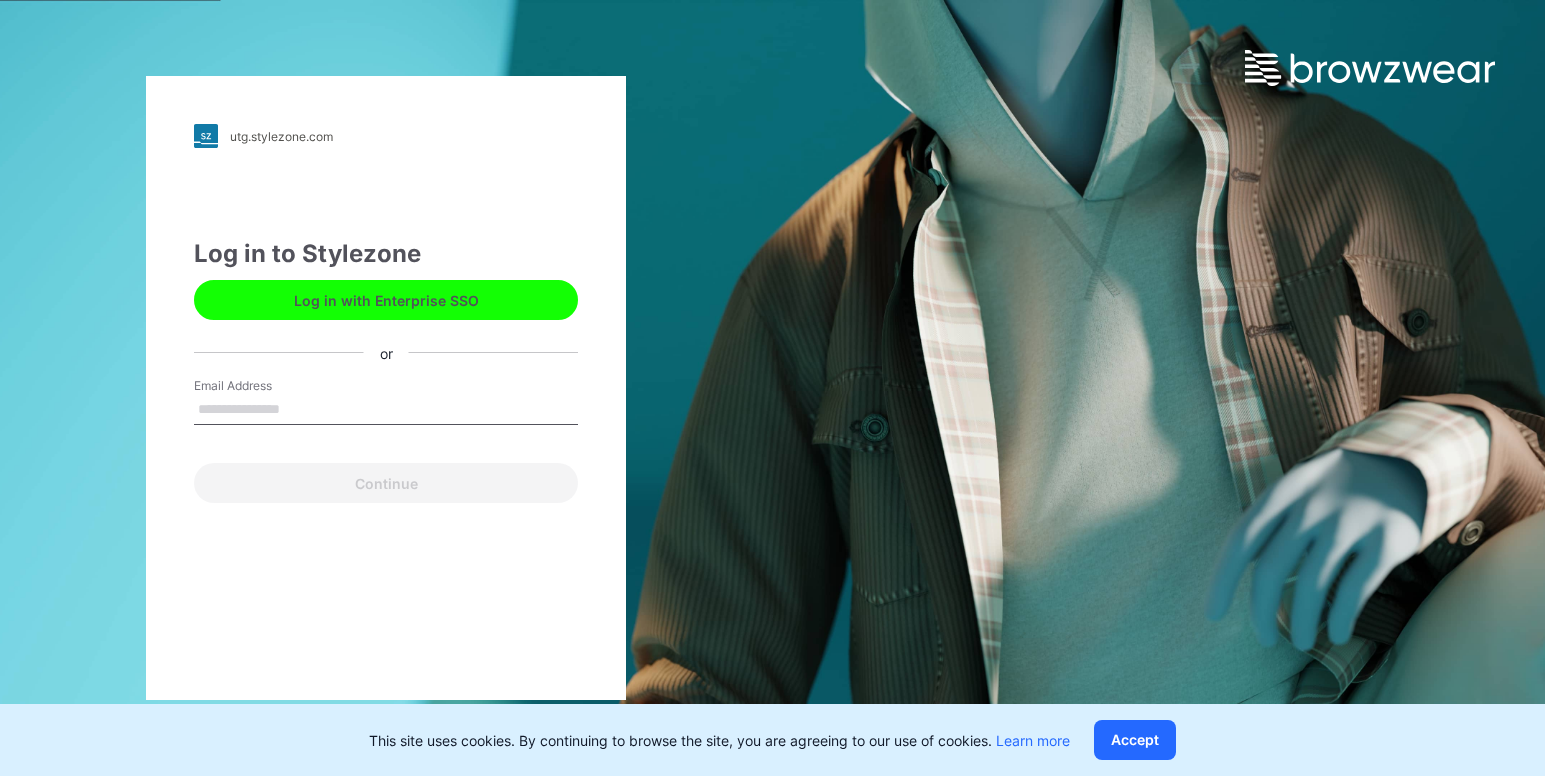 click on "Log in with Enterprise SSO" at bounding box center [386, 300] 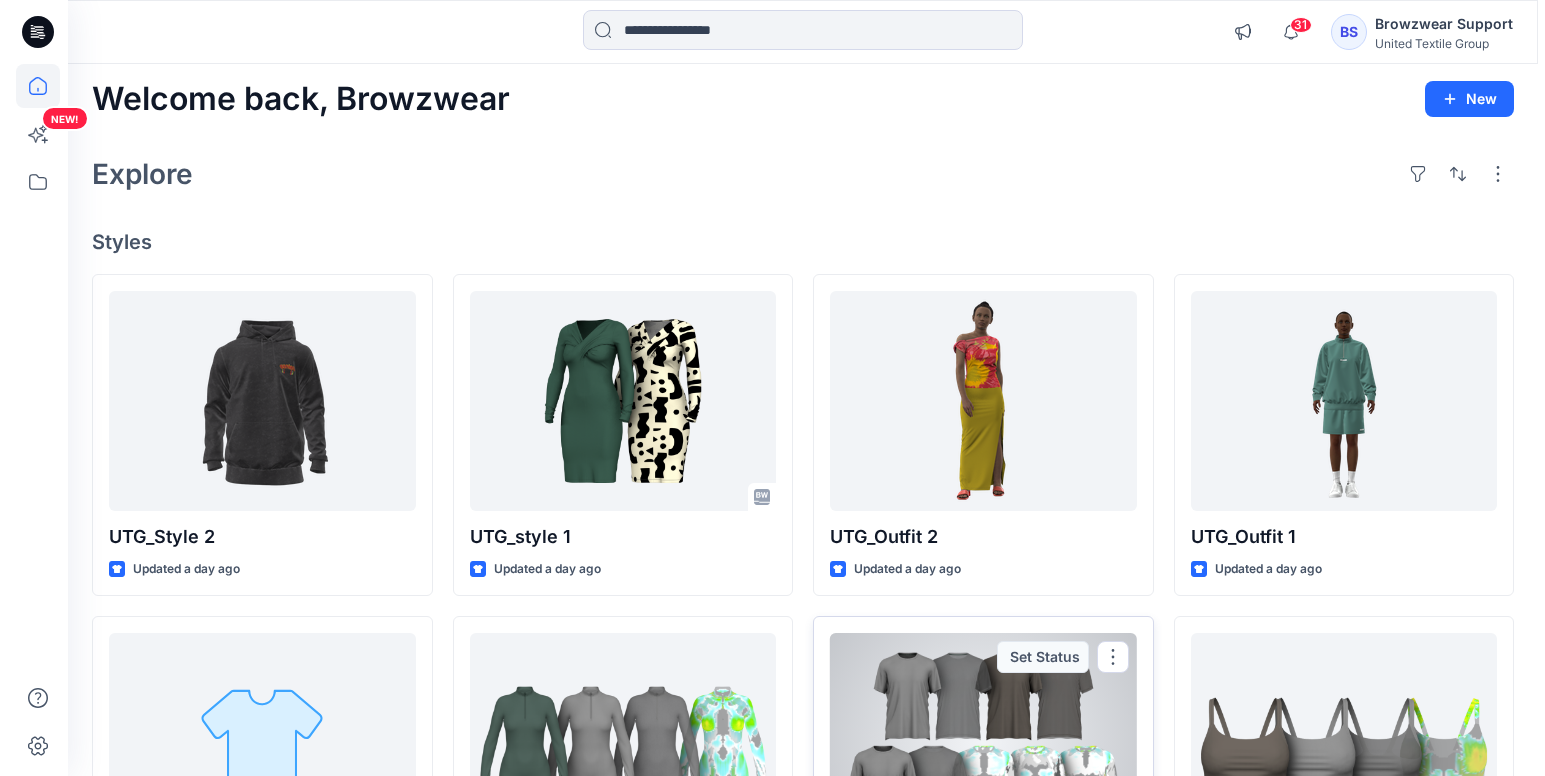 scroll, scrollTop: 0, scrollLeft: 0, axis: both 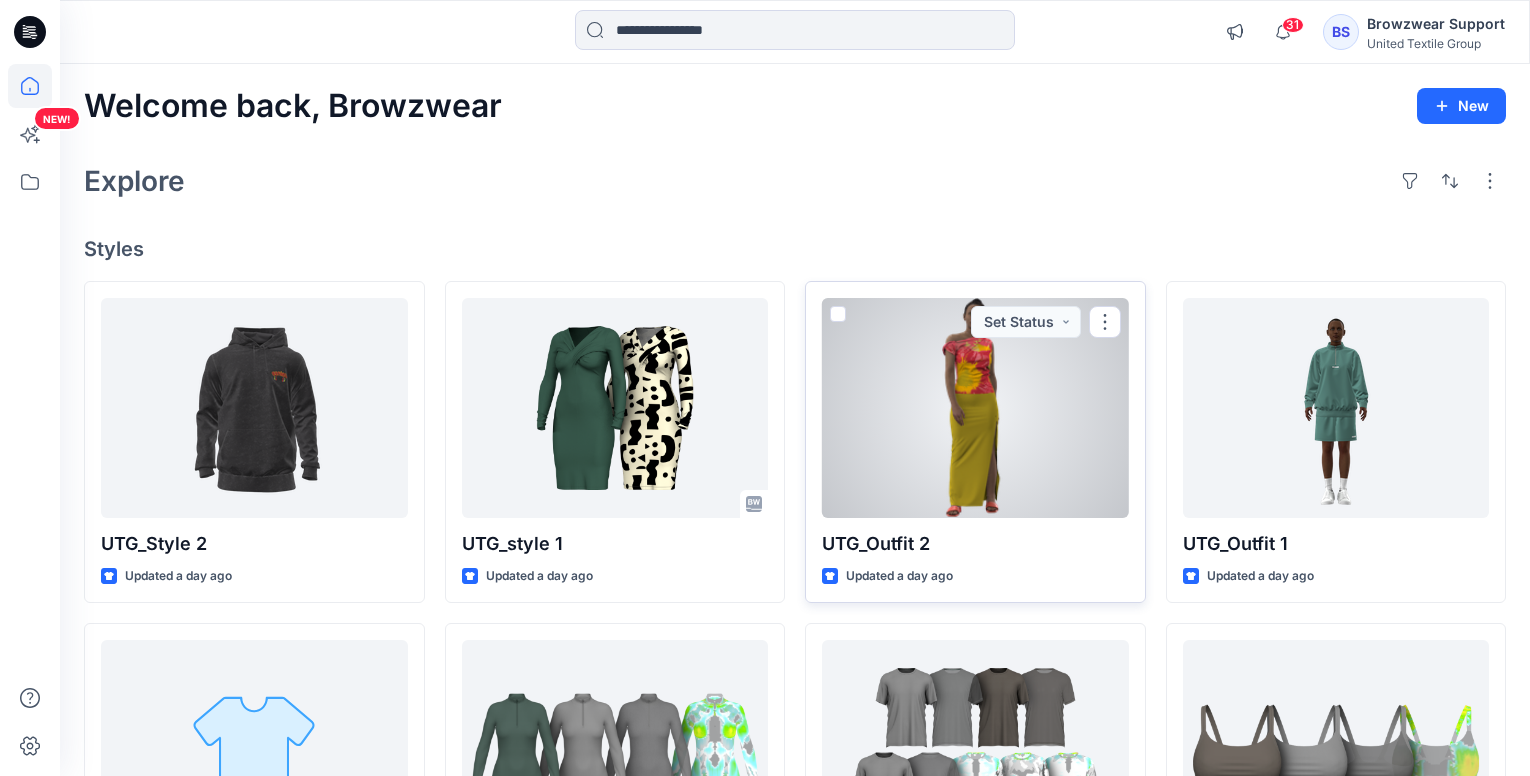 click at bounding box center [975, 408] 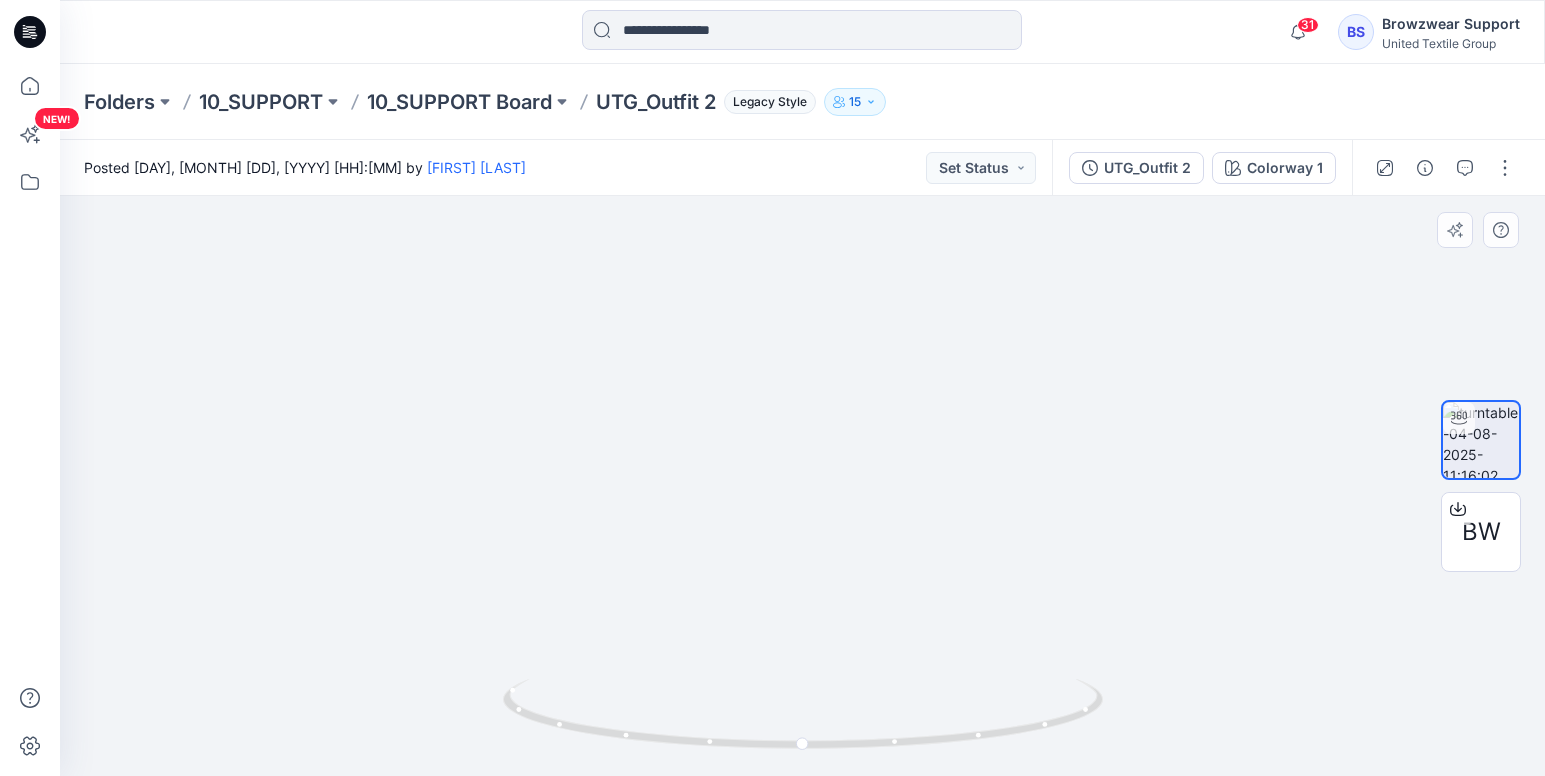 drag, startPoint x: 883, startPoint y: 595, endPoint x: 786, endPoint y: 646, distance: 109.59015 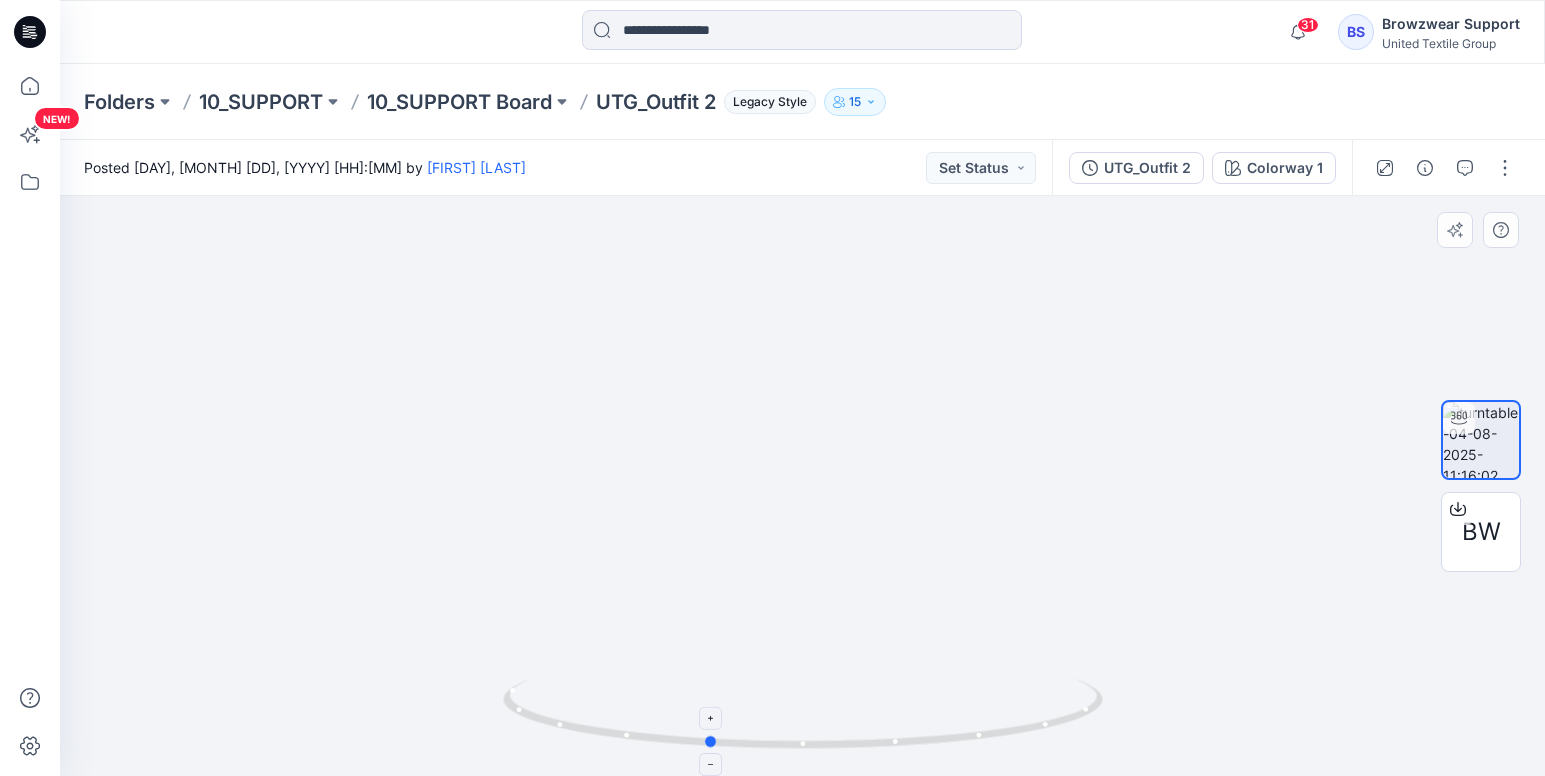 drag, startPoint x: 875, startPoint y: 697, endPoint x: 780, endPoint y: 712, distance: 96.17692 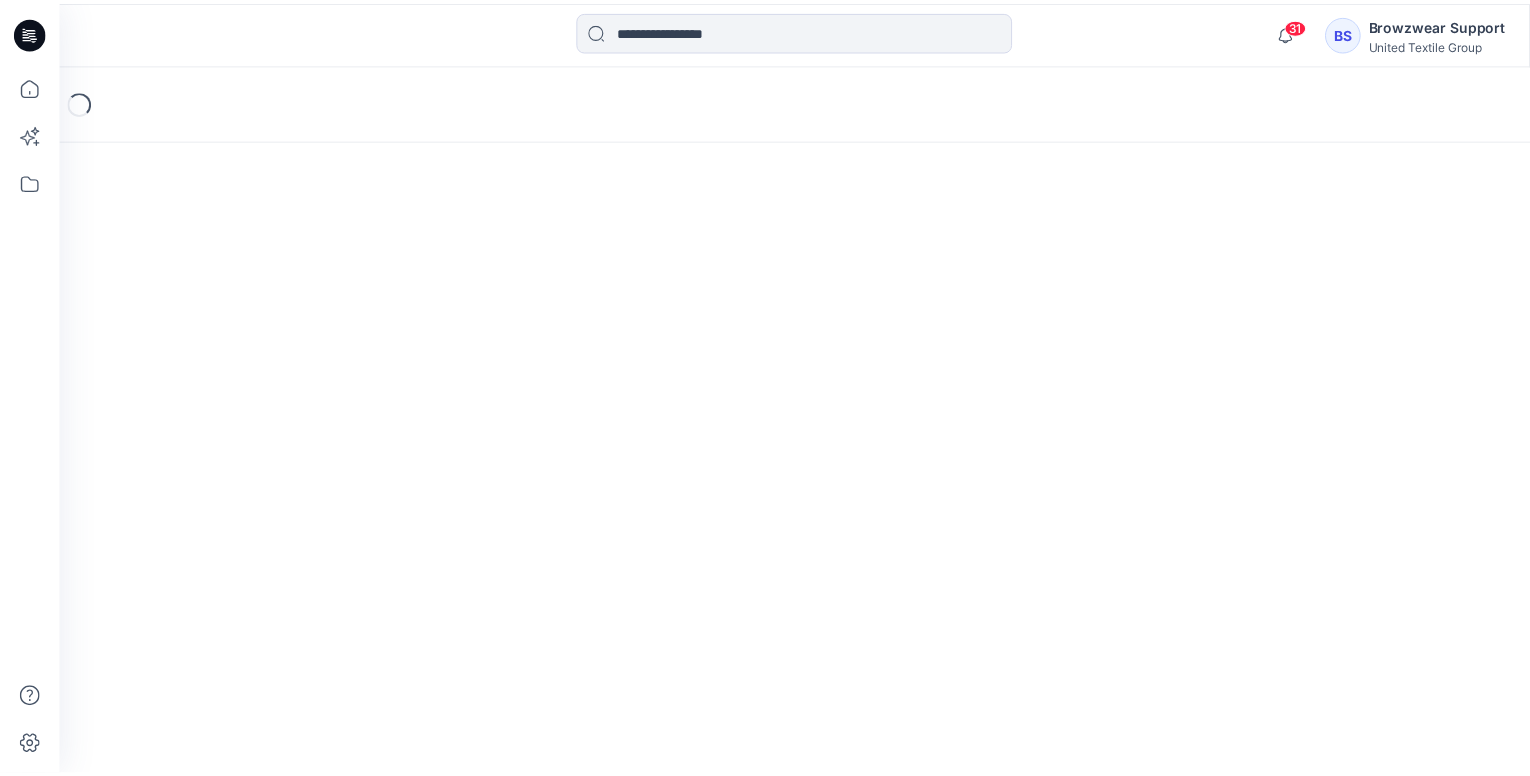scroll, scrollTop: 0, scrollLeft: 0, axis: both 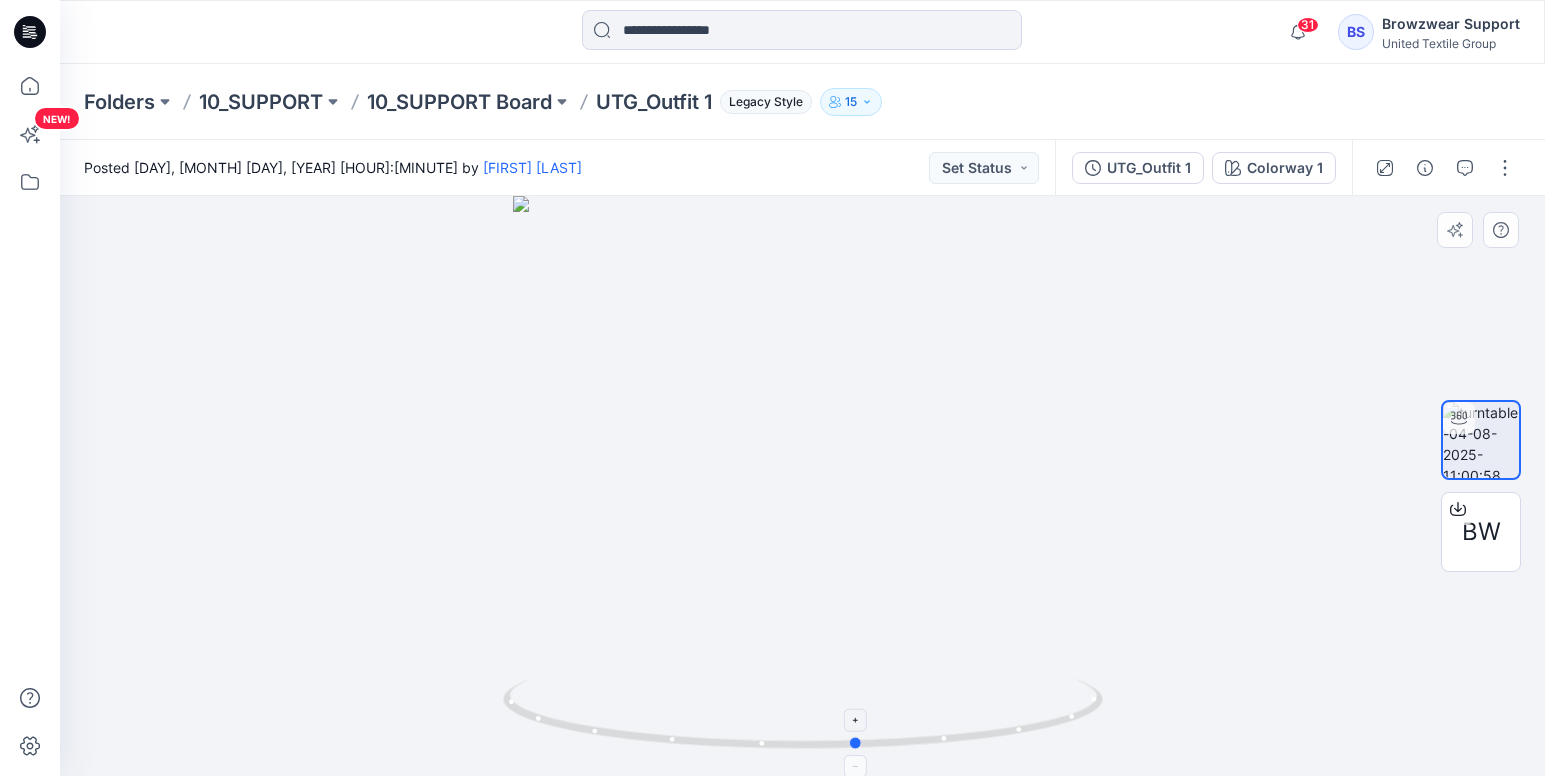 drag, startPoint x: 858, startPoint y: 747, endPoint x: 913, endPoint y: 731, distance: 57.280014 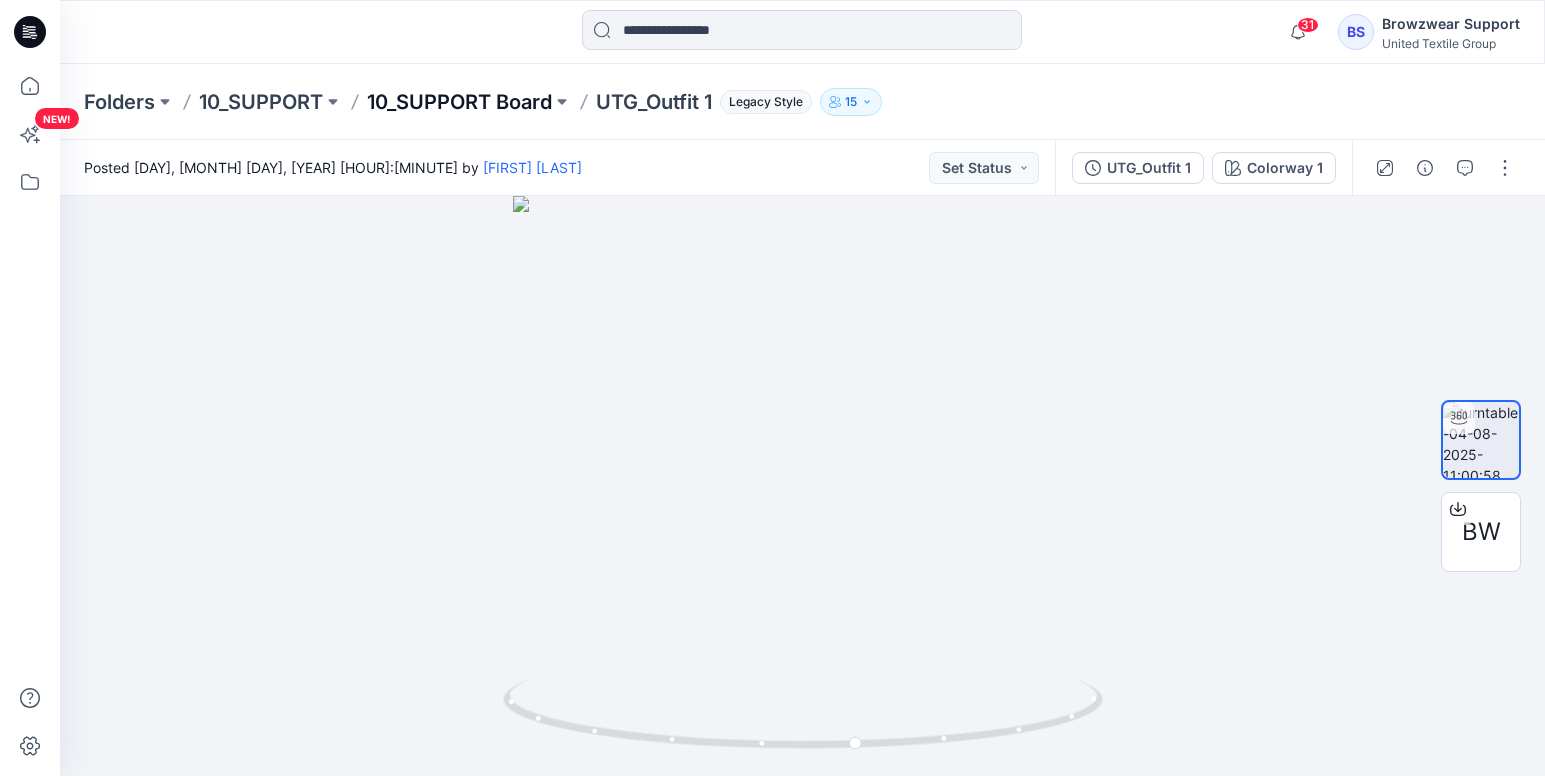 click on "10_SUPPORT Board" at bounding box center (459, 102) 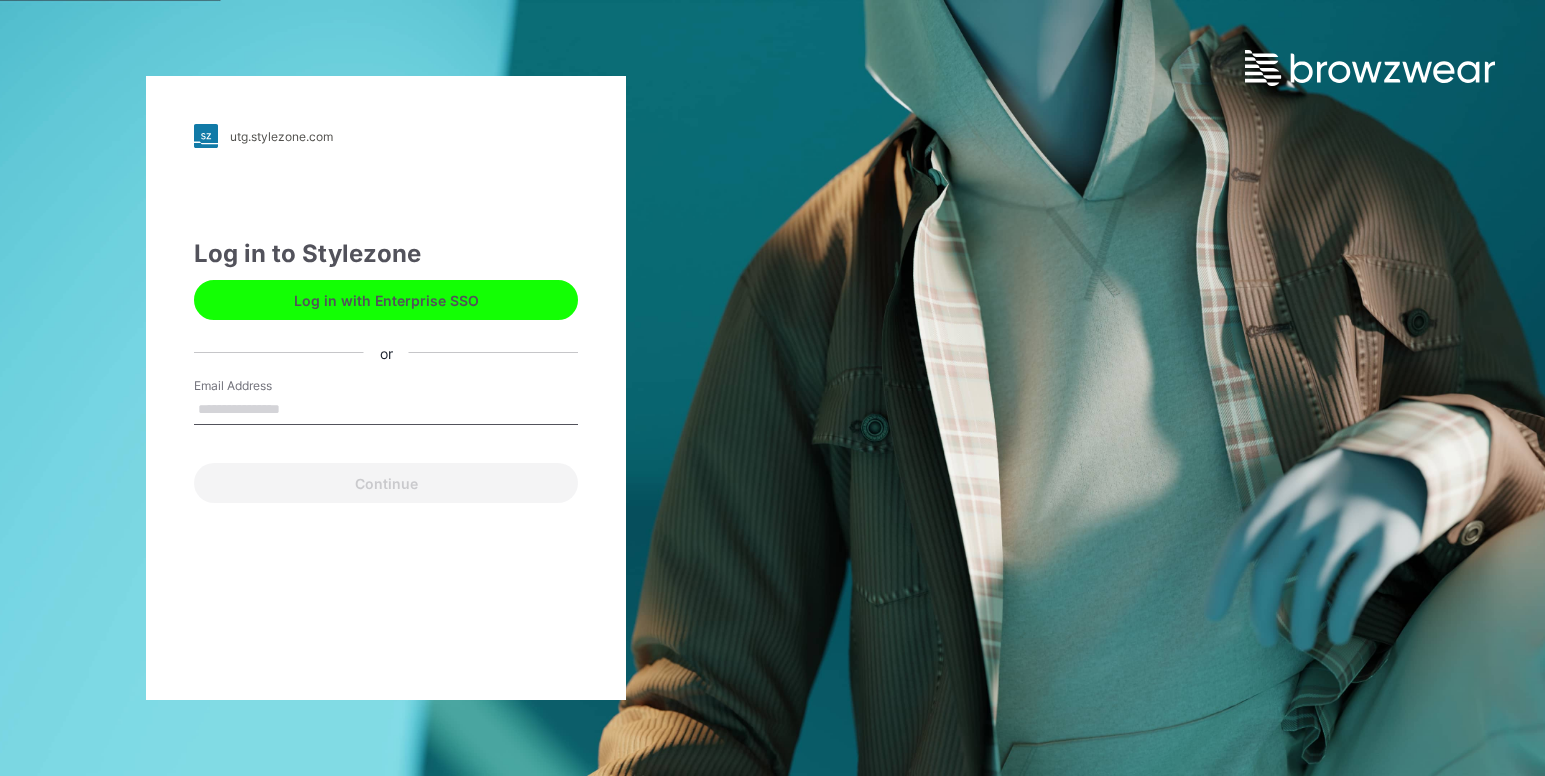 scroll, scrollTop: 0, scrollLeft: 0, axis: both 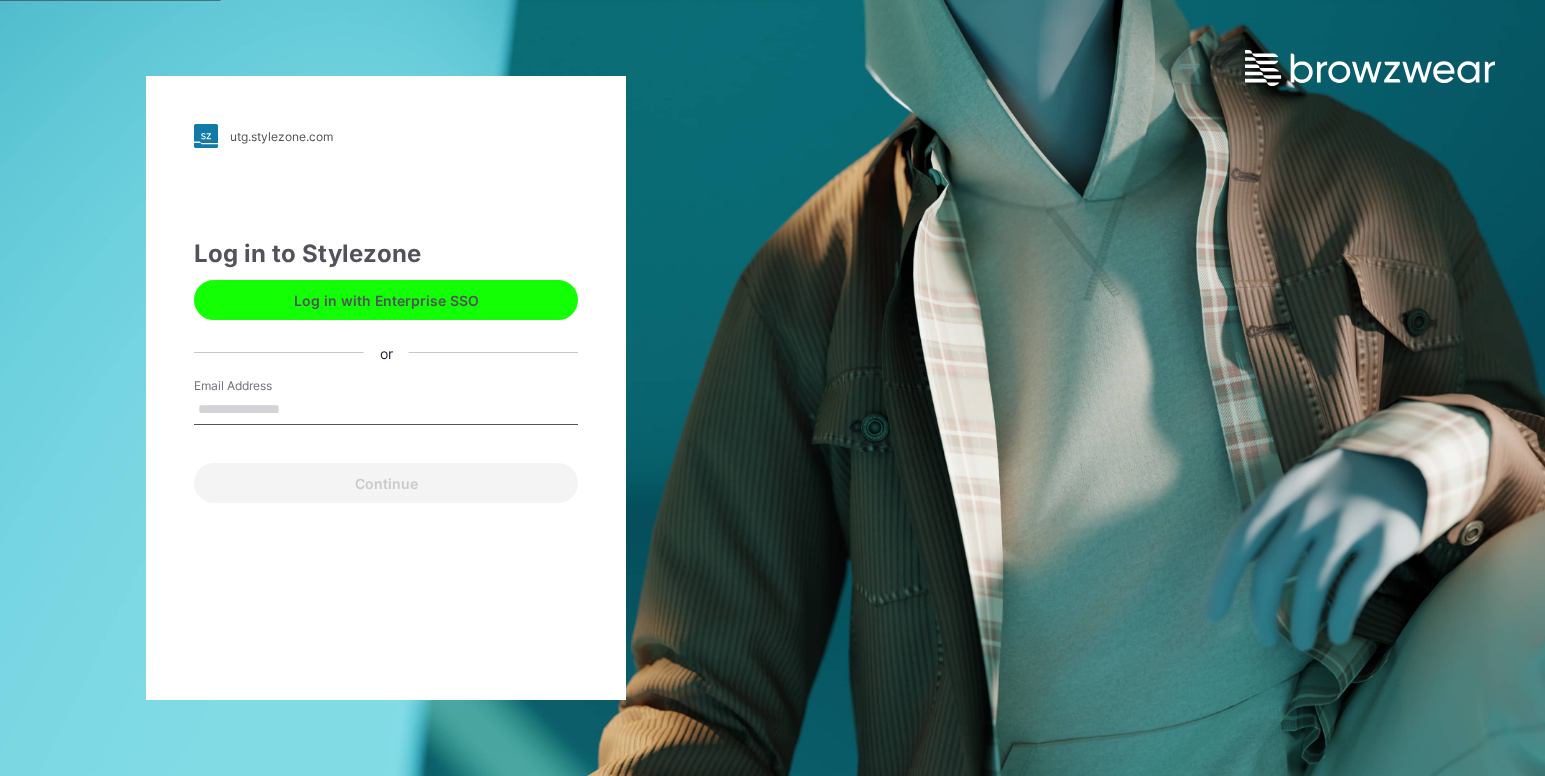 click on "Log in with Enterprise SSO" at bounding box center (386, 300) 